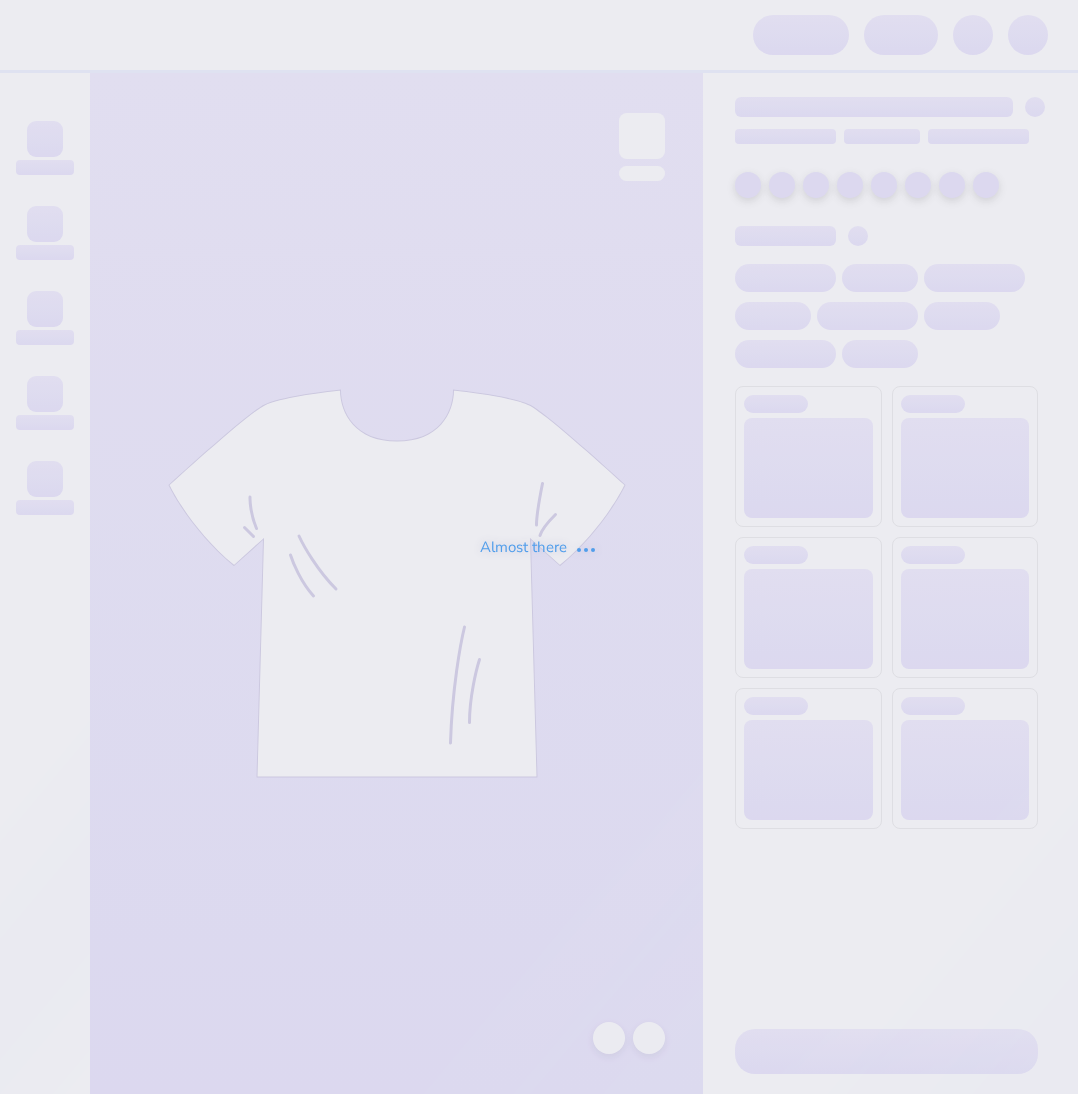 scroll, scrollTop: 0, scrollLeft: 0, axis: both 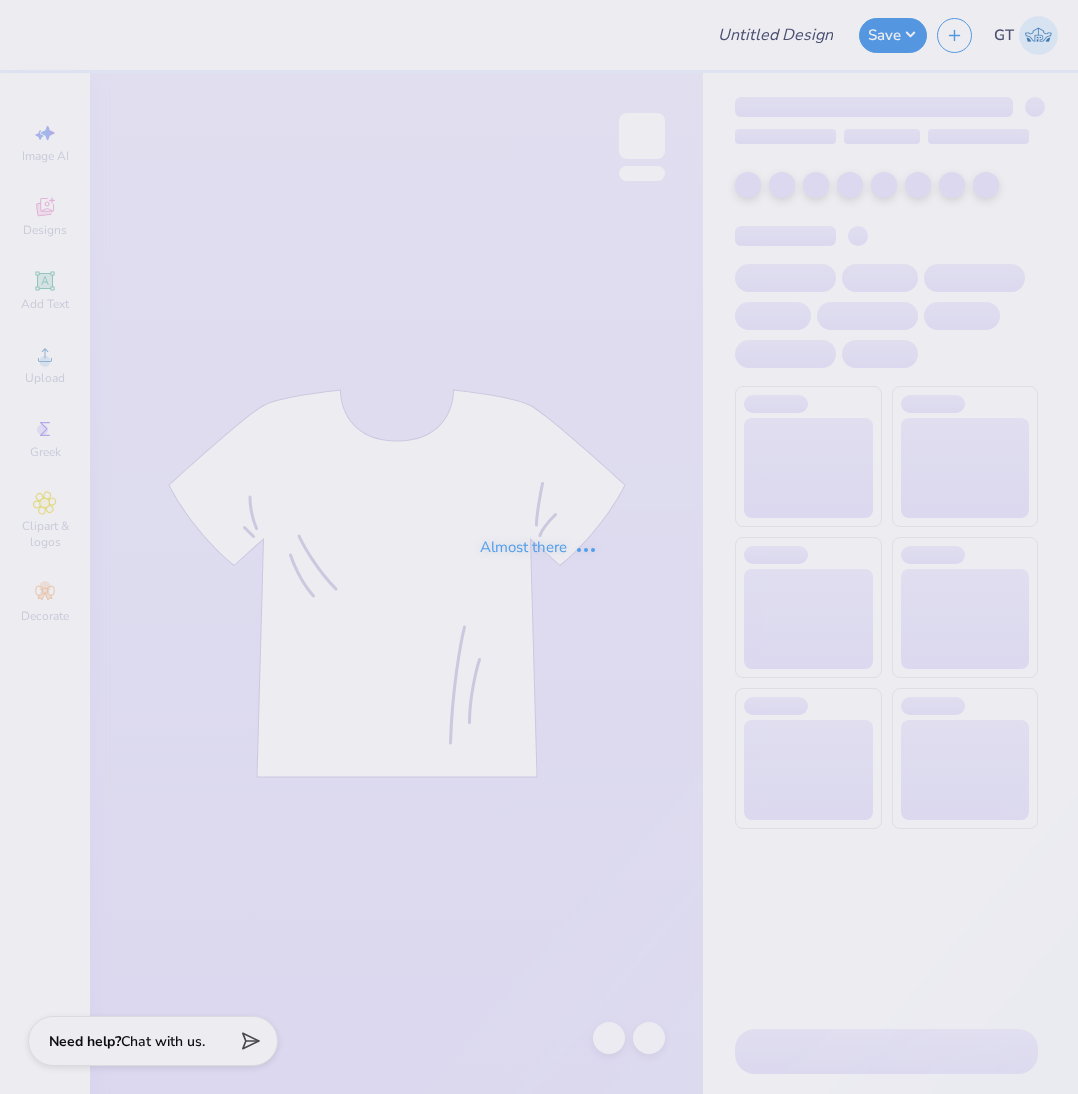 type on "Training: [PERSON_NAME] The College of [US_STATE]" 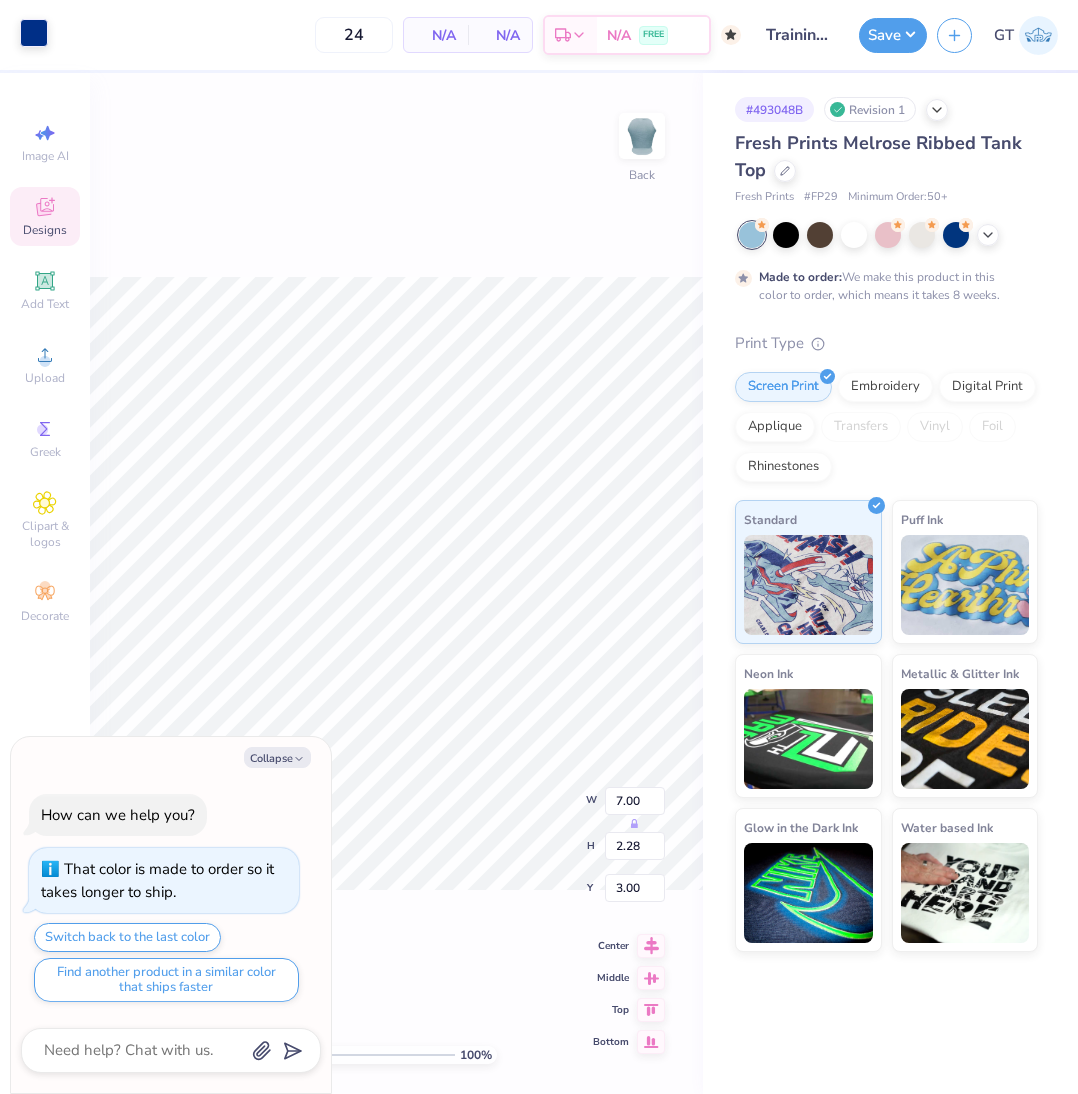 click at bounding box center [34, 33] 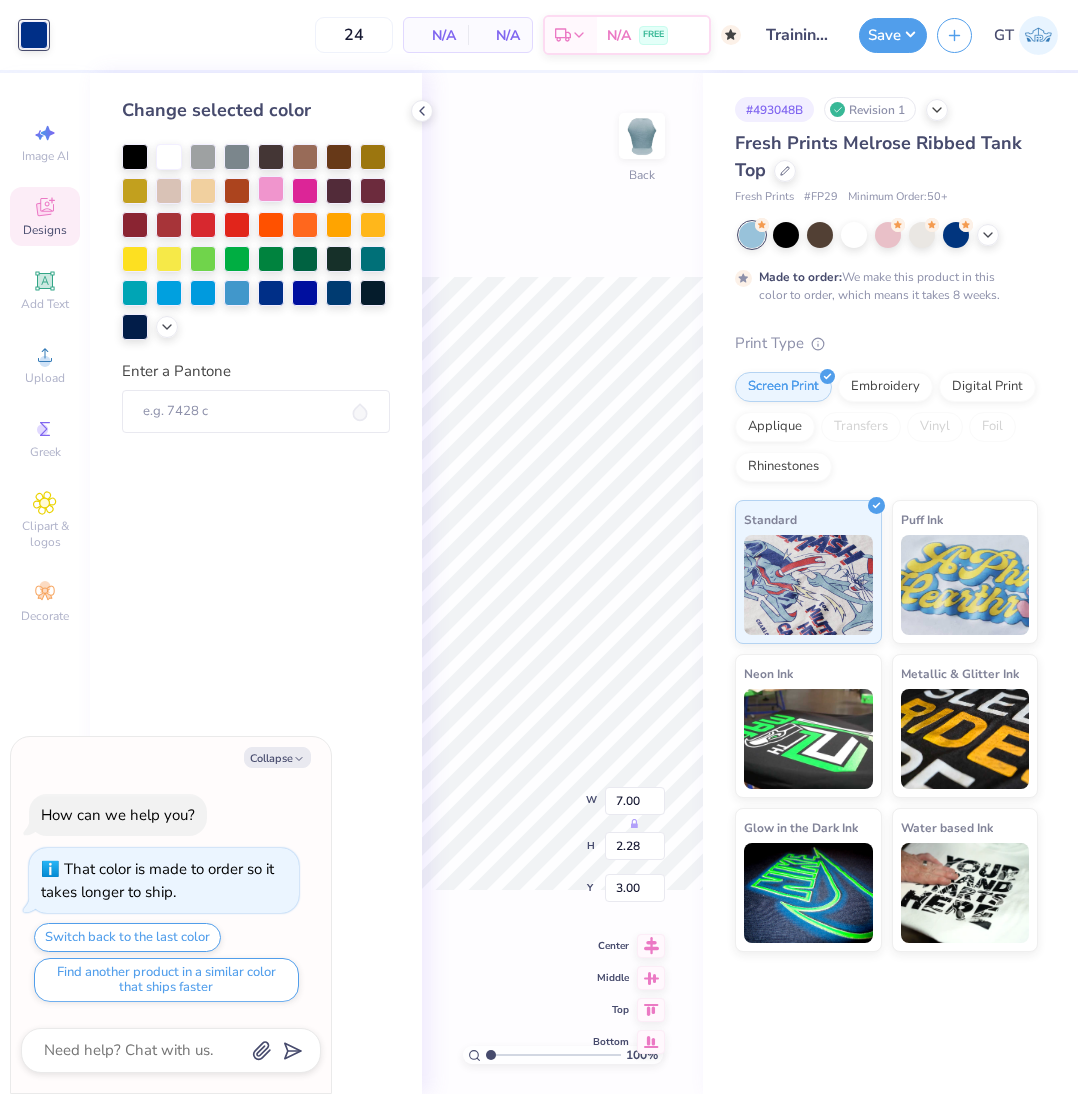 click at bounding box center (271, 189) 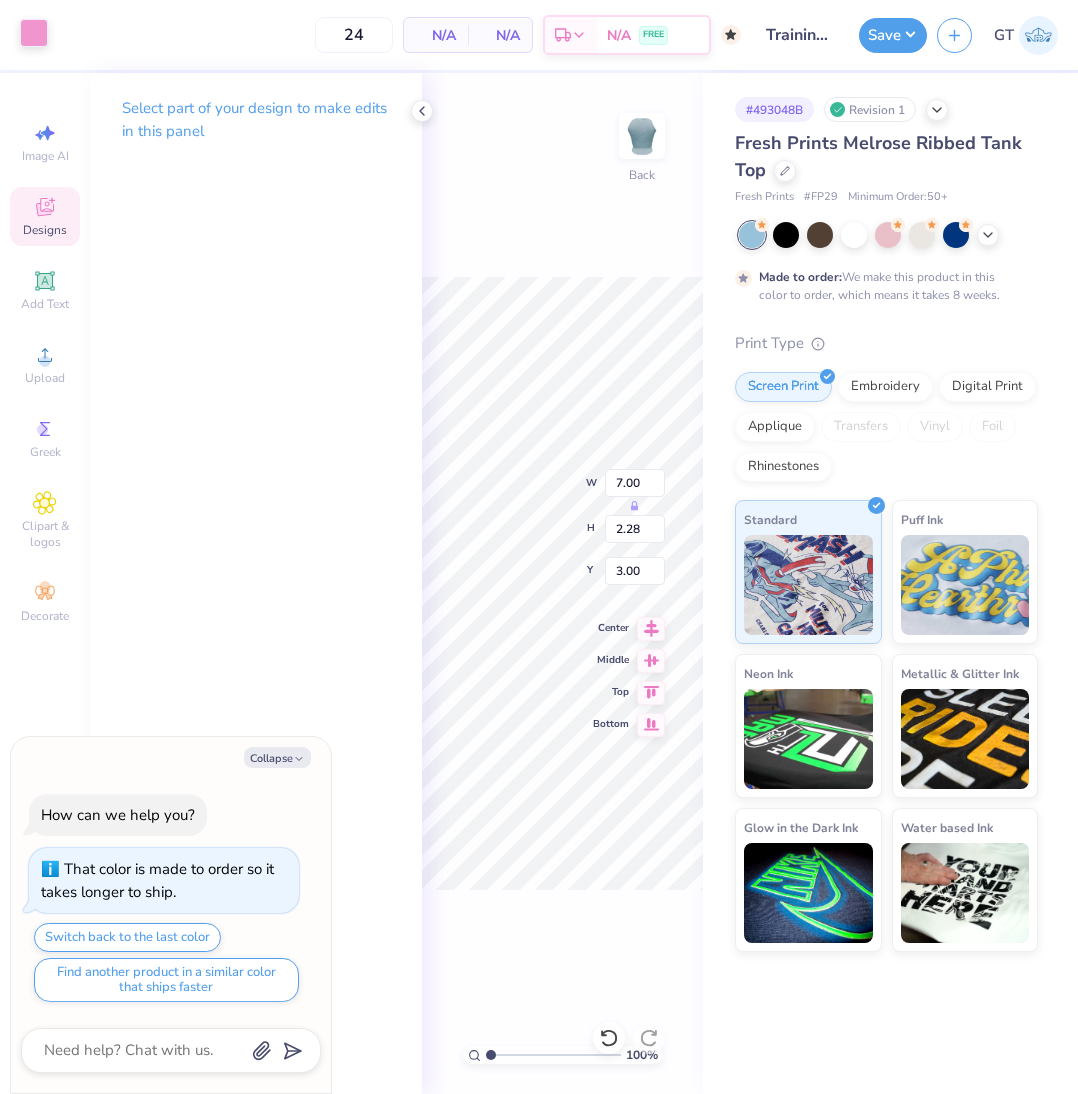 click at bounding box center (34, 33) 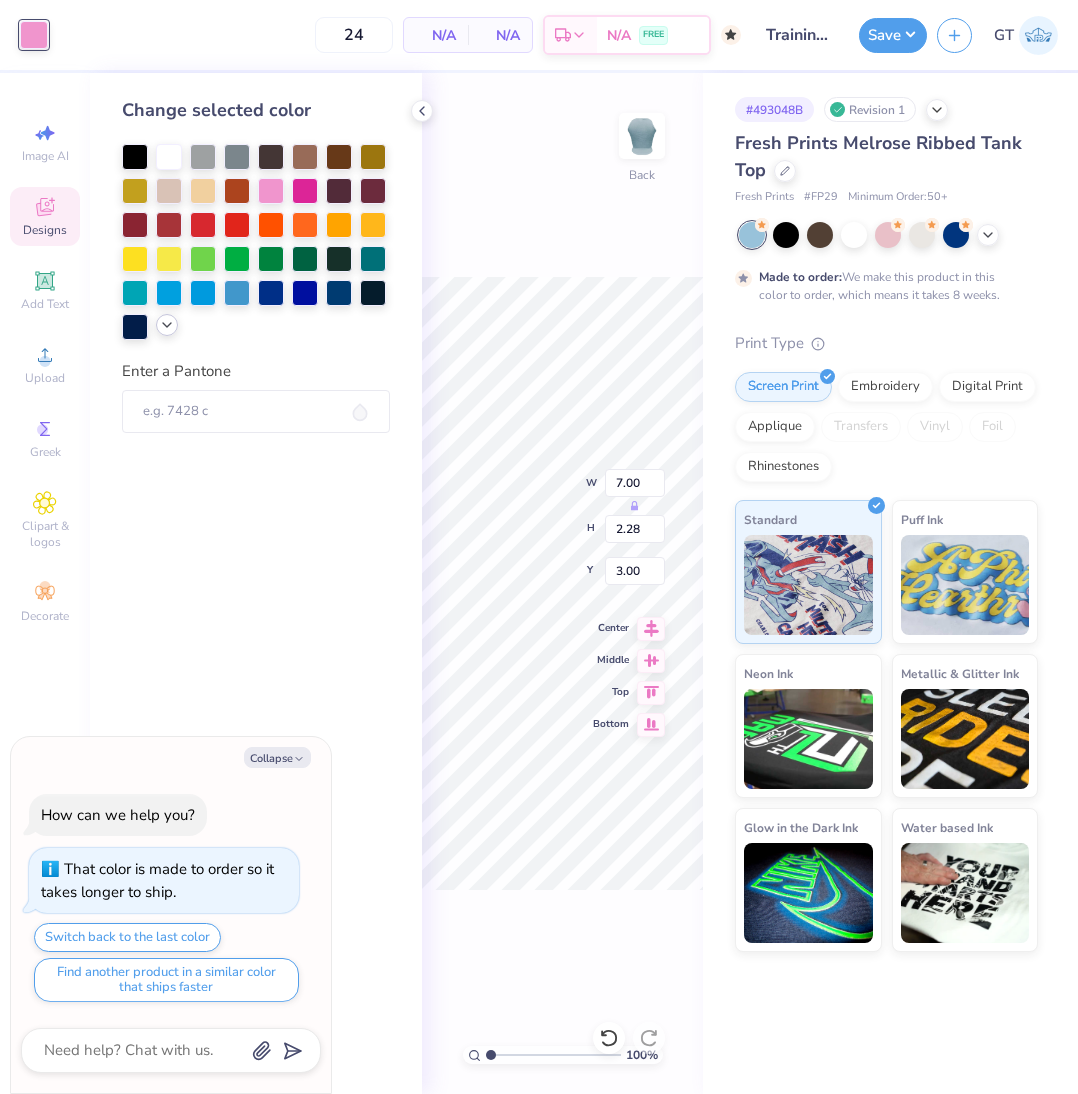 click at bounding box center (167, 325) 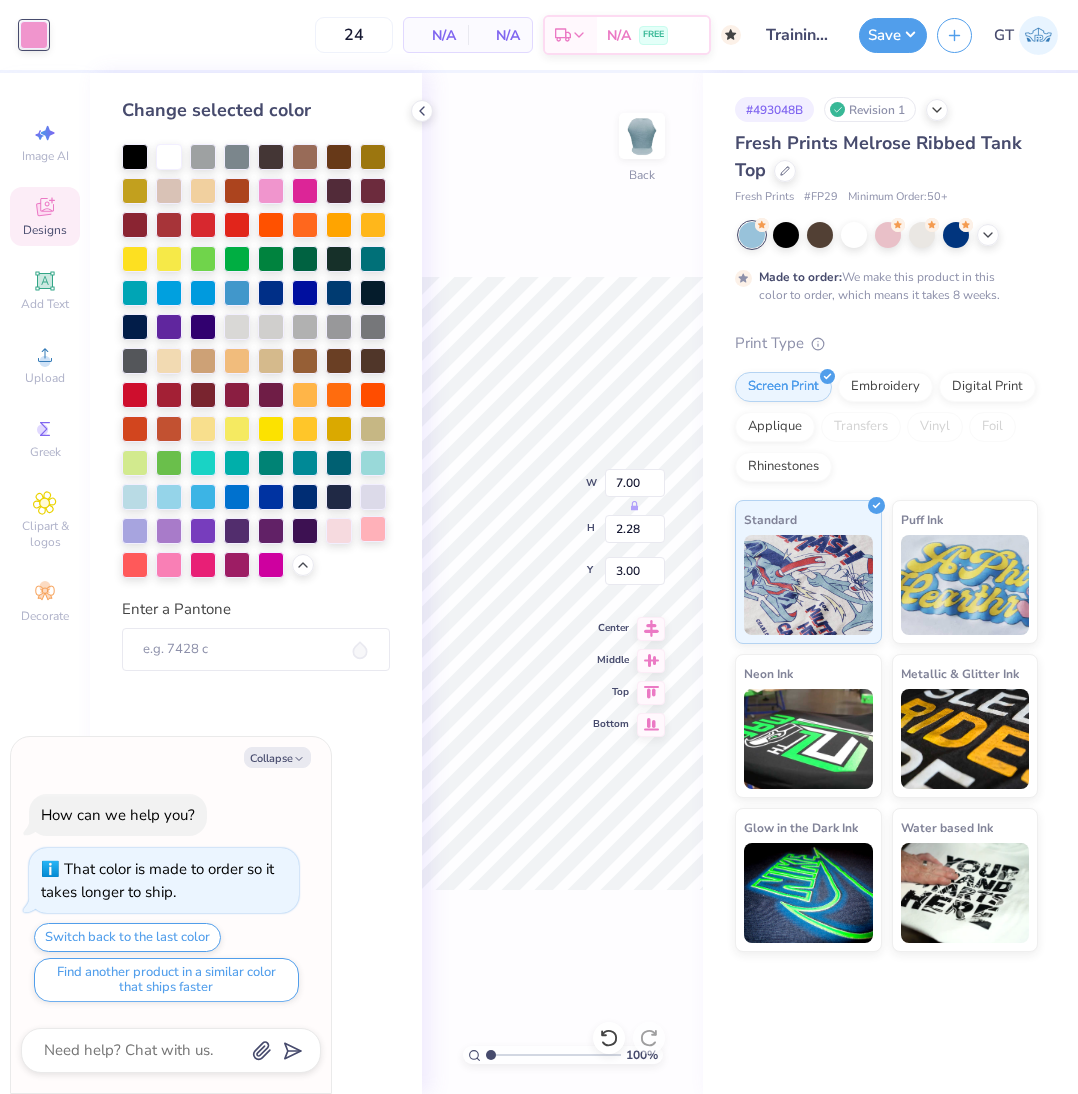 click at bounding box center [373, 529] 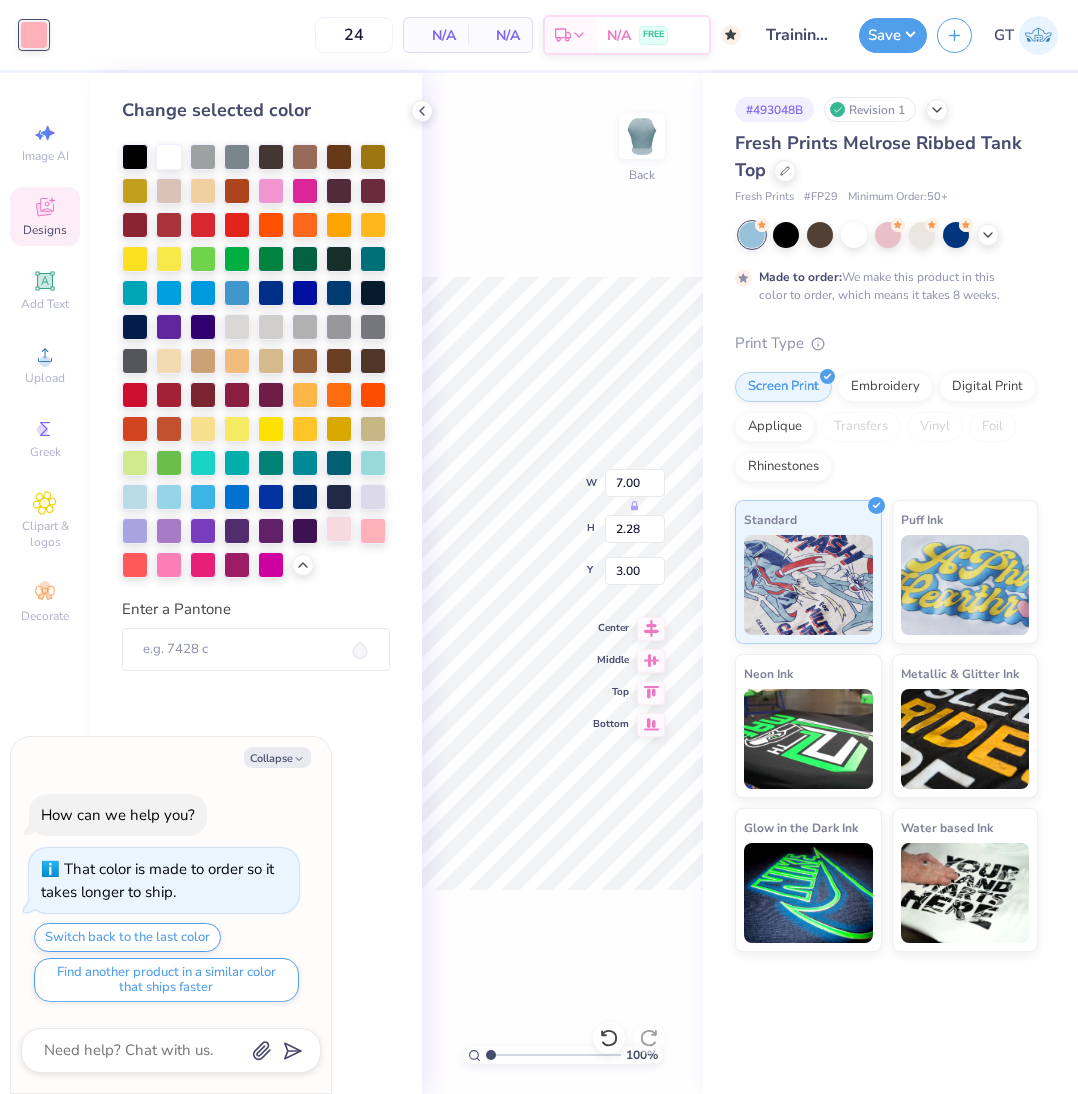 click at bounding box center (339, 529) 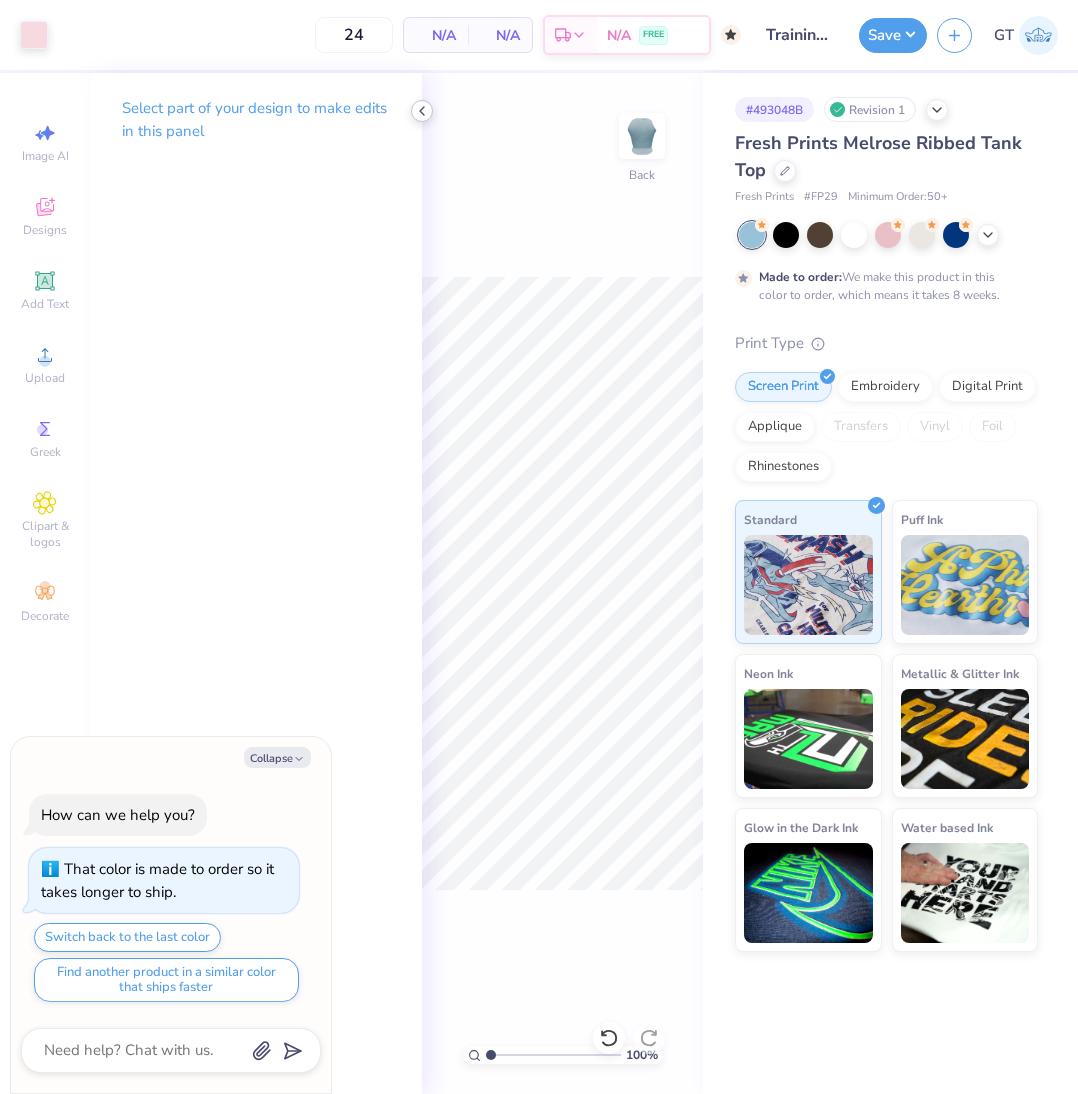 click 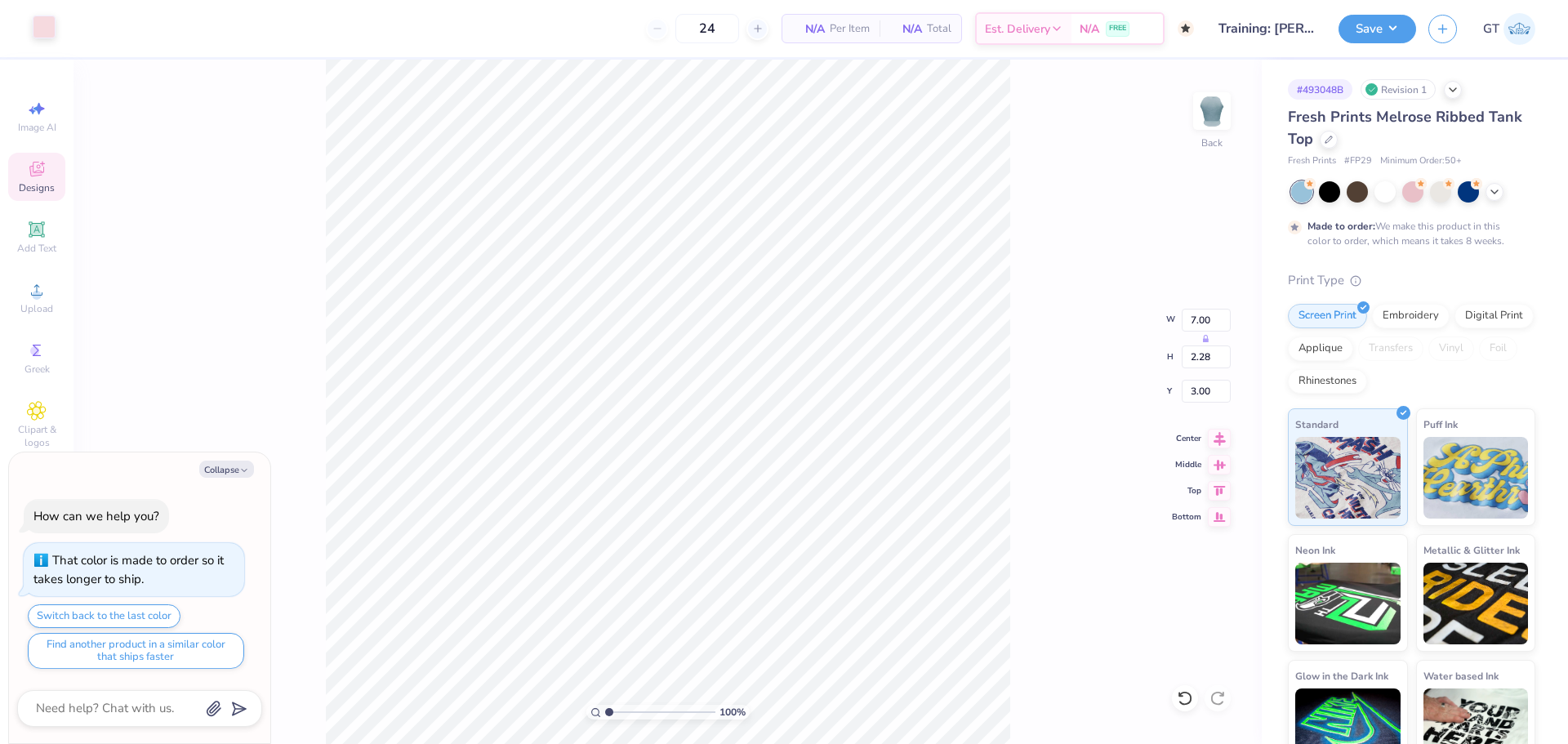 click at bounding box center [44, 27] 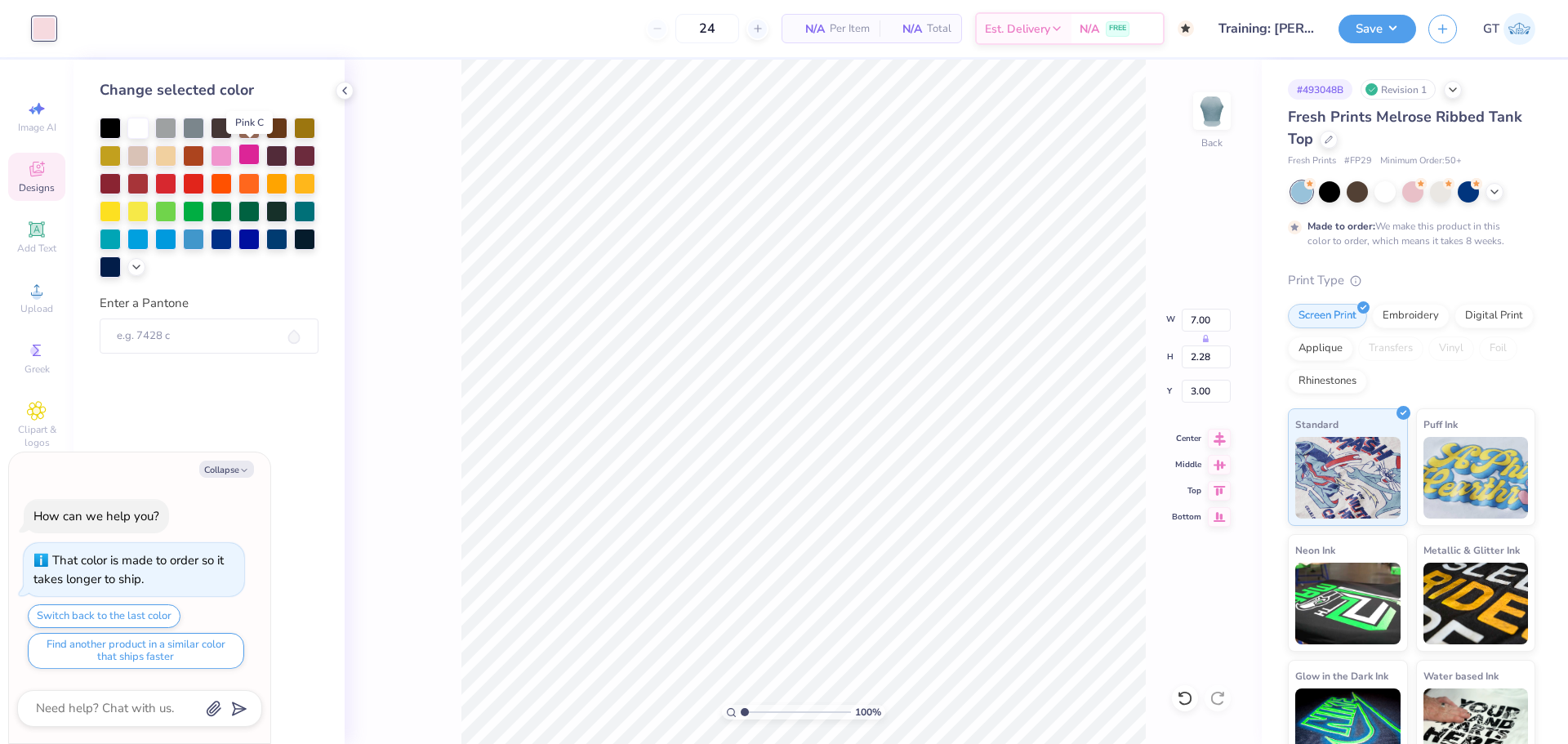 click at bounding box center [249, 154] 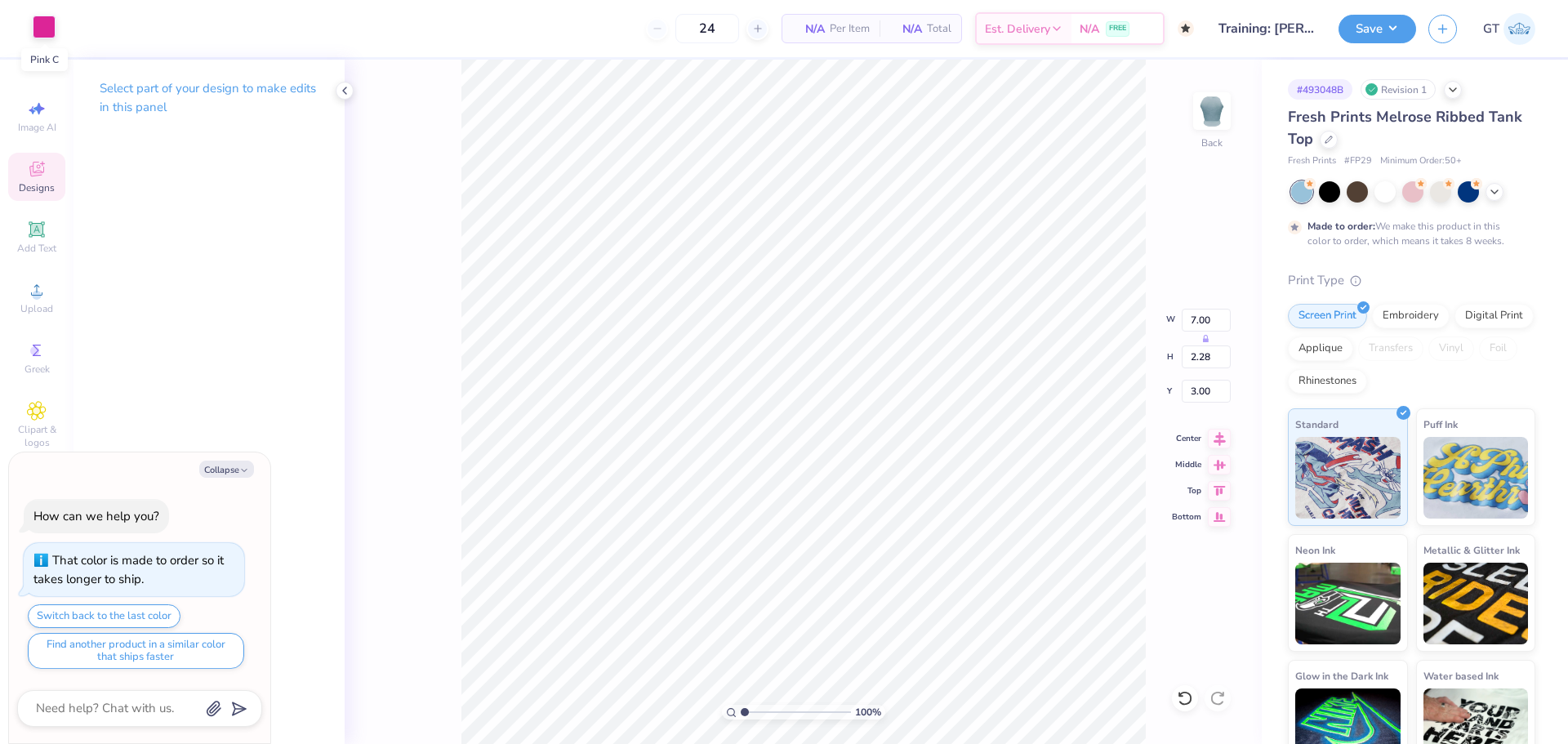 click at bounding box center [44, 27] 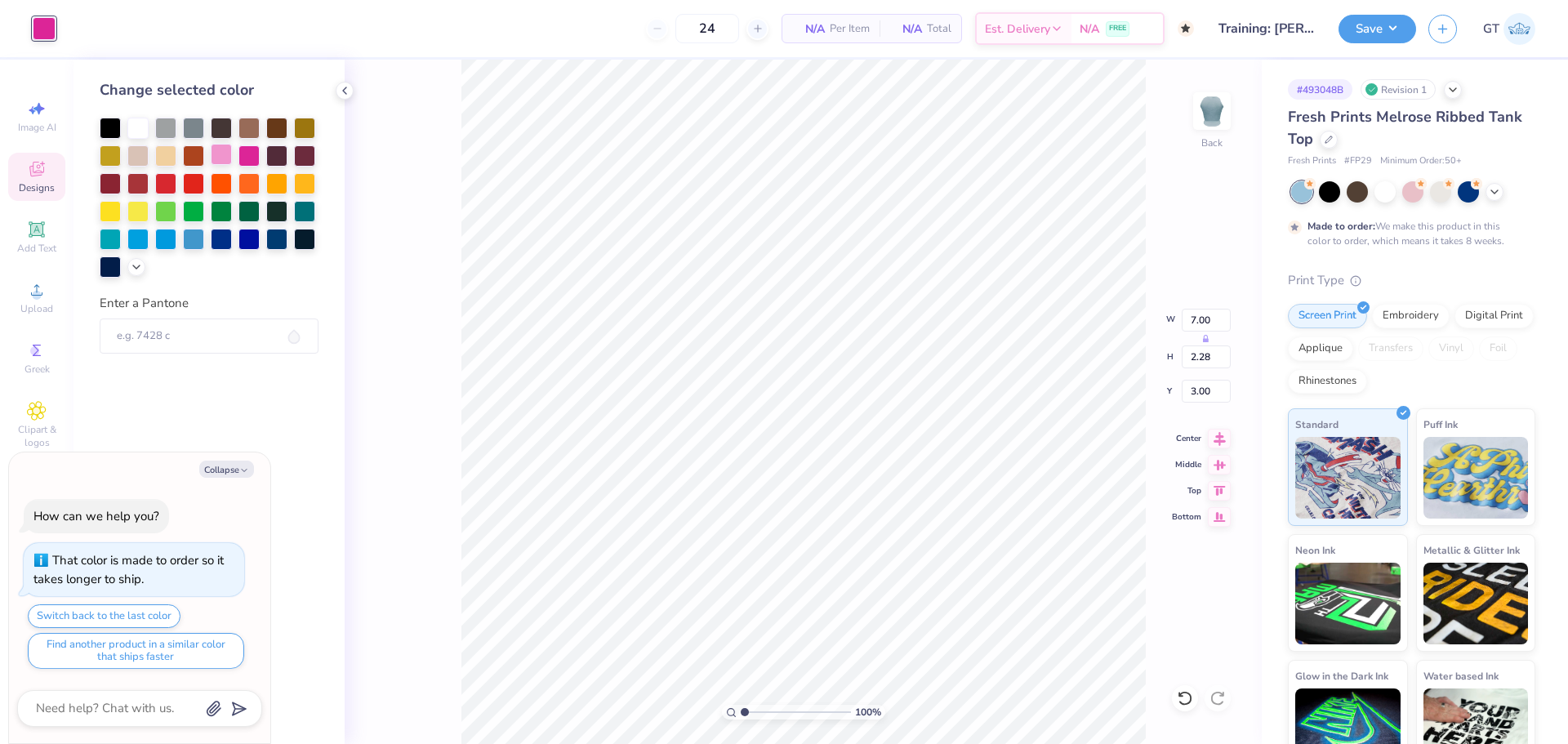 click at bounding box center [221, 154] 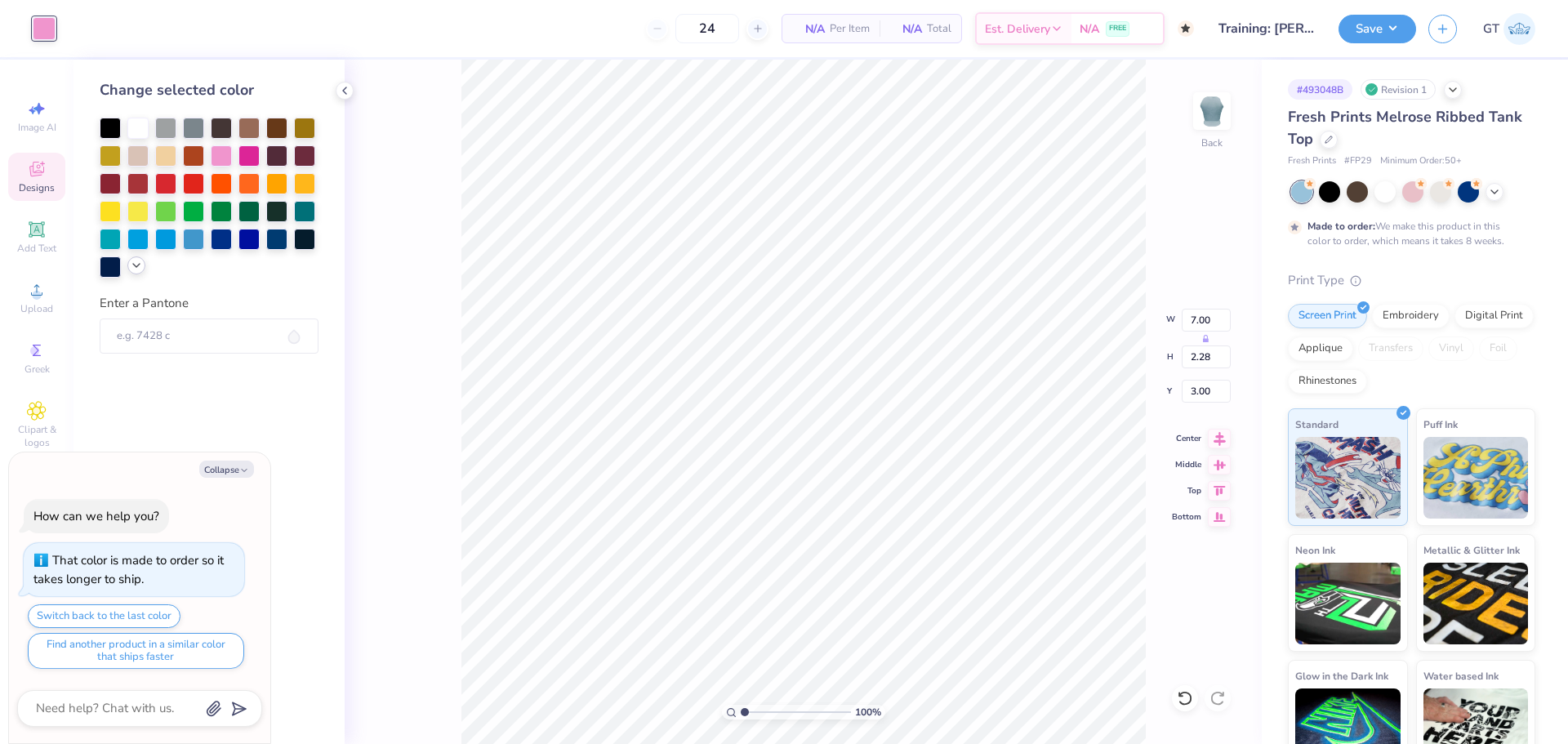 click at bounding box center (136, 265) 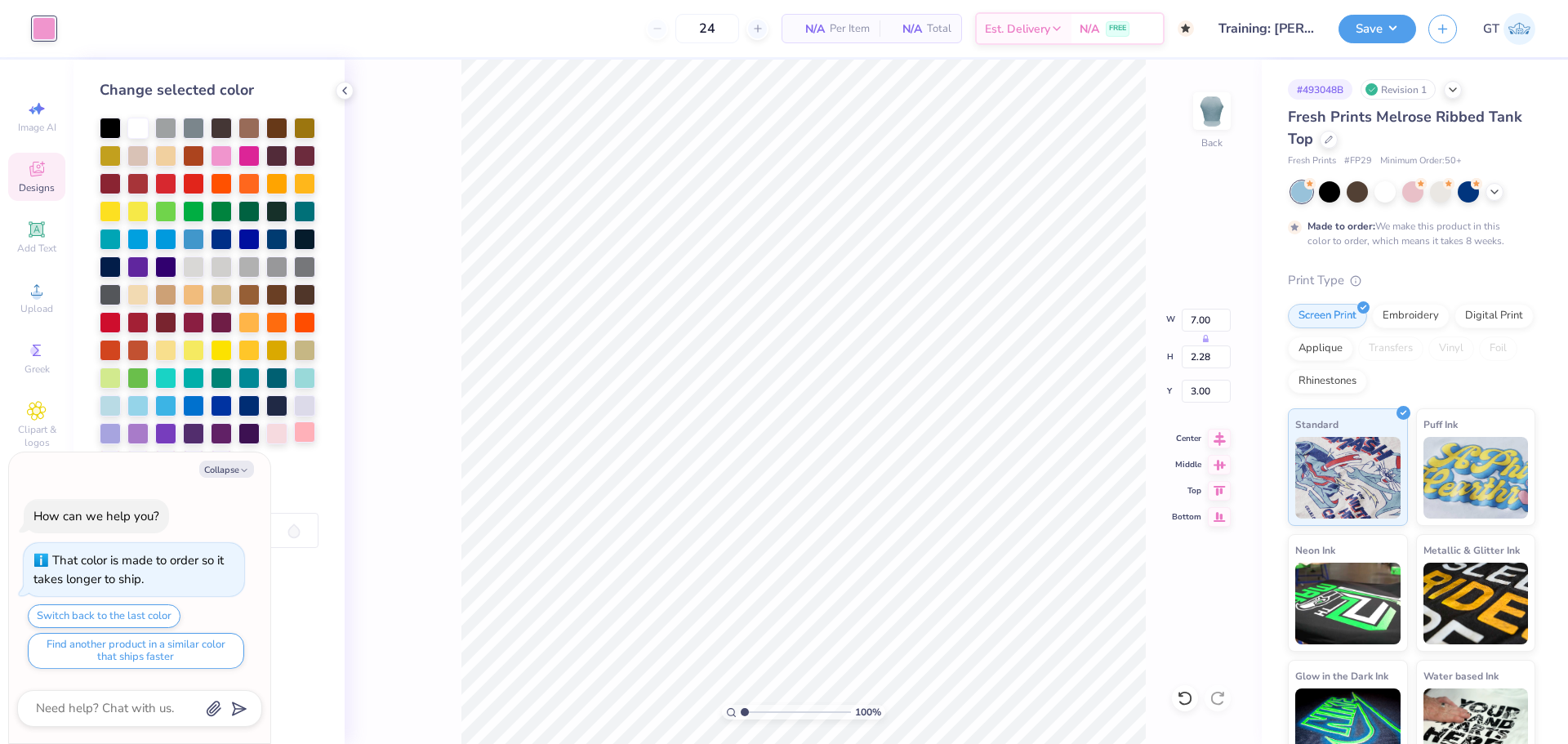 click at bounding box center (305, 432) 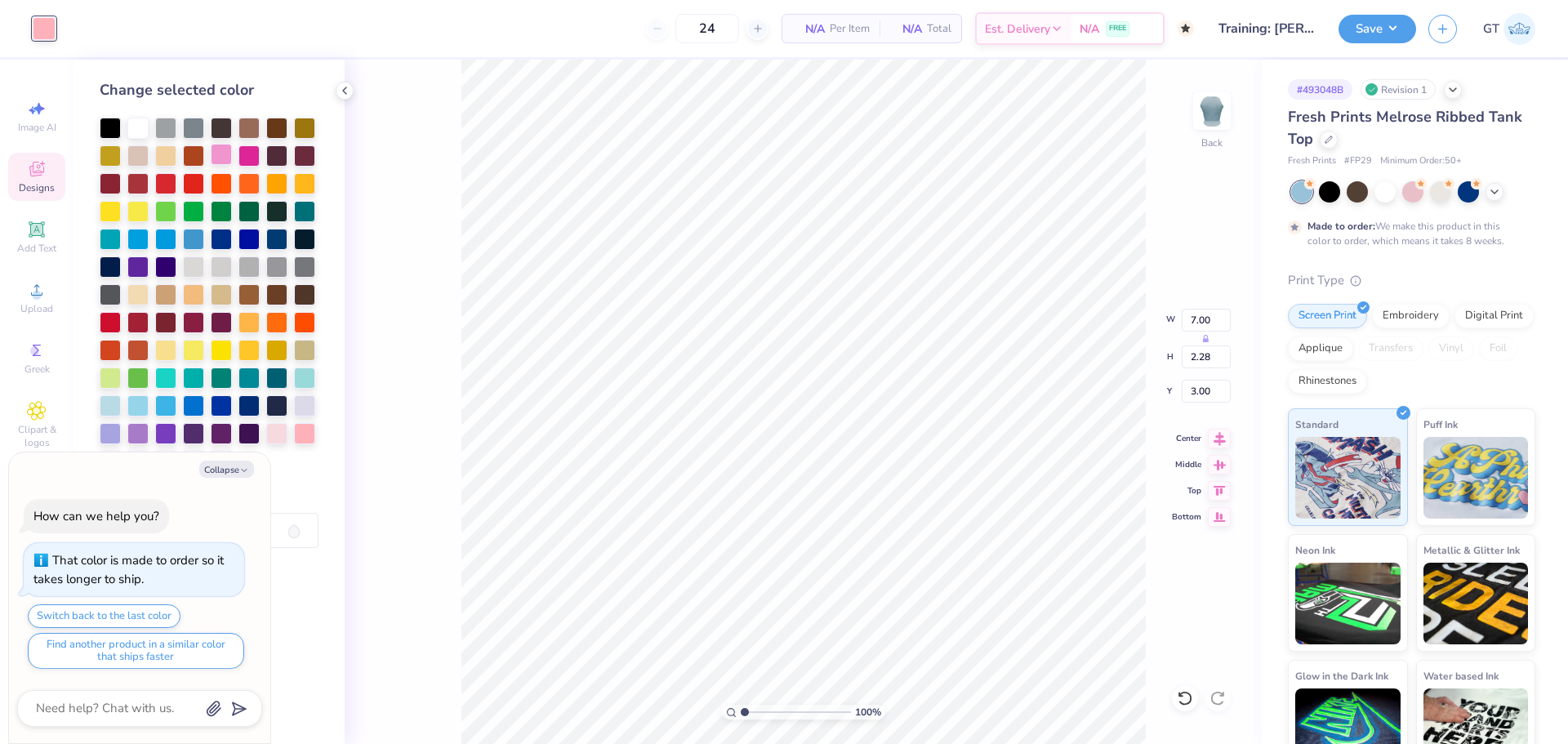 click at bounding box center (221, 154) 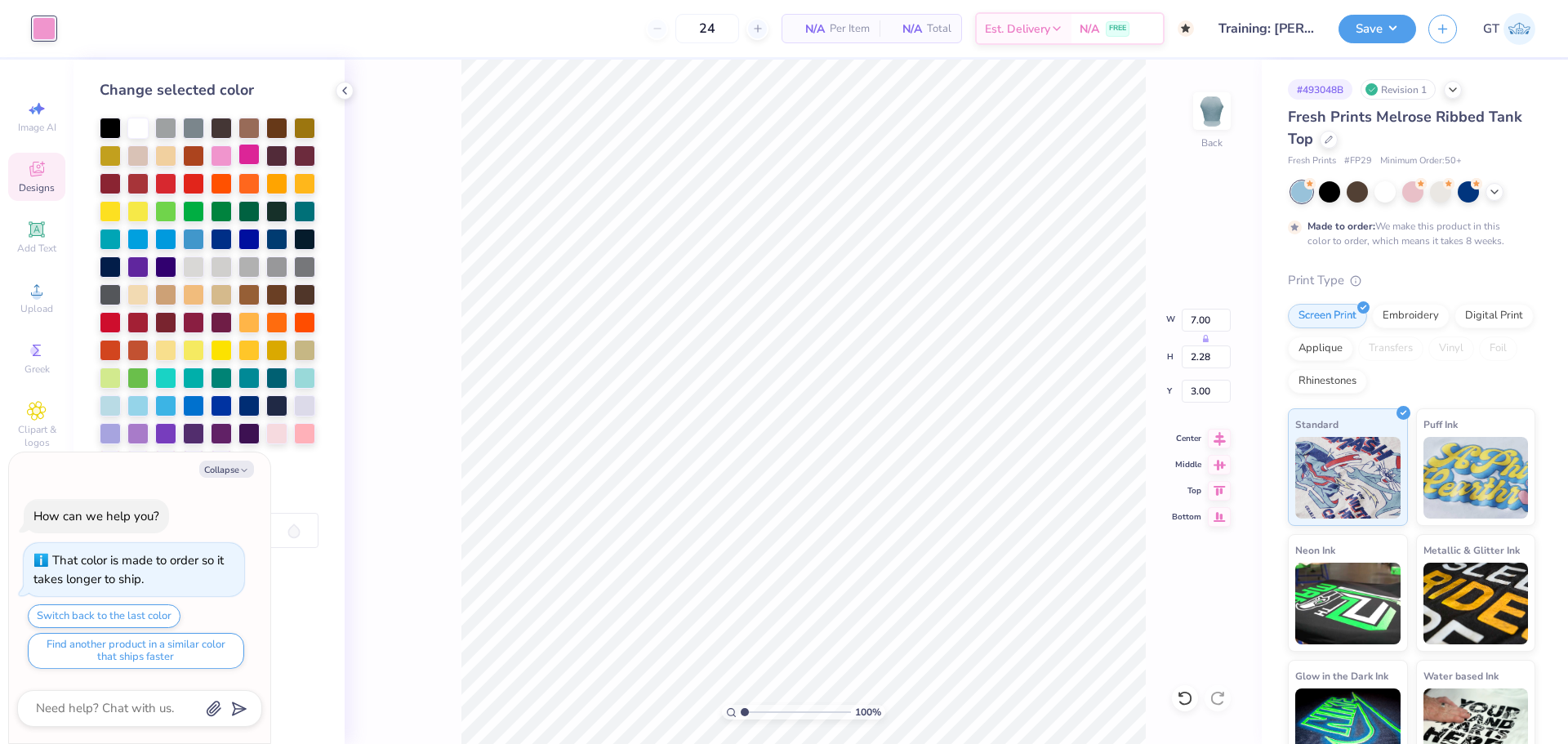 click at bounding box center [249, 154] 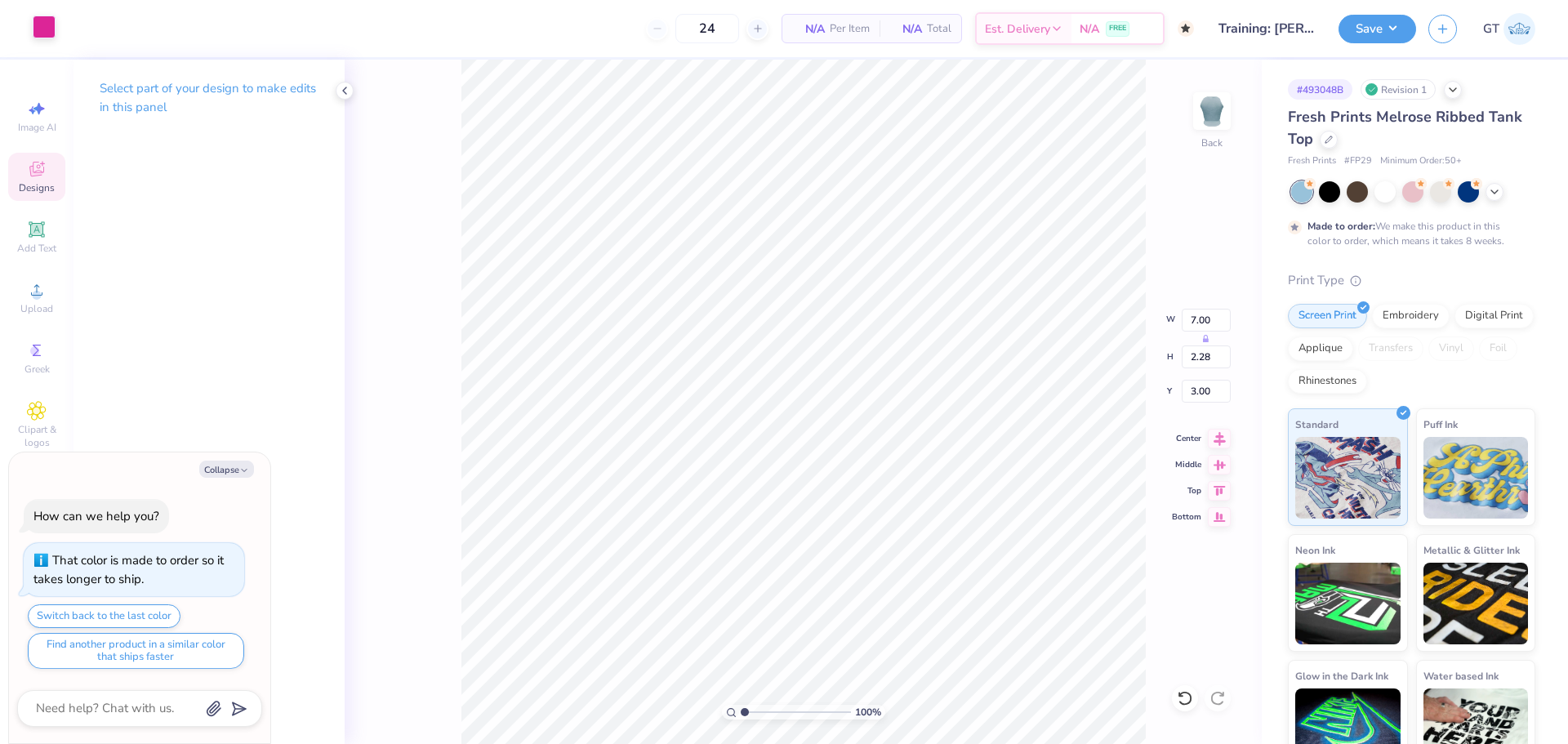 click at bounding box center (44, 27) 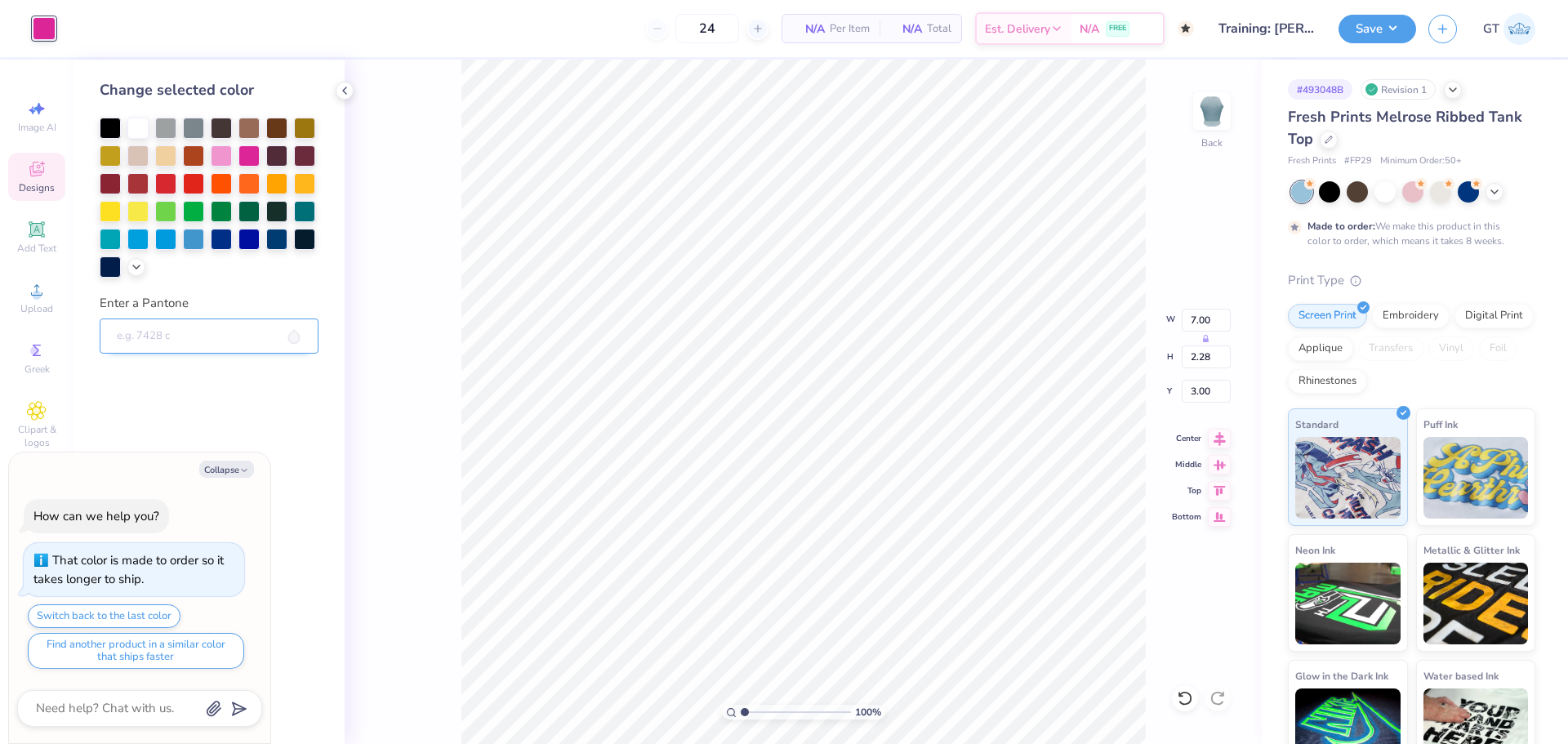 click on "Enter a Pantone" at bounding box center (209, 336) 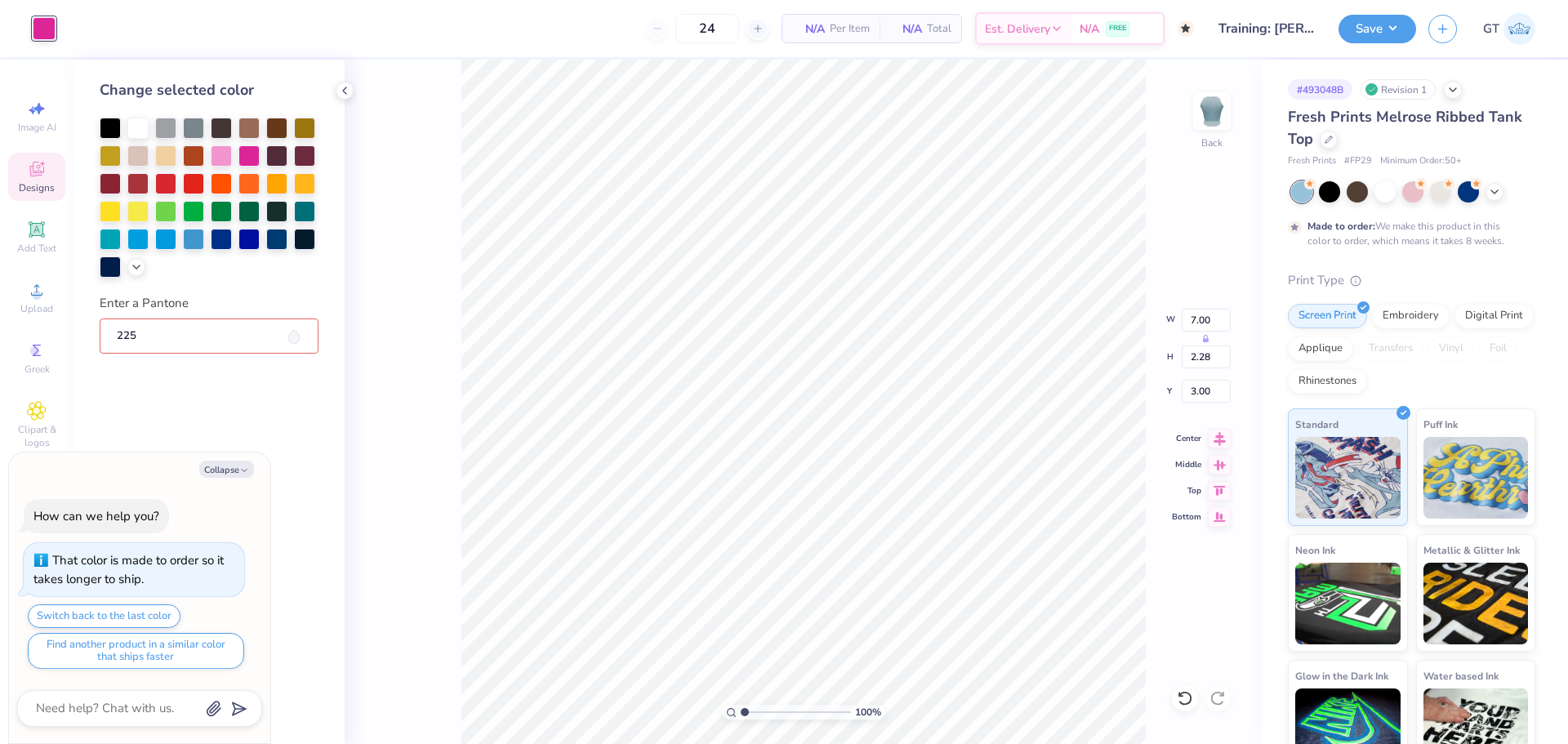 type on "225" 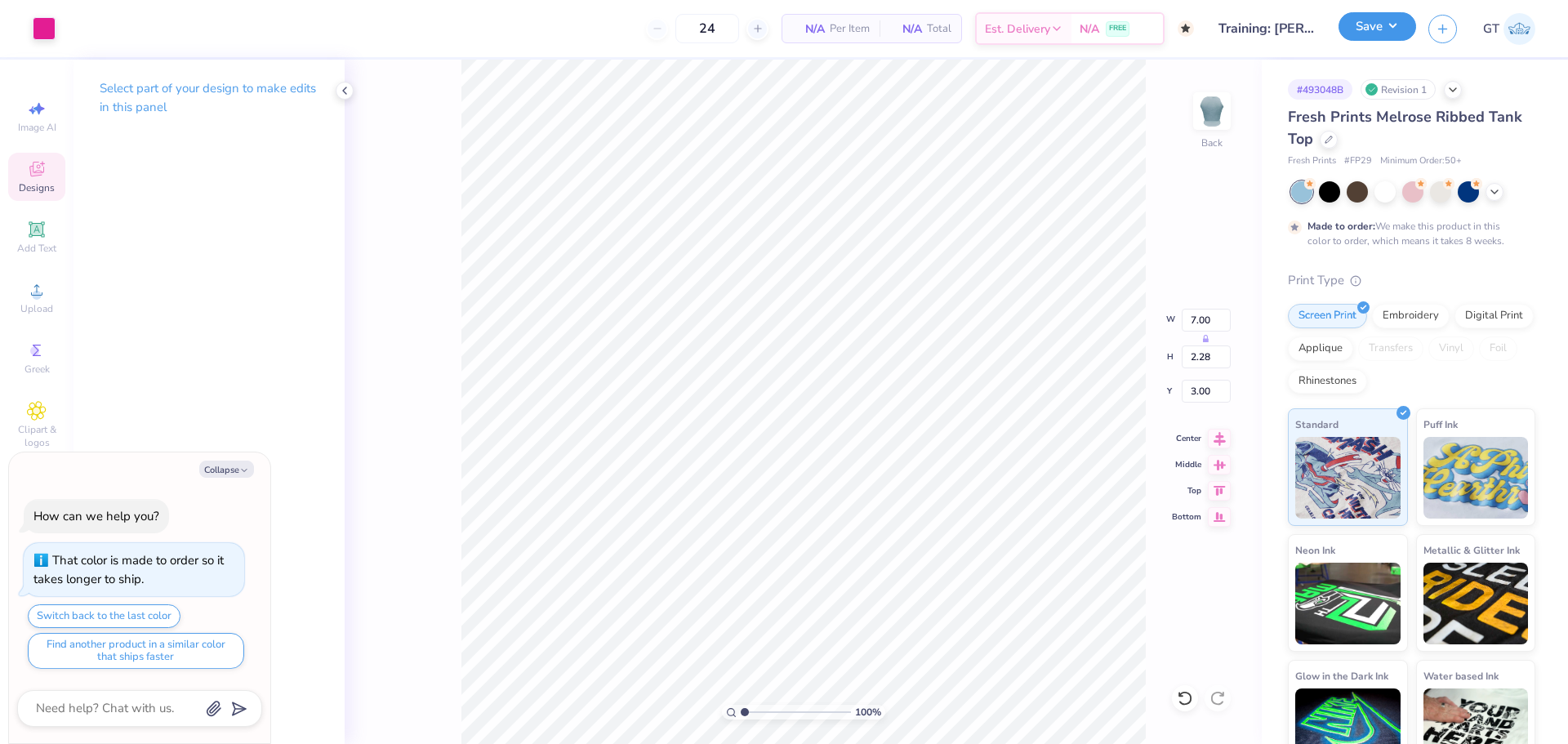 click on "Save" at bounding box center [1377, 26] 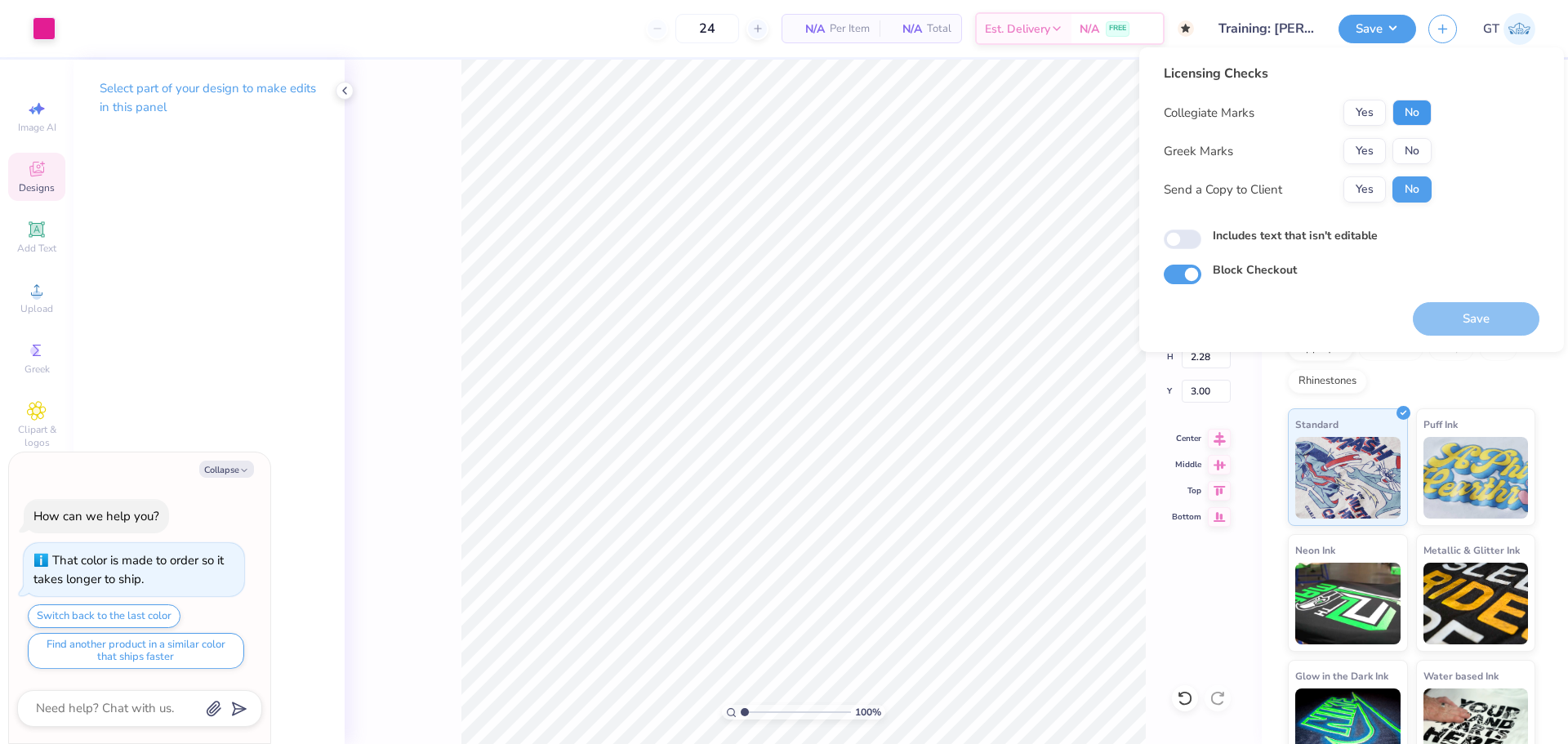 click on "No" at bounding box center [1412, 113] 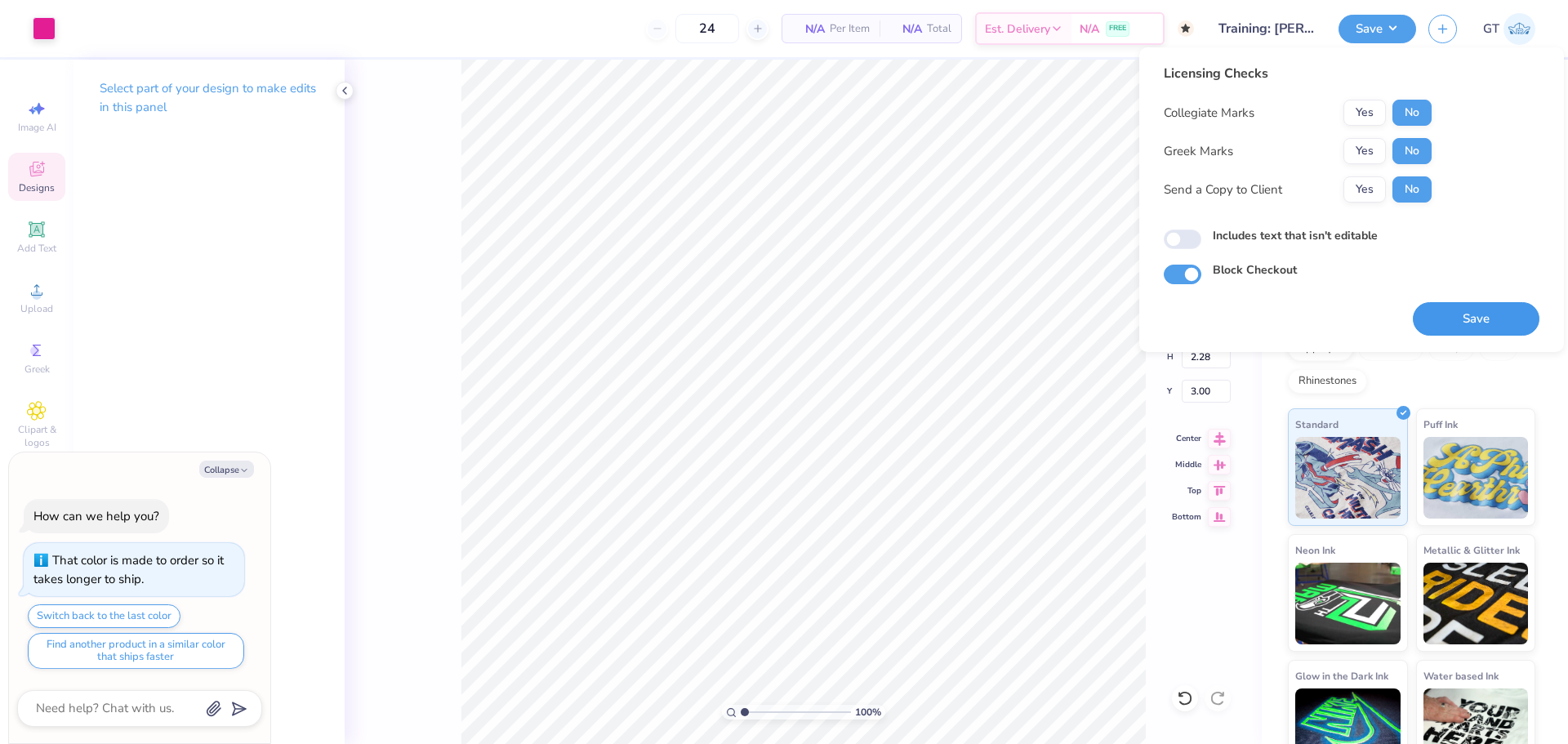 click on "Save" at bounding box center [1476, 319] 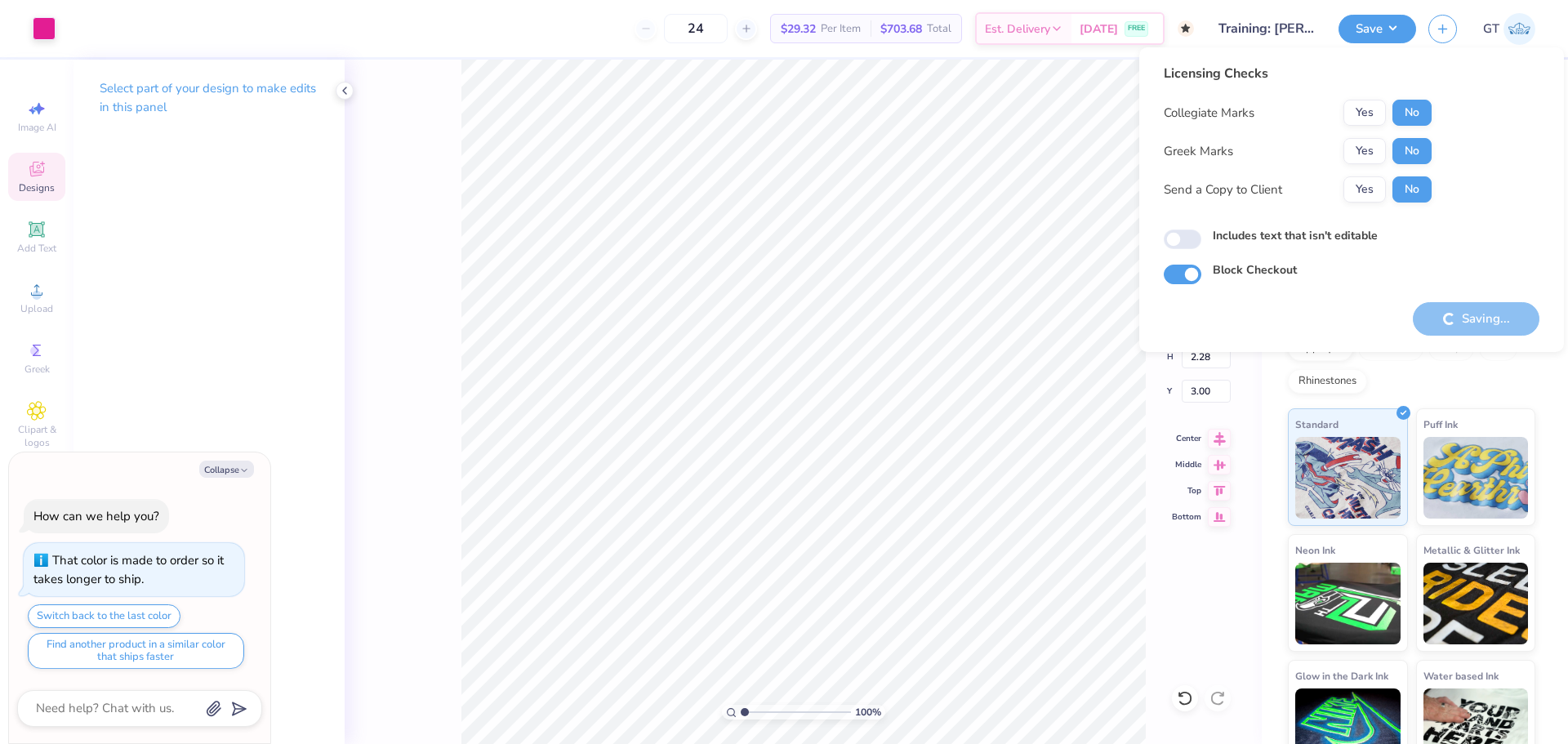 type on "x" 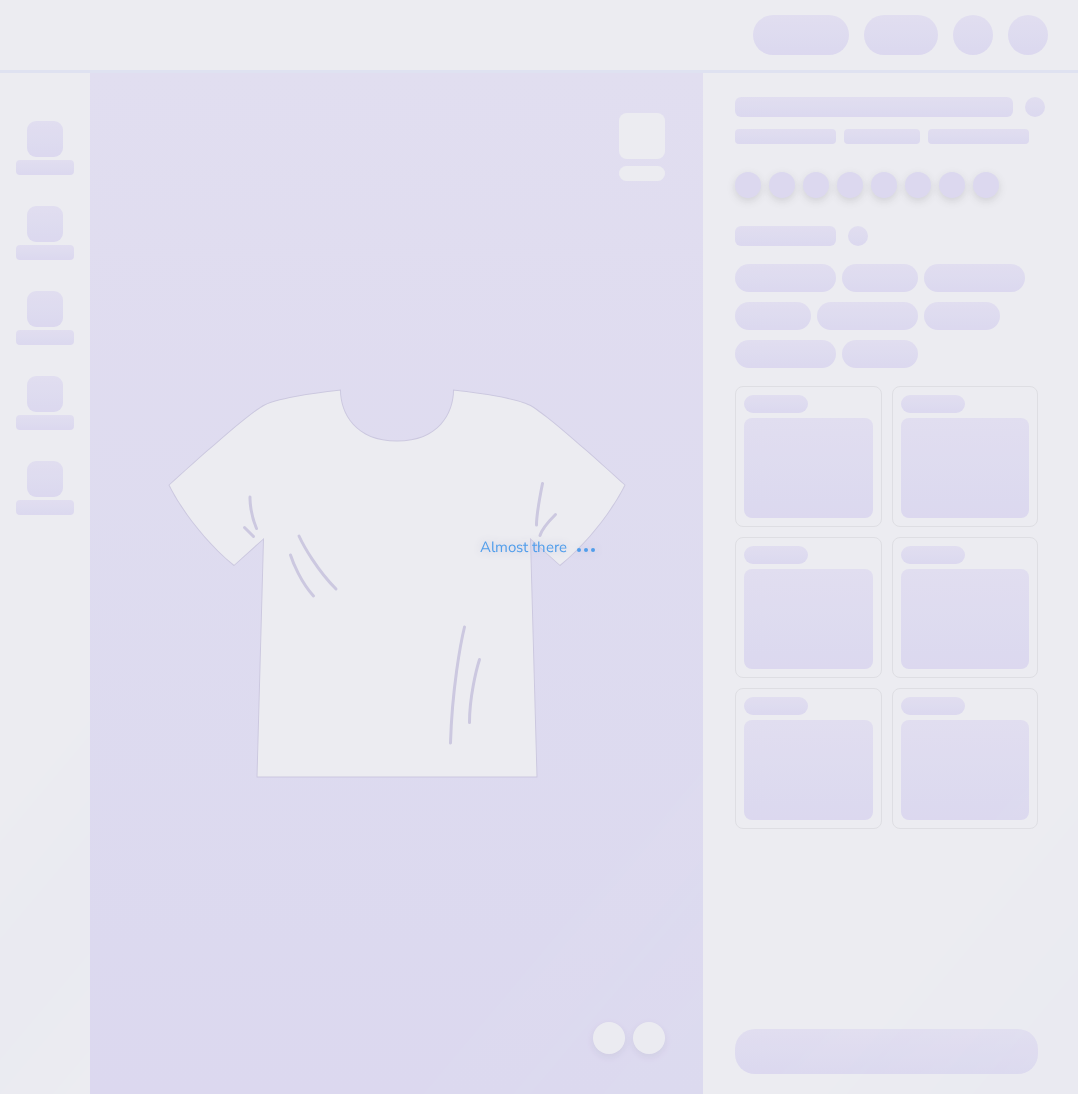 scroll, scrollTop: 0, scrollLeft: 0, axis: both 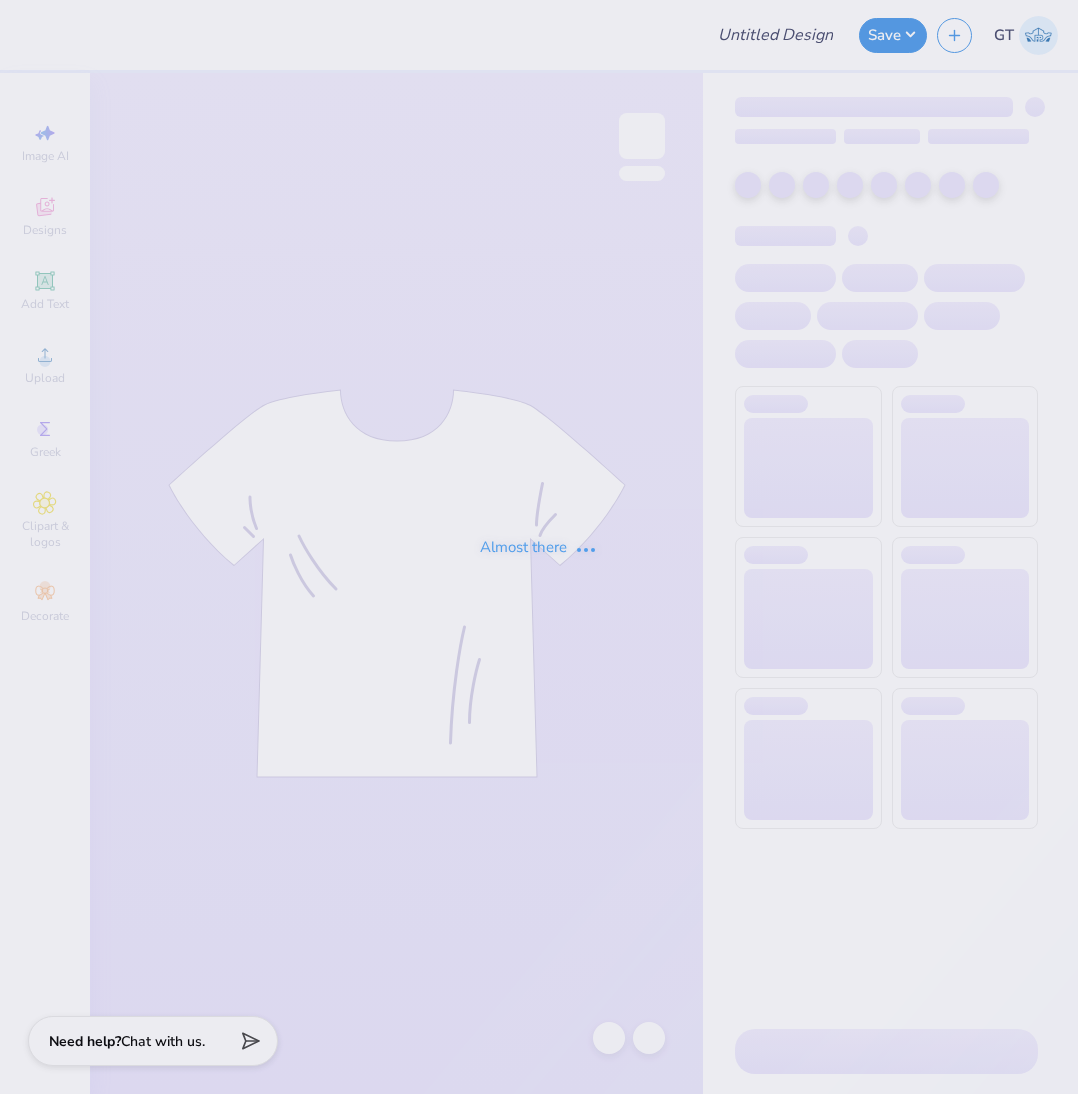 type on "Training: Valentines merch for ZTA" 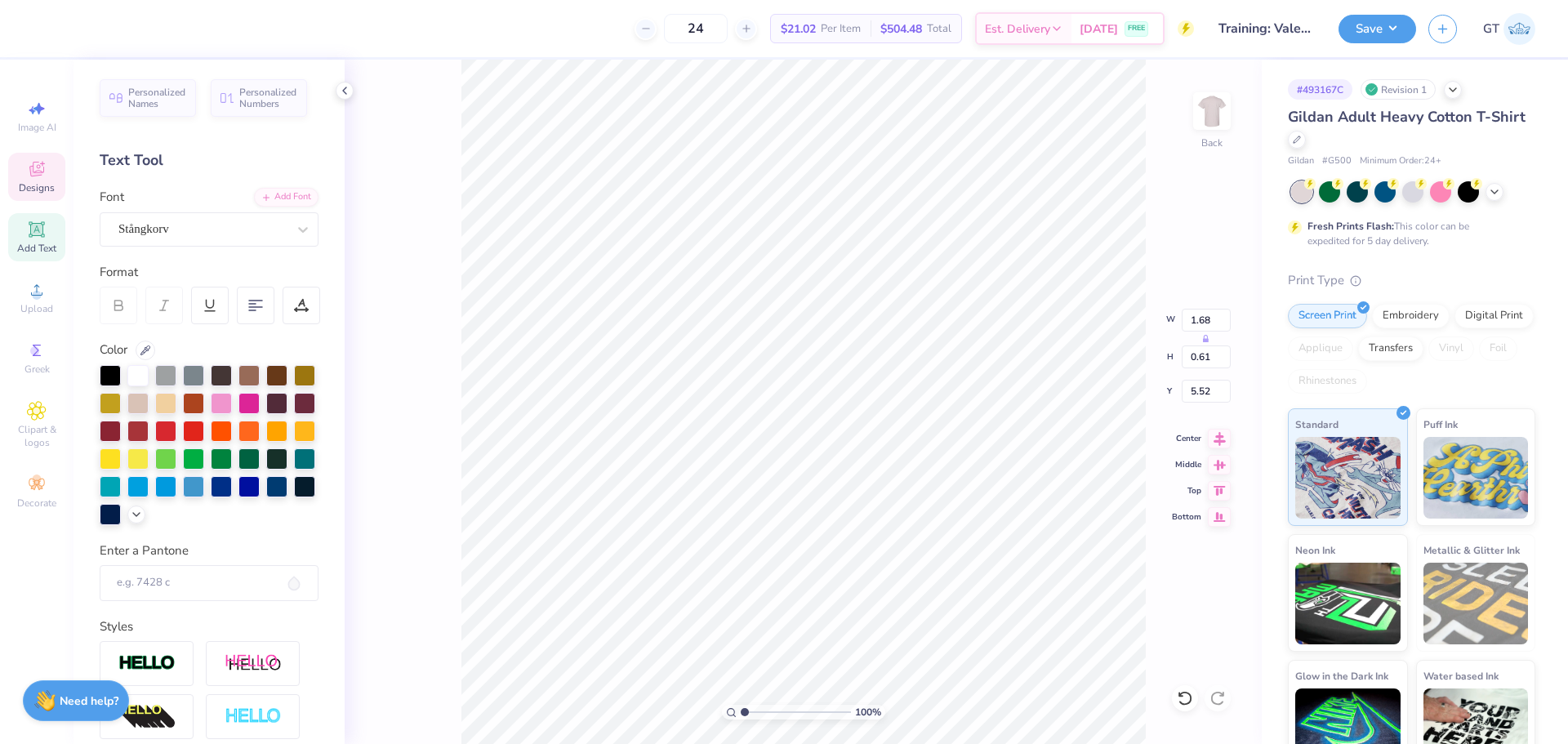 type on "LOVES" 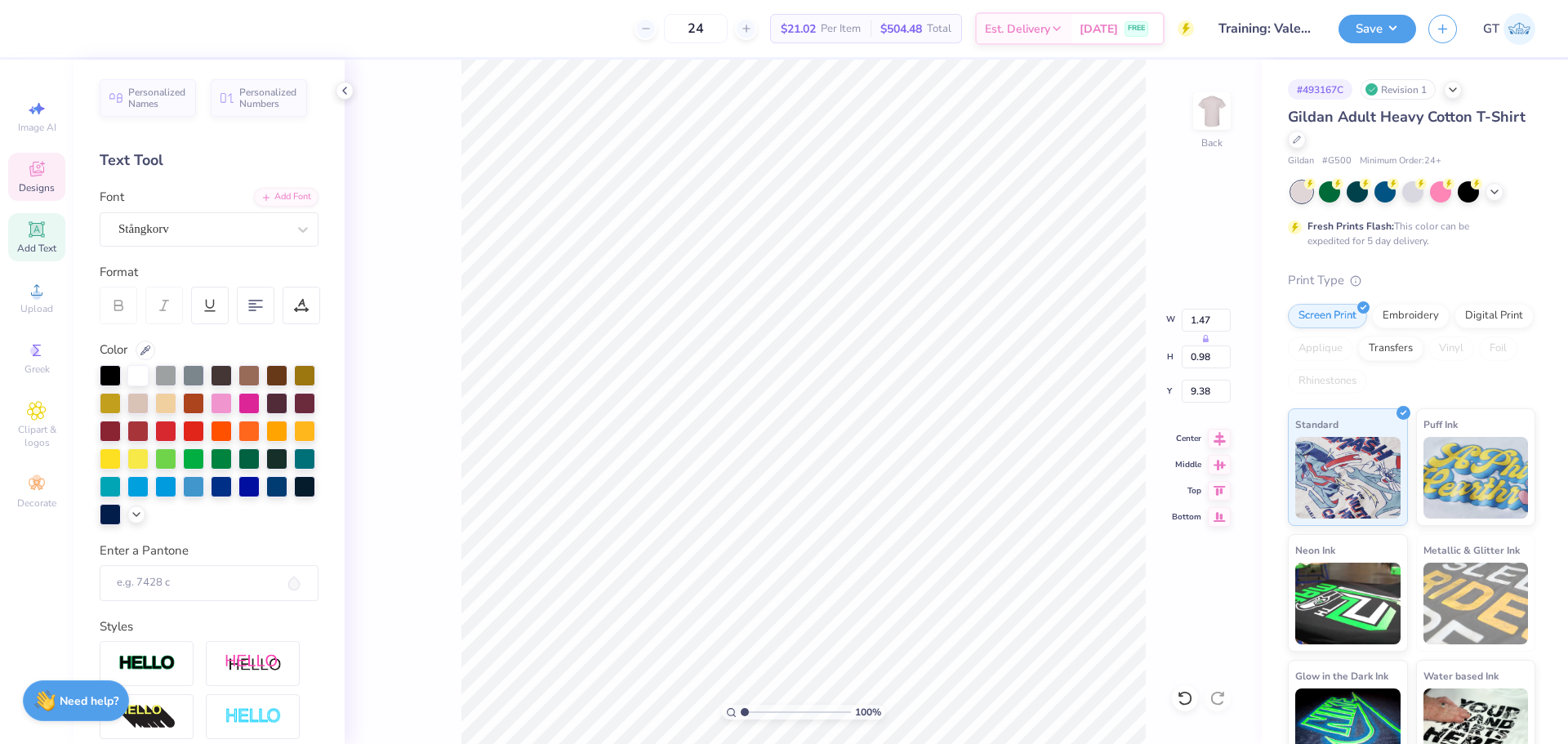 type on "1.47" 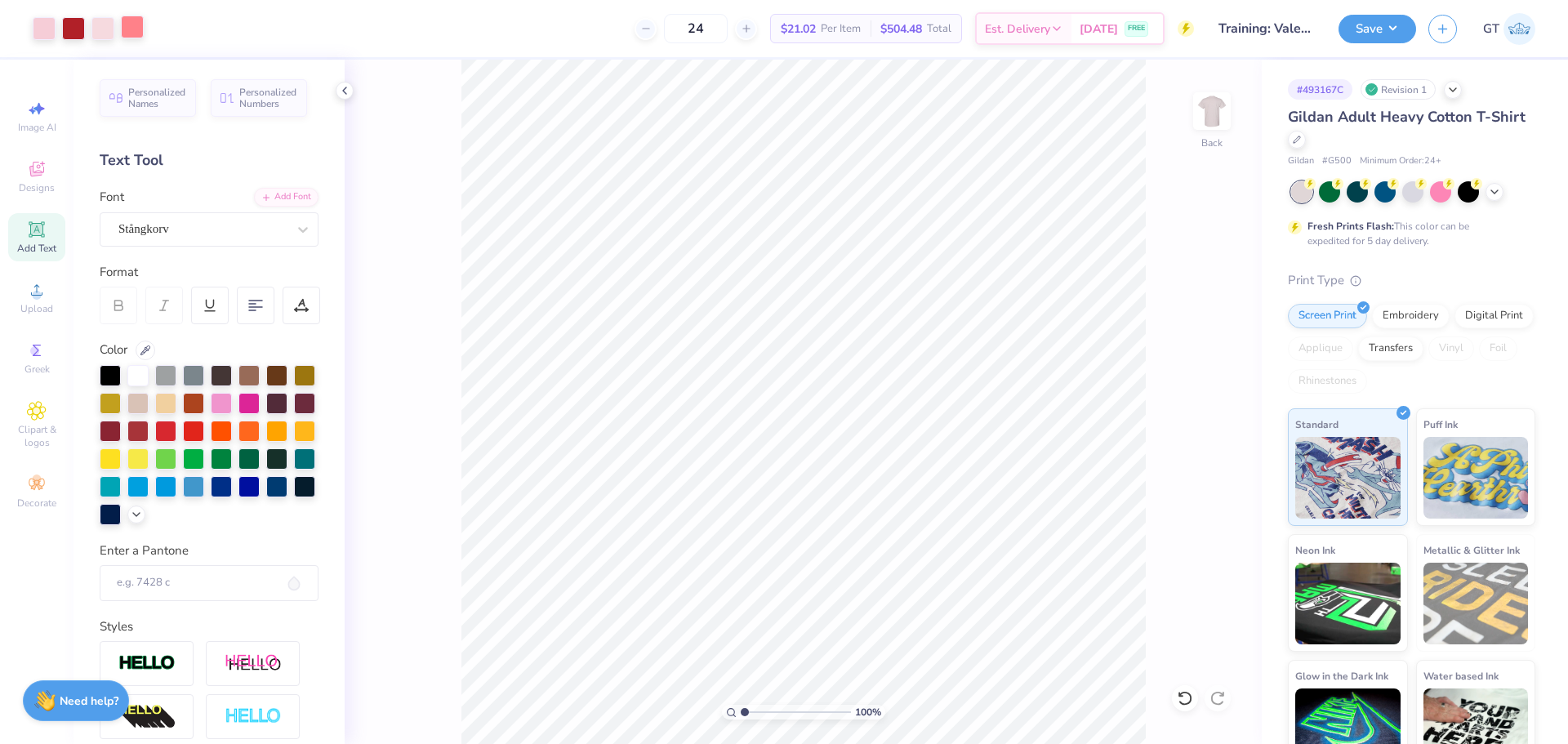 click at bounding box center [132, 27] 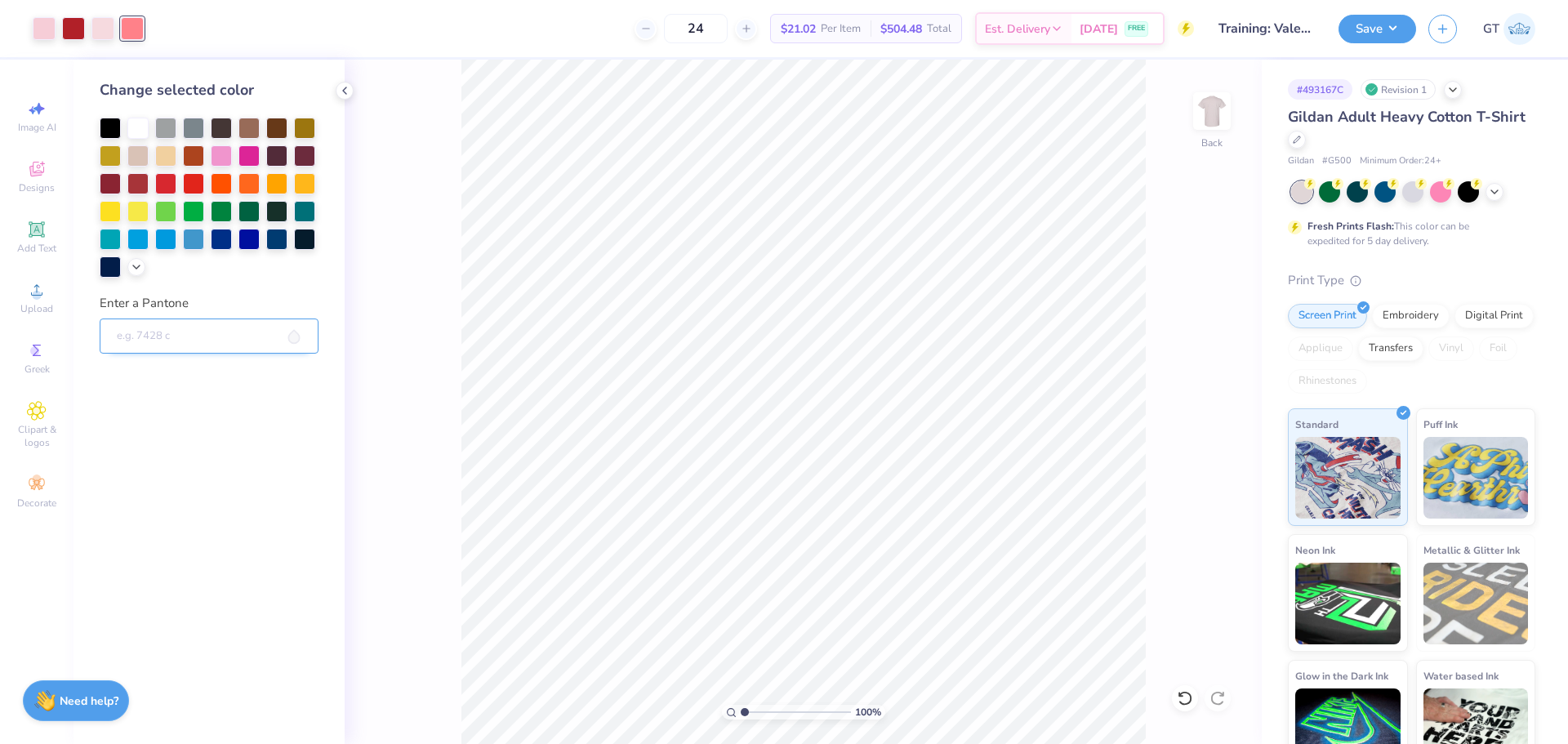 click on "Enter a Pantone" at bounding box center (209, 336) 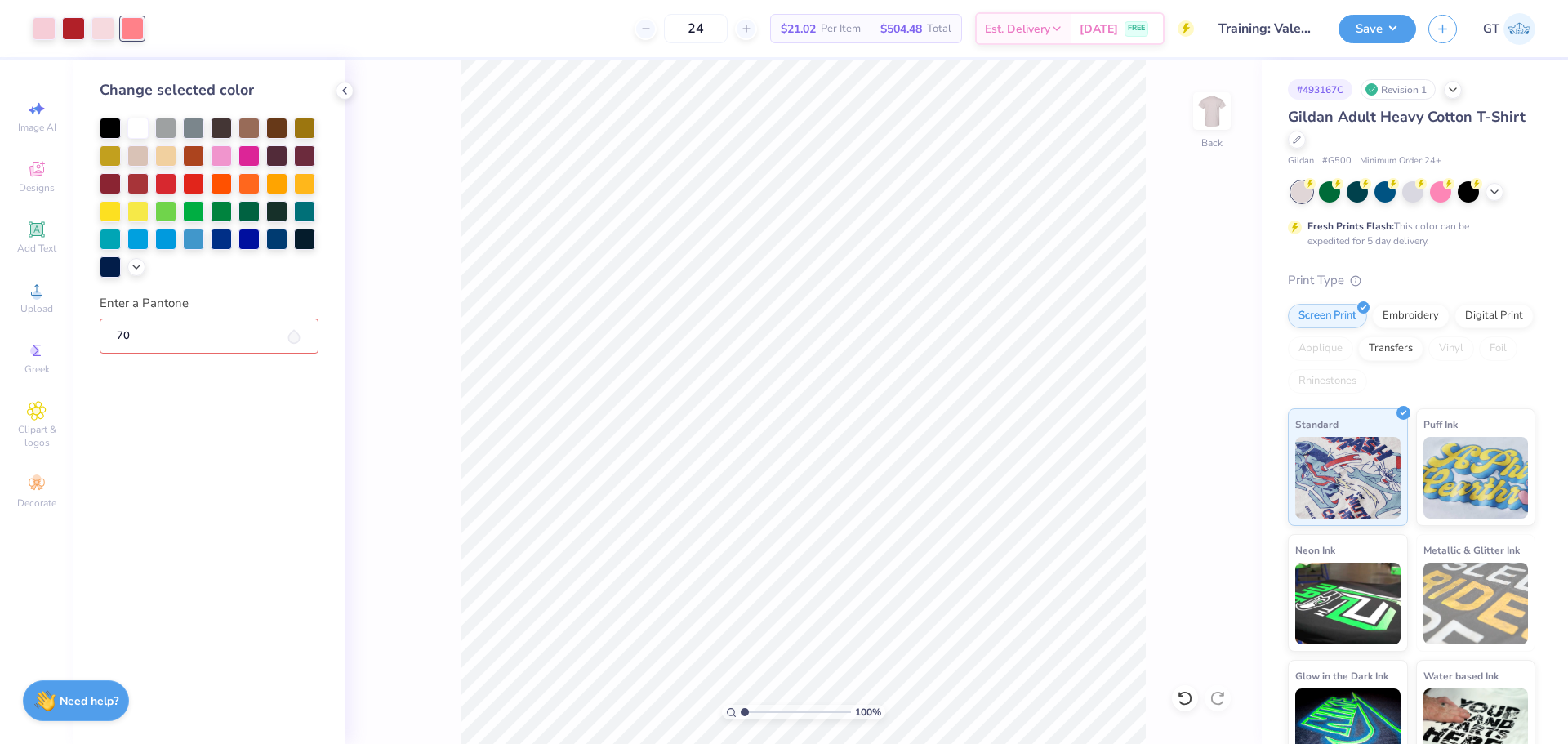 type on "705" 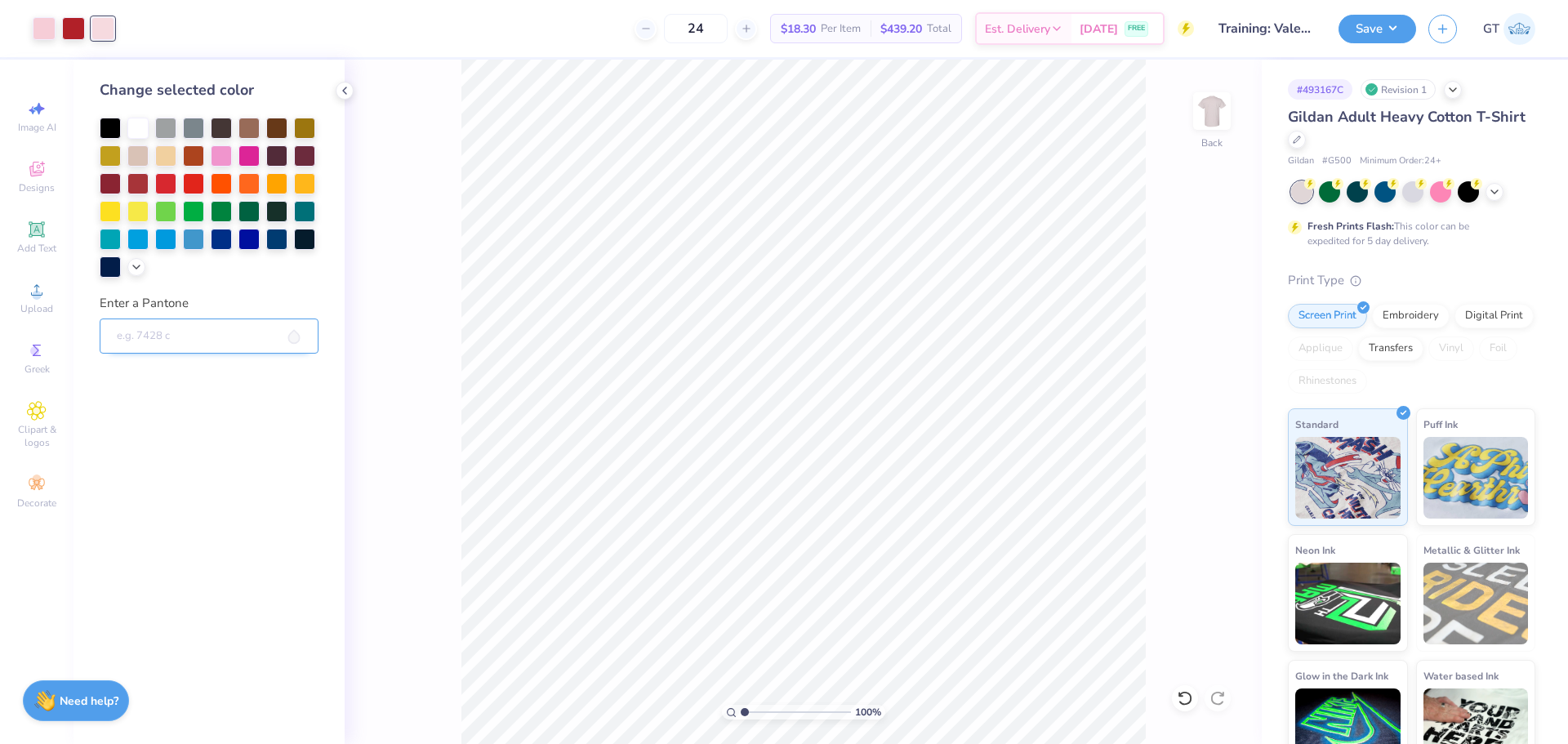 click on "Enter a Pantone" at bounding box center [209, 336] 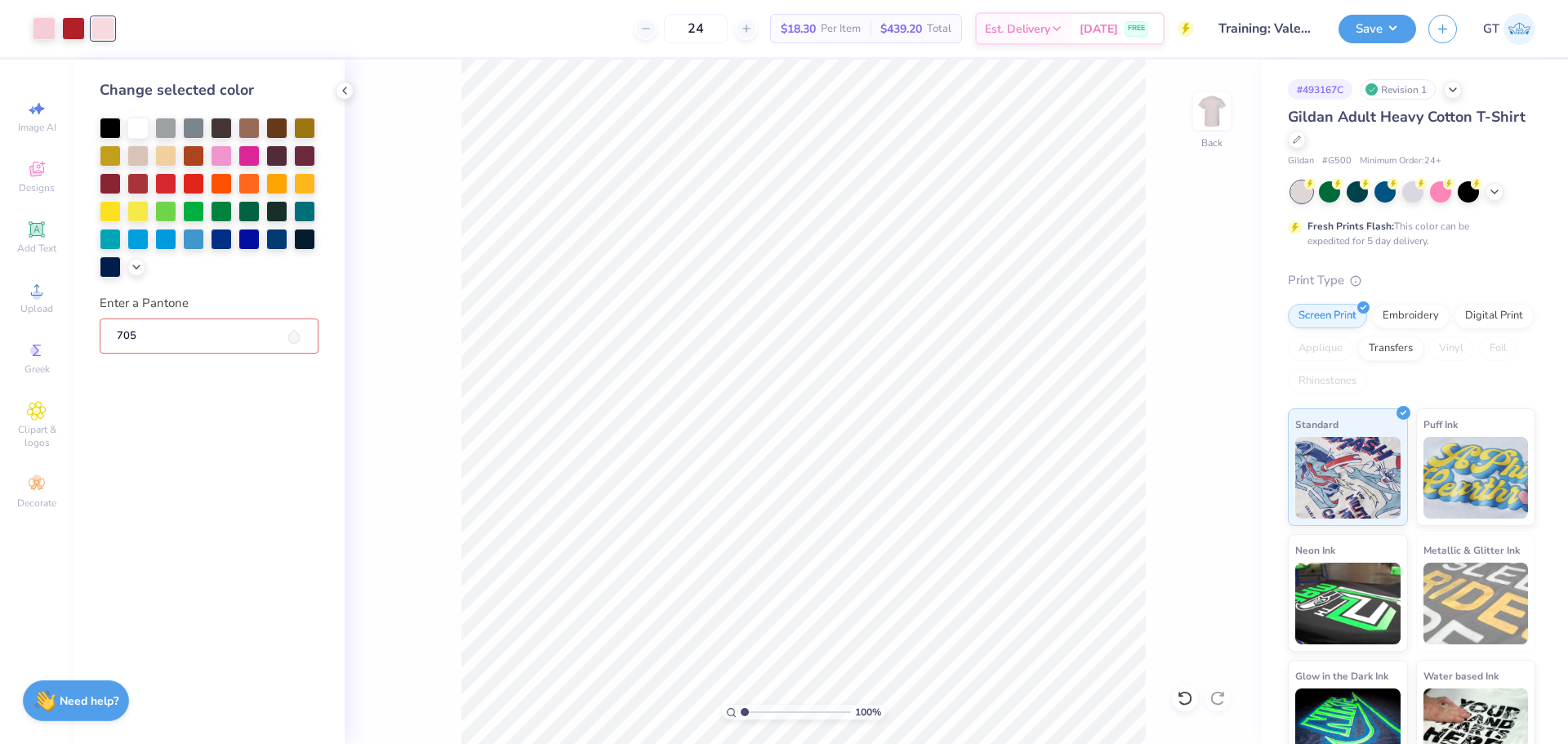 type on "705" 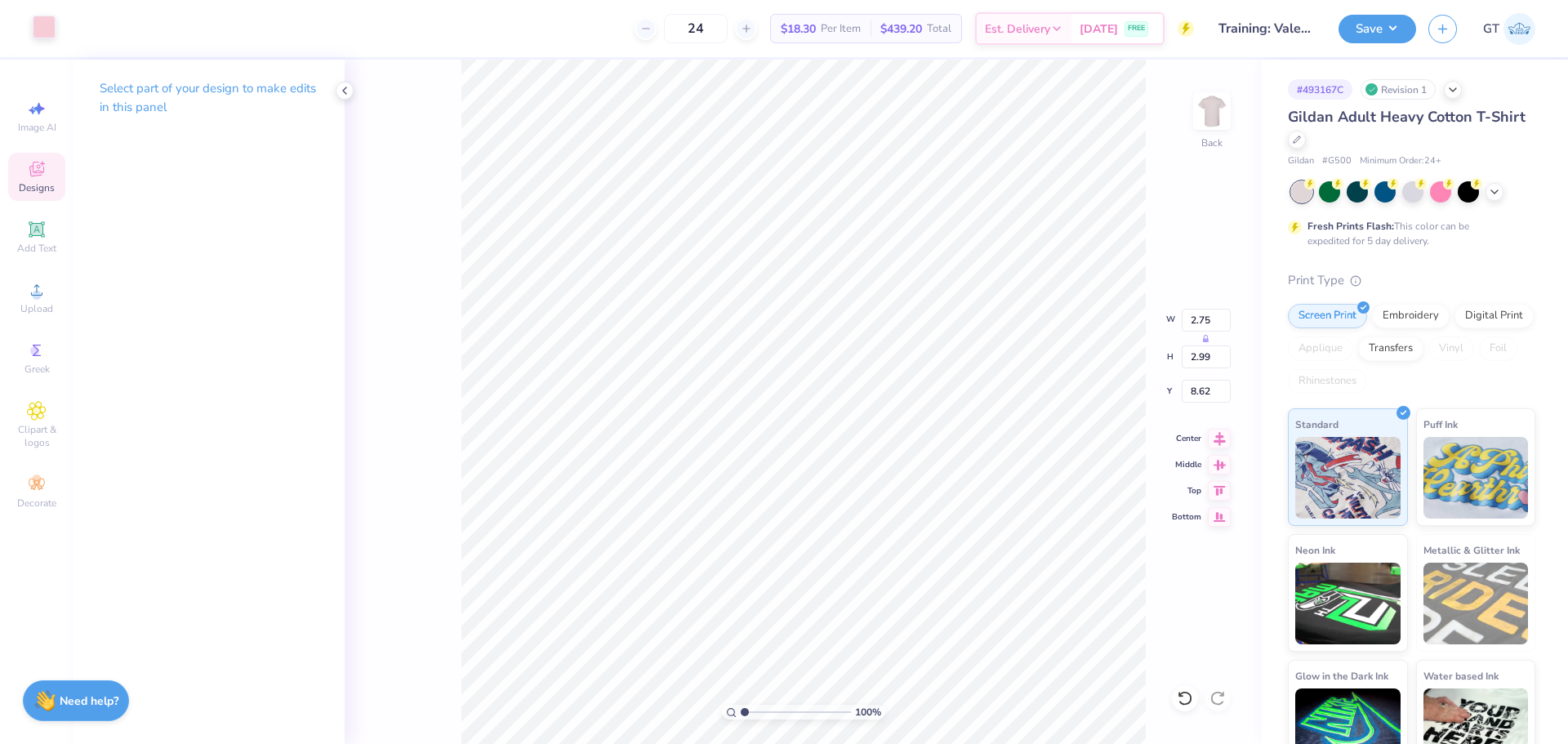 click at bounding box center (44, 27) 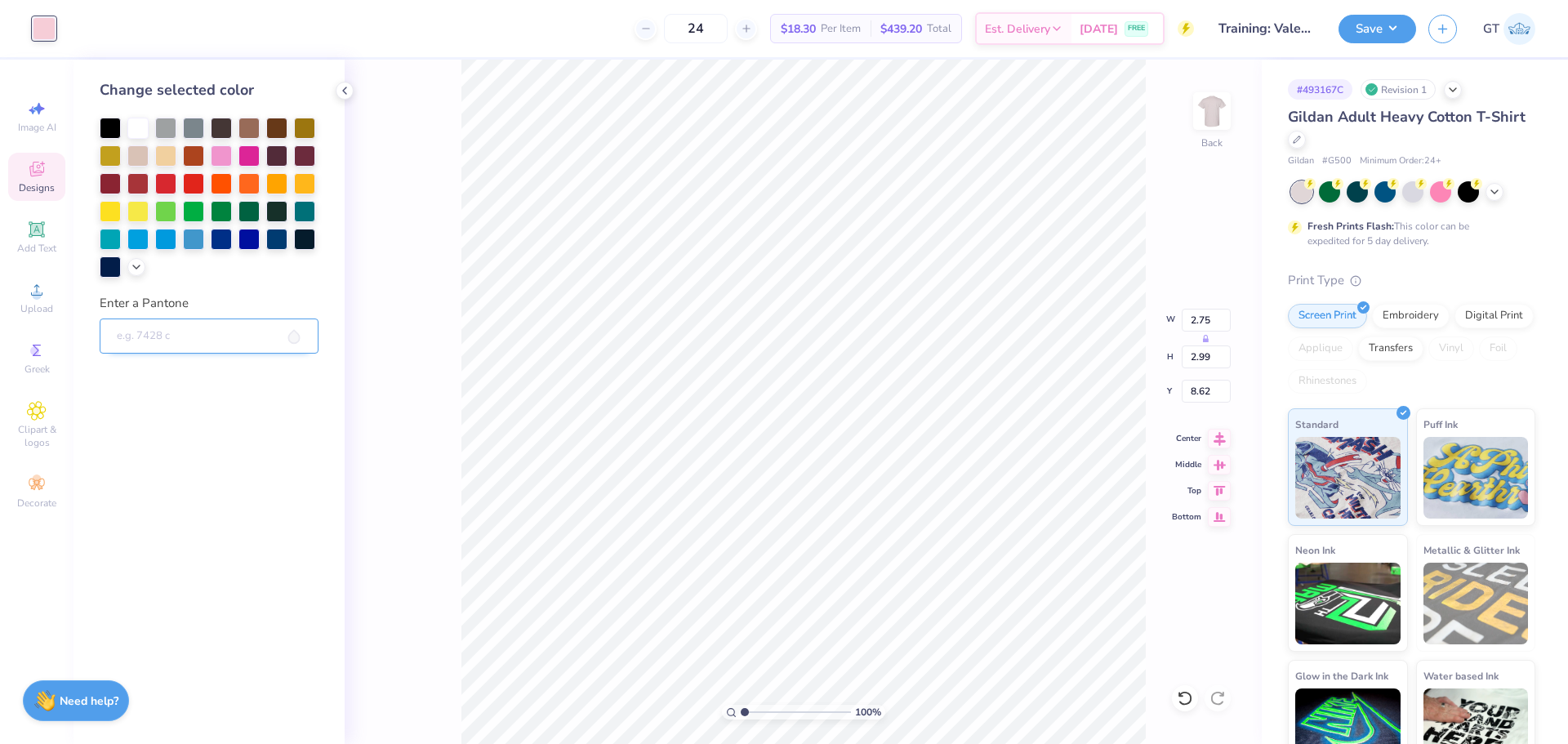 click on "Enter a Pantone" at bounding box center (209, 336) 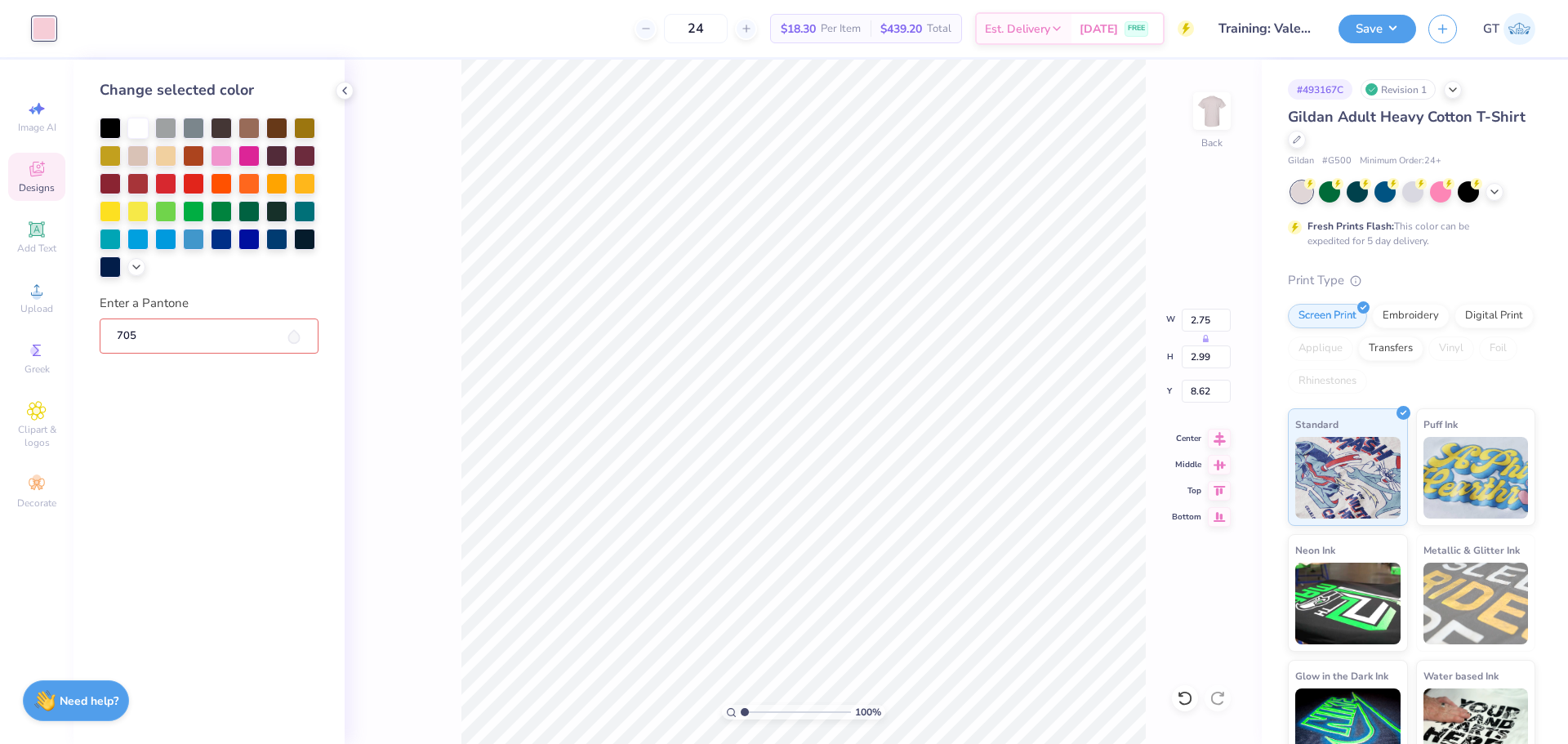 type on "705" 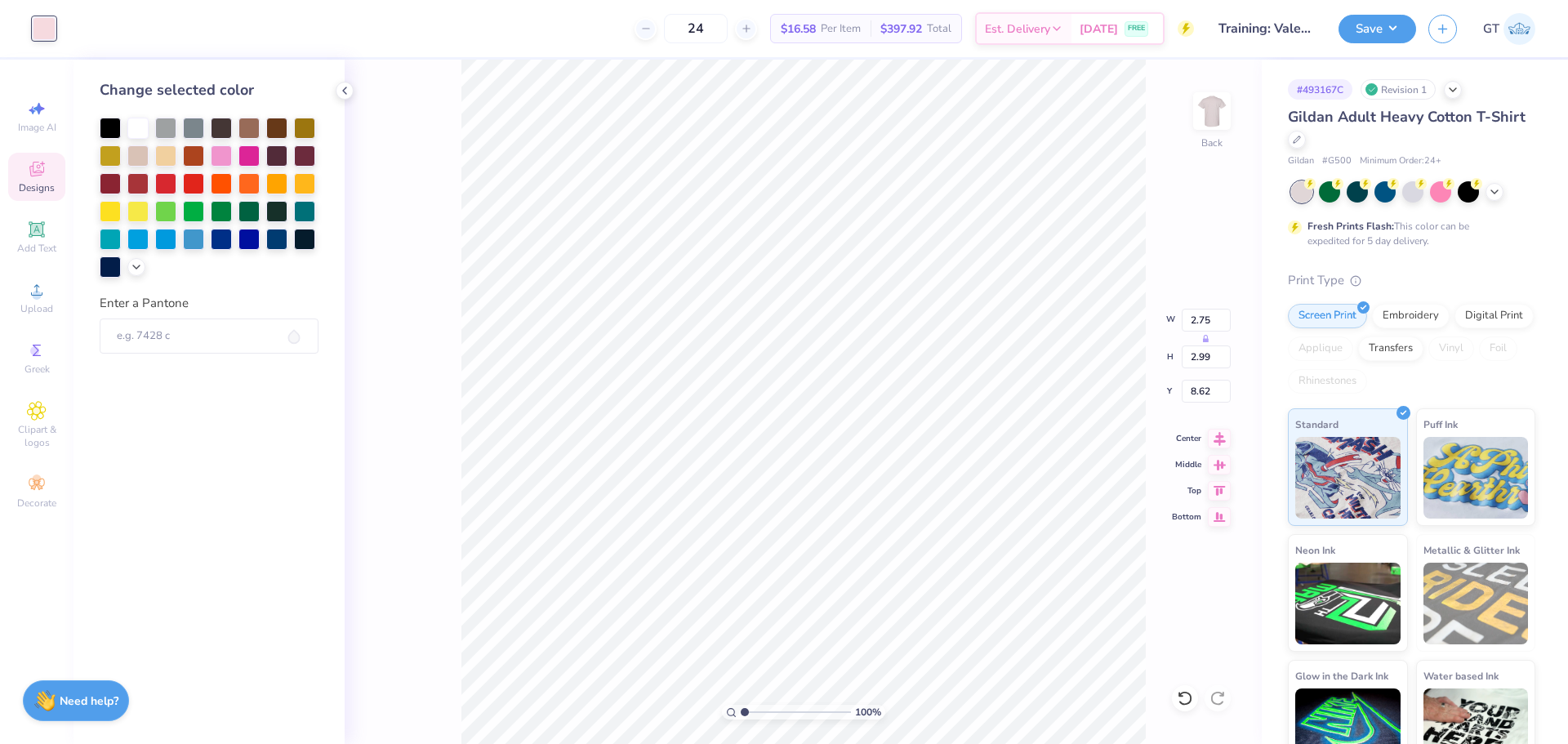 type on "3.30" 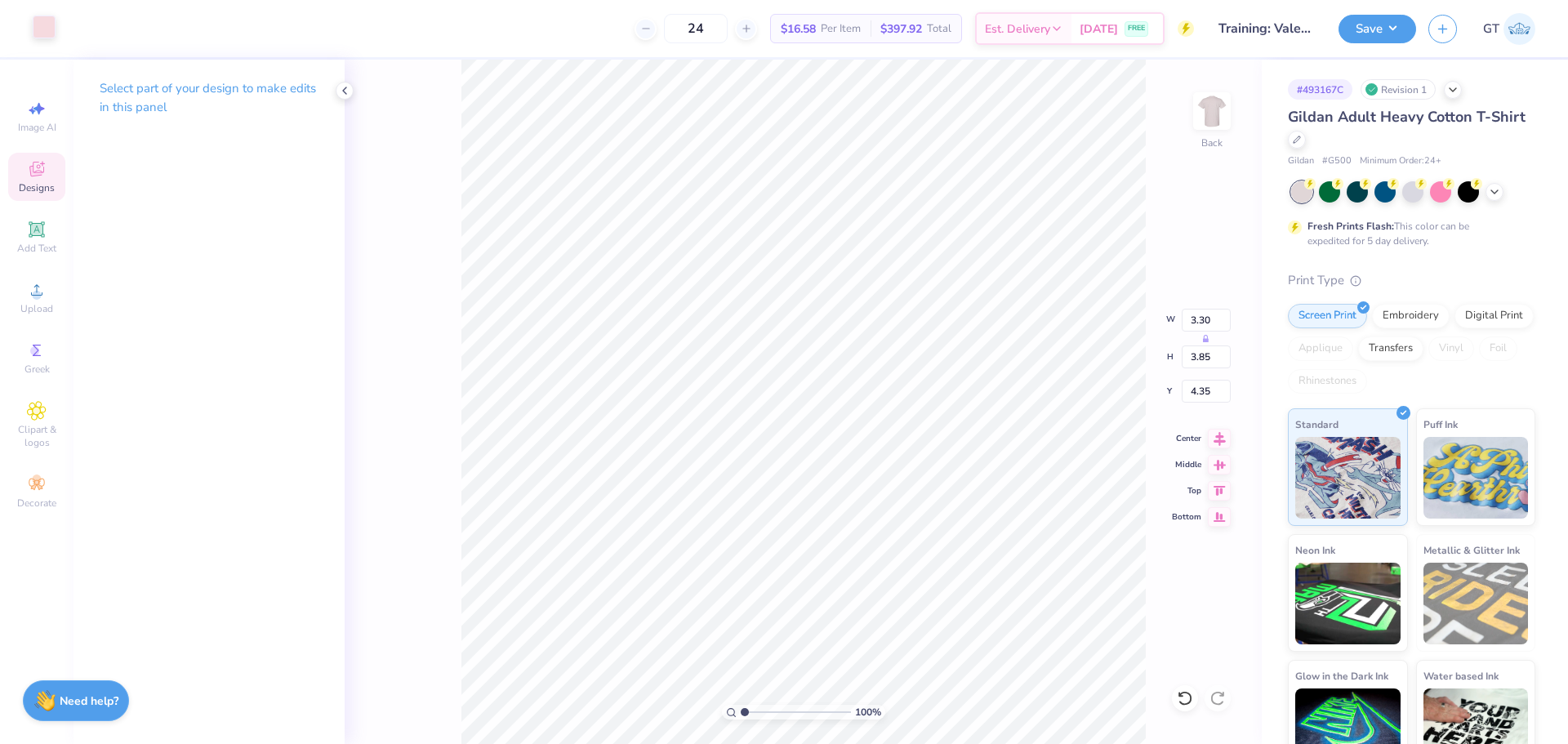 click at bounding box center (44, 27) 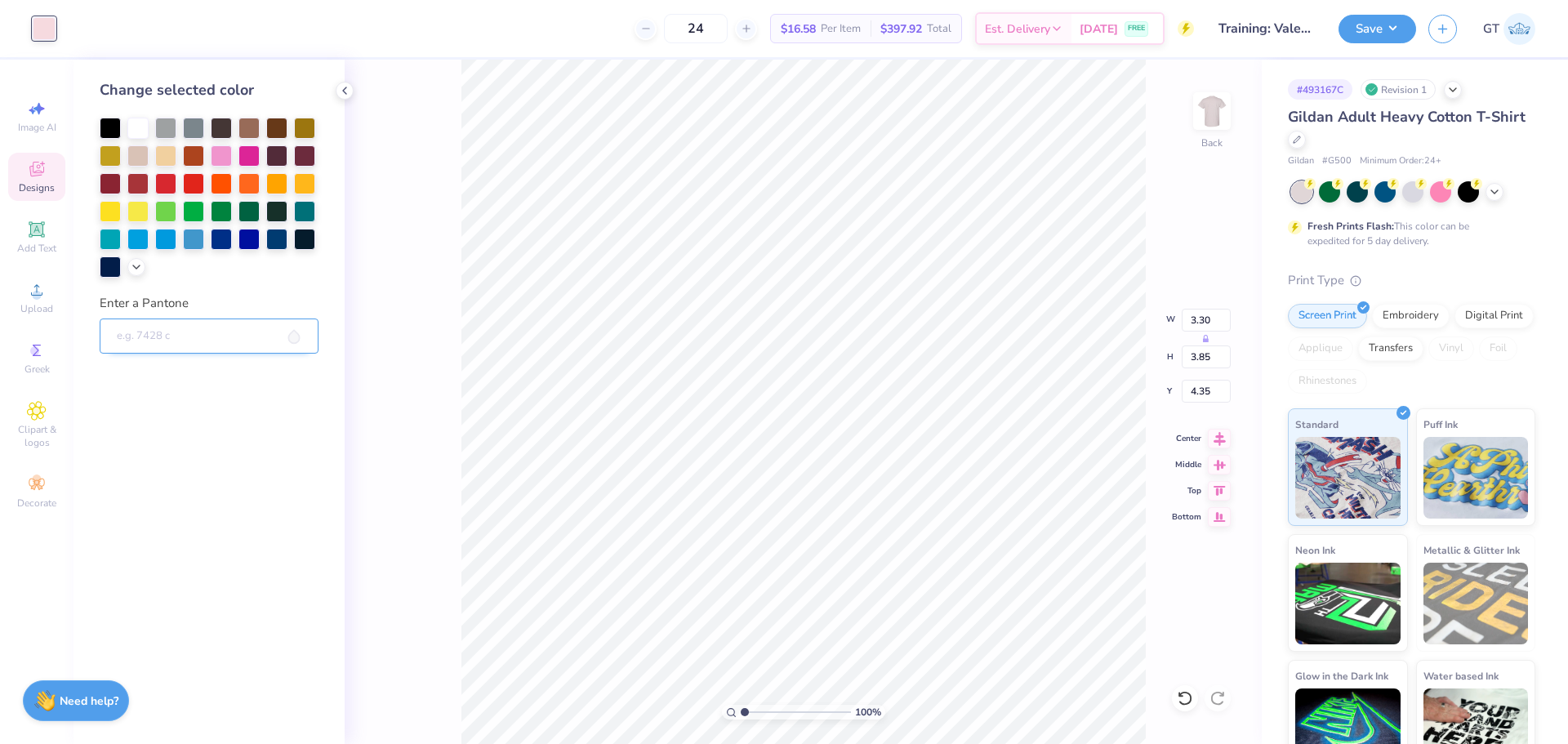 click on "Enter a Pantone" at bounding box center (209, 336) 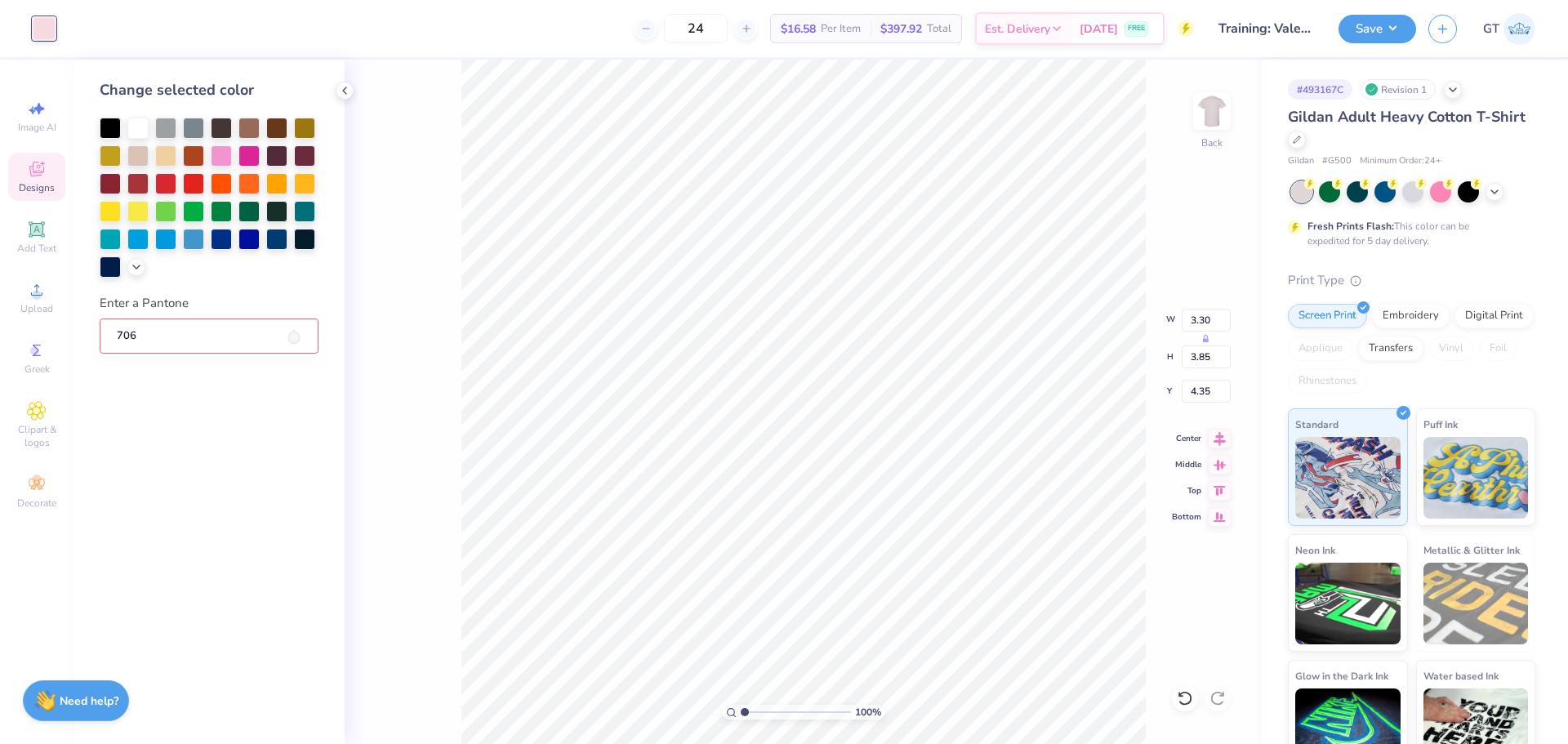 type on "706" 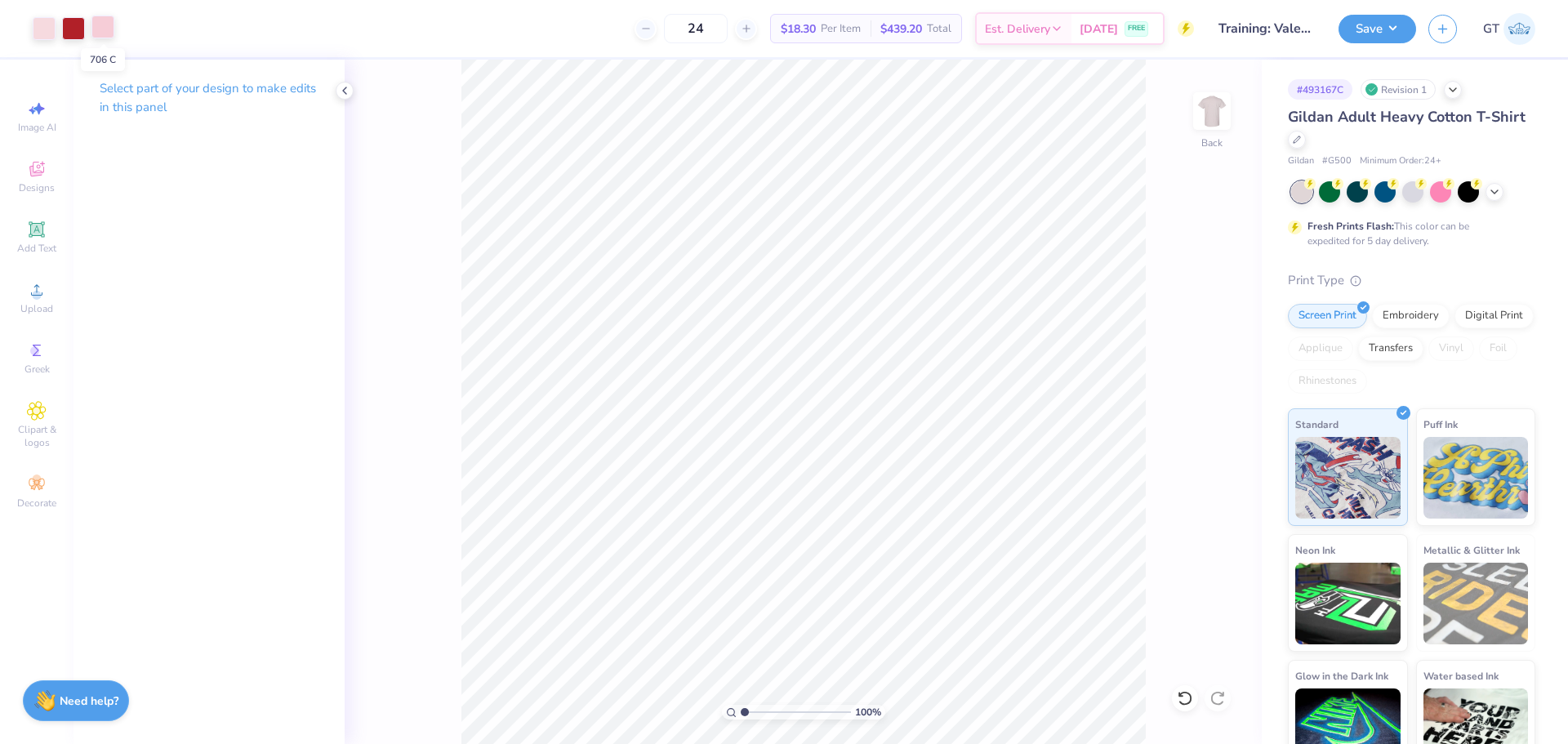 click at bounding box center [103, 27] 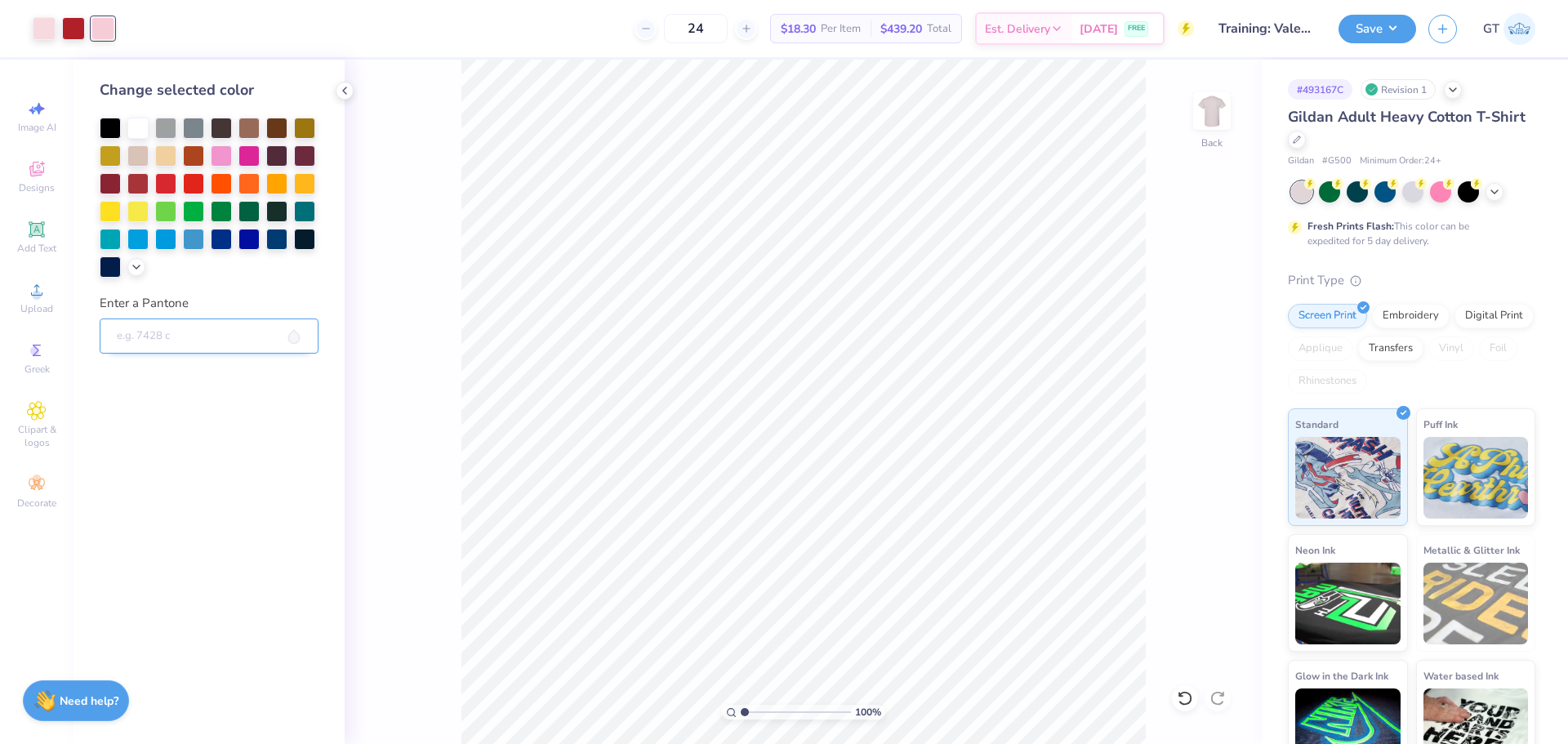 click on "Enter a Pantone" at bounding box center [209, 336] 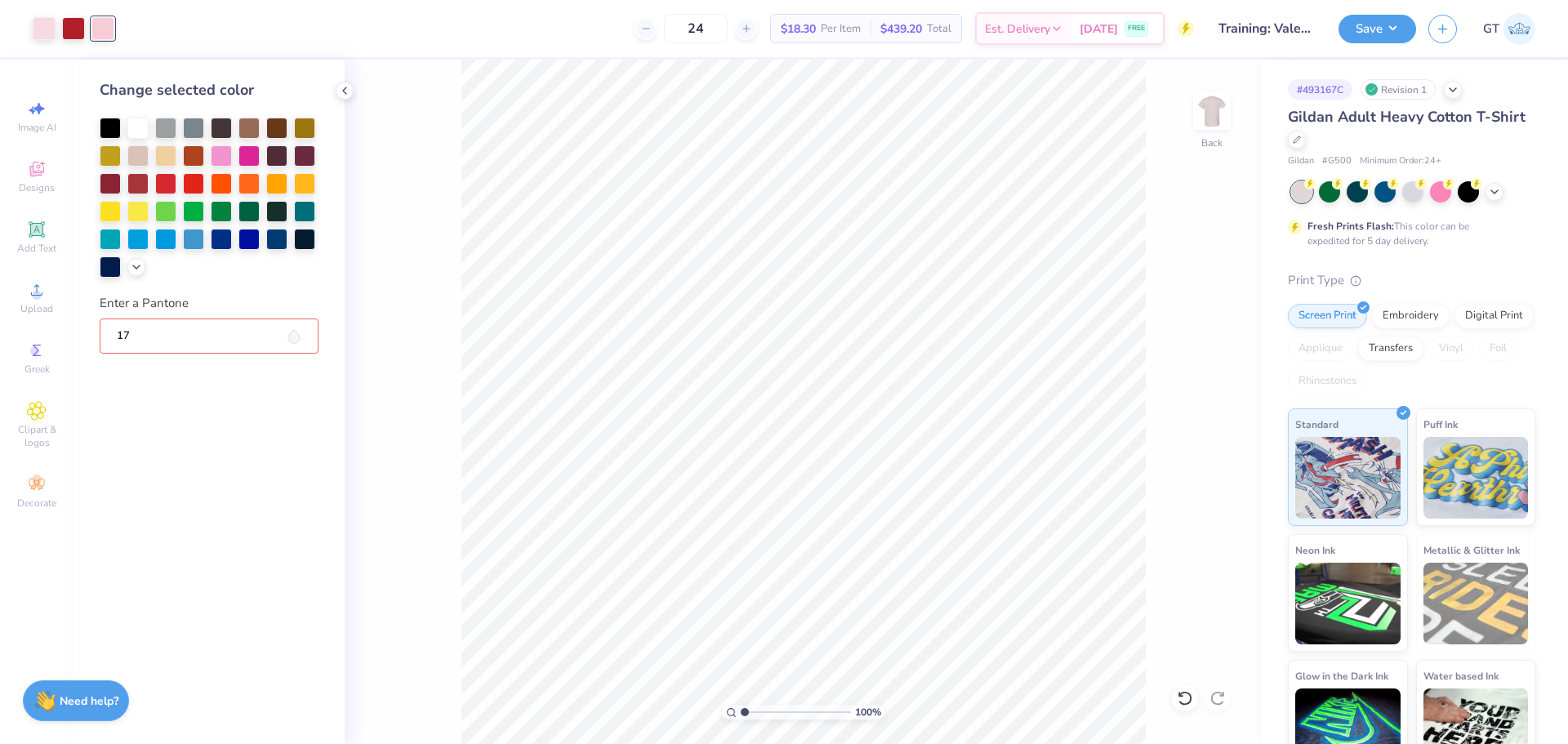 type on "177" 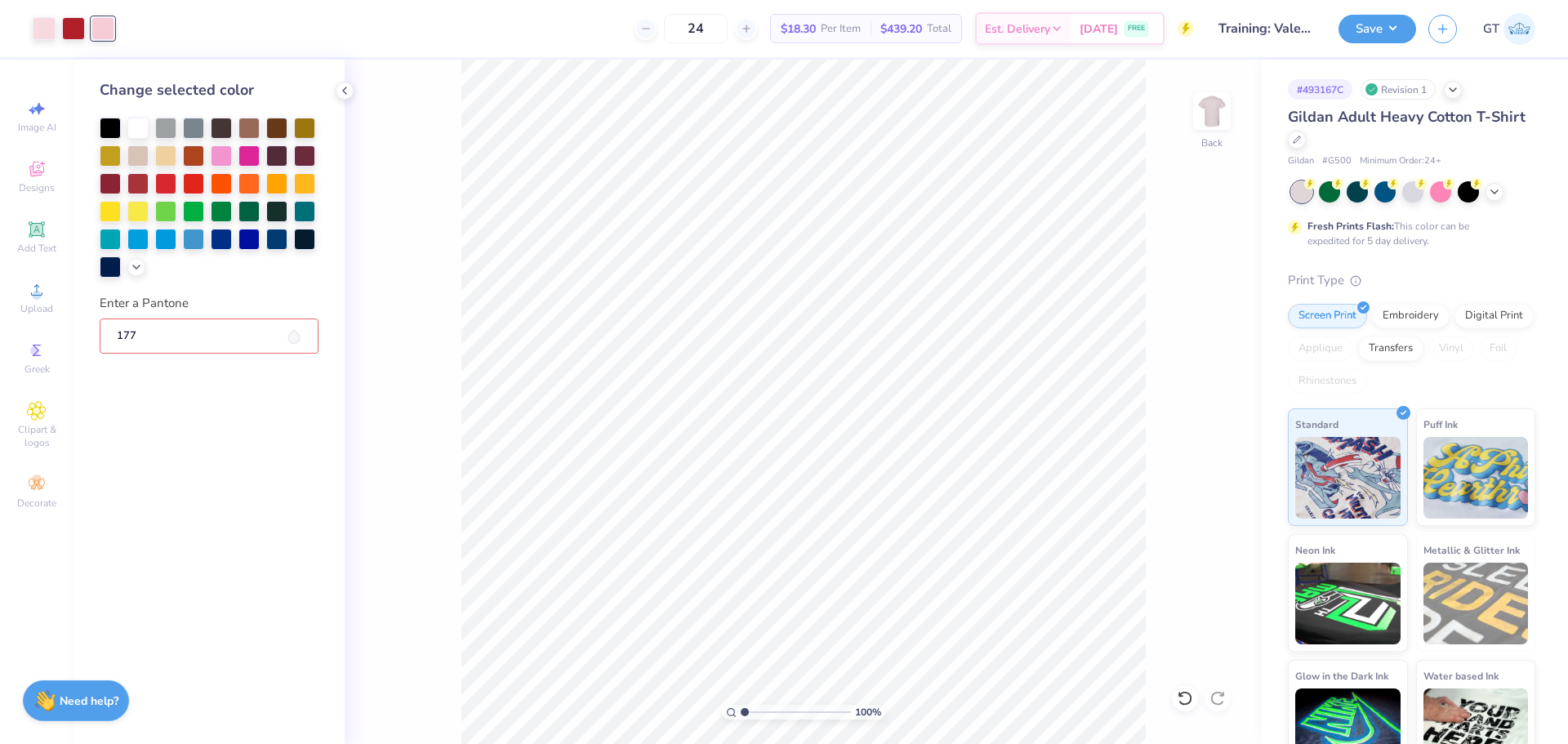 type 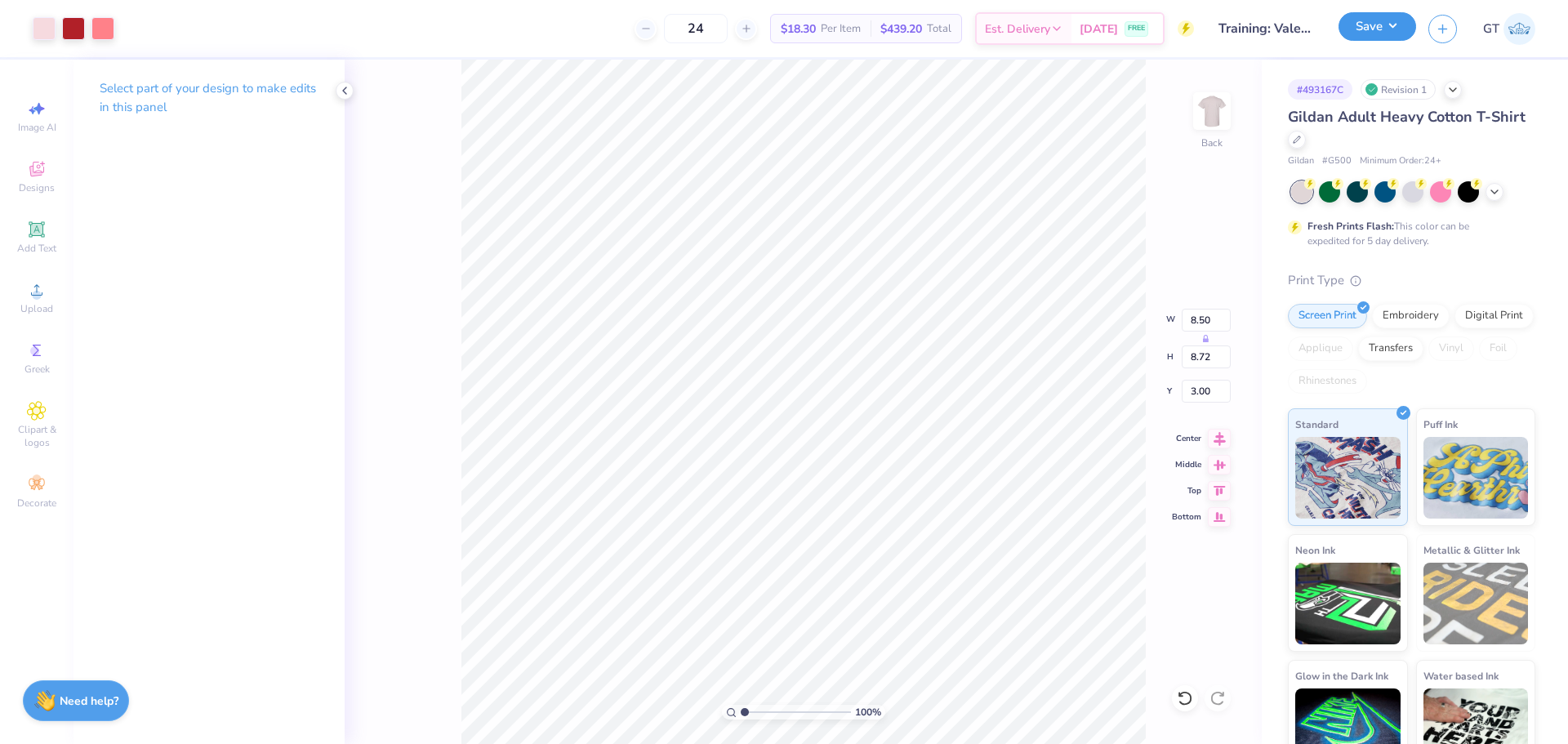 click on "Save" at bounding box center [1377, 26] 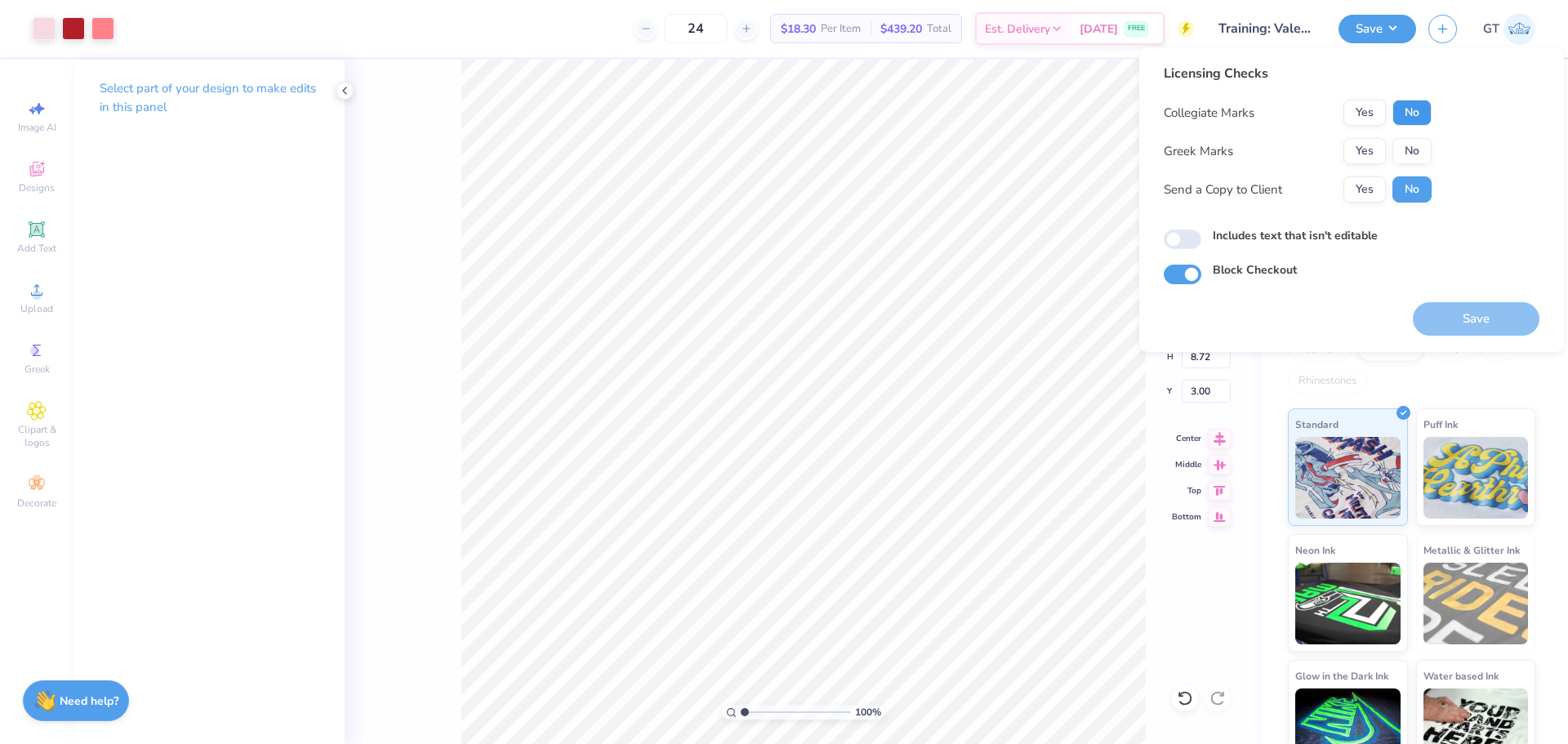 click on "No" at bounding box center [1412, 113] 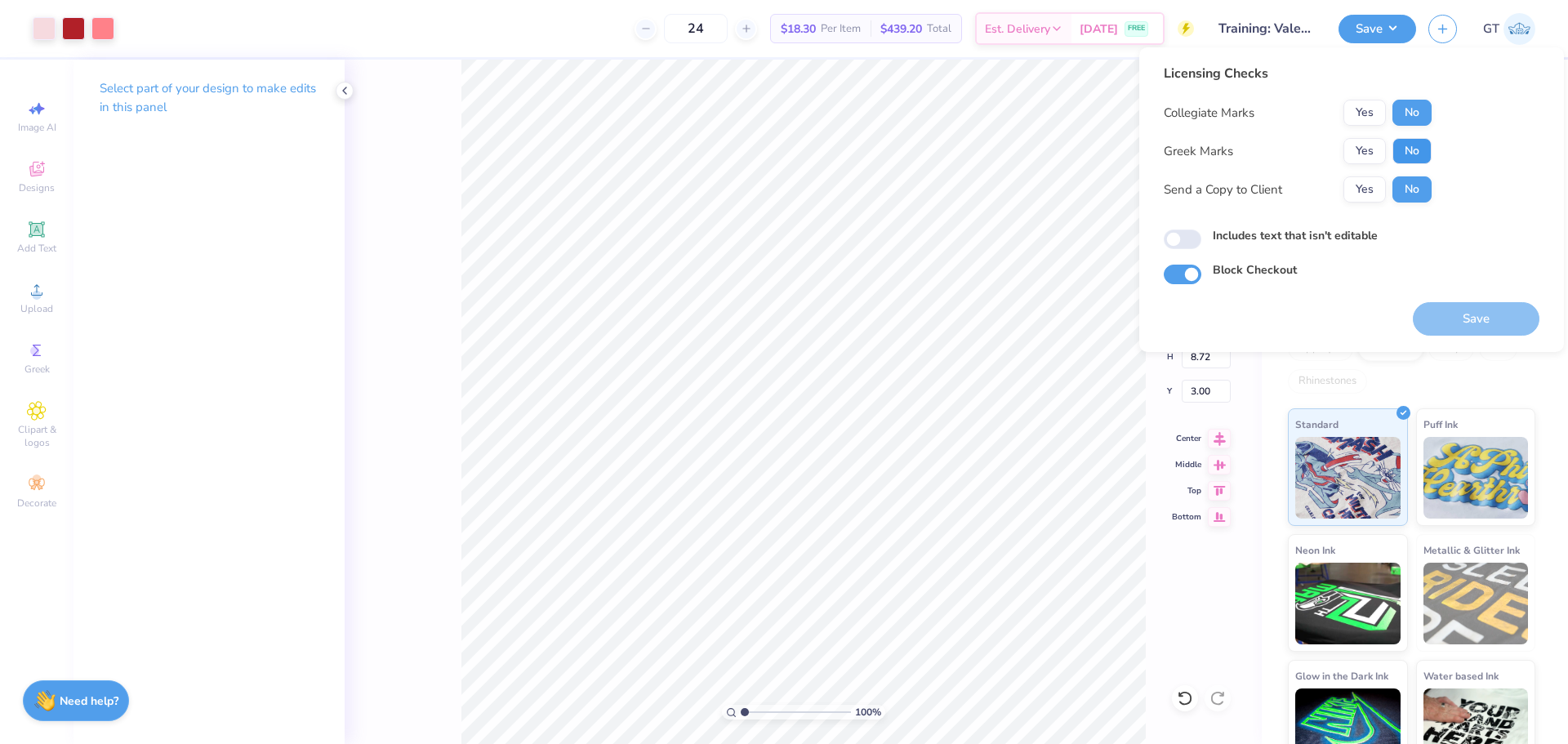 click on "No" at bounding box center [1412, 151] 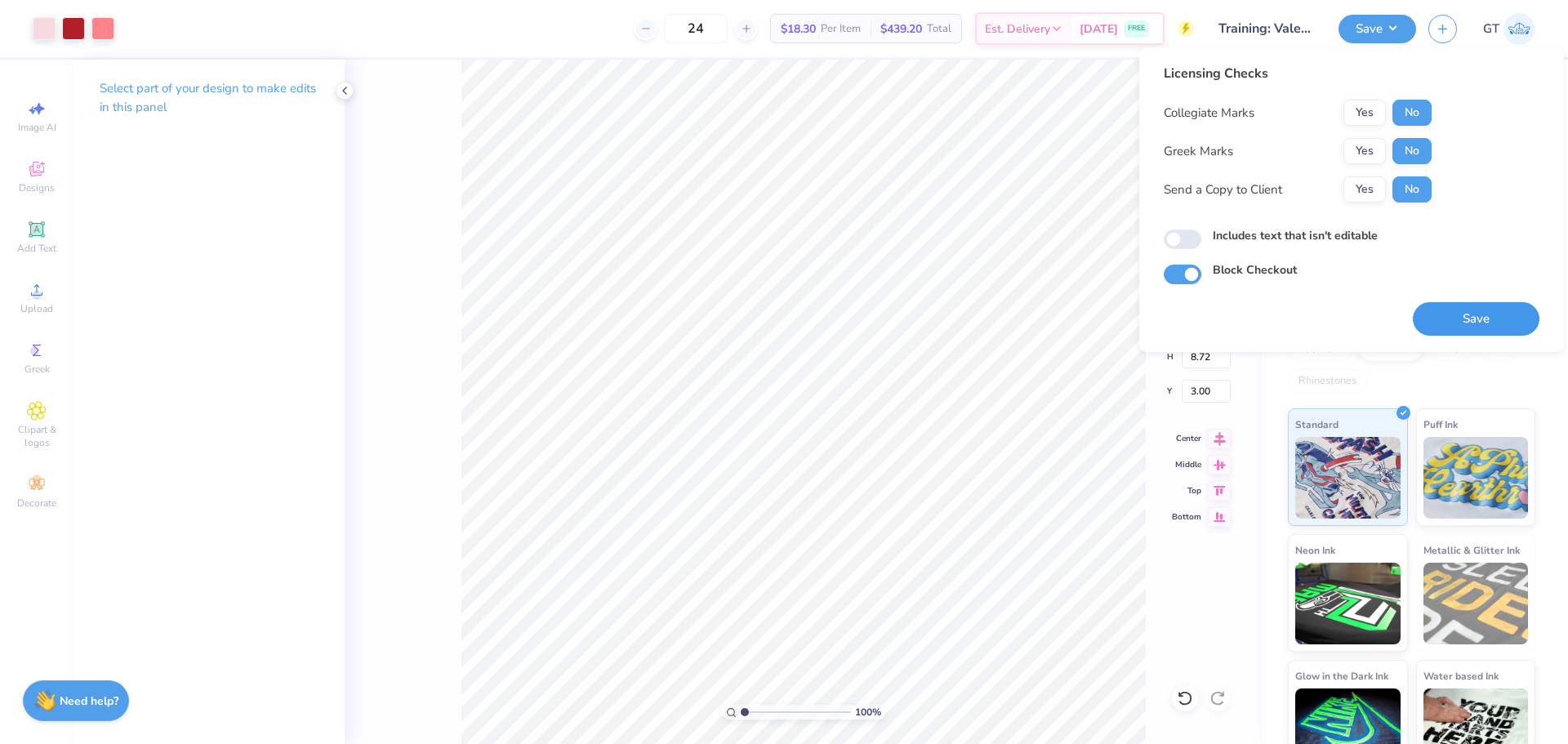 click on "Save" at bounding box center (1476, 319) 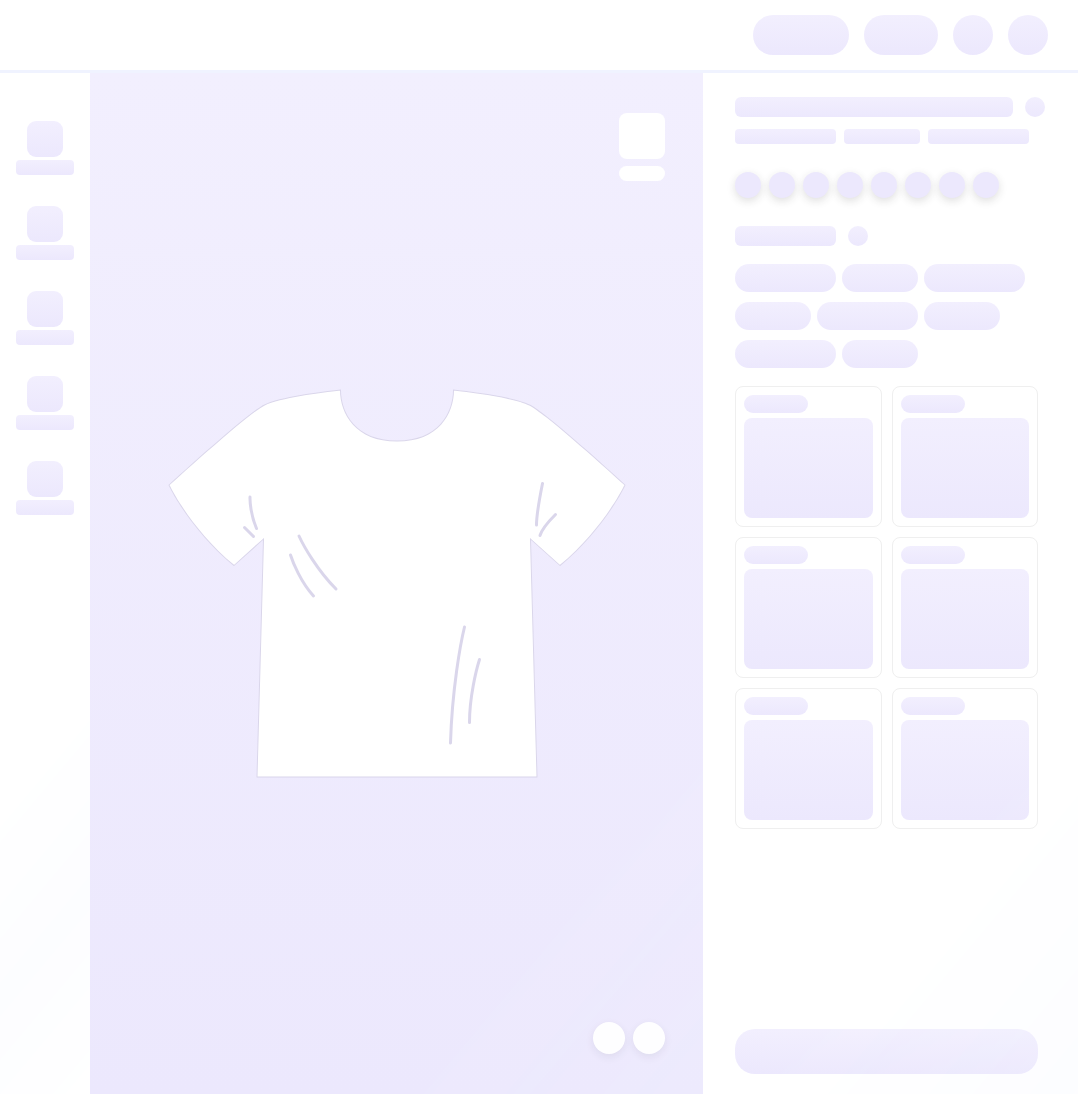scroll, scrollTop: 0, scrollLeft: 0, axis: both 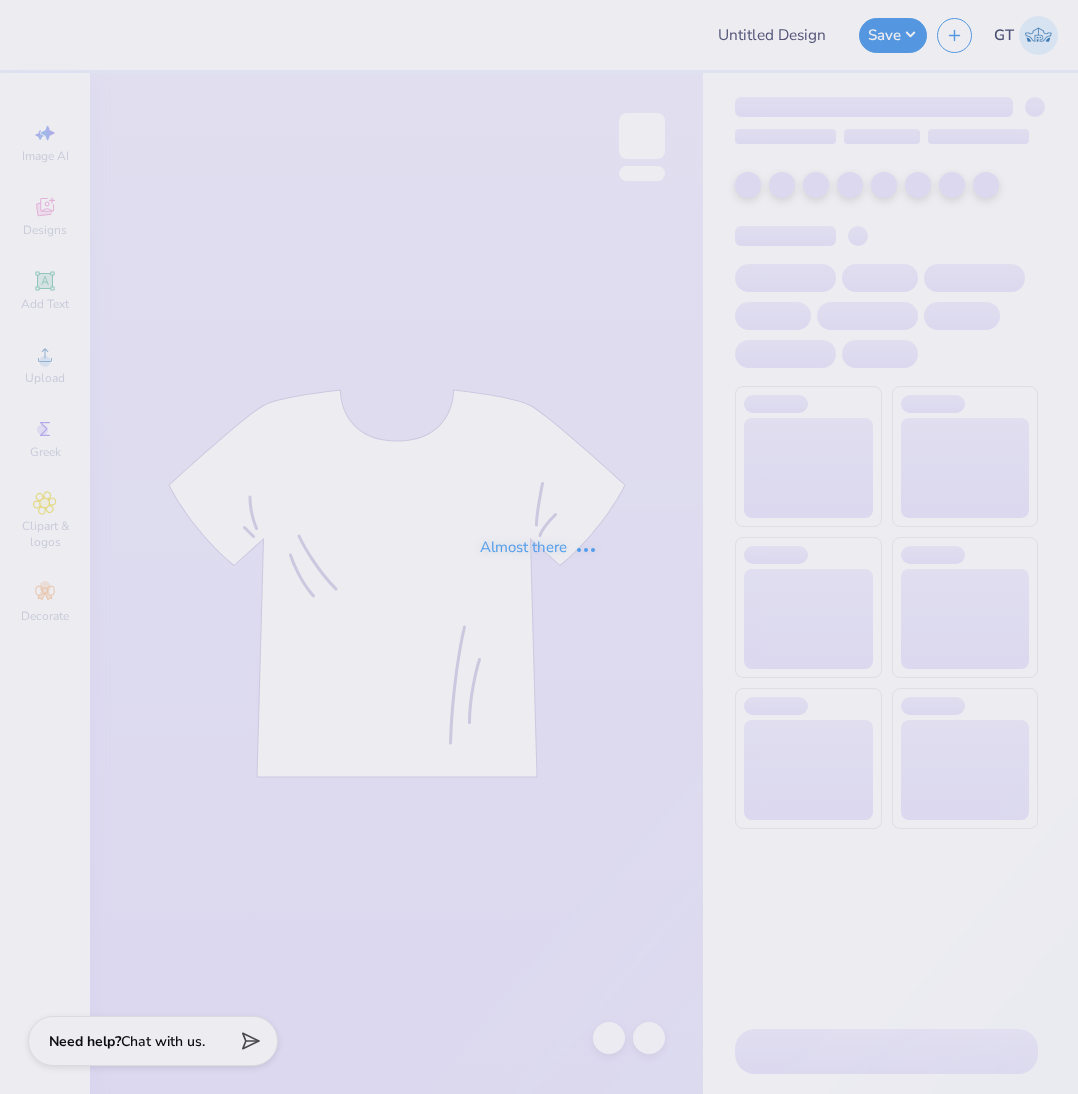 type on "Training: Valentines merch for ZTA" 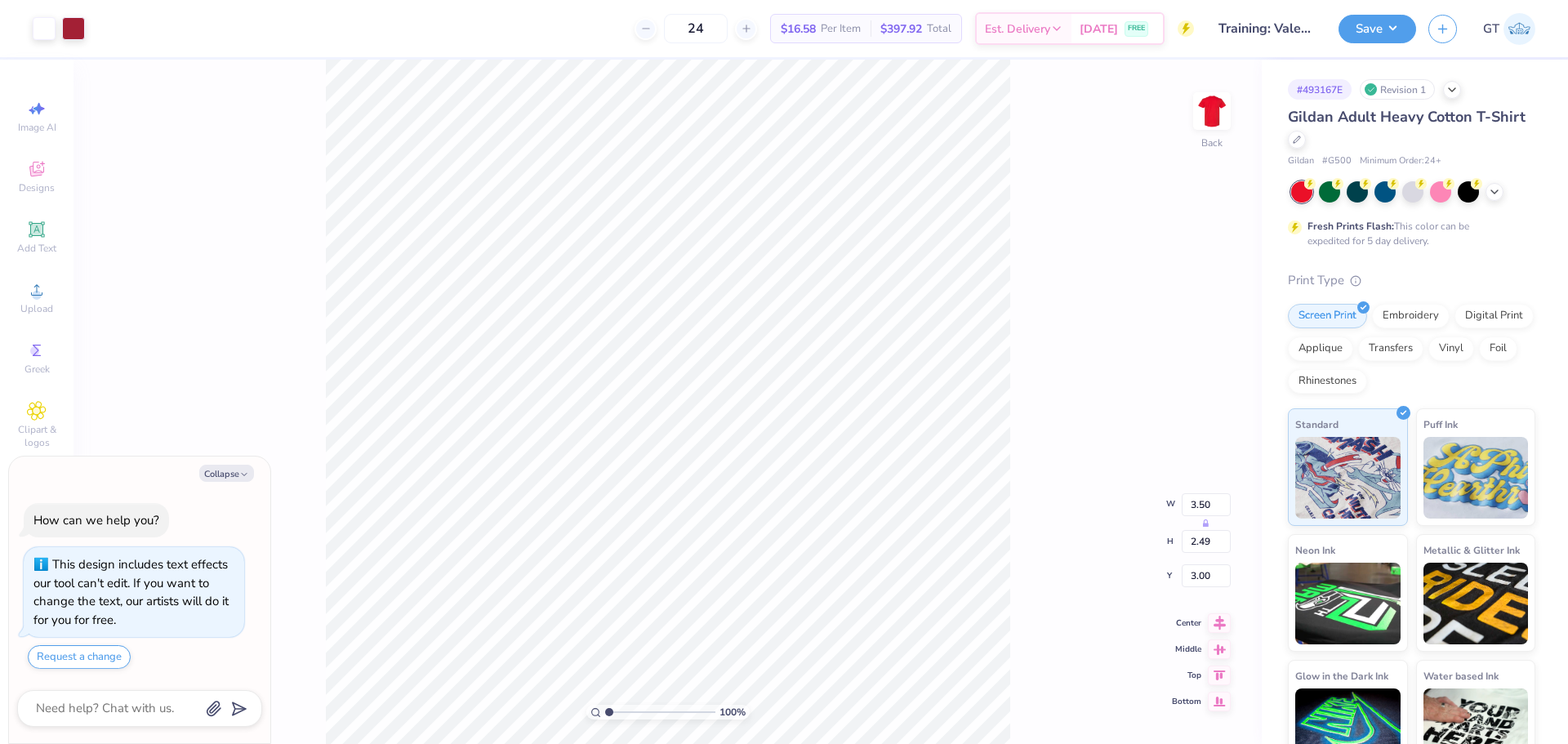 type on "x" 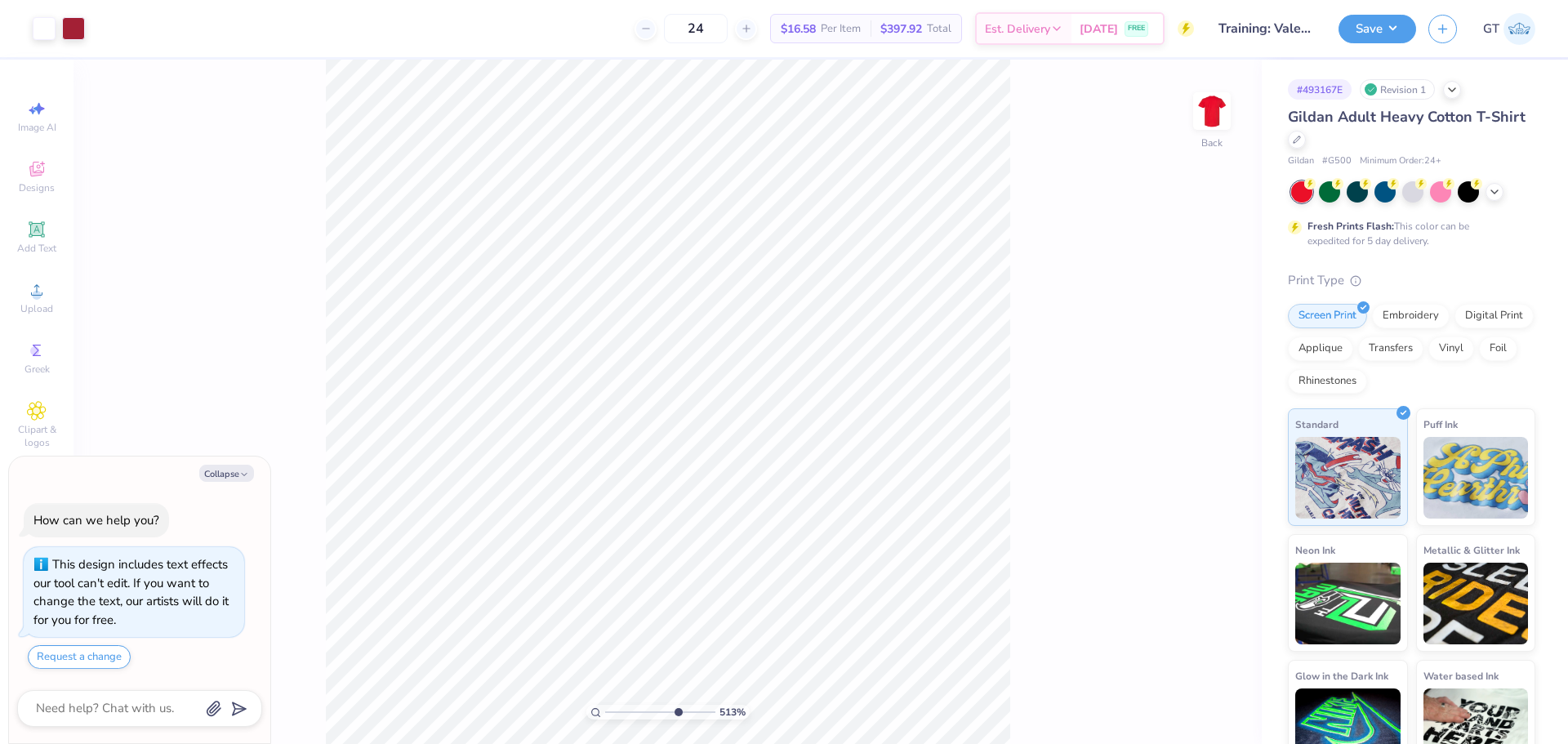 type on "10" 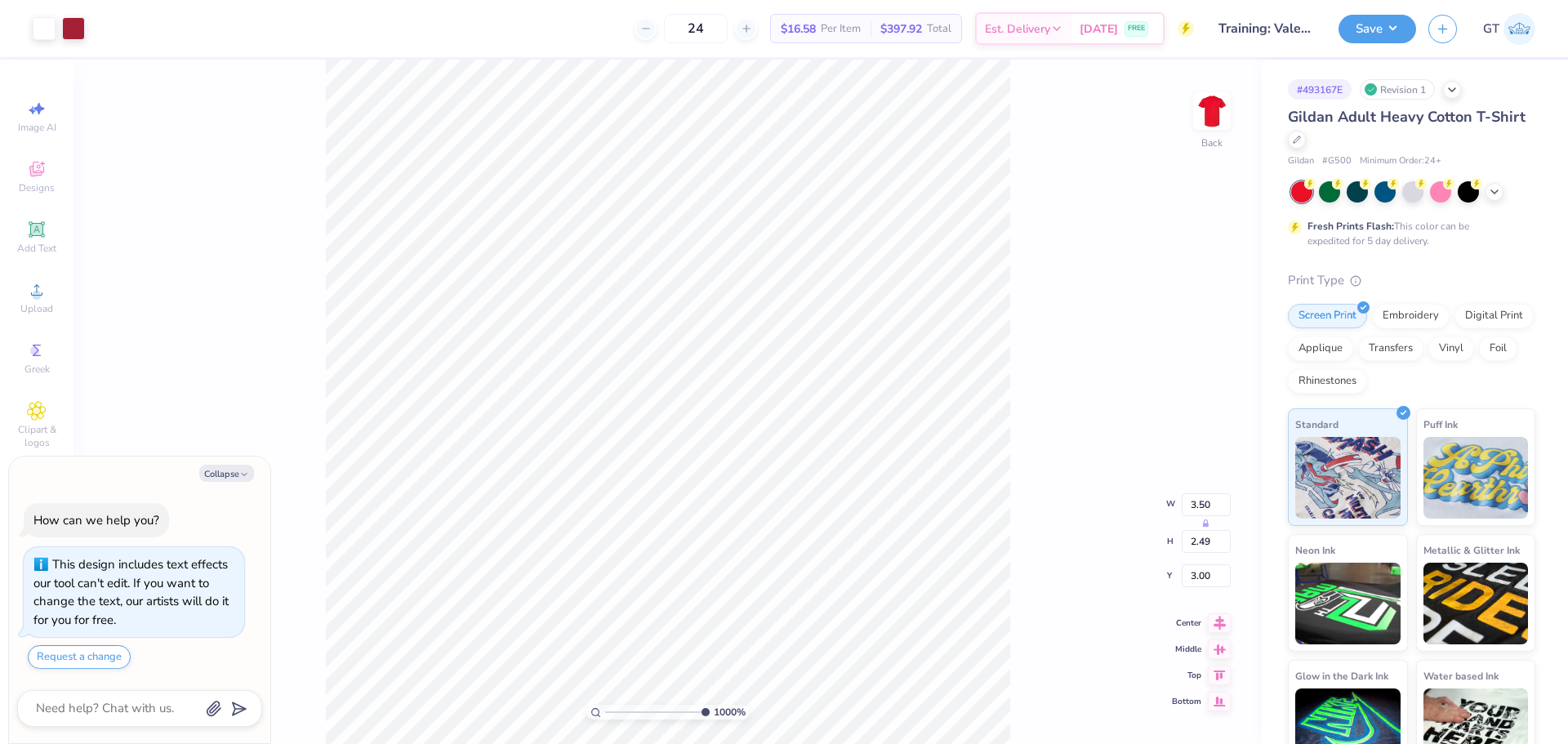 type on "x" 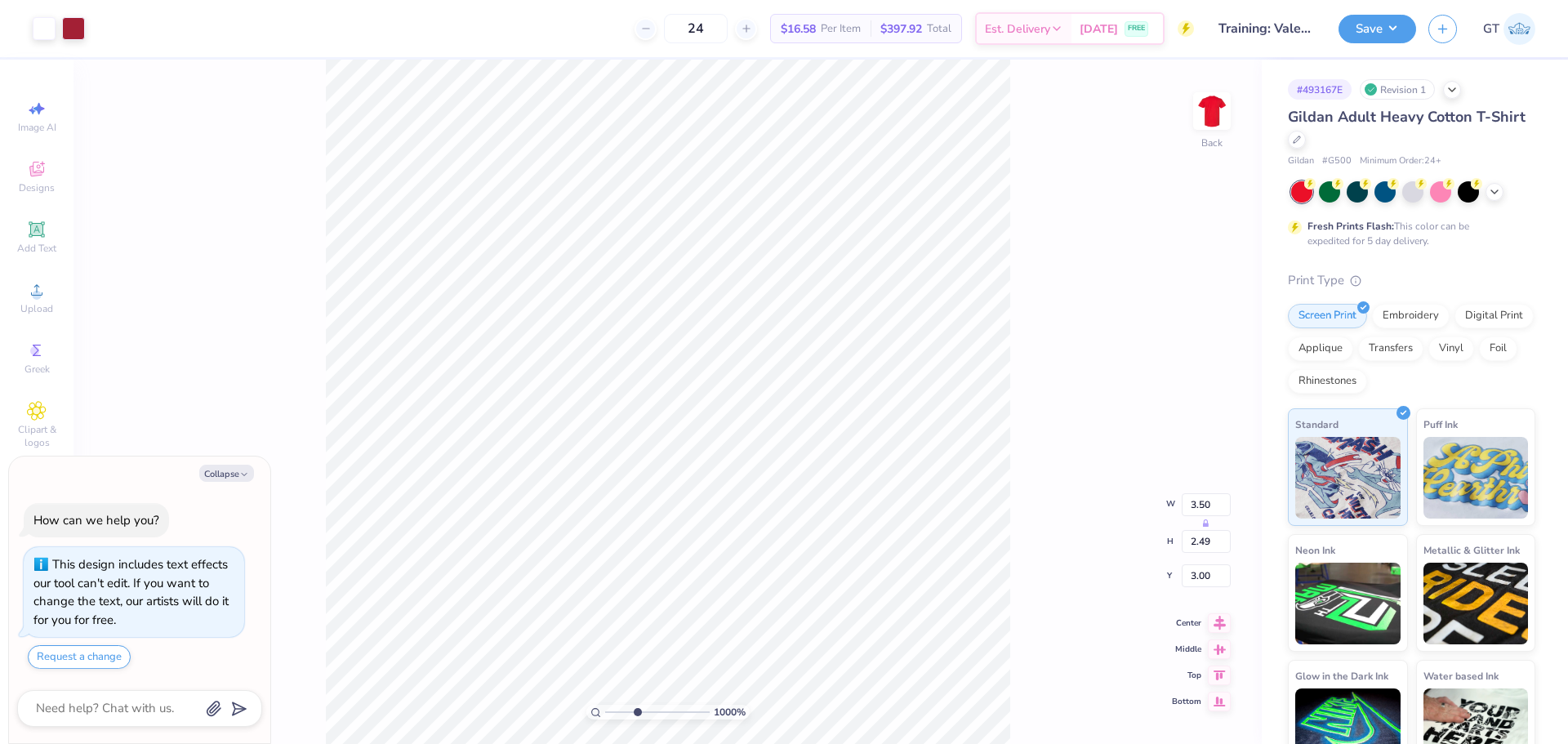type on "2.63421369538396" 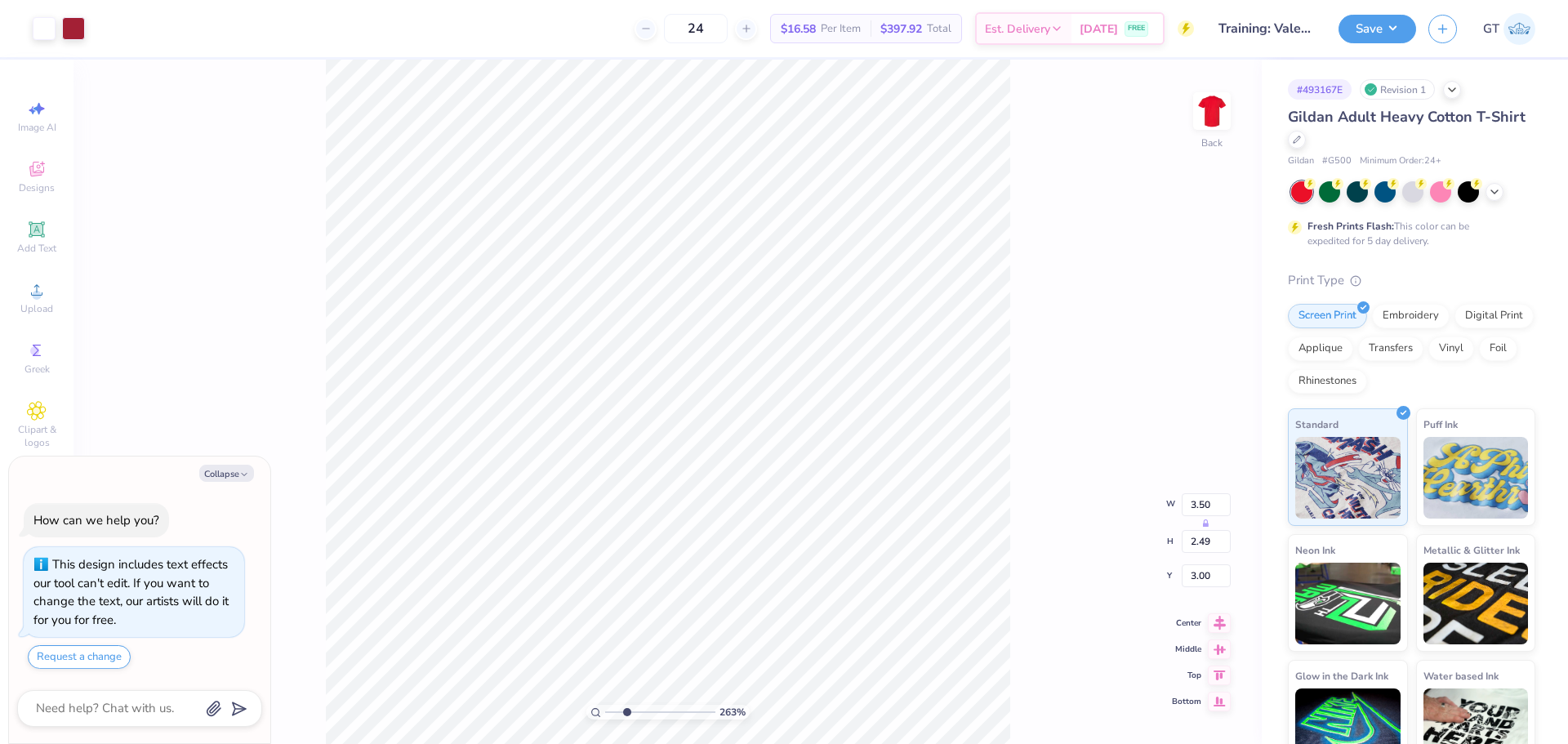 type on "x" 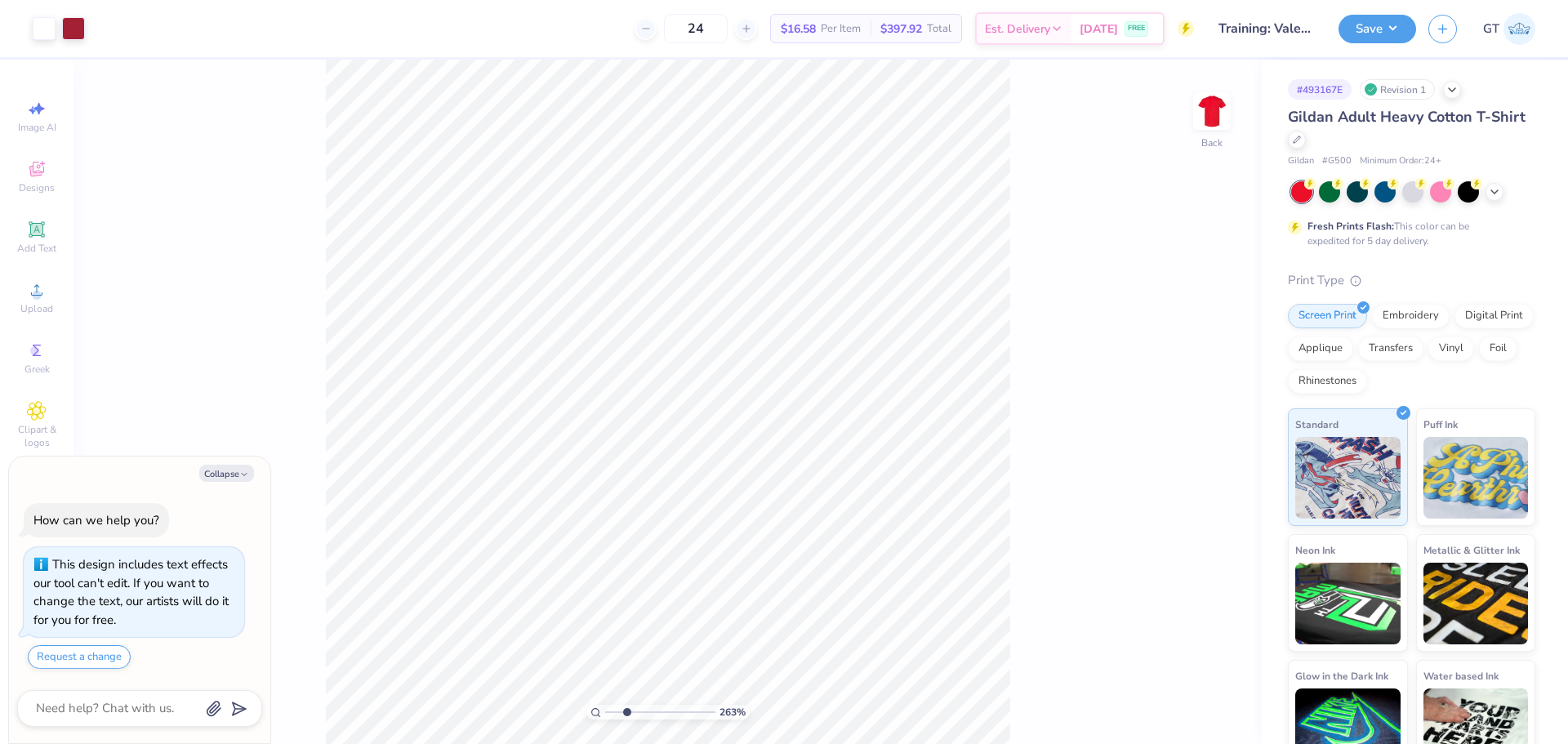 type on "x" 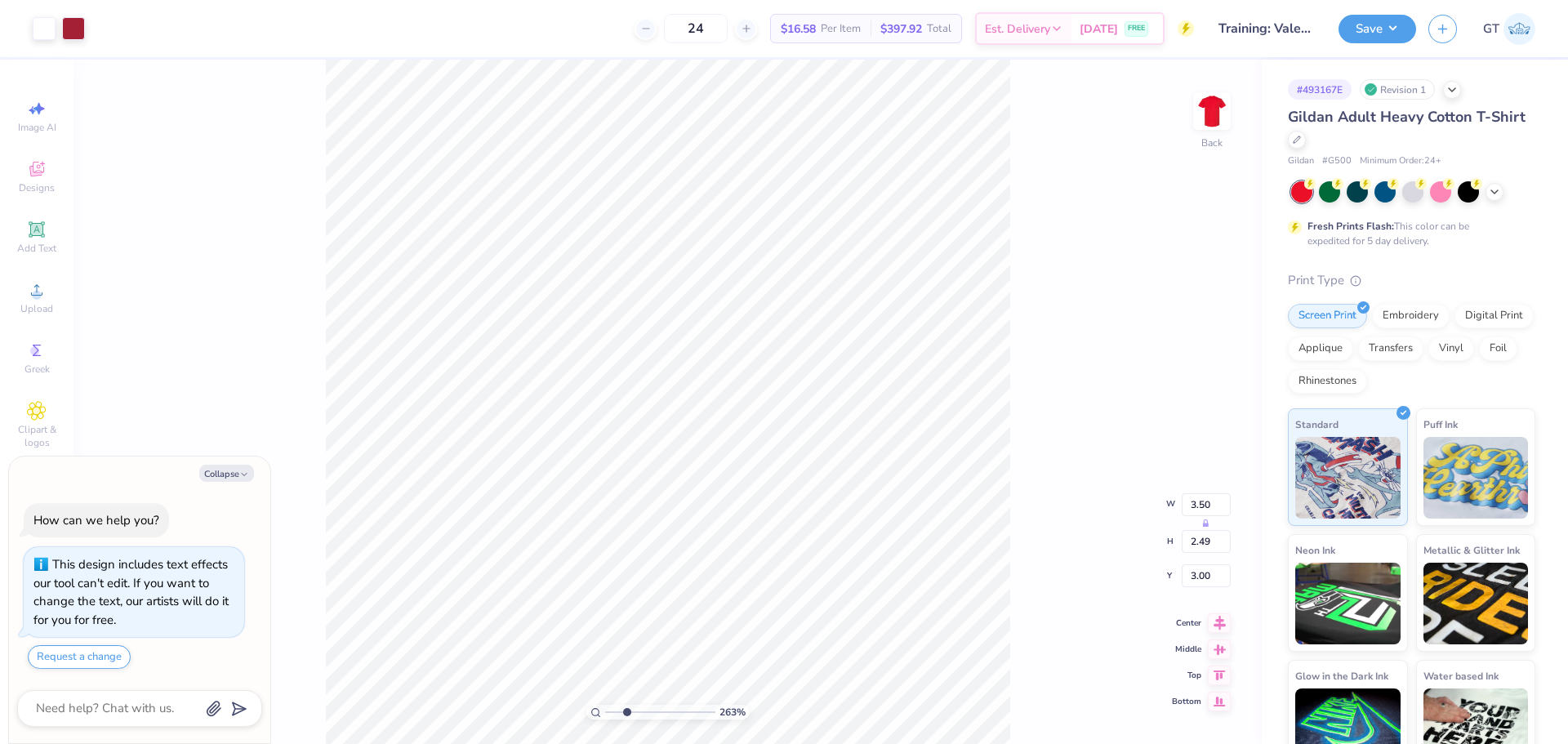 type on "x" 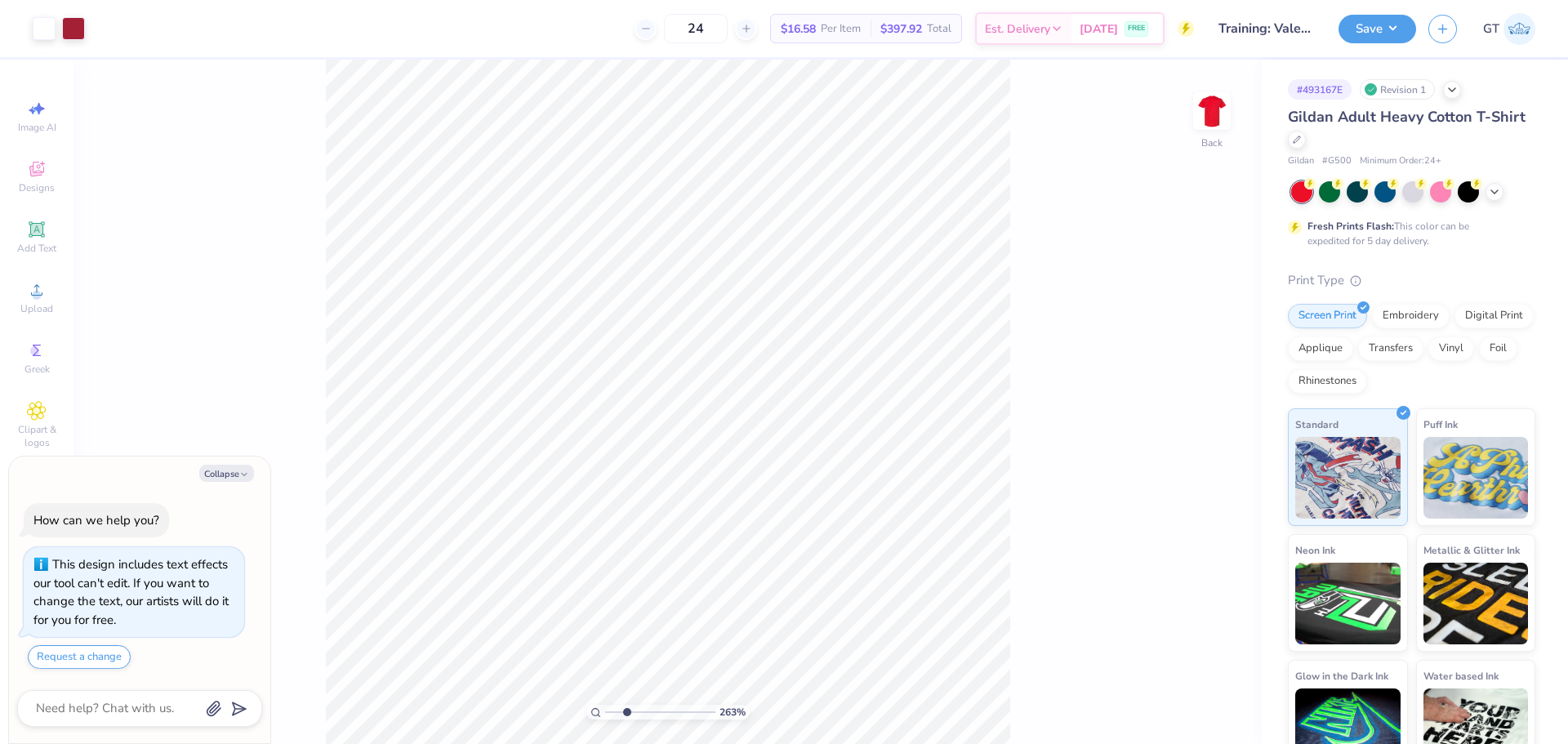 type on "x" 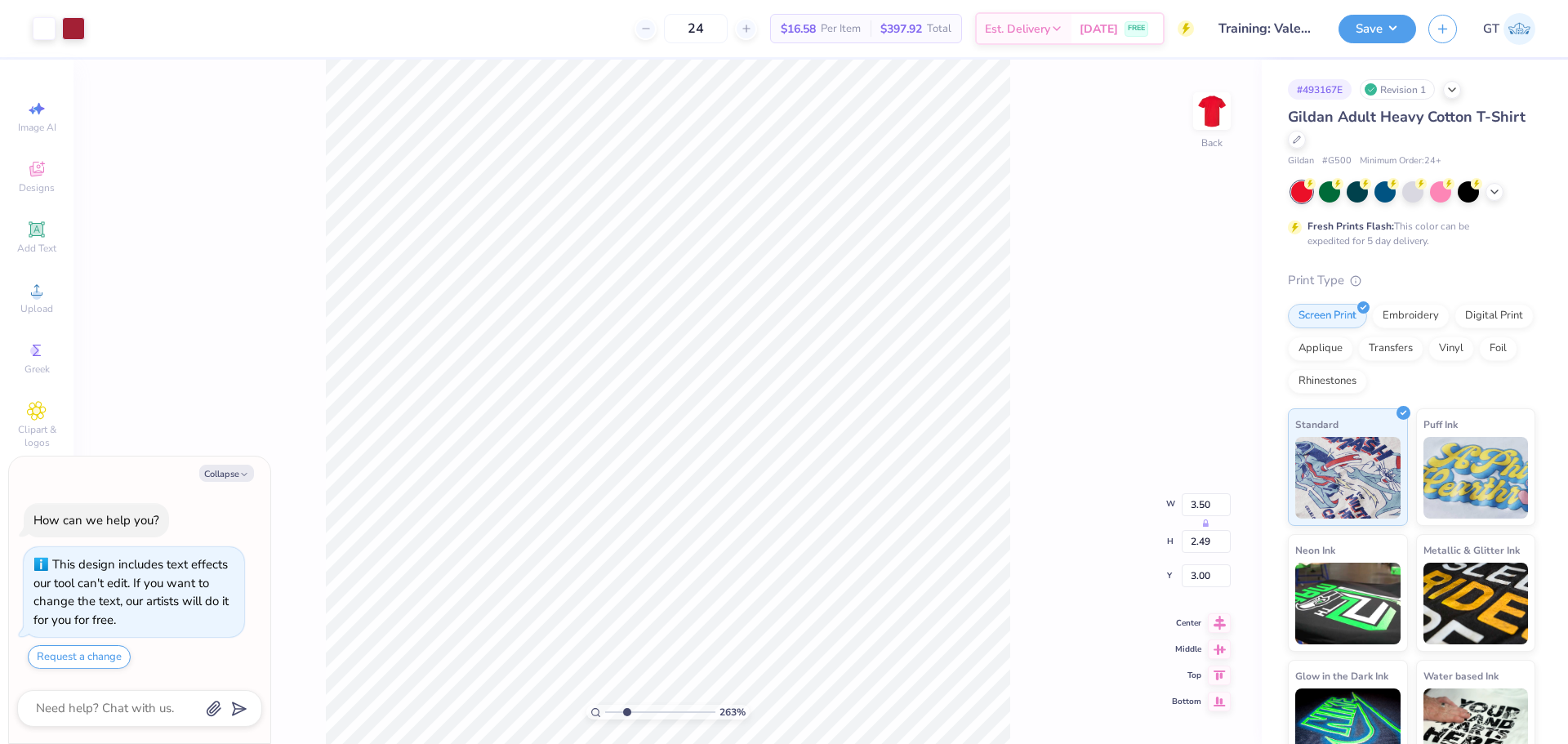 type on "x" 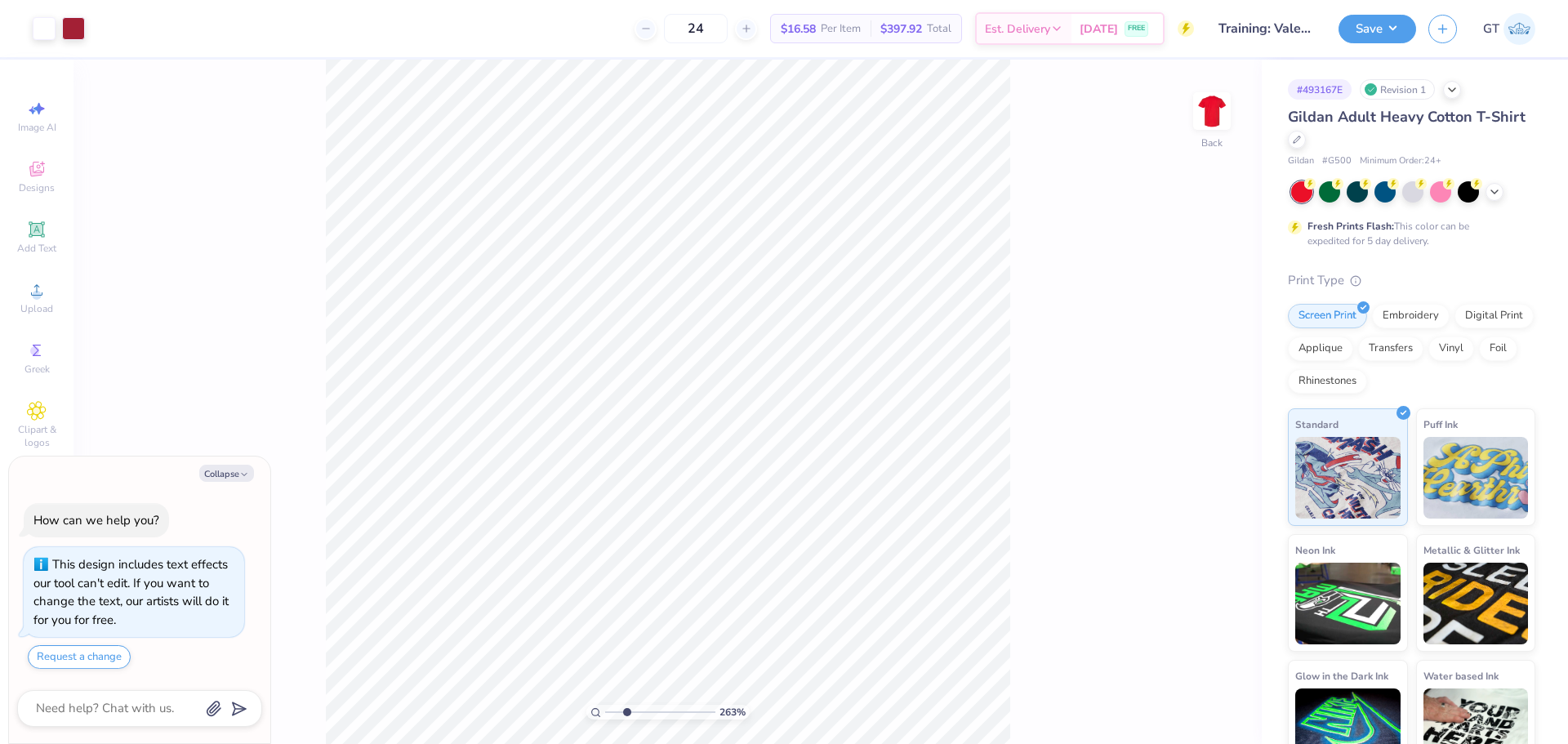 type on "x" 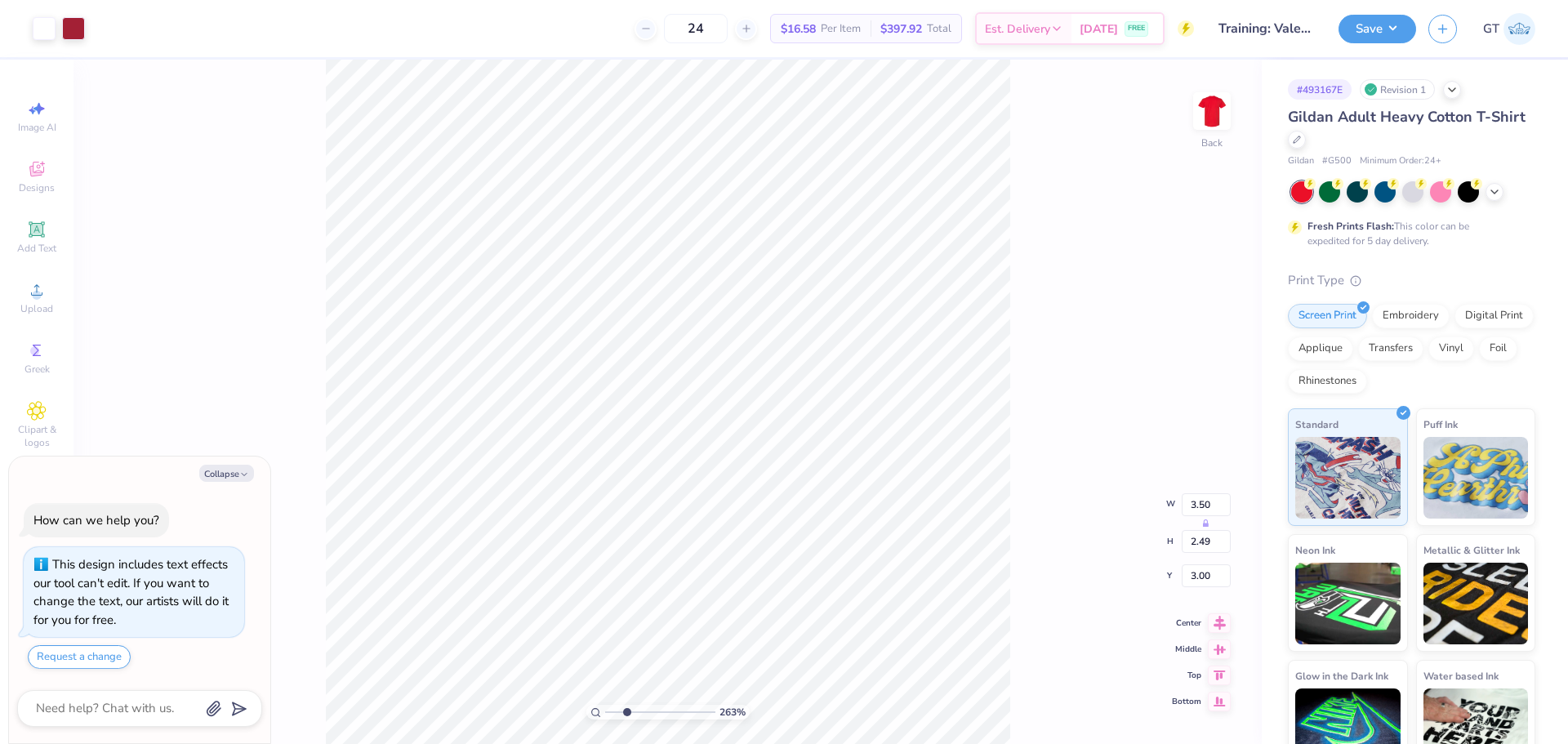 type on "x" 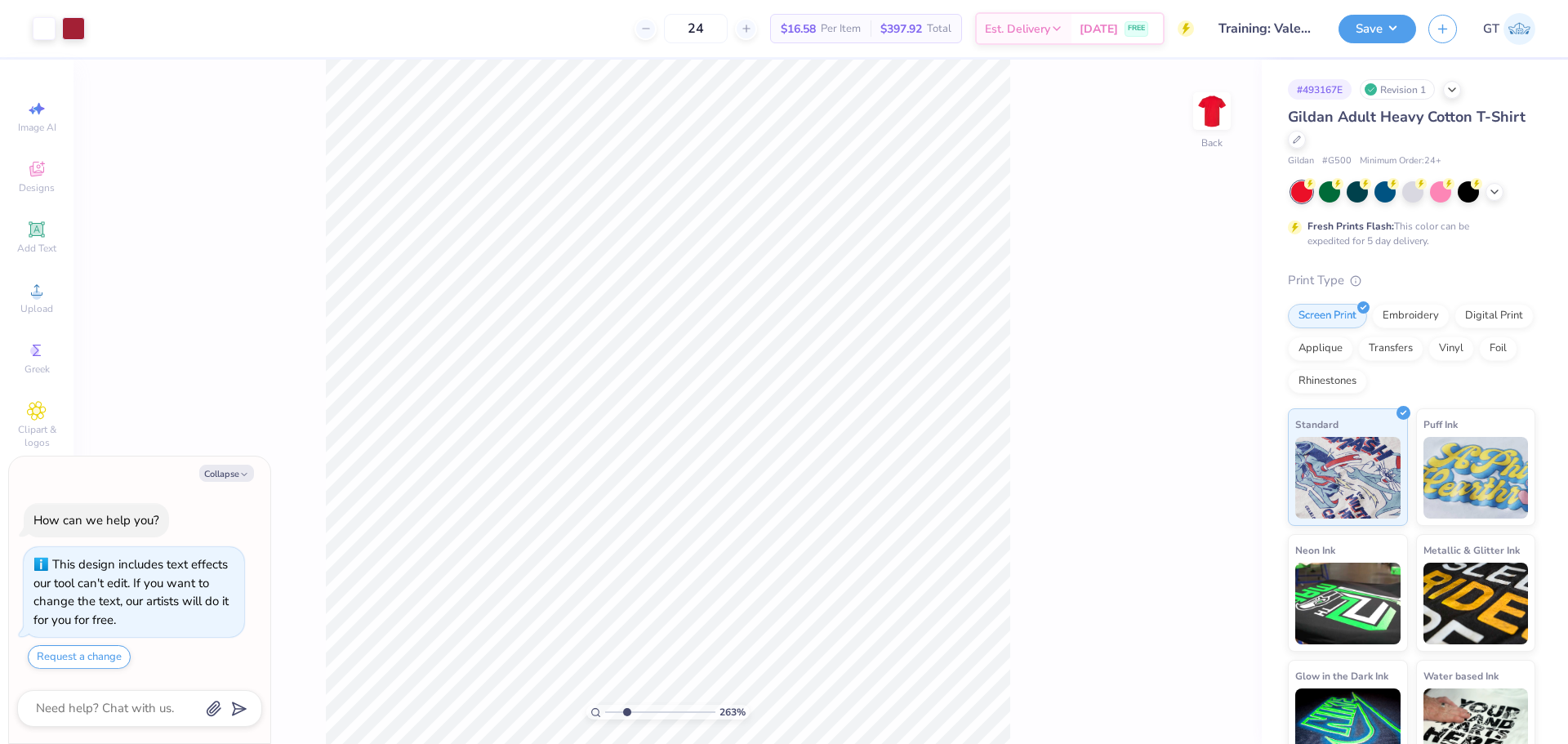 type on "x" 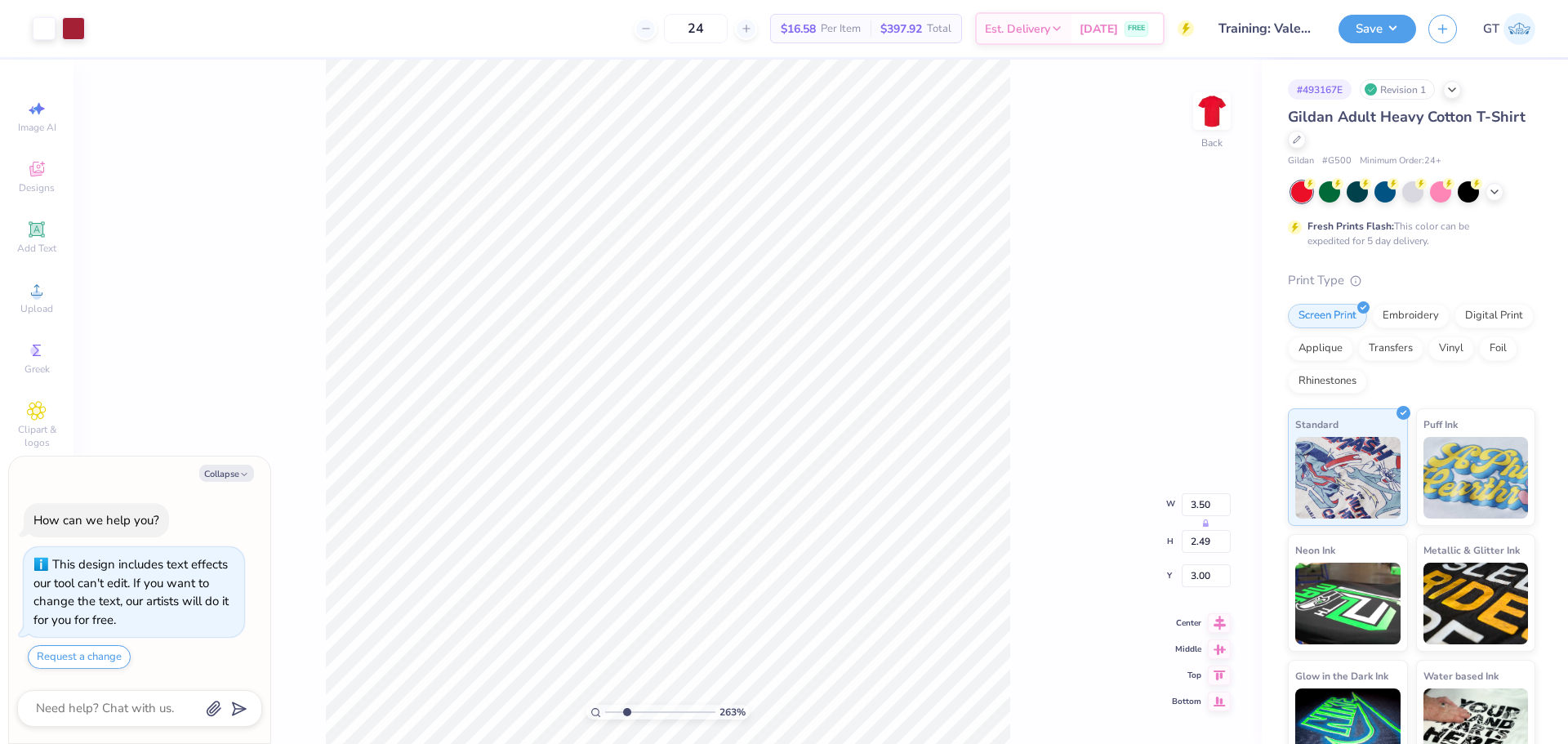 type on "x" 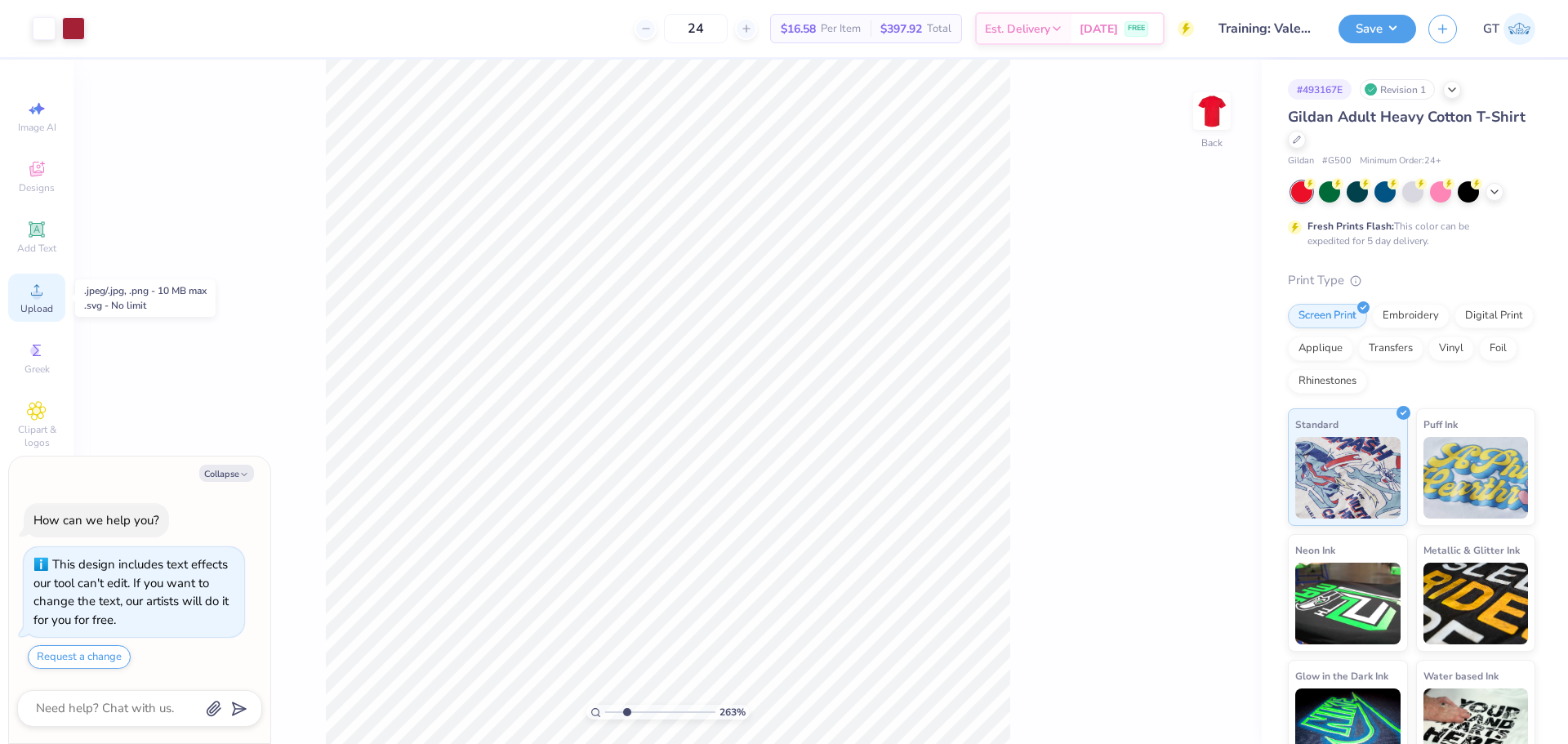 click 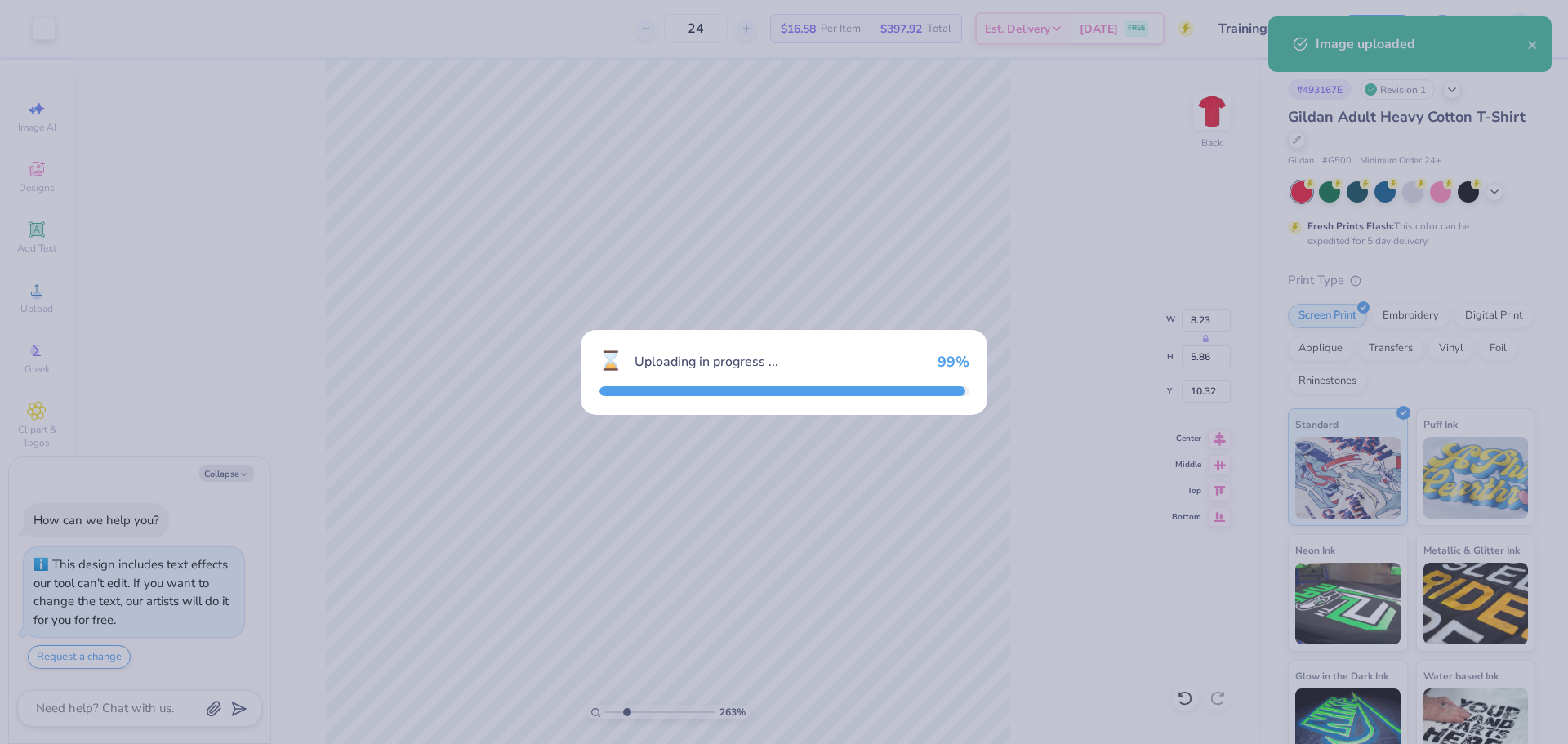 type on "x" 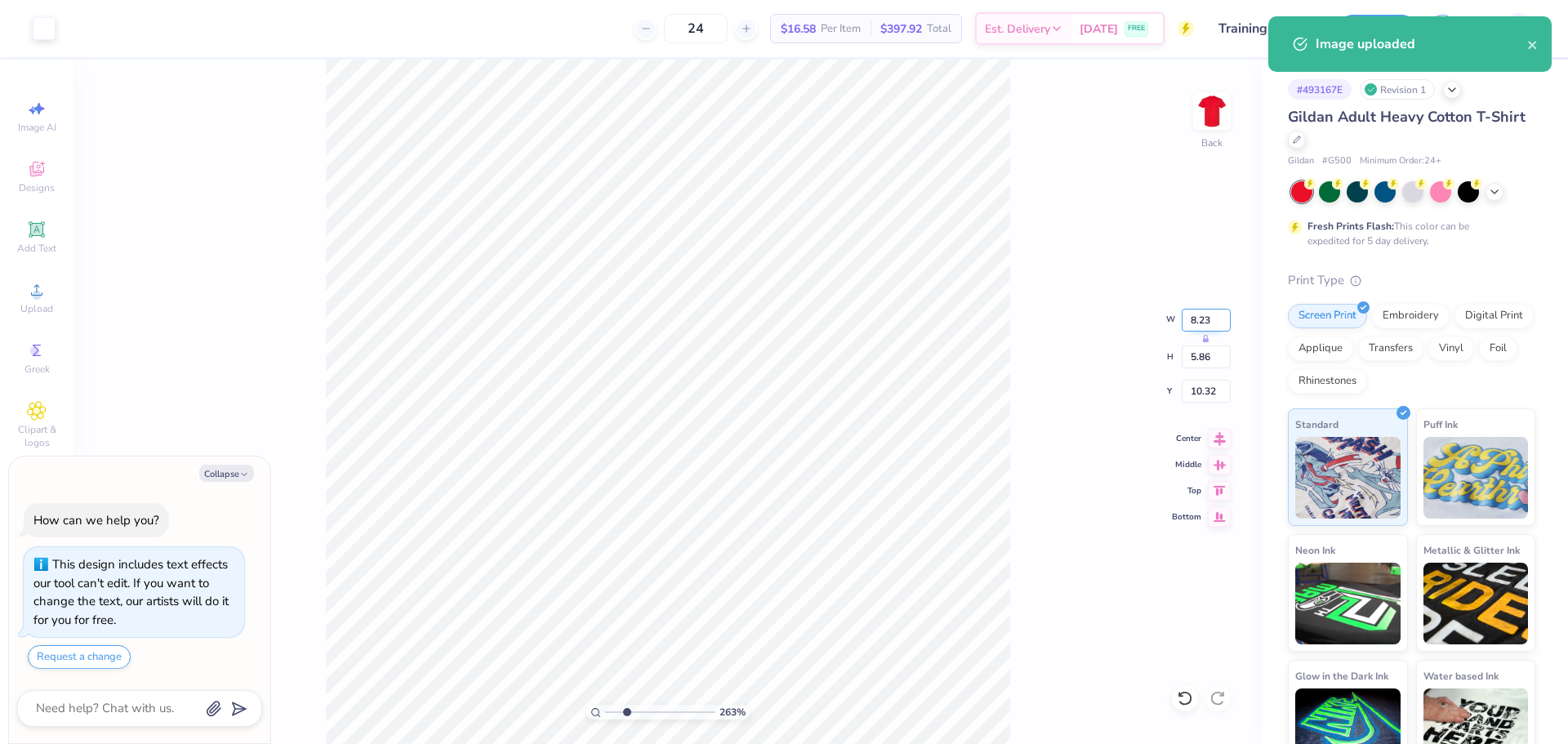 click on "8.23" at bounding box center [1206, 320] 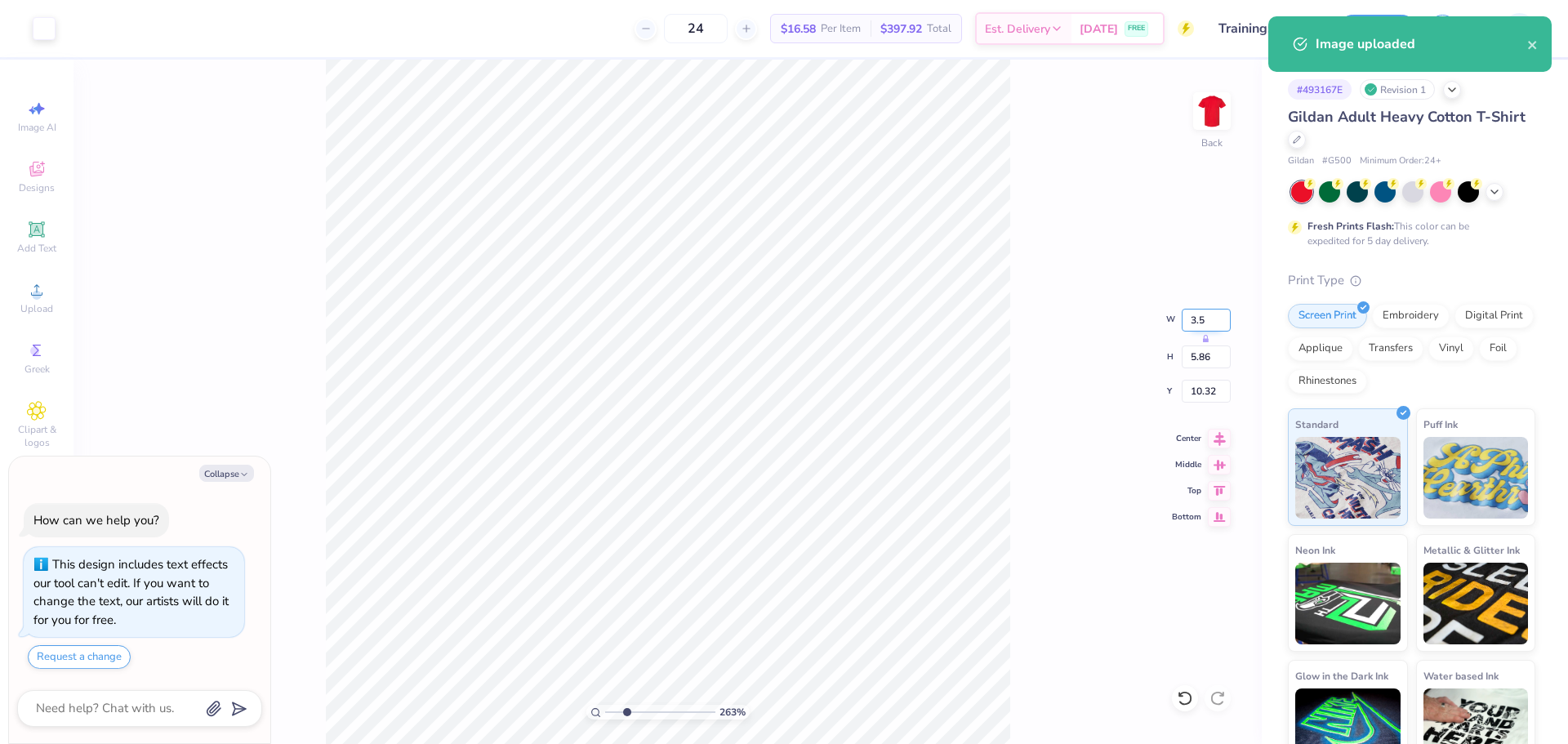 type on "3.50" 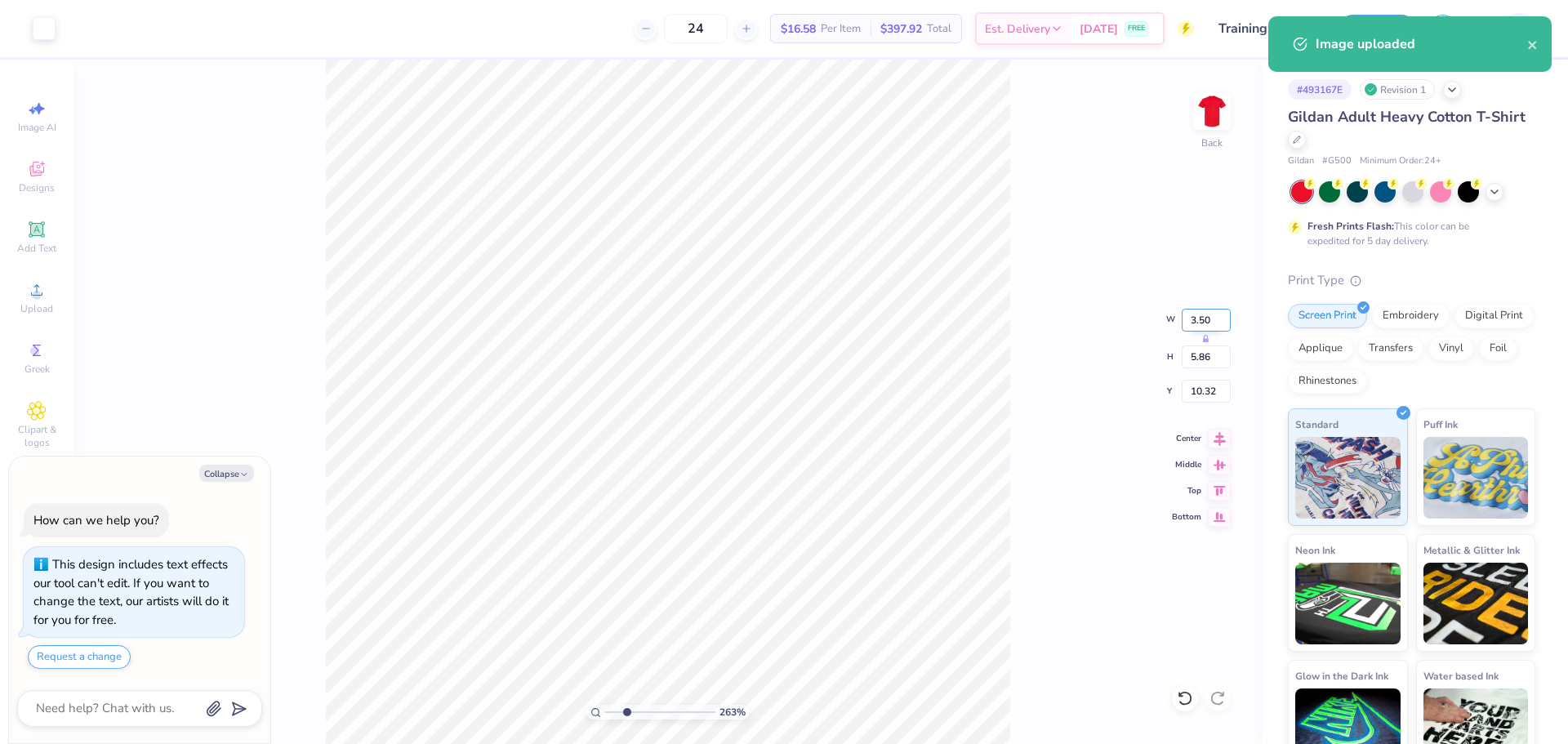 type on "x" 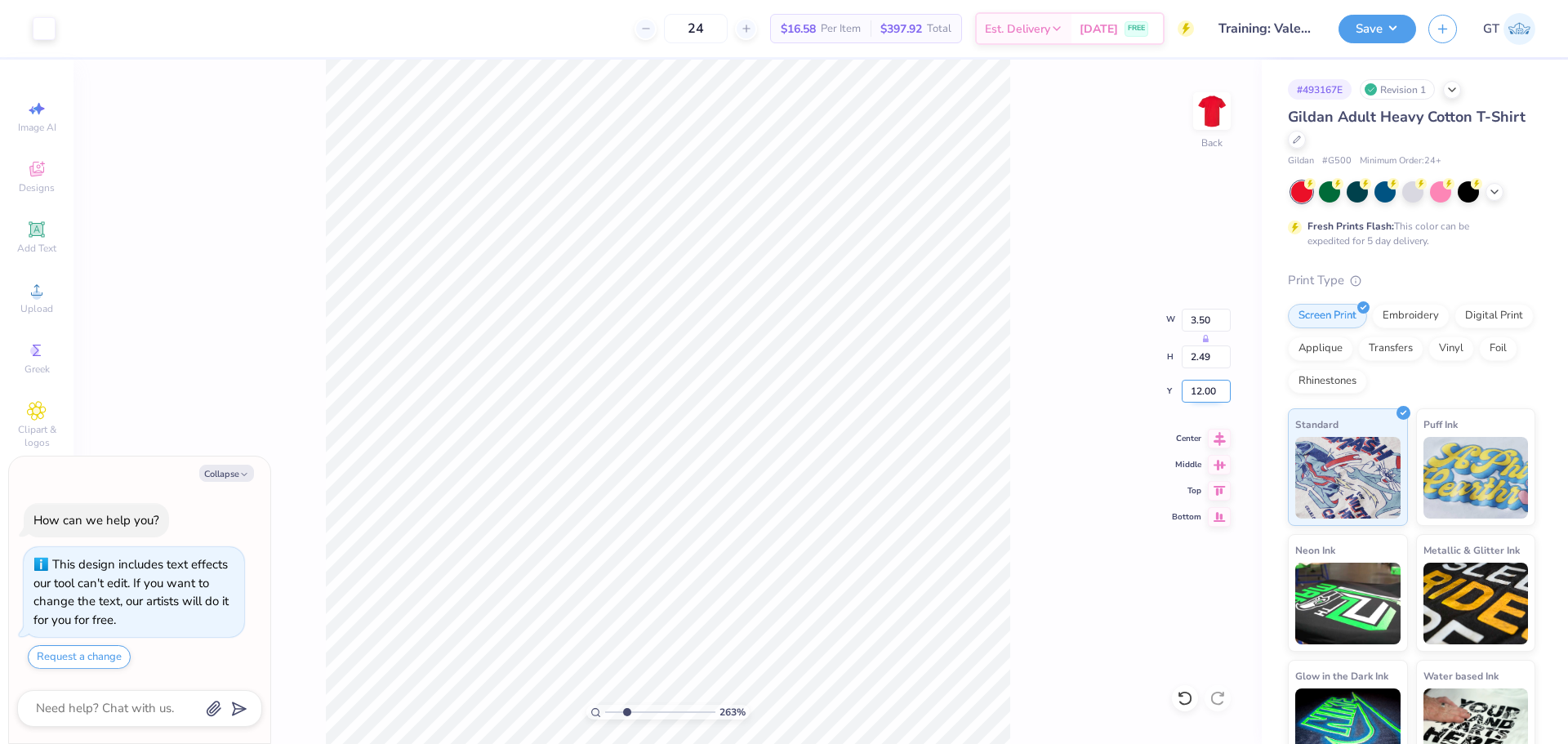 click on "12.00" at bounding box center [1206, 391] 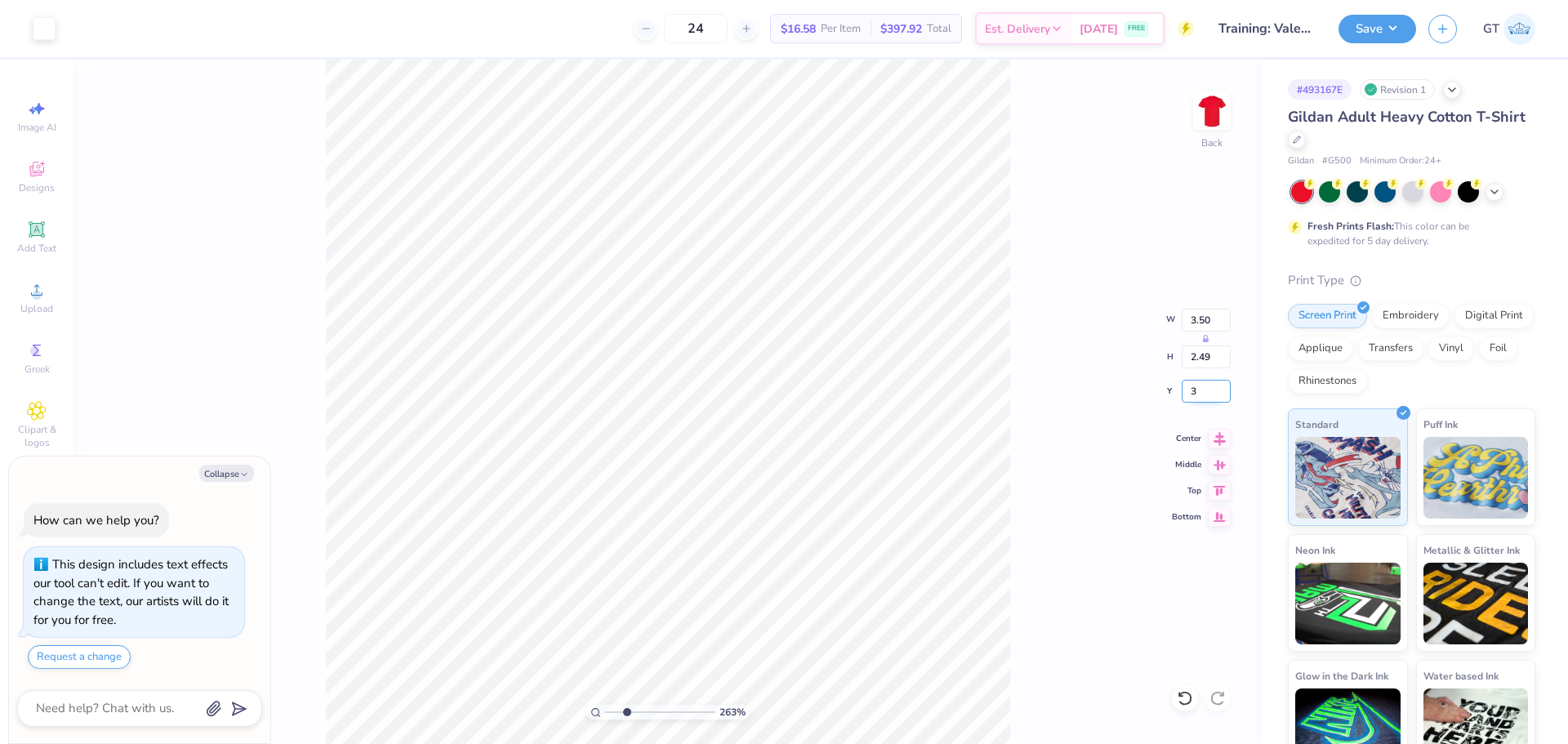 type on "3" 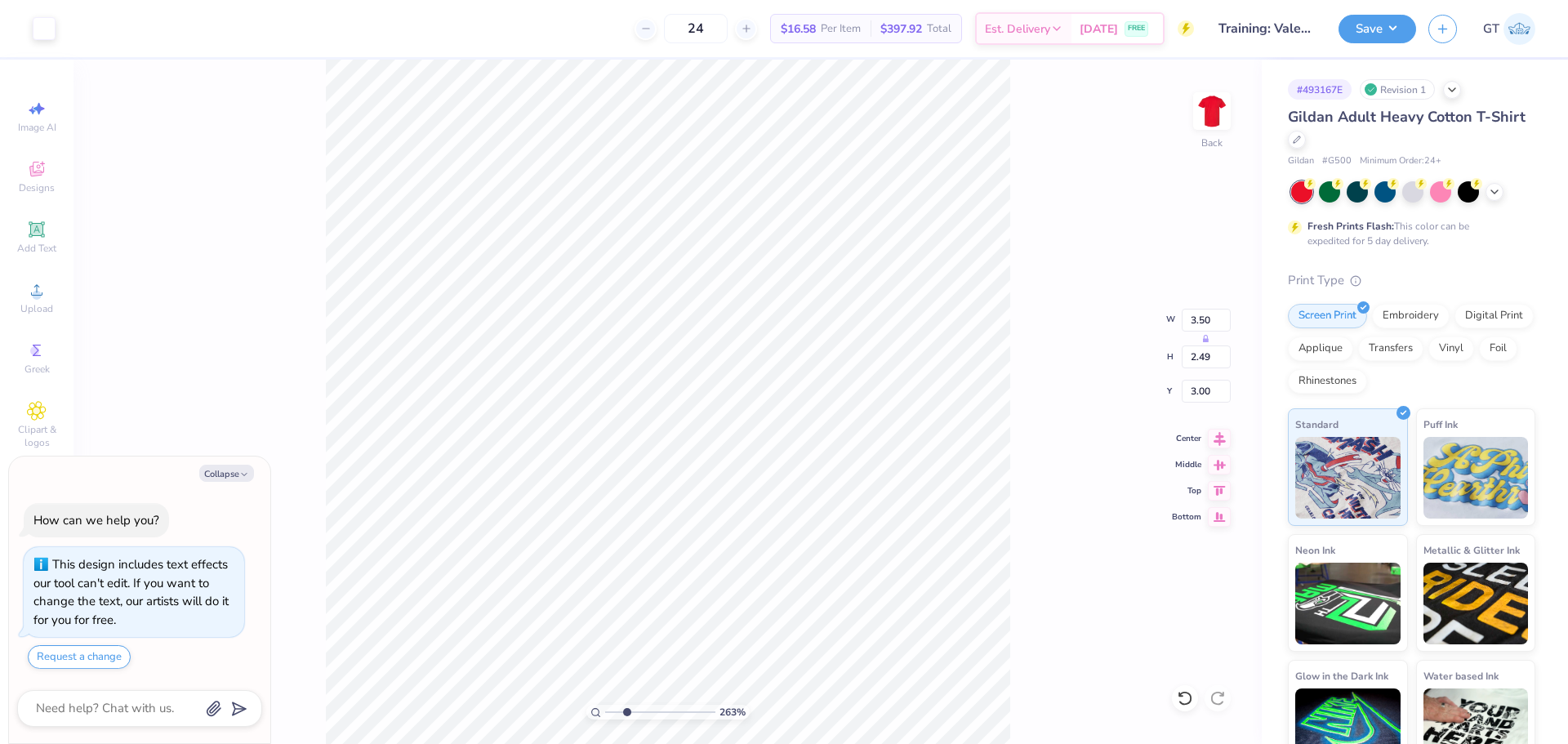 type on "x" 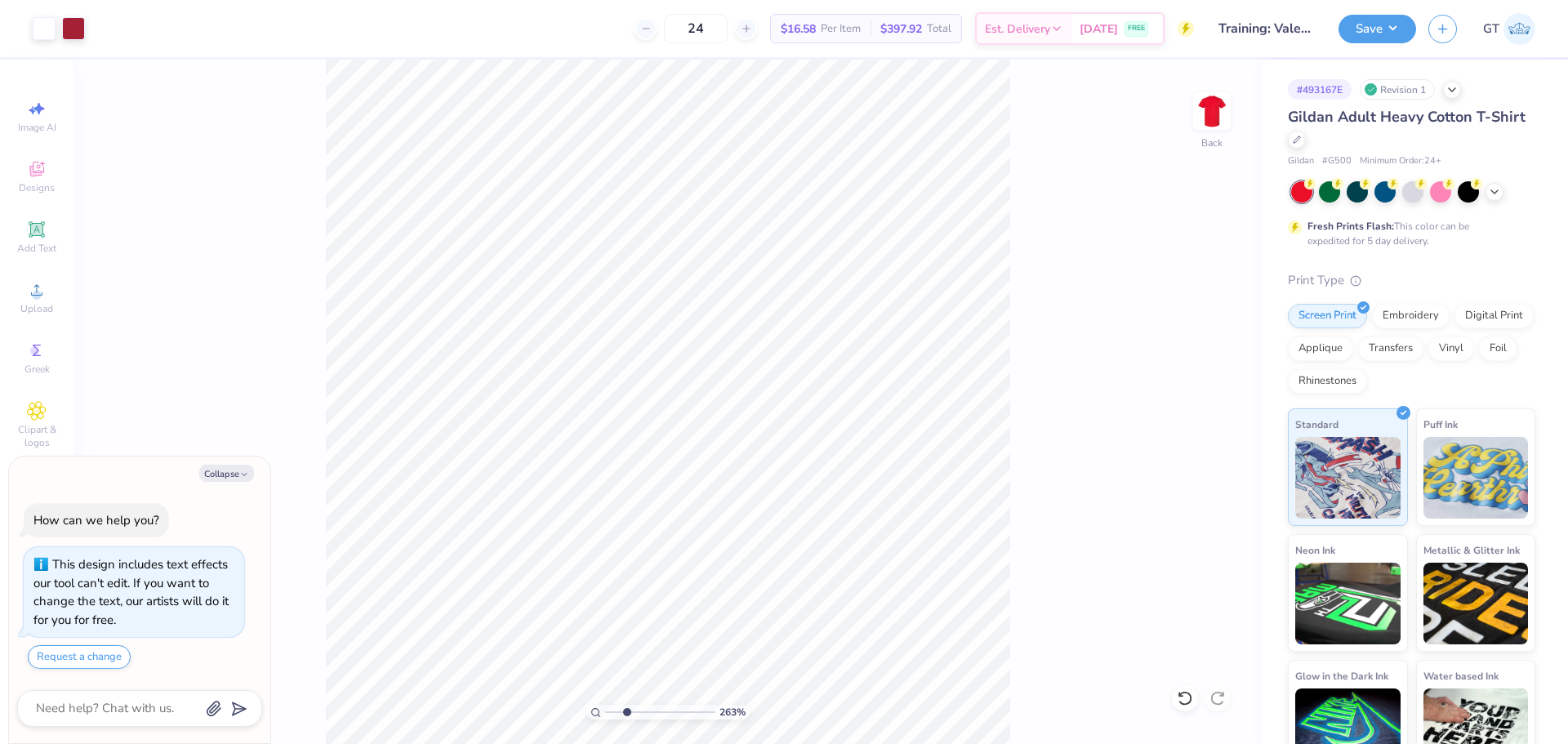 type on "x" 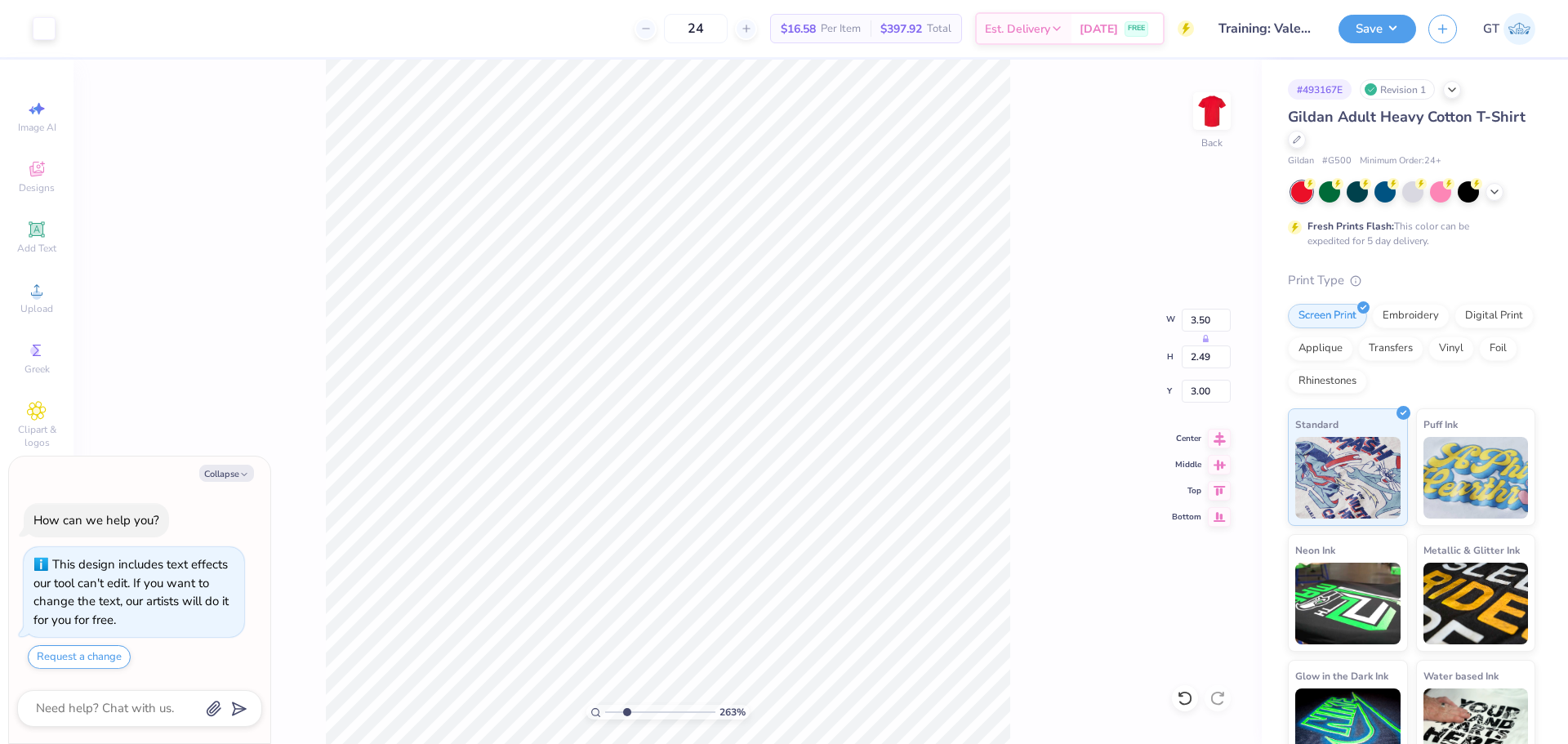type on "x" 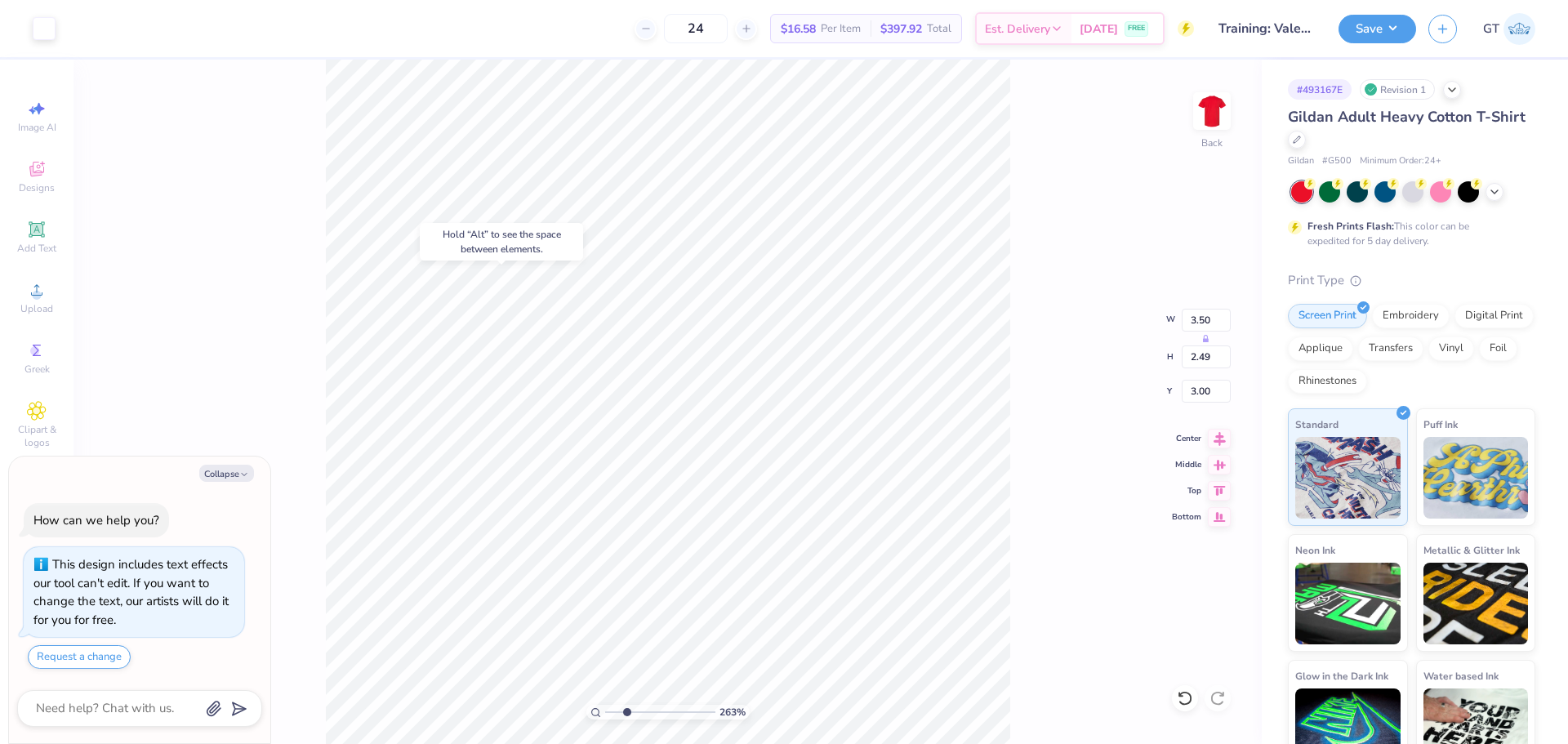 type on "x" 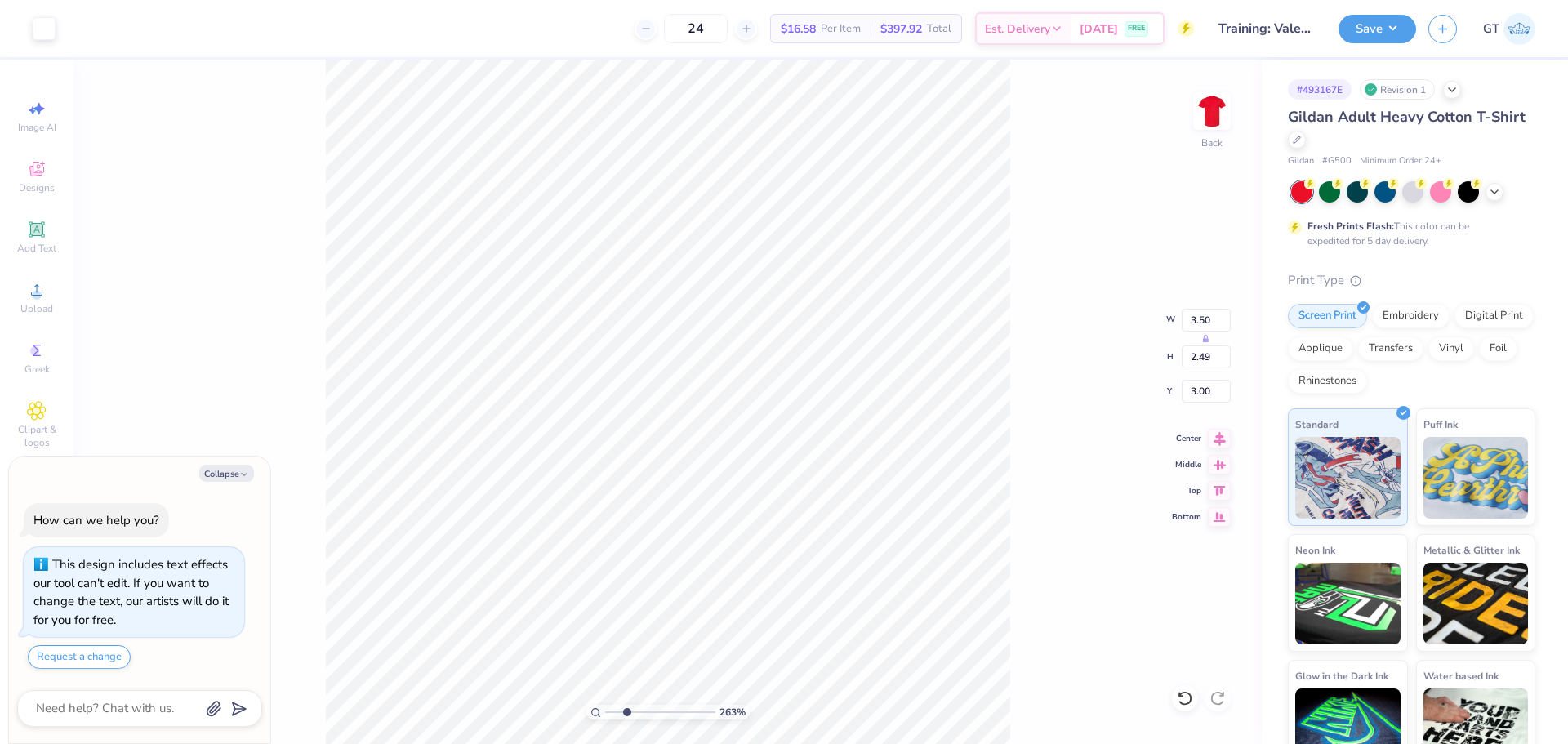 type on "x" 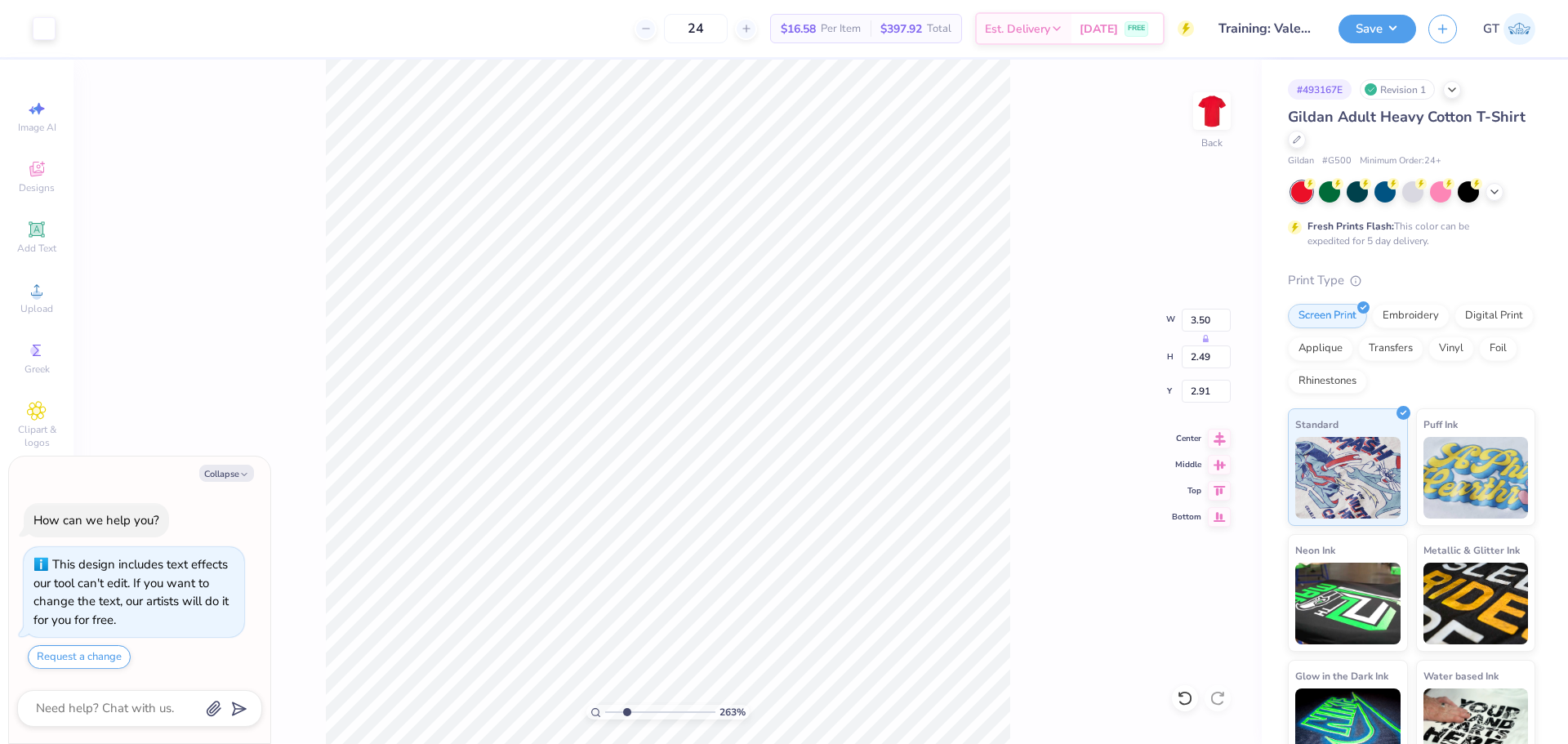 type on "x" 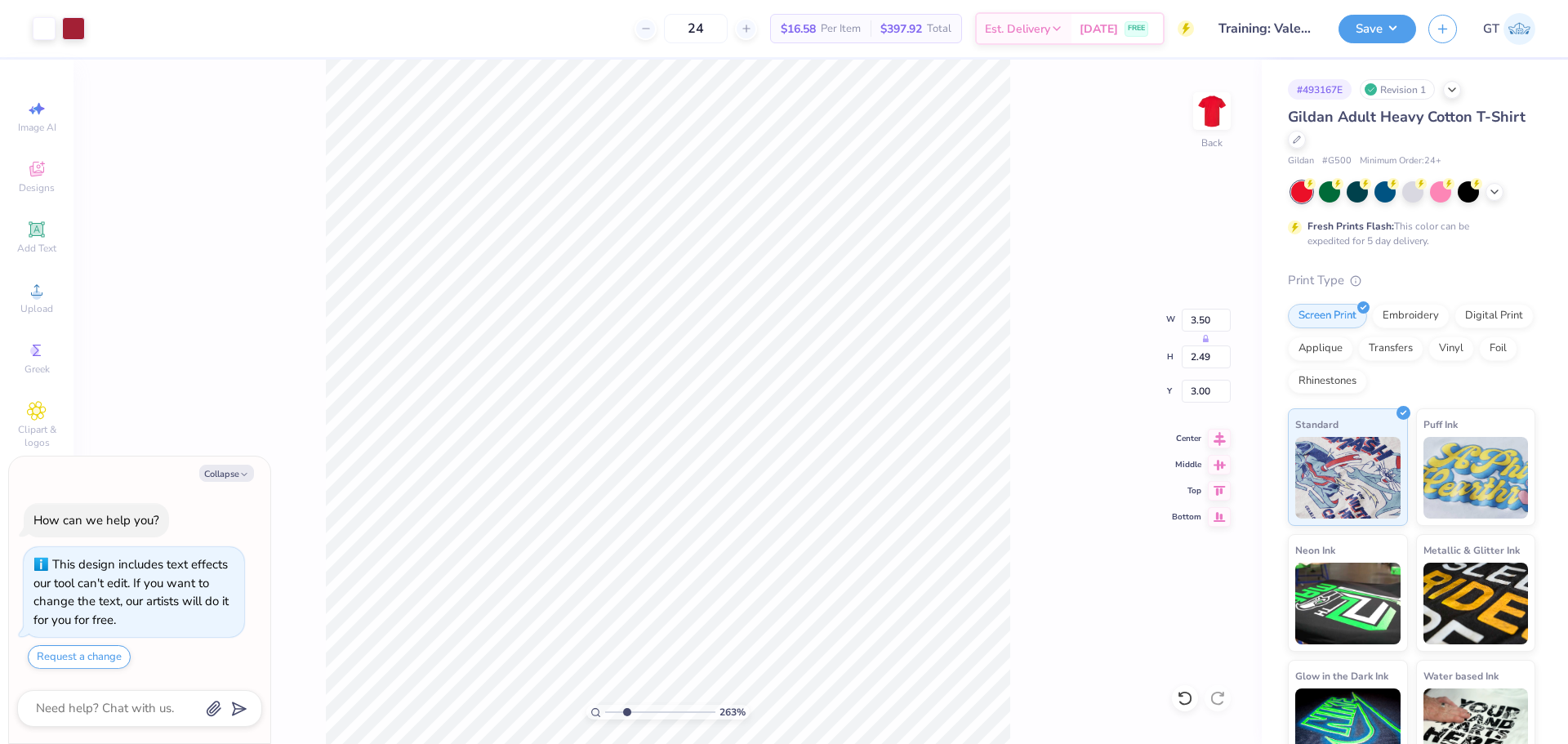 type on "x" 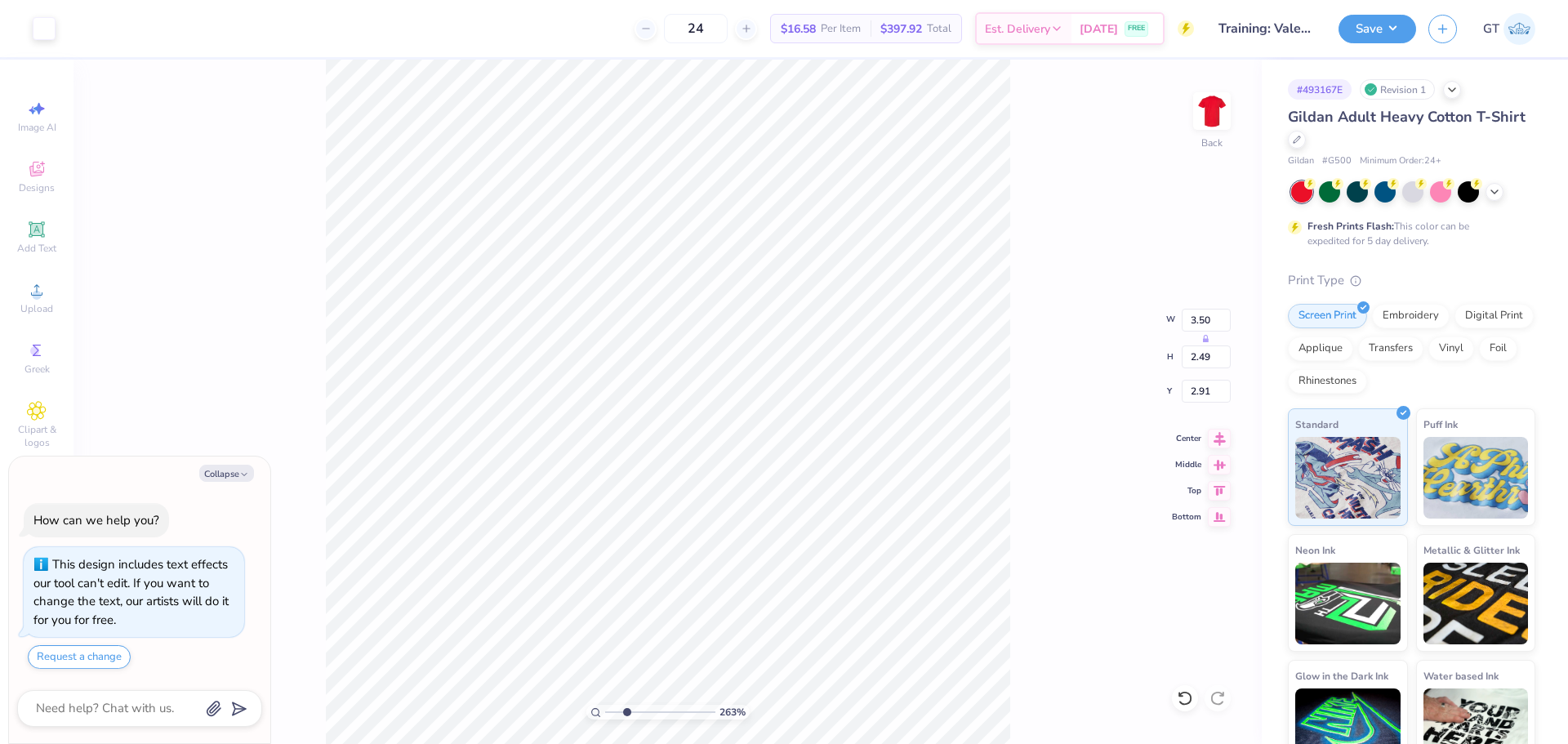 type on "x" 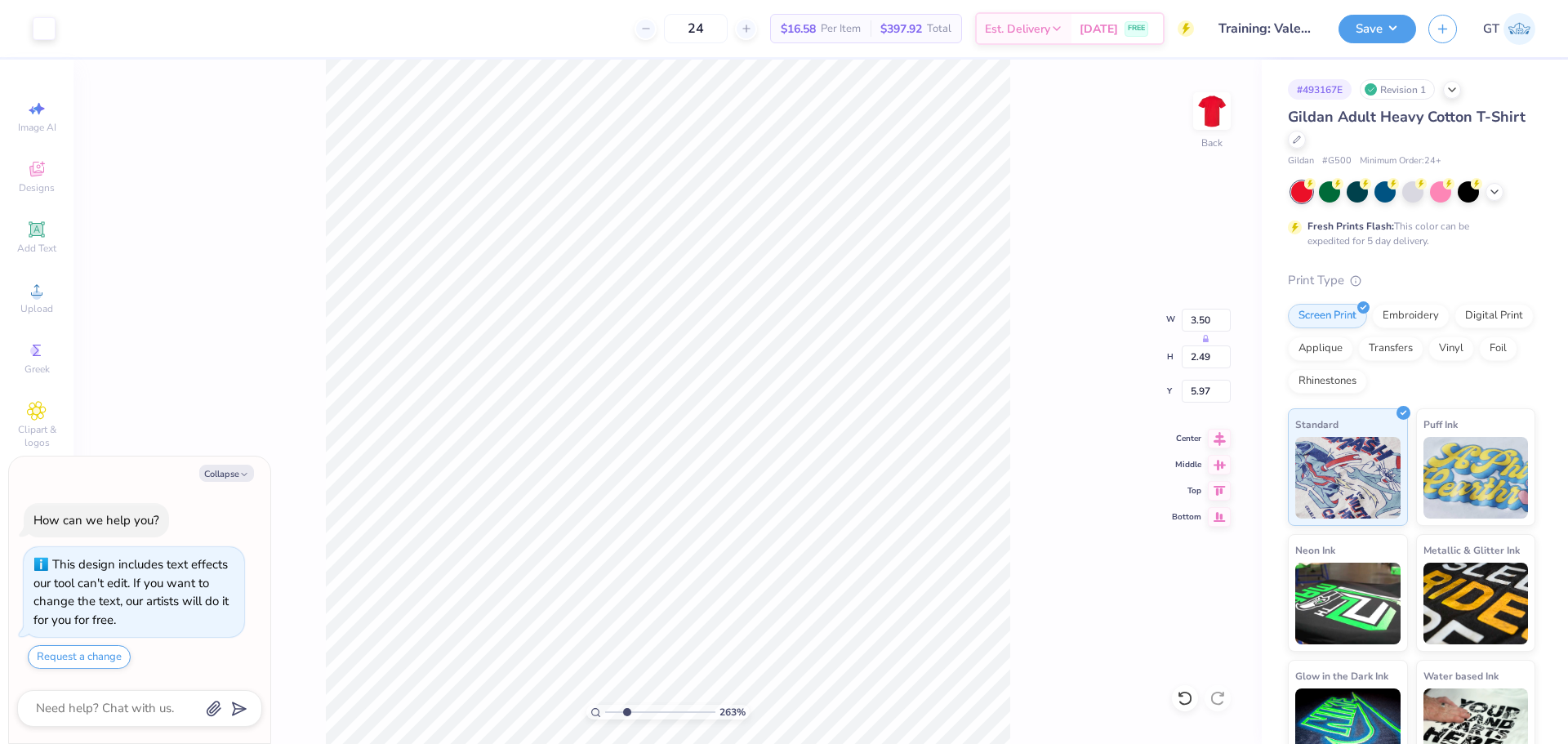 type on "x" 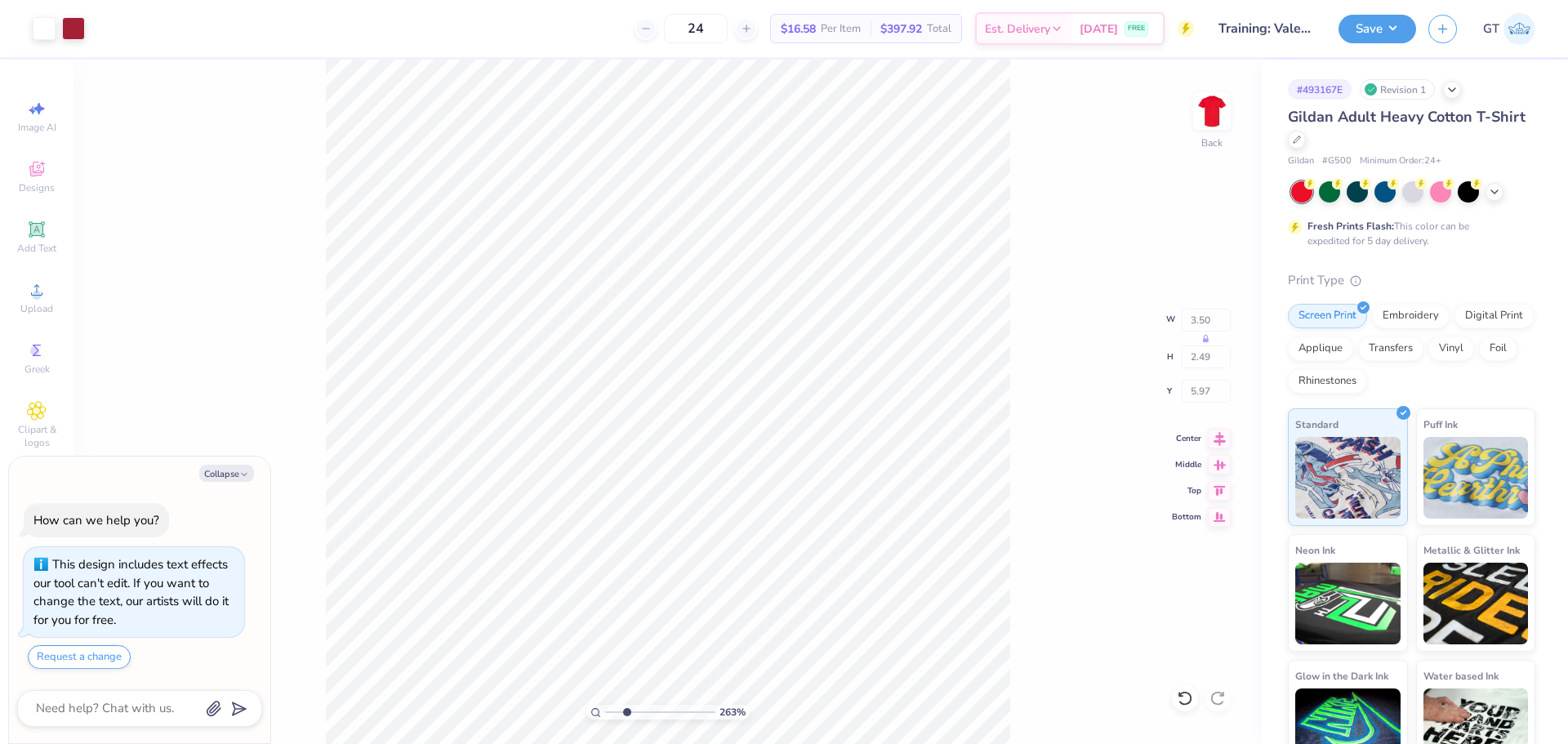 type on "x" 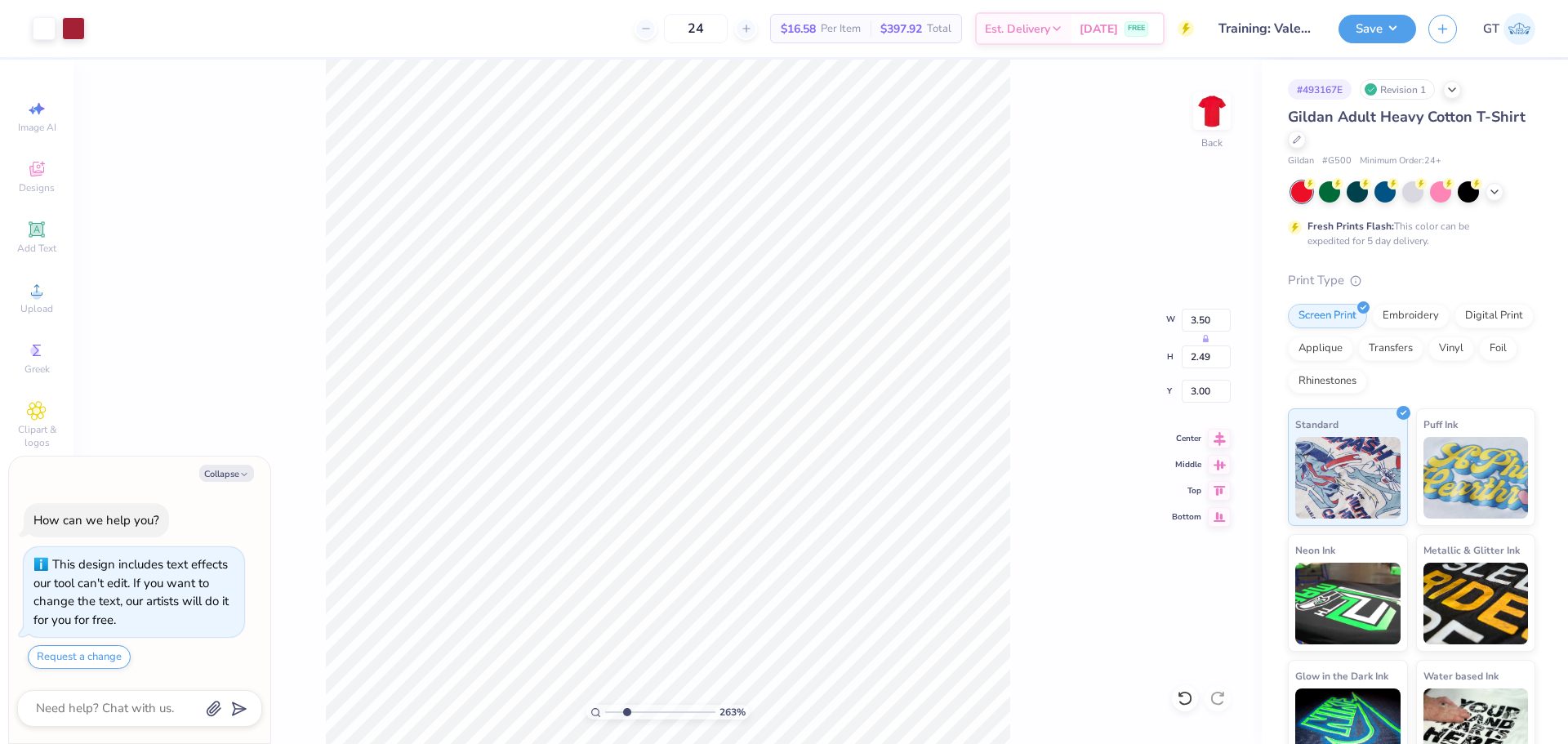 type on "x" 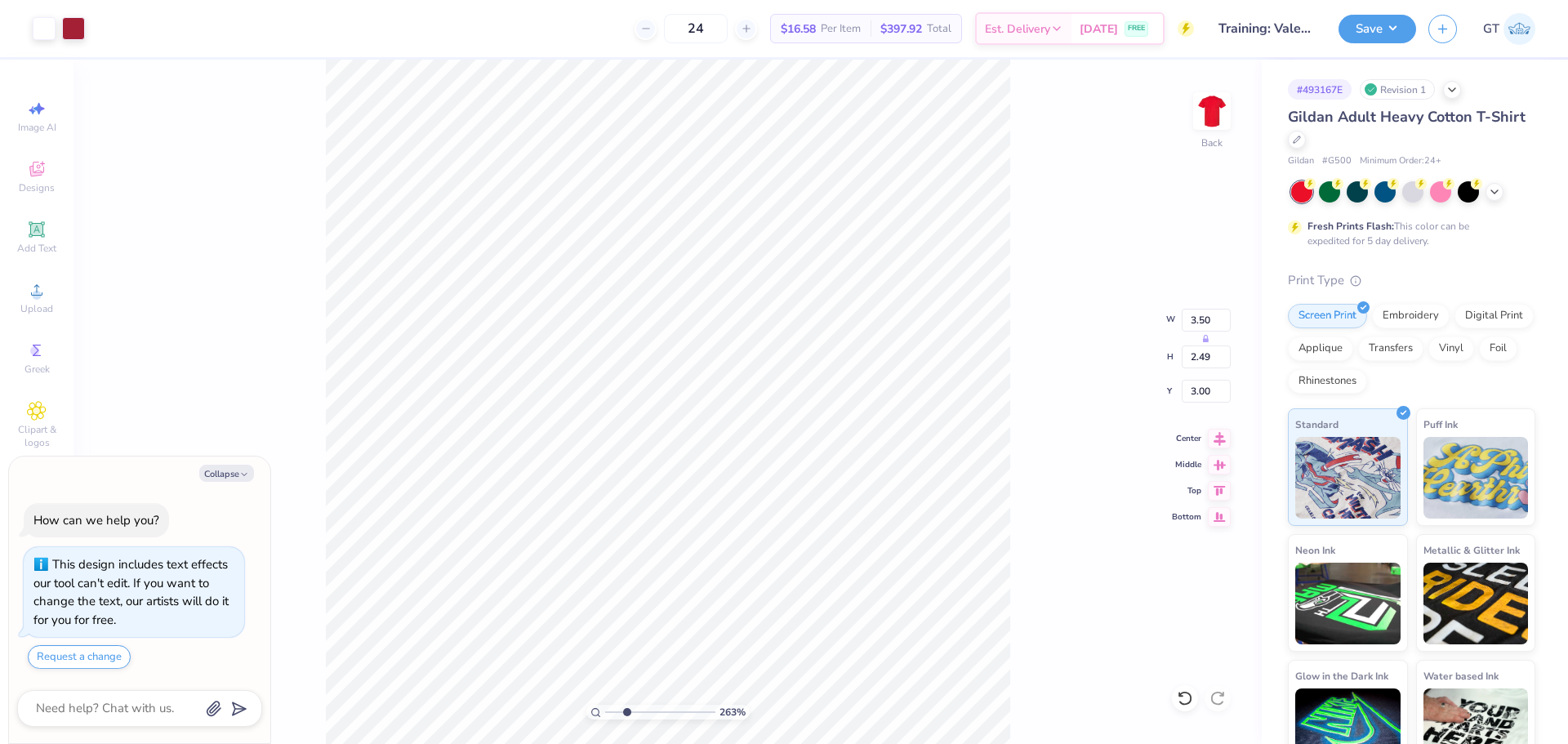 type on "x" 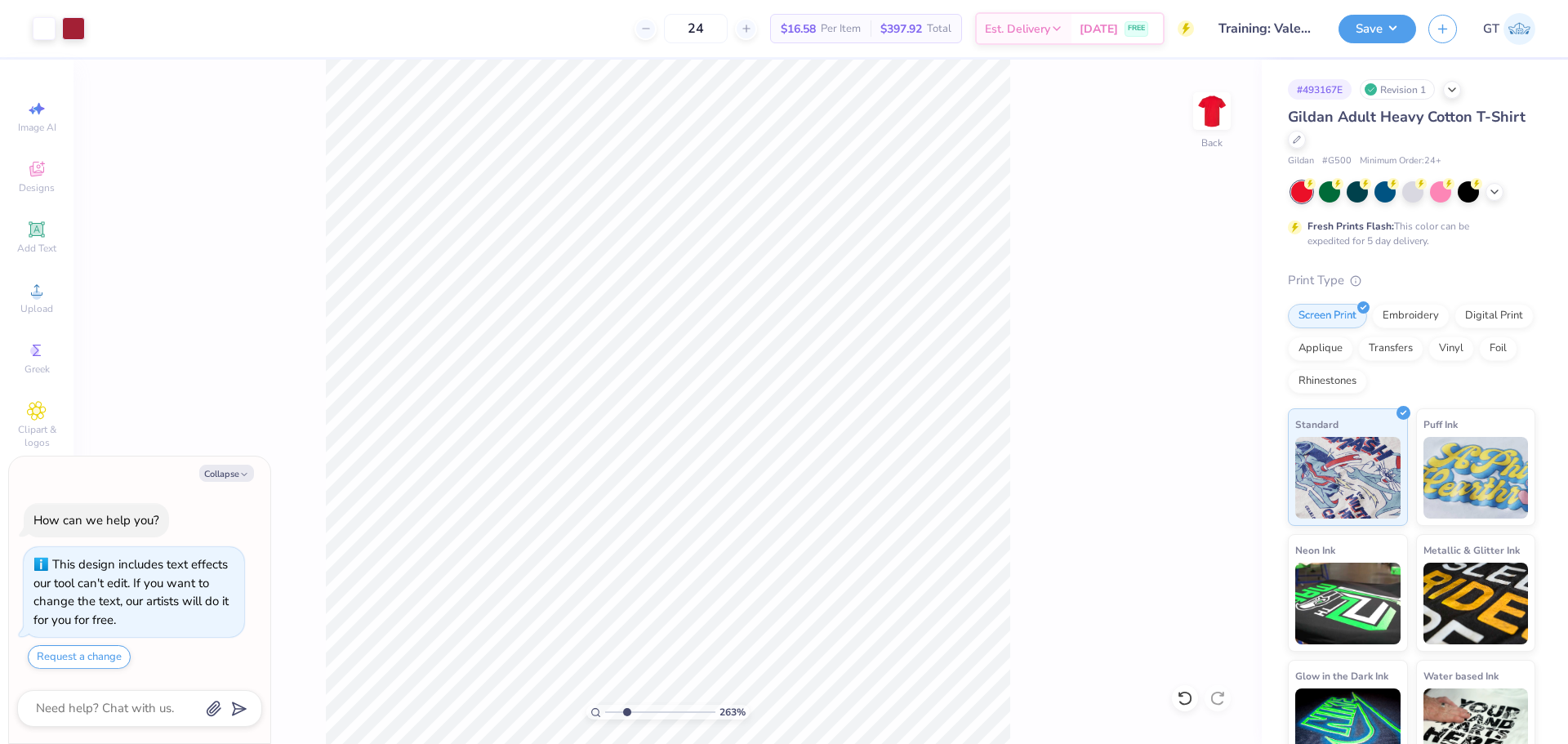 type on "x" 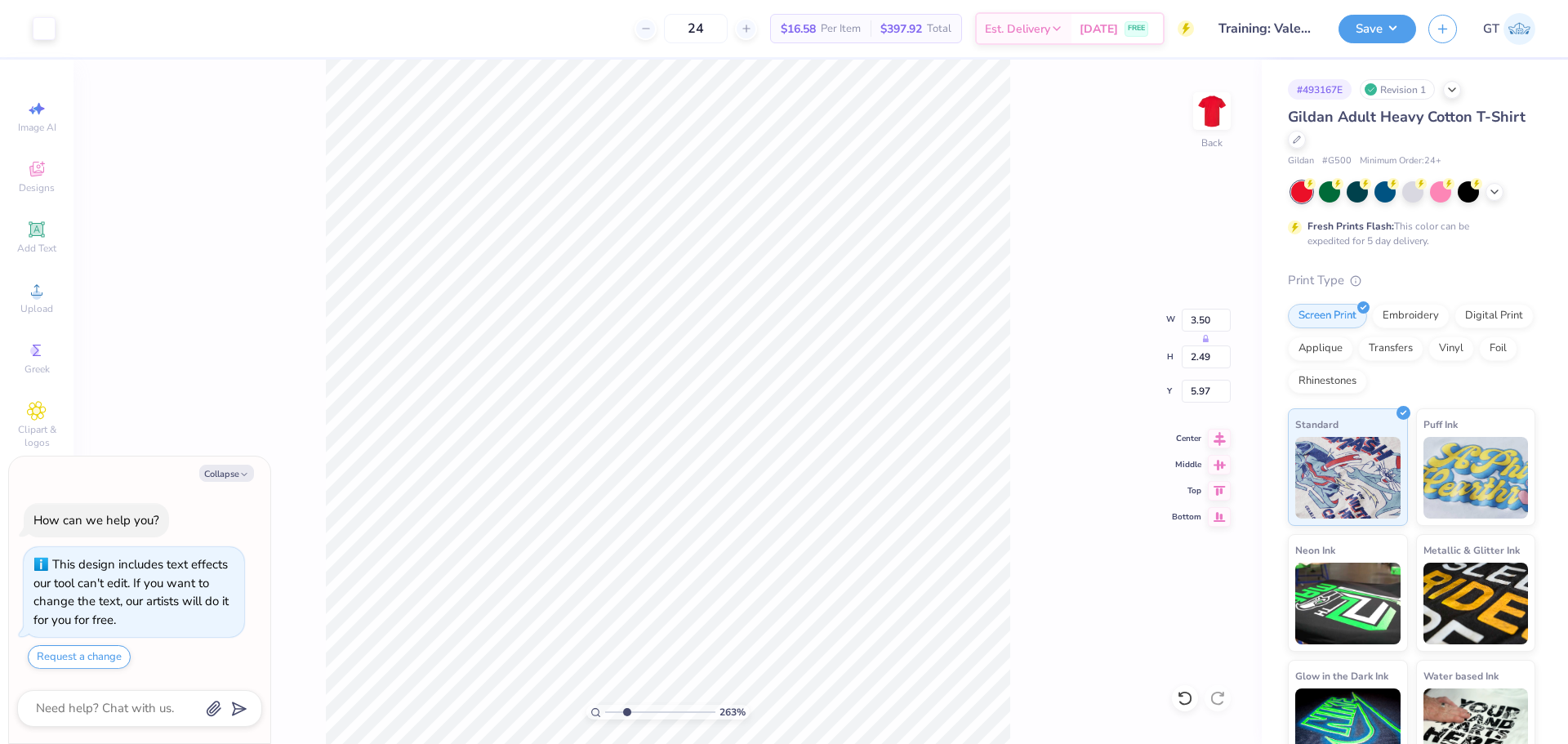 type on "x" 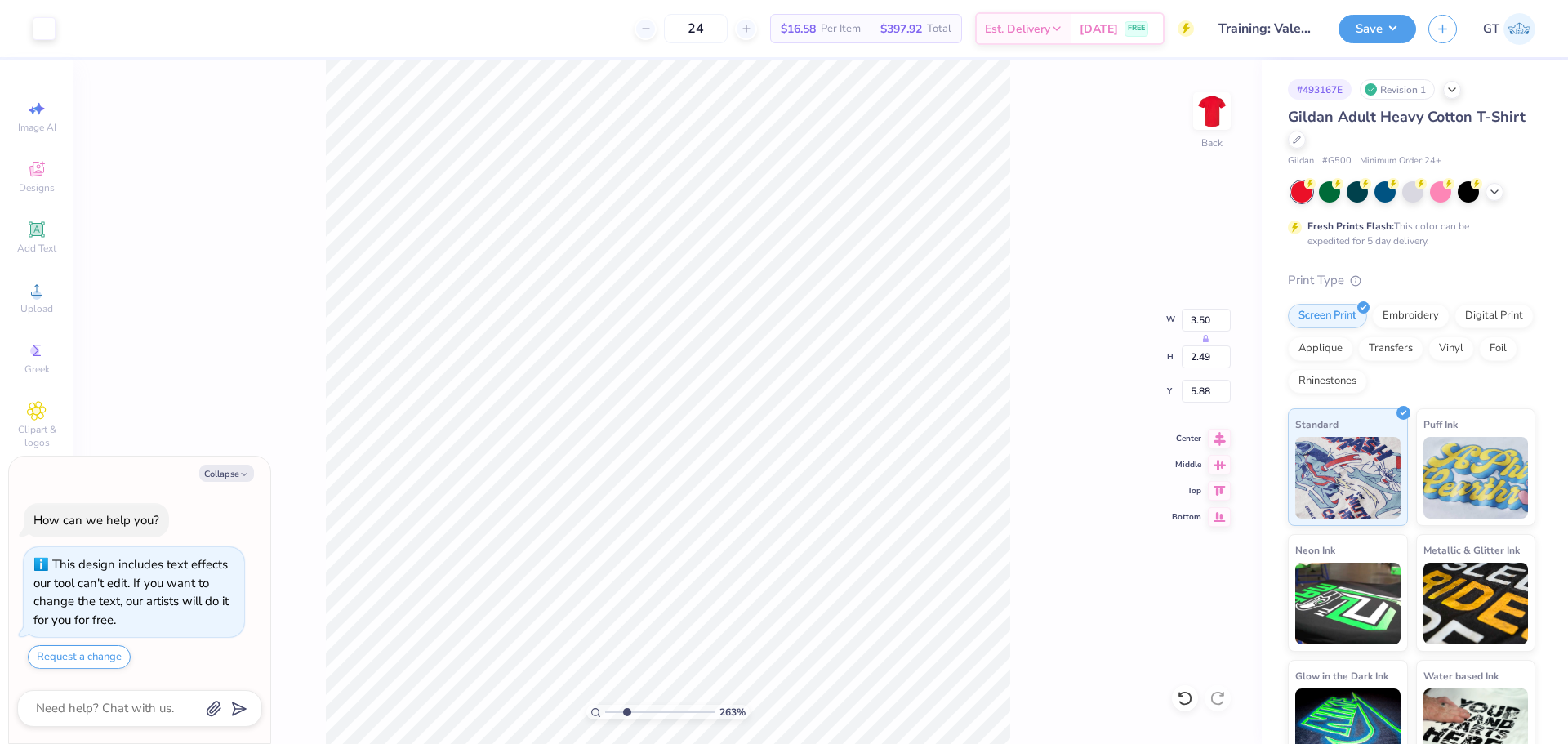 type on "x" 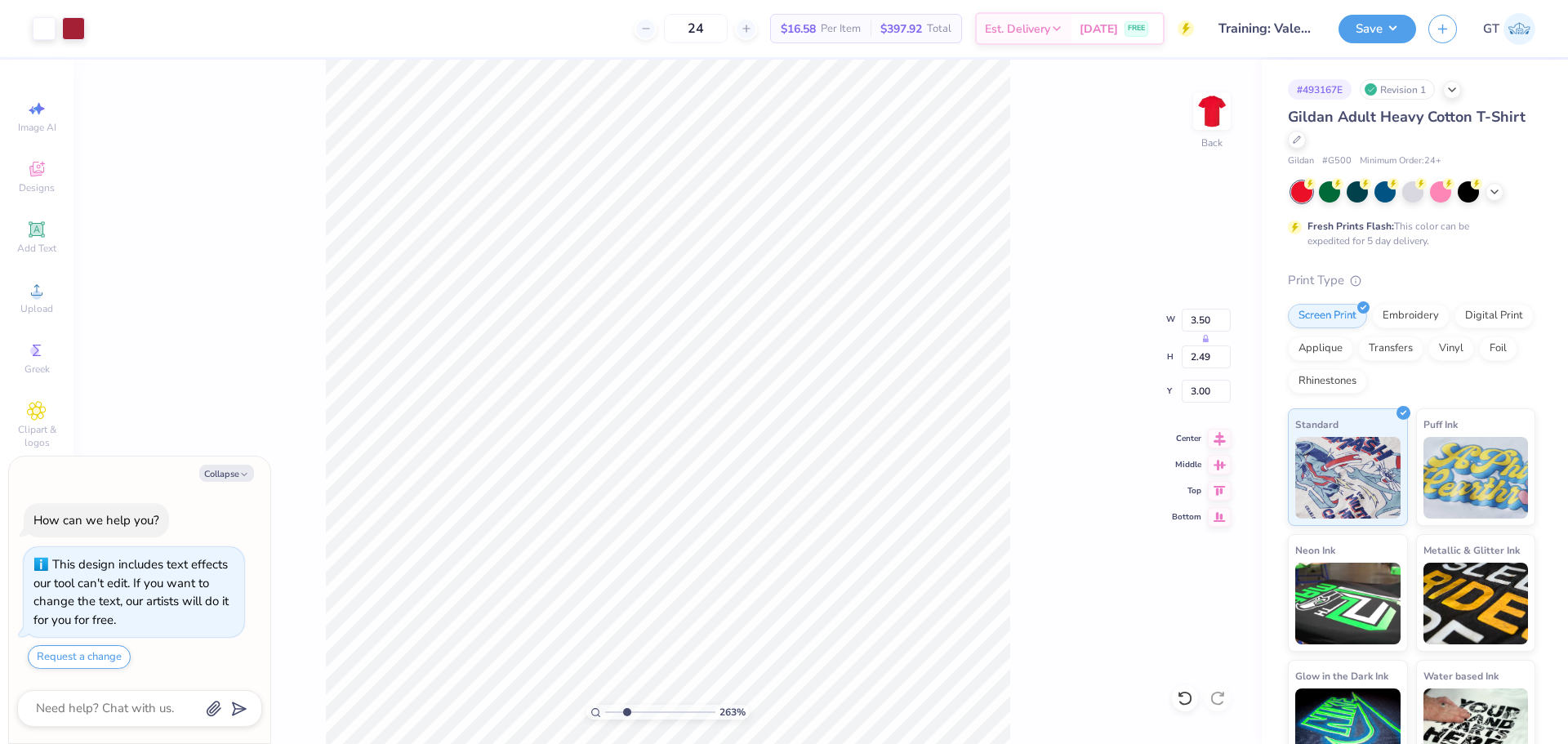 type on "x" 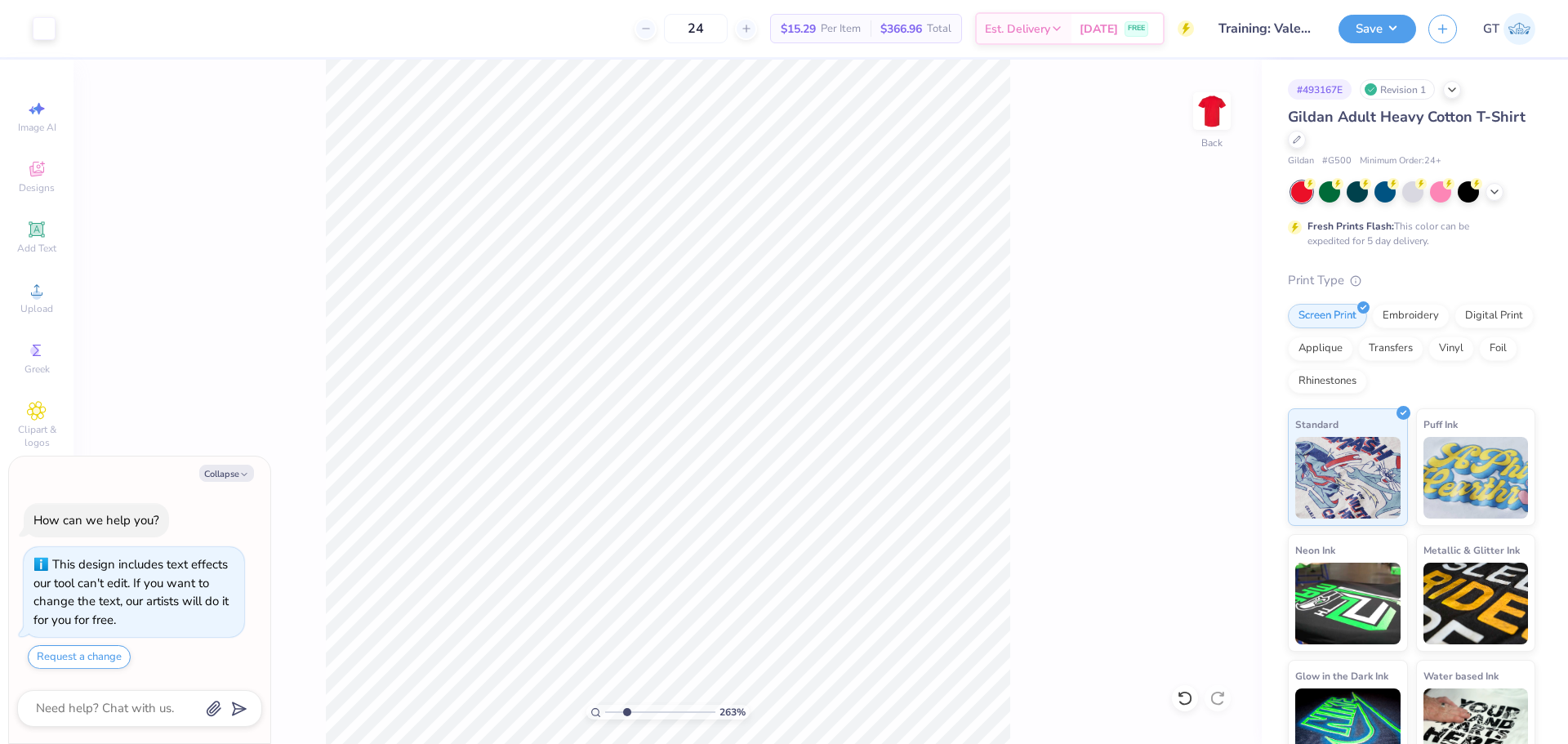 type on "x" 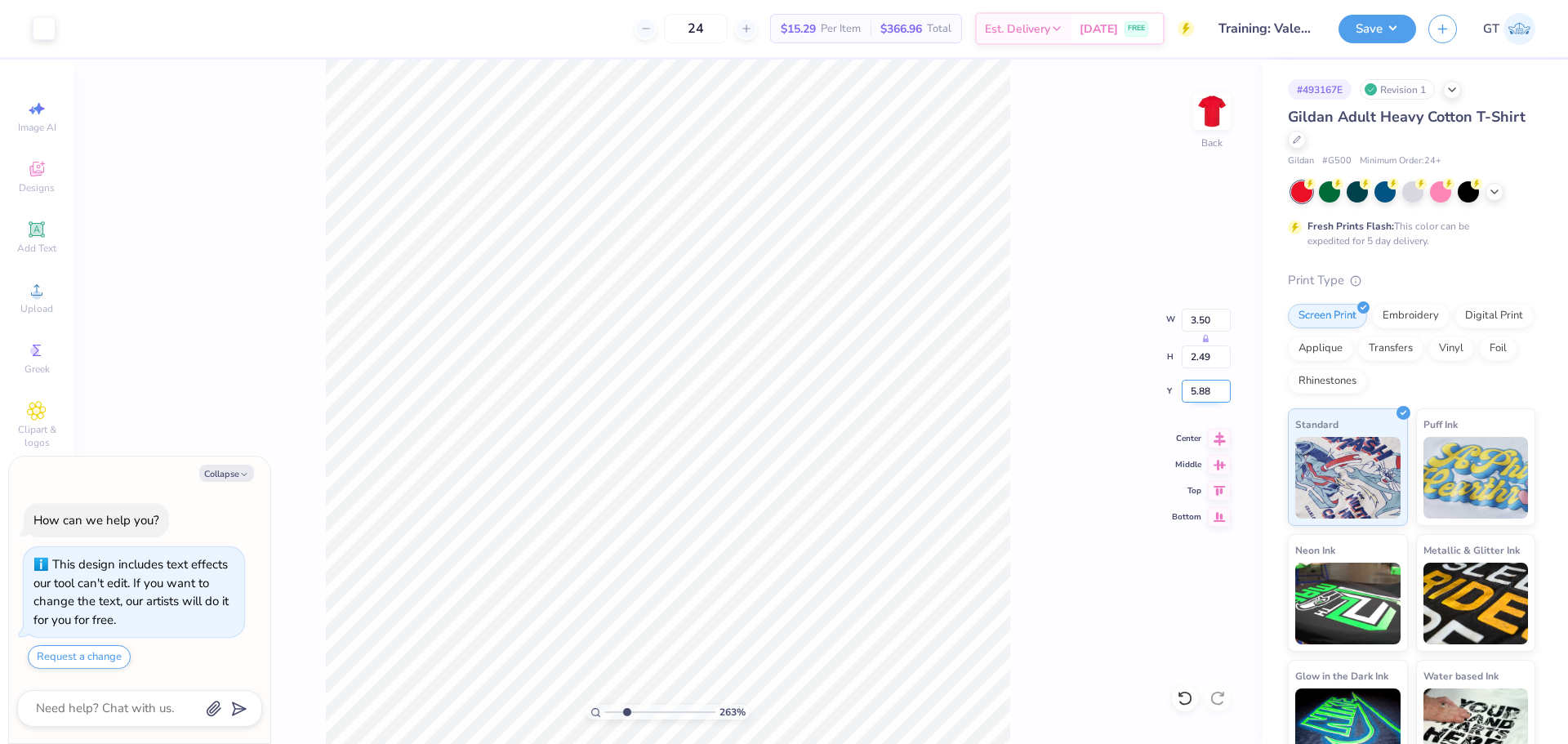 click on "5.88" at bounding box center [1206, 391] 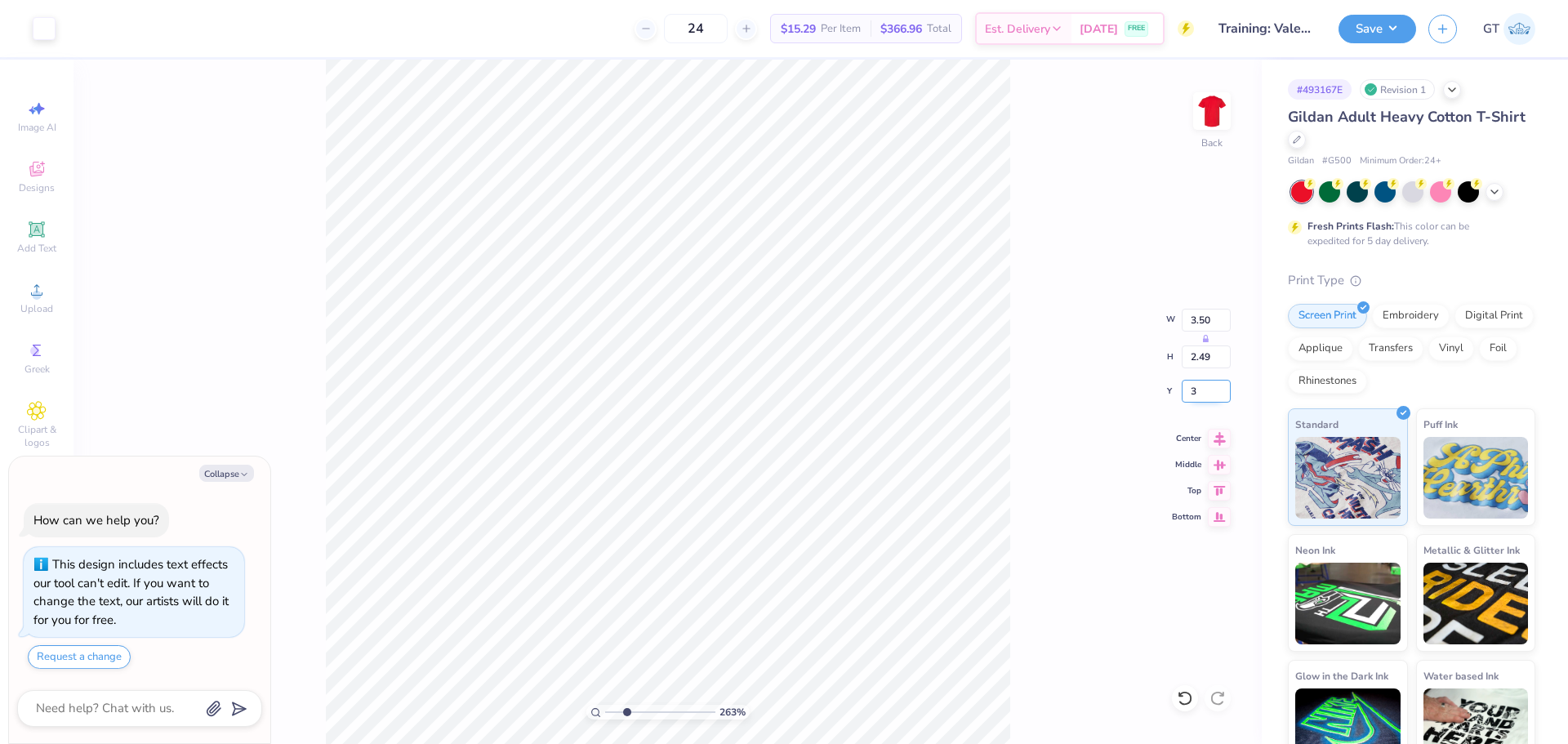 type on "3" 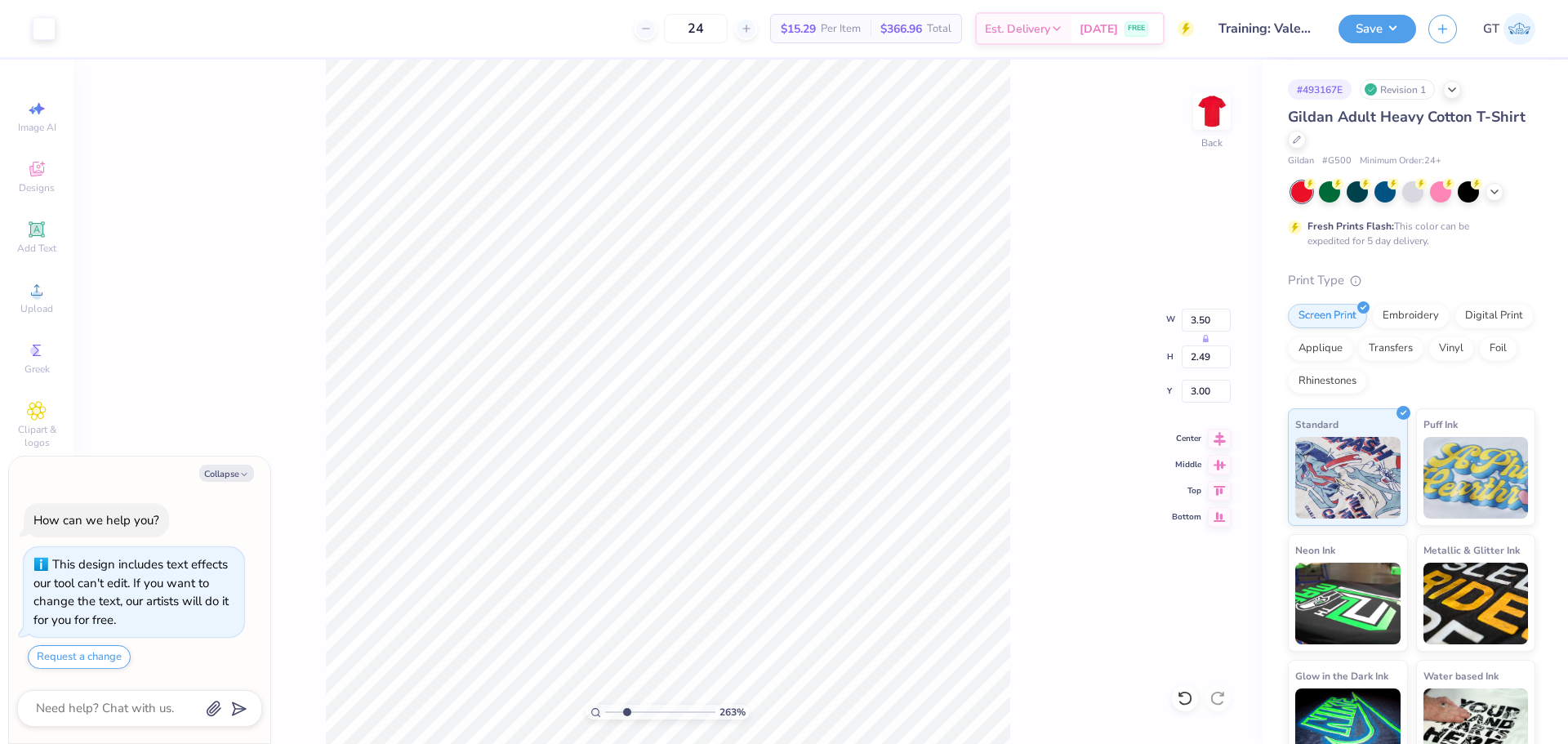 type on "x" 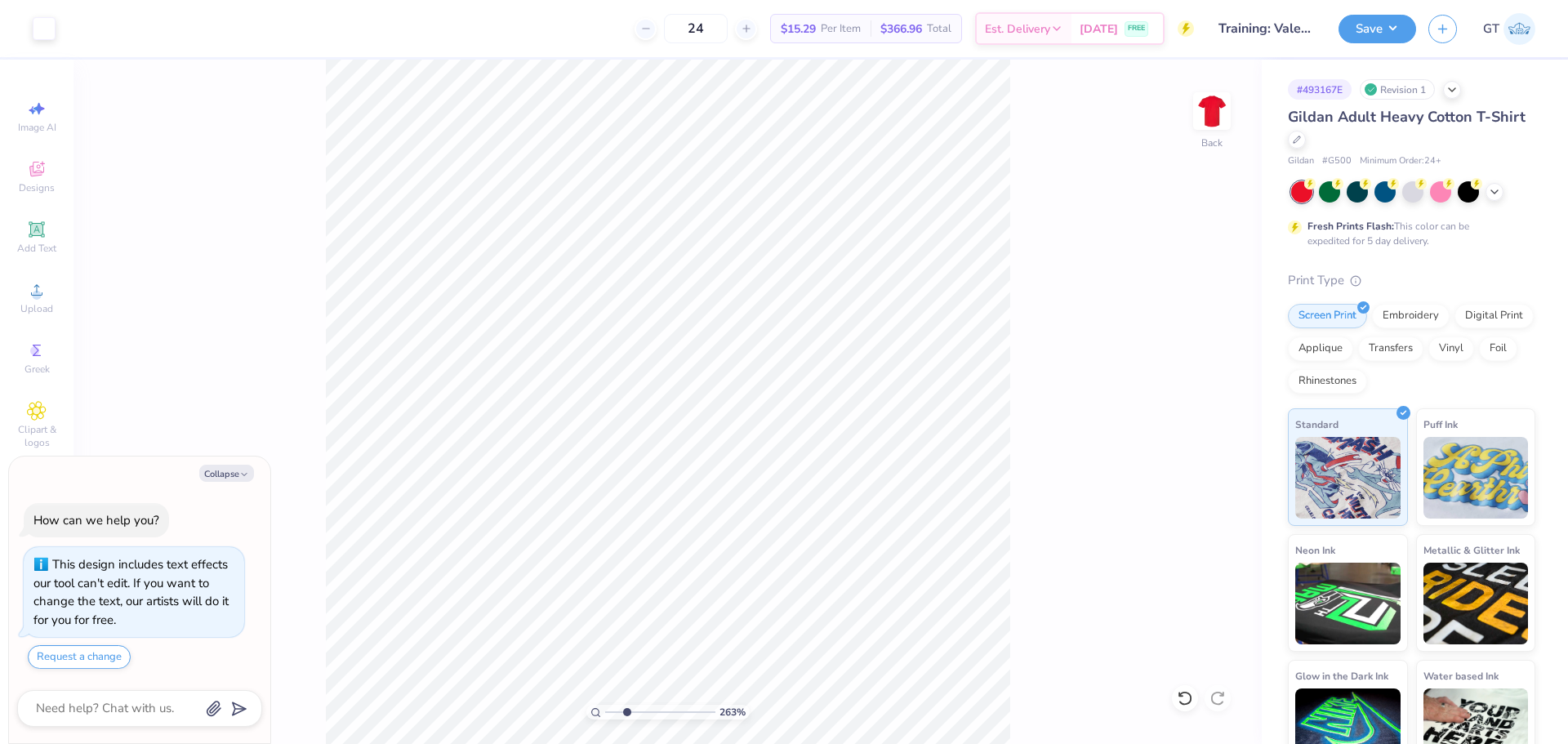 type on "x" 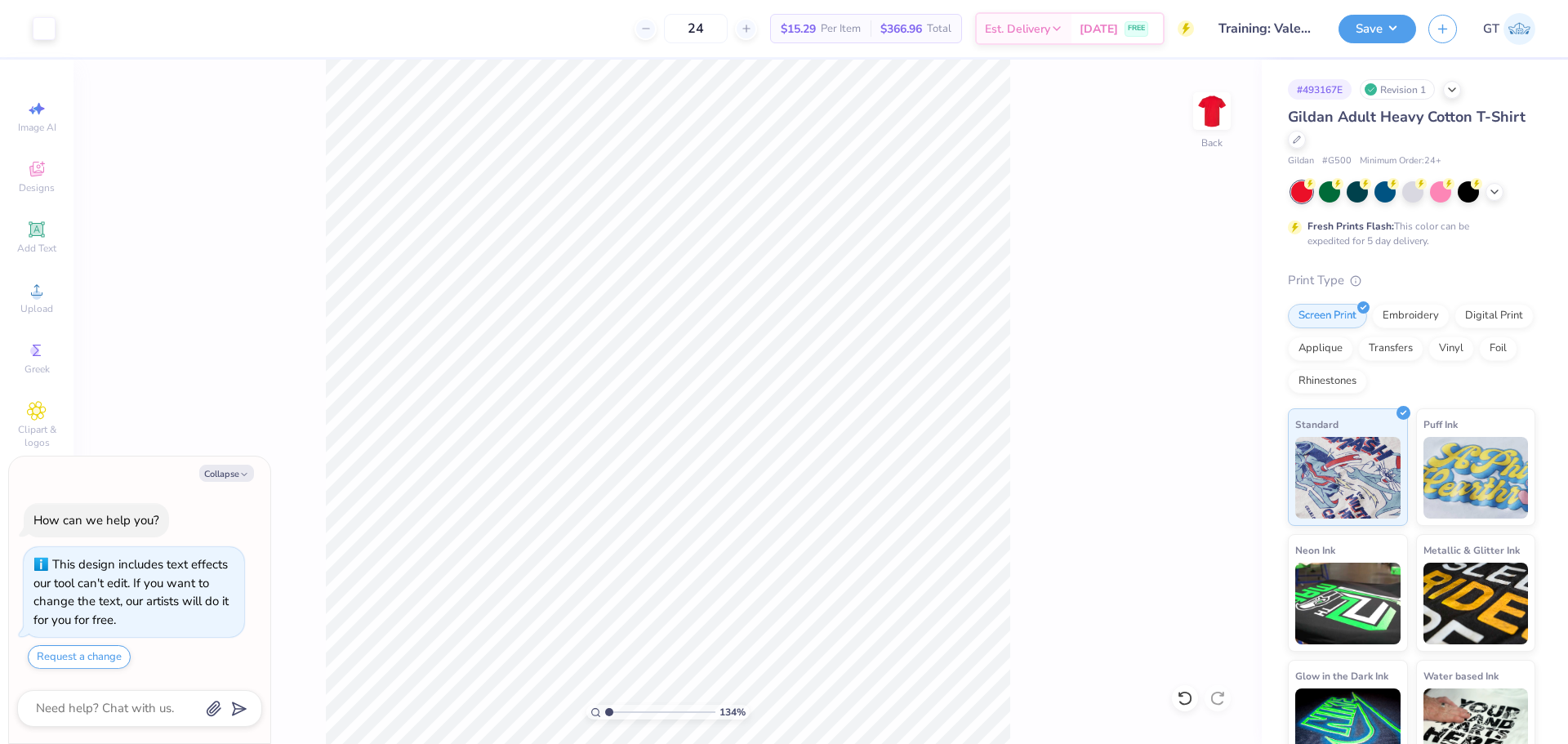 drag, startPoint x: 625, startPoint y: 707, endPoint x: 595, endPoint y: 713, distance: 30.59412 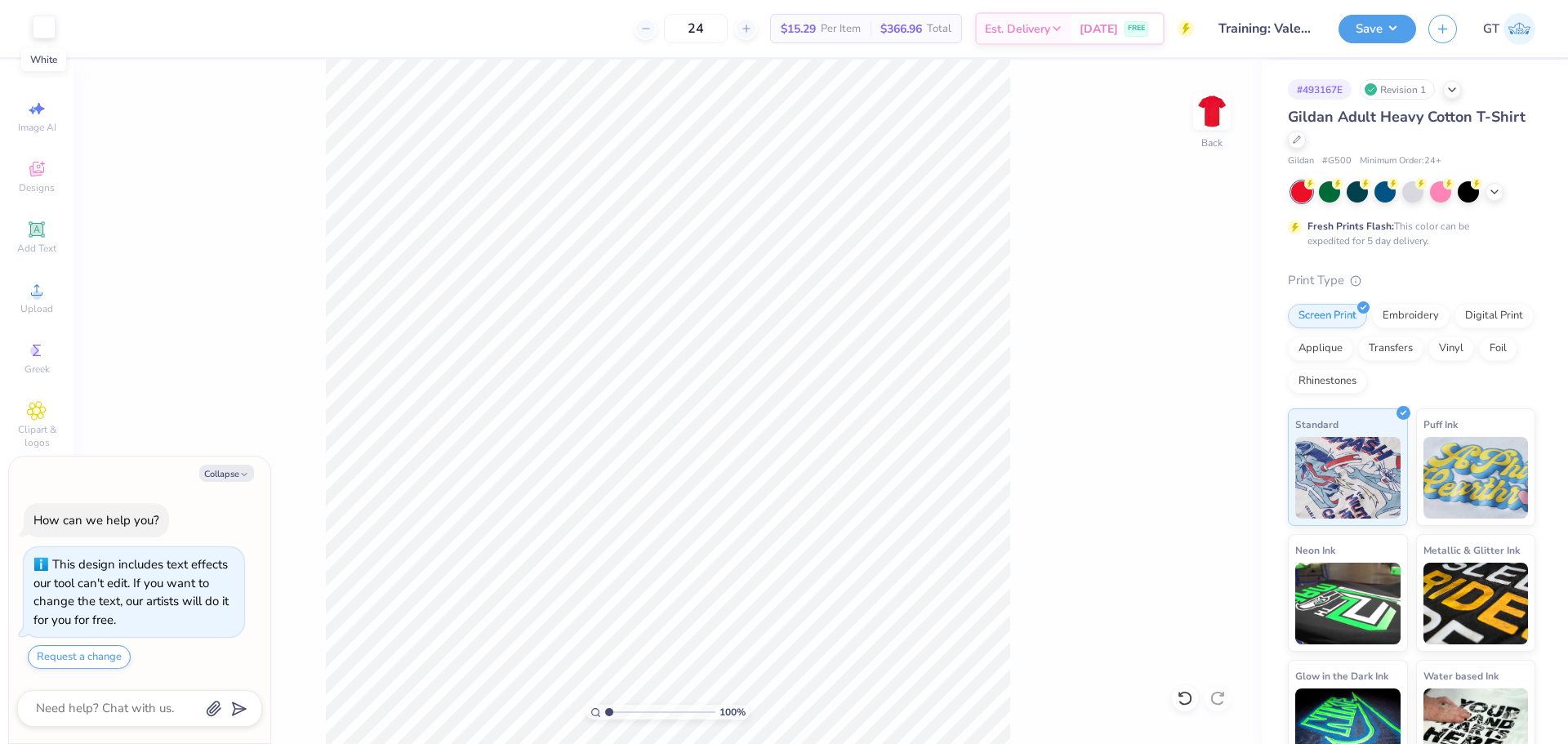 click at bounding box center [44, 27] 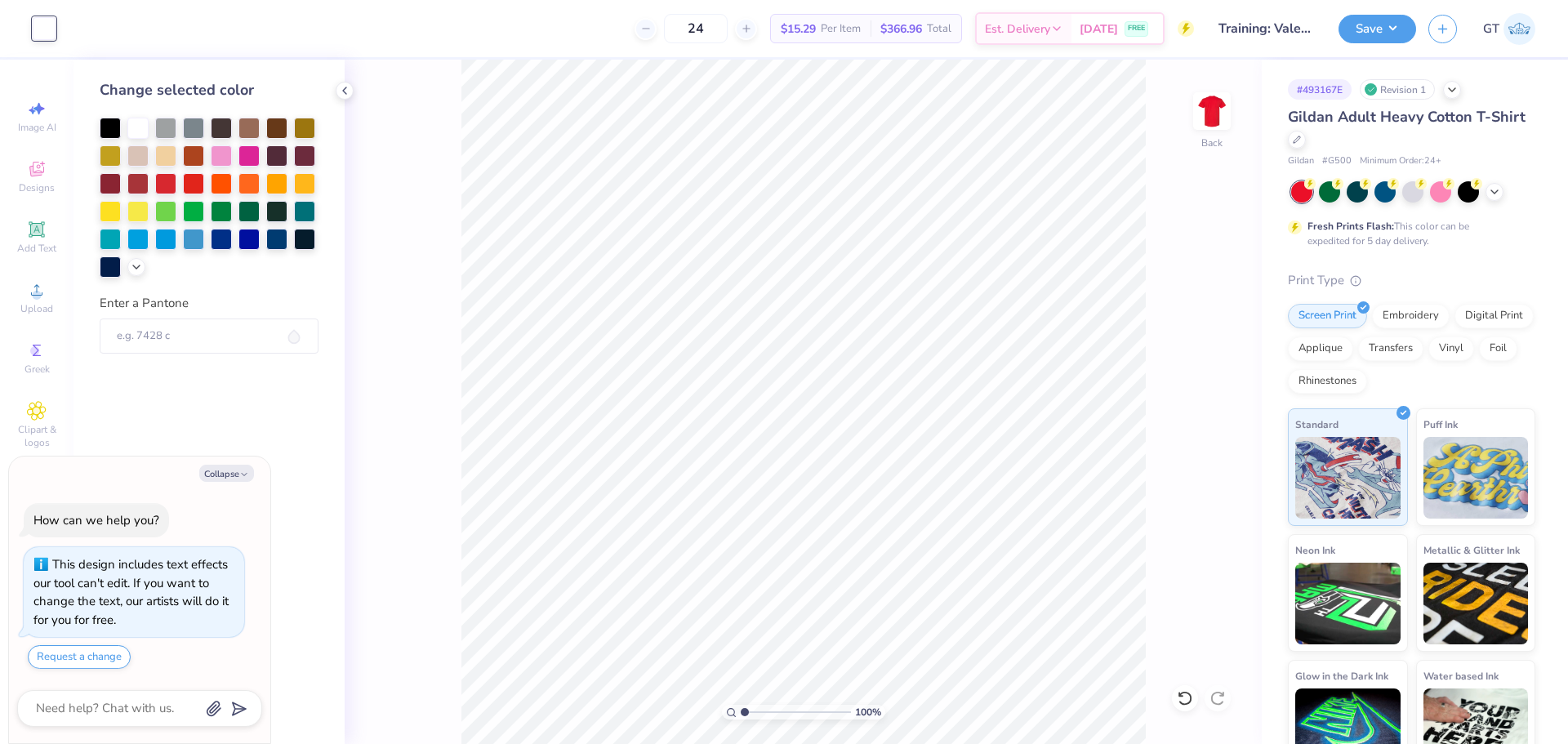 click at bounding box center [44, 29] 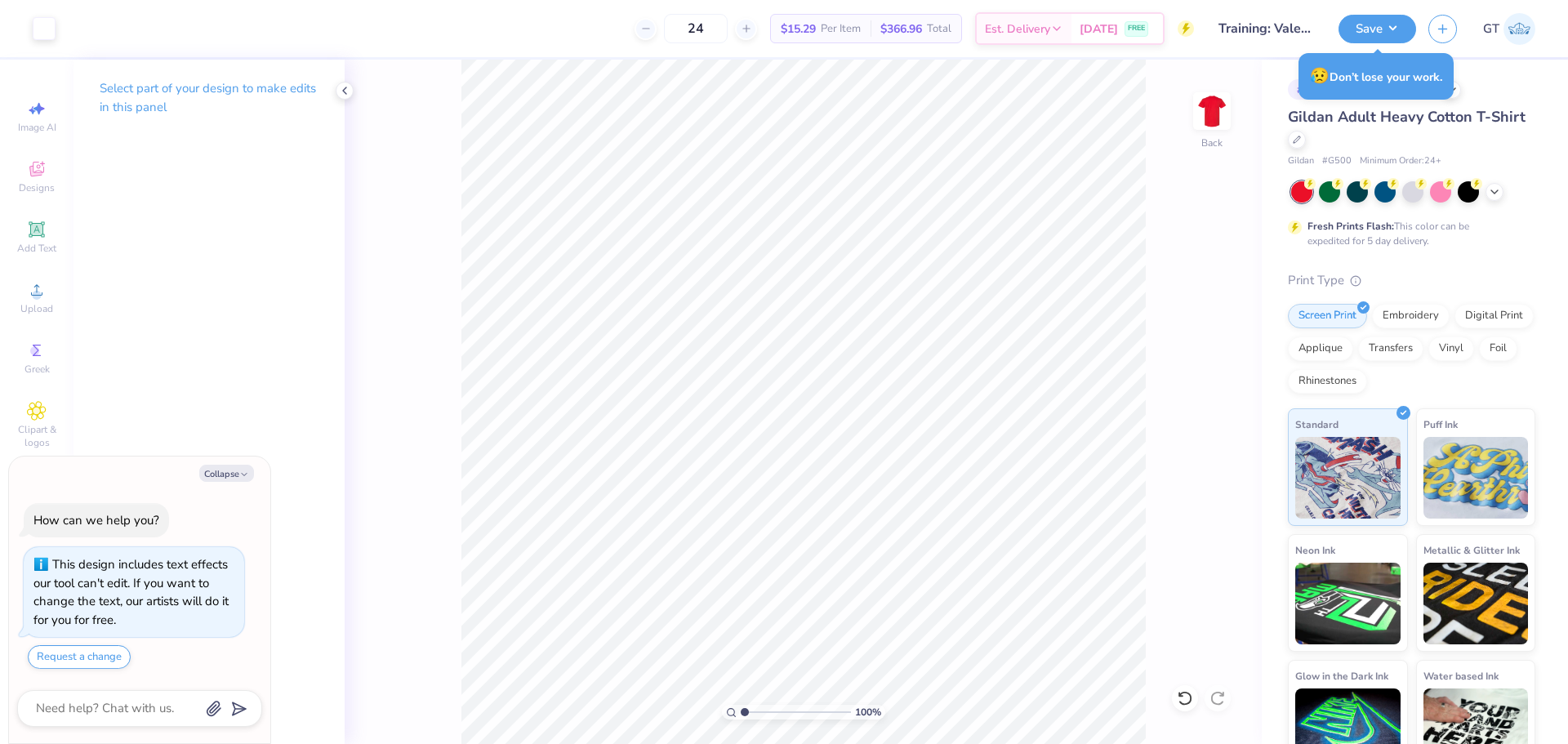type on "x" 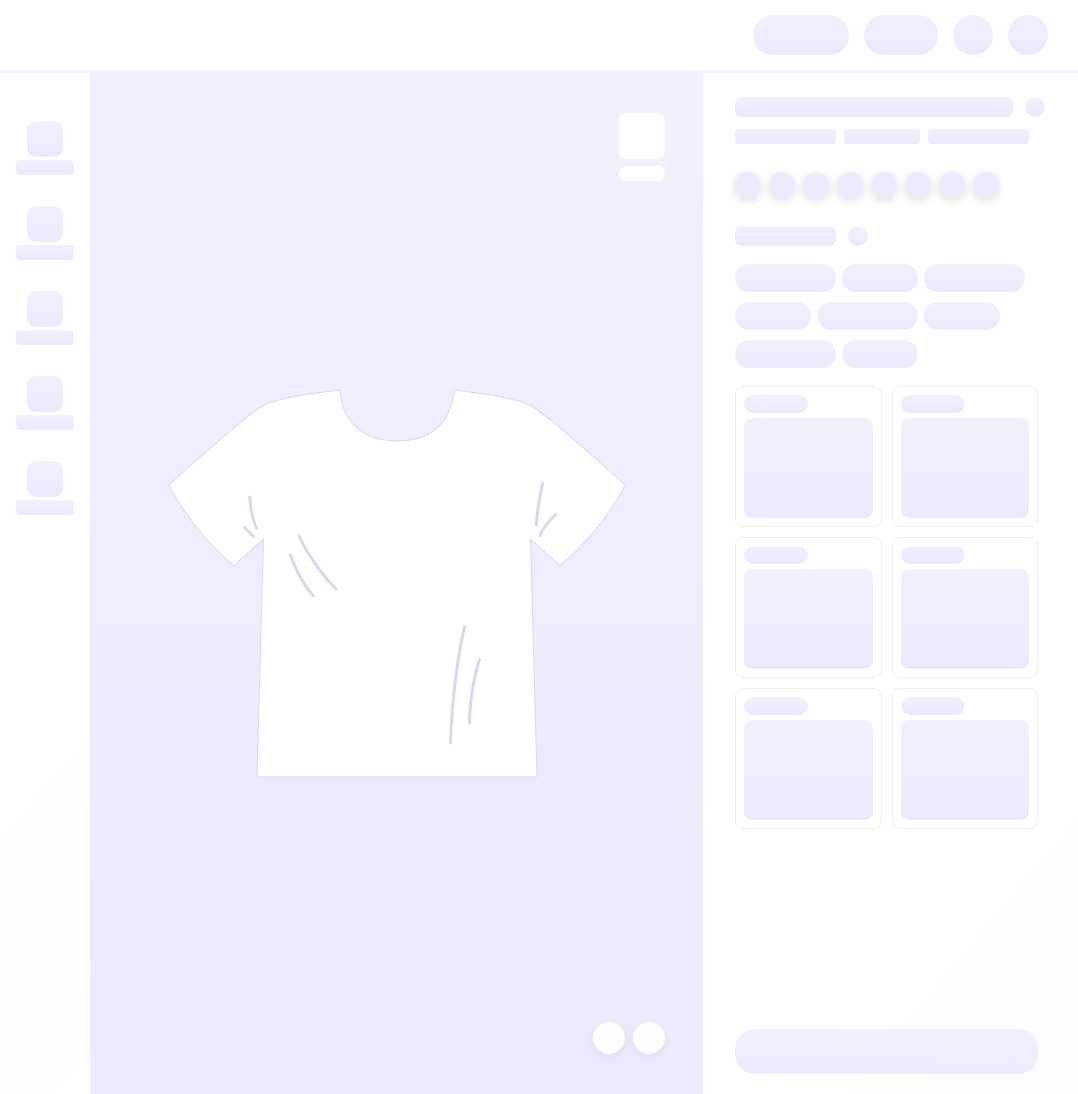 scroll, scrollTop: 0, scrollLeft: 0, axis: both 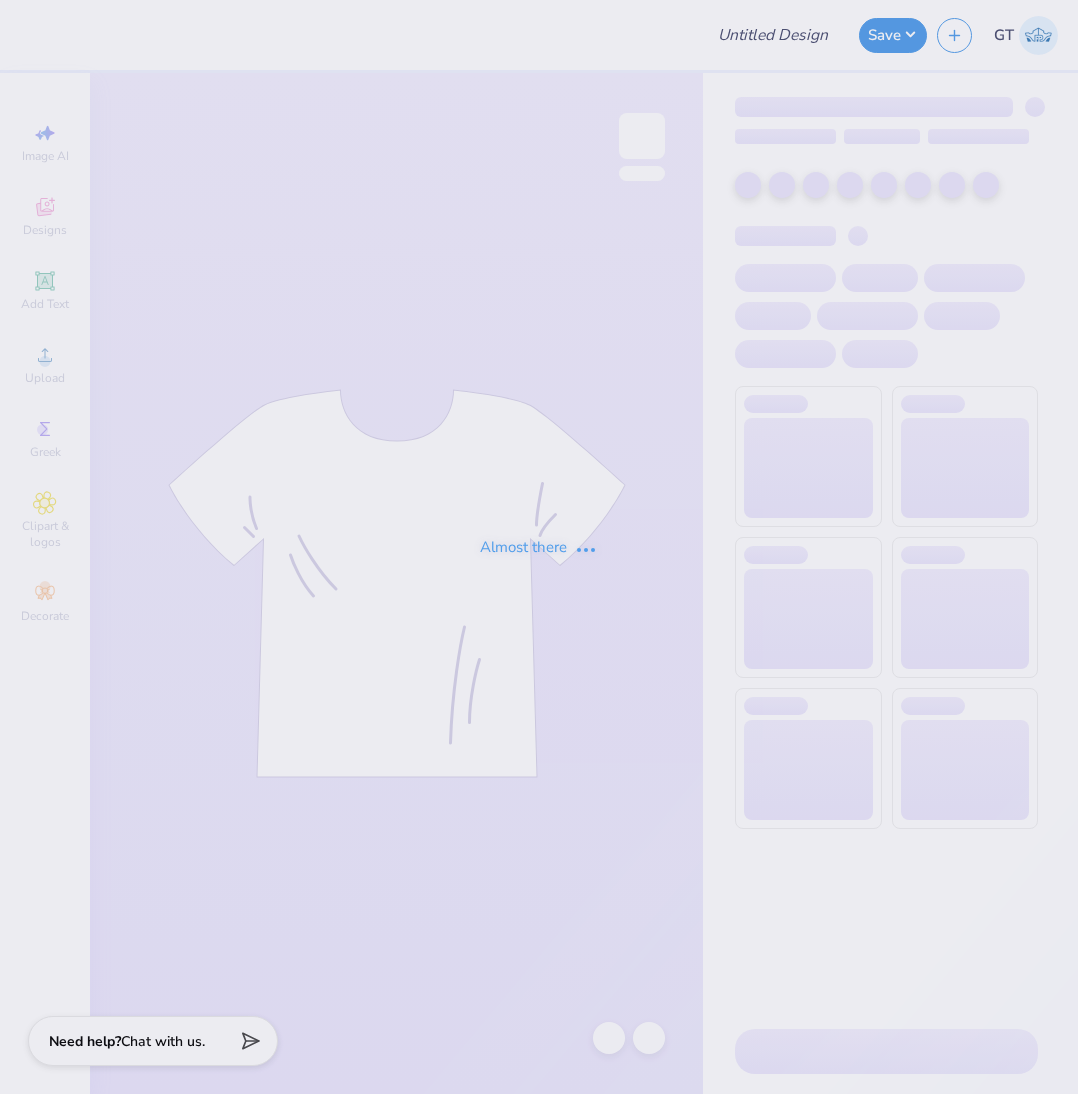 type on "Training: University of Nevada Reno" 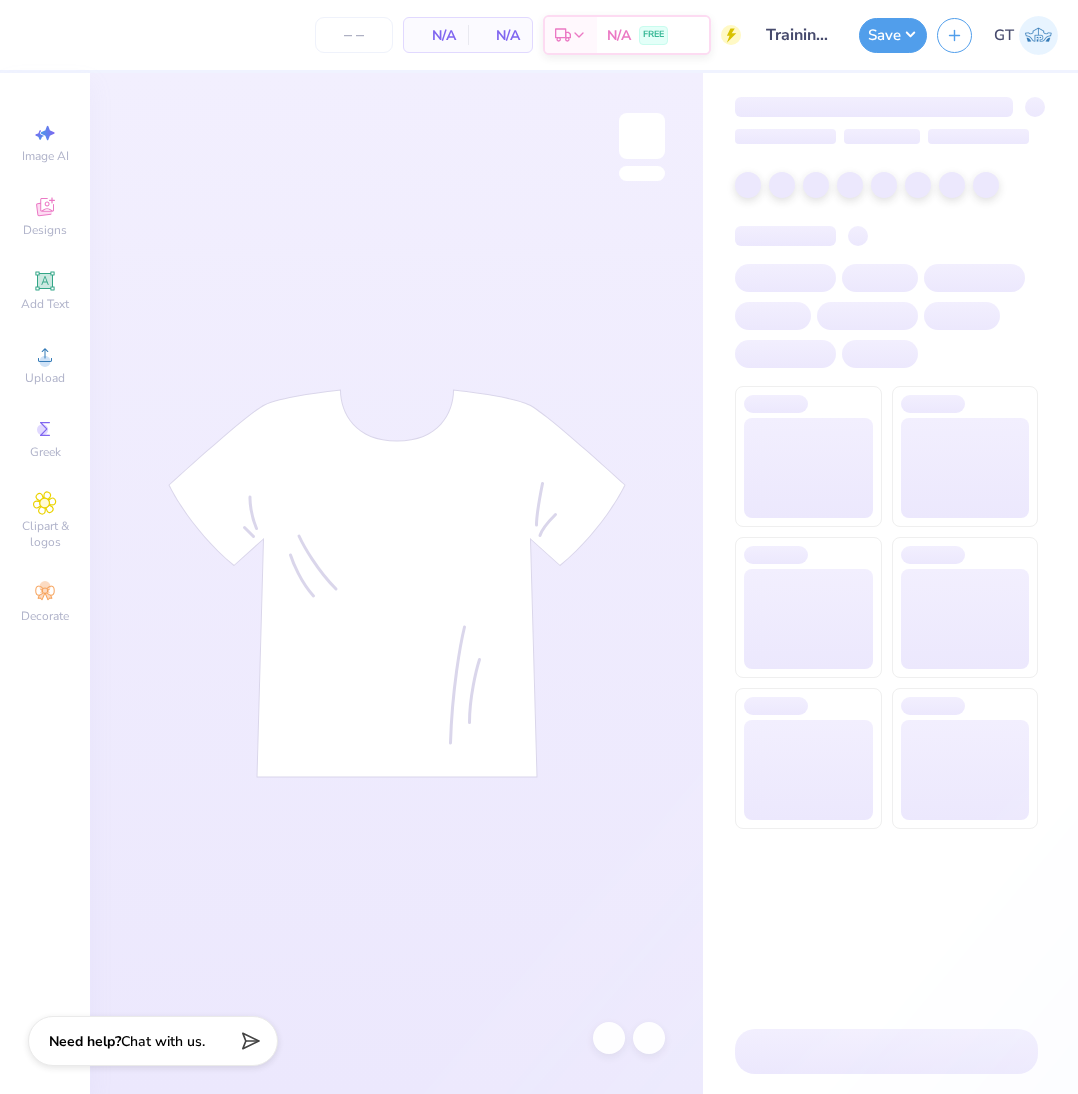 type on "24" 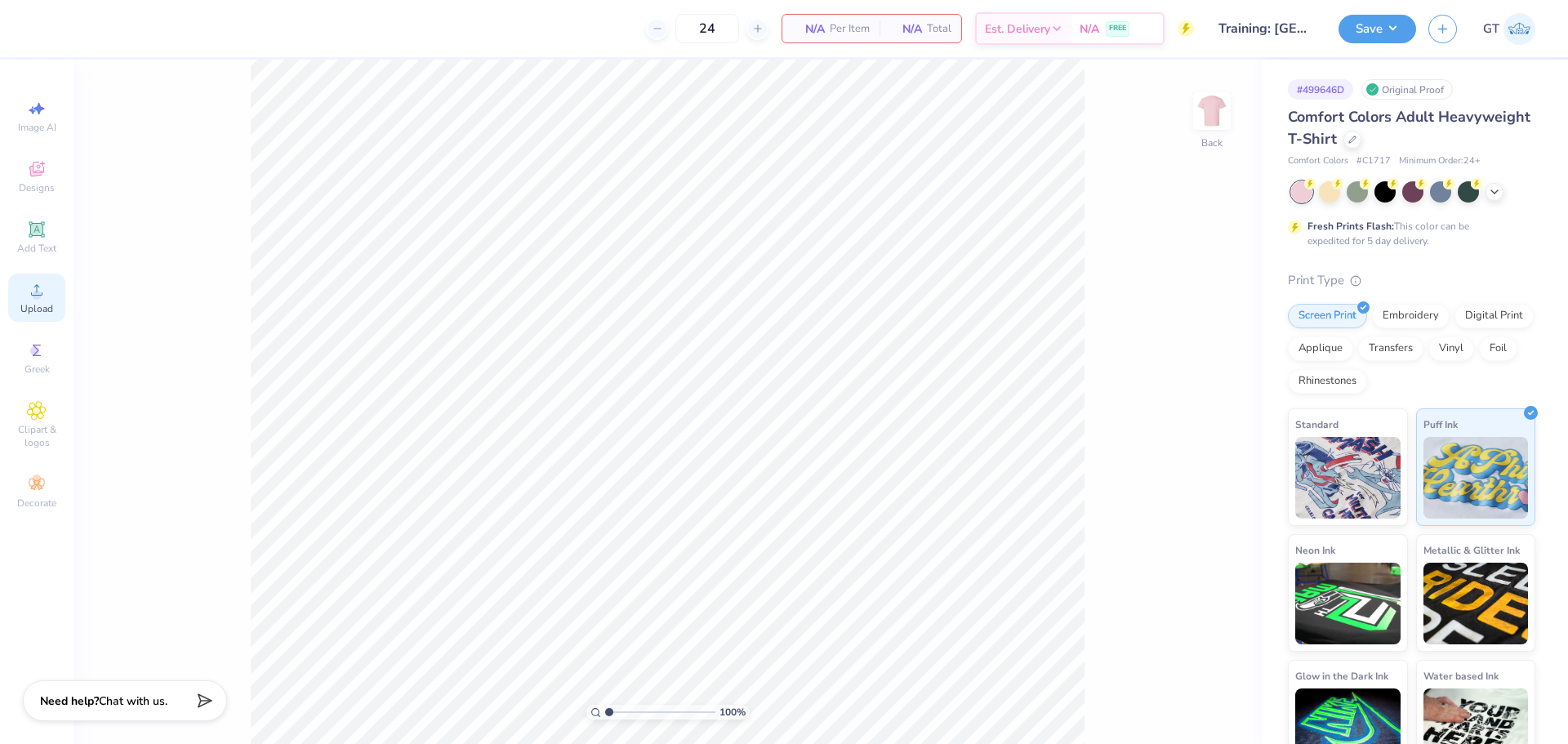 click 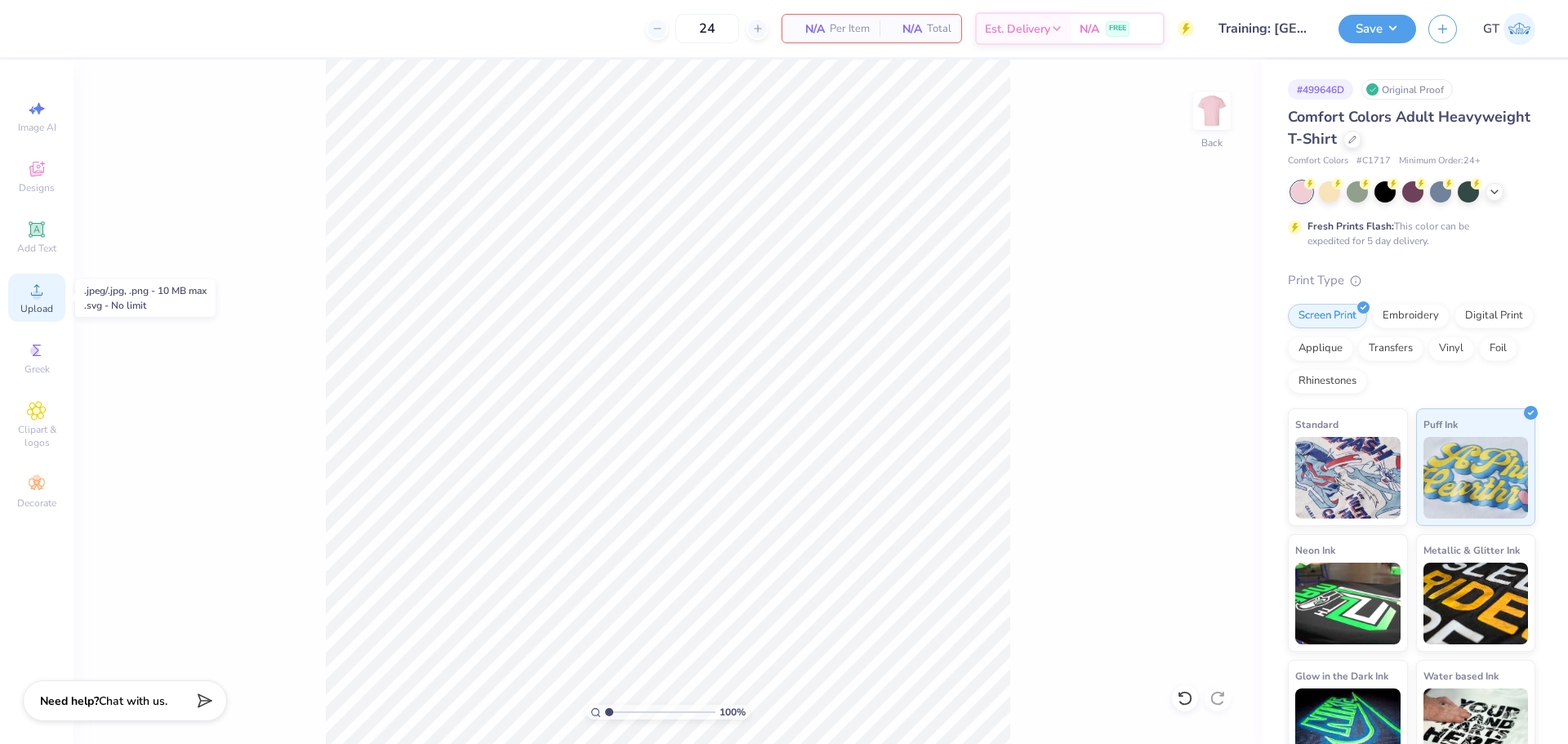 click on "Upload" at bounding box center [37, 309] 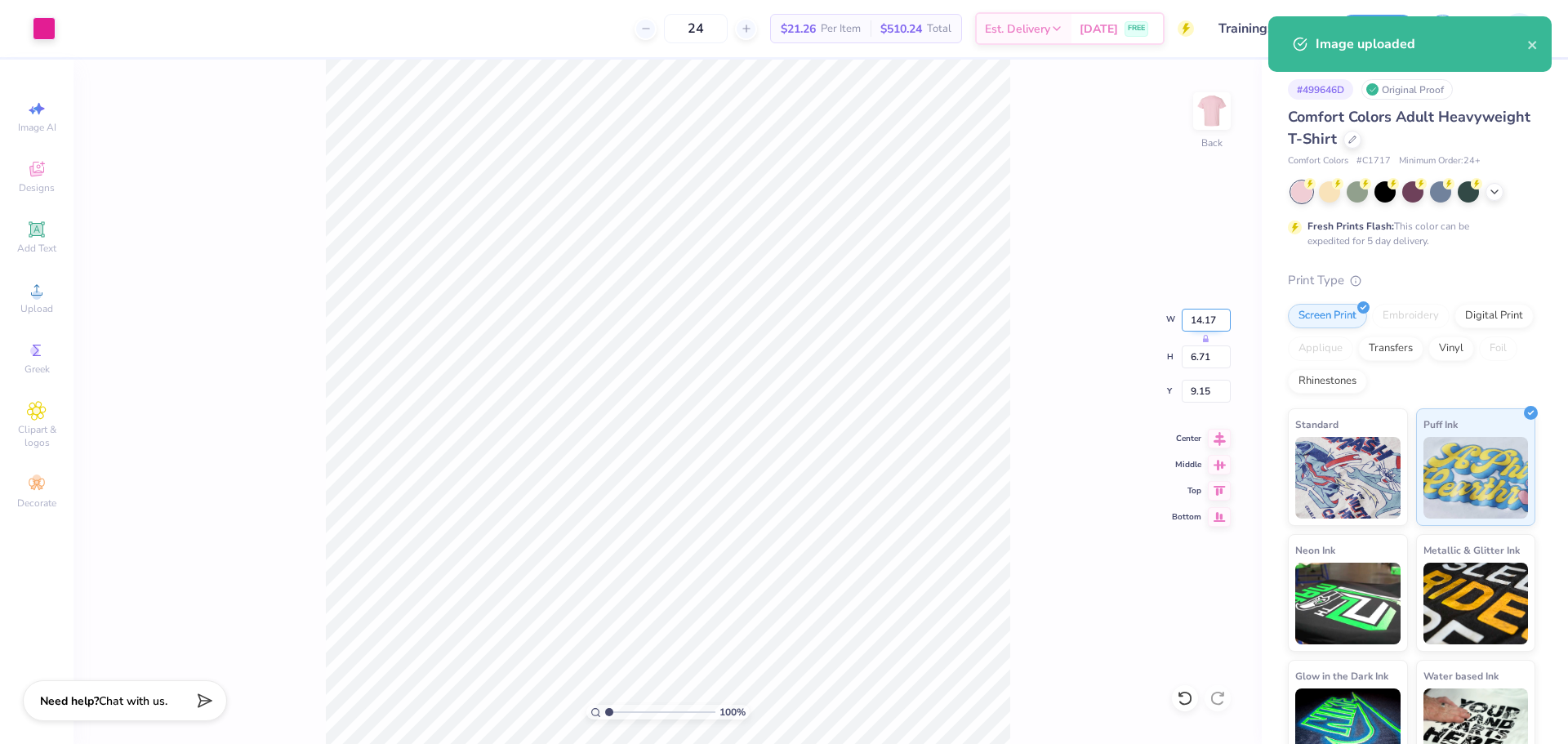 click on "14.17" at bounding box center (1206, 320) 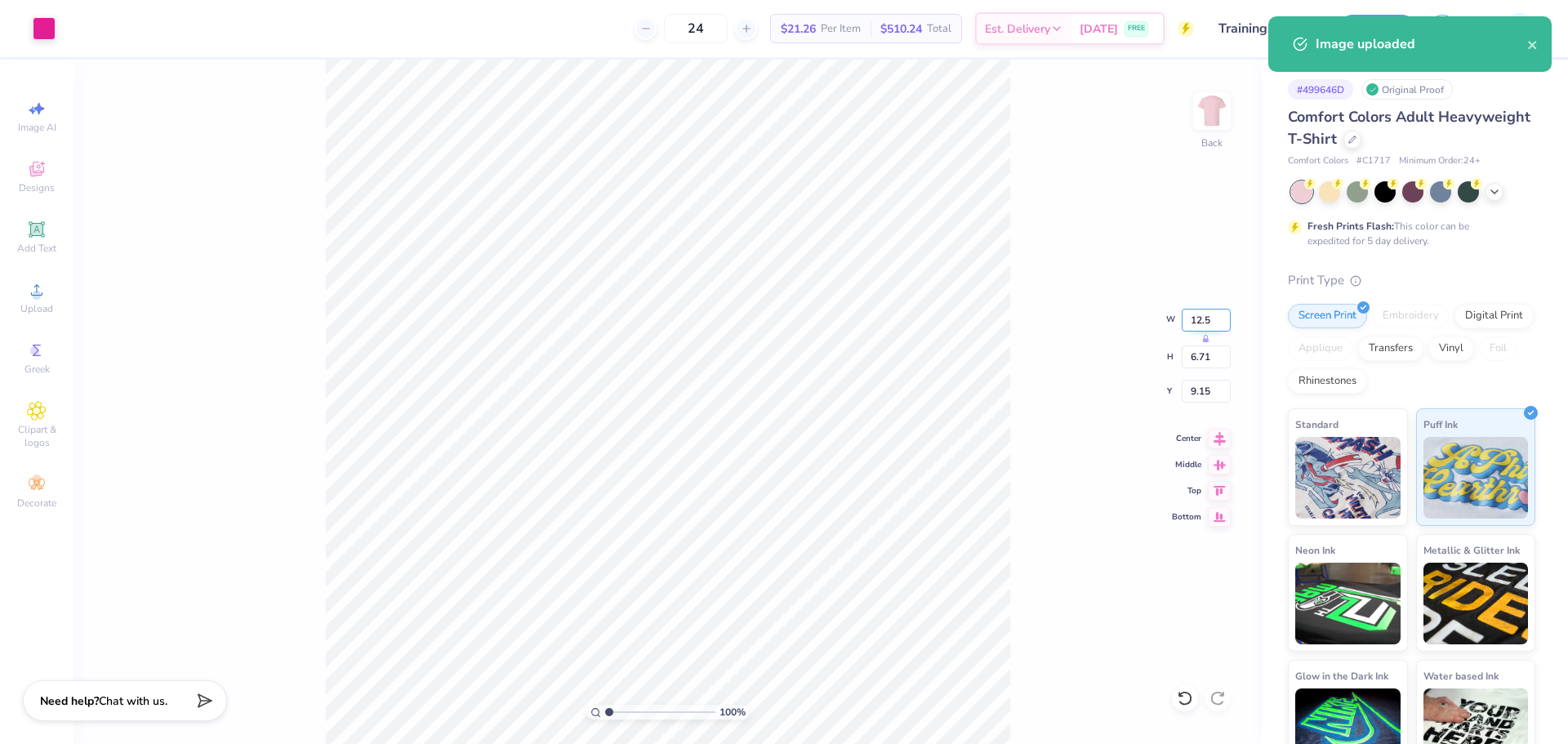 type on "12.50" 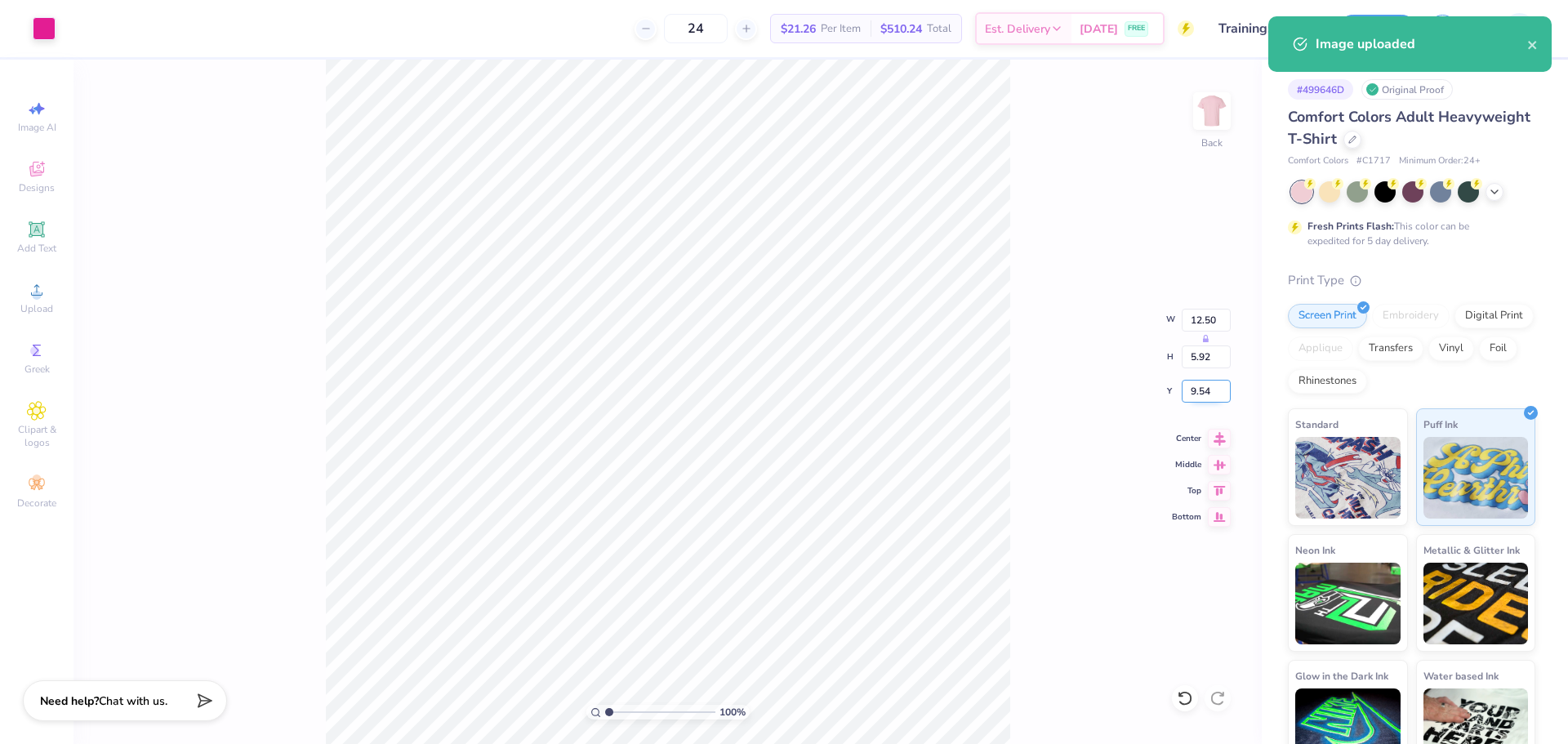 click on "9.54" at bounding box center (1206, 391) 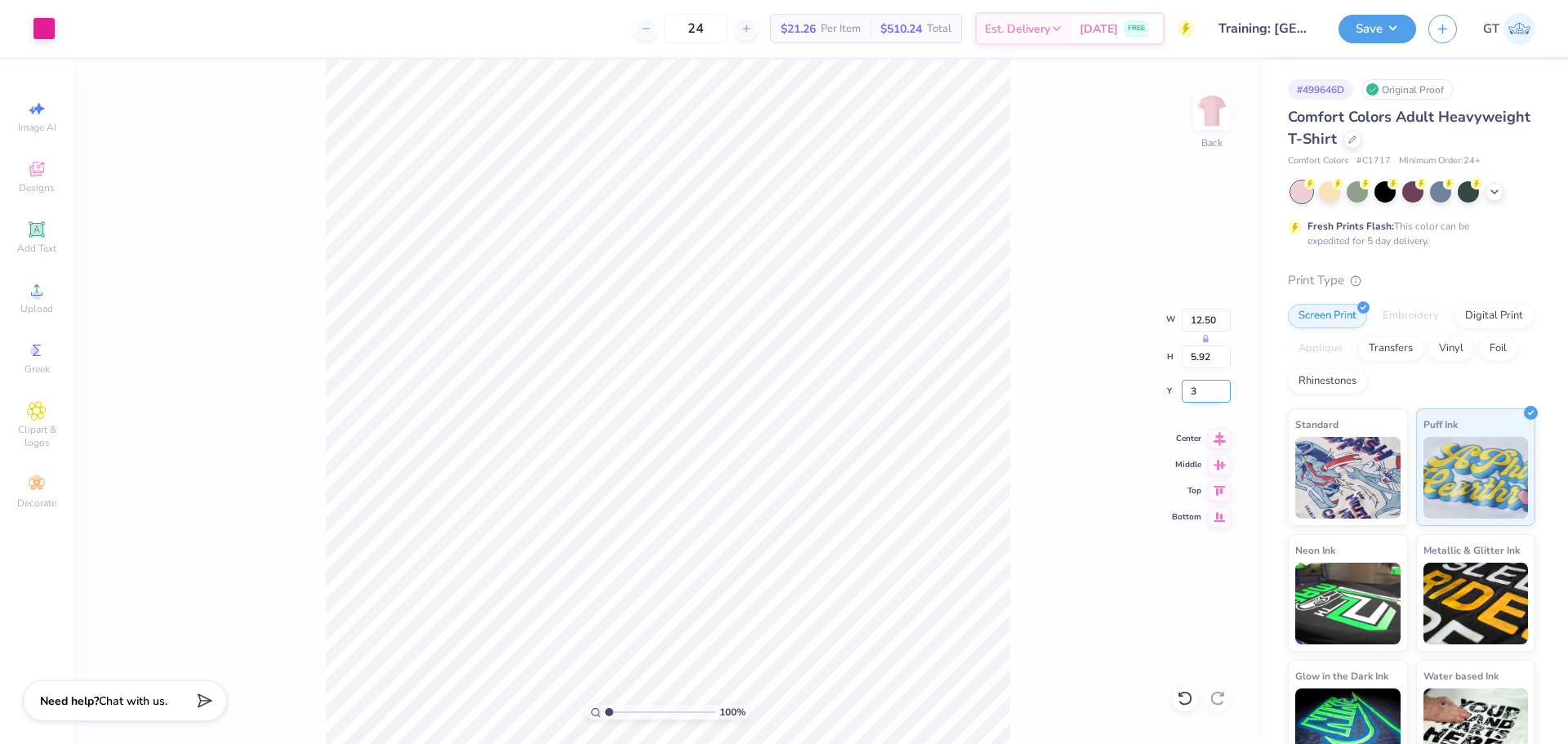 type on "3.00" 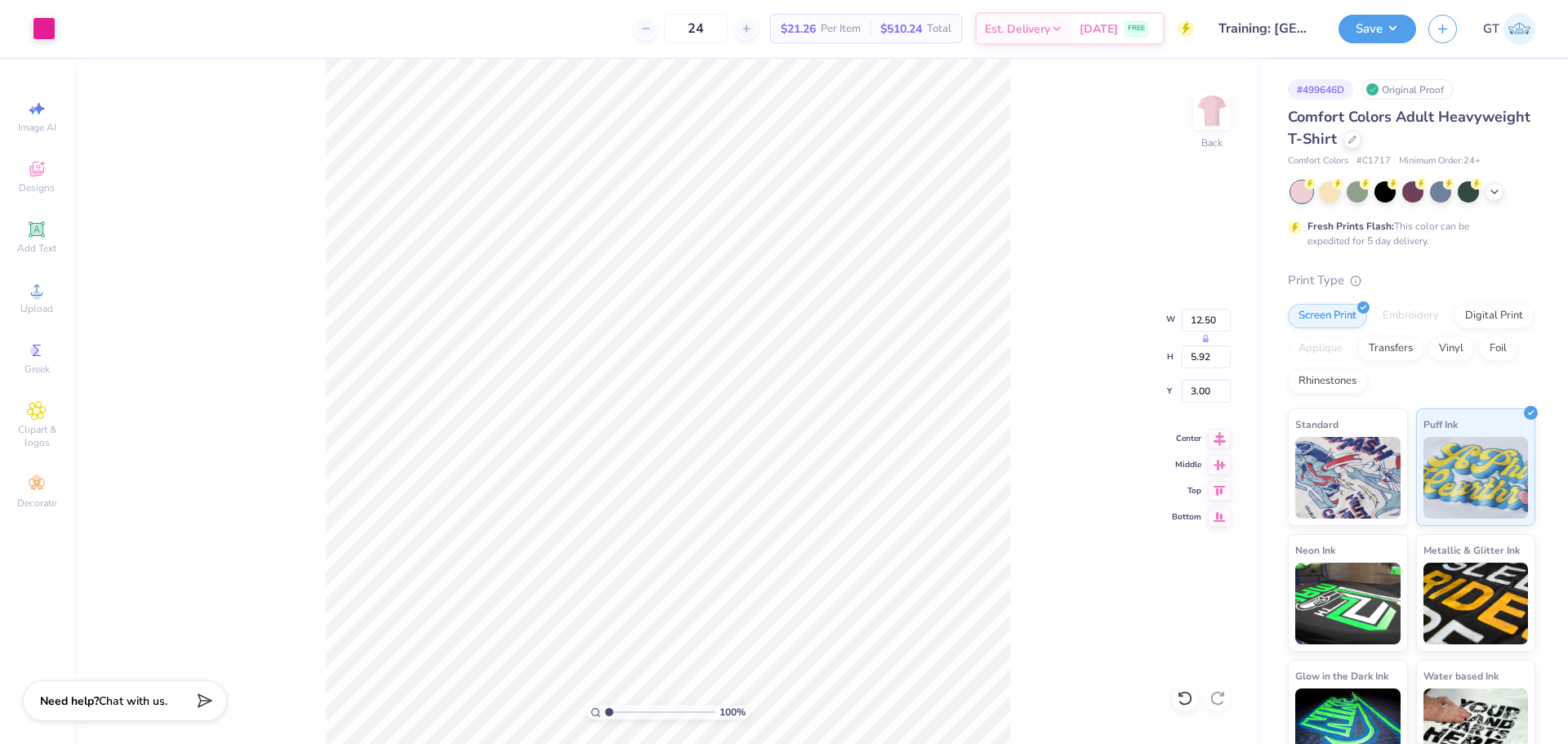 click on "100  % Back W 12.50 H 5.92 Y 3.00 Center Middle Top Bottom" at bounding box center (667, 402) 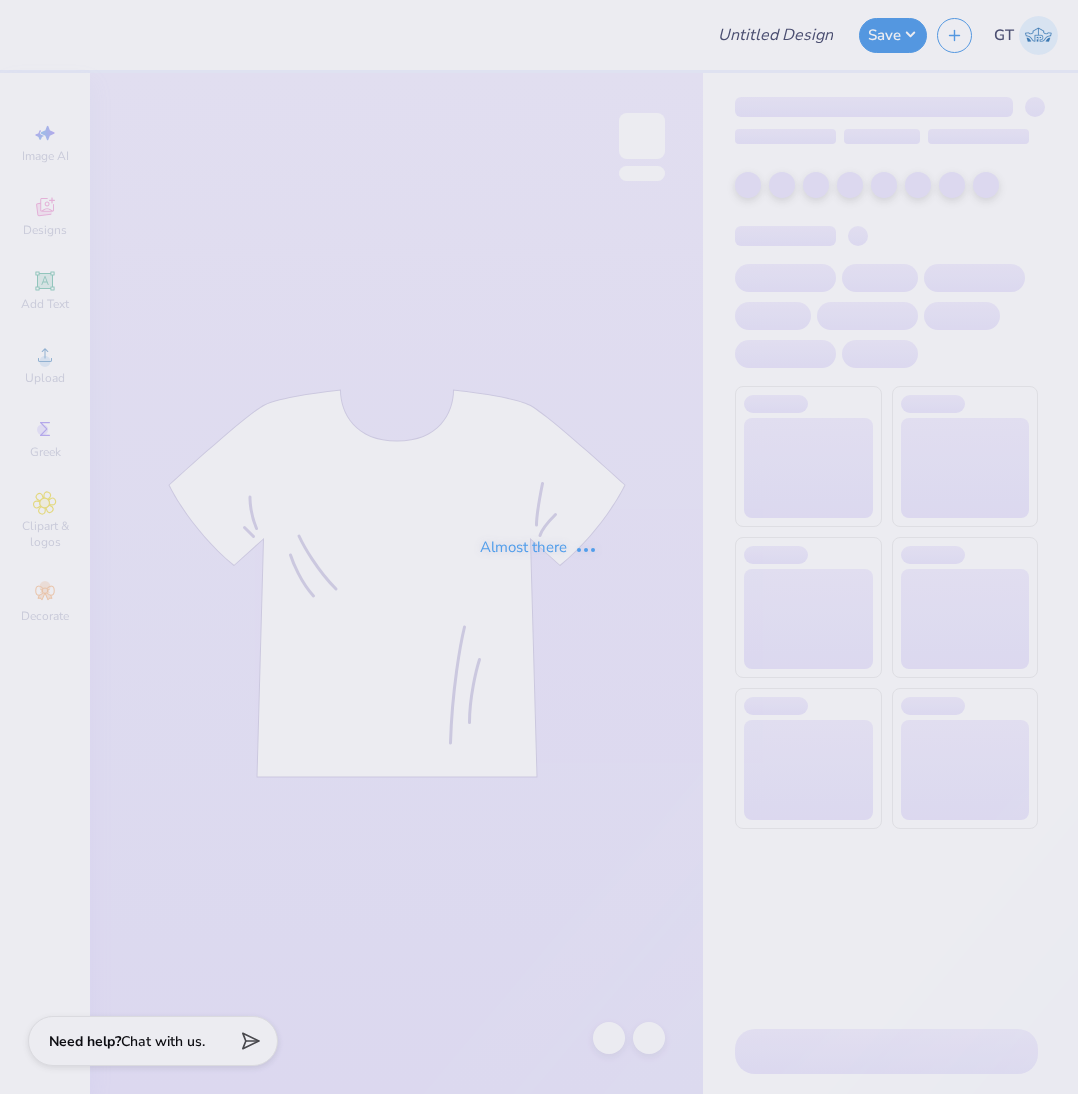 scroll, scrollTop: 0, scrollLeft: 0, axis: both 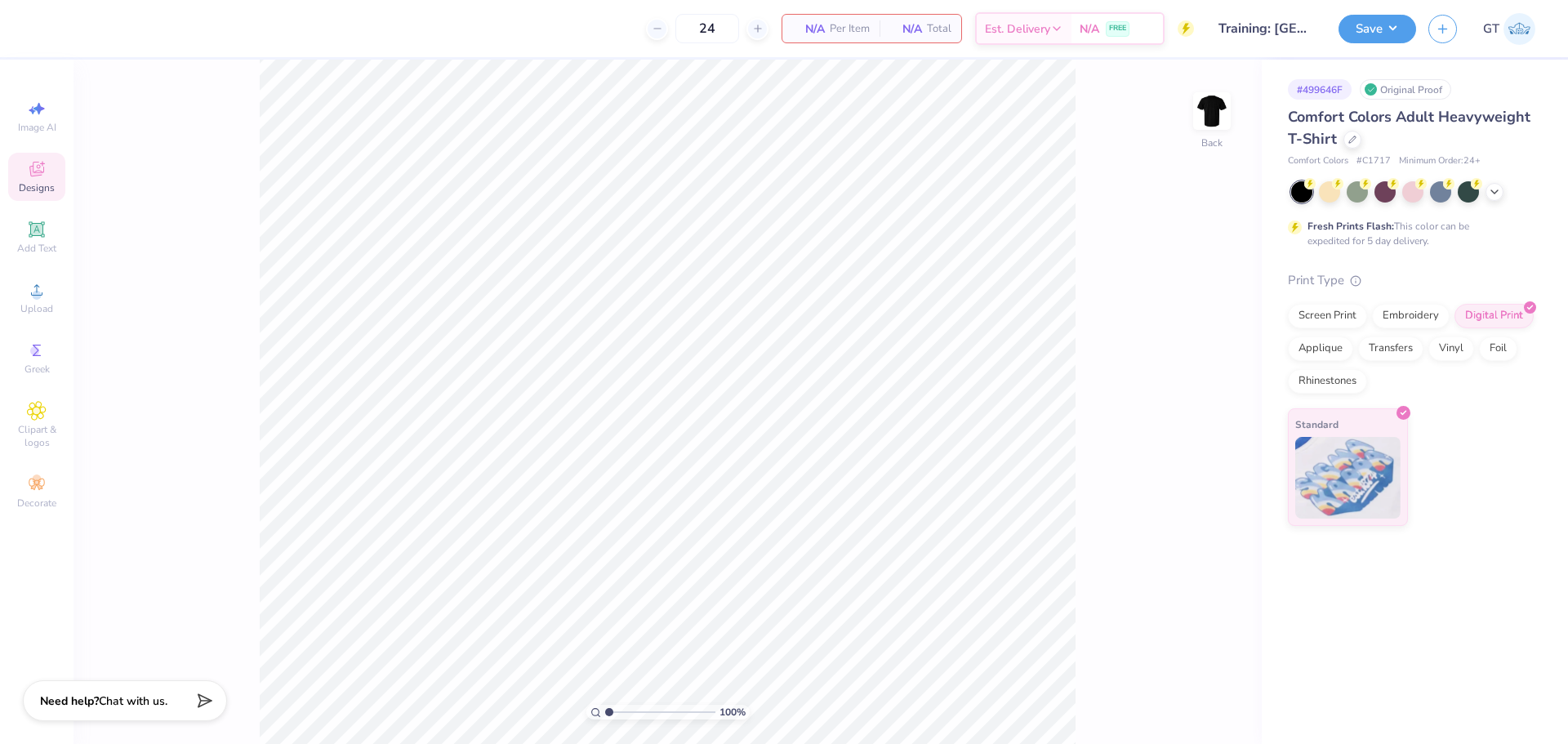 click on "Designs" at bounding box center [37, 188] 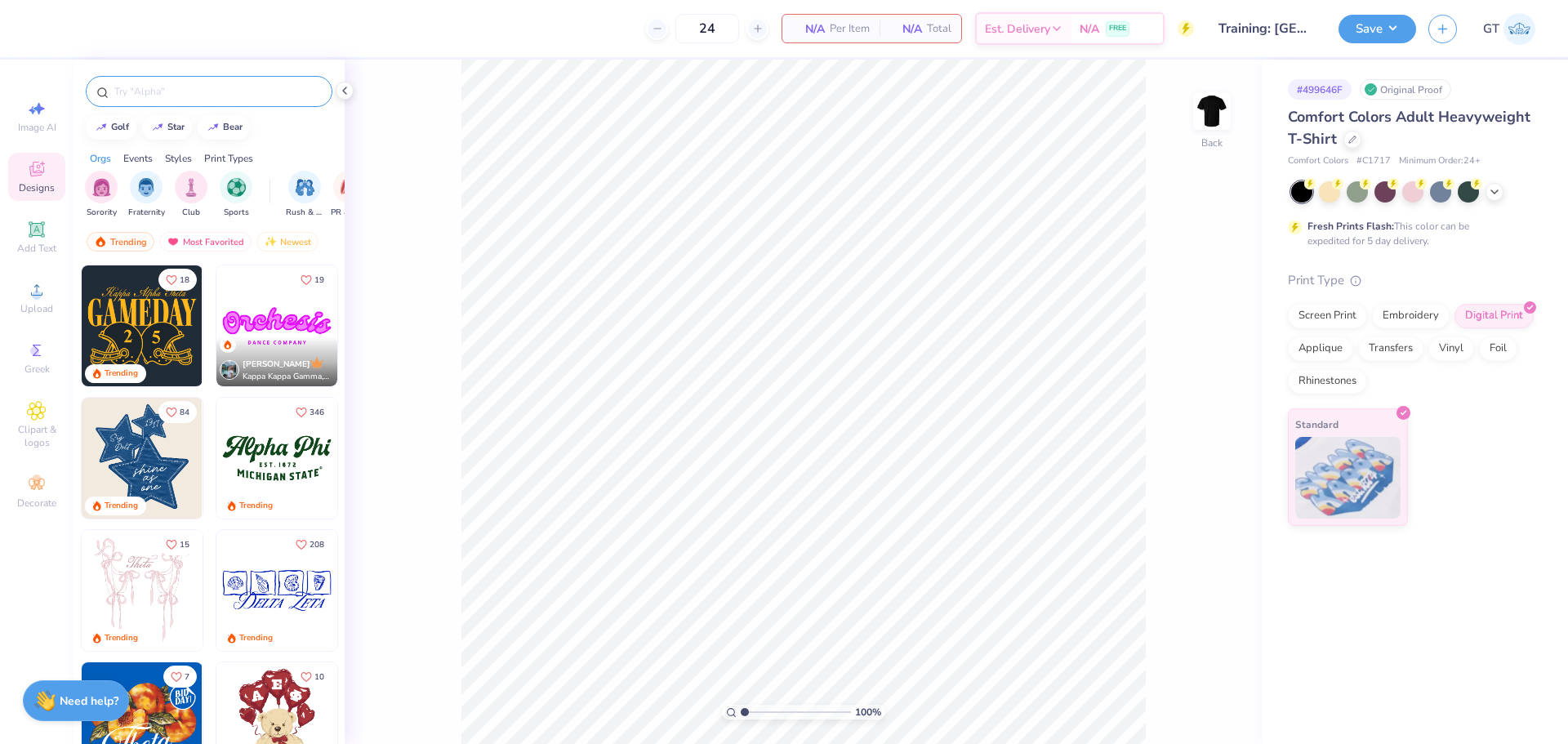 click at bounding box center [217, 91] 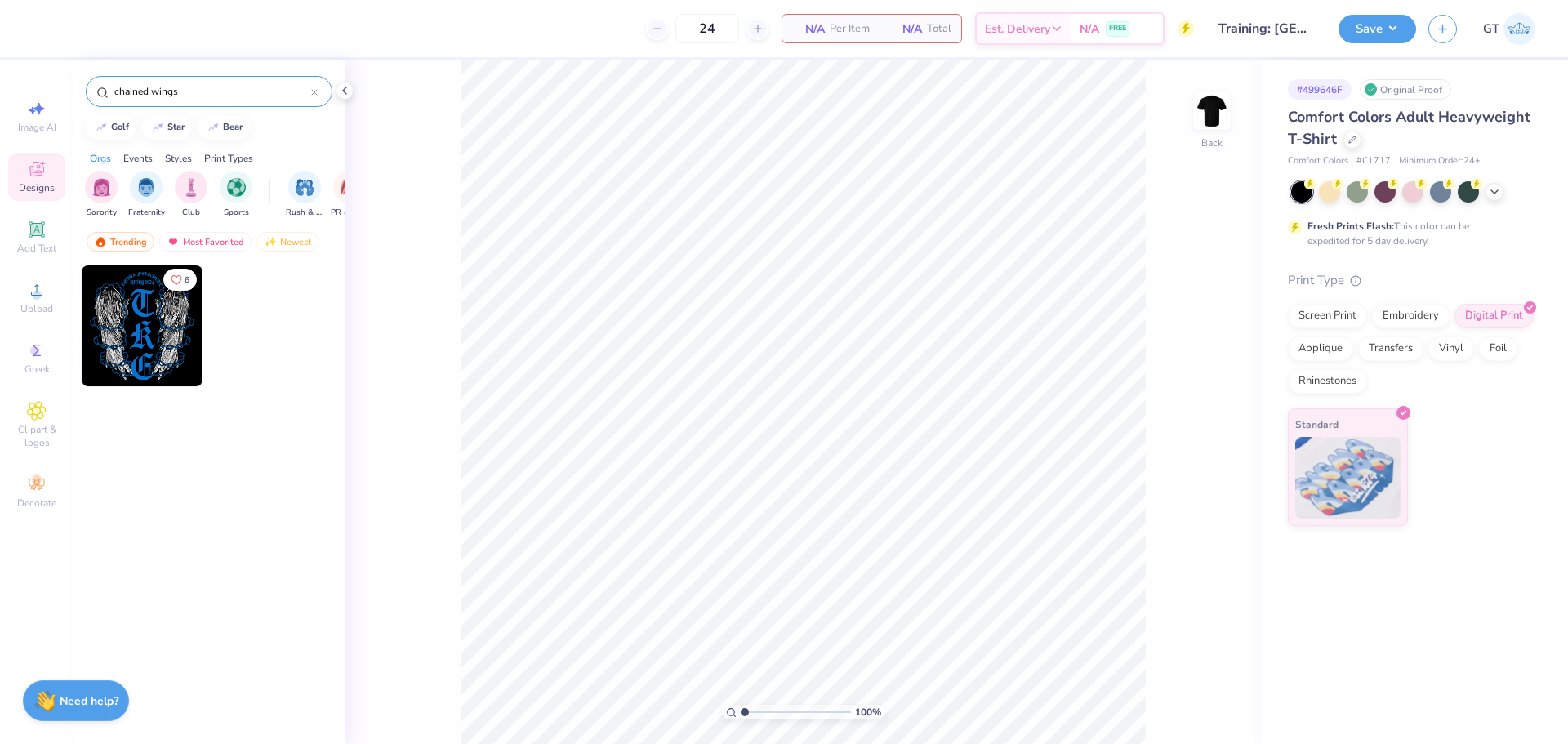 type on "chained wings" 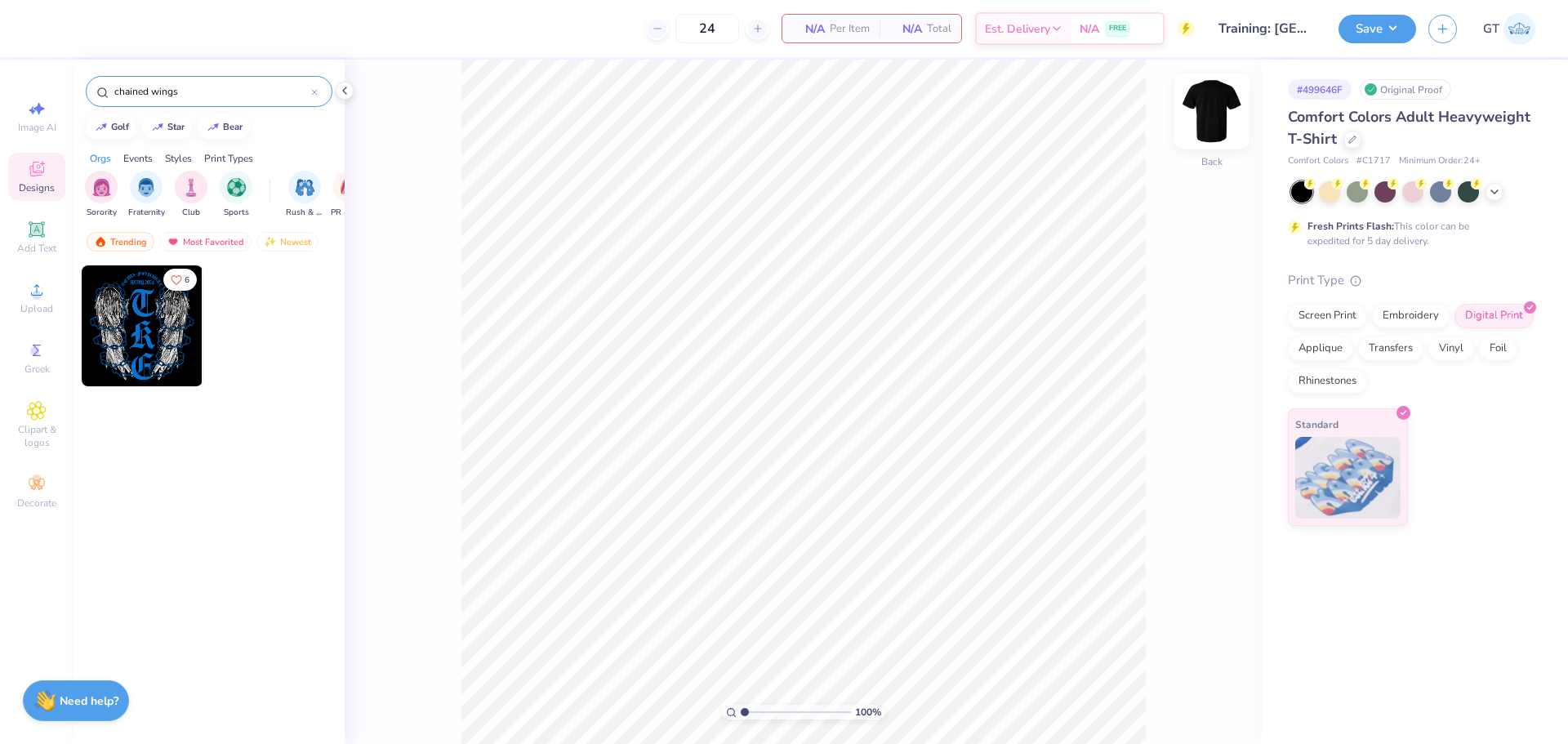click at bounding box center (1212, 111) 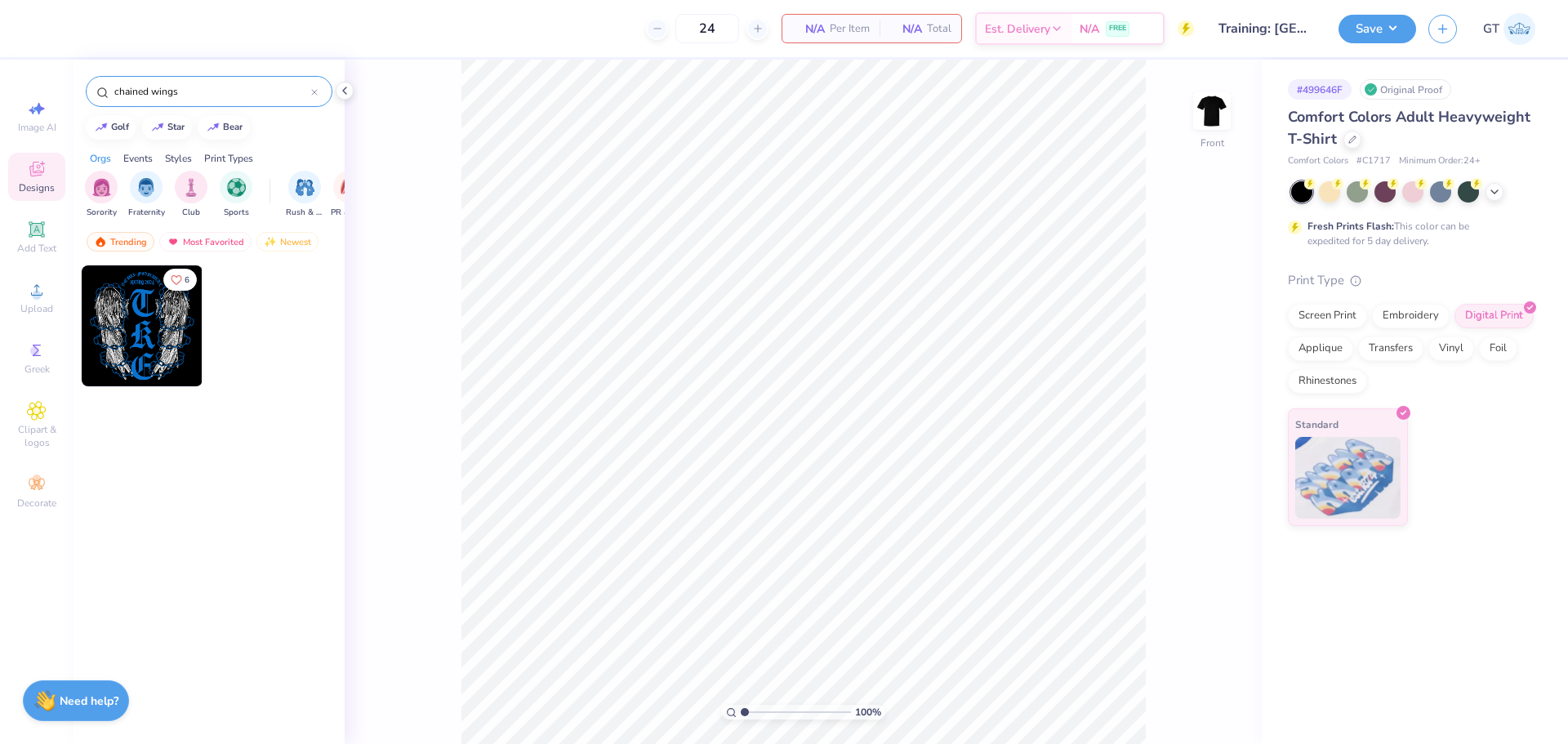 click at bounding box center [142, 326] 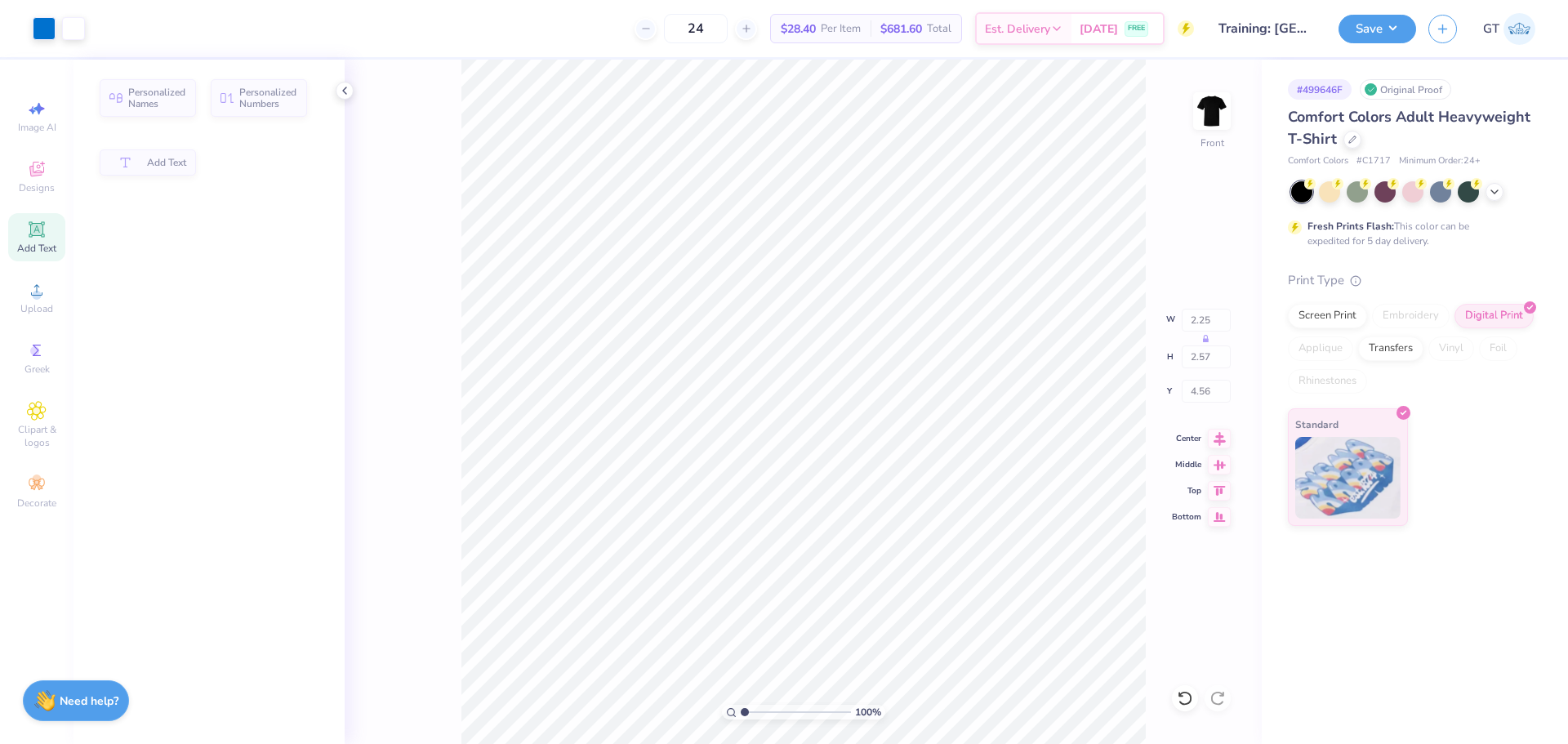 type on "2.25" 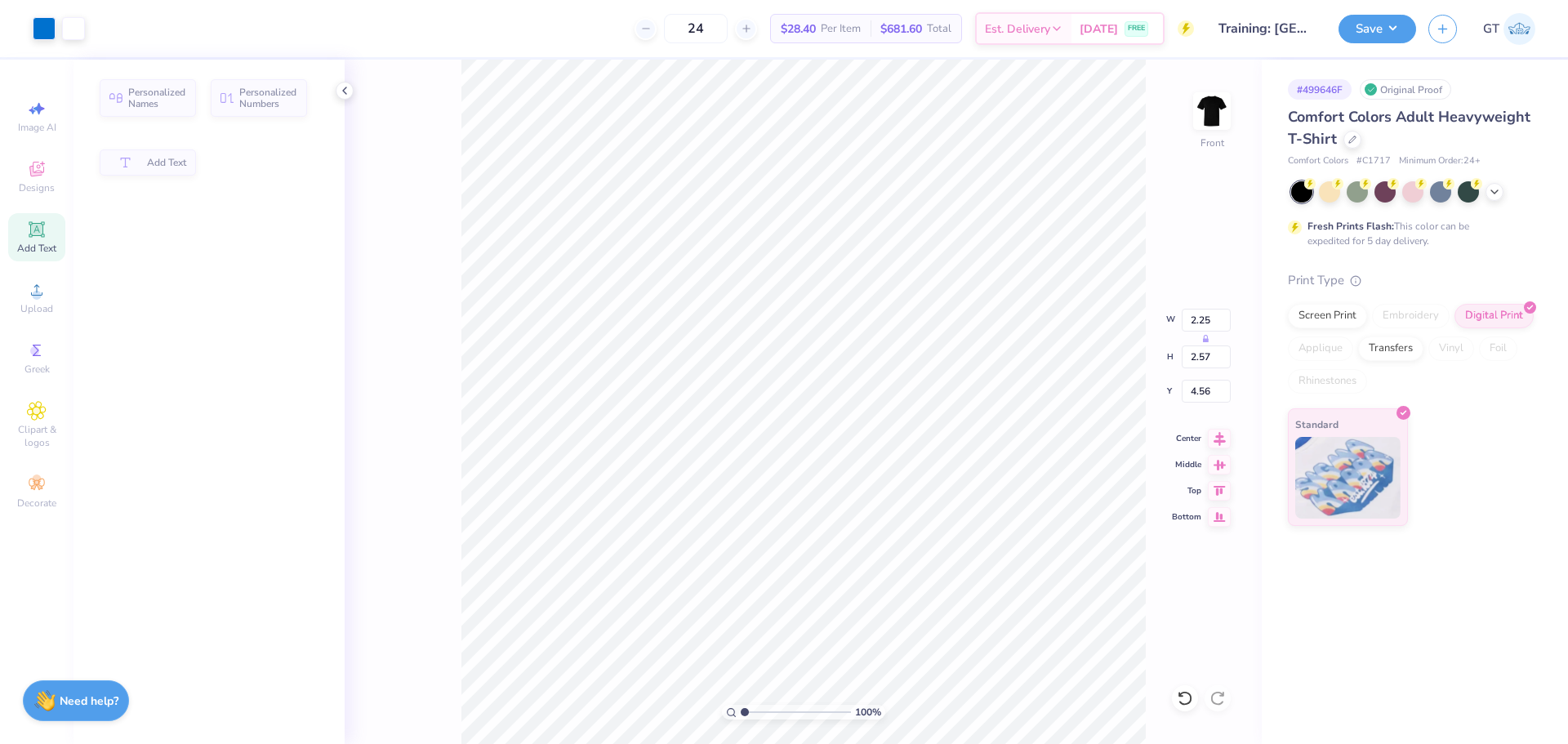type on "9.51" 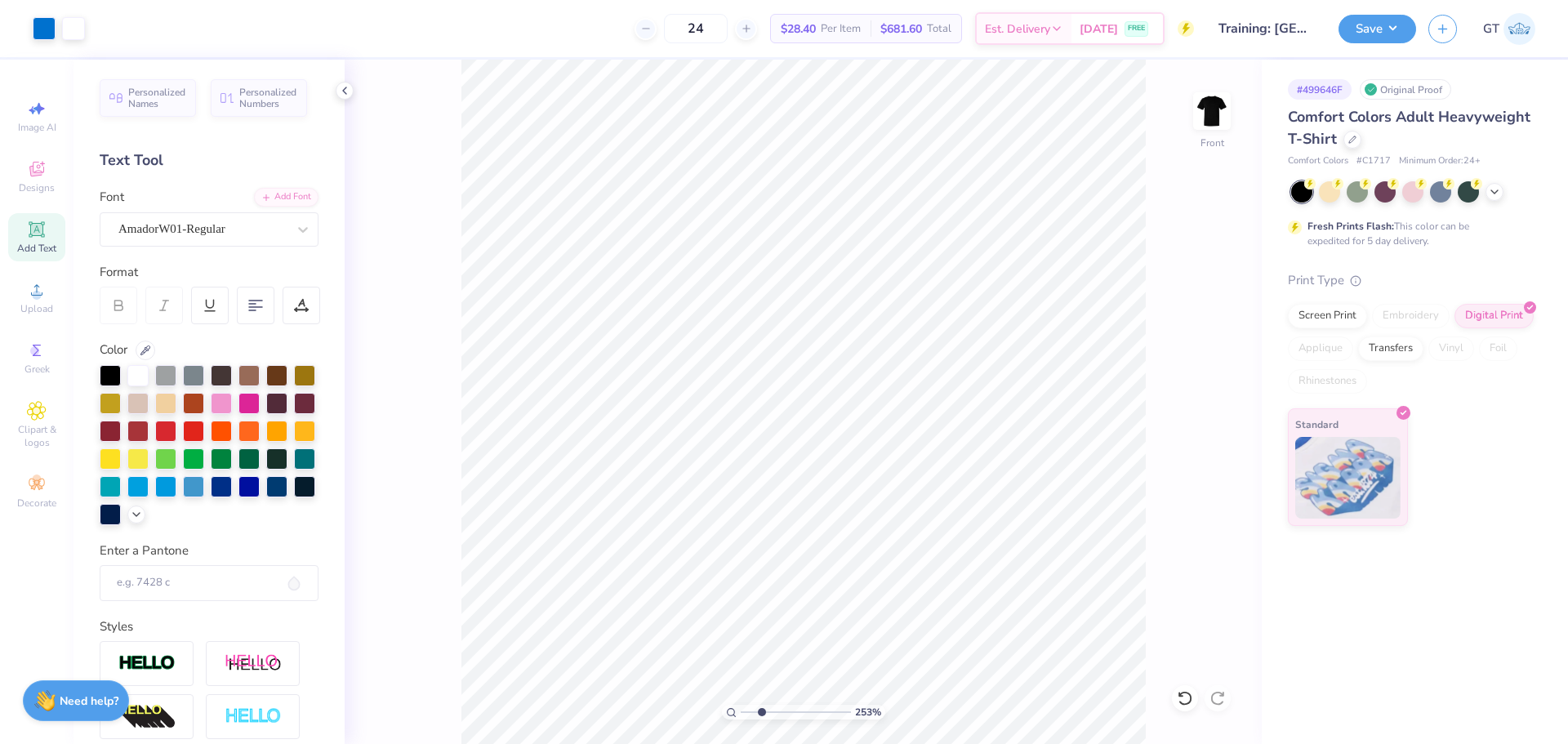 drag, startPoint x: 746, startPoint y: 711, endPoint x: 761, endPoint y: 711, distance: 15 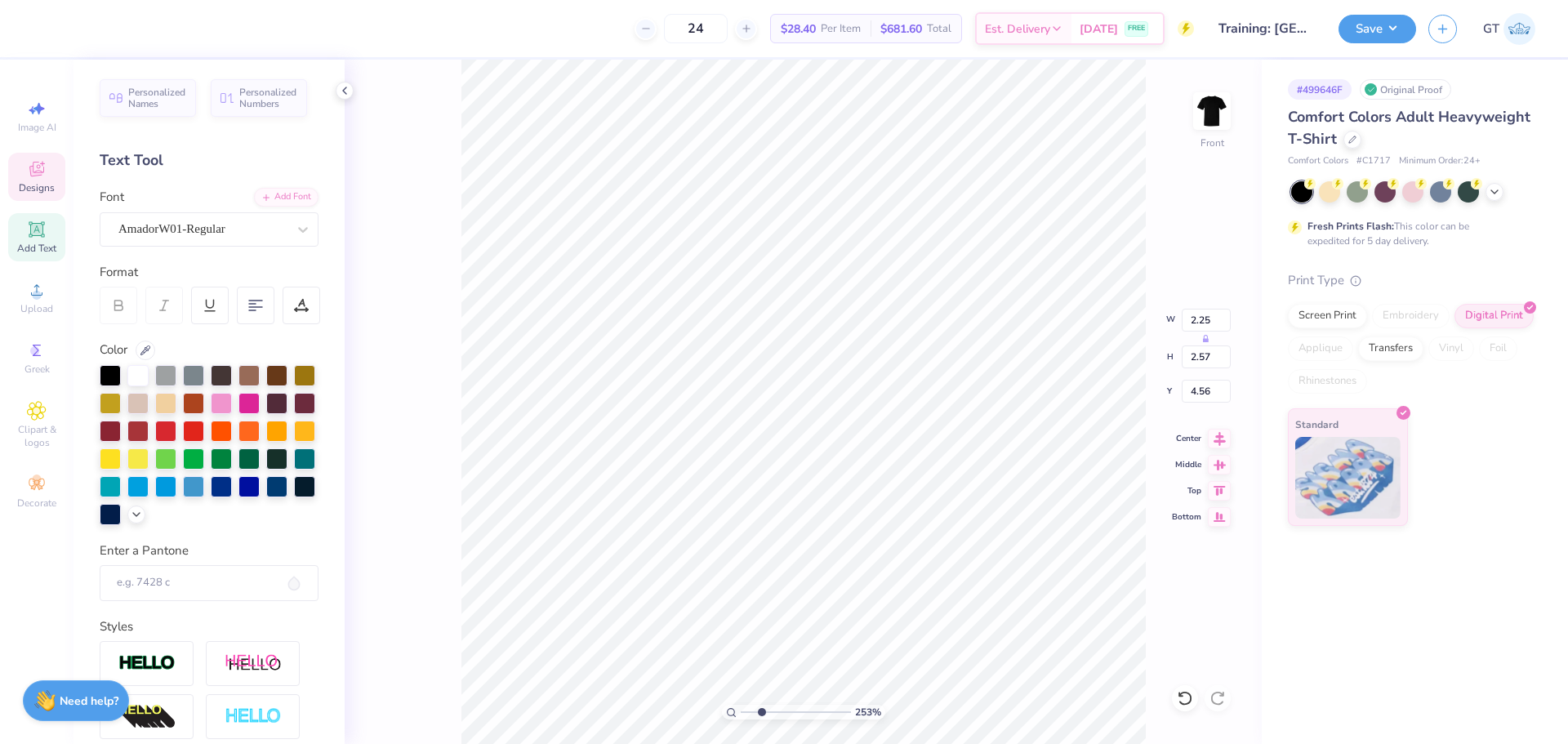 scroll, scrollTop: 14, scrollLeft: 2, axis: both 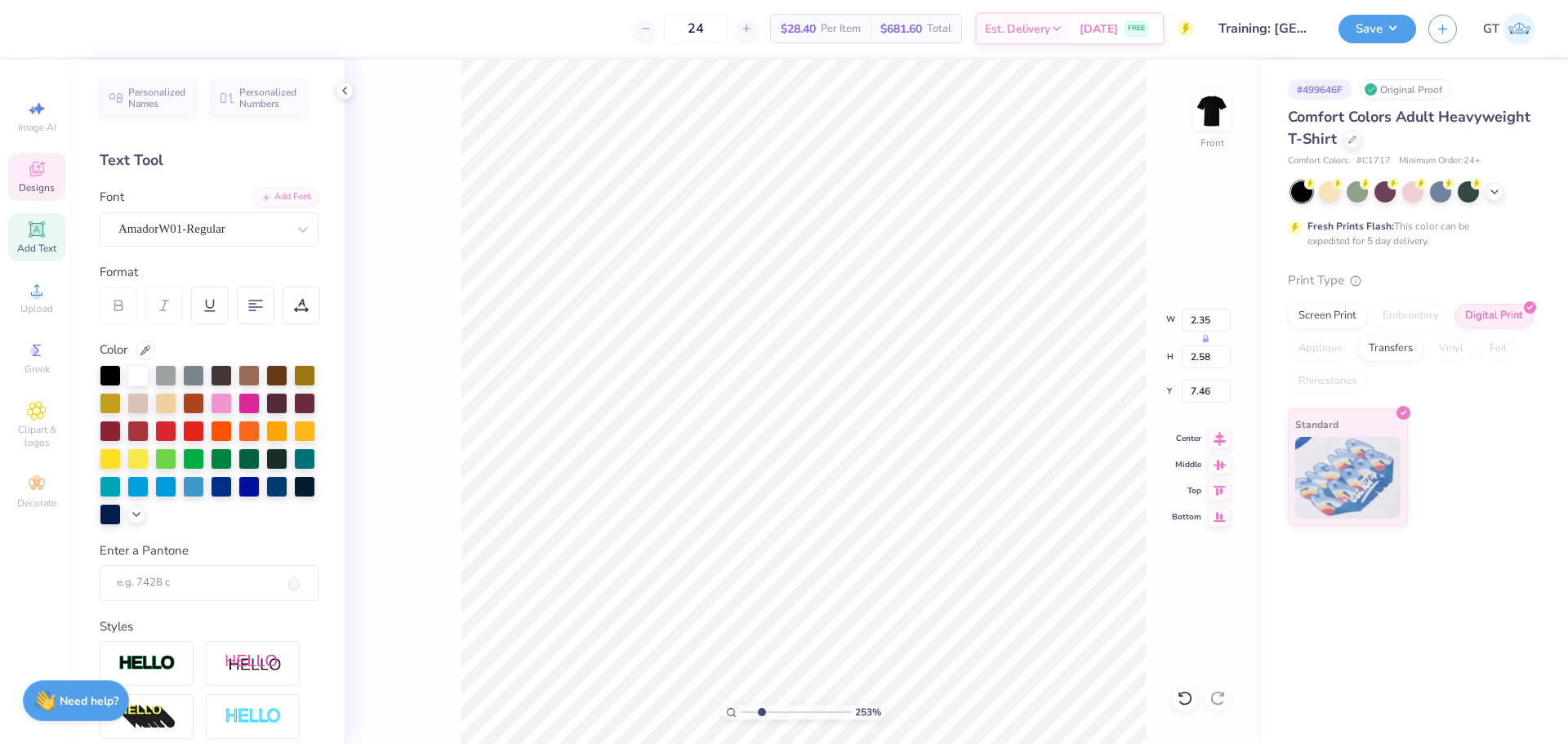 type on "S" 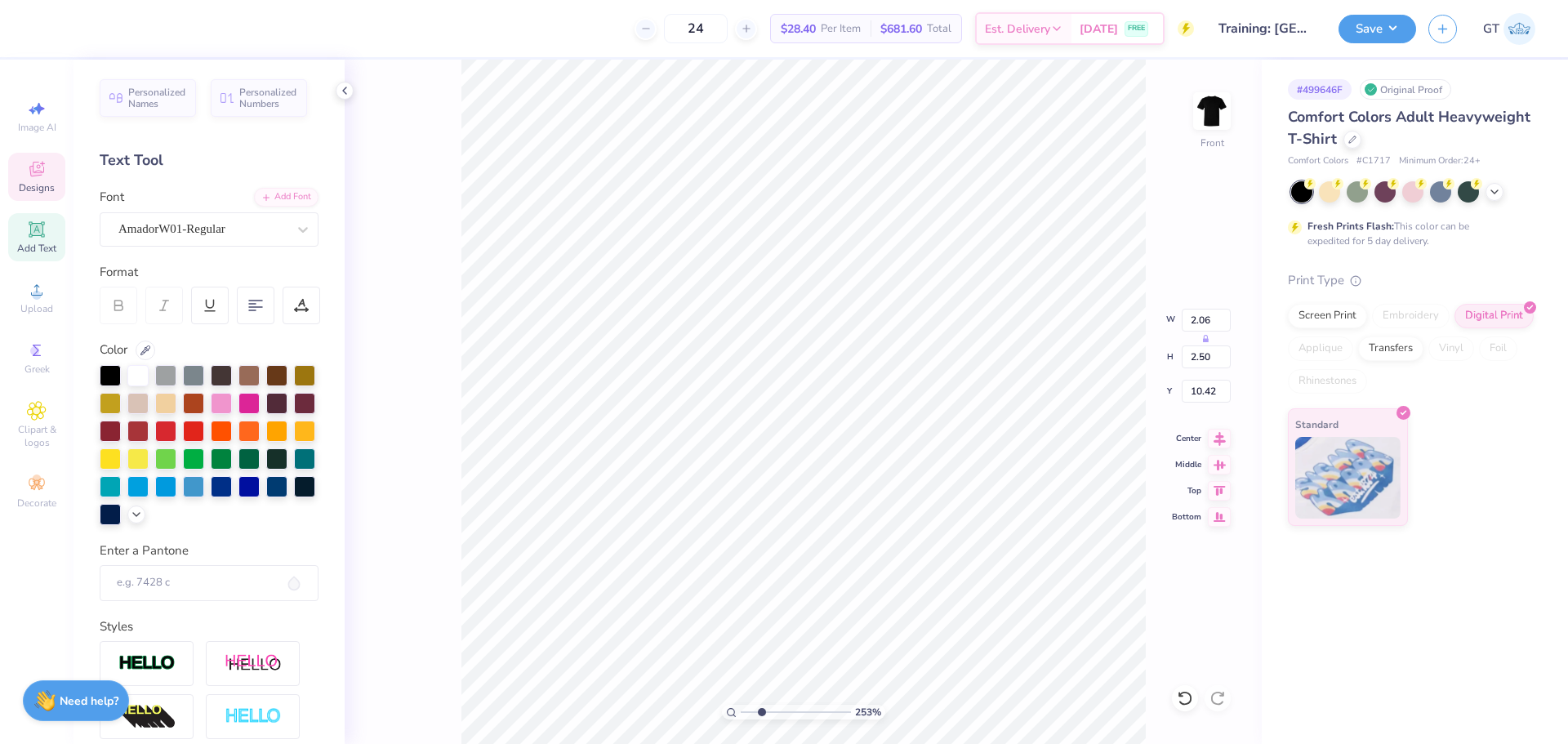 scroll, scrollTop: 14, scrollLeft: 2, axis: both 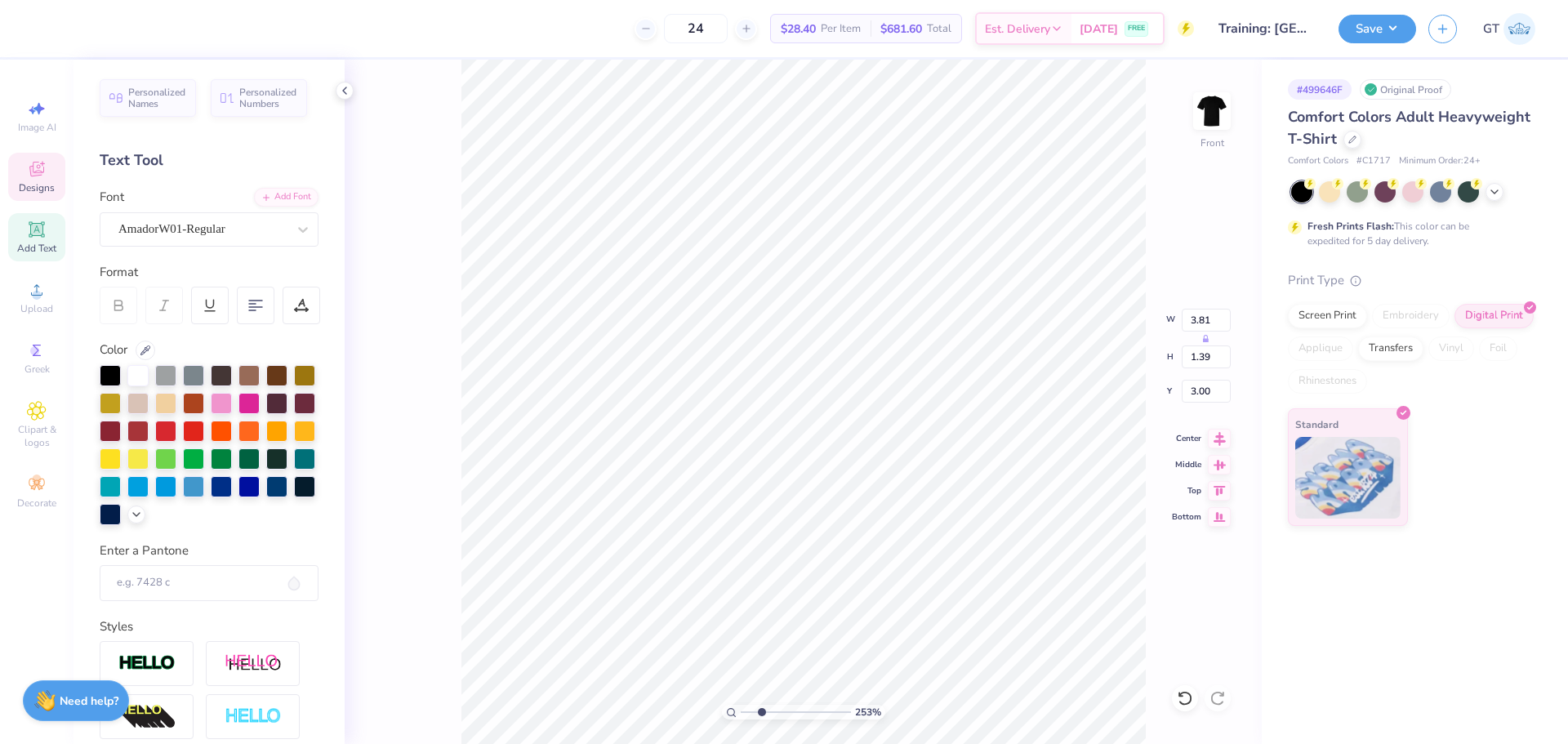 type on "RECRUITMENT" 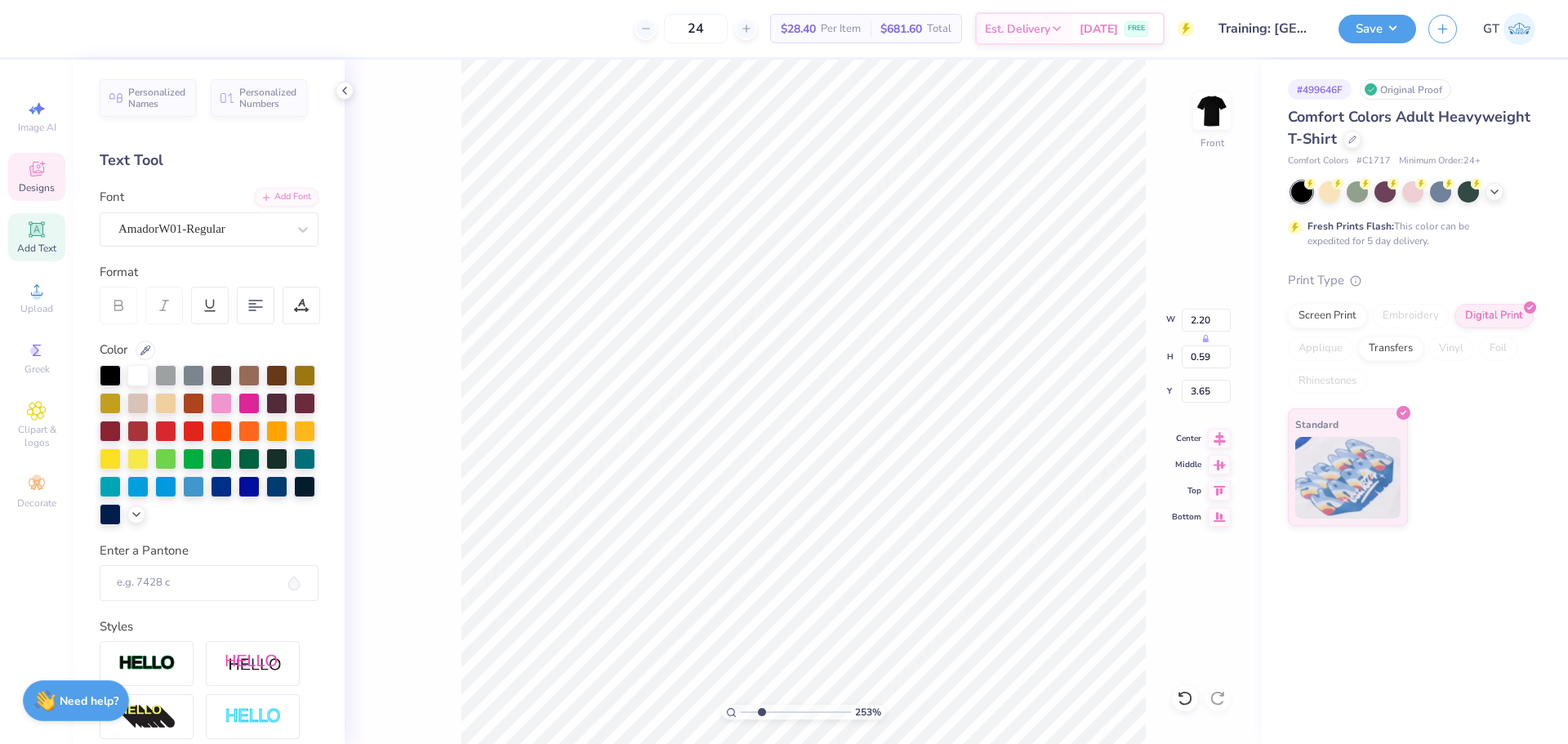 scroll, scrollTop: 13, scrollLeft: 5, axis: both 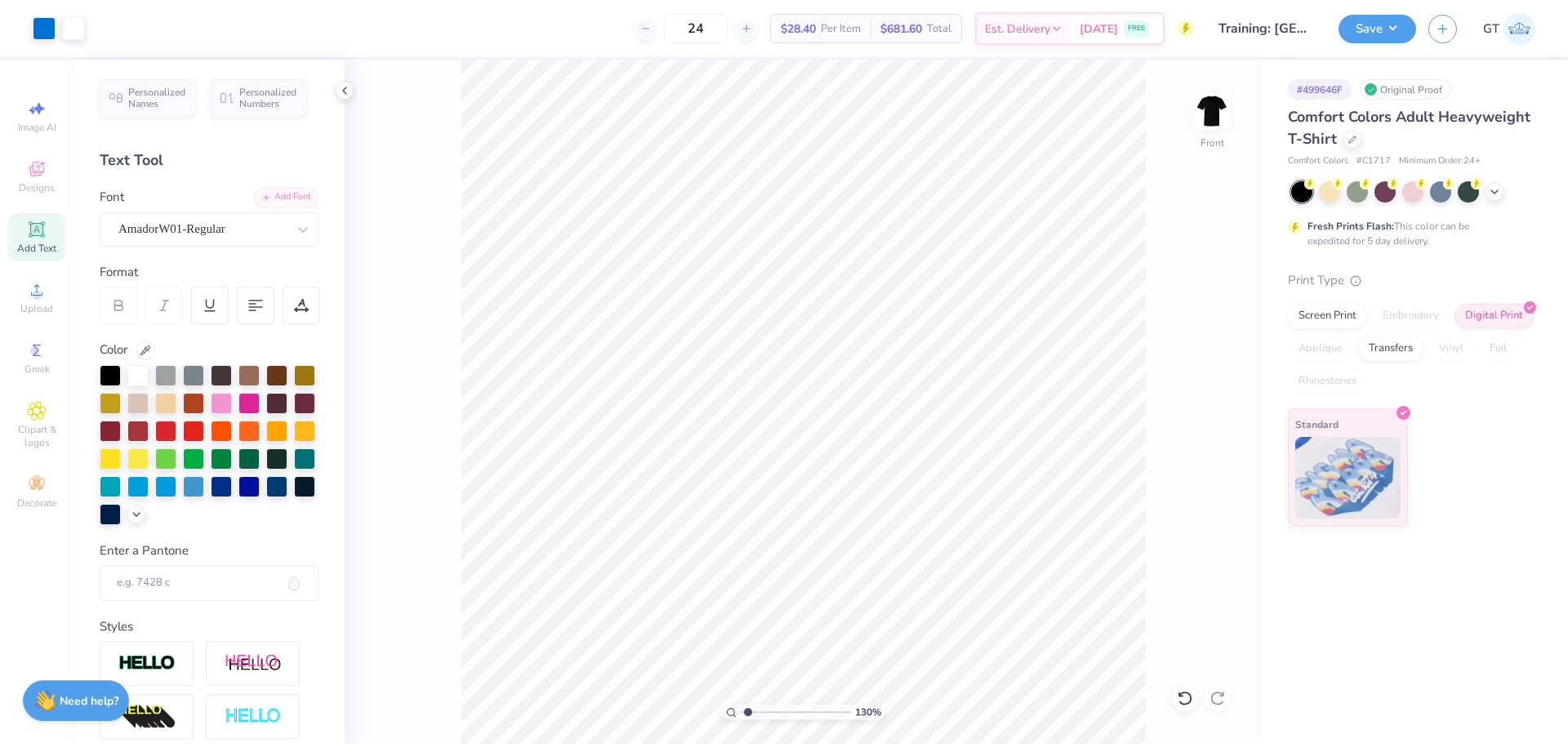 type on "1.29851216562584" 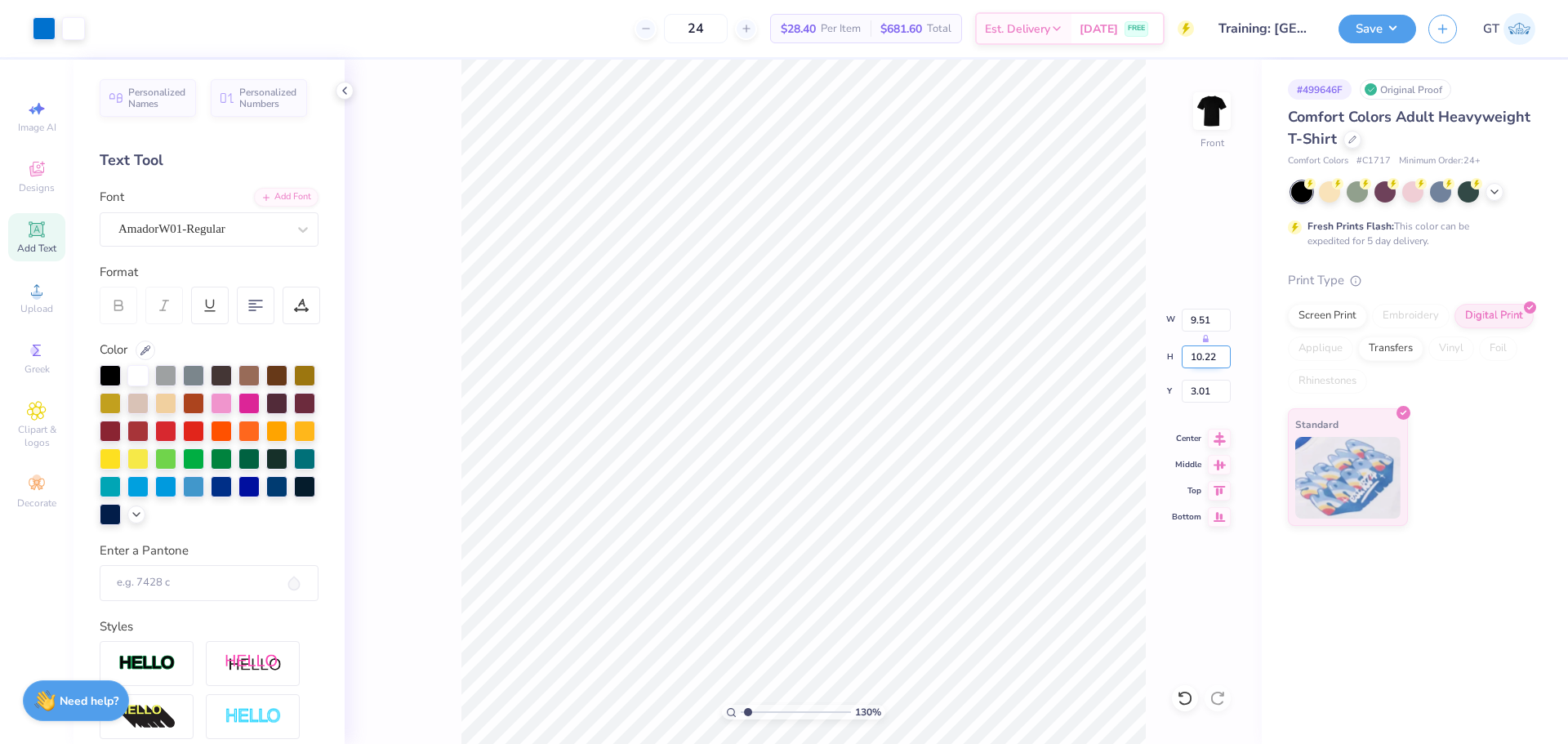 click on "10.22" at bounding box center [1206, 357] 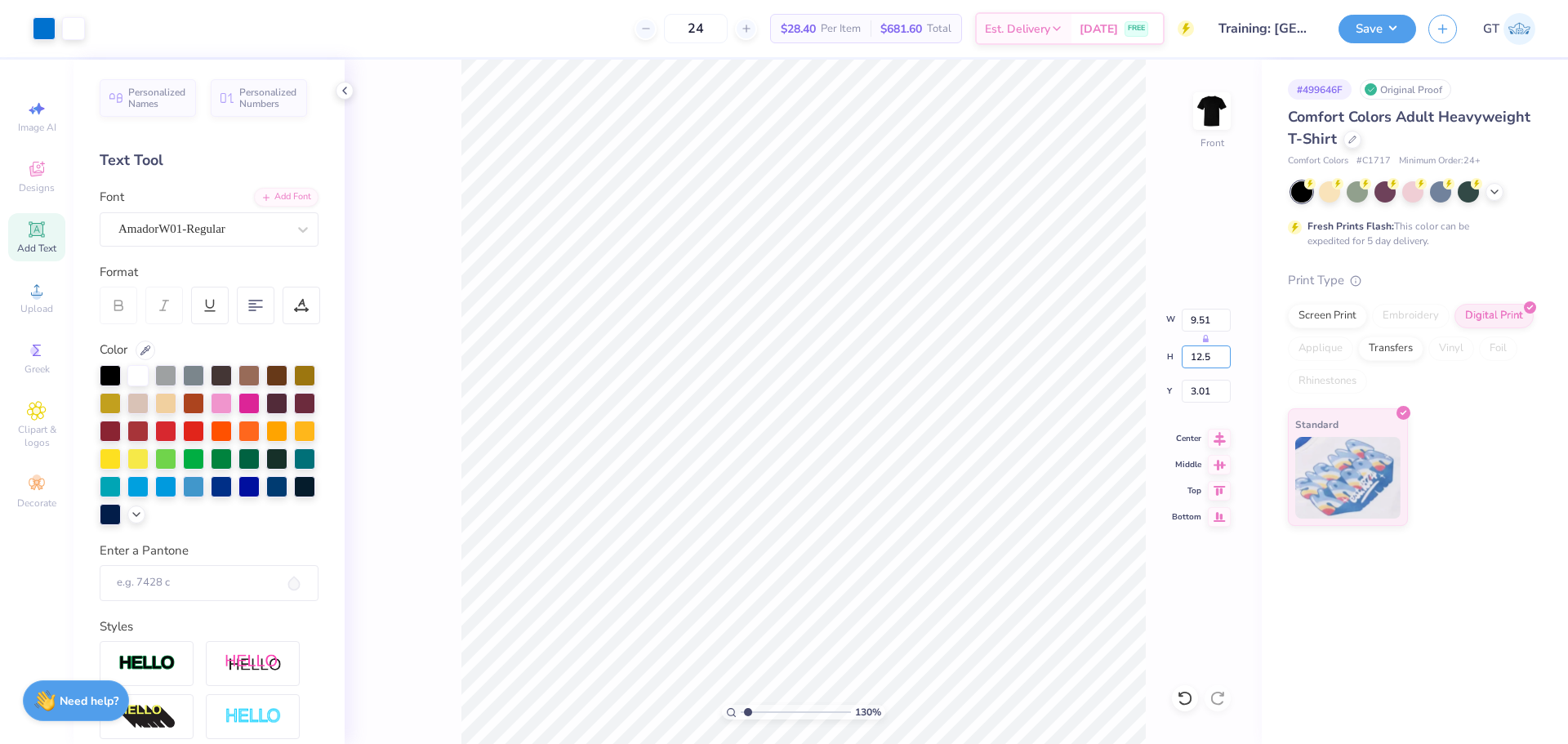 type on "12.5" 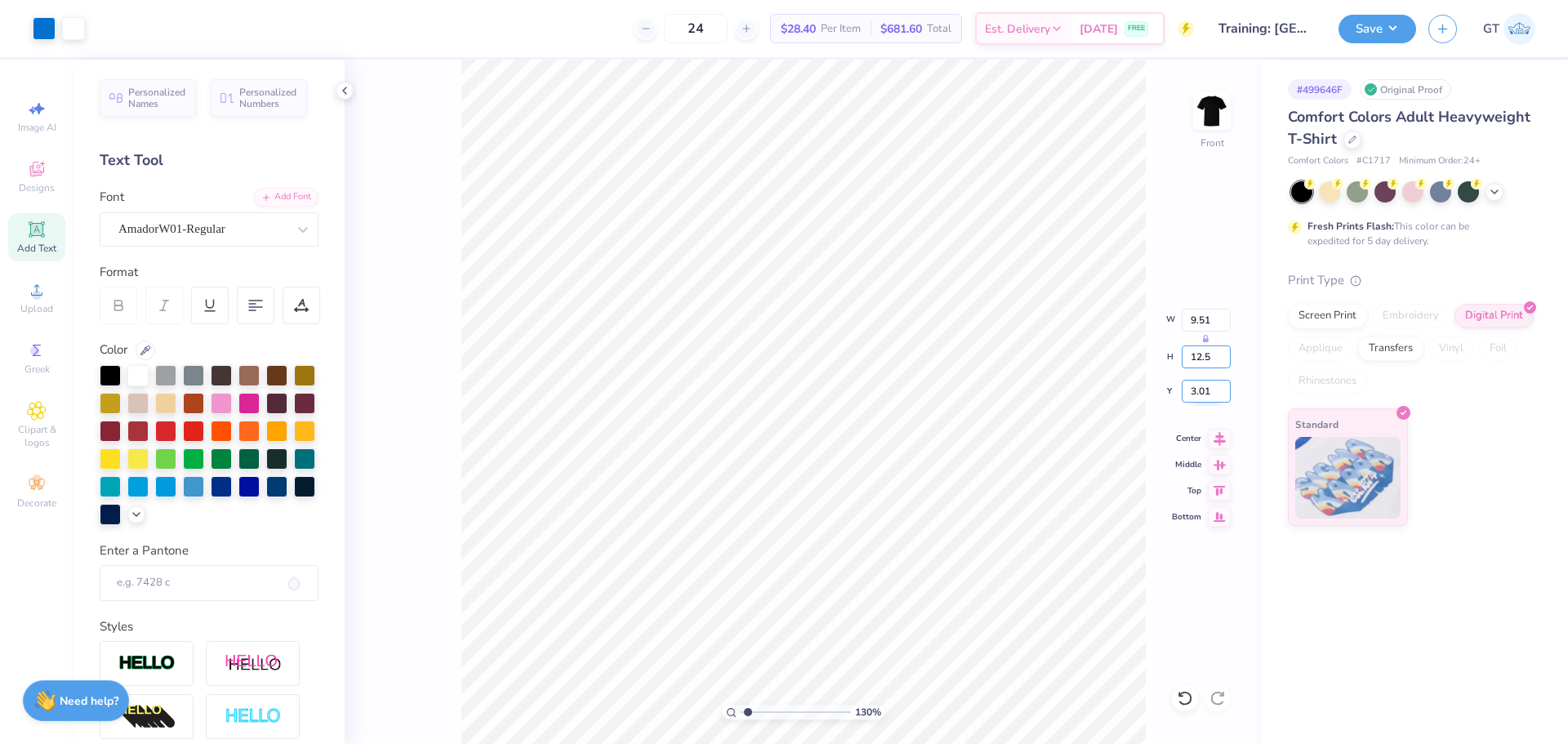 type on "1.29851216562584" 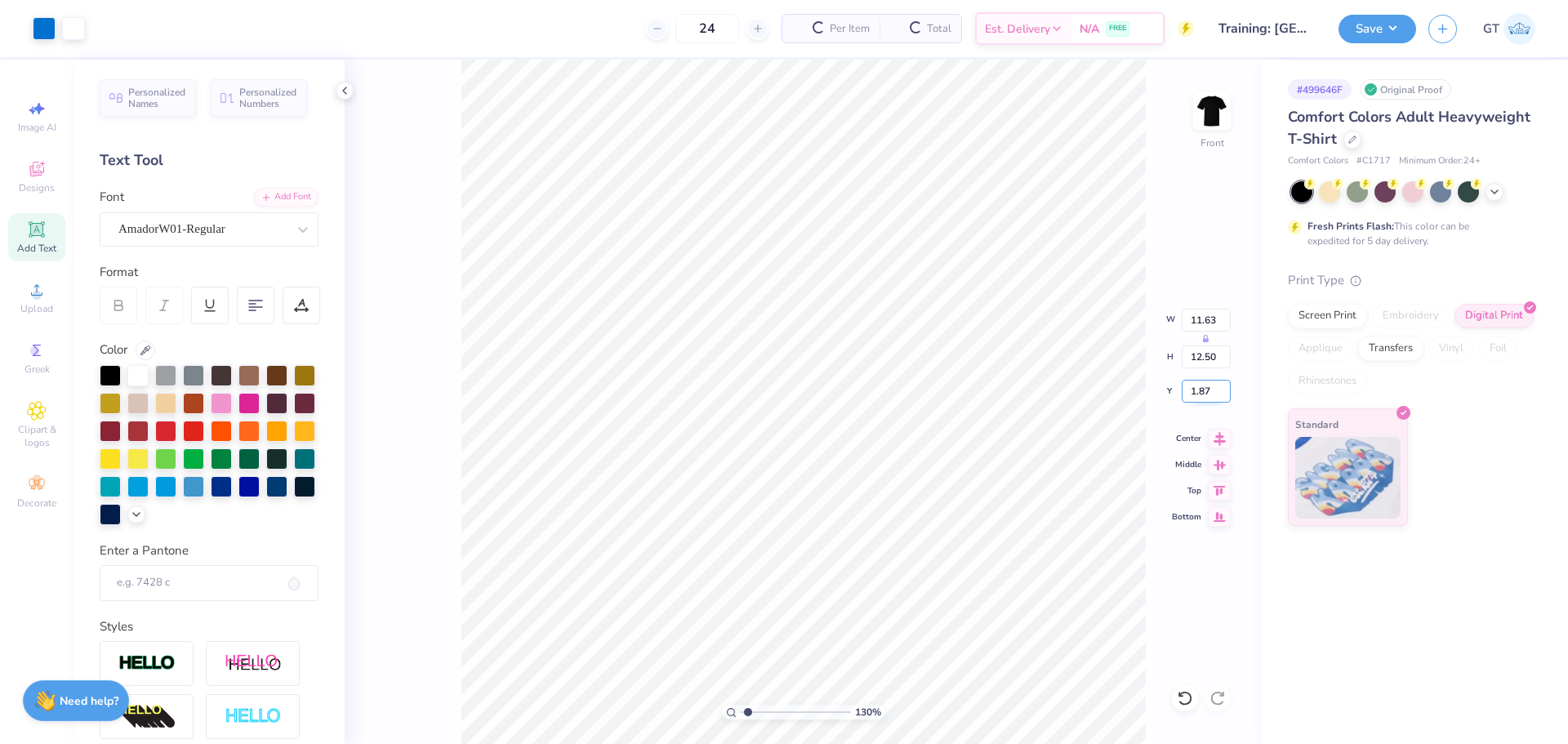 click on "1.87" at bounding box center (1206, 391) 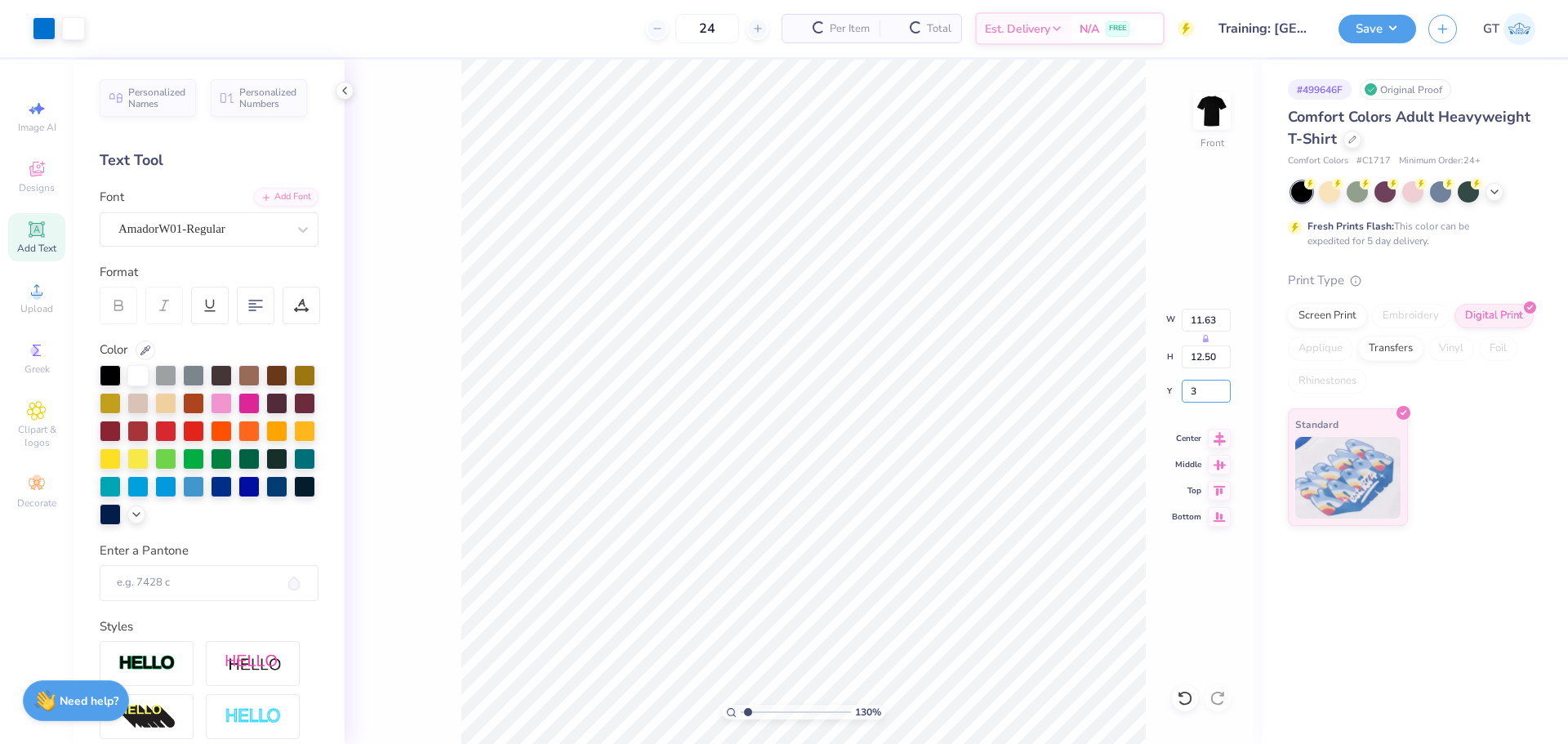 type on "3" 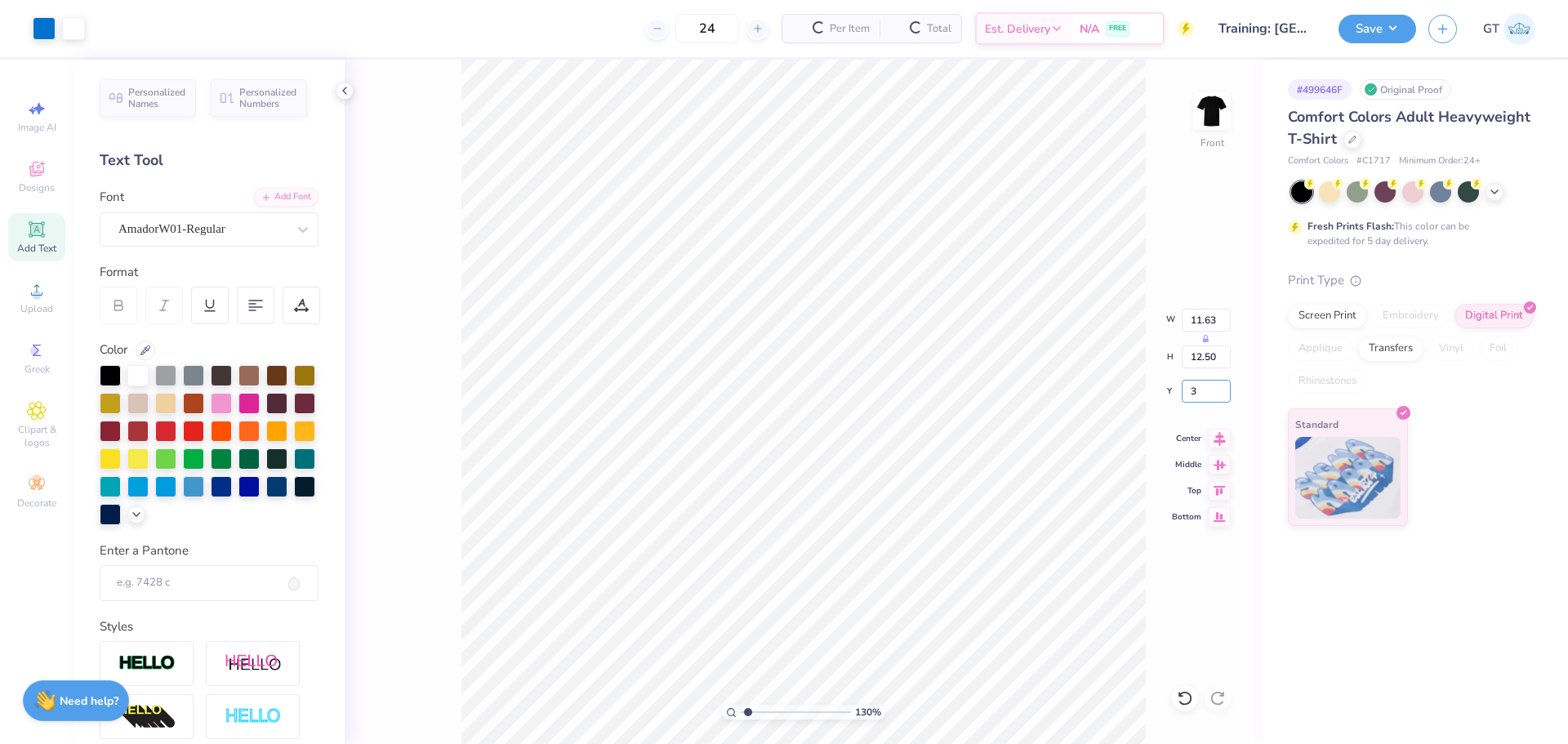 type on "1.29851216562584" 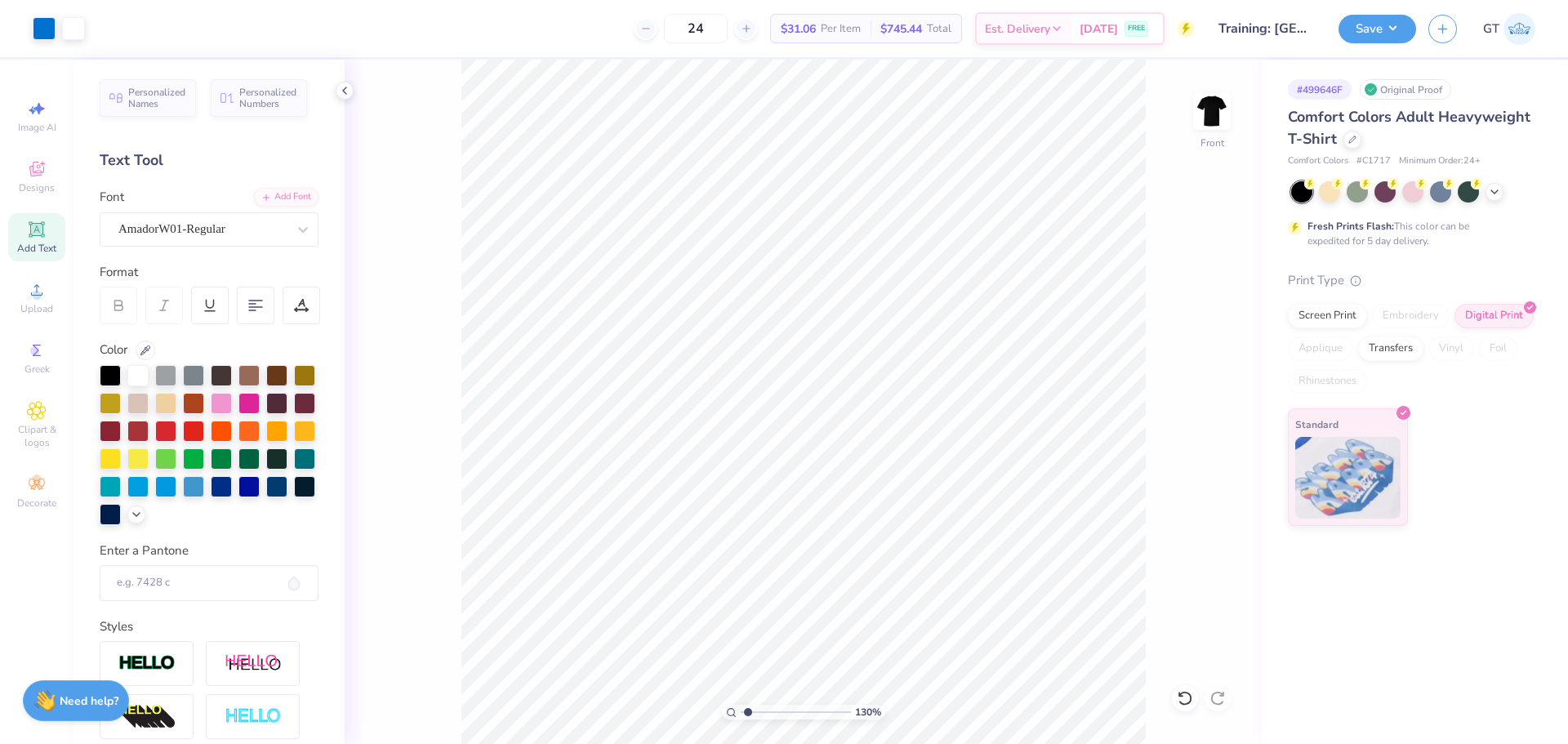 type on "1" 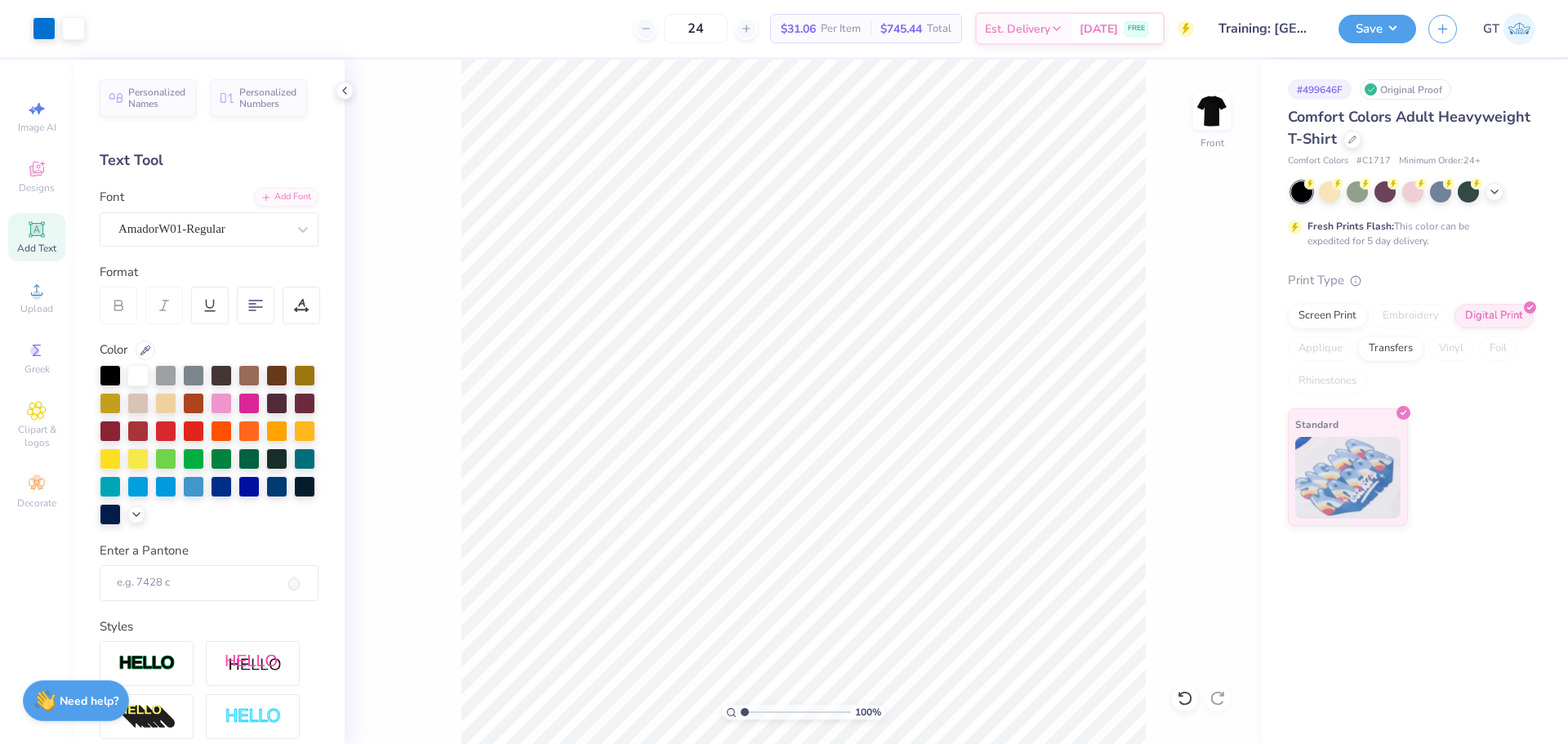 drag, startPoint x: 744, startPoint y: 710, endPoint x: 733, endPoint y: 710, distance: 11 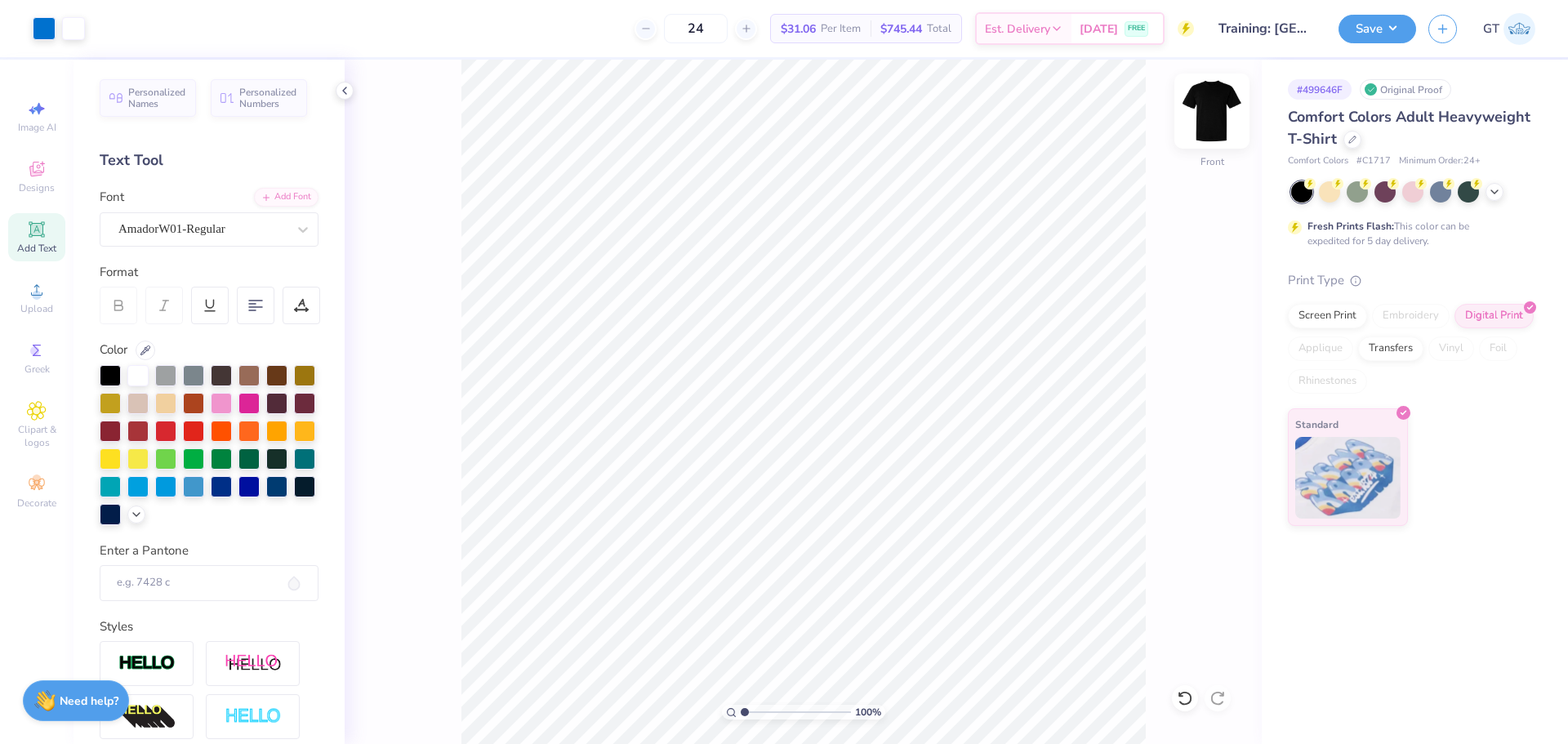 click at bounding box center [1212, 111] 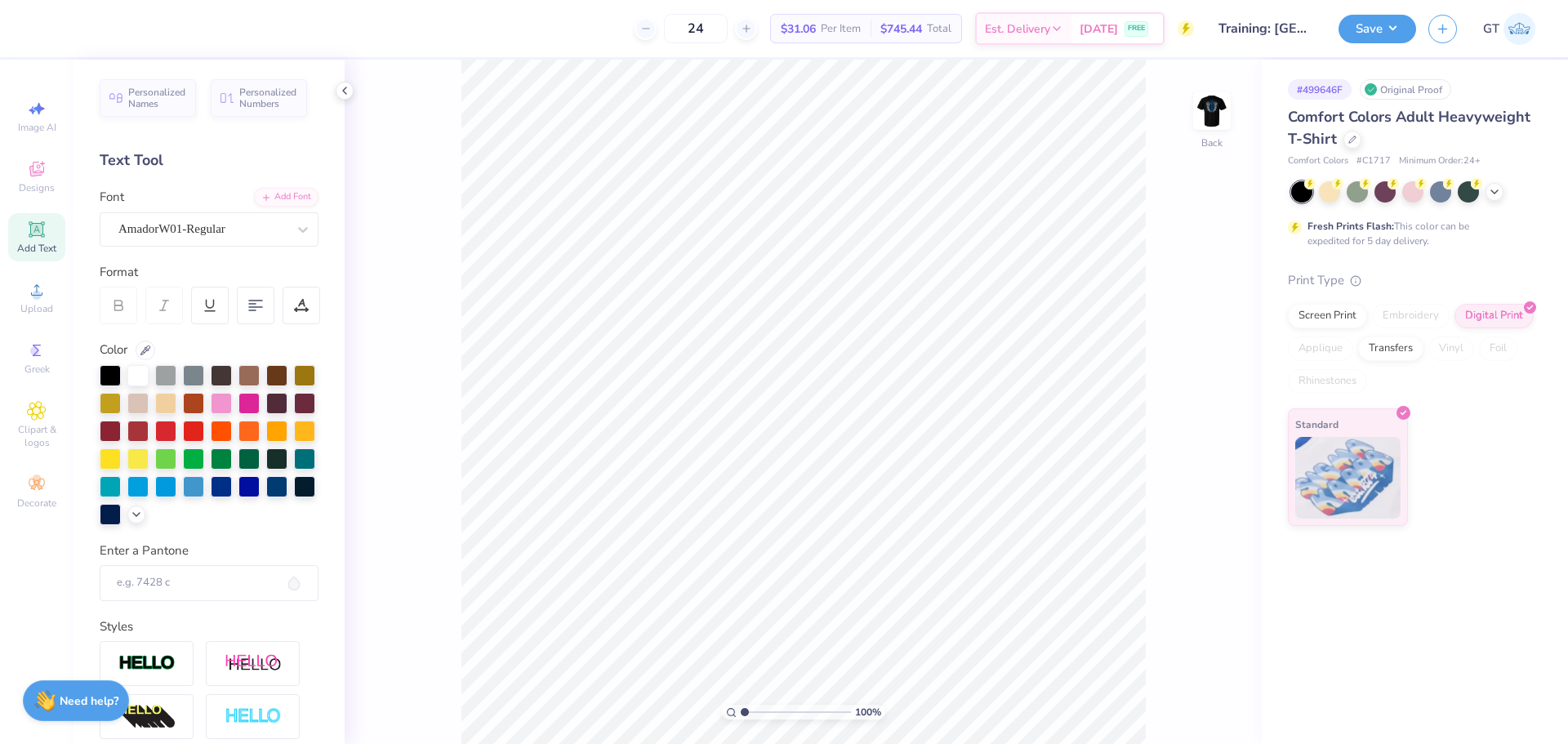 click 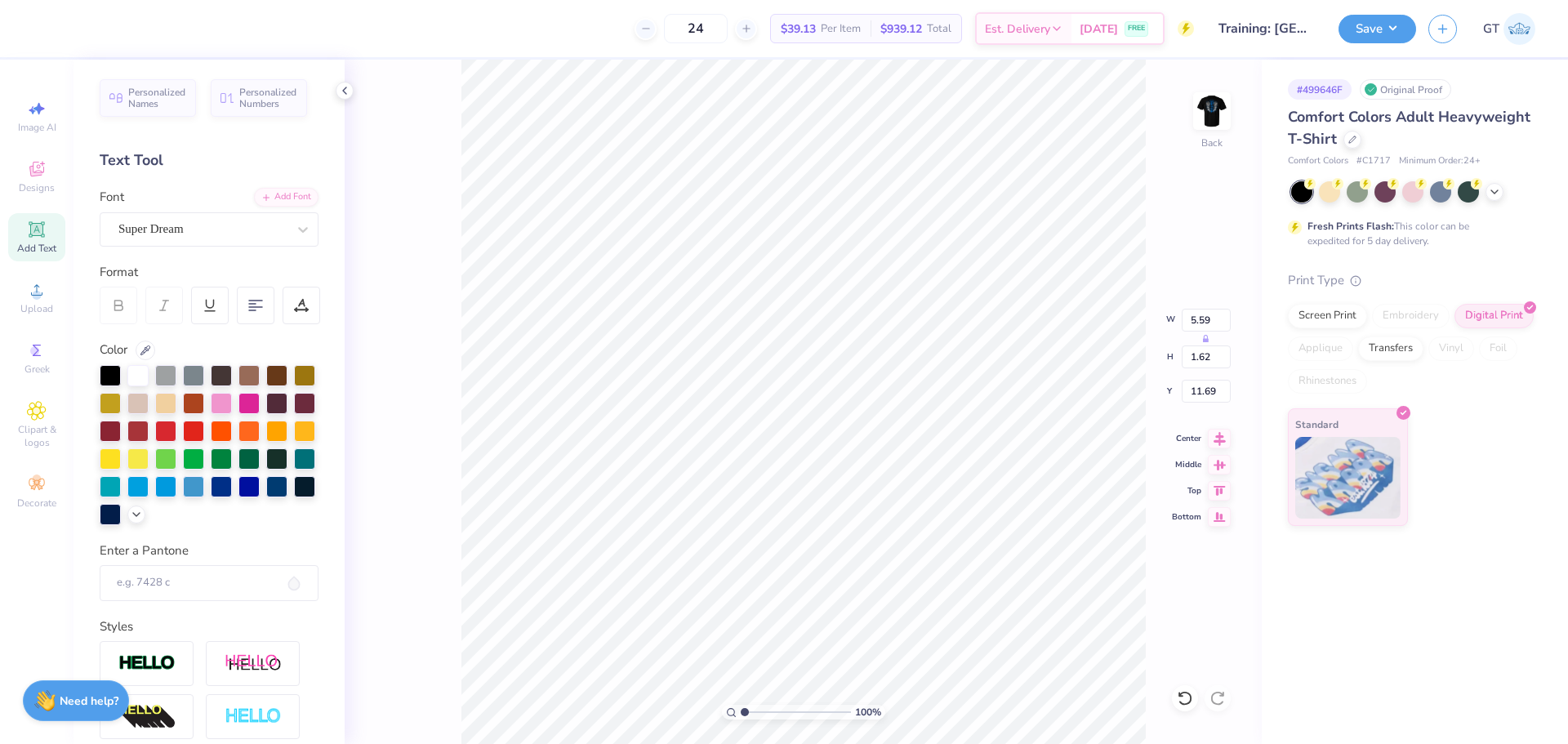 scroll, scrollTop: 14, scrollLeft: 2, axis: both 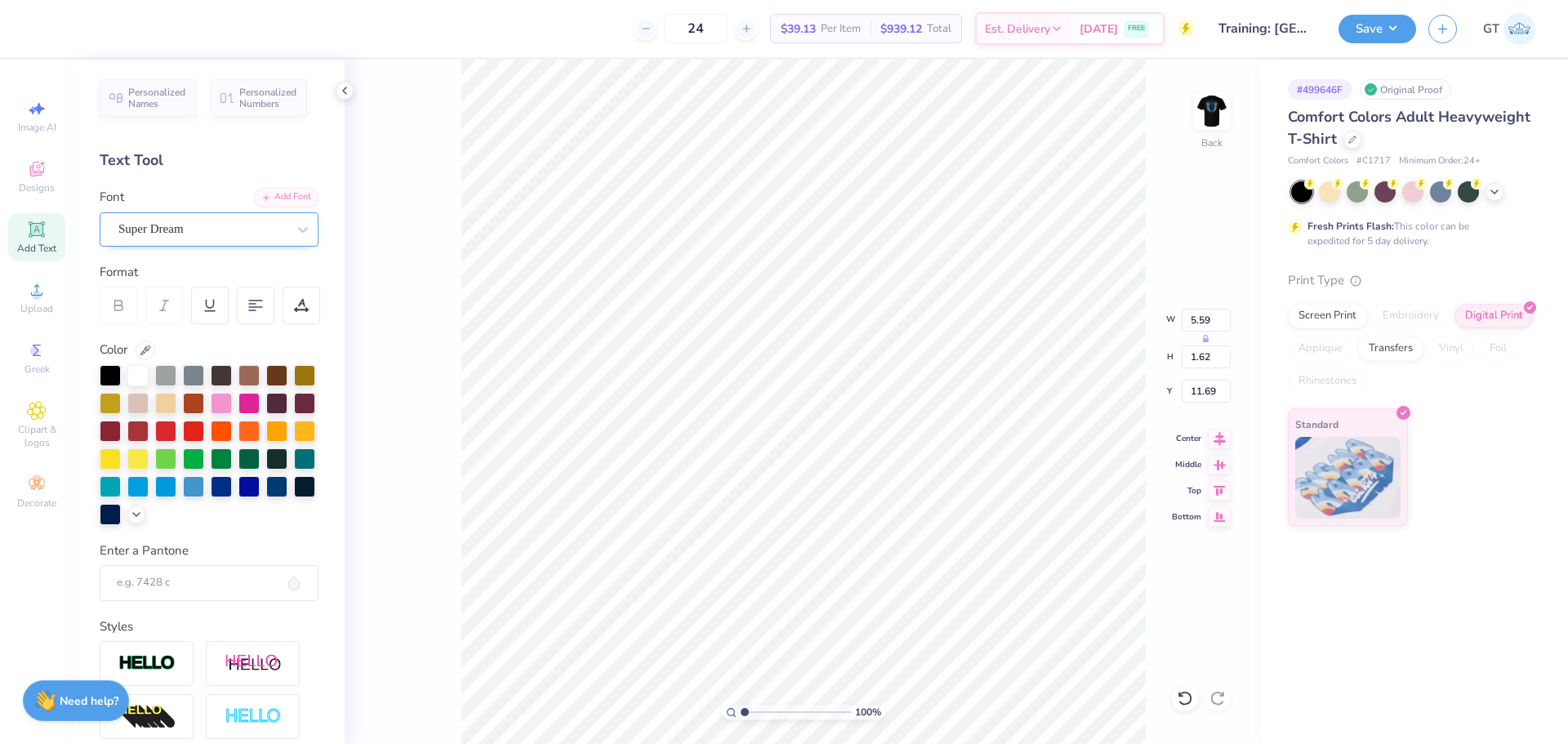 type on "PSP" 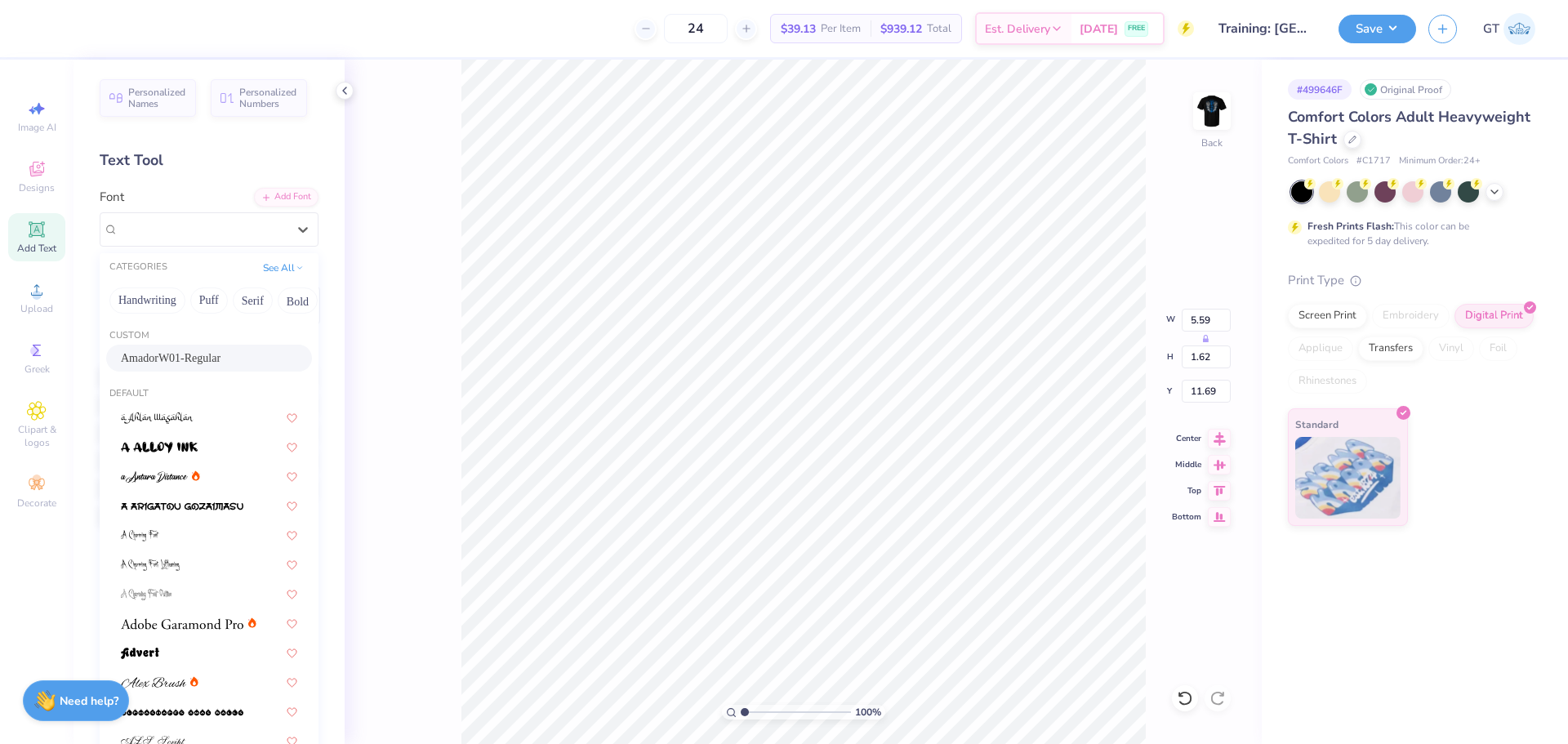 click on "AmadorW01-Regular" at bounding box center (209, 358) 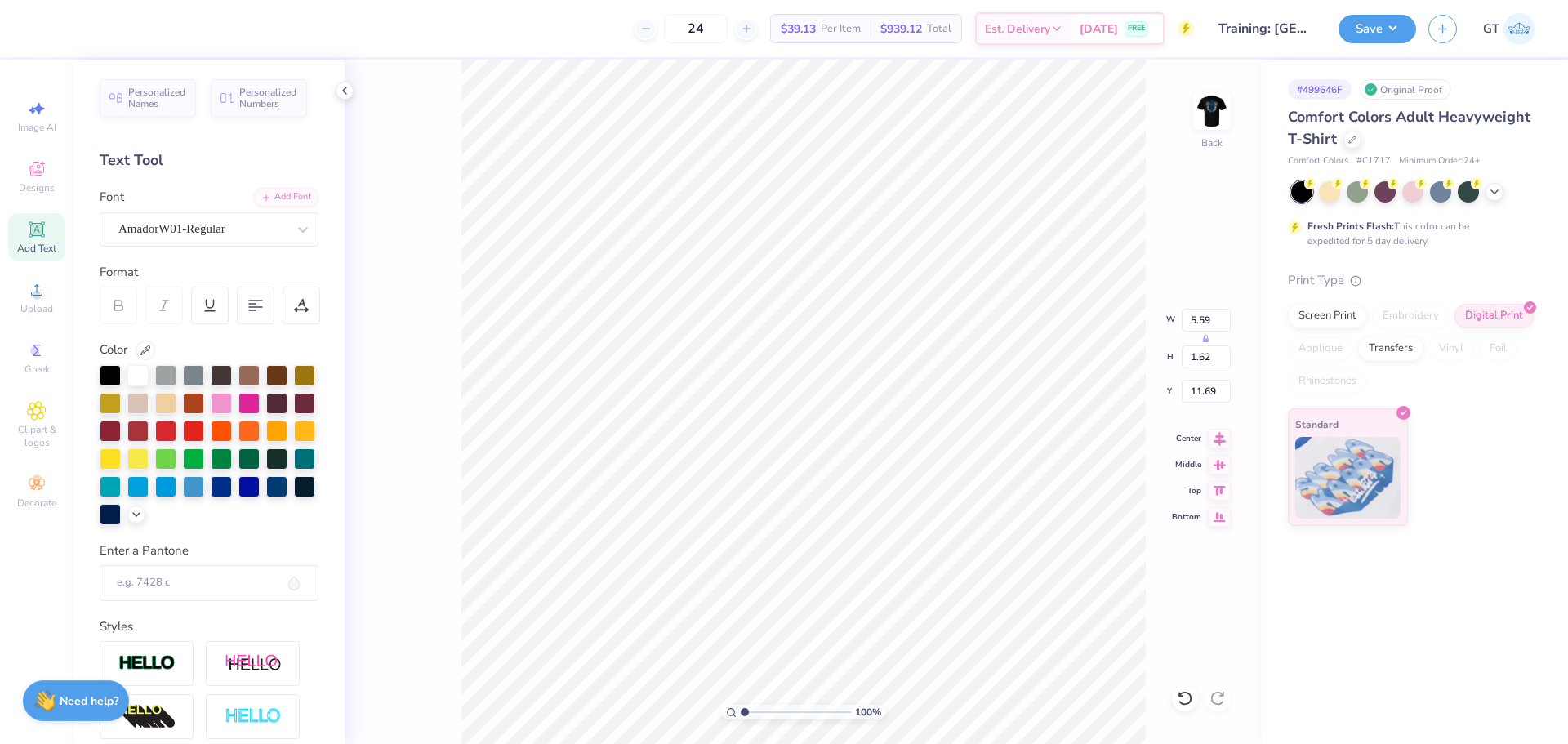 click at bounding box center (1212, 111) 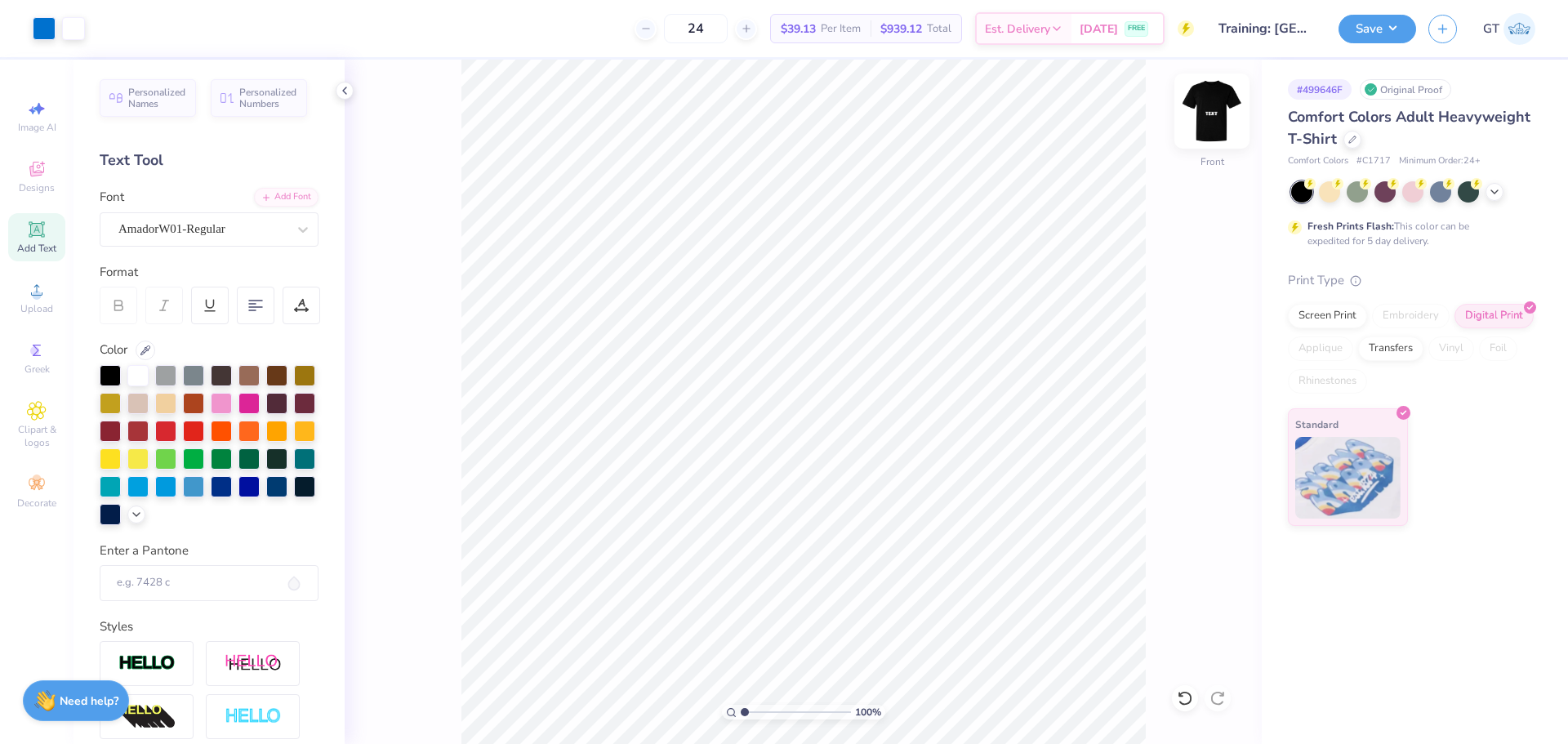 click at bounding box center (1212, 111) 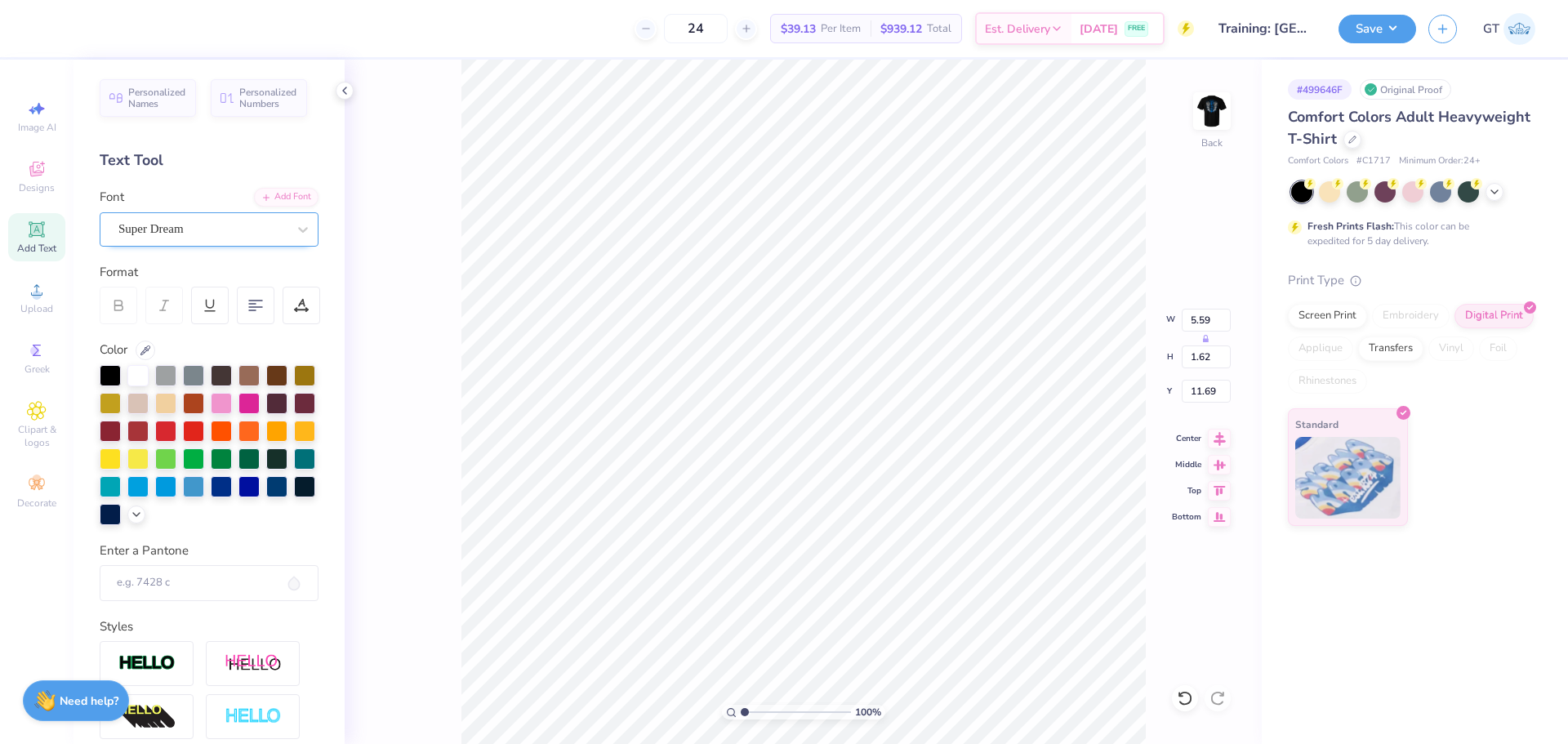 click on "Super Dream" at bounding box center [203, 229] 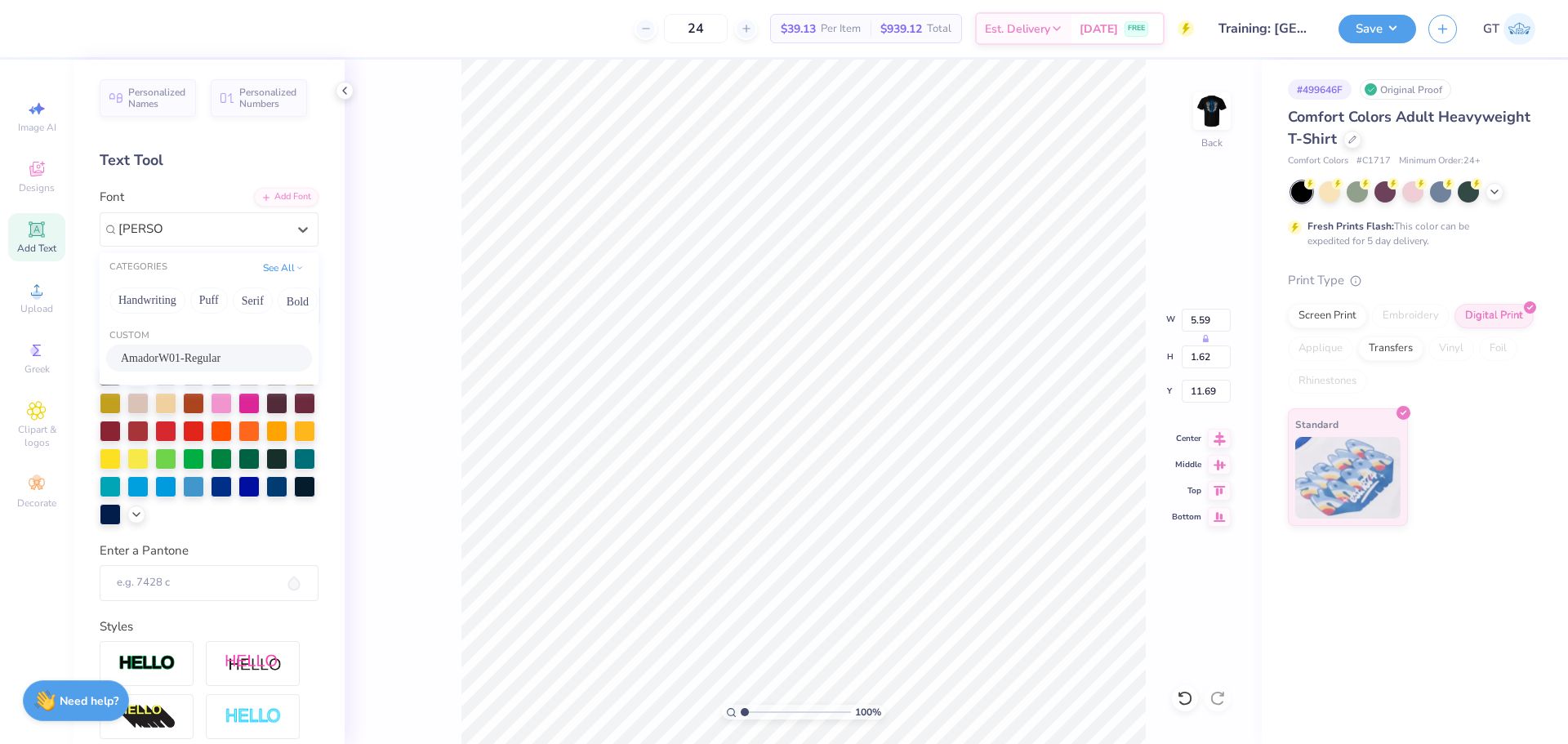 click on "AmadorW01-Regular" at bounding box center [209, 358] 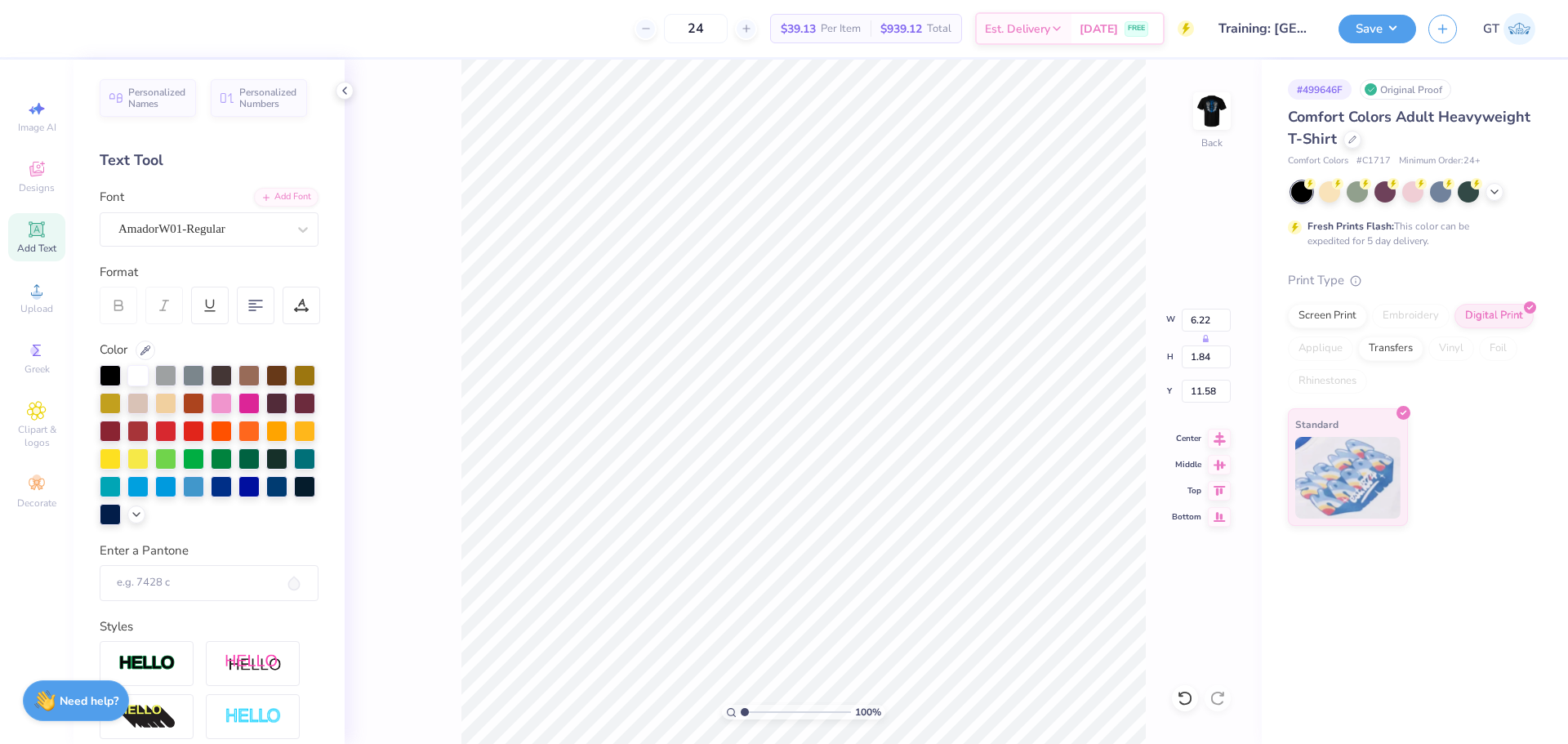 scroll, scrollTop: 14, scrollLeft: 2, axis: both 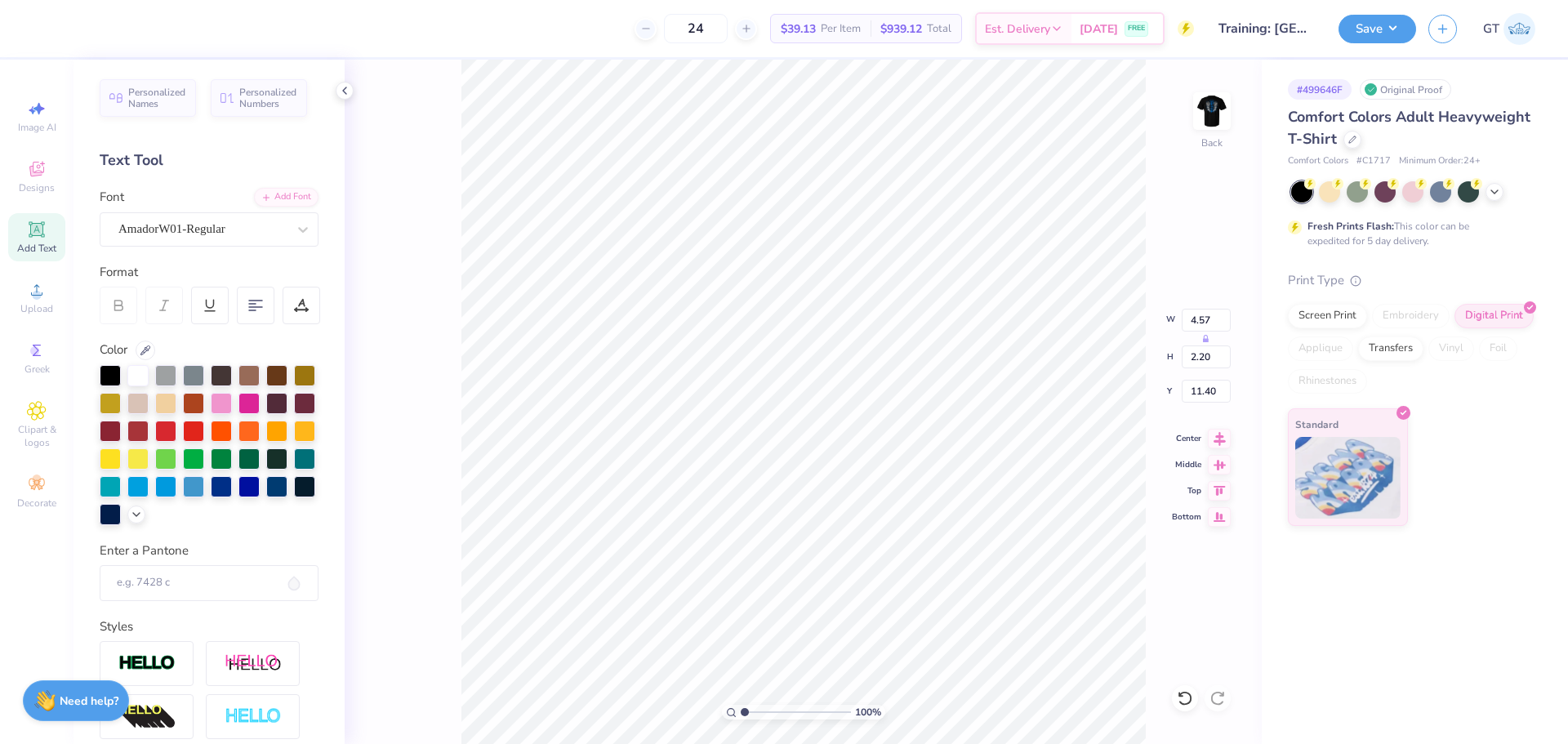 click at bounding box center [16, 29] 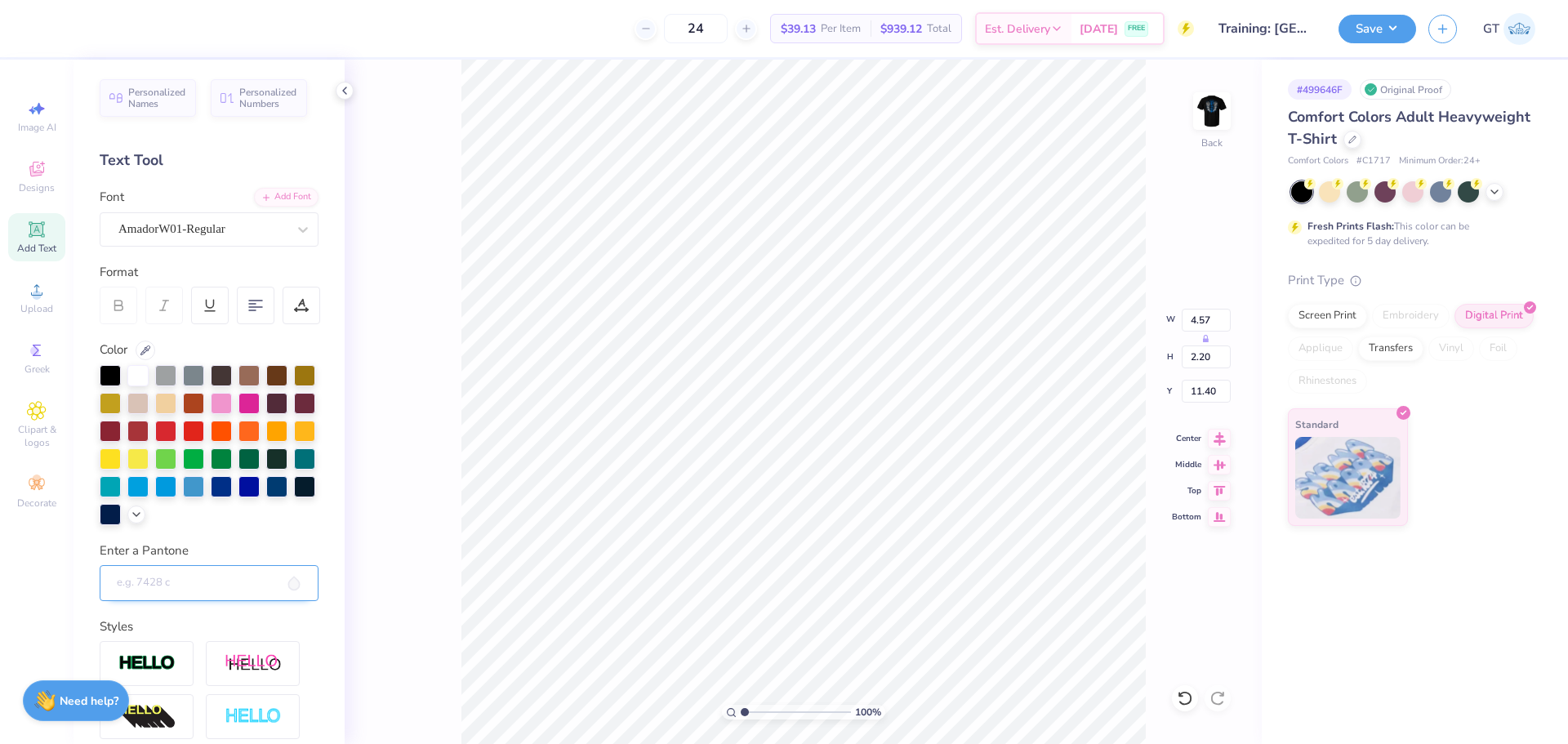 click on "Enter a Pantone" at bounding box center [209, 583] 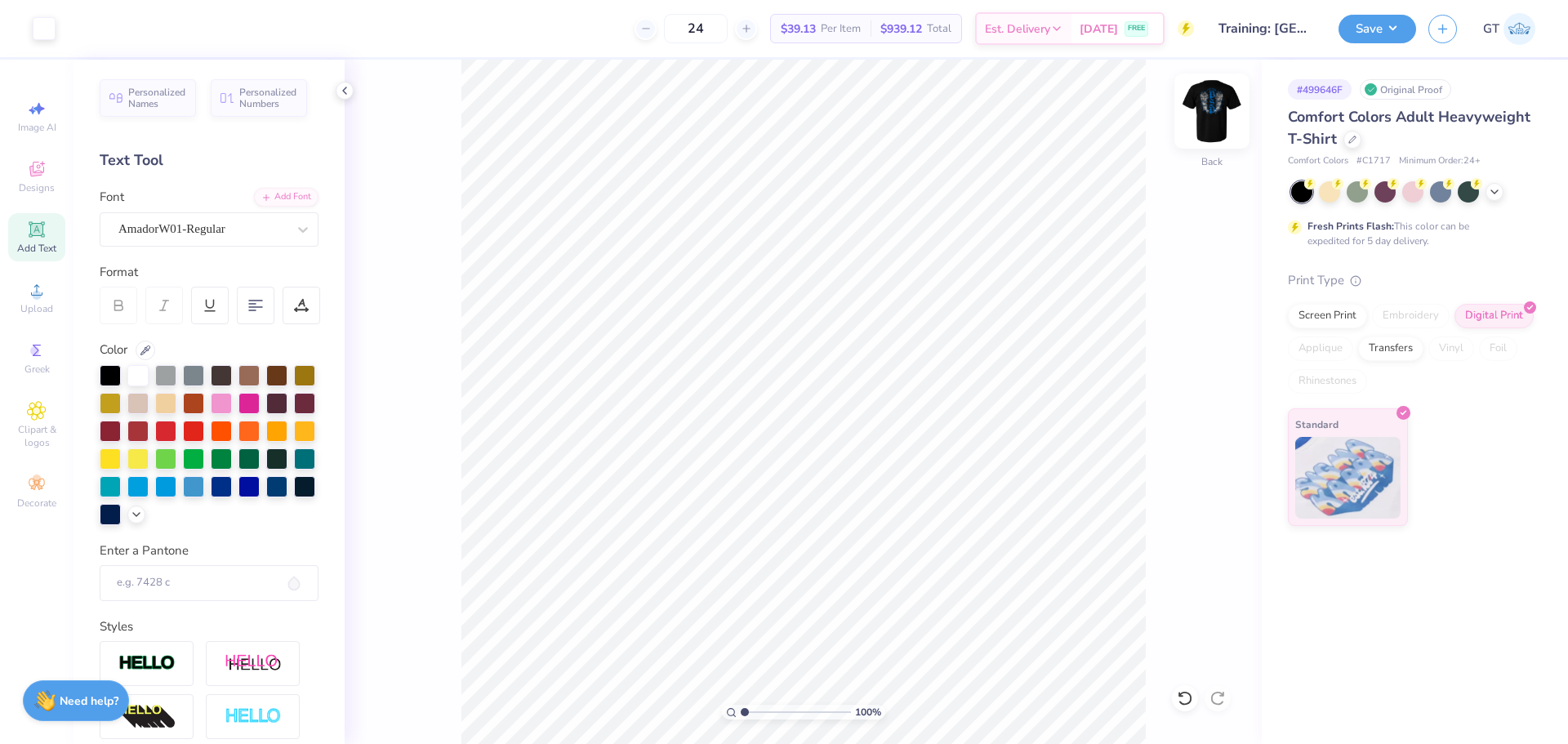 click at bounding box center (1212, 111) 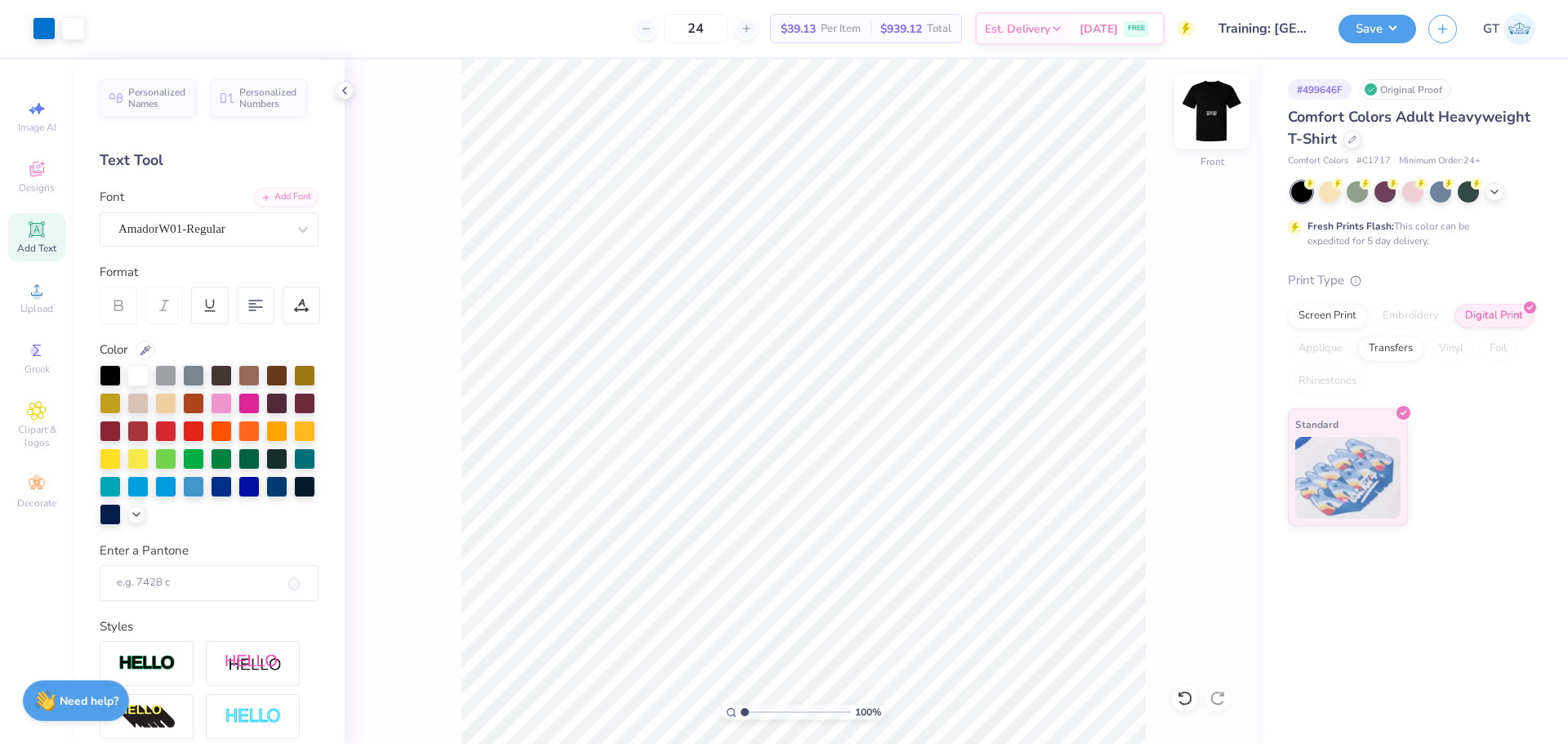 click at bounding box center [1212, 111] 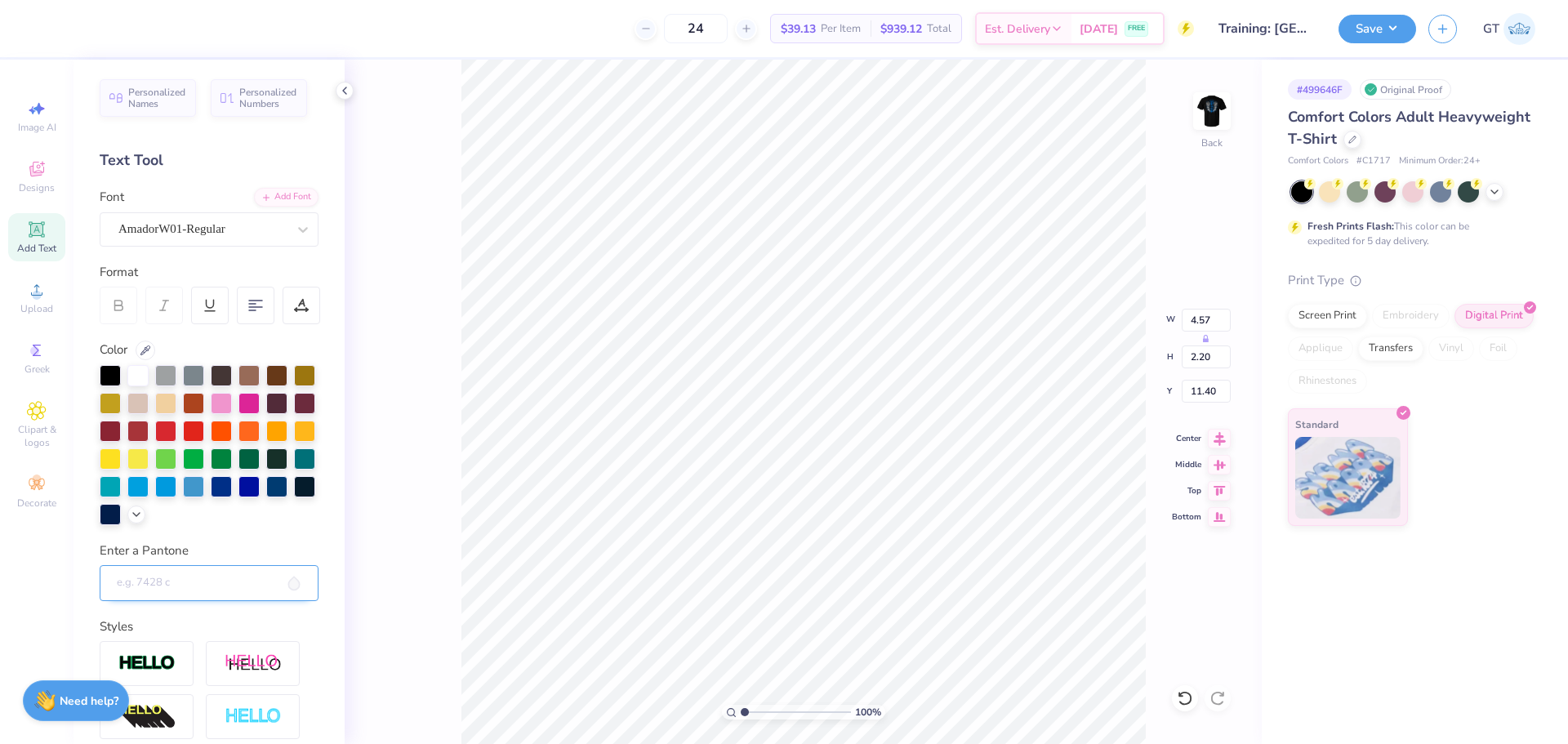 click on "Enter a Pantone" at bounding box center [209, 583] 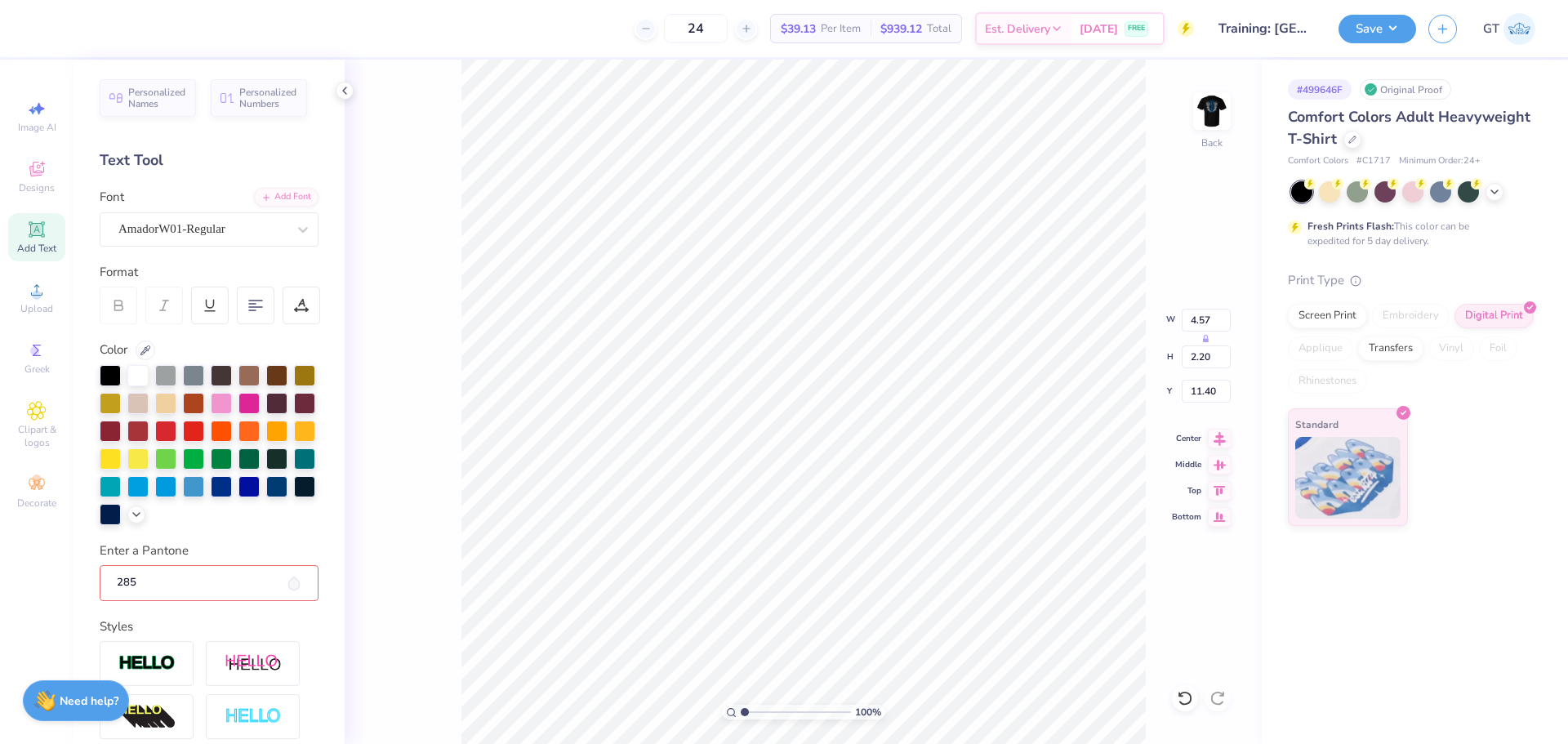 type on "285" 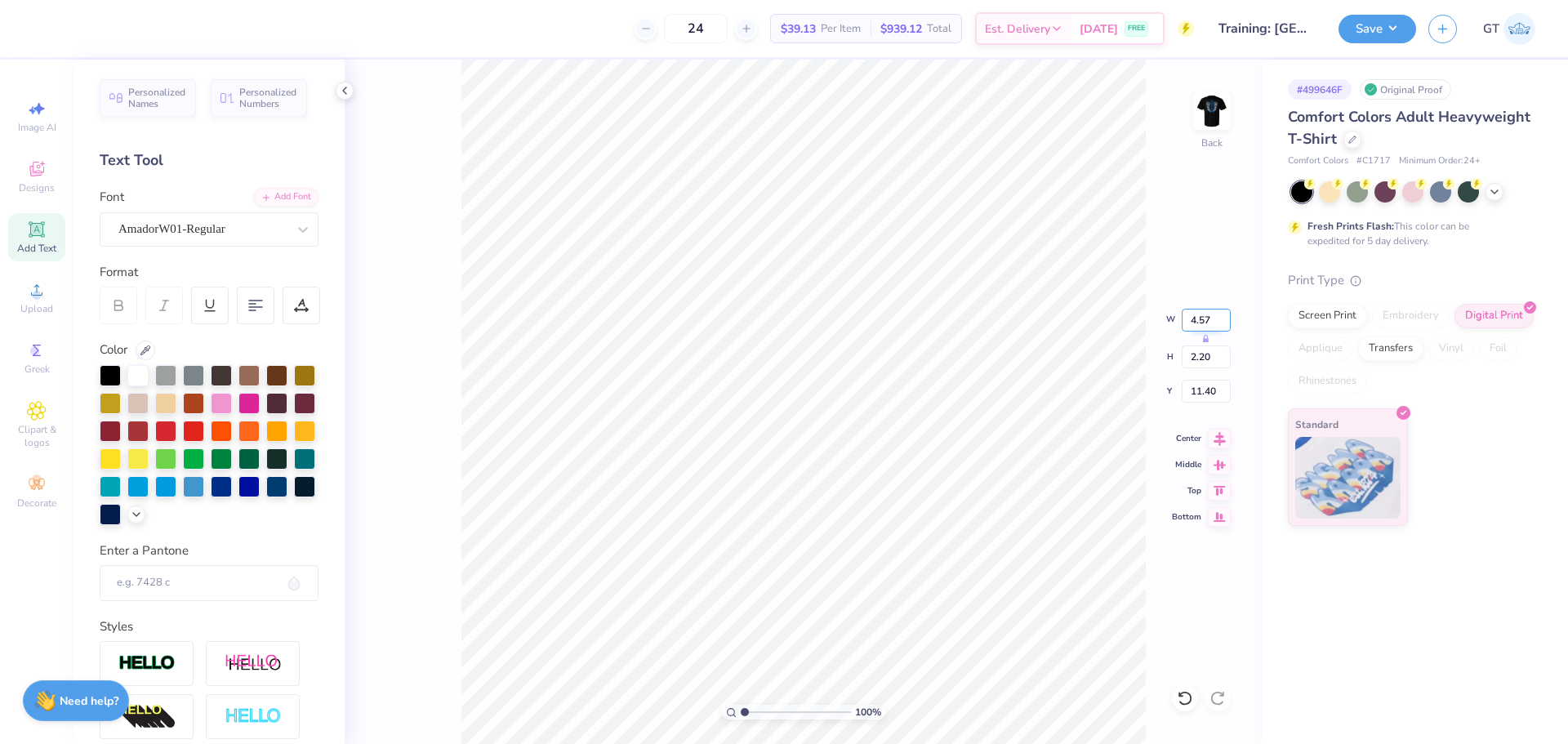 click on "4.57" at bounding box center (1206, 320) 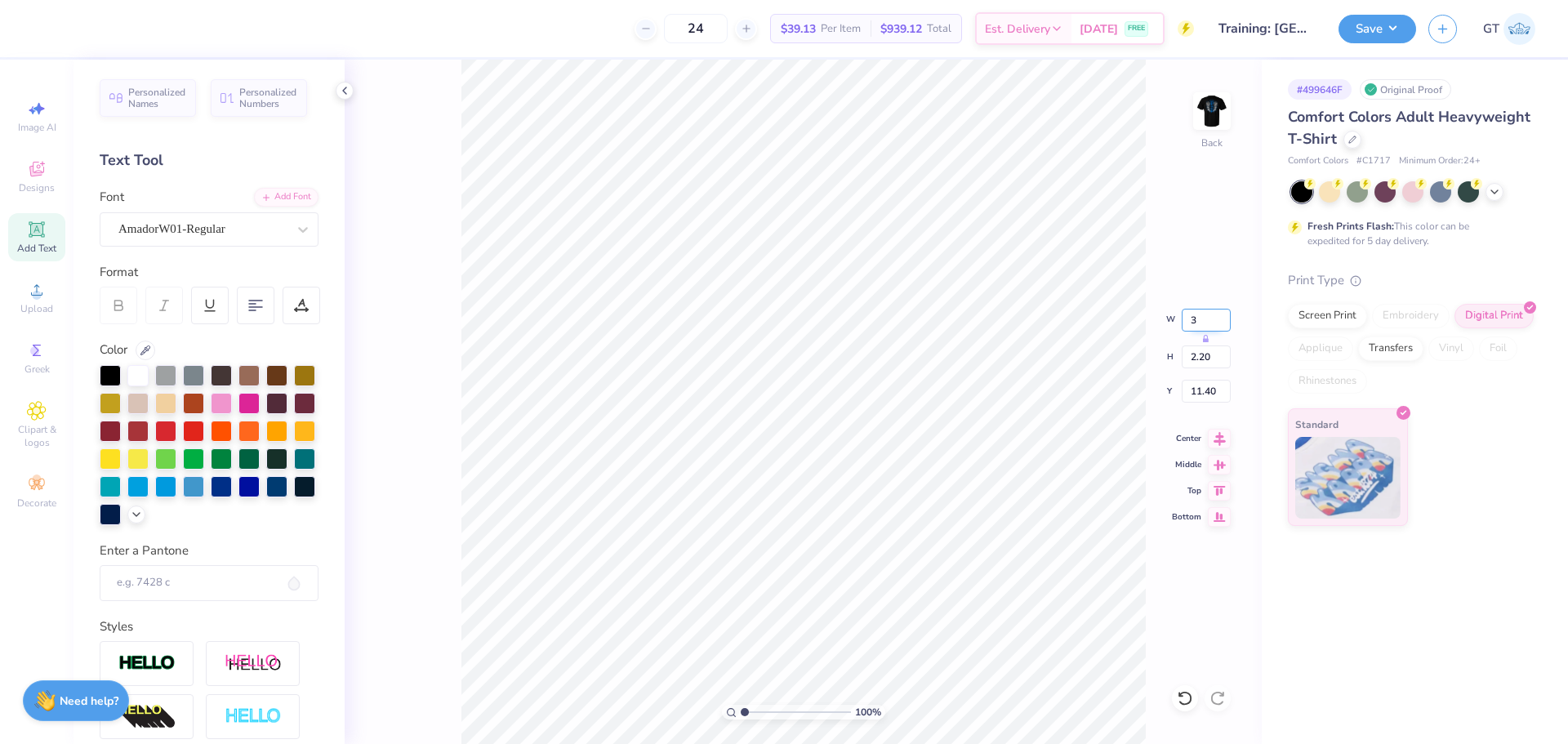 type on "3.00" 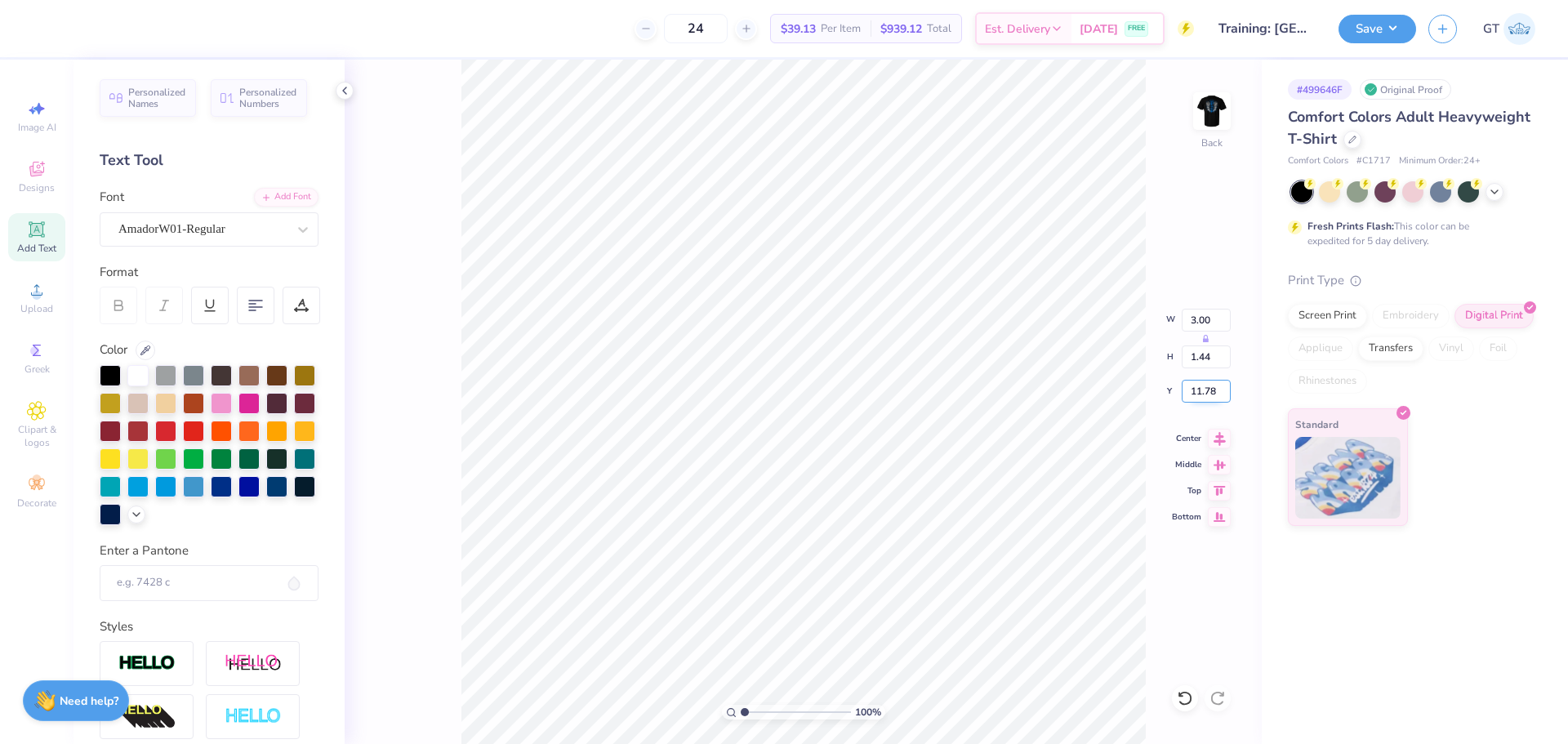 click on "11.78" at bounding box center (1206, 391) 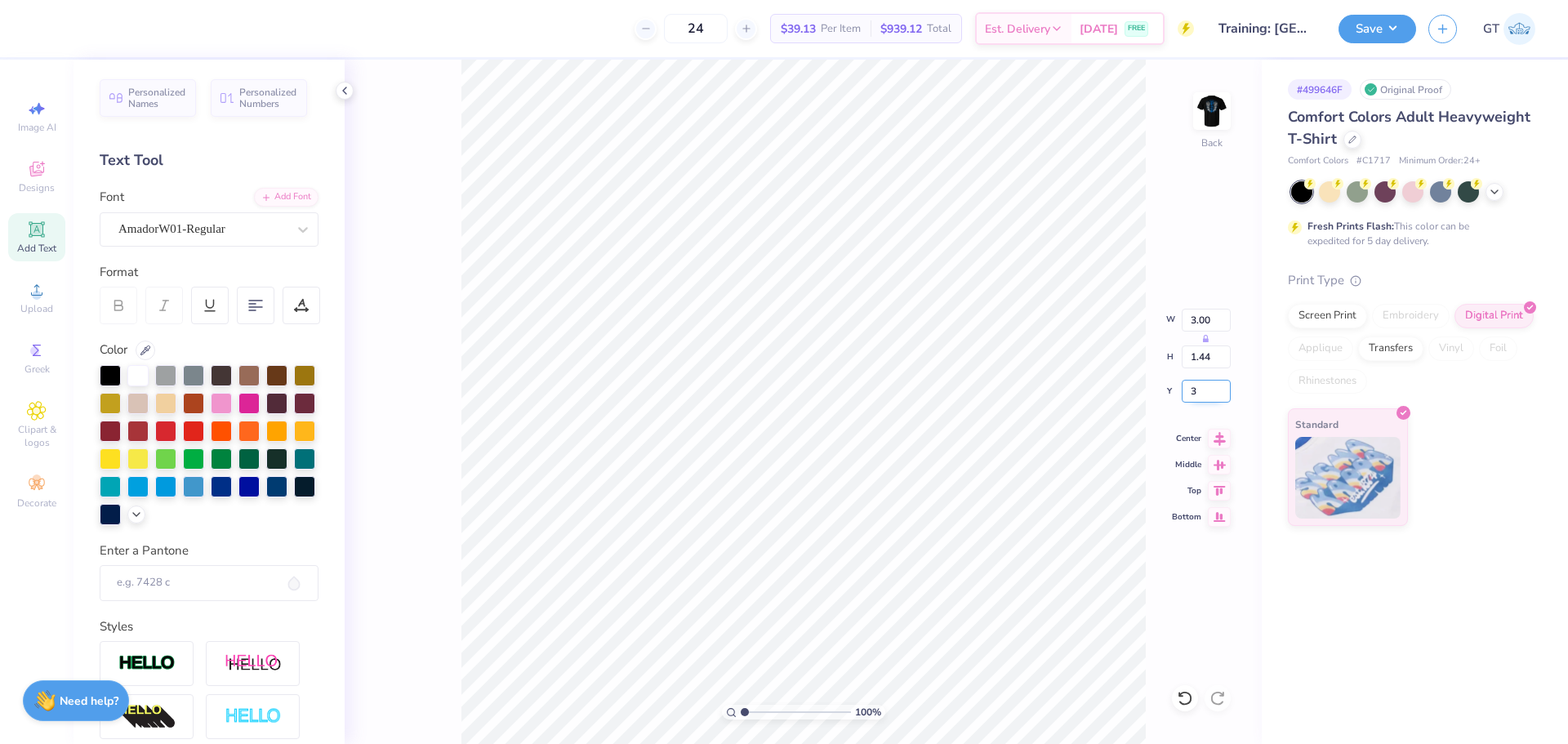 type on "3.00" 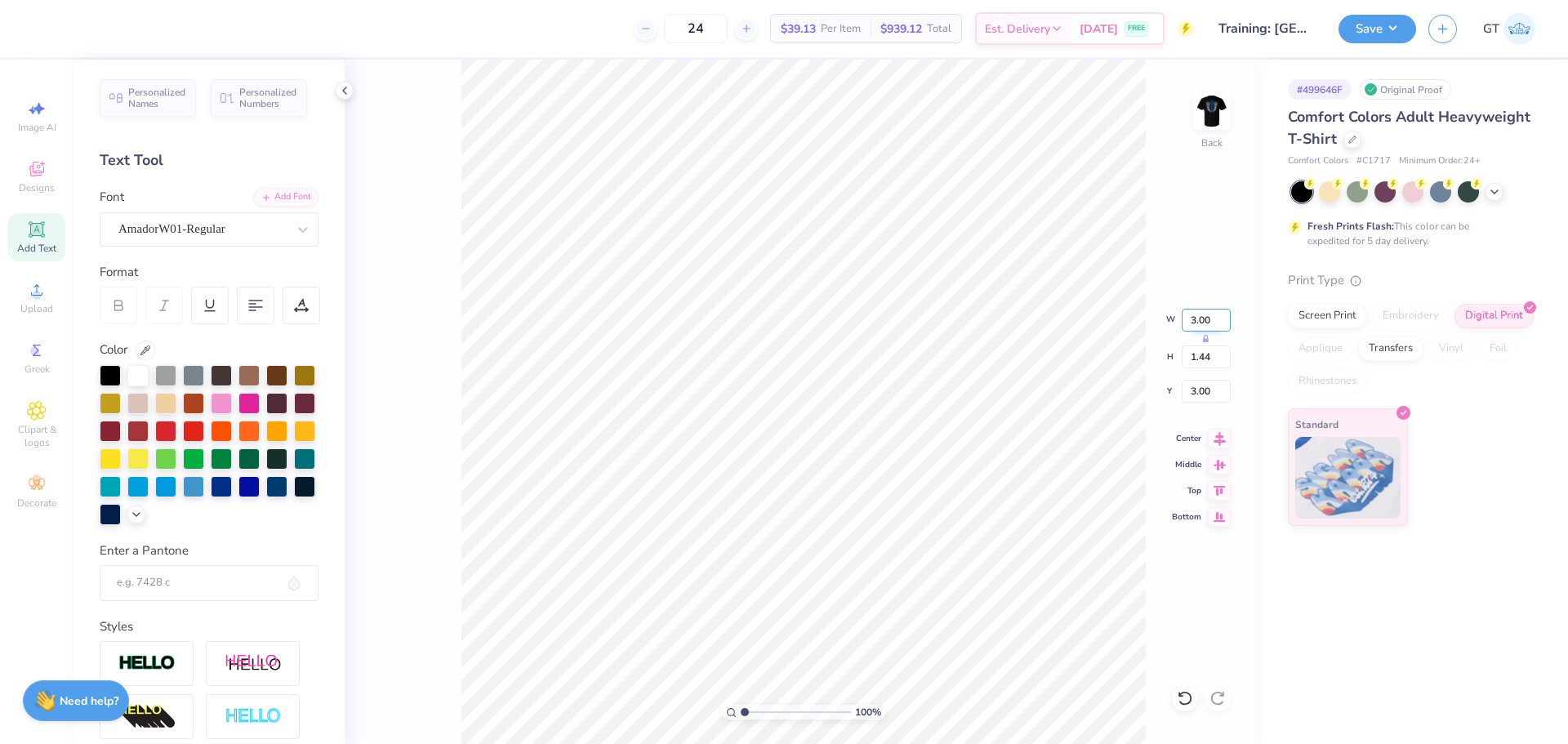 click on "3.00" at bounding box center (1206, 320) 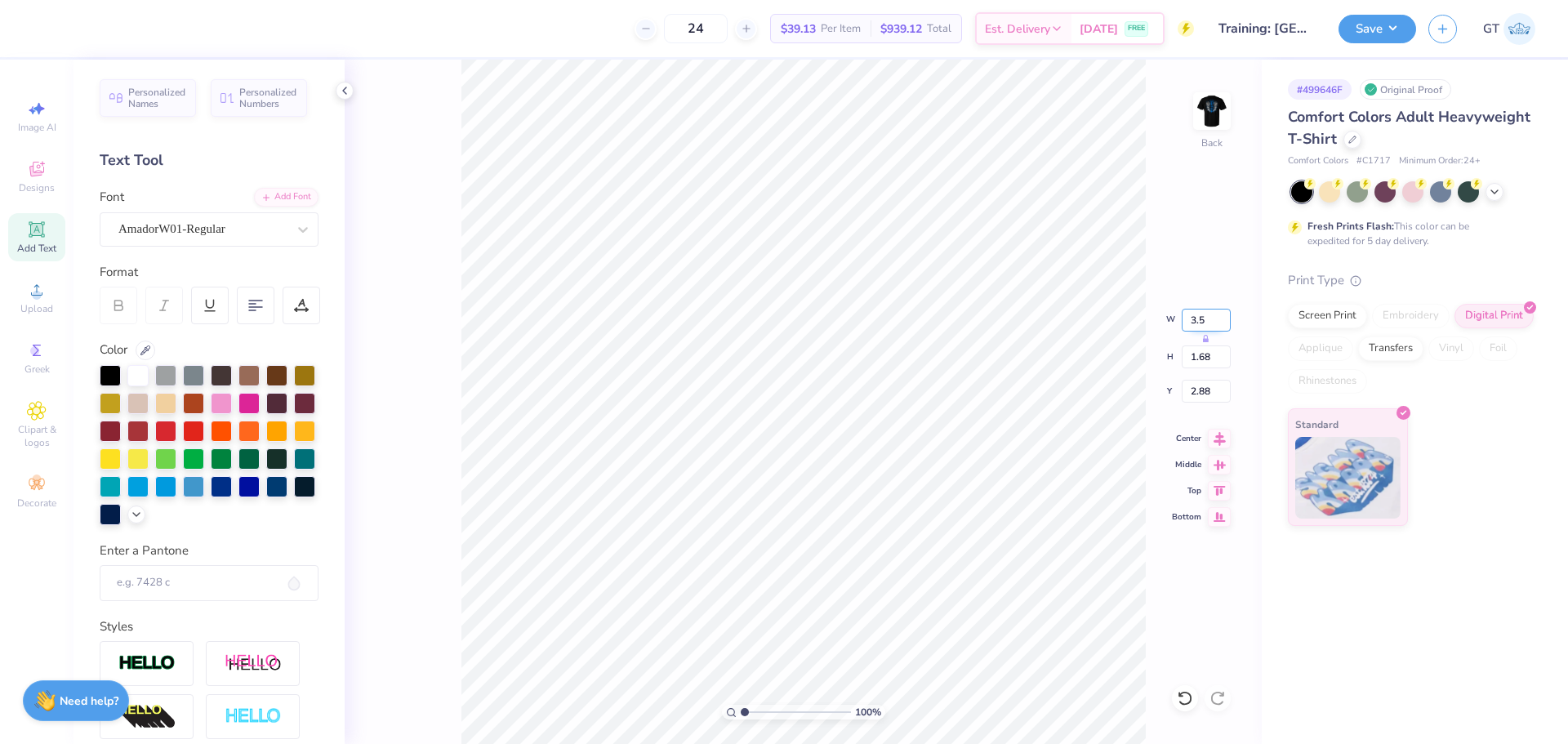 type on "3.50" 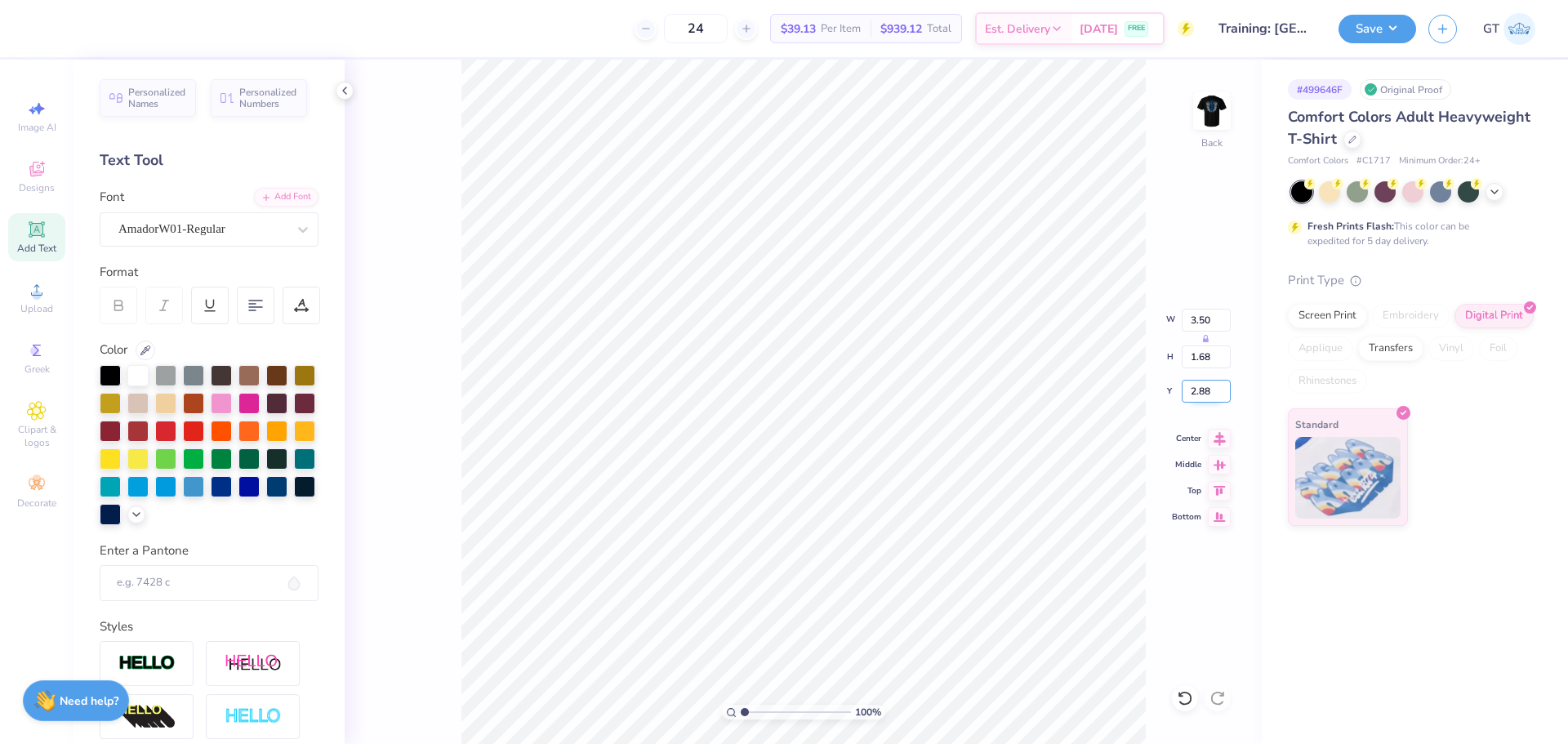 click on "2.88" at bounding box center (1206, 391) 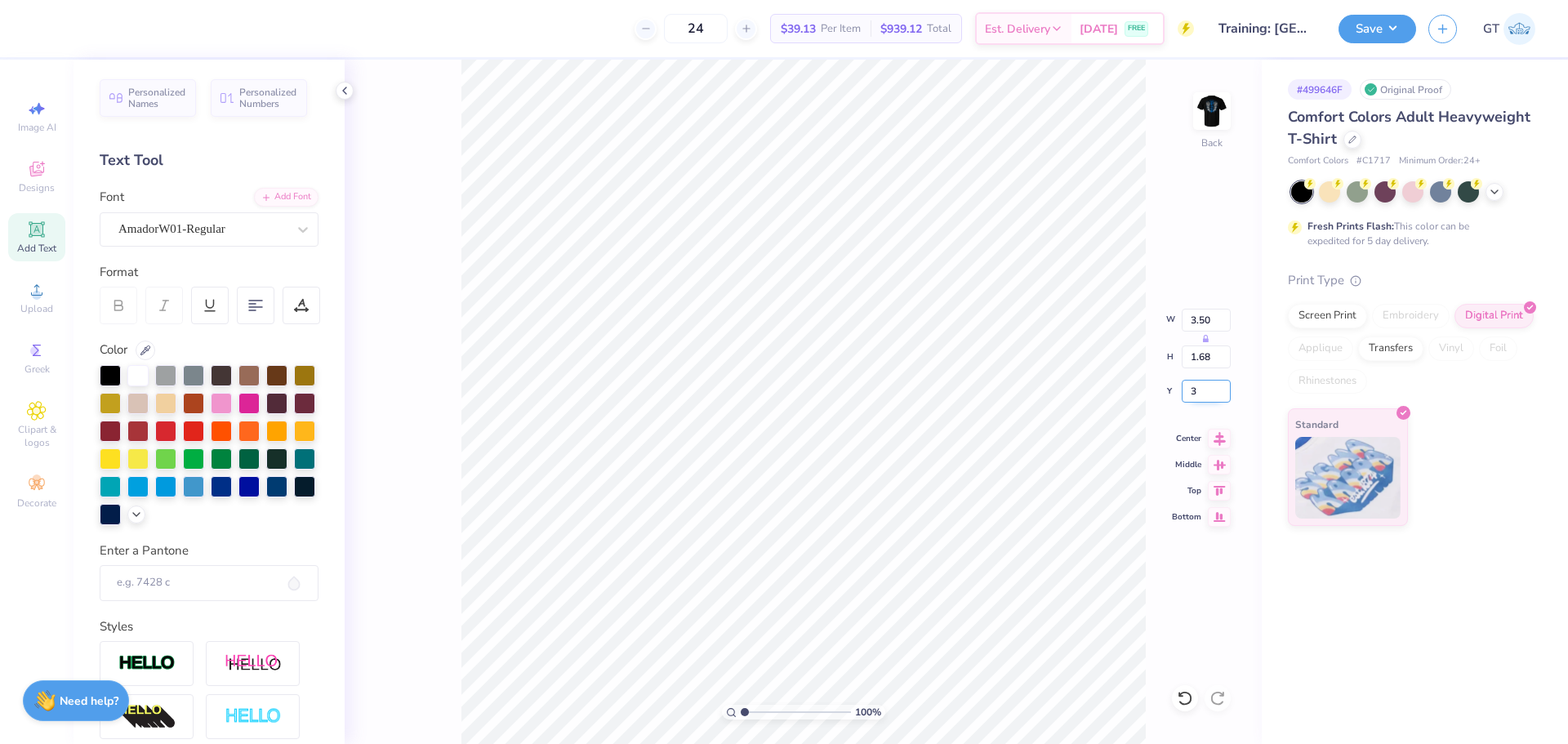 type on "3.00" 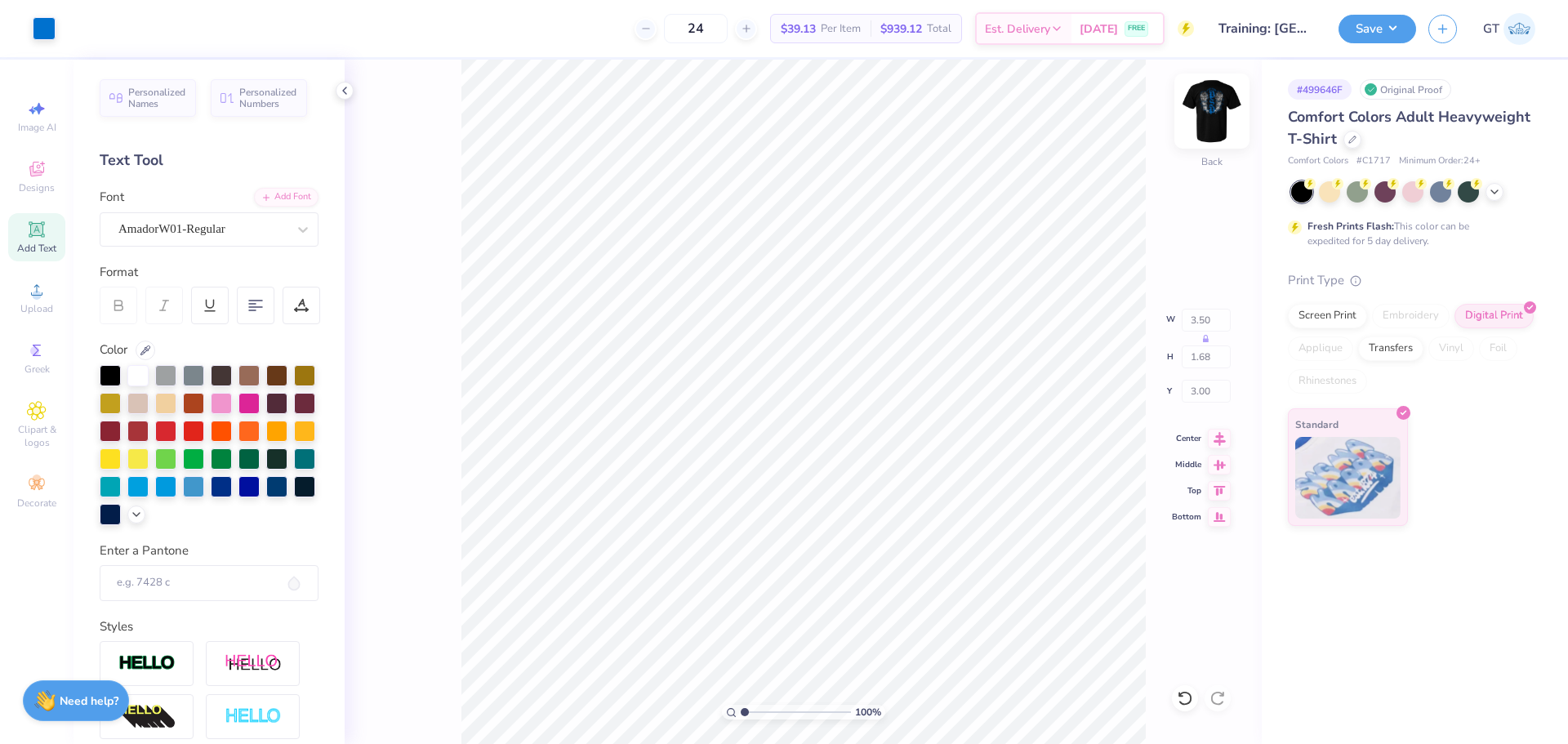 click at bounding box center [1212, 111] 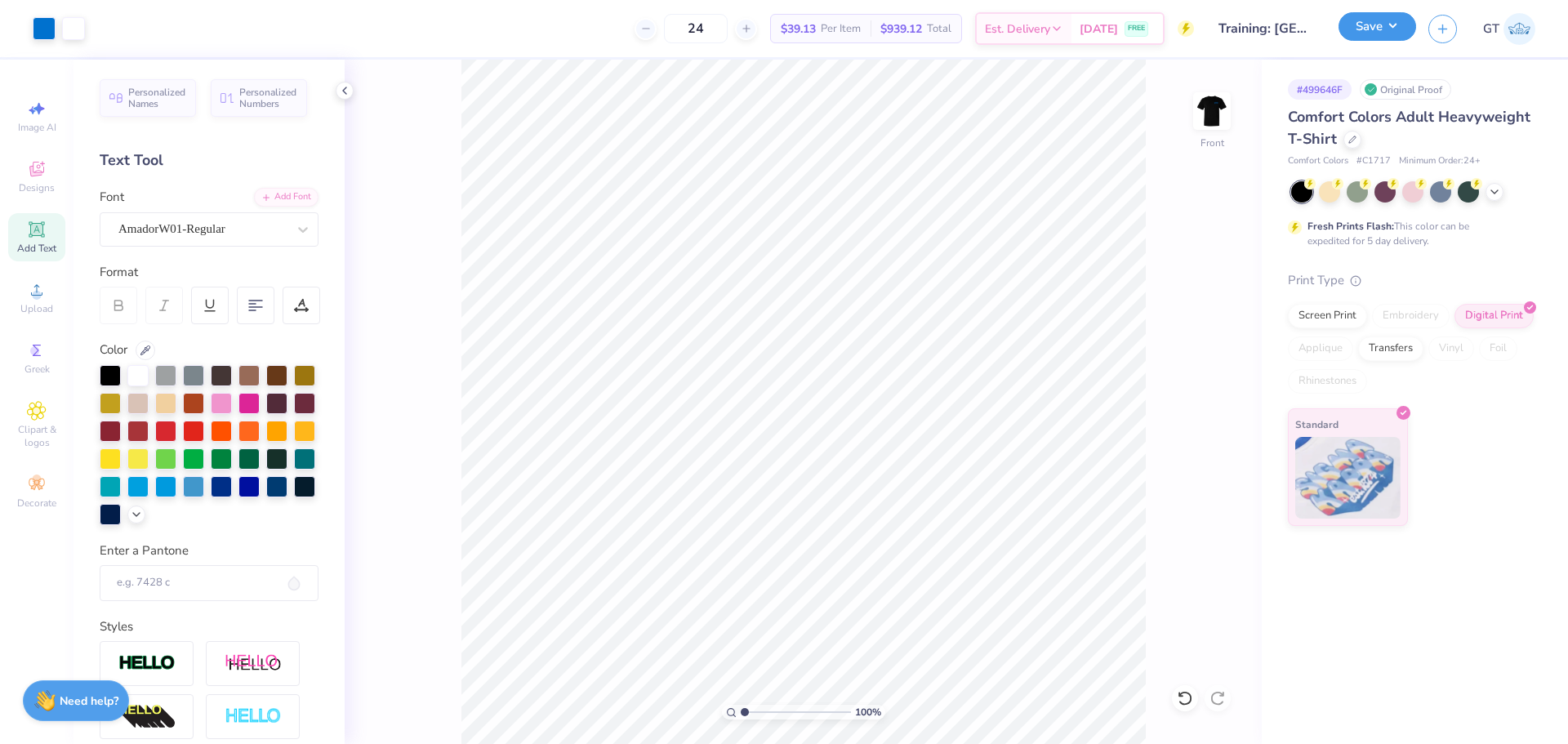 click on "Save" at bounding box center (1377, 26) 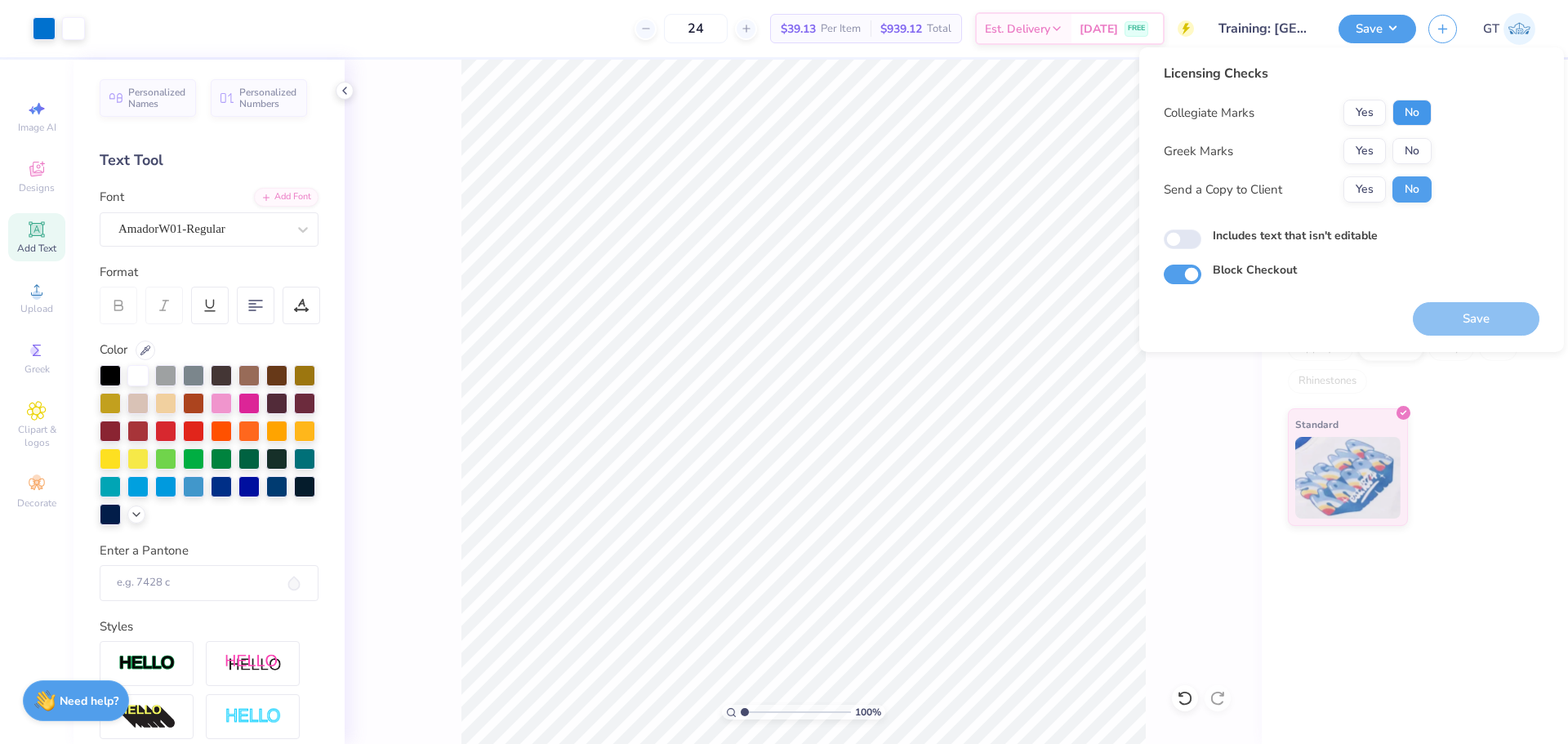 click on "No" at bounding box center (1412, 113) 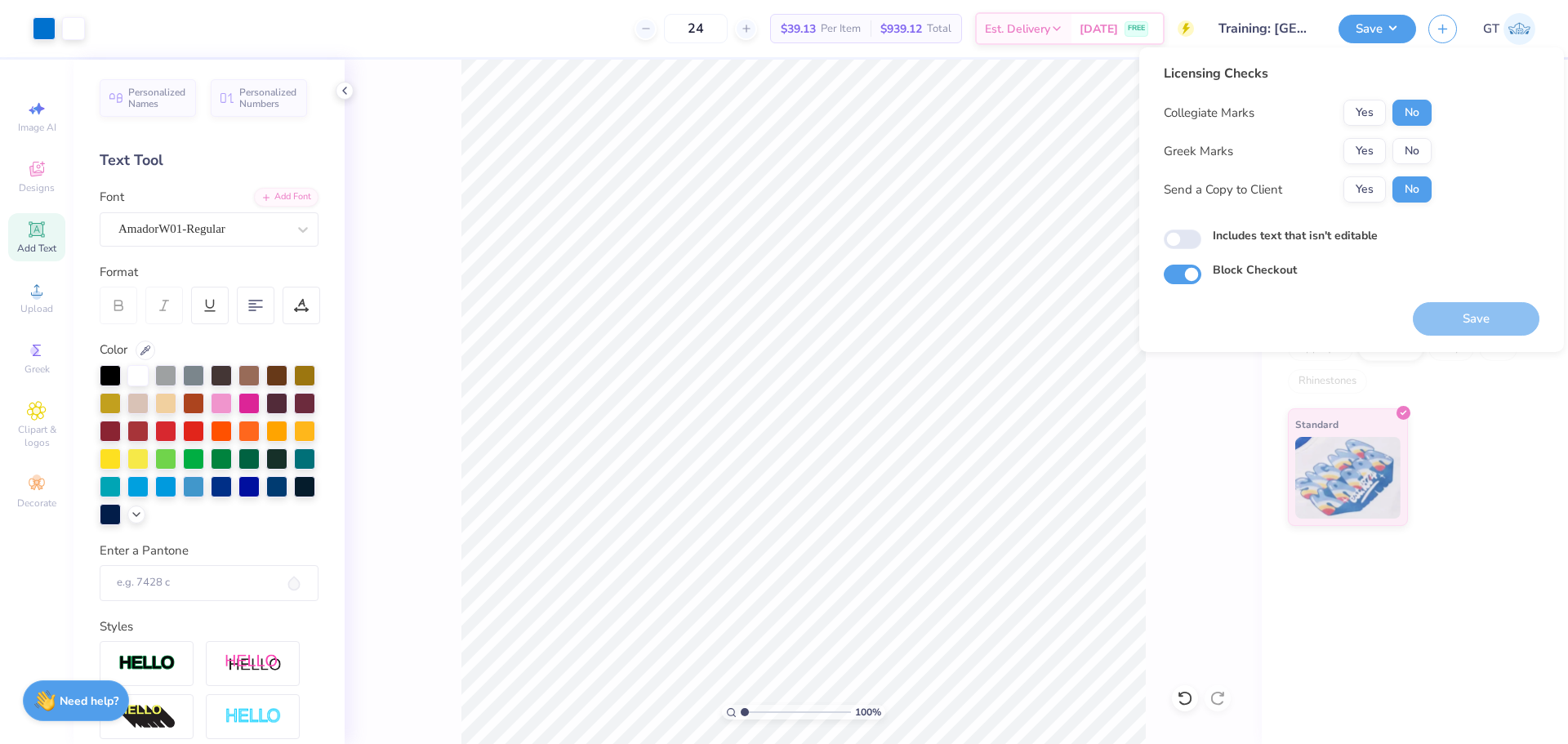 click on "No" at bounding box center [1412, 151] 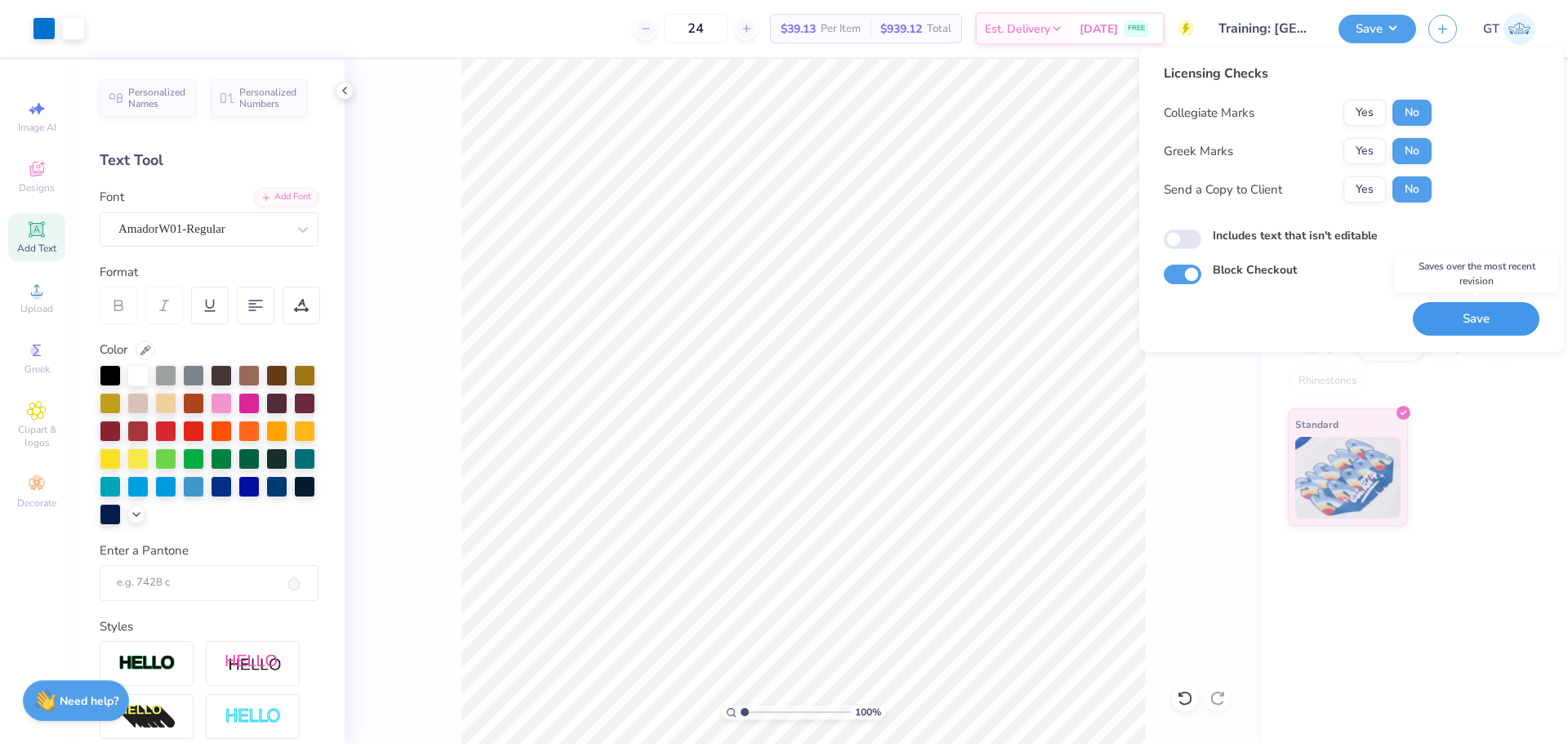 click on "Save" at bounding box center [1476, 319] 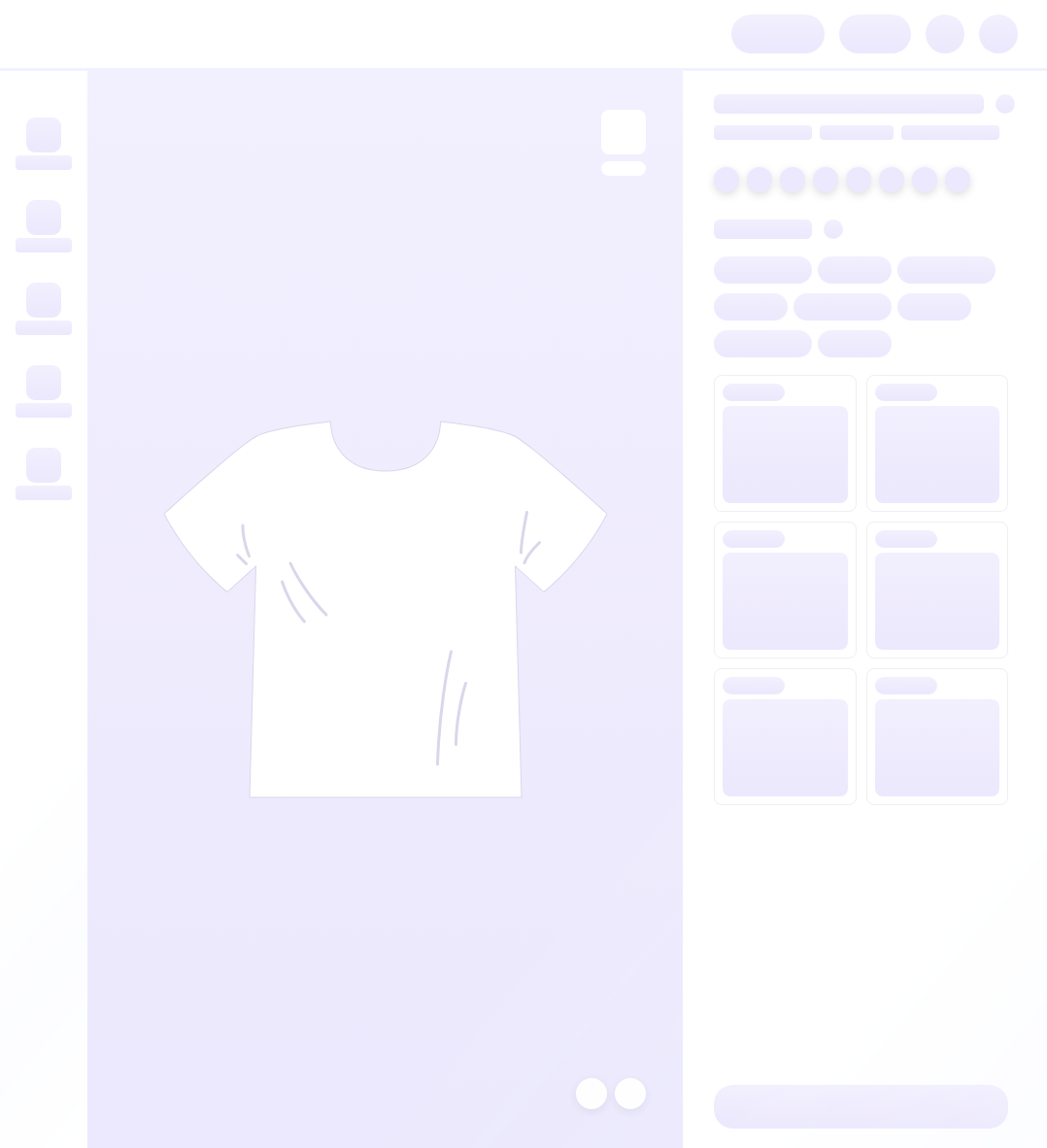 scroll, scrollTop: 0, scrollLeft: 0, axis: both 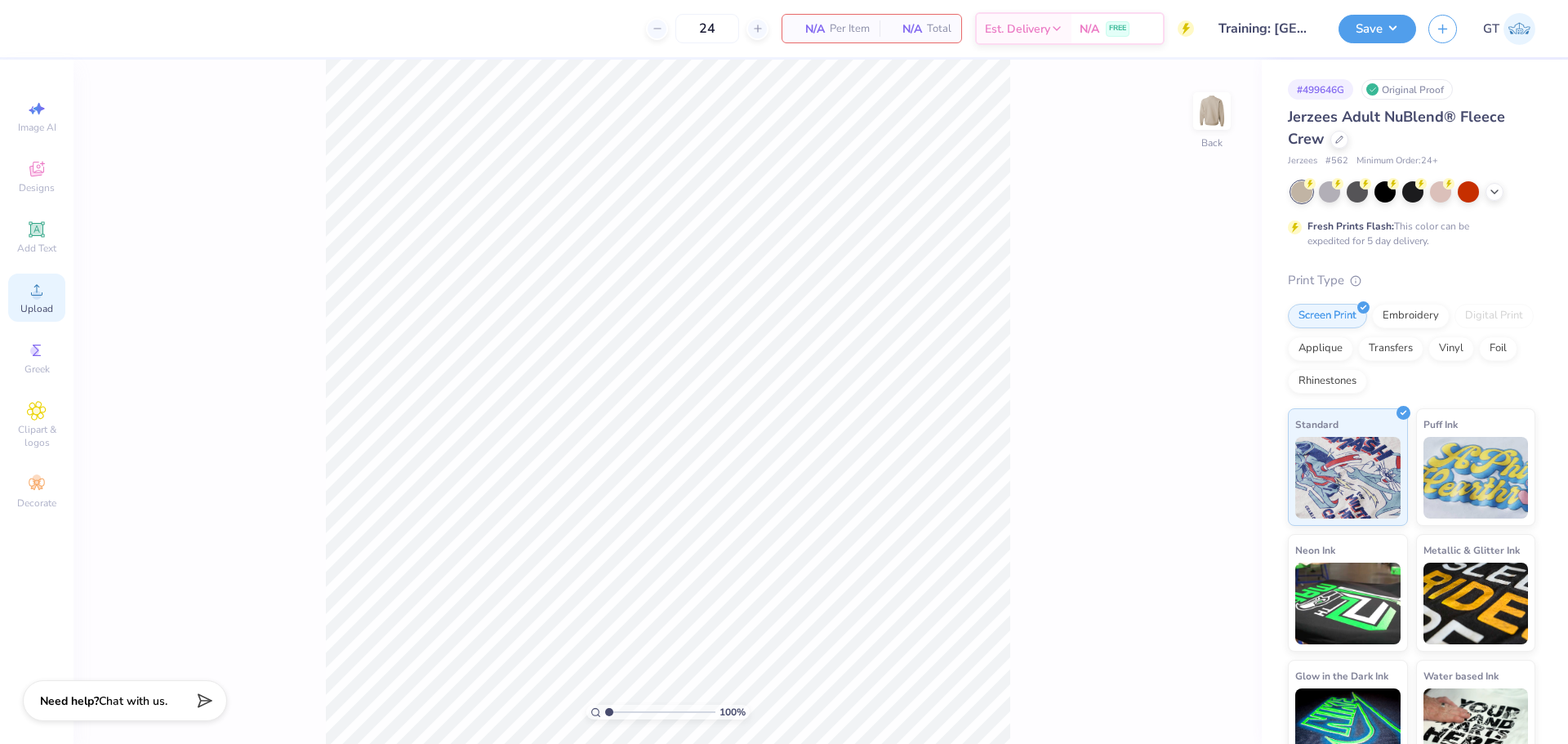 click on "Upload" at bounding box center (37, 297) 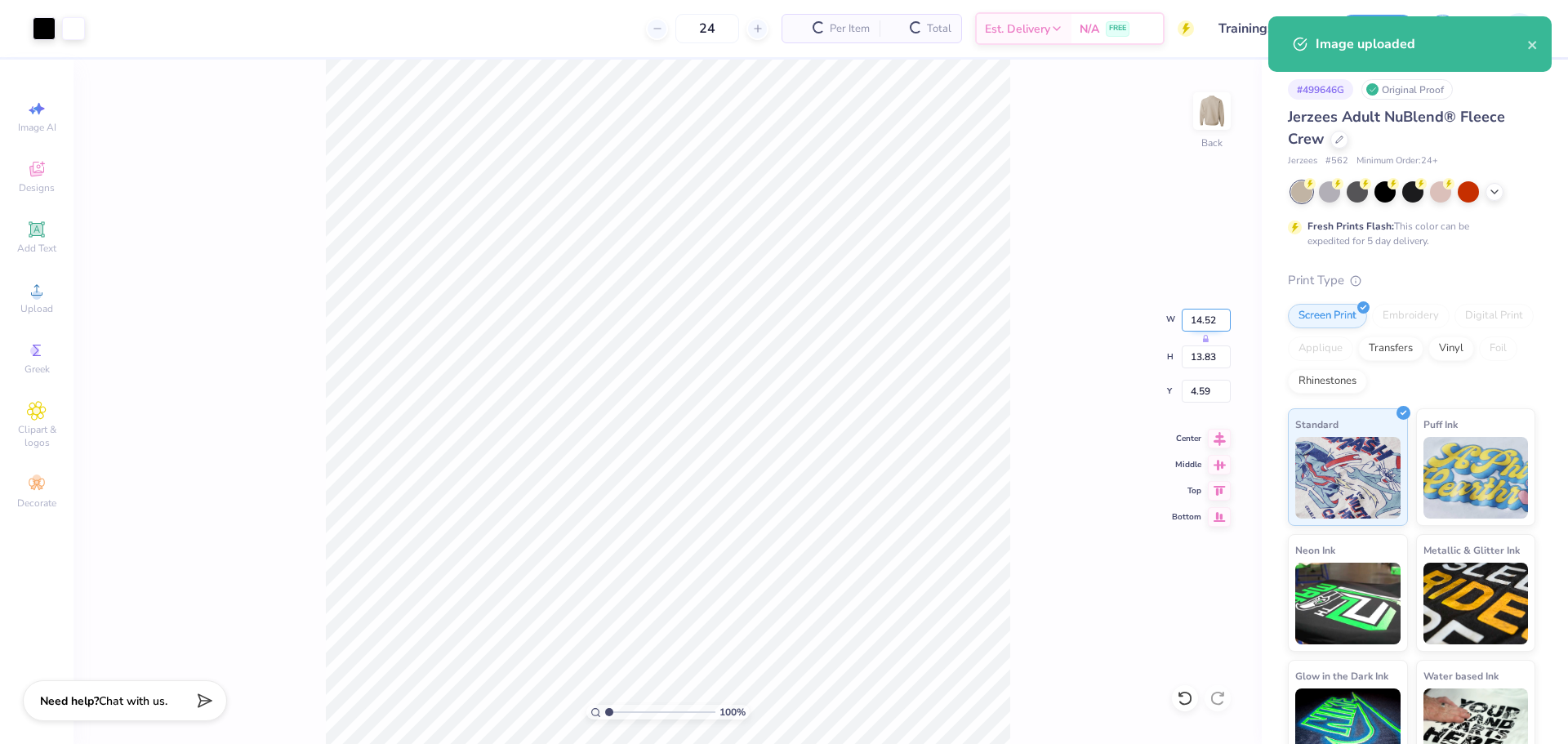 click on "14.52" at bounding box center (1206, 320) 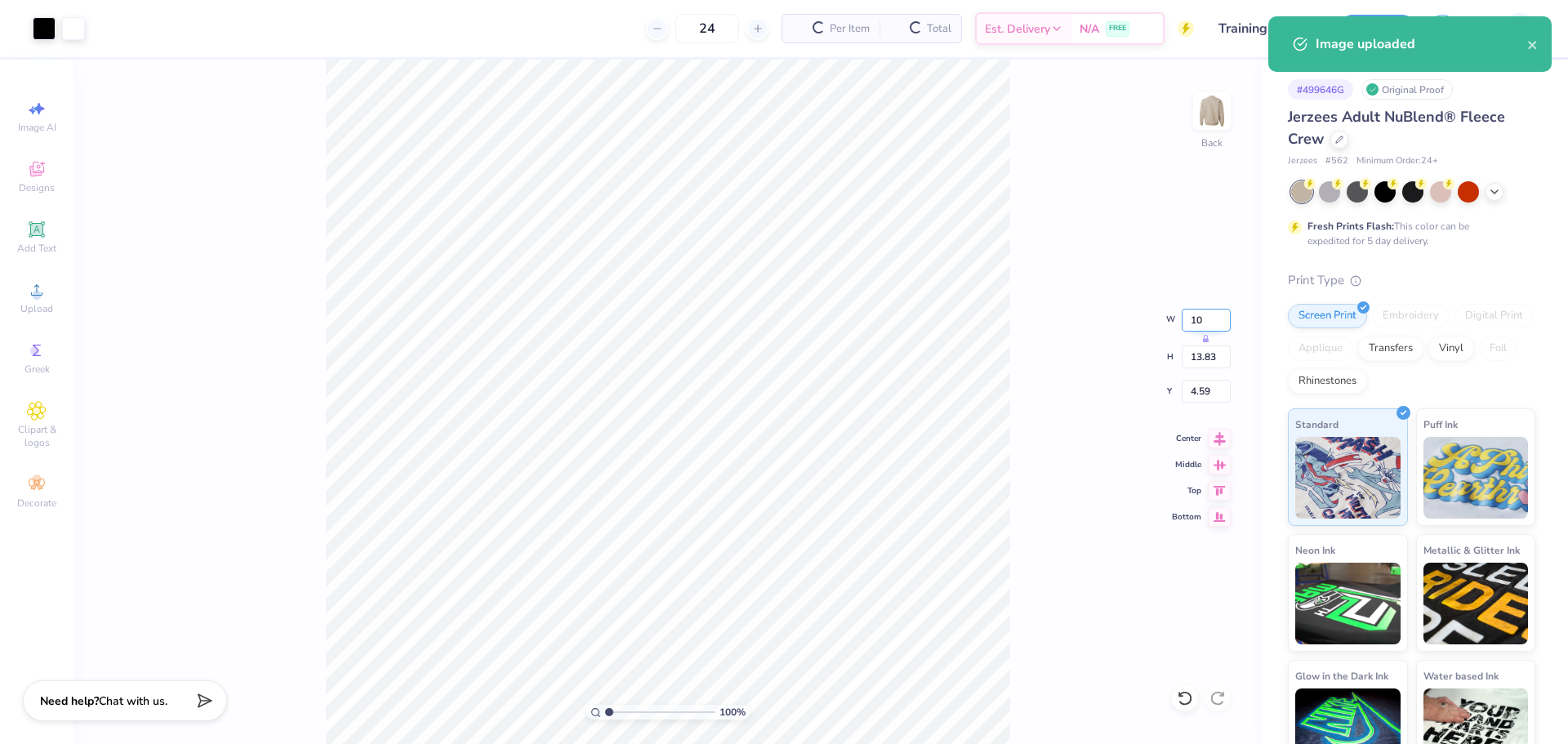 type on "10.00" 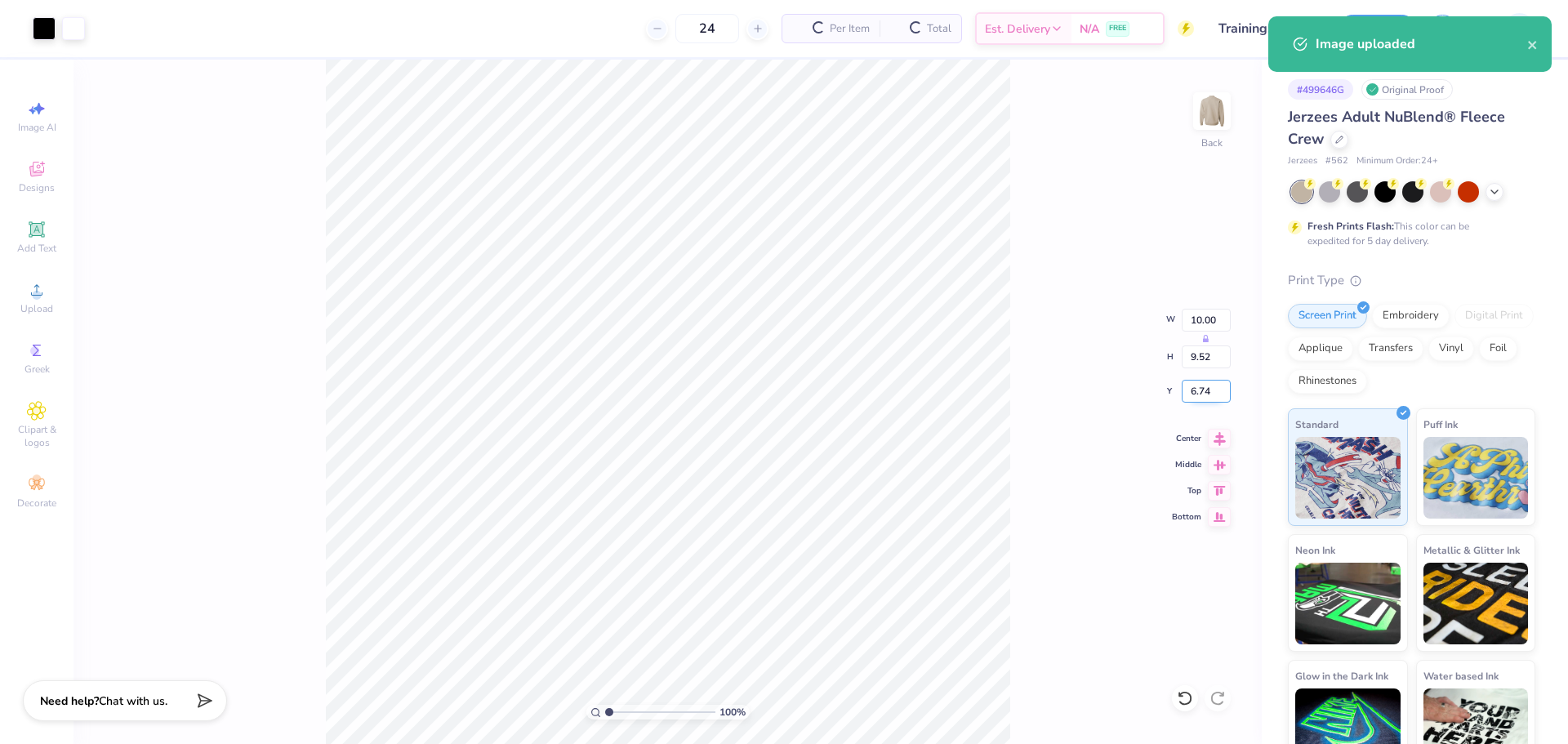 click on "6.74" at bounding box center (1206, 391) 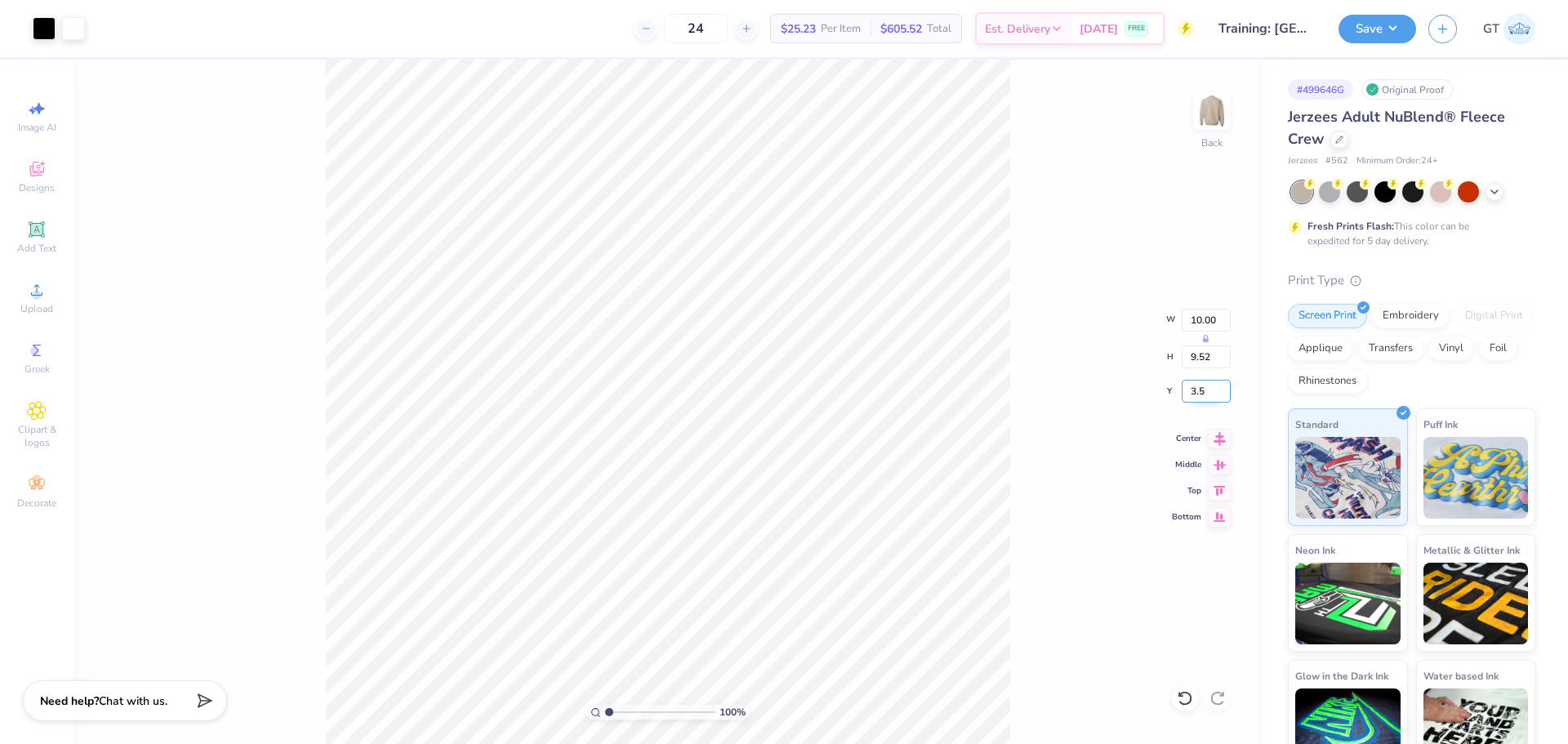 type on "3.50" 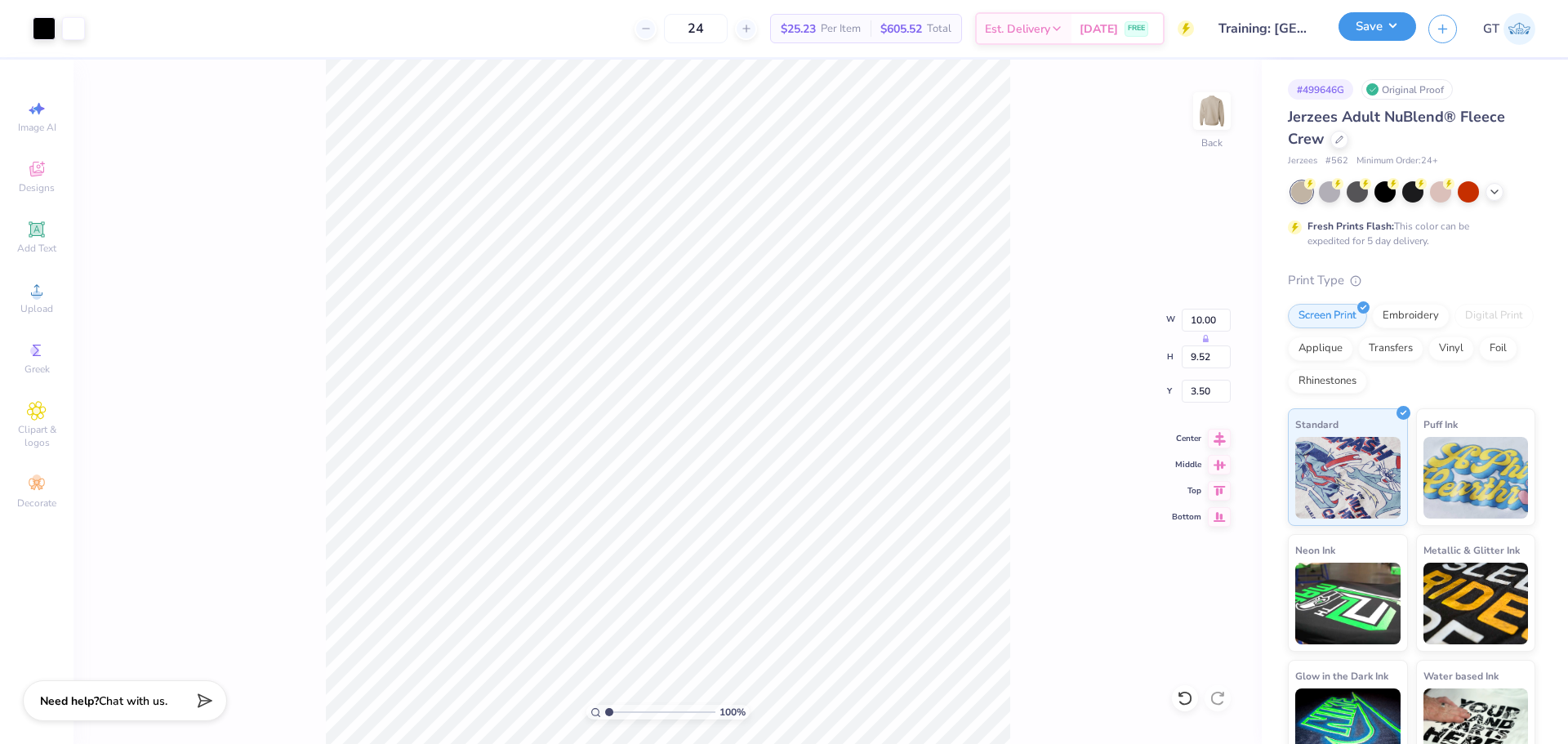 click on "Save" at bounding box center [1377, 26] 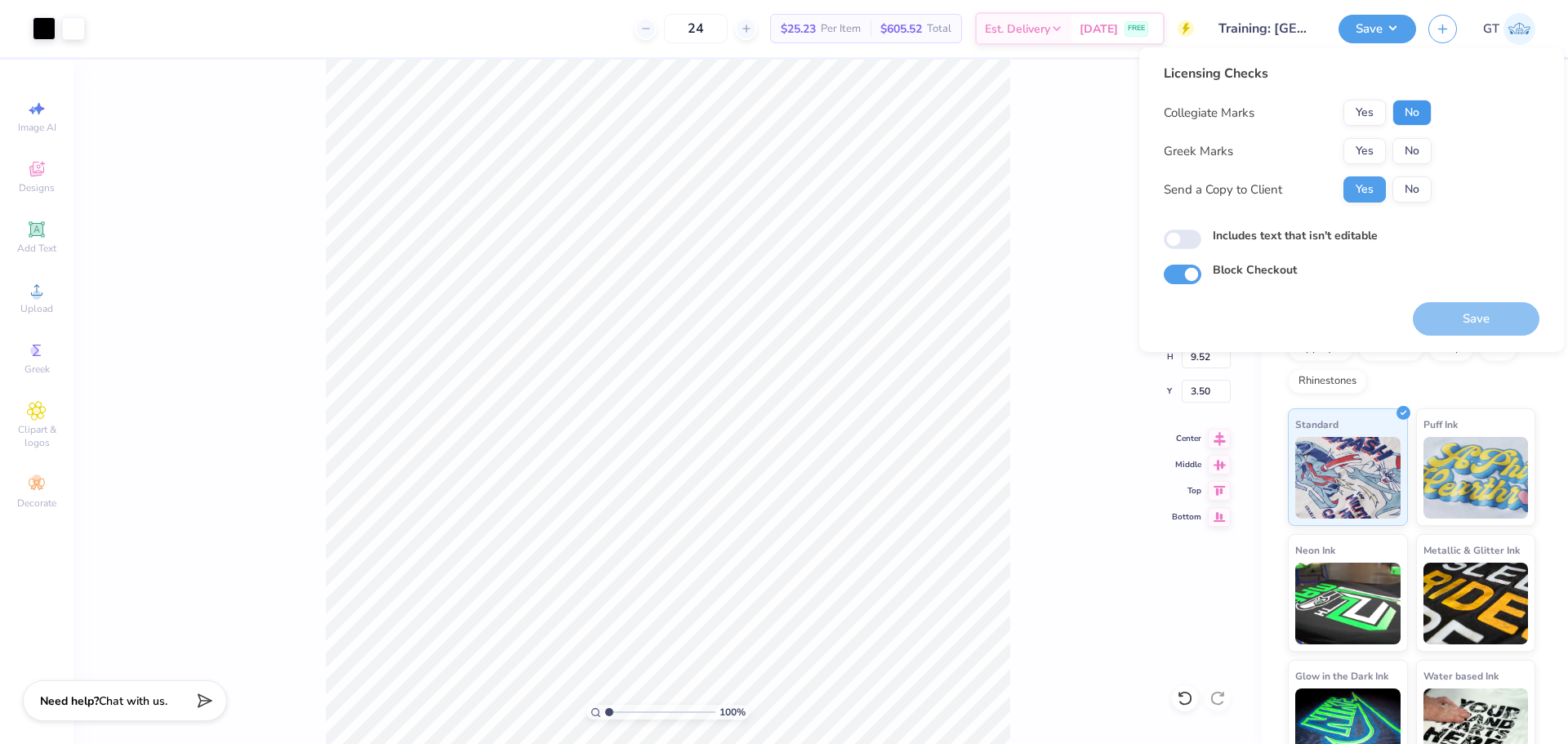 click on "No" at bounding box center [1412, 113] 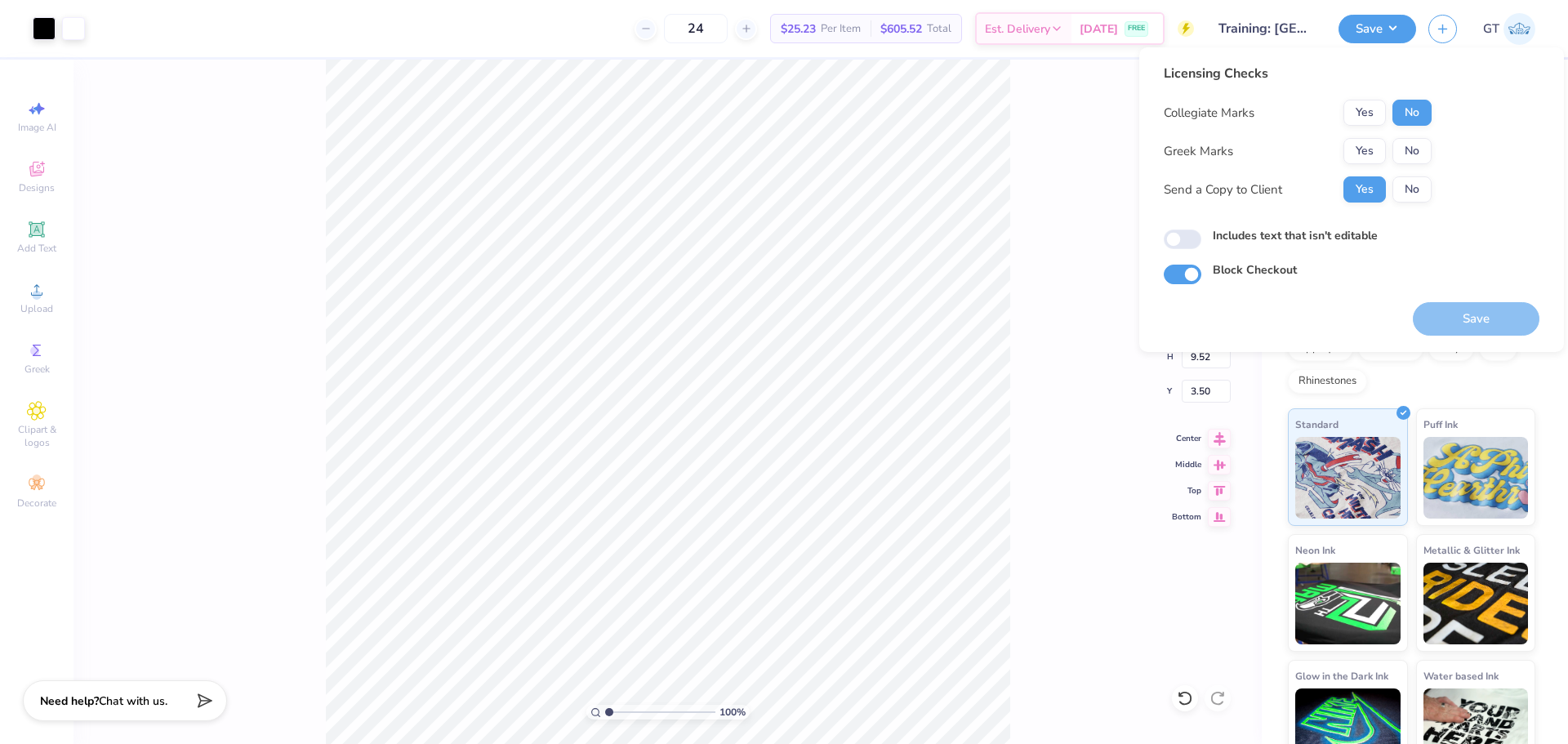 click on "No" at bounding box center (1412, 151) 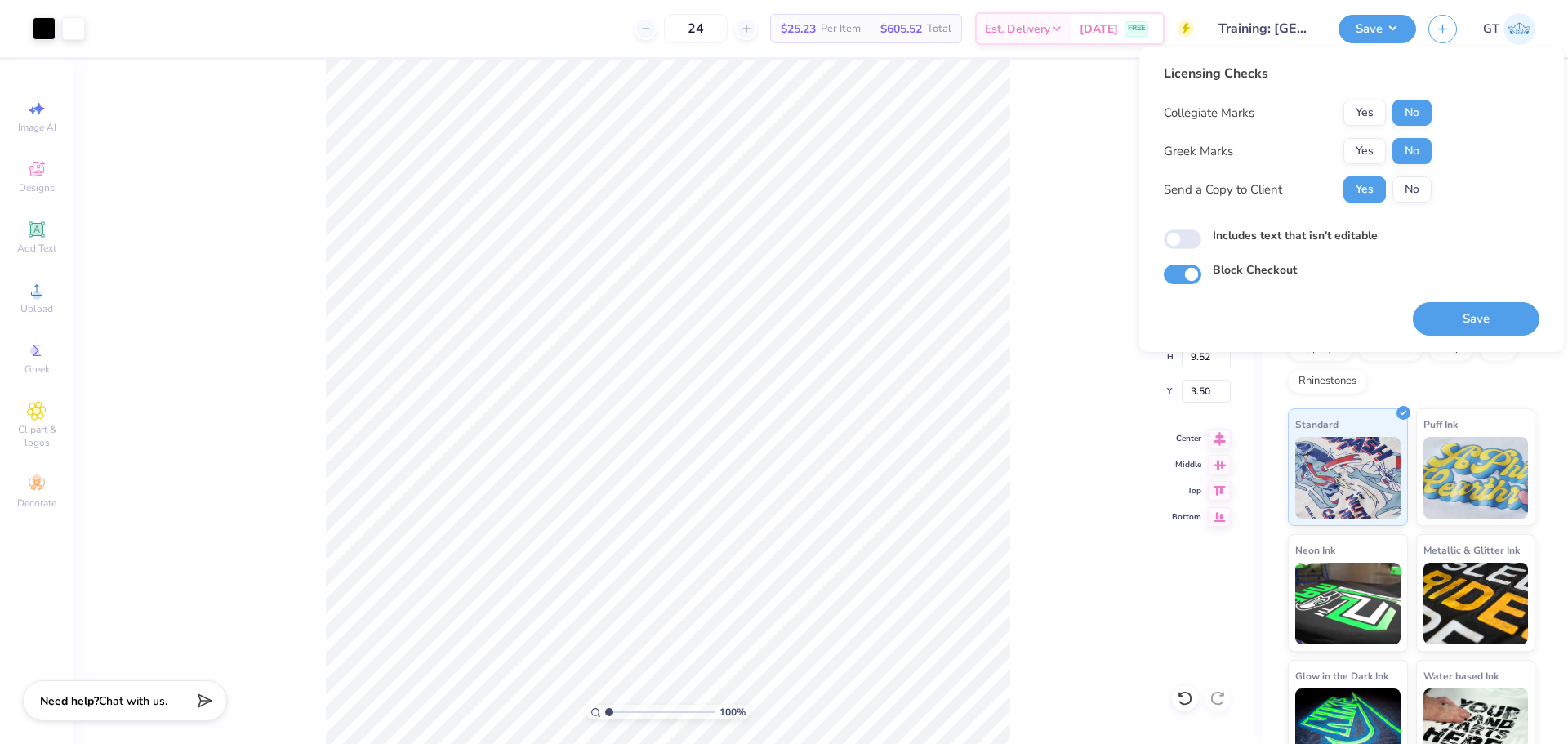 click on "No" at bounding box center [1412, 189] 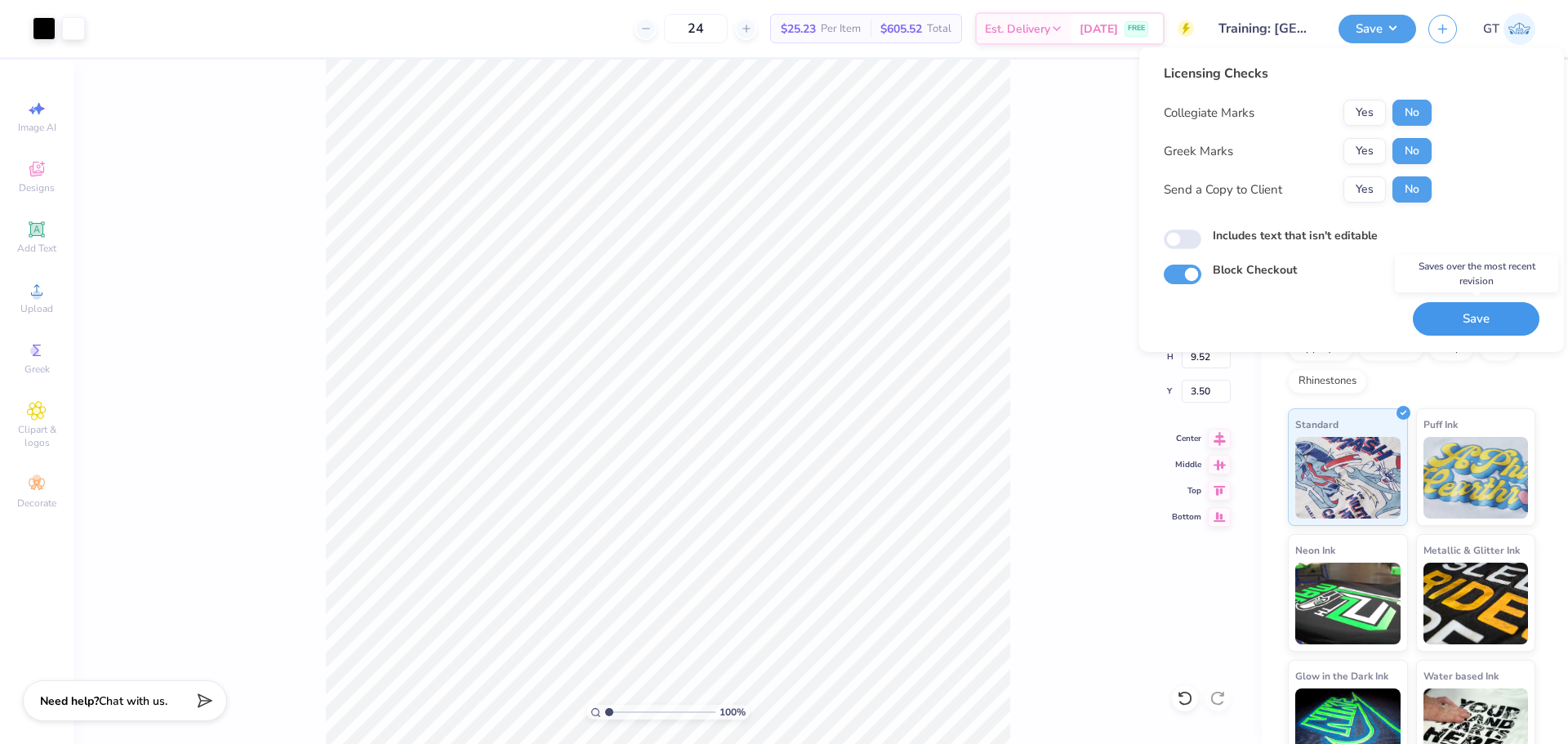 click on "Save" at bounding box center [1476, 319] 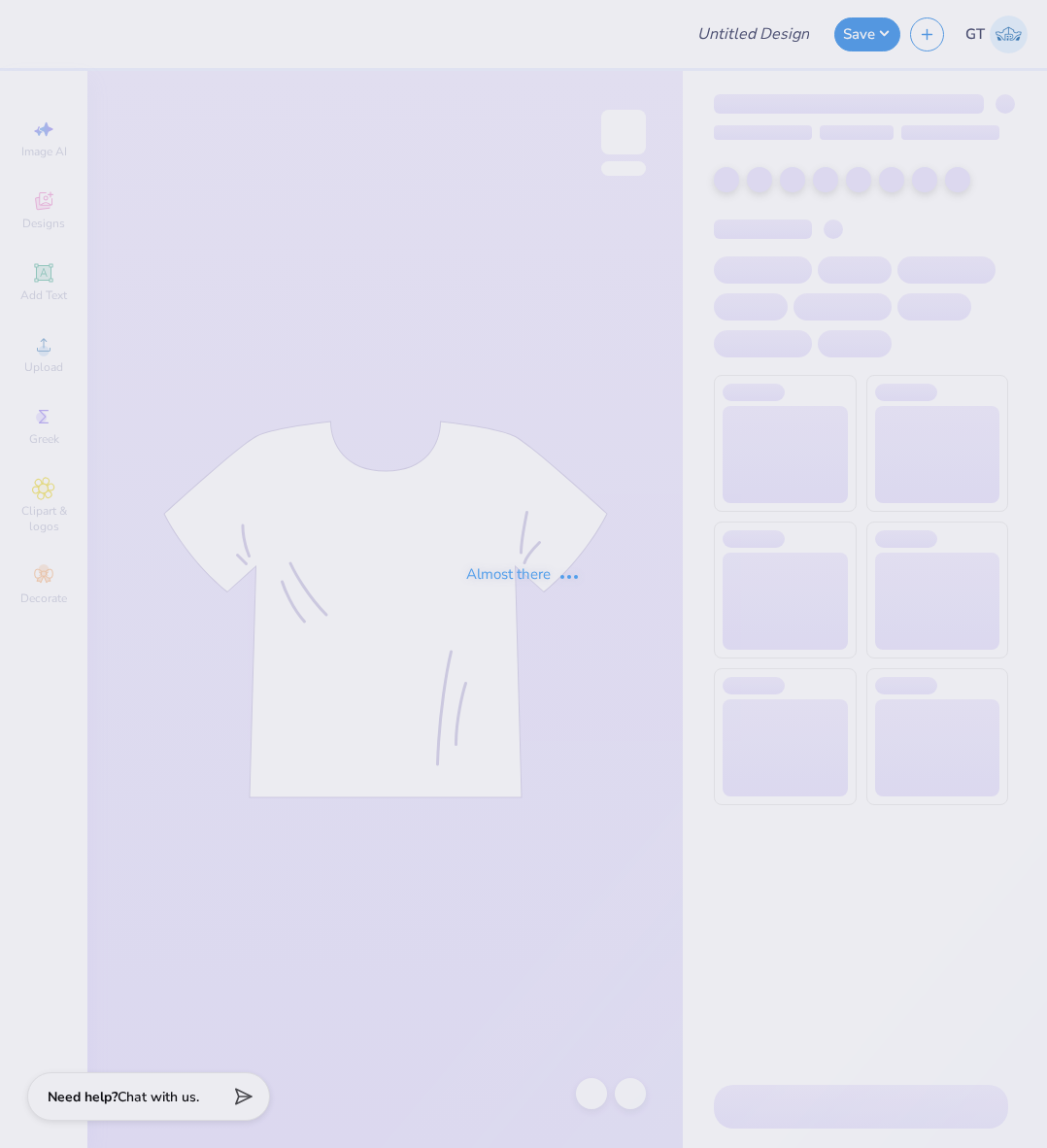 scroll, scrollTop: 0, scrollLeft: 0, axis: both 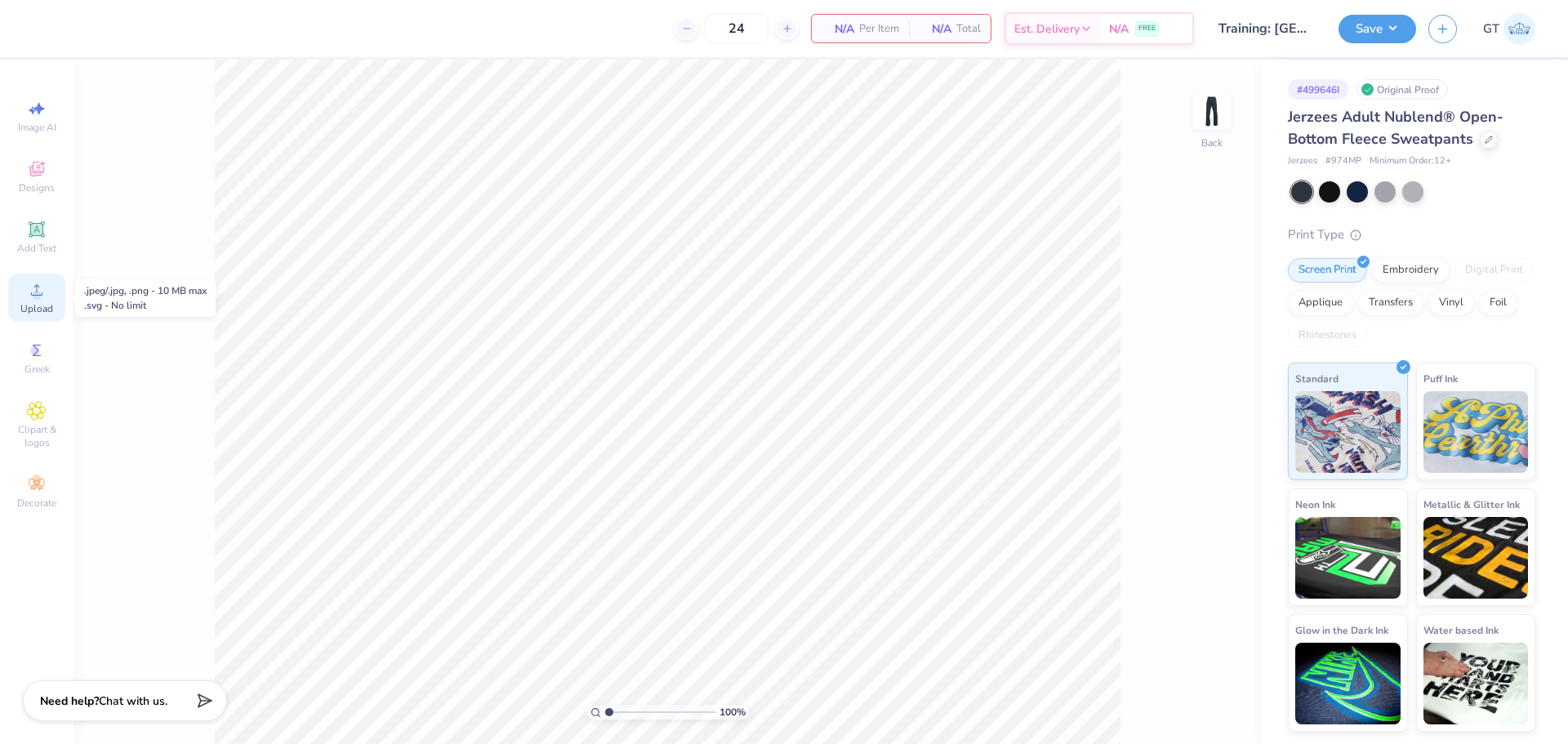 click 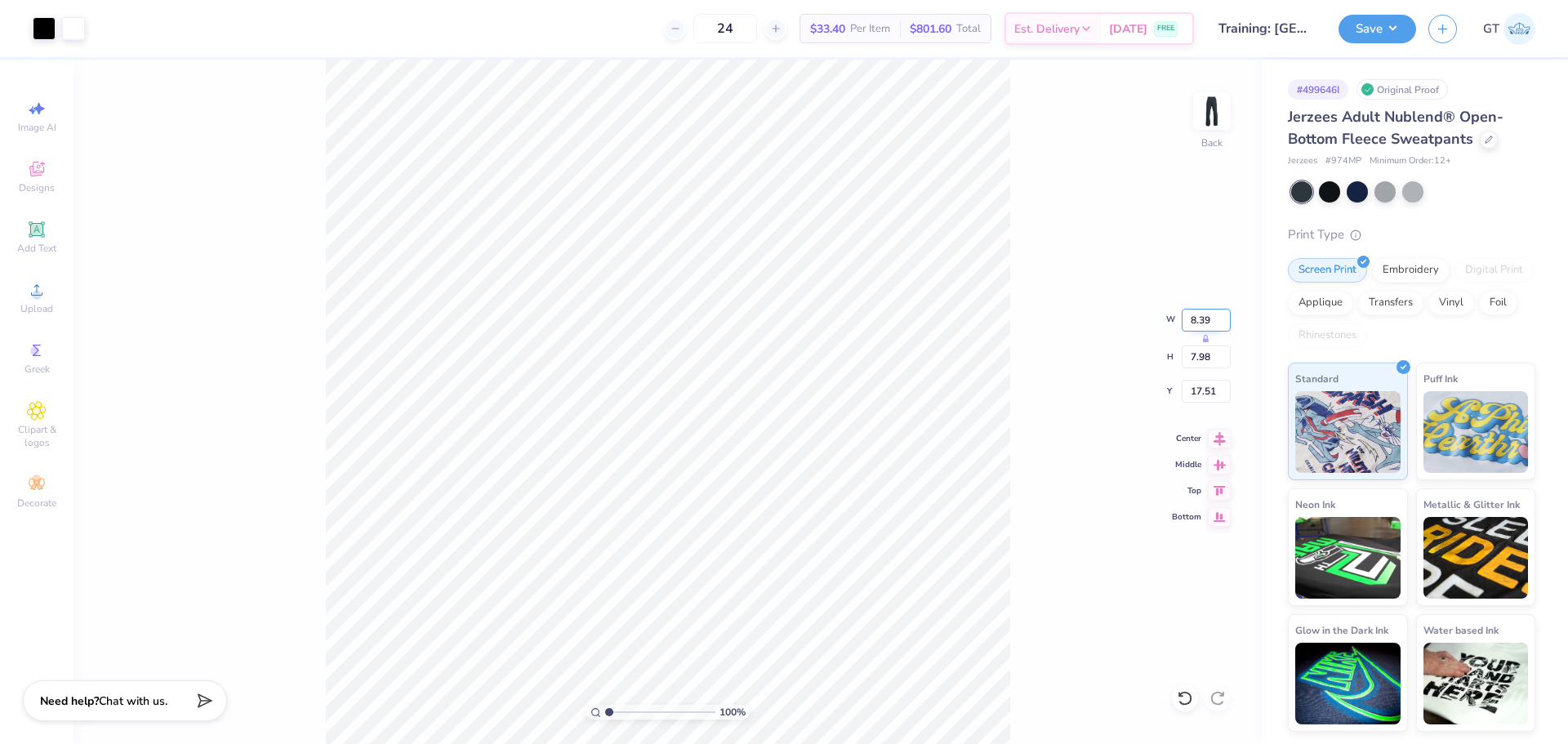 click on "8.39" at bounding box center (1206, 320) 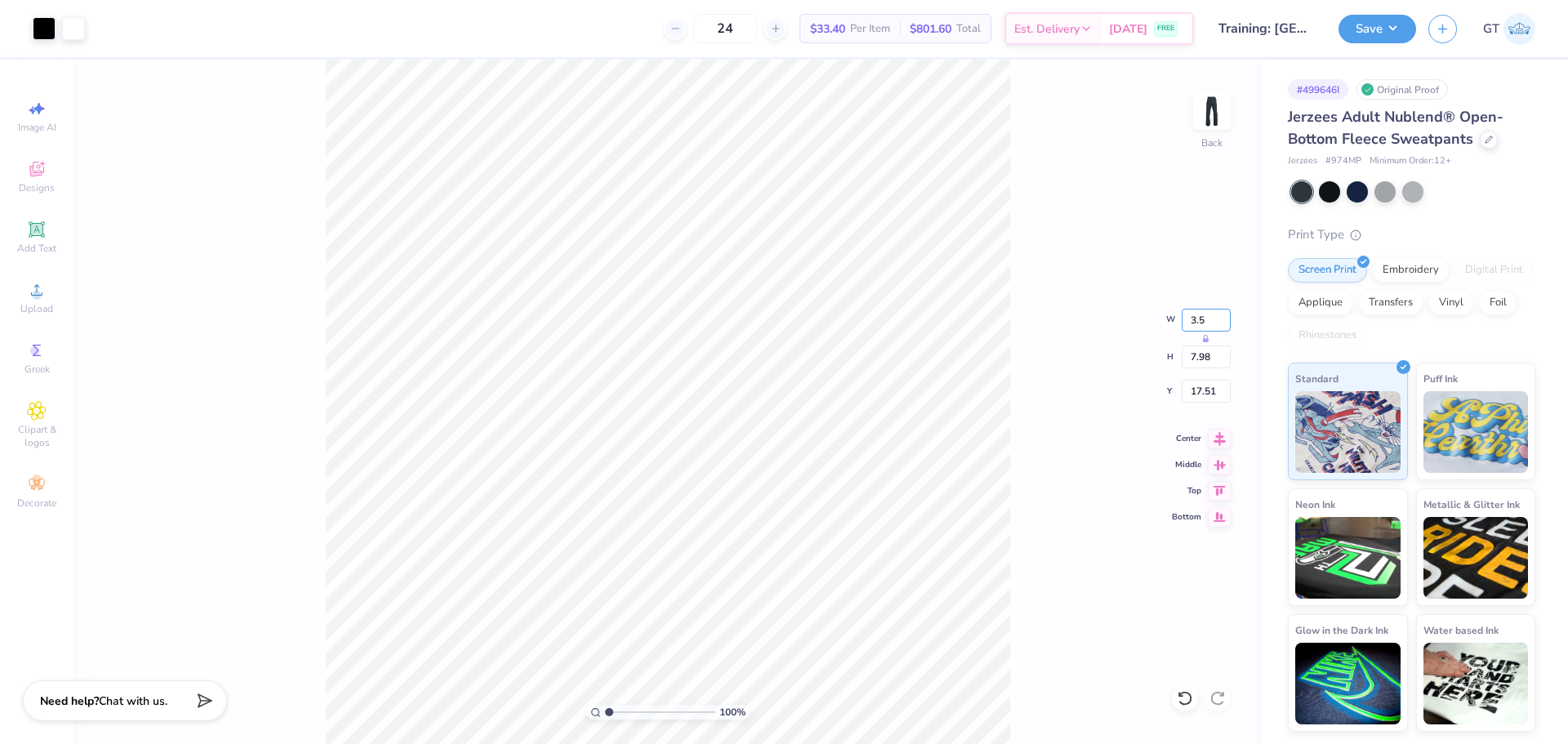 type on "3.50" 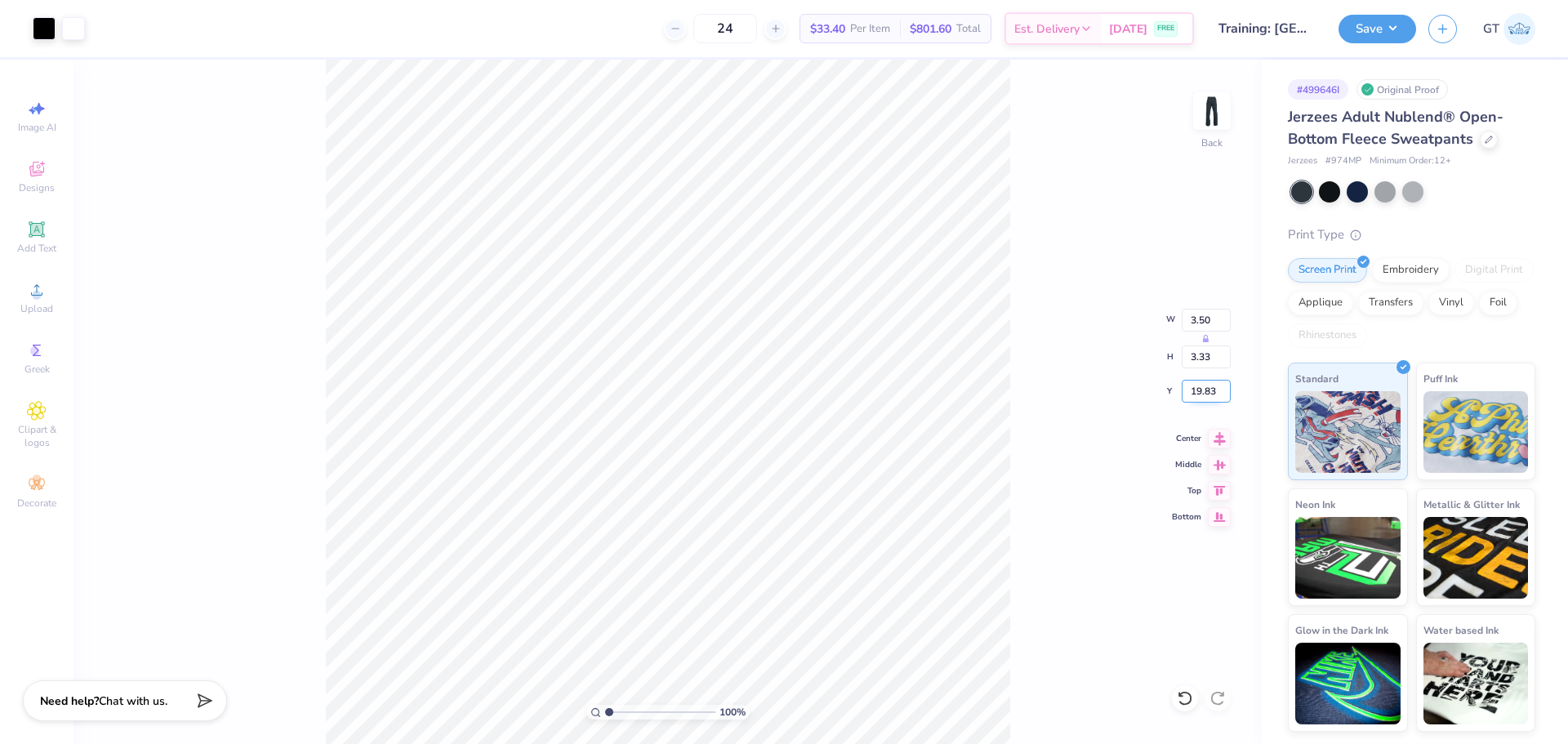 click on "19.83" at bounding box center (1206, 391) 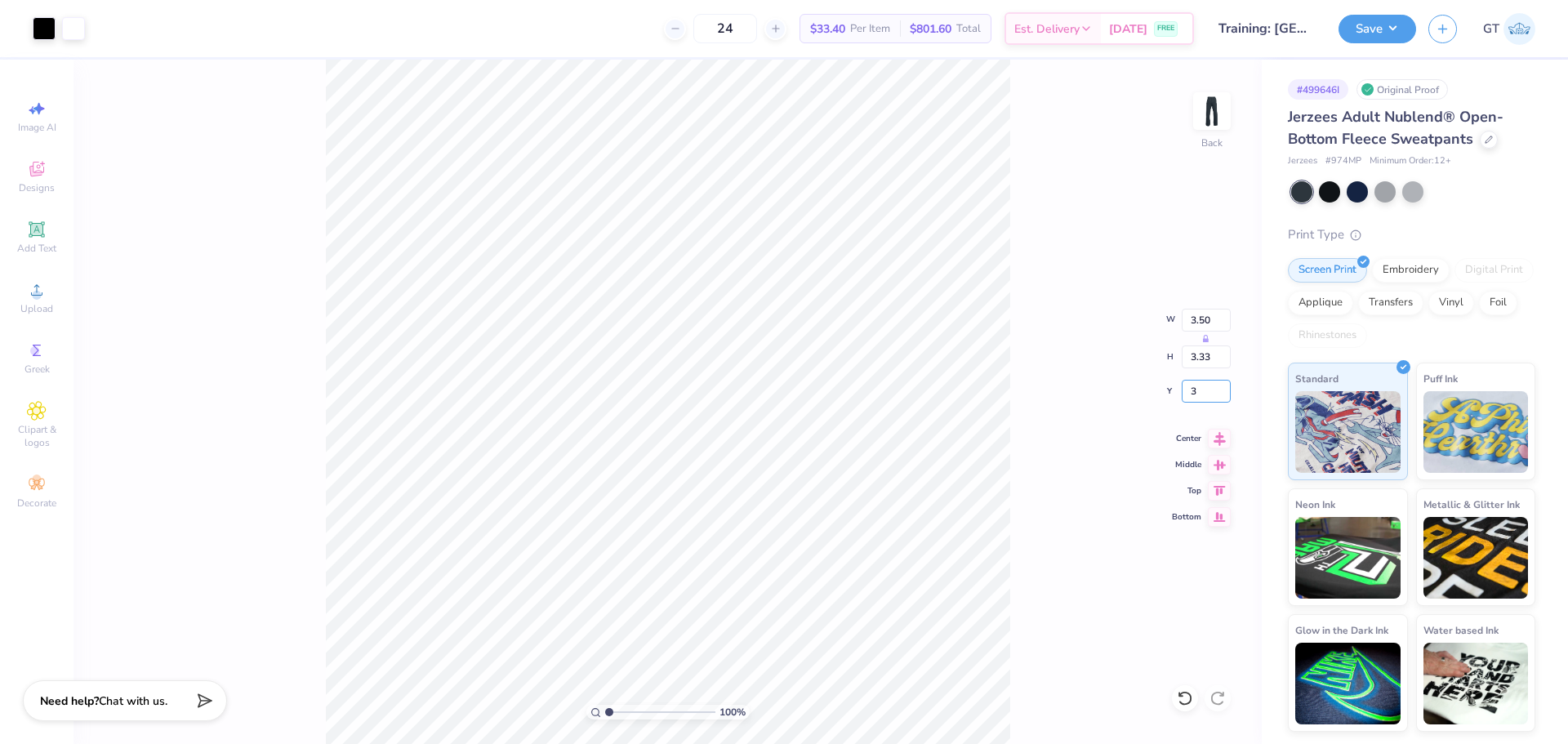 type on "3.00" 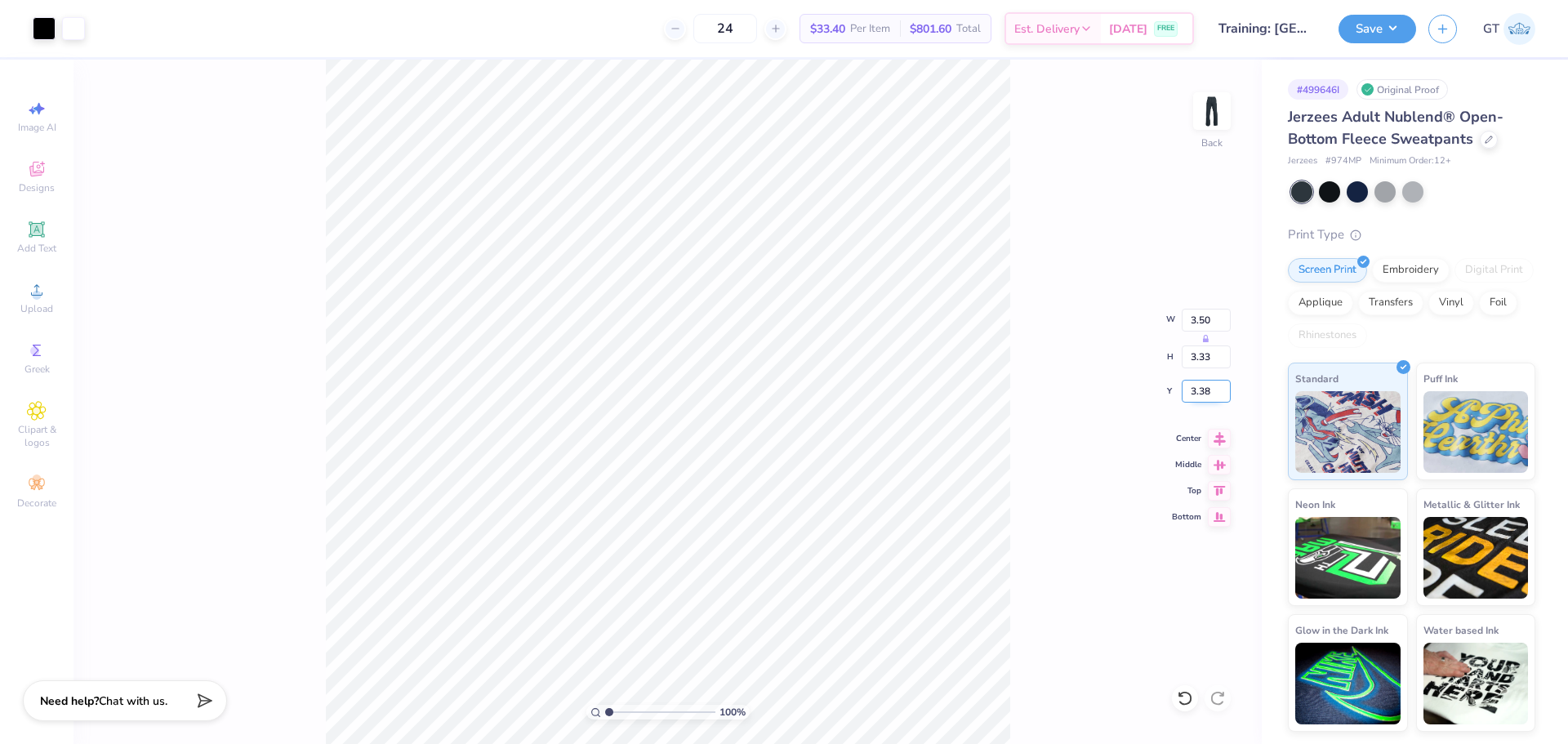click on "3.38" at bounding box center (1206, 391) 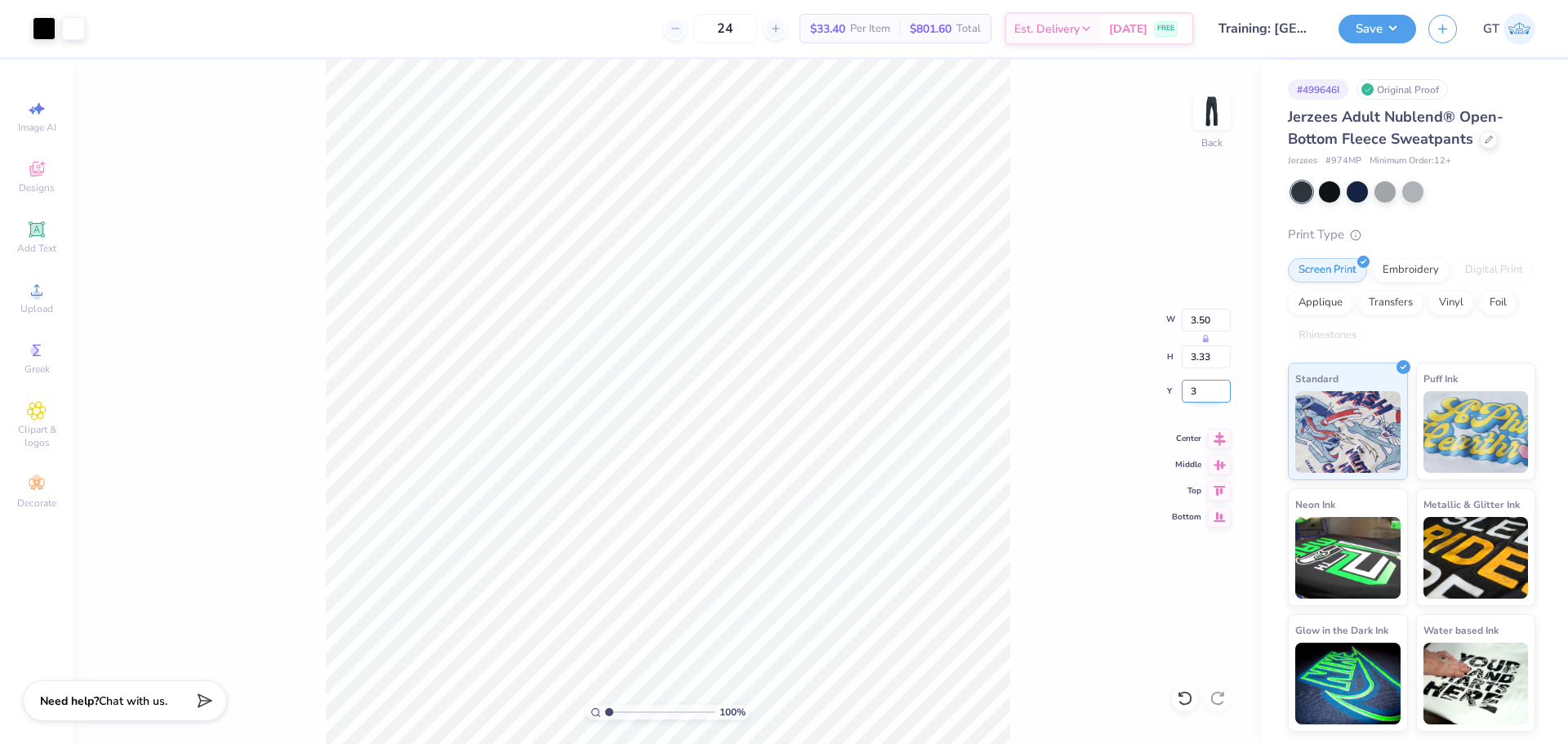 type on "3.00" 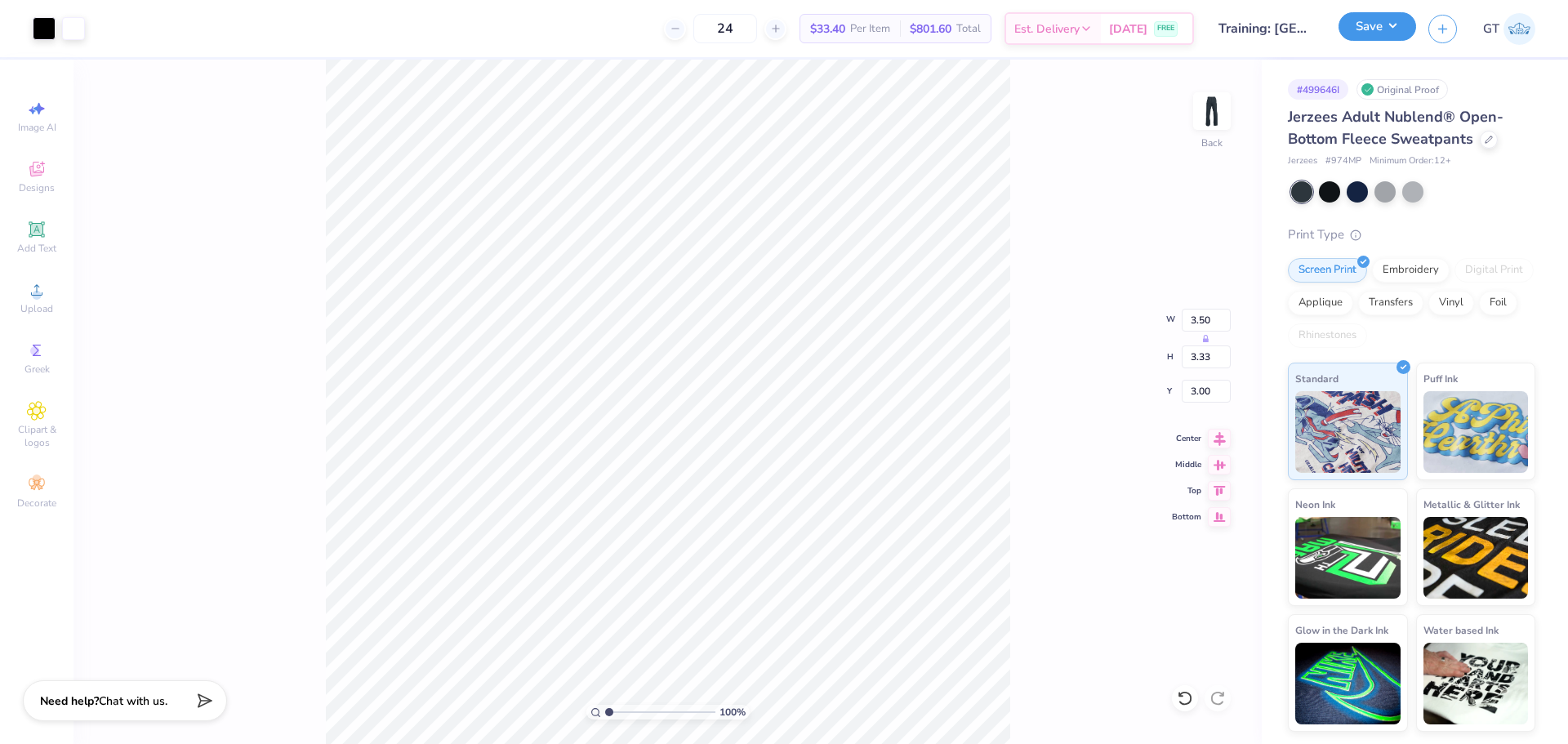 click on "Save" at bounding box center (1377, 26) 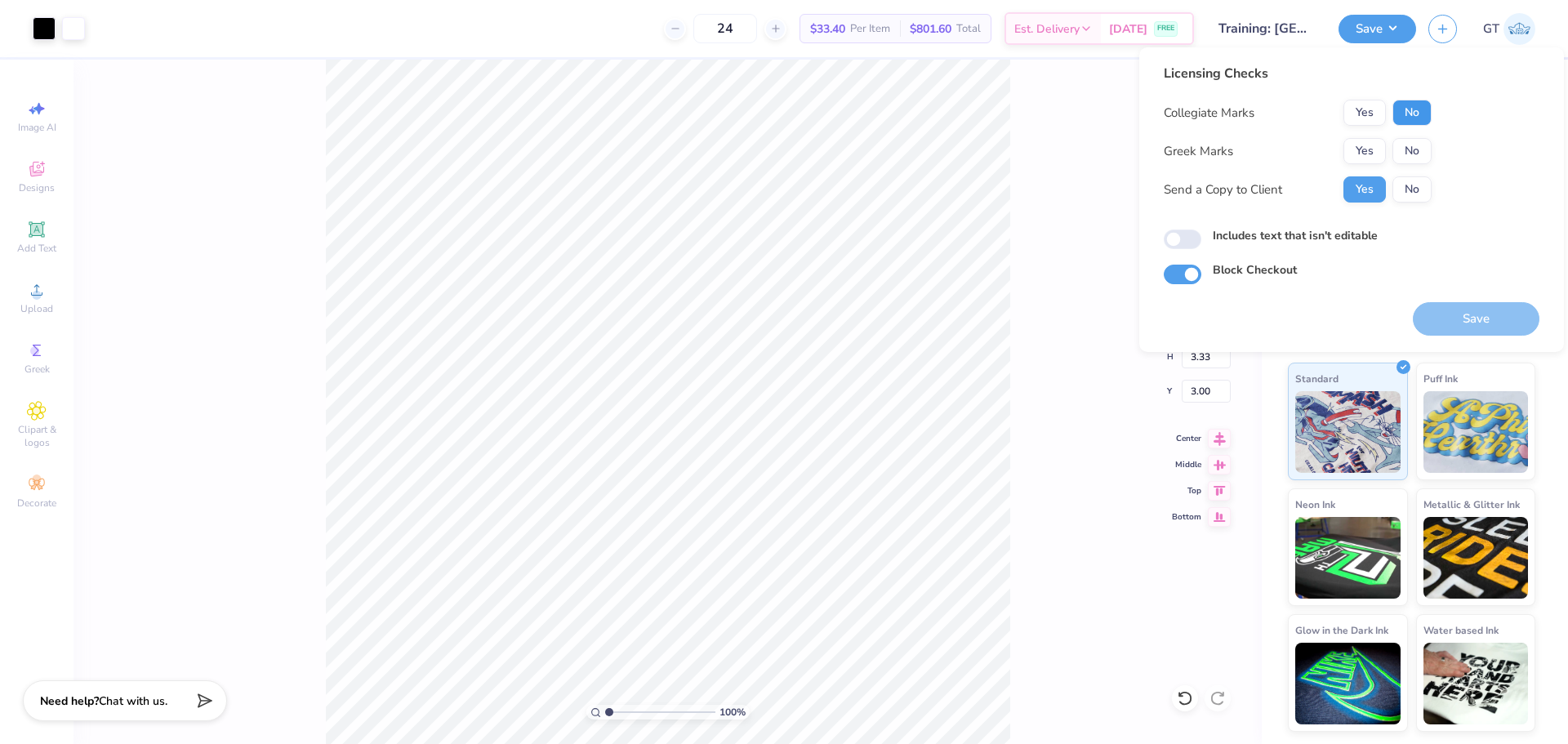 click on "No" at bounding box center (1412, 113) 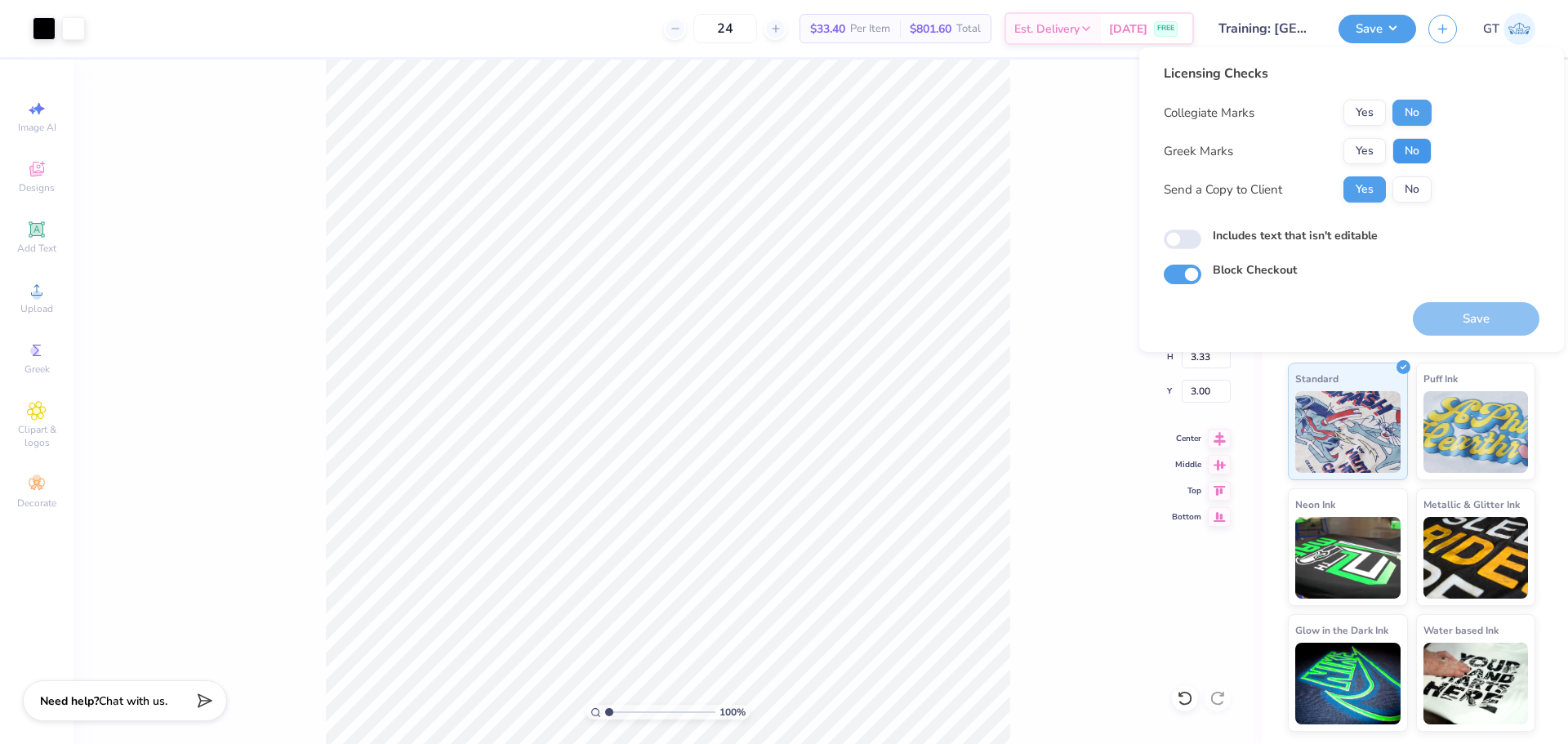 click on "No" at bounding box center (1412, 151) 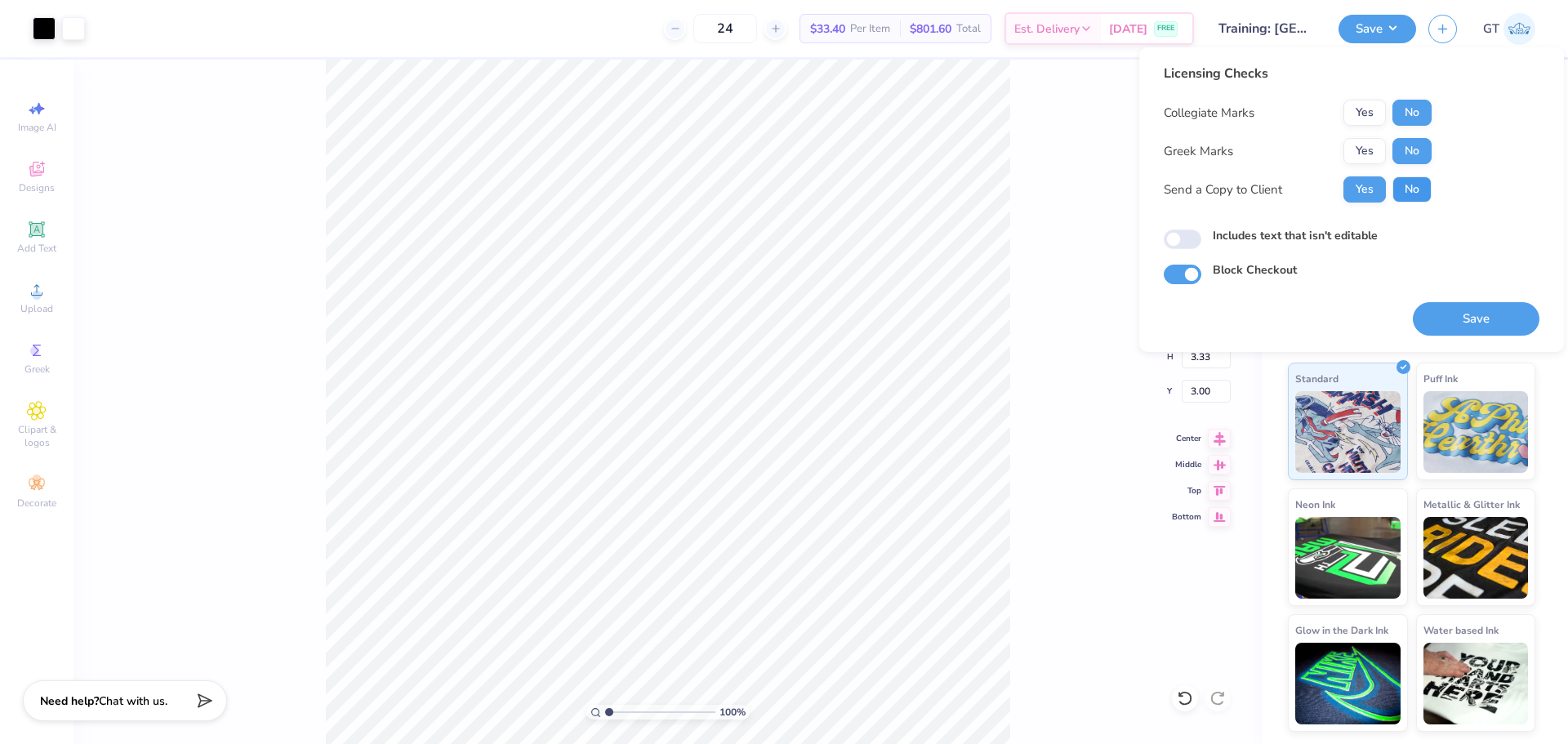 click on "No" at bounding box center (1412, 189) 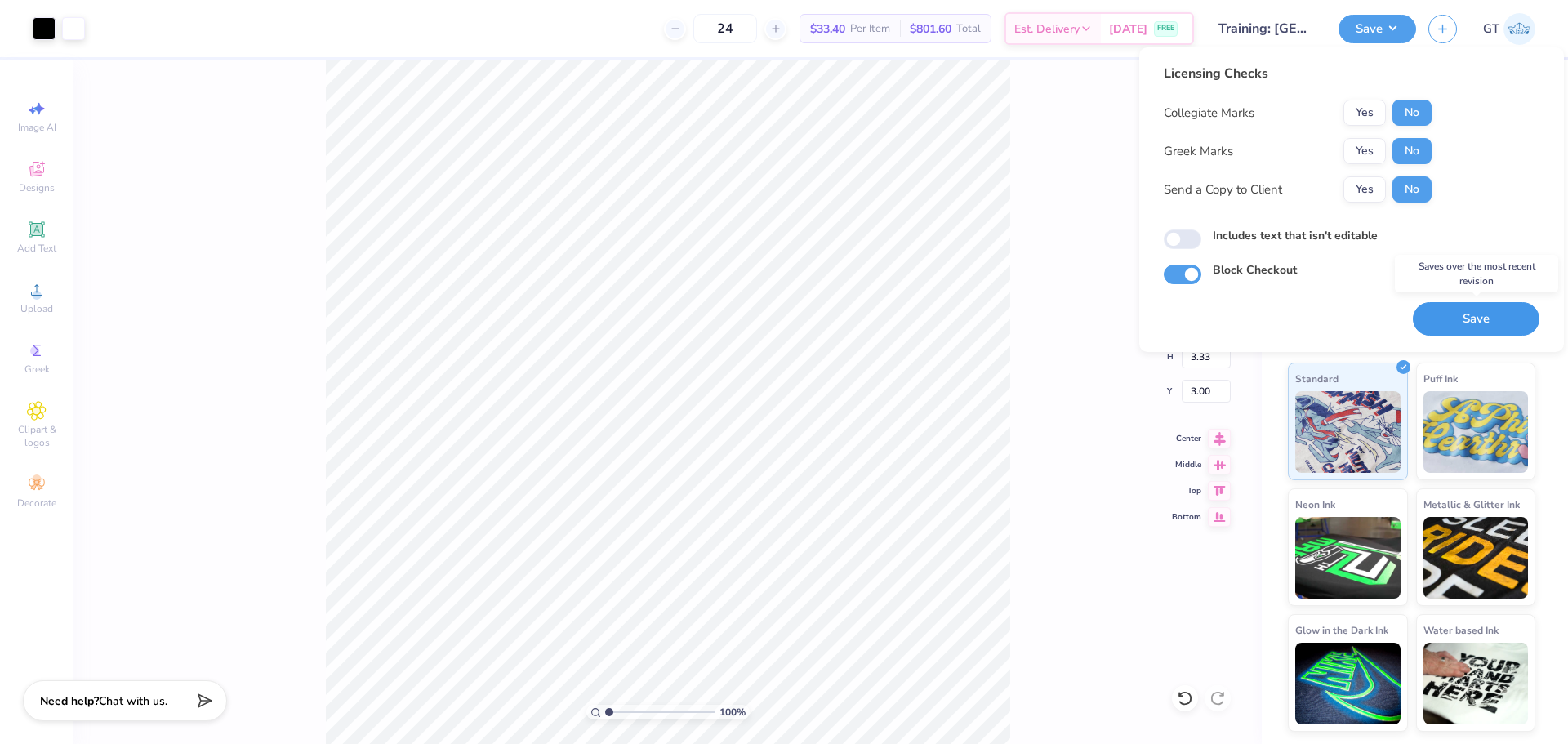 click on "Save" at bounding box center (1476, 319) 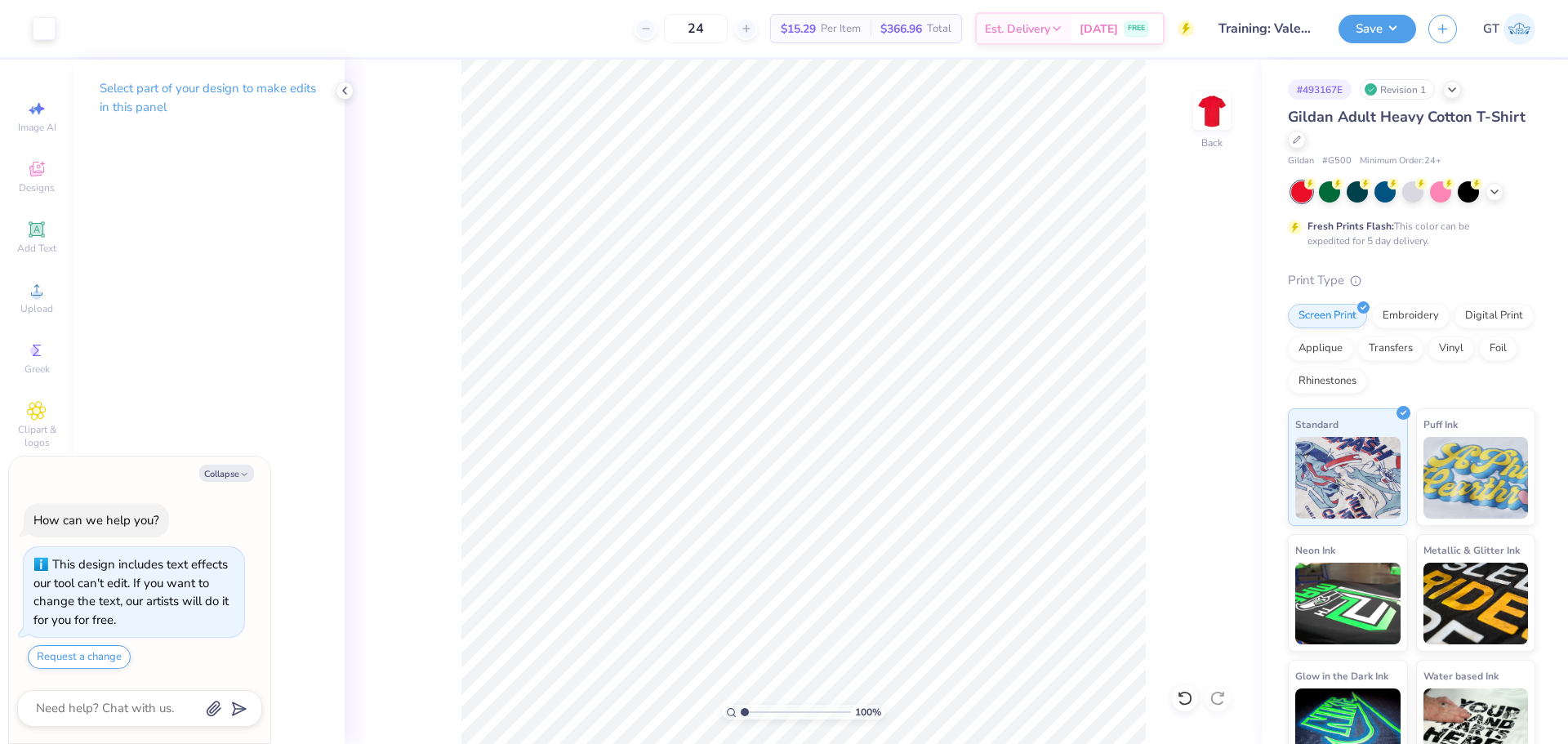scroll, scrollTop: 0, scrollLeft: 0, axis: both 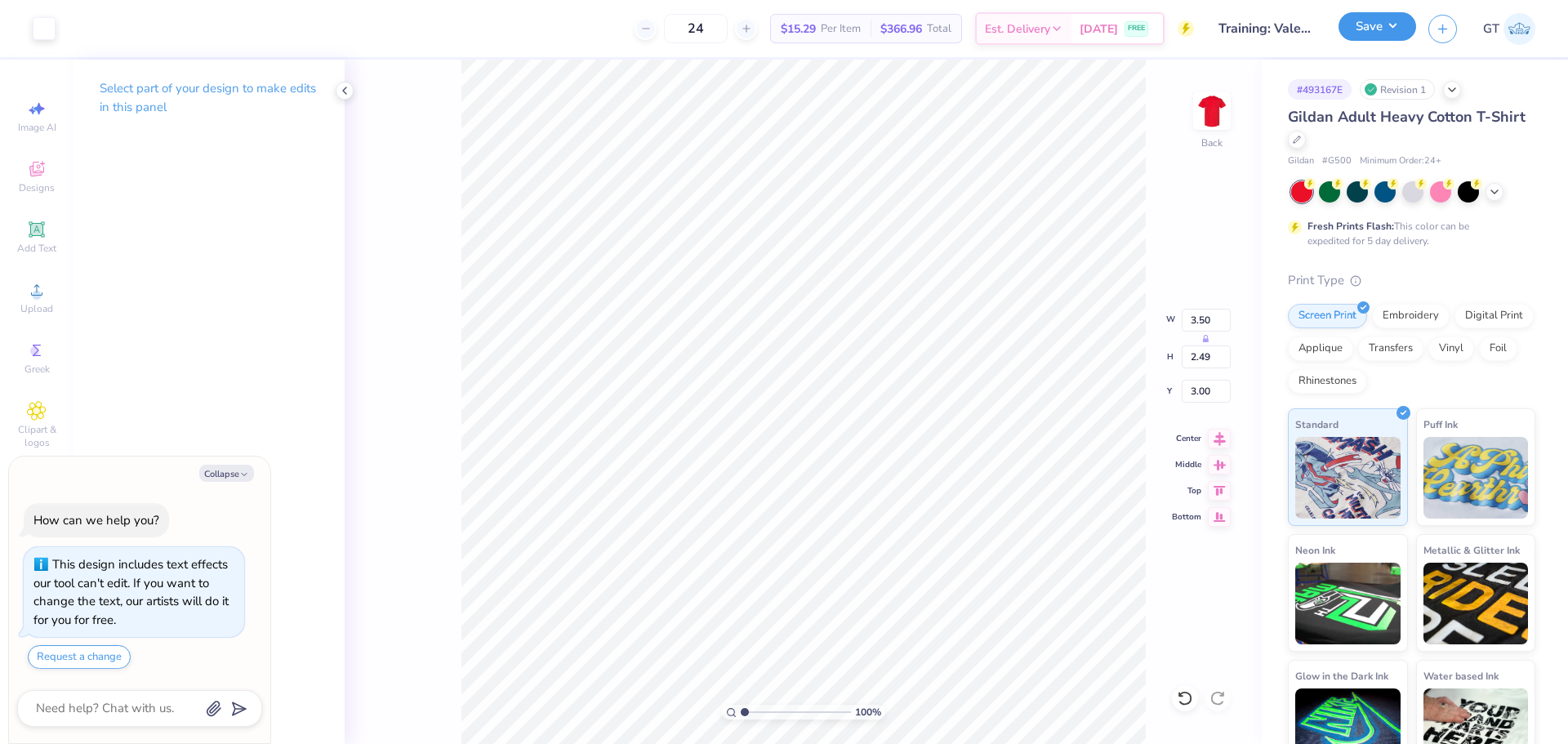 click on "Save" at bounding box center [1377, 26] 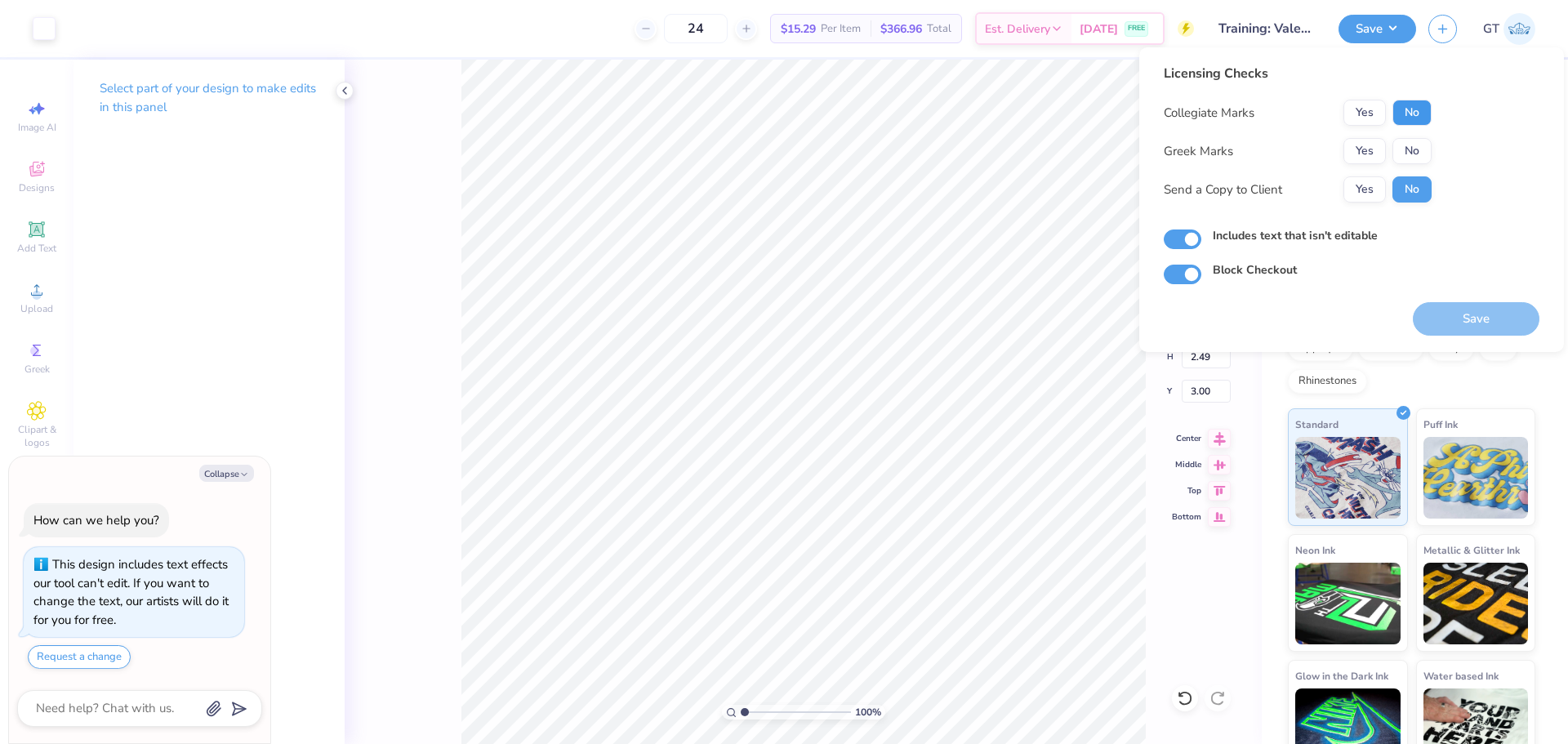 click on "No" at bounding box center (1412, 113) 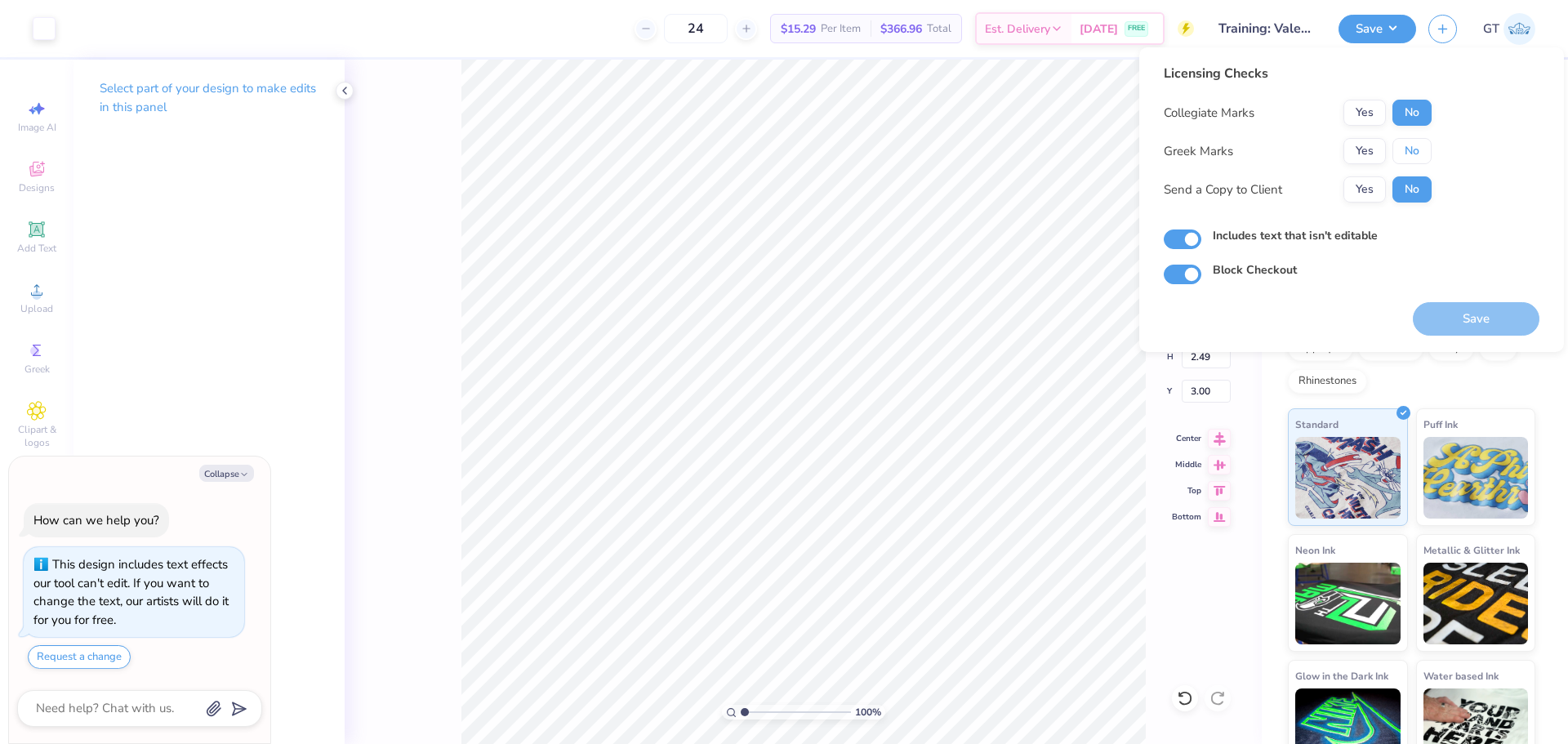 click on "No" at bounding box center [1412, 151] 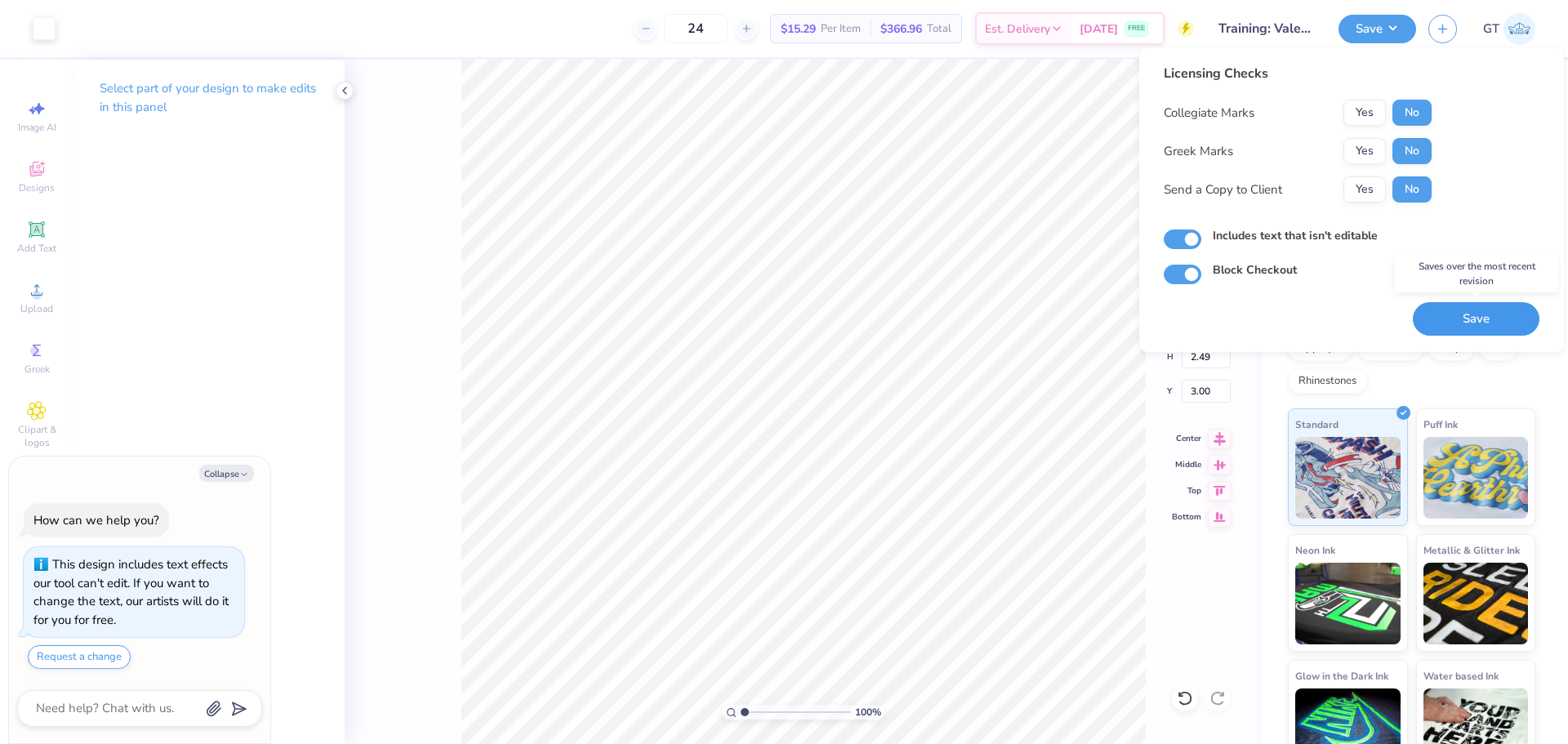 click on "Save" at bounding box center (1476, 319) 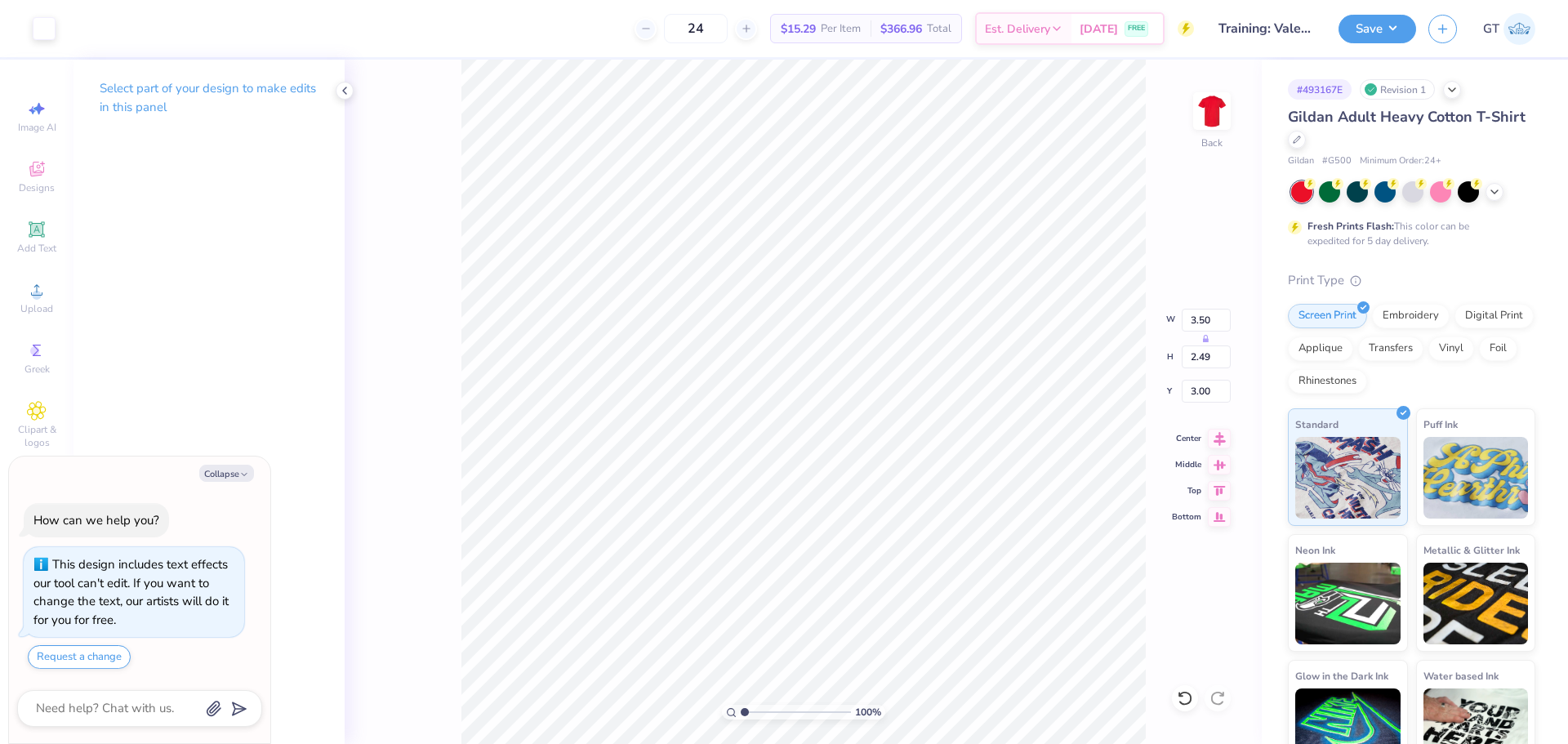 type on "x" 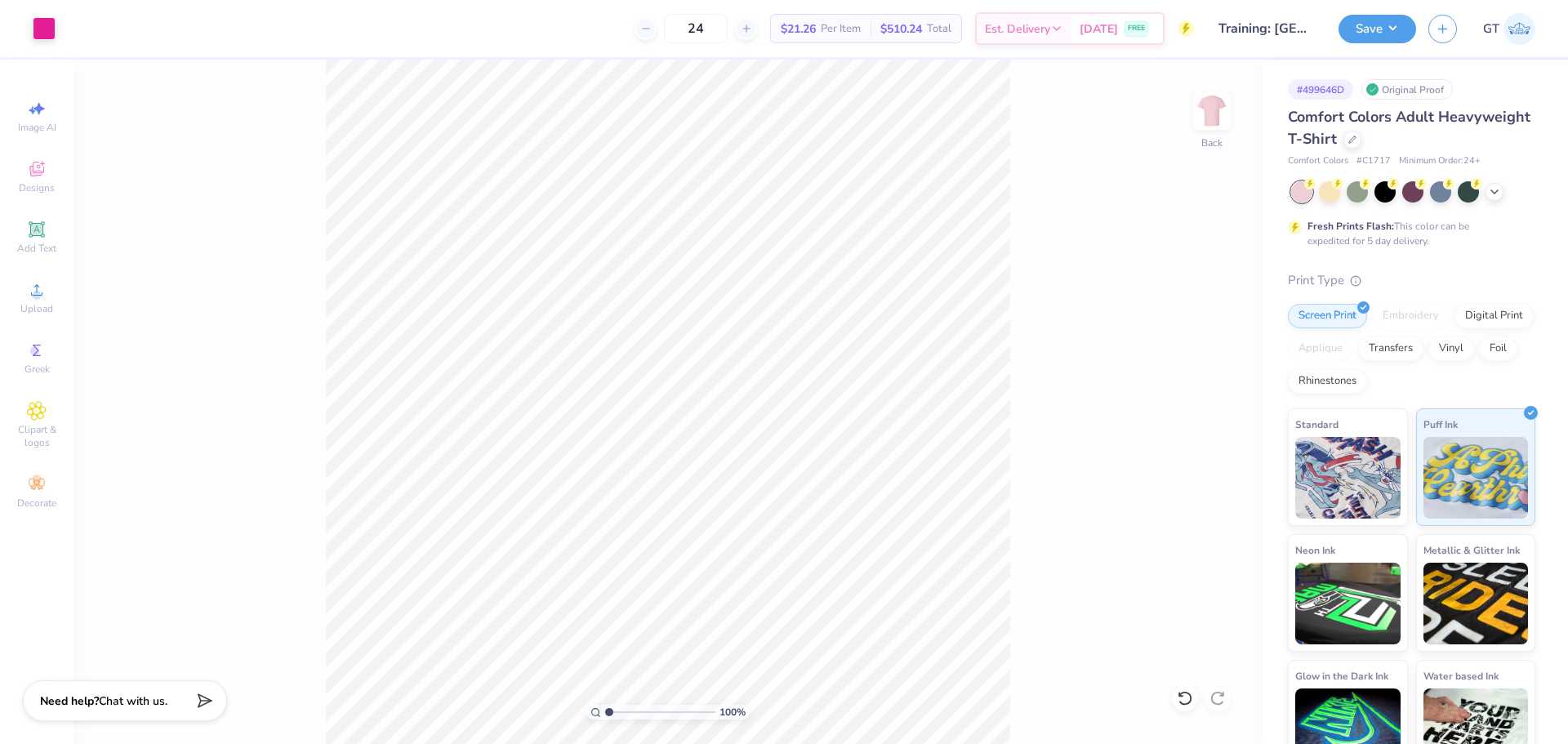 scroll, scrollTop: 0, scrollLeft: 0, axis: both 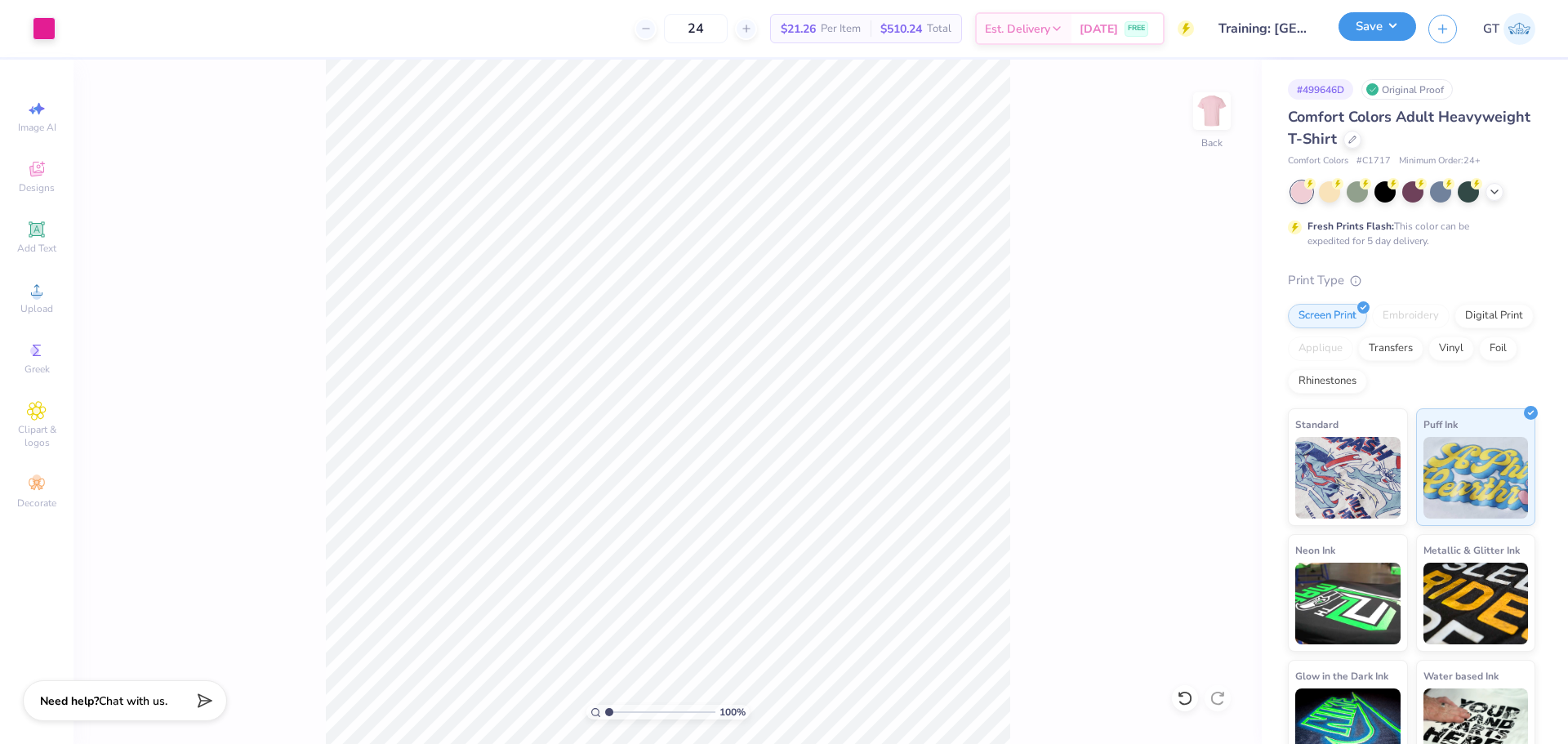 click on "Save" at bounding box center (1377, 26) 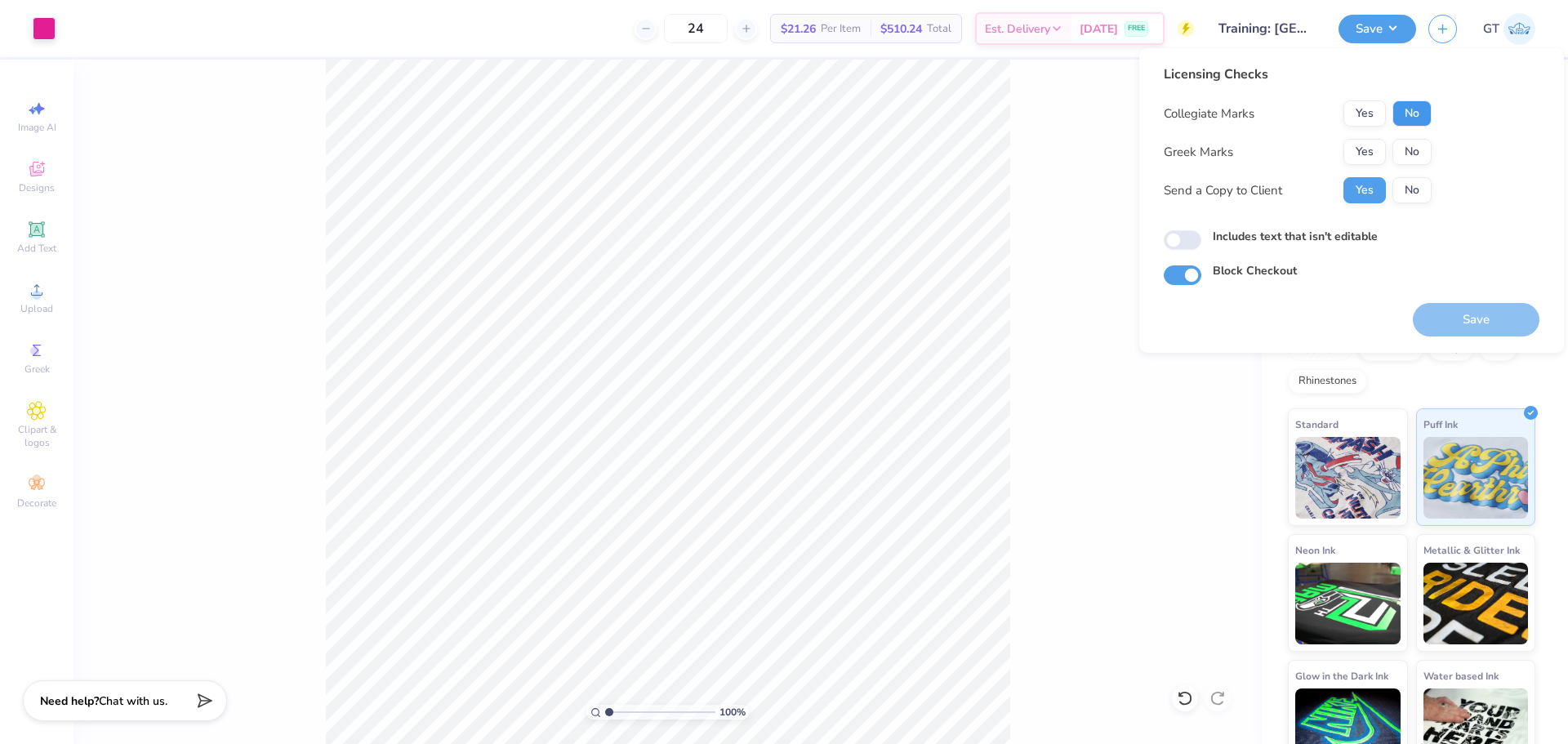 click on "No" at bounding box center [1412, 114] 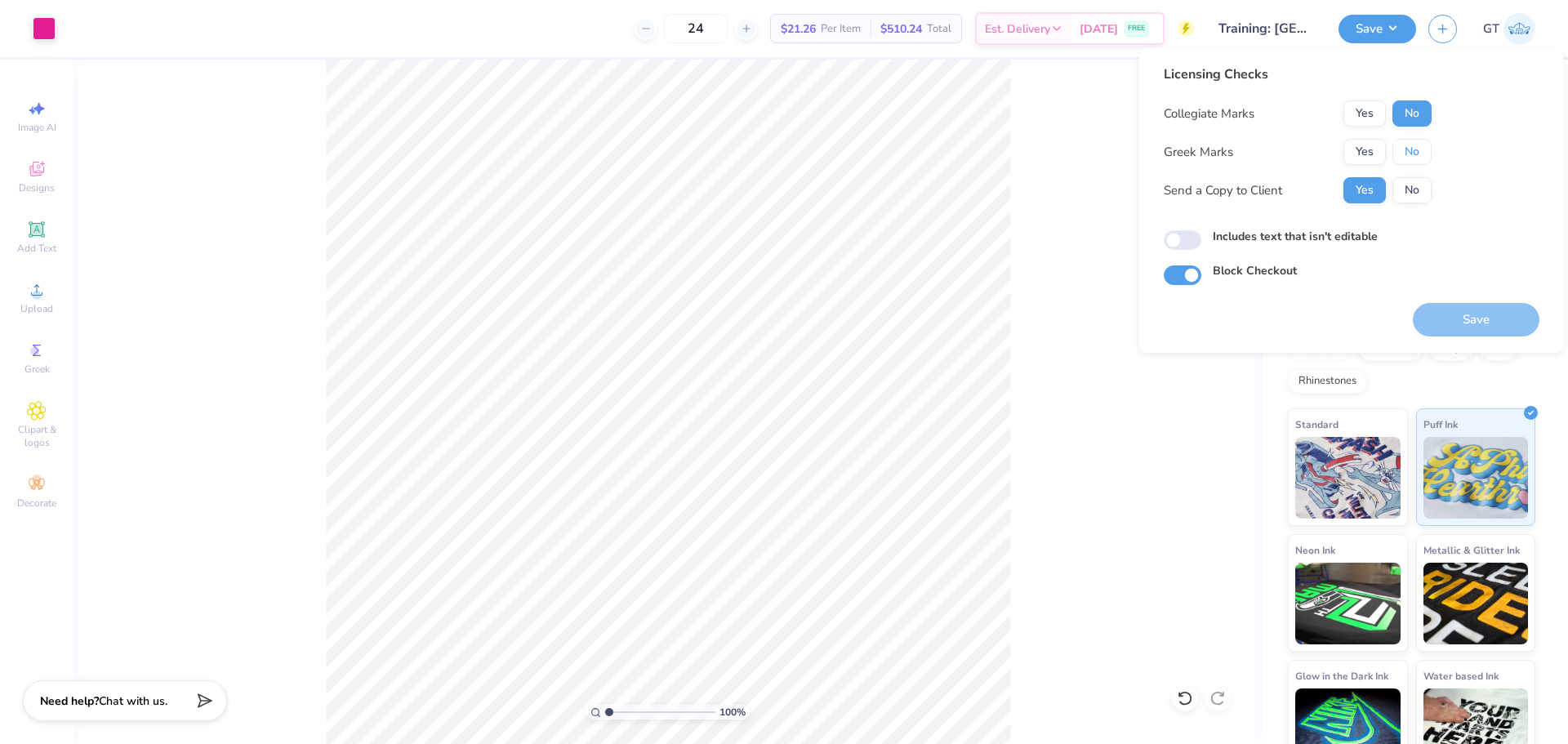click on "No" at bounding box center [1412, 152] 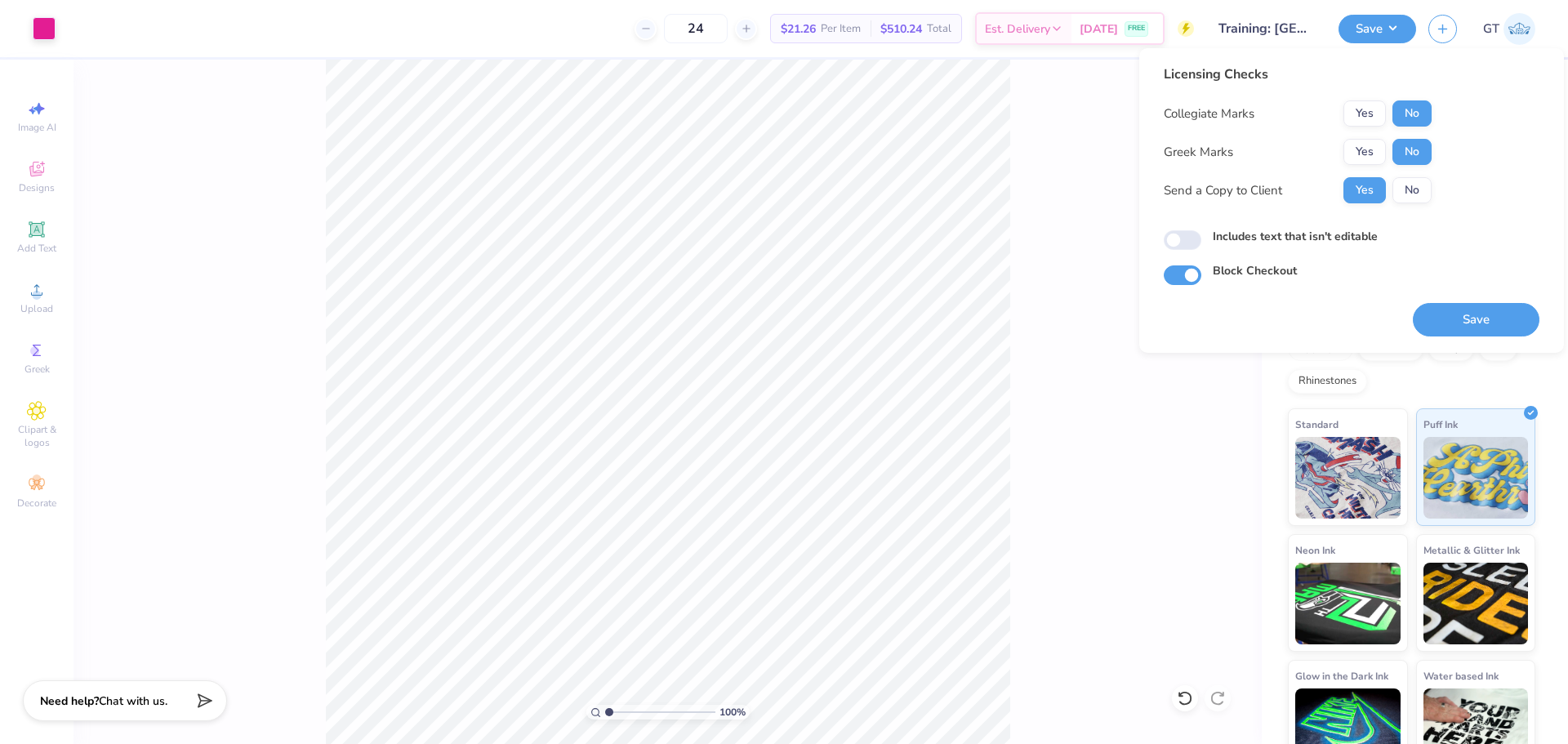 click on "Licensing Checks Collegiate Marks Yes No Greek Marks Yes No Send a Copy to Client Yes No" at bounding box center (1298, 140) 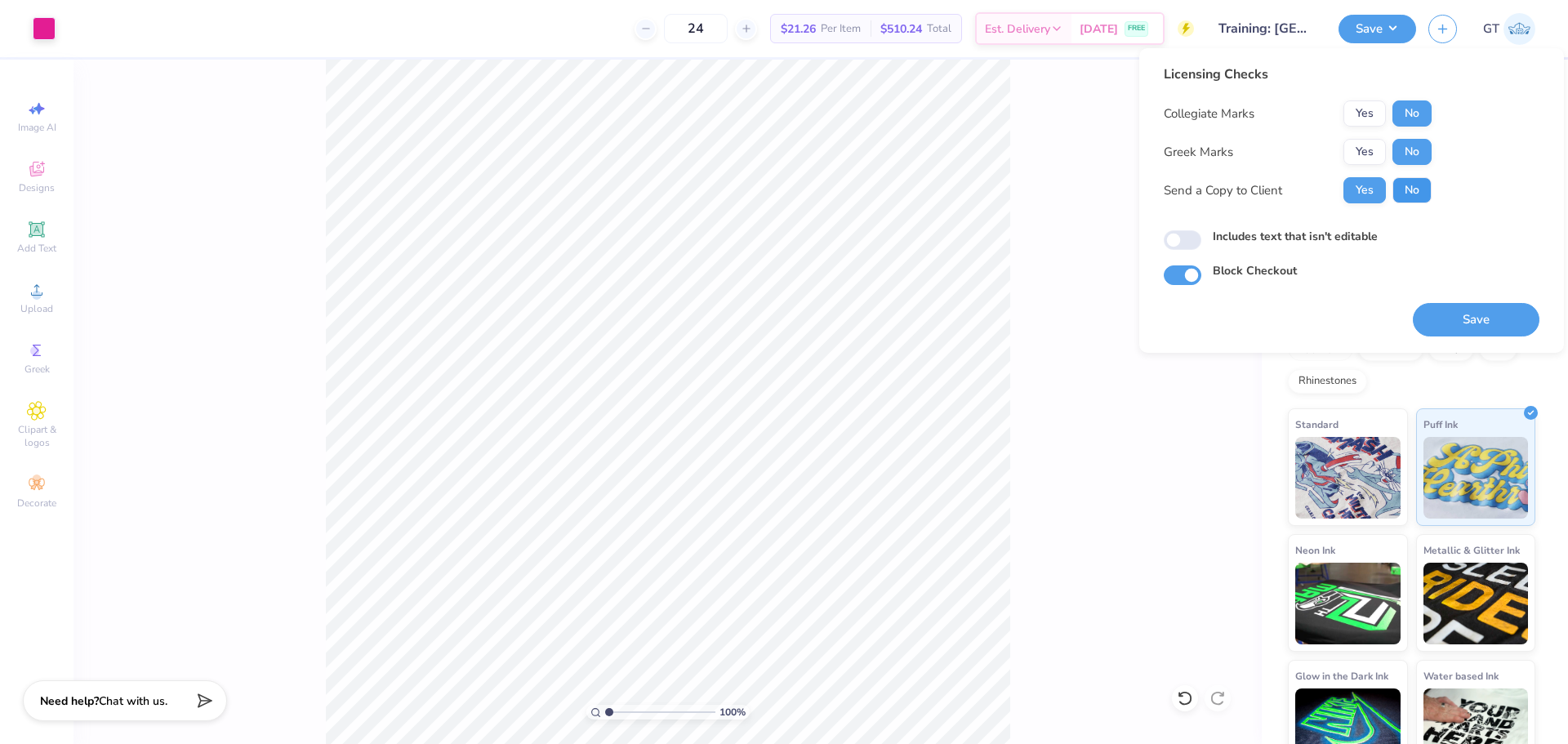 click on "No" at bounding box center [1412, 190] 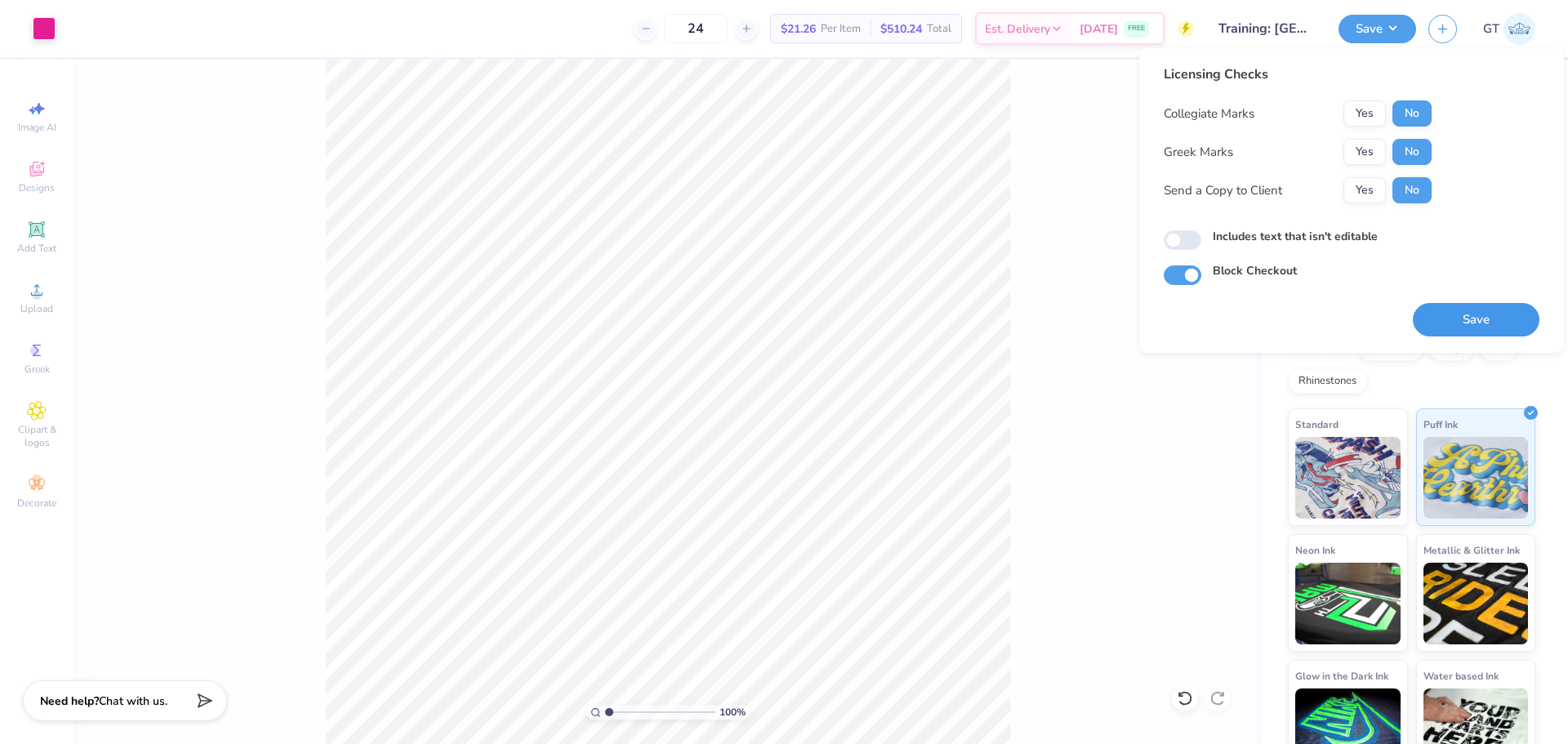 click on "Save" at bounding box center [1476, 319] 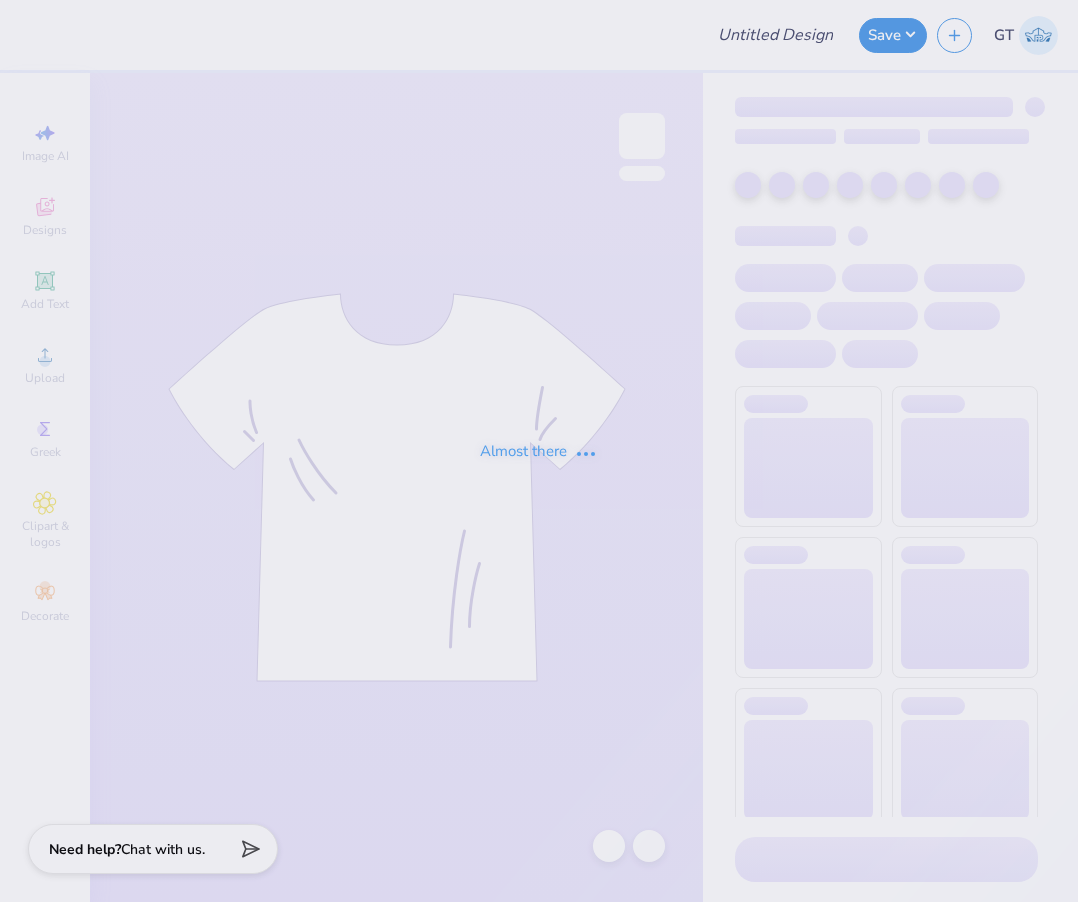 scroll, scrollTop: 0, scrollLeft: 0, axis: both 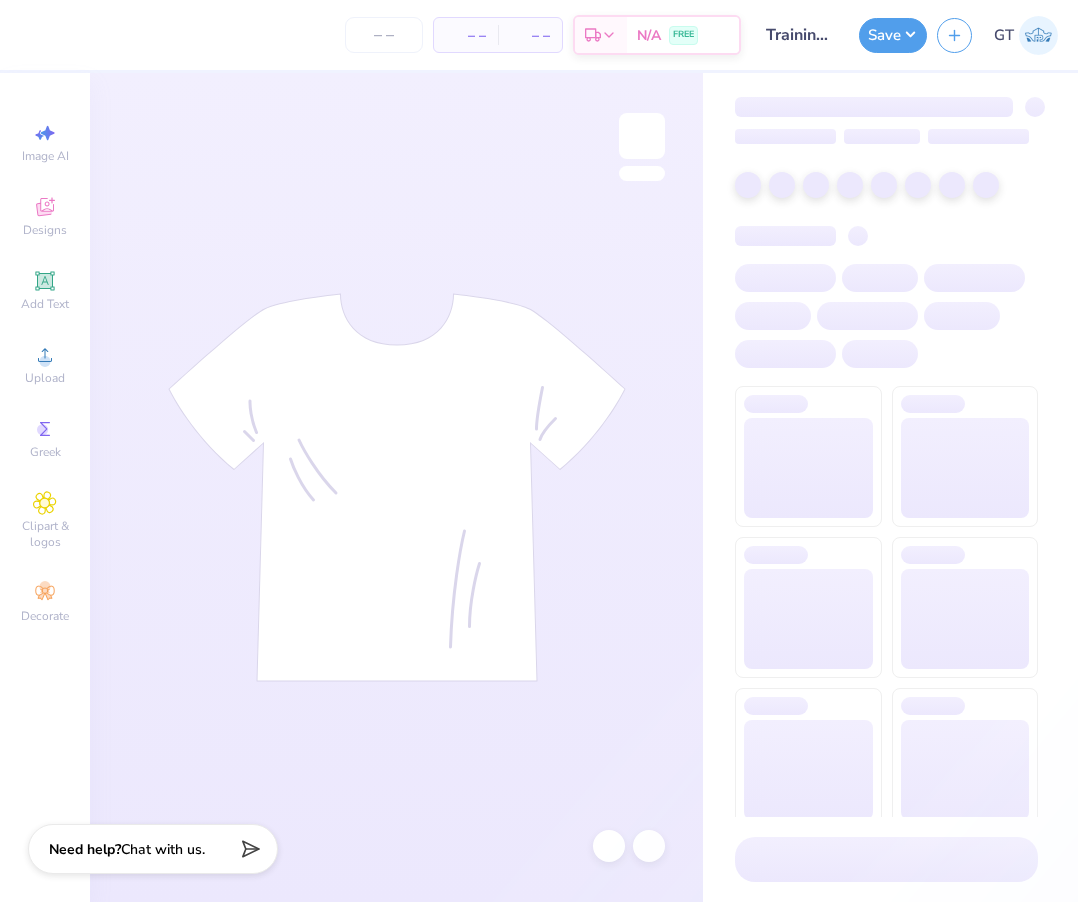 type on "Training: [GEOGRAPHIC_DATA][US_STATE]" 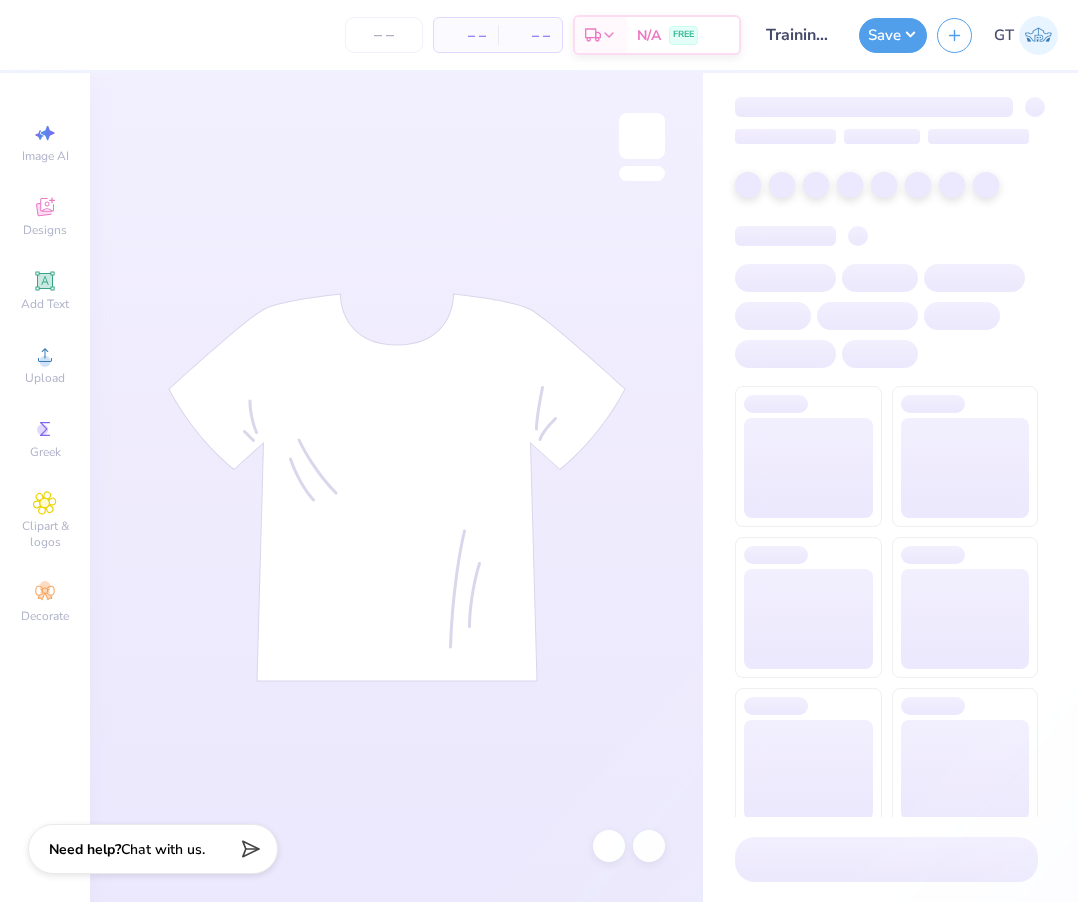 type on "24" 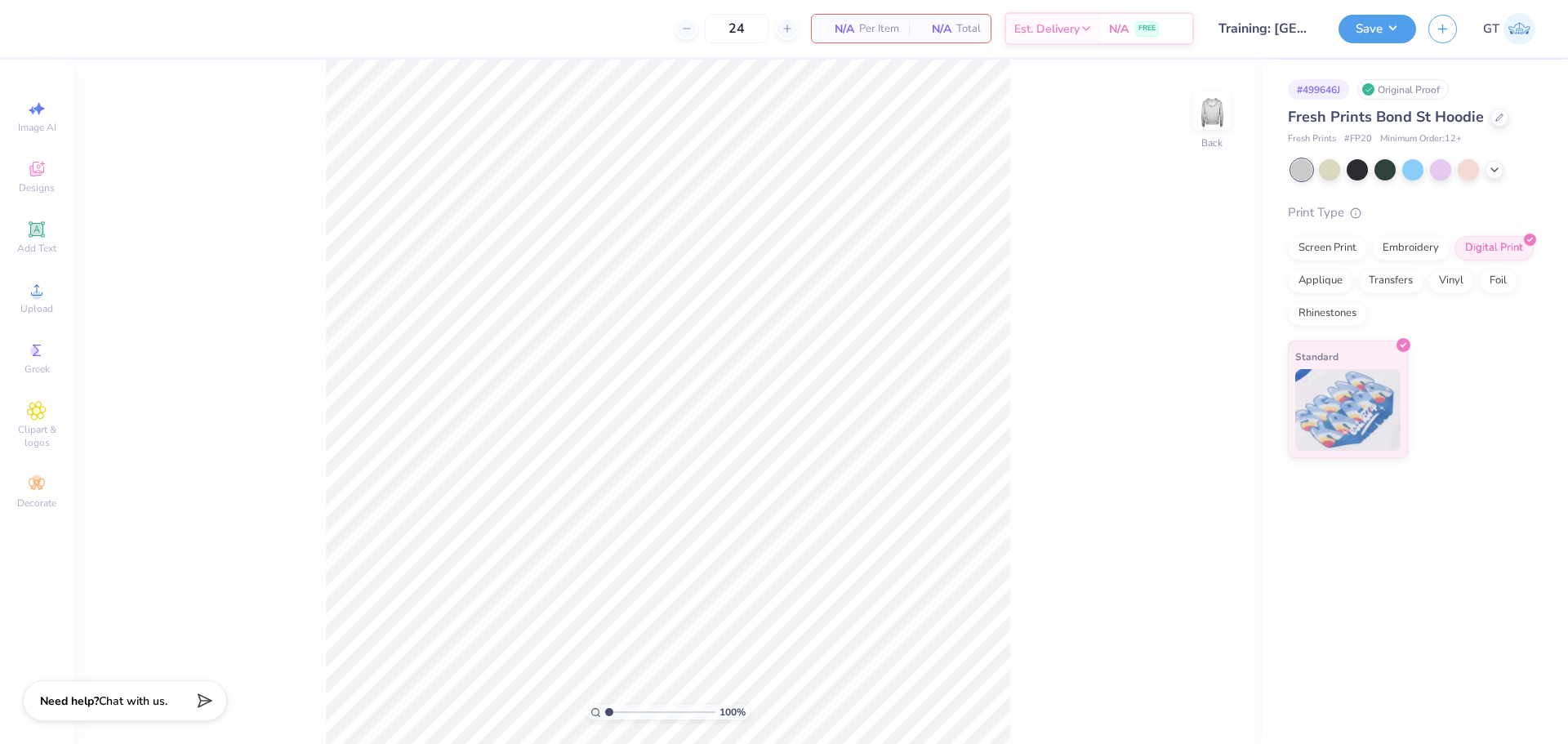 click 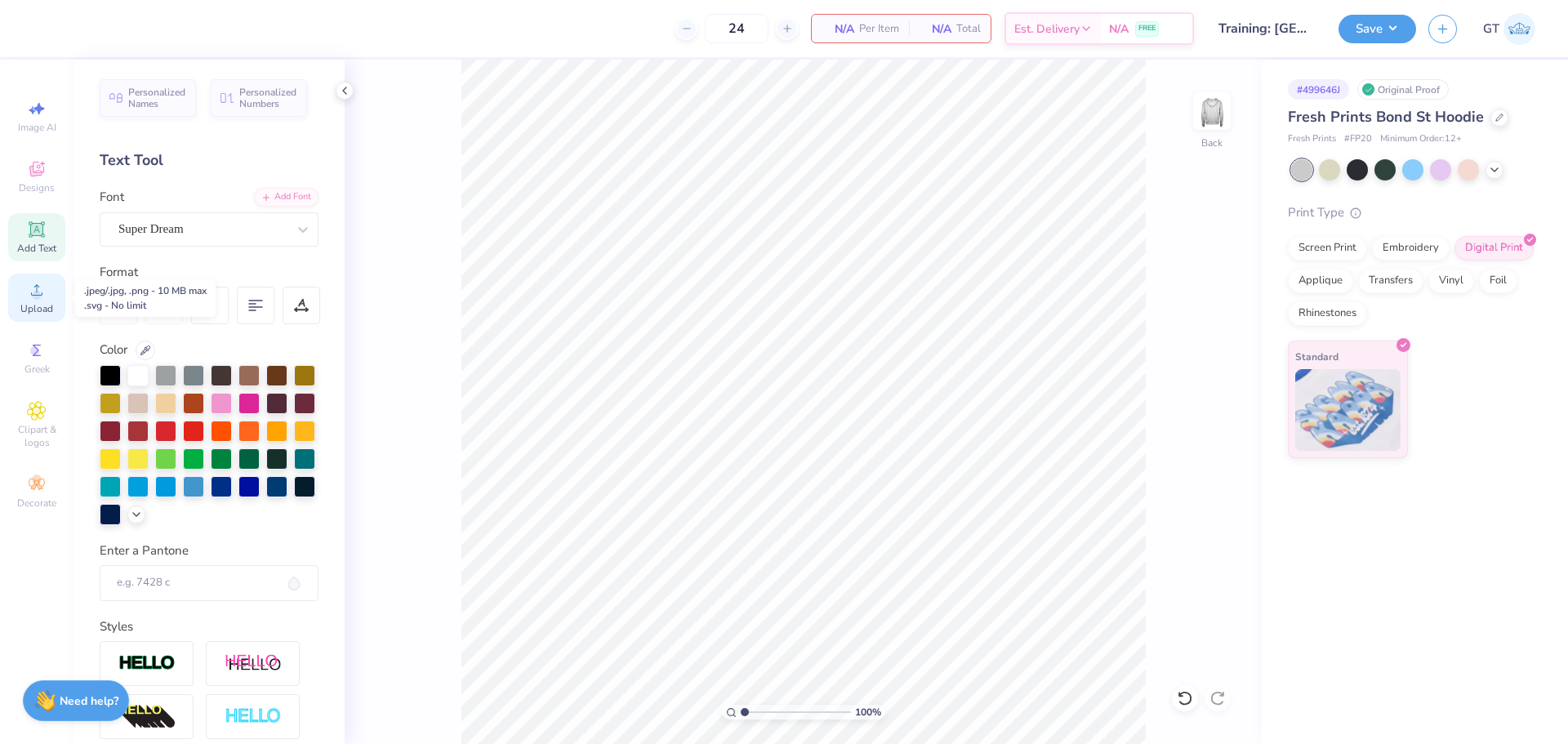 click on "Upload" at bounding box center (37, 309) 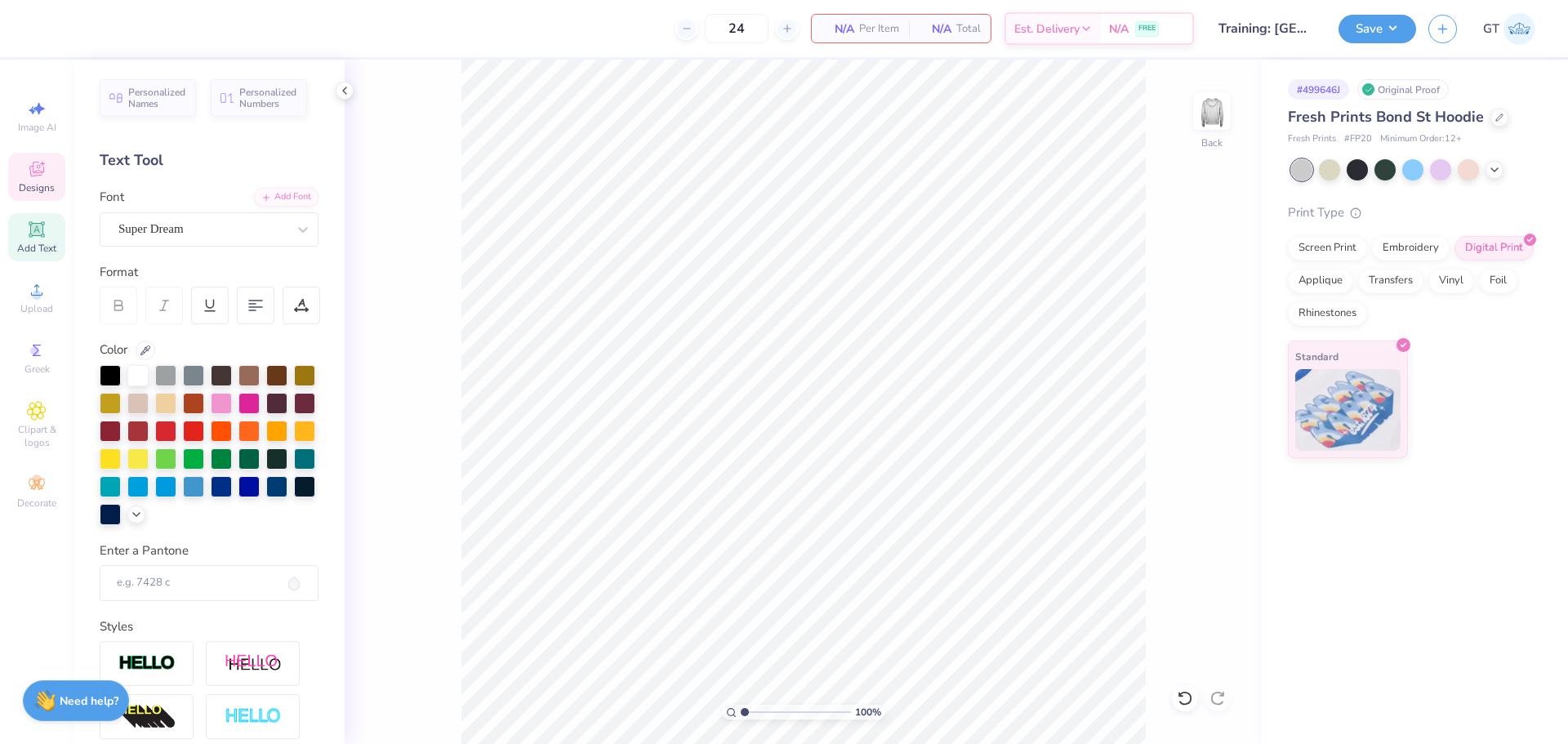 click on "Designs" at bounding box center [37, 188] 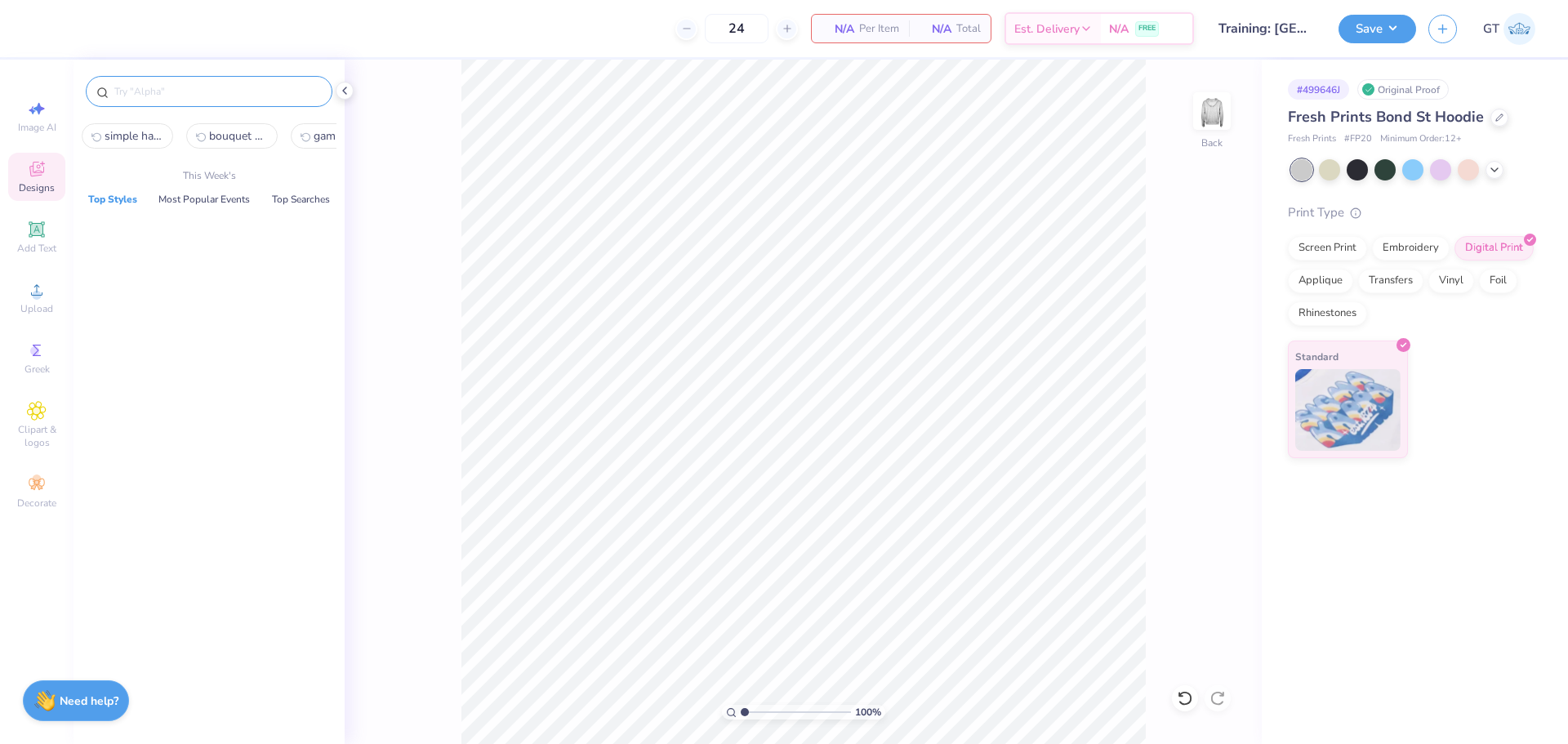 click at bounding box center [217, 91] 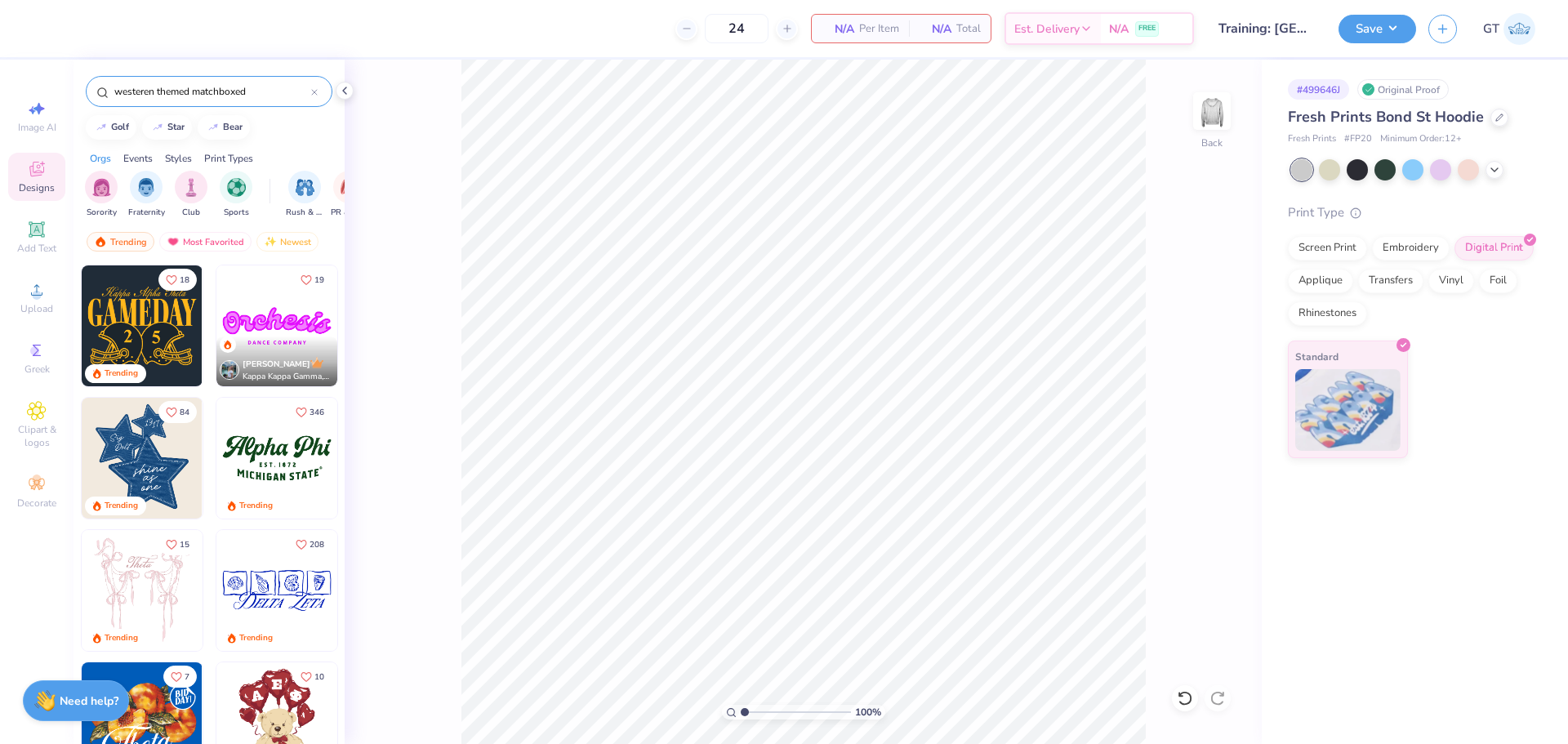 type on "westeren themed matchboxed" 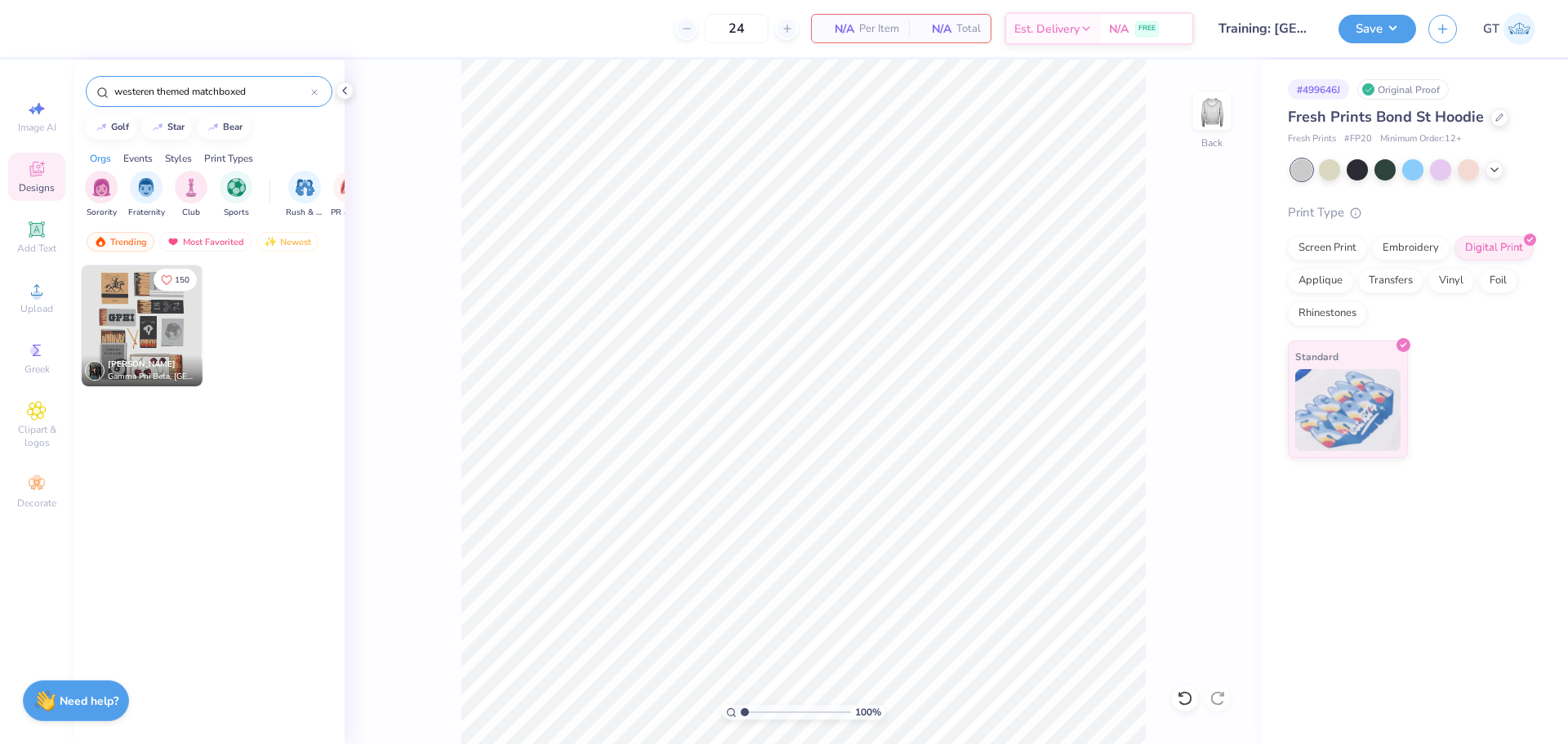 click at bounding box center (20, 326) 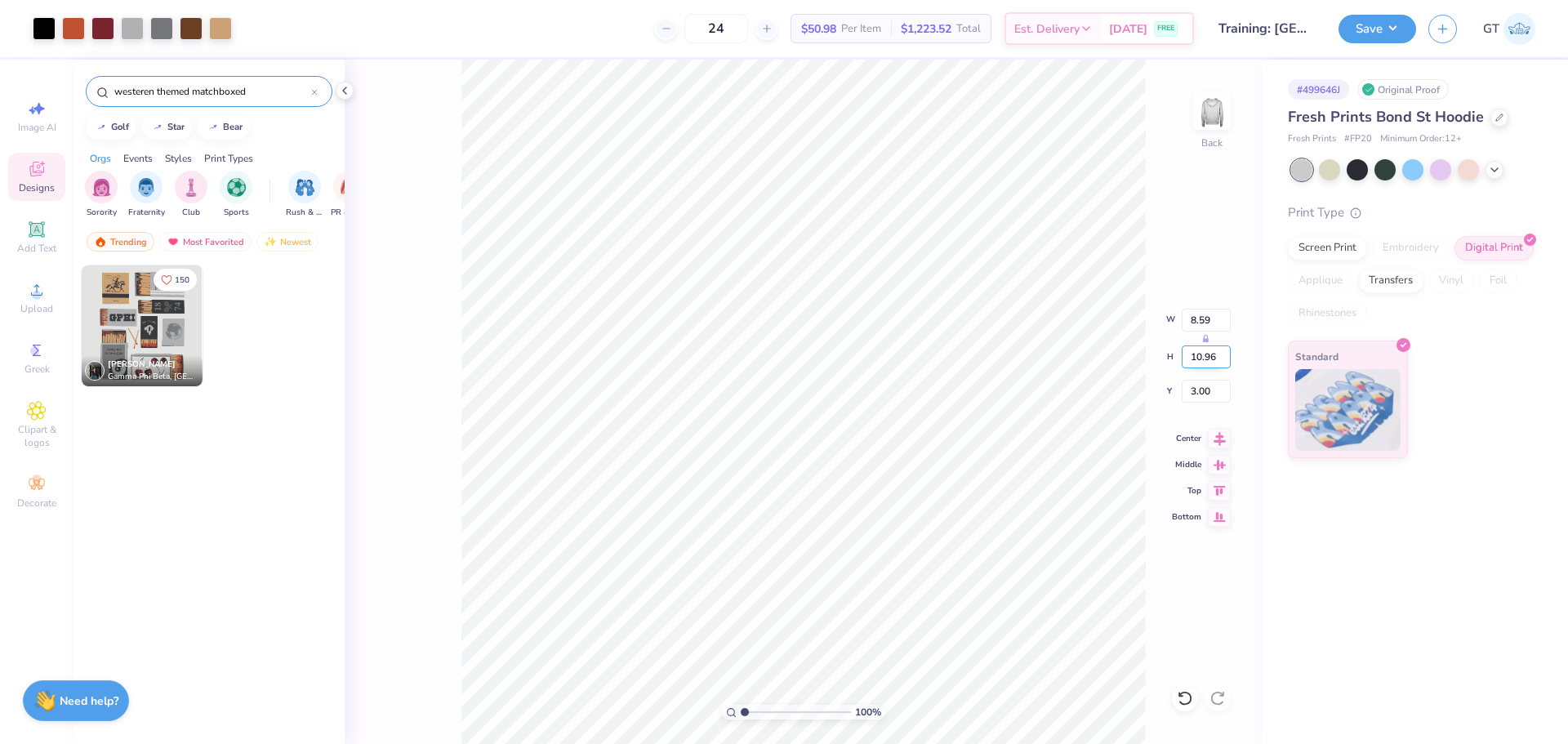 click on "10.96" at bounding box center (1206, 357) 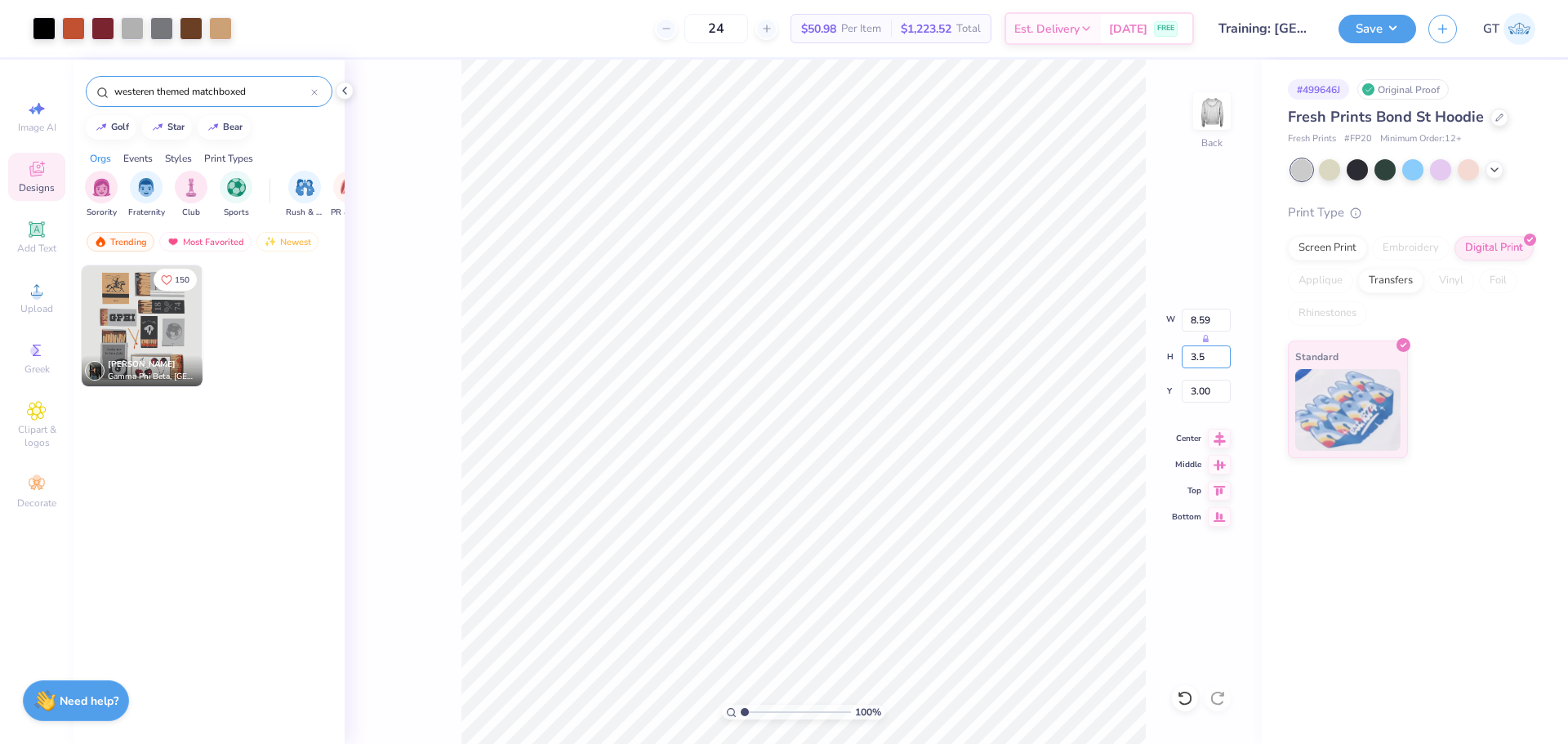 type on "3" 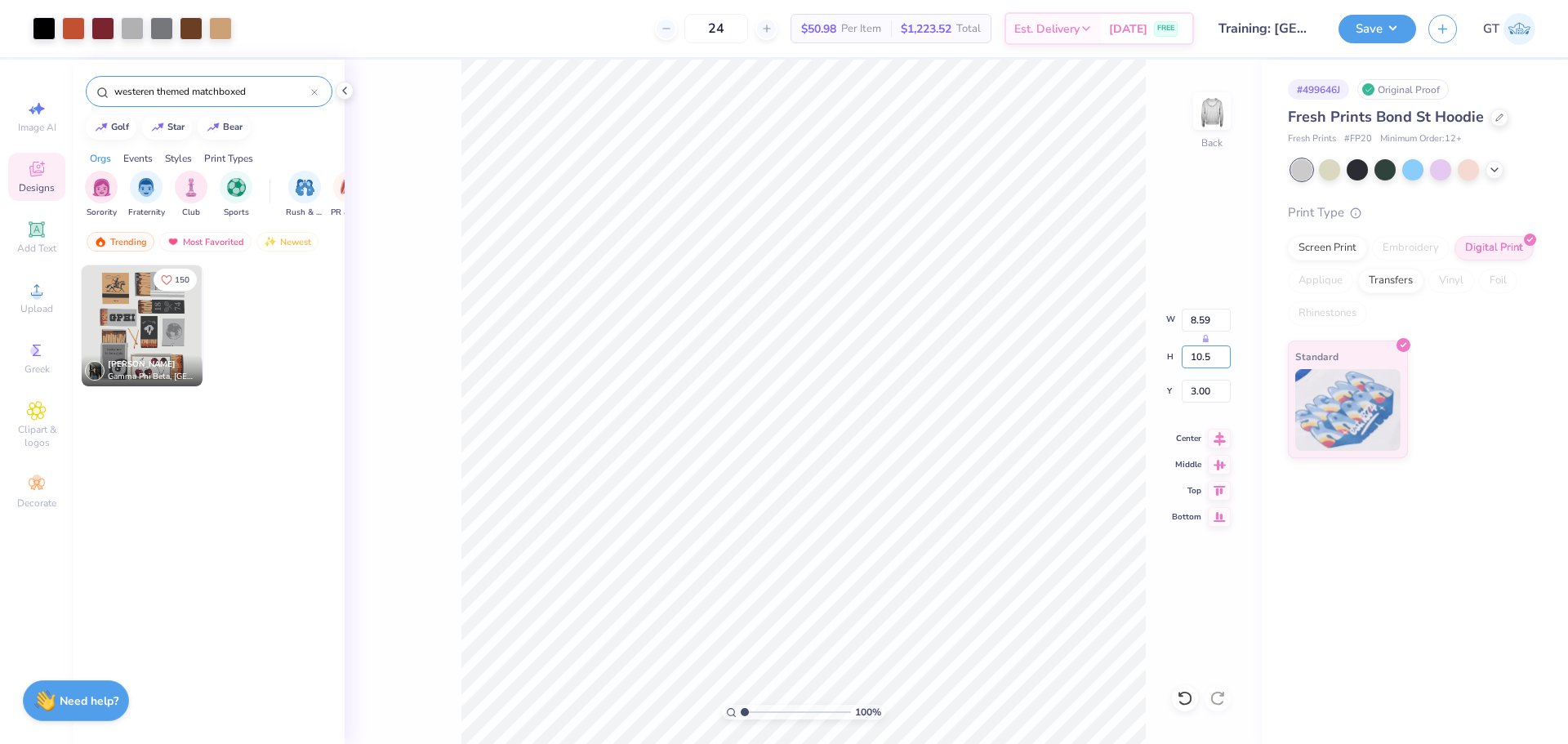 type on "10.5" 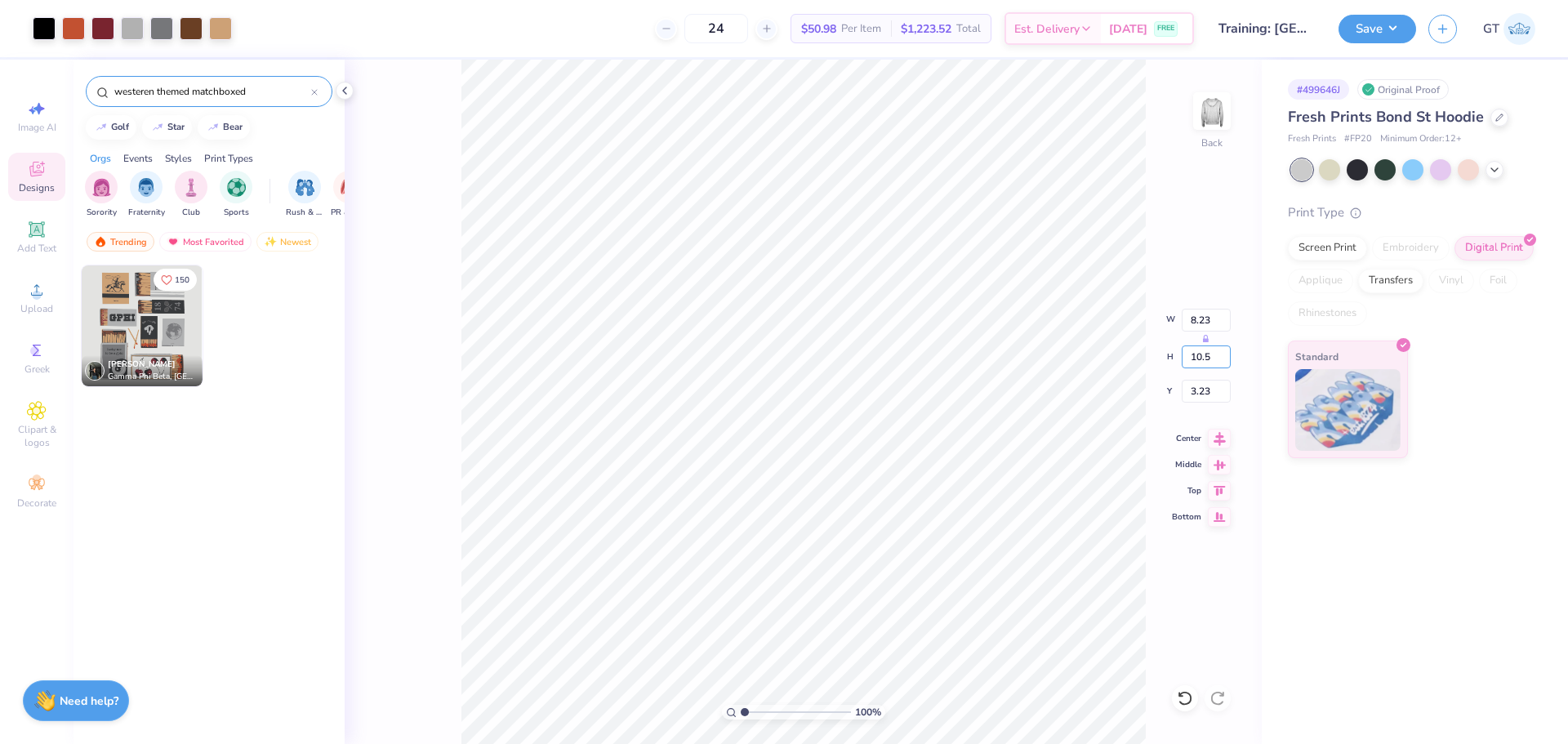 type on "8.23" 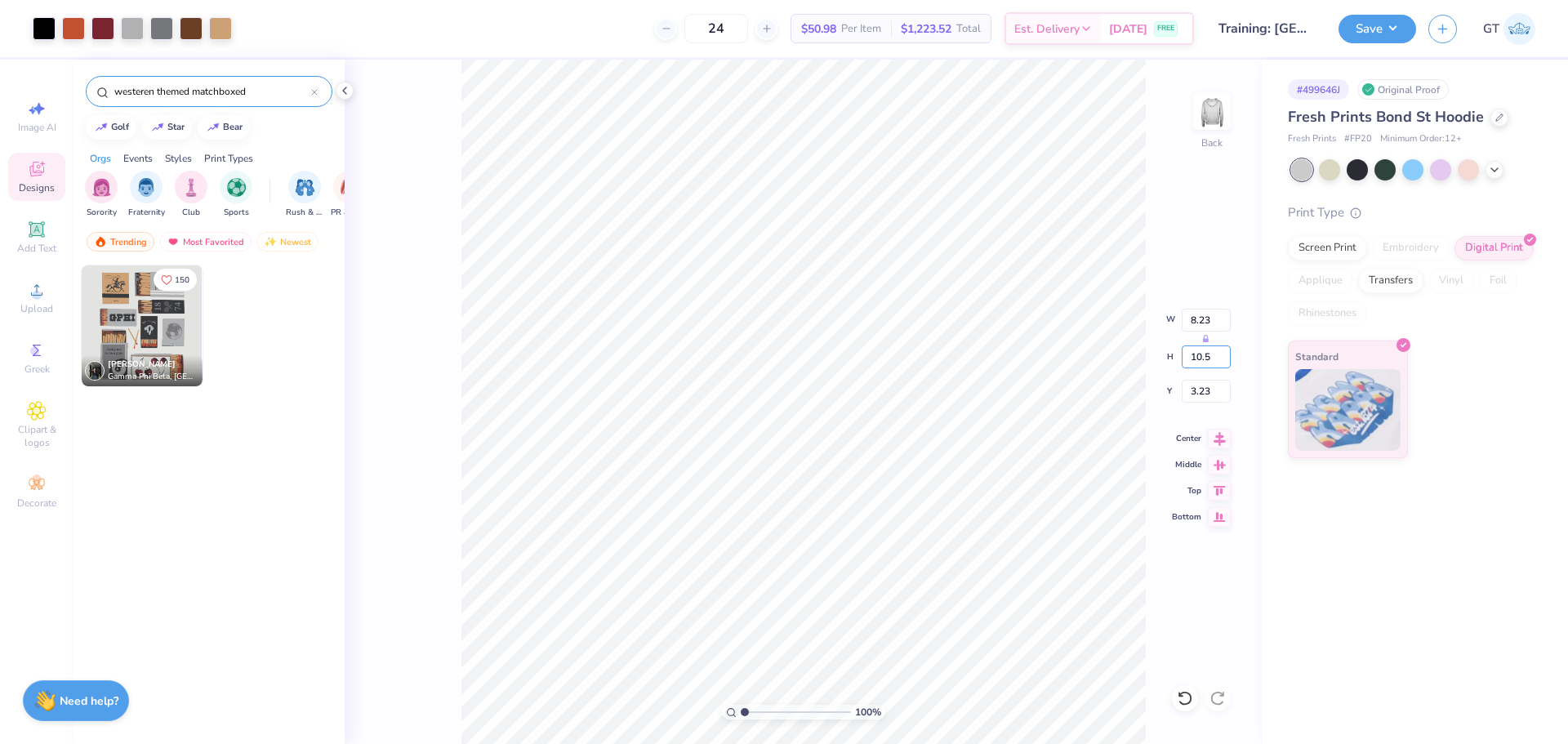 type on "10.50" 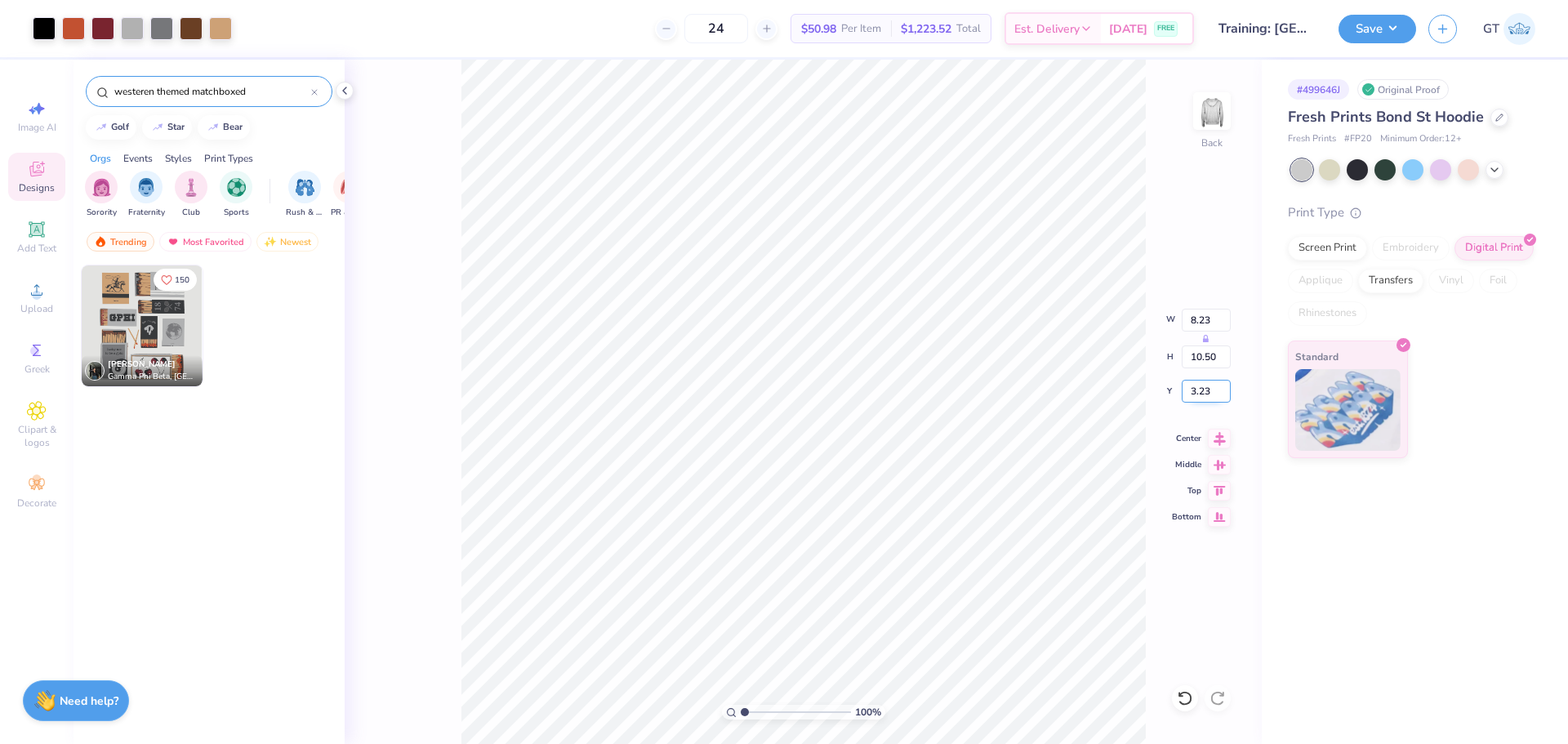 click on "3.23" at bounding box center (1206, 391) 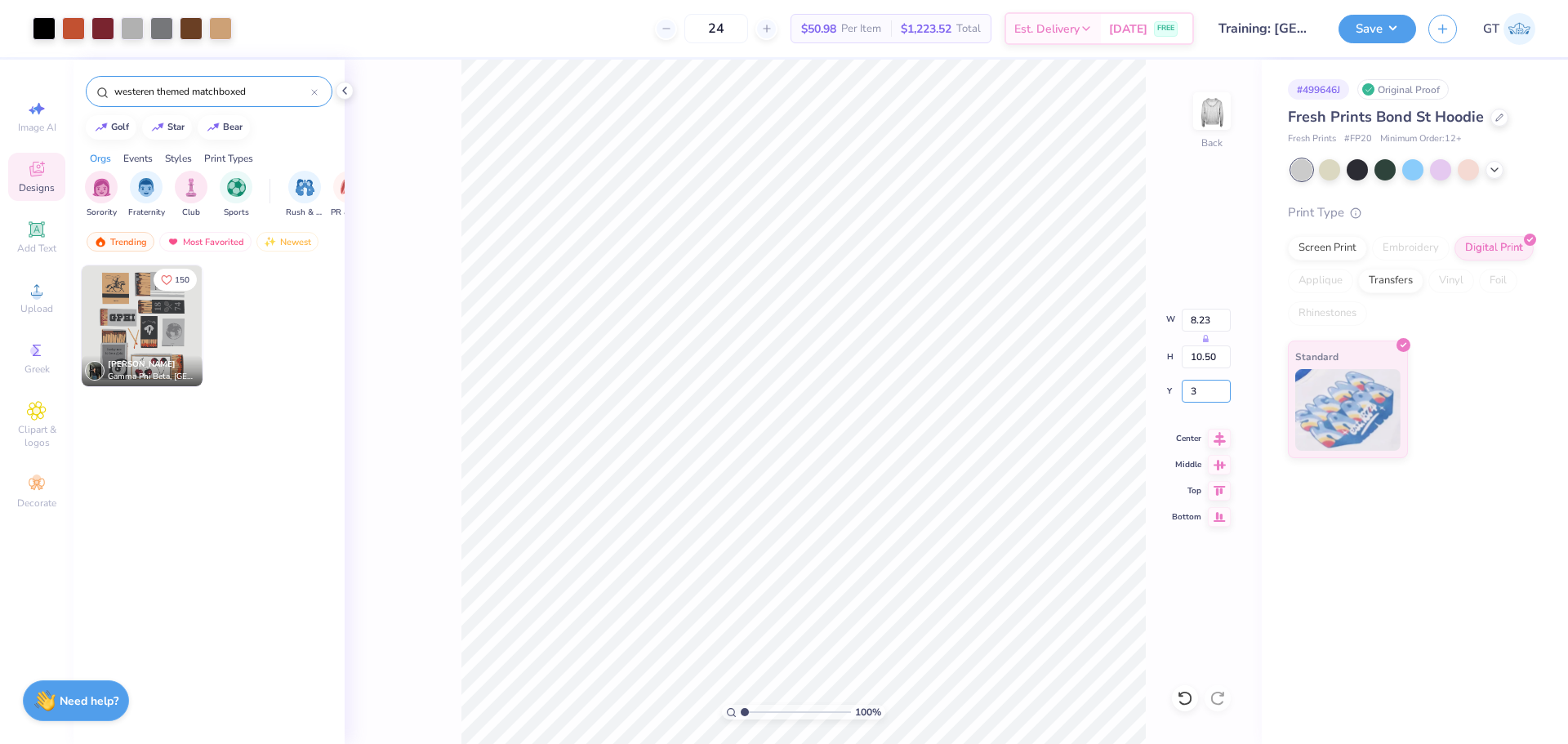 type on "3.00" 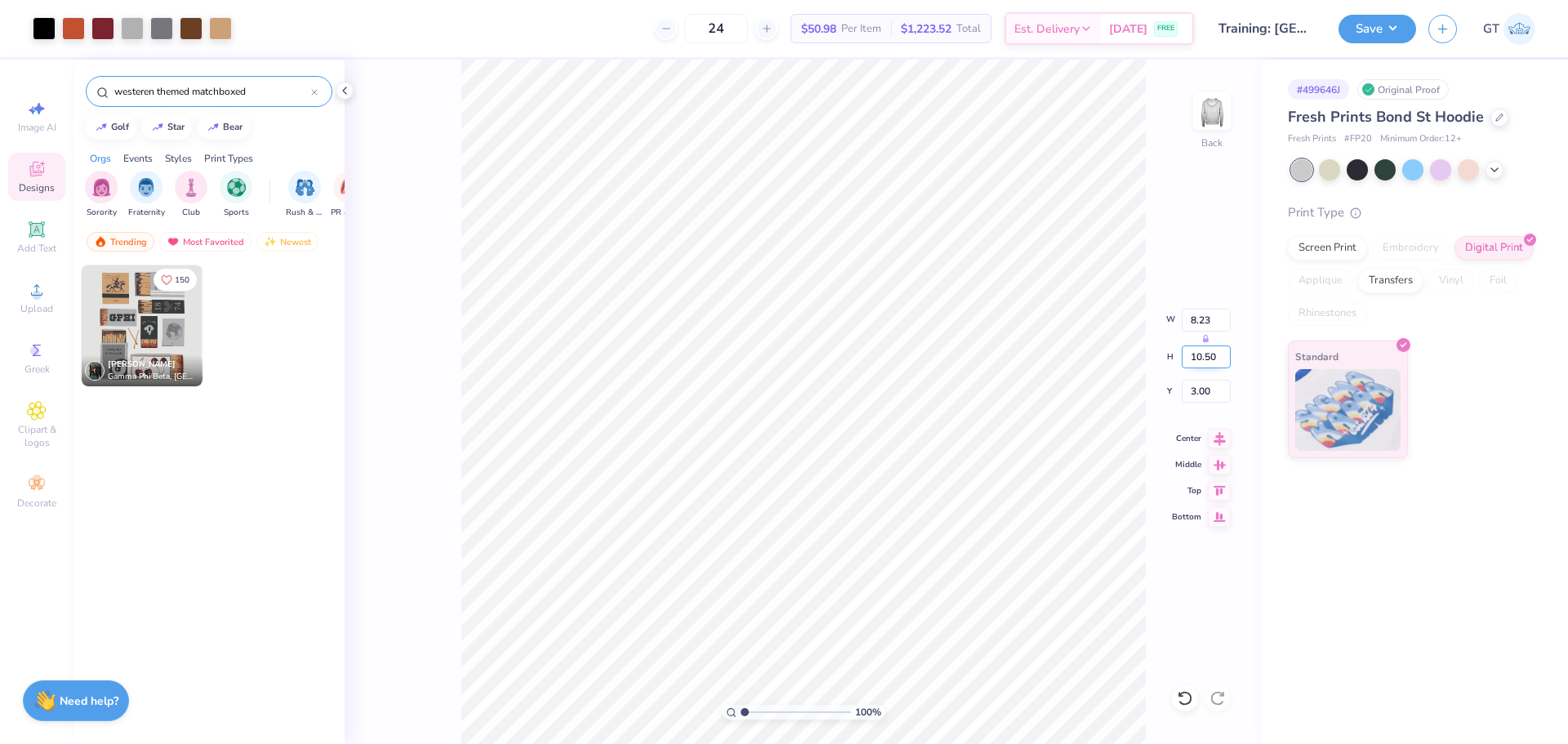 click on "10.50" at bounding box center [1206, 357] 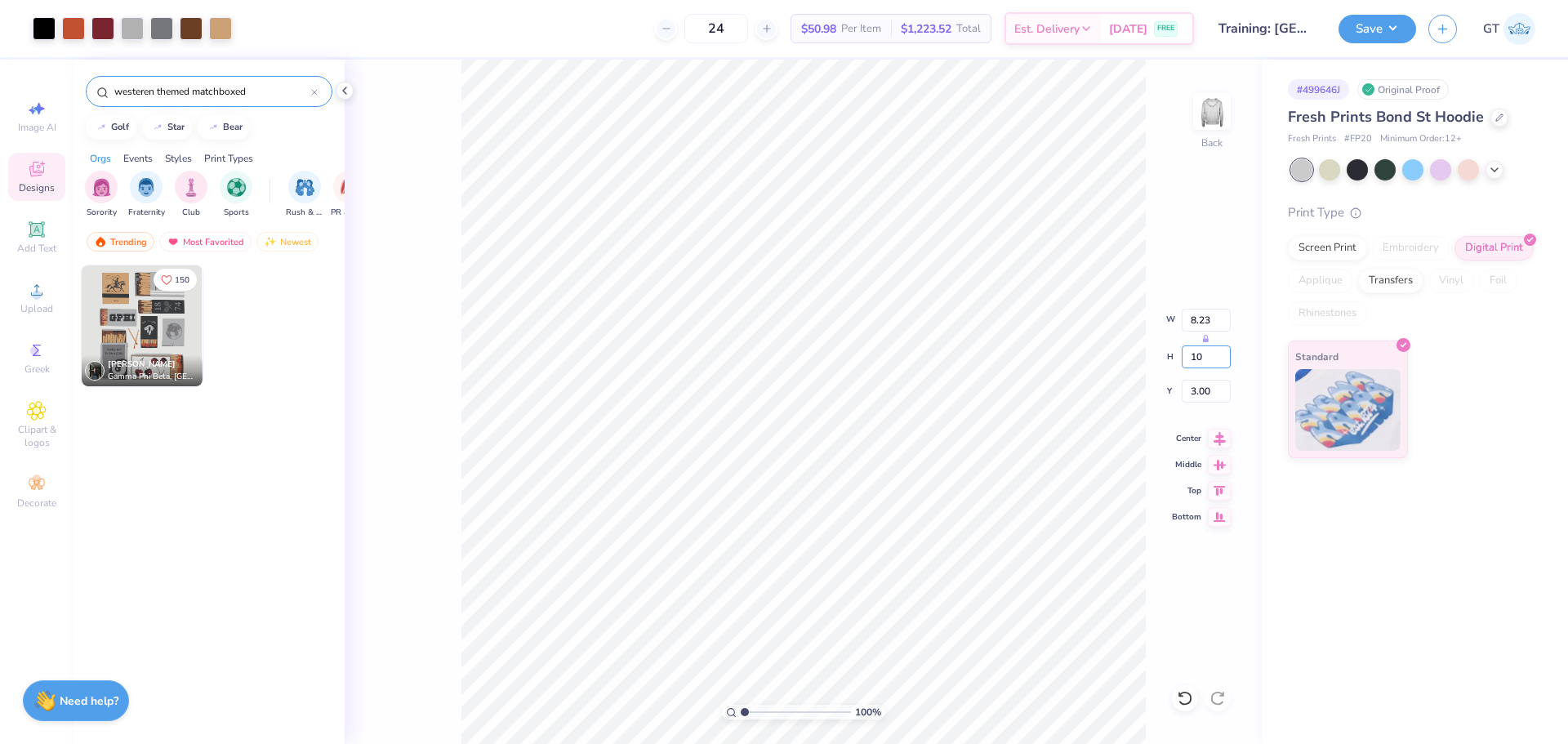 type on "10" 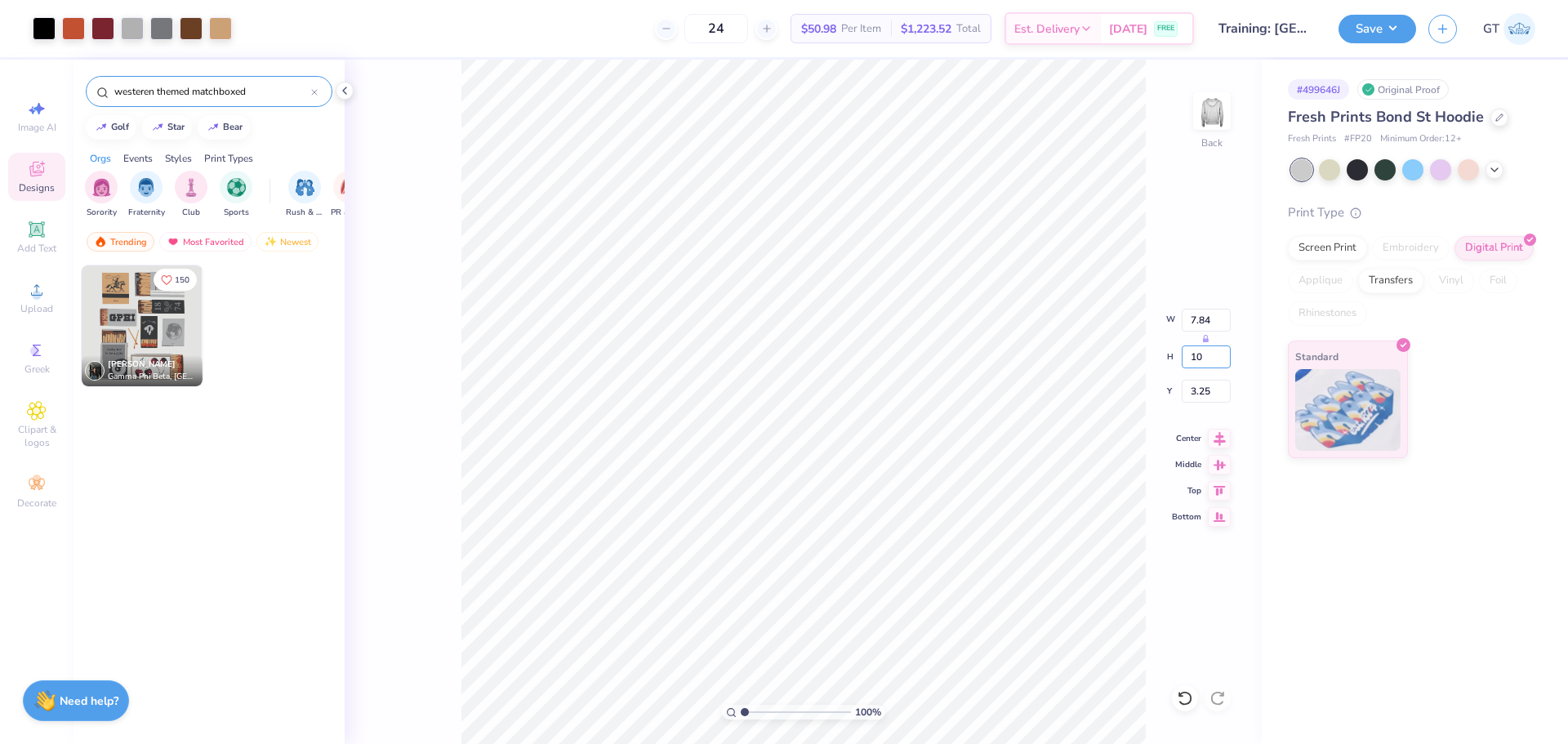 type on "7.84" 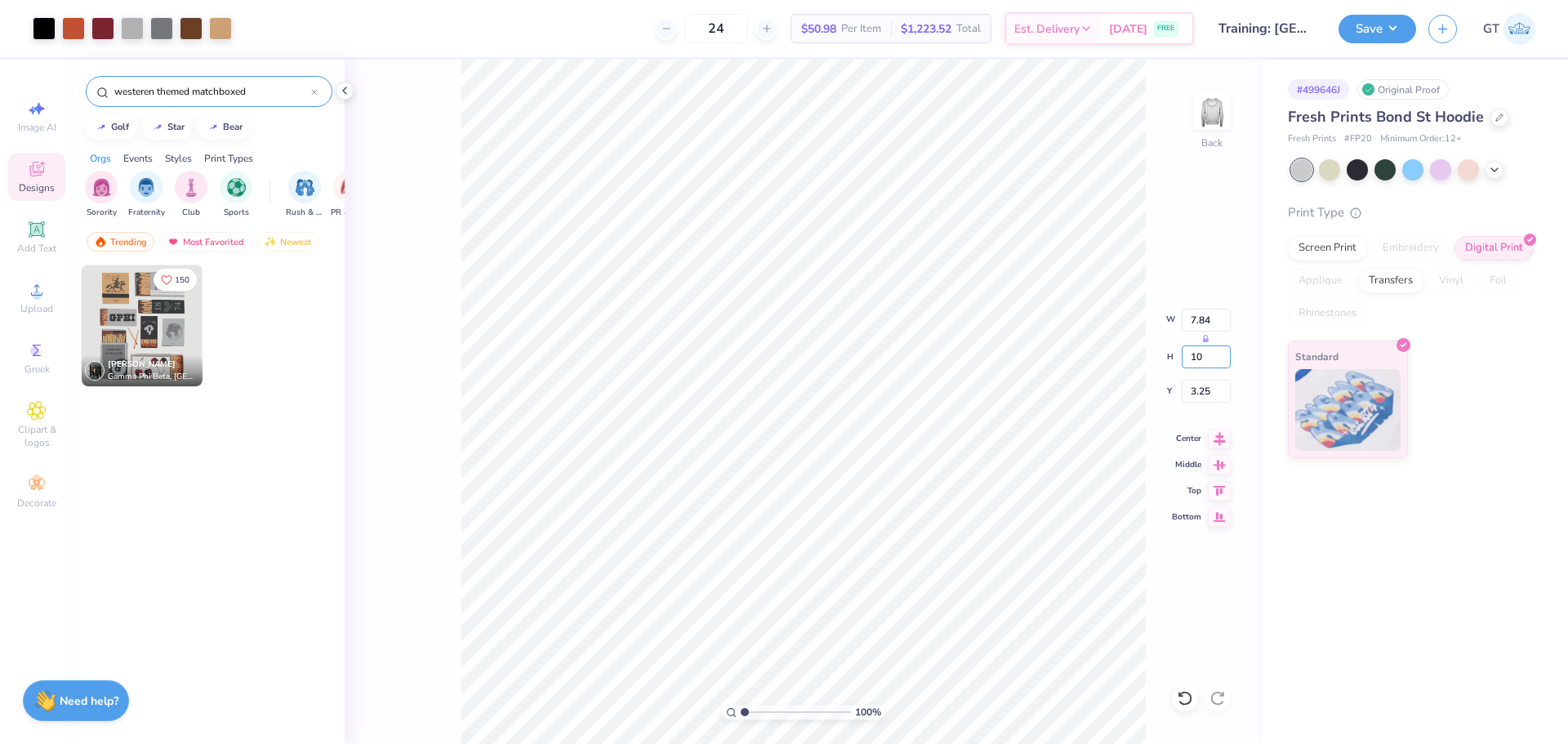 type on "10.00" 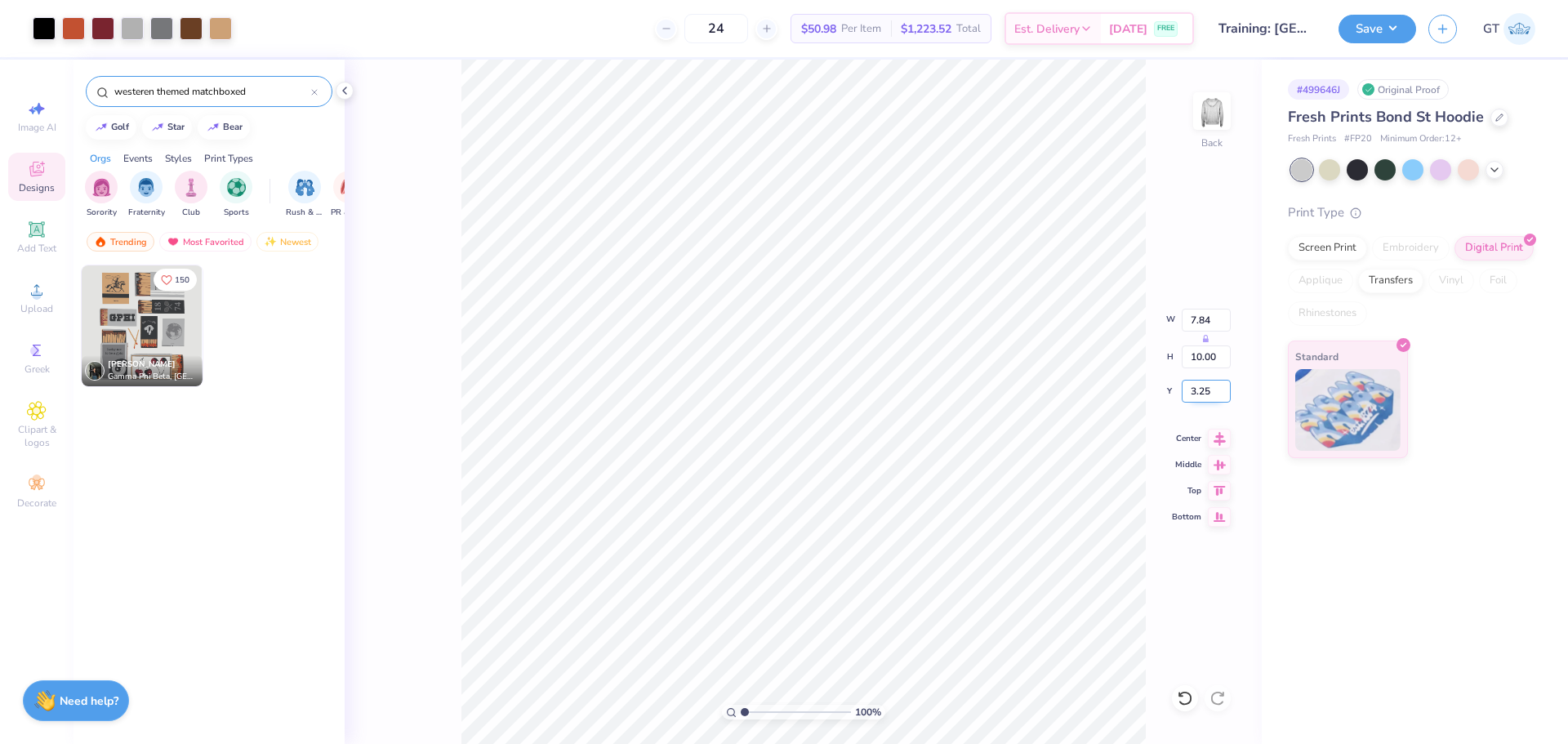 click on "3.25" at bounding box center [1206, 391] 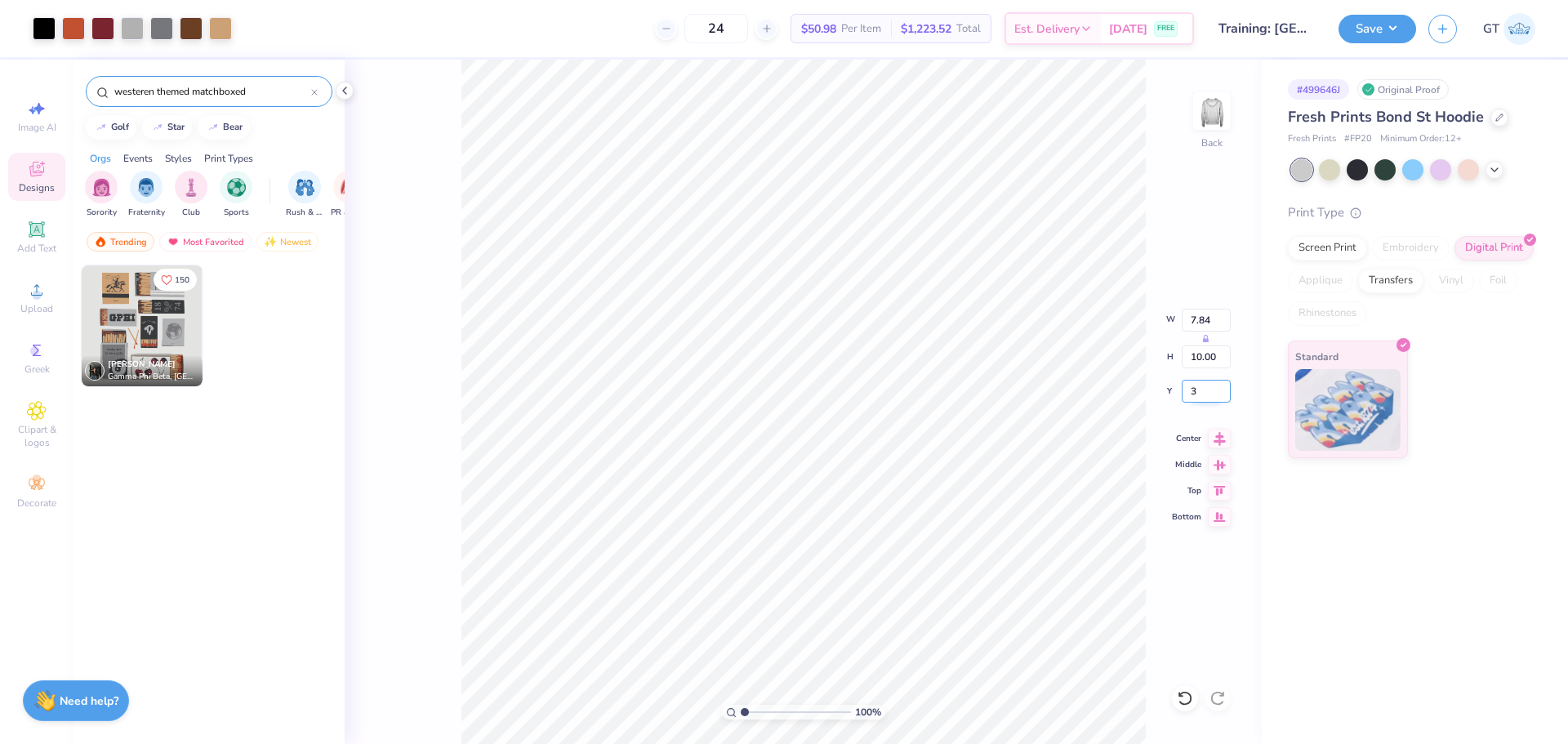 type on "3.00" 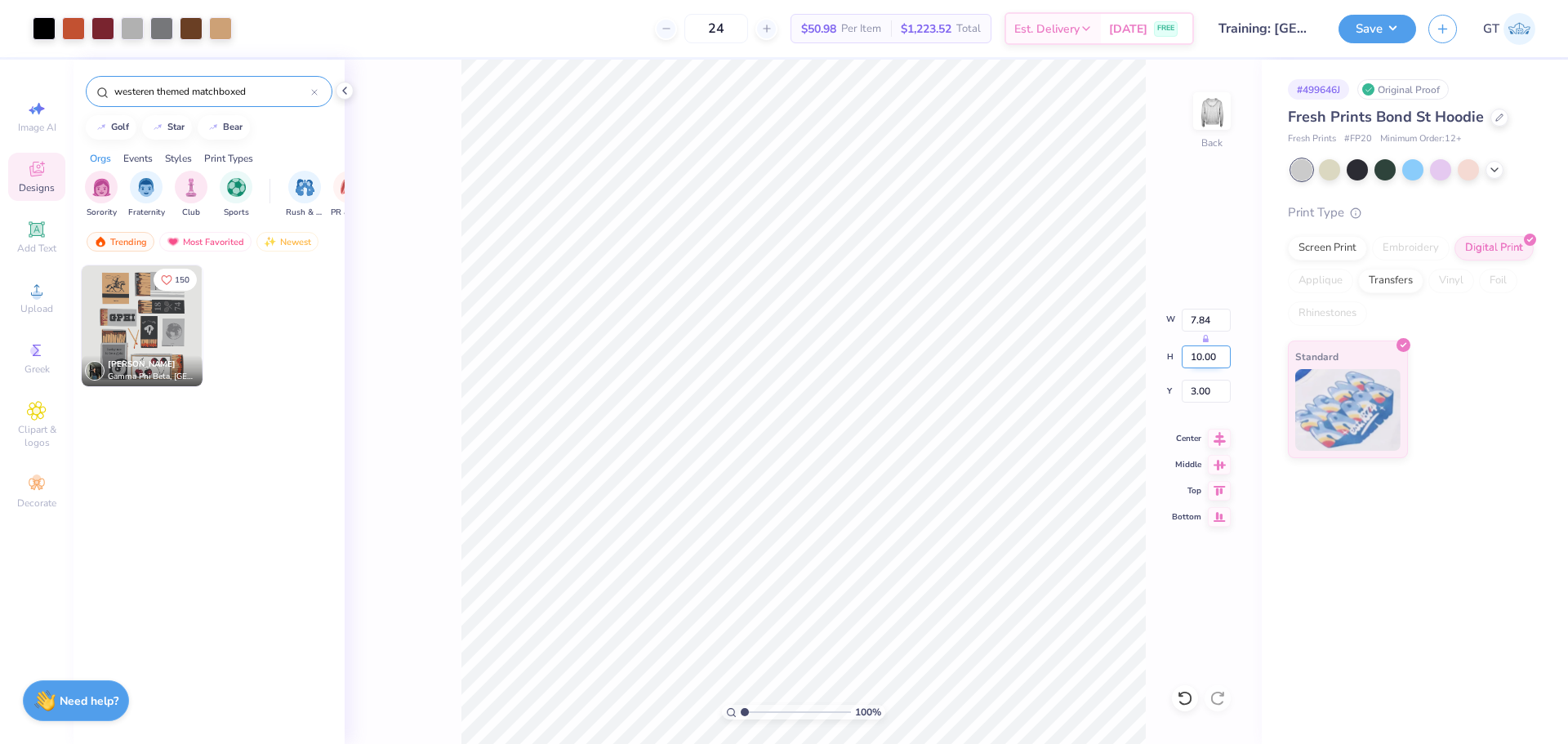 click on "10.00" at bounding box center [1206, 357] 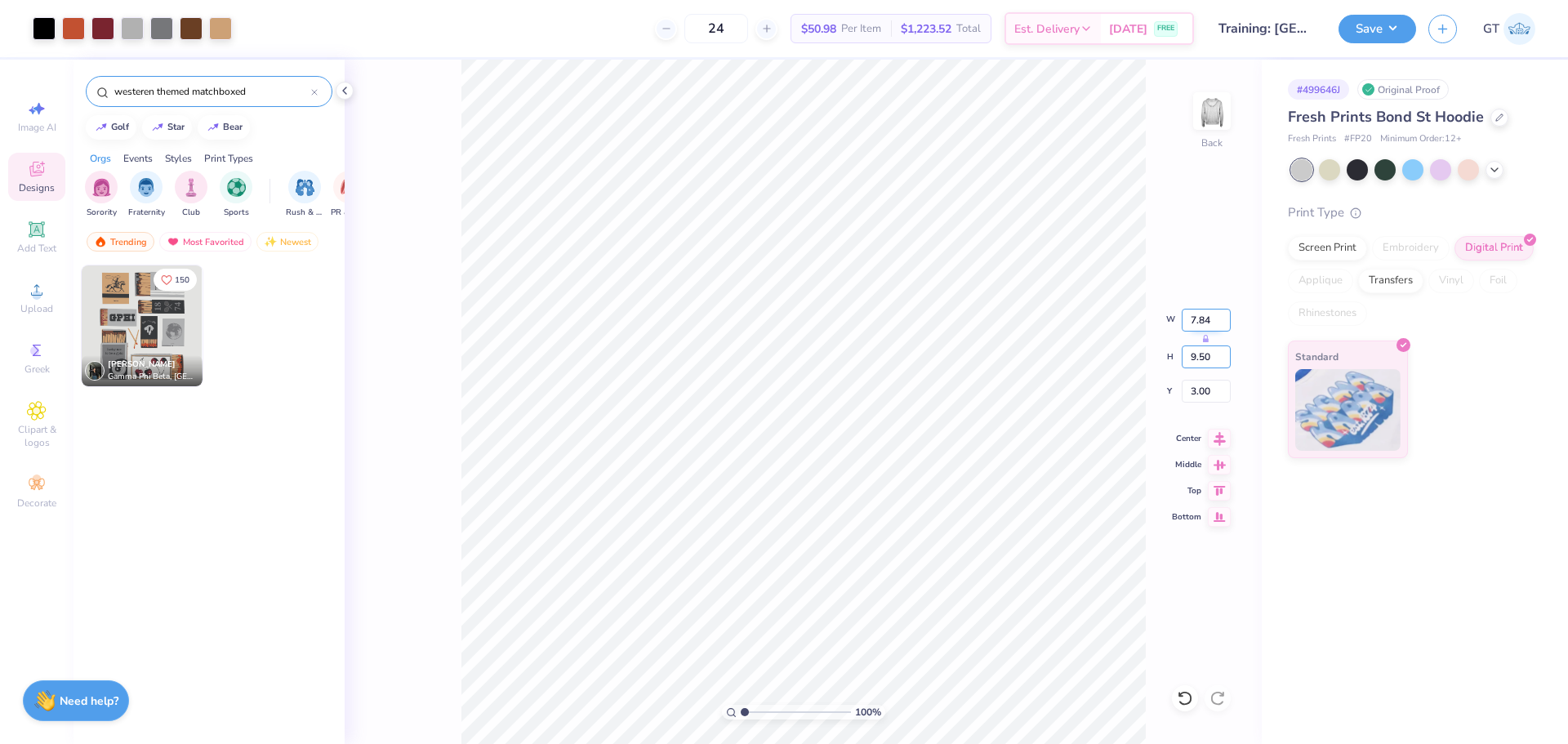 type on "9.50" 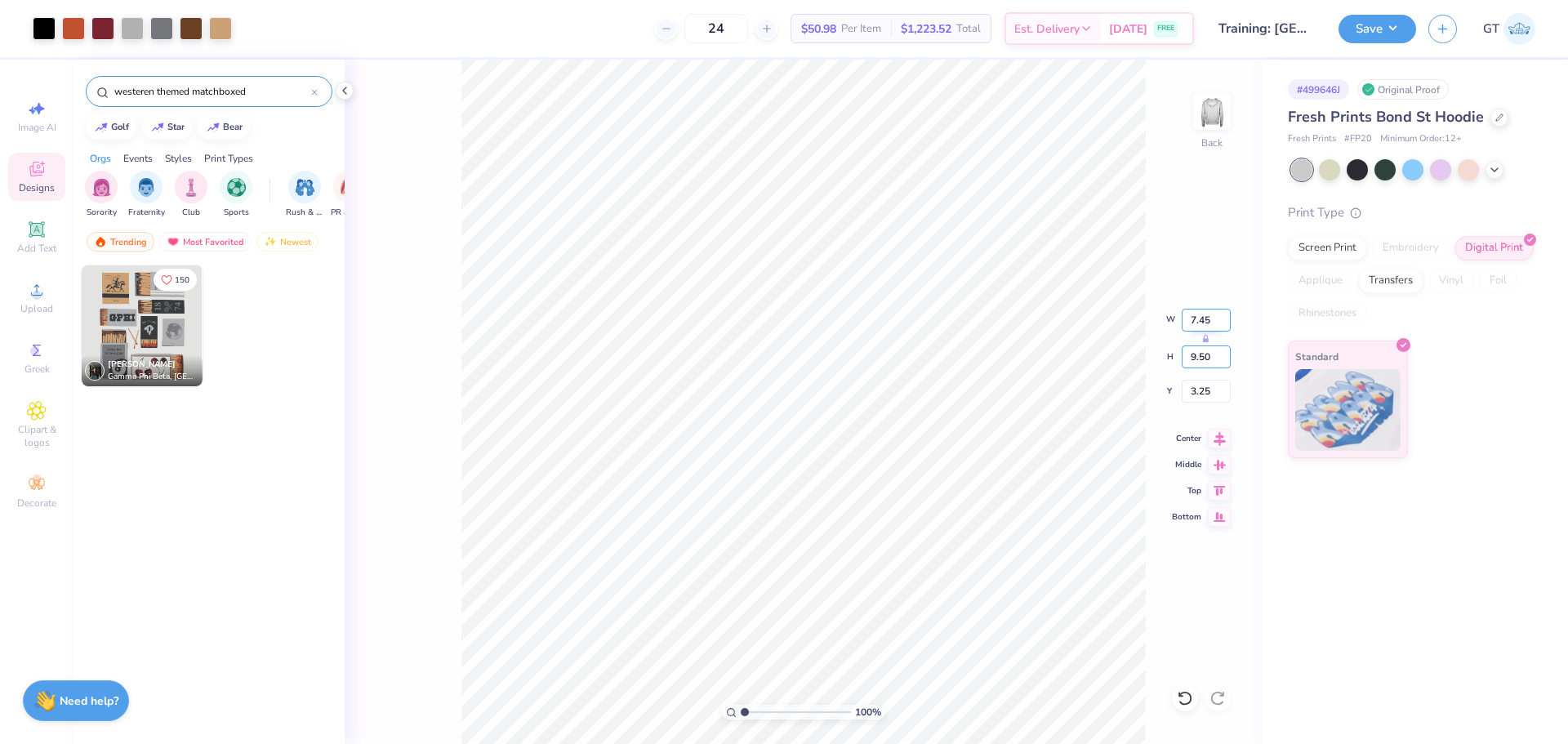 type on "7.45" 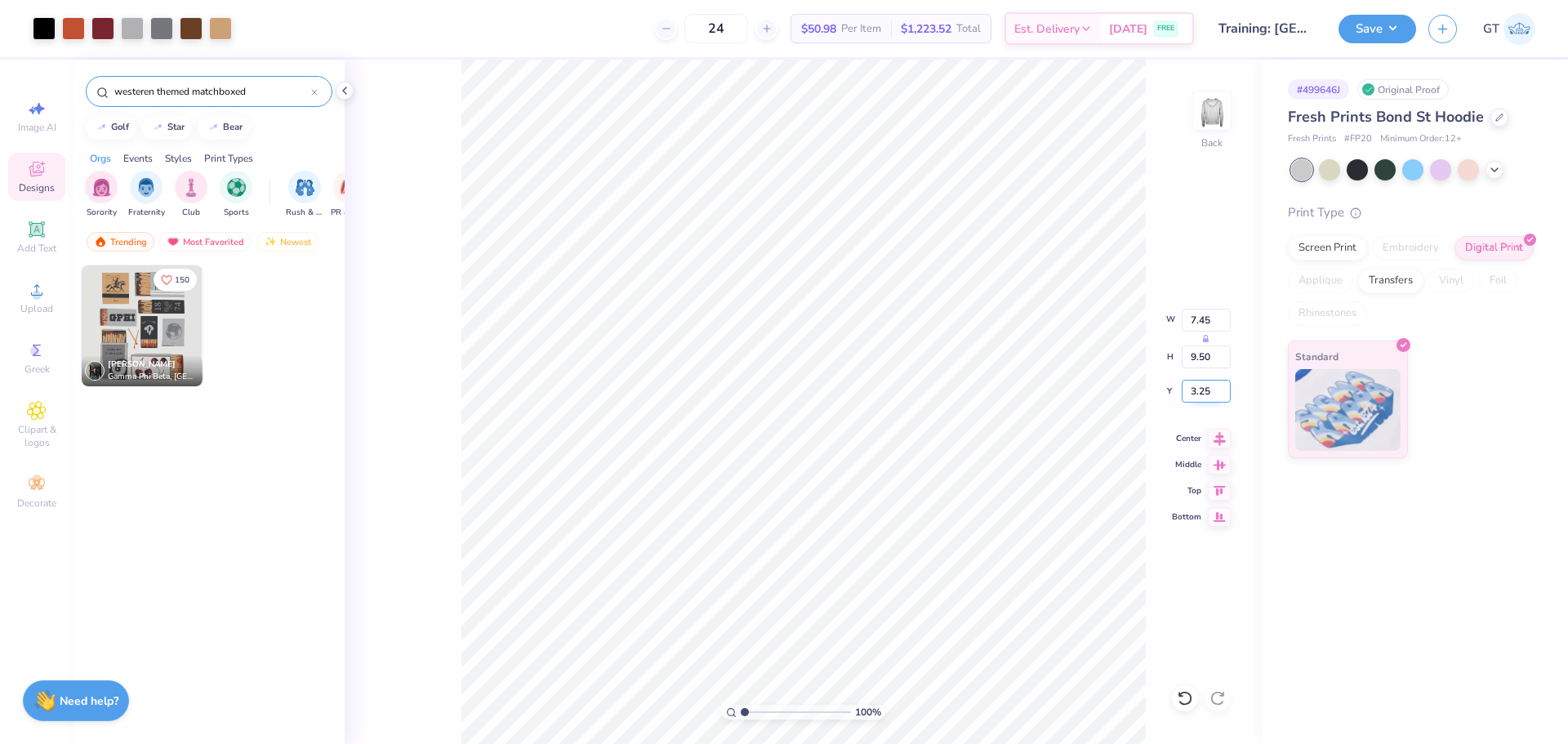 click on "3.25" at bounding box center (1206, 391) 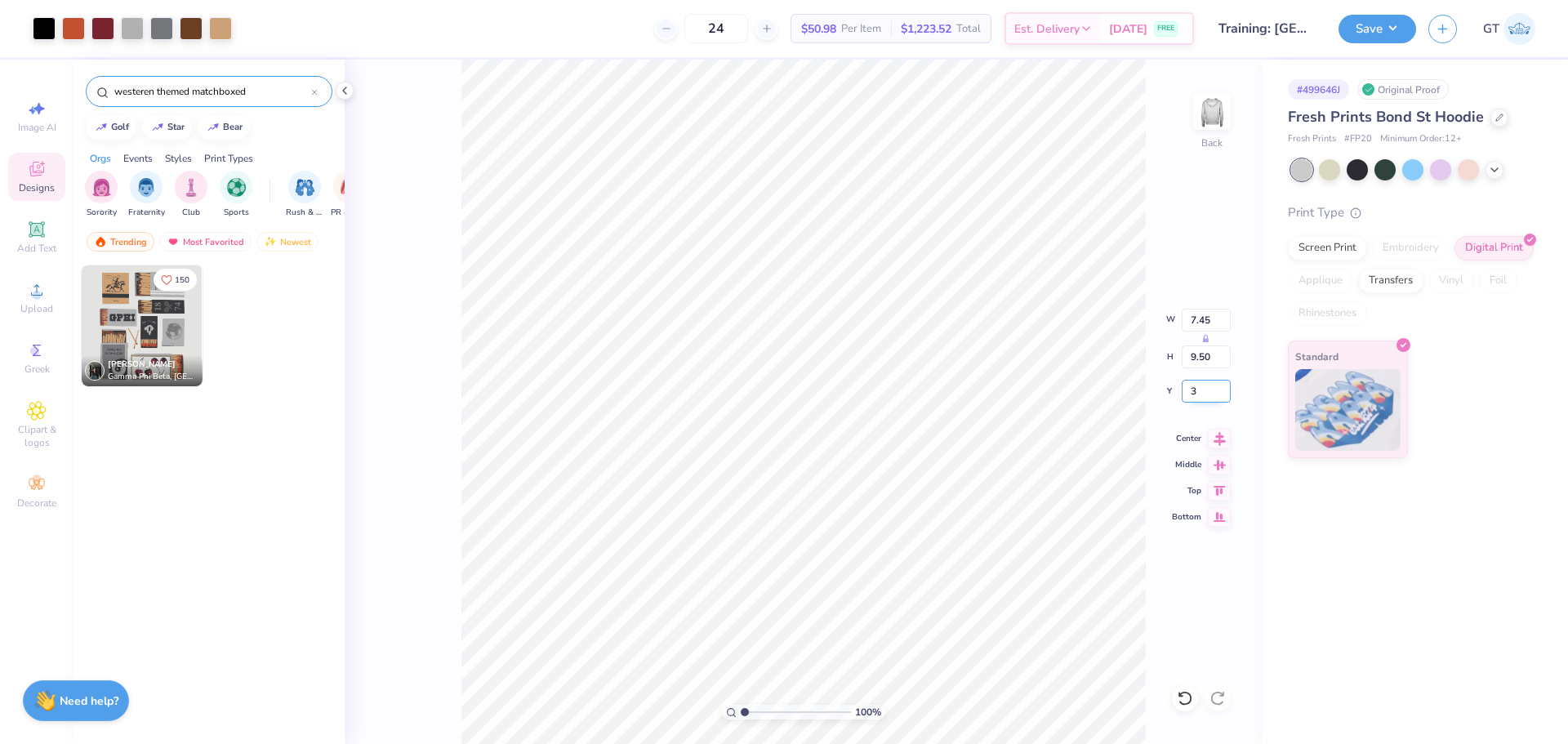 type on "3.00" 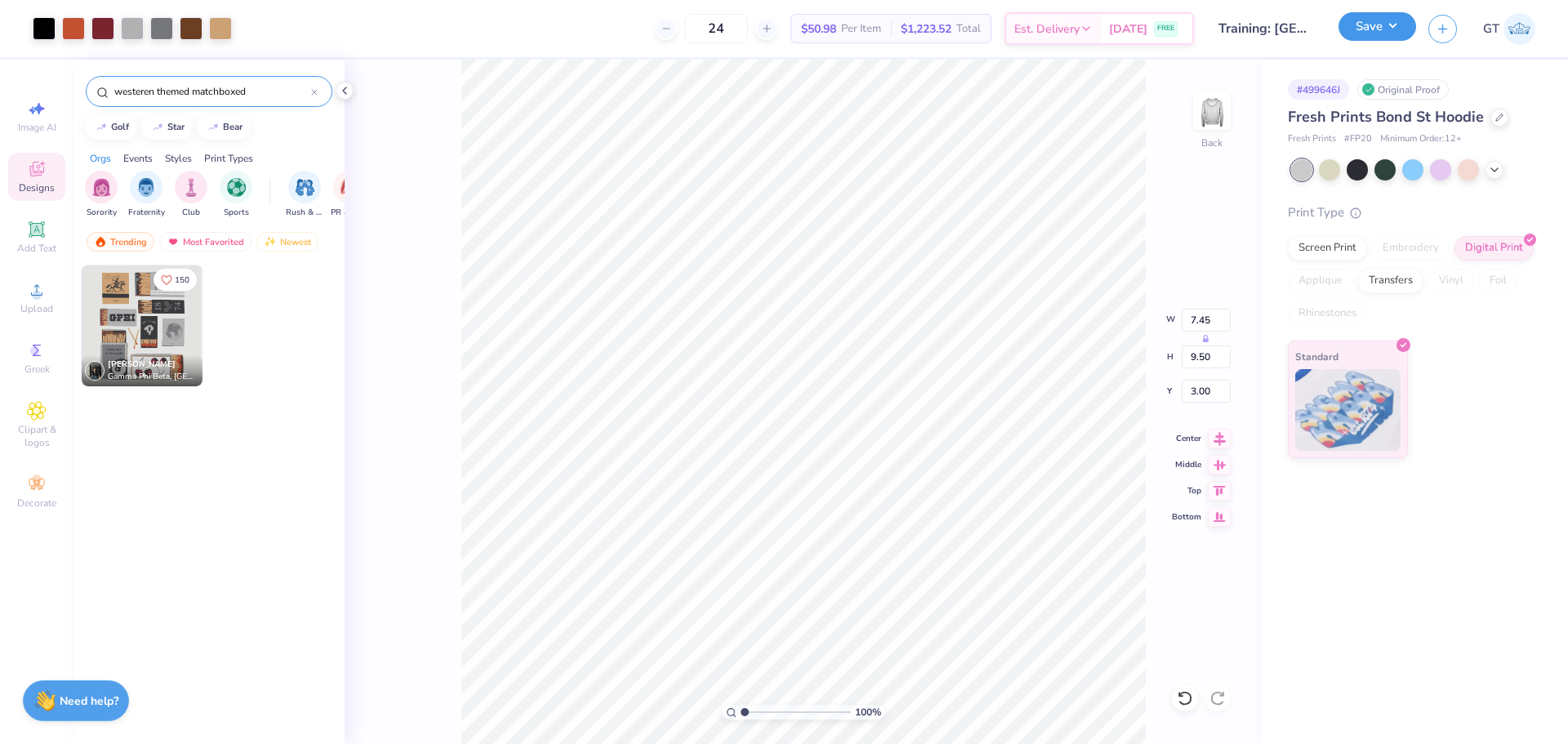 click on "Save" at bounding box center (1377, 26) 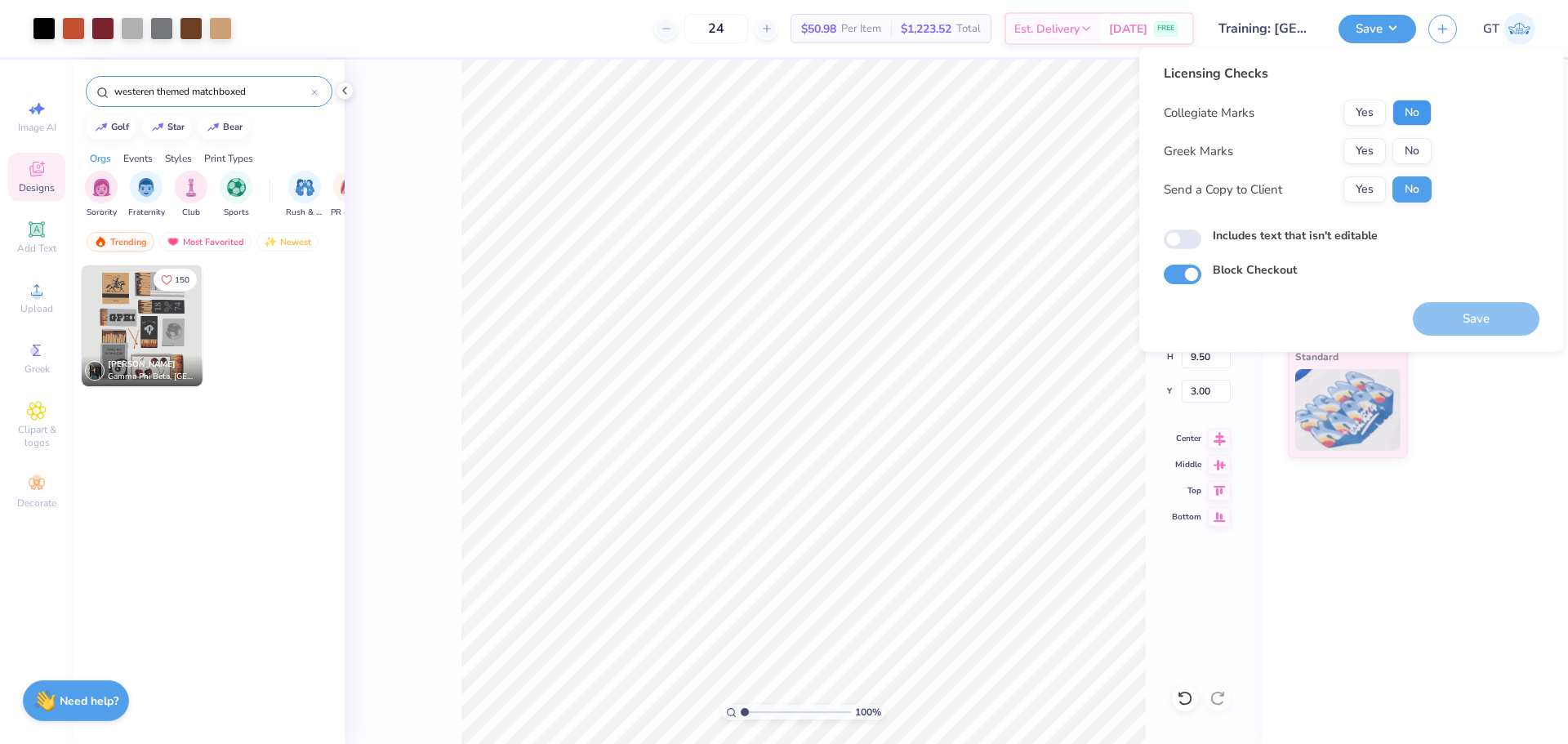 click on "No" at bounding box center (1412, 113) 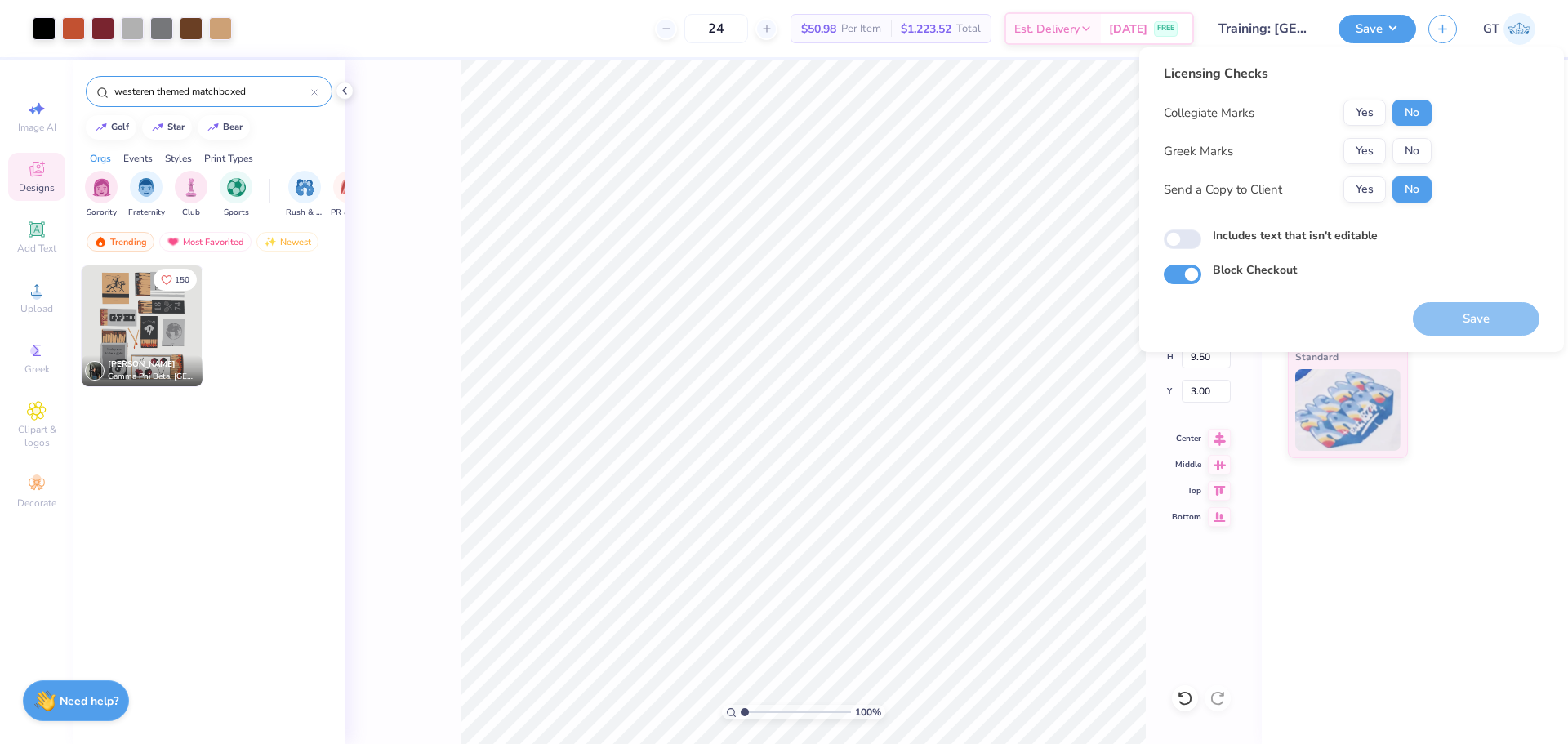 click on "No" at bounding box center (1412, 151) 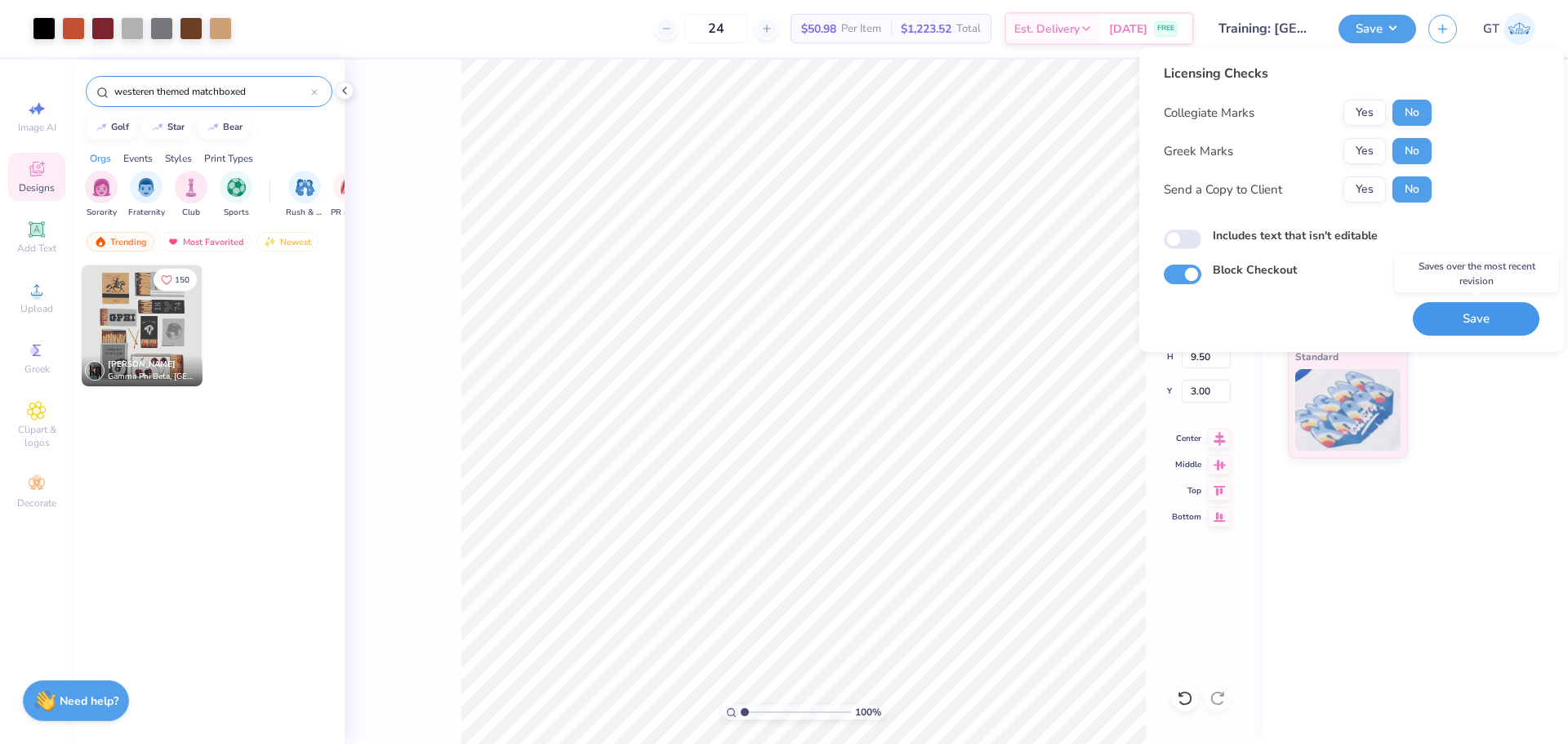 click on "Save" at bounding box center (1476, 319) 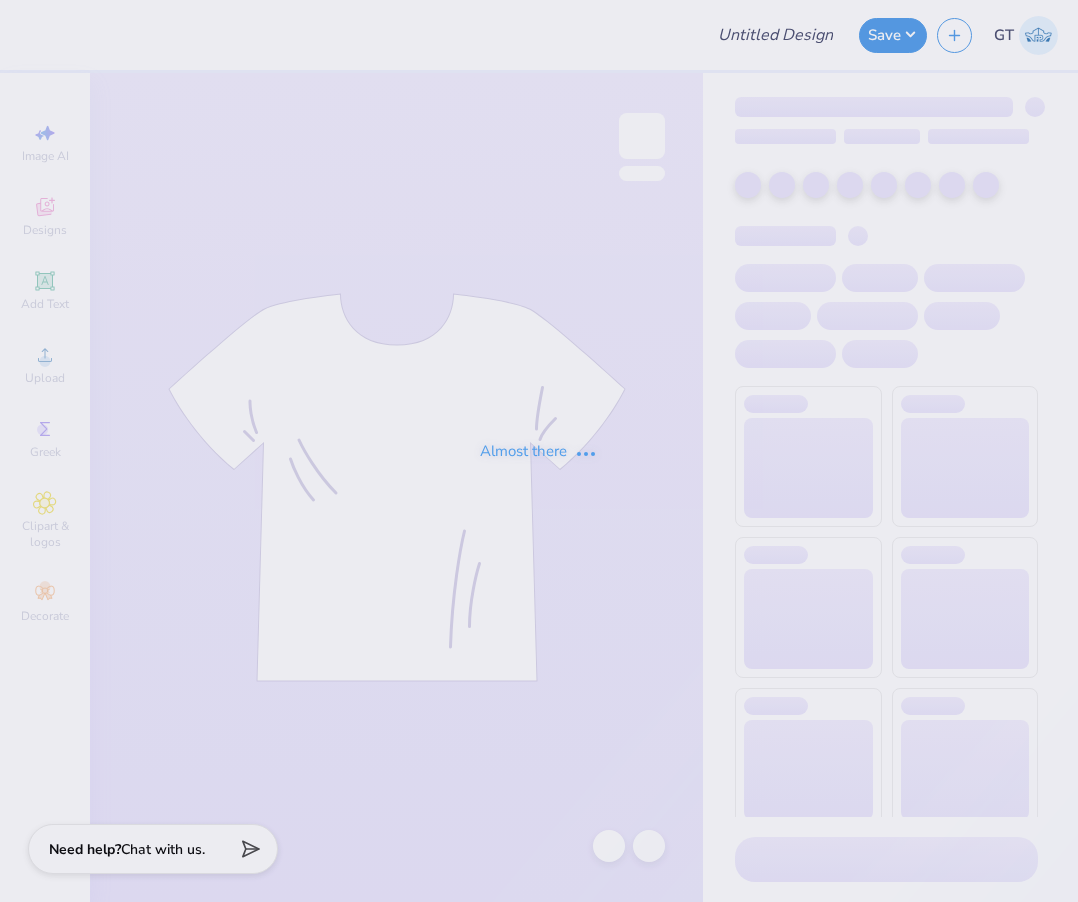 scroll, scrollTop: 0, scrollLeft: 0, axis: both 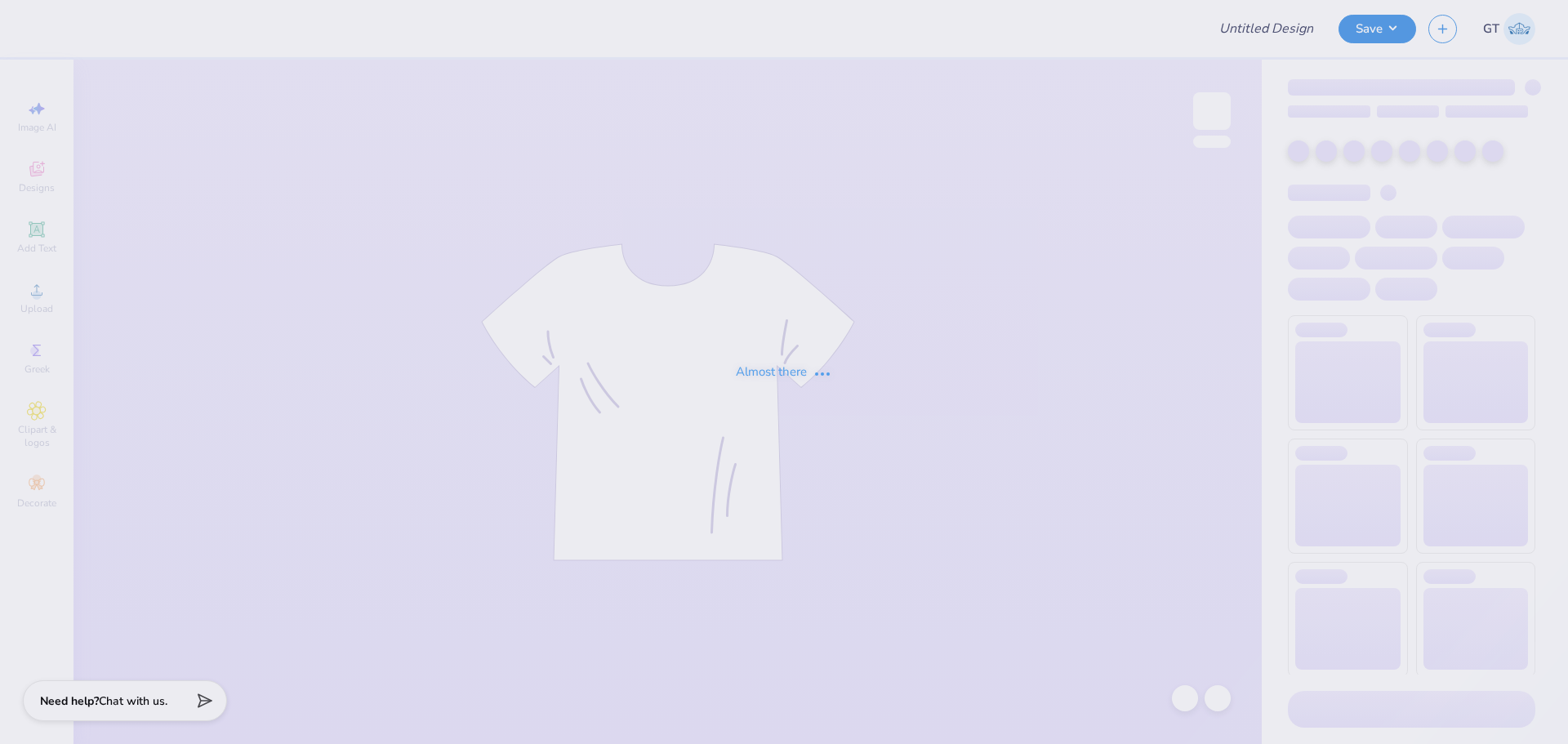 type on "Training: [GEOGRAPHIC_DATA] at [GEOGRAPHIC_DATA]" 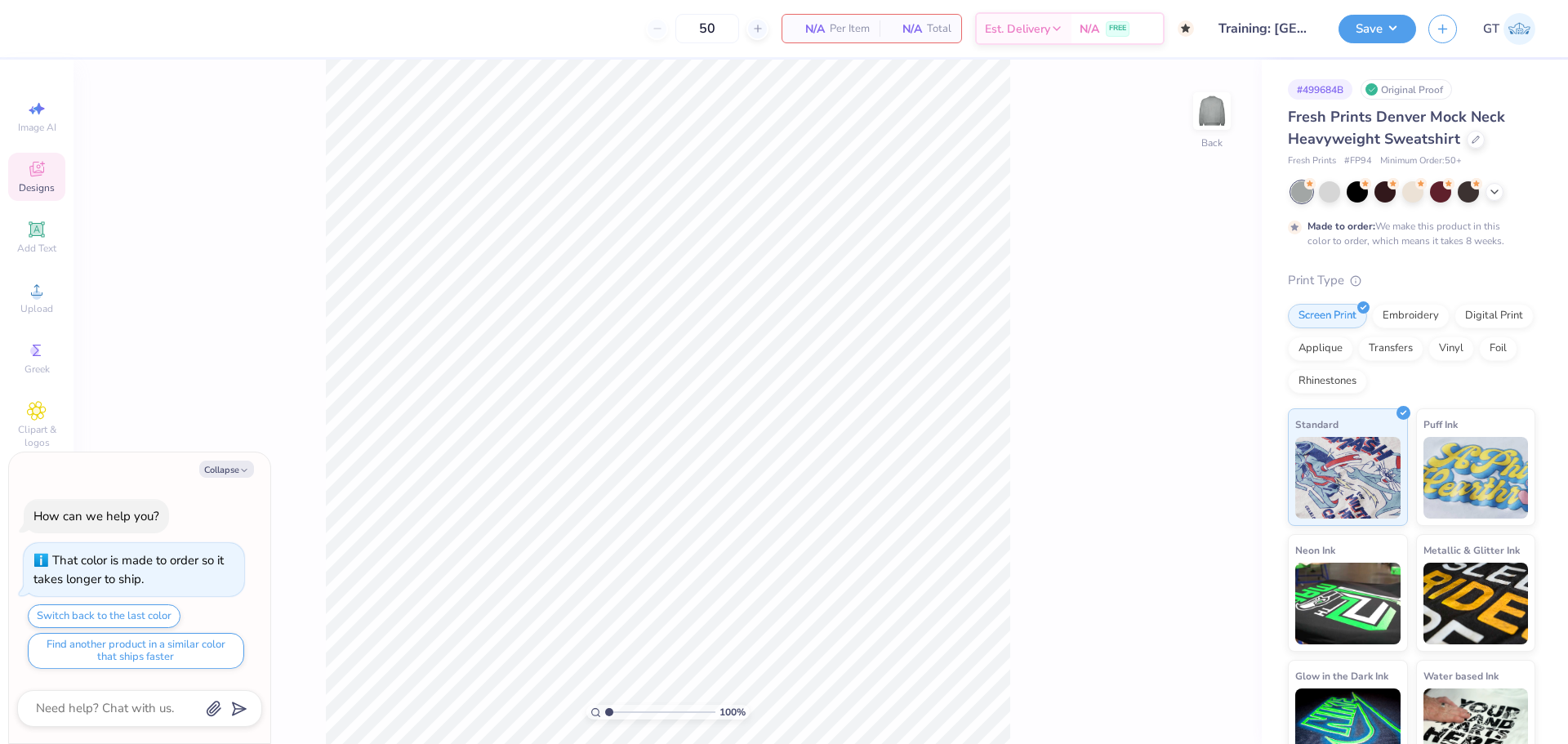 click on "Designs" at bounding box center [37, 176] 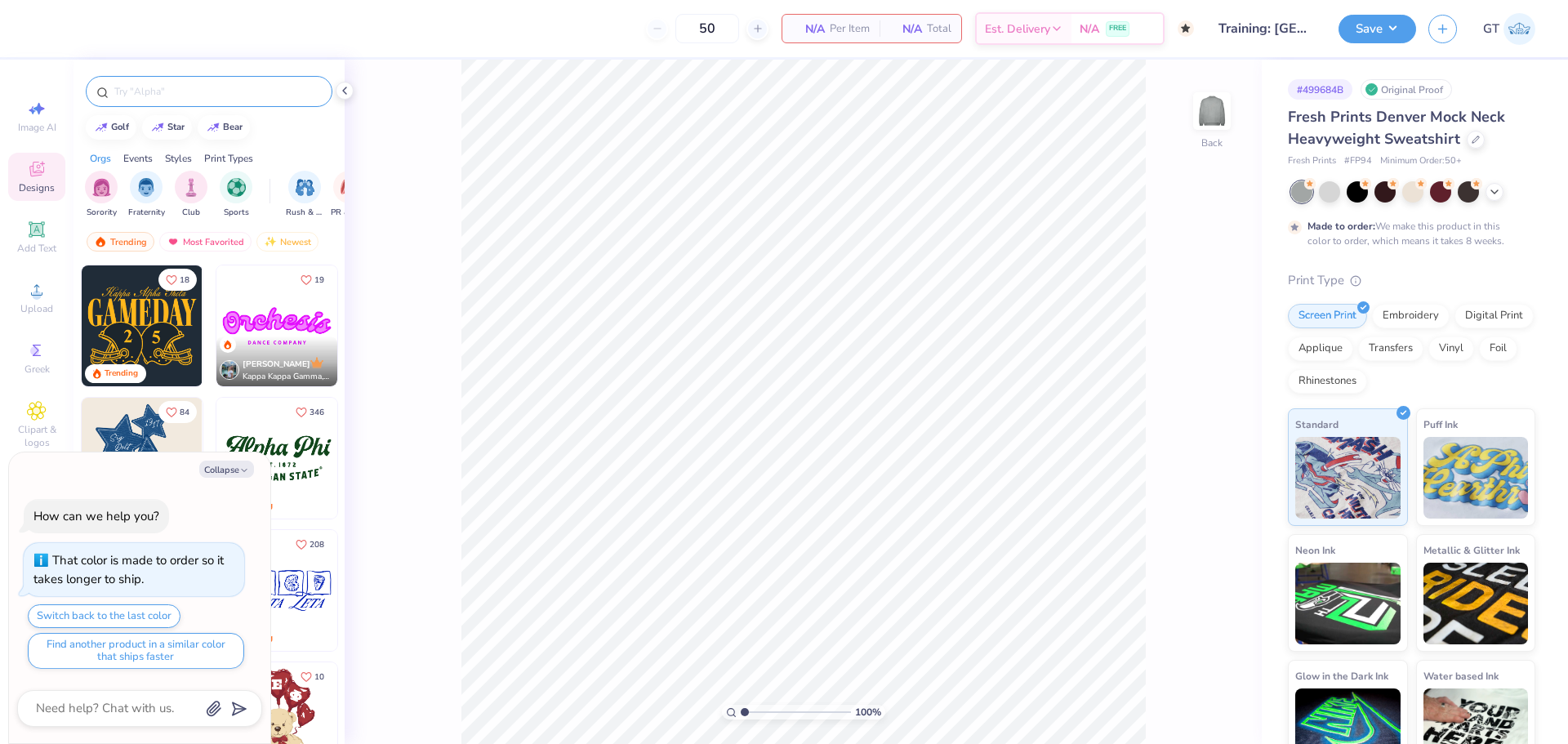 type on "x" 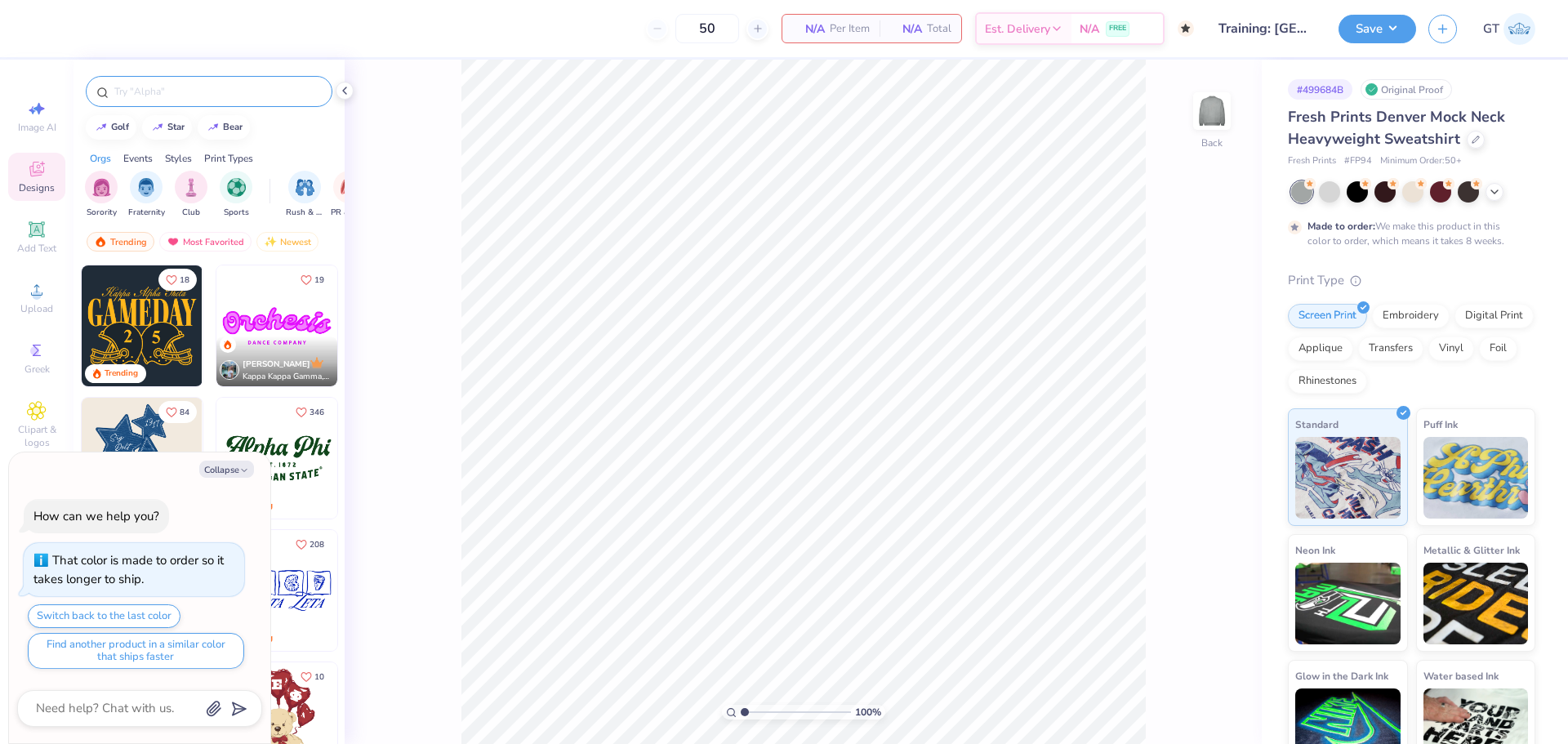 click at bounding box center [217, 91] 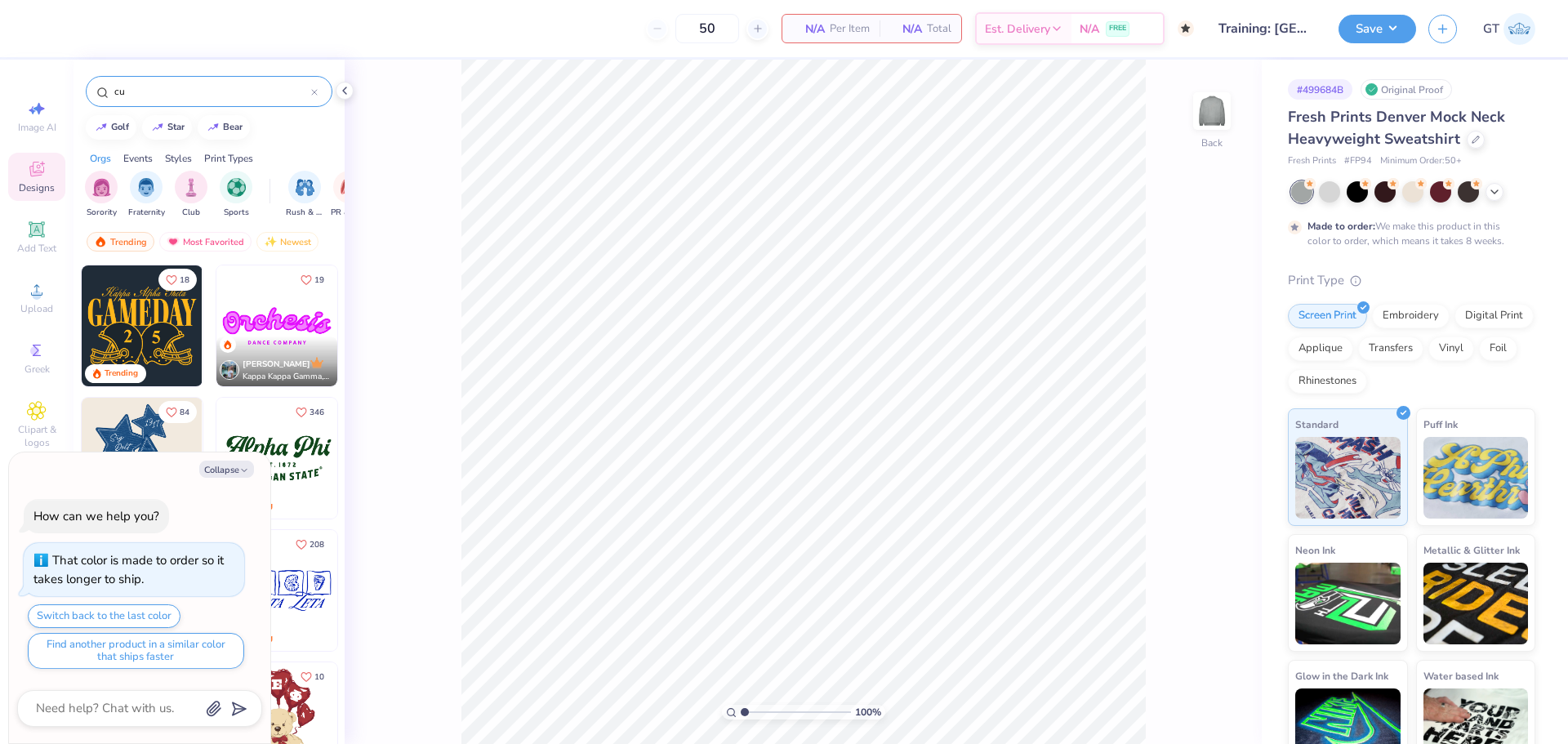 type on "c" 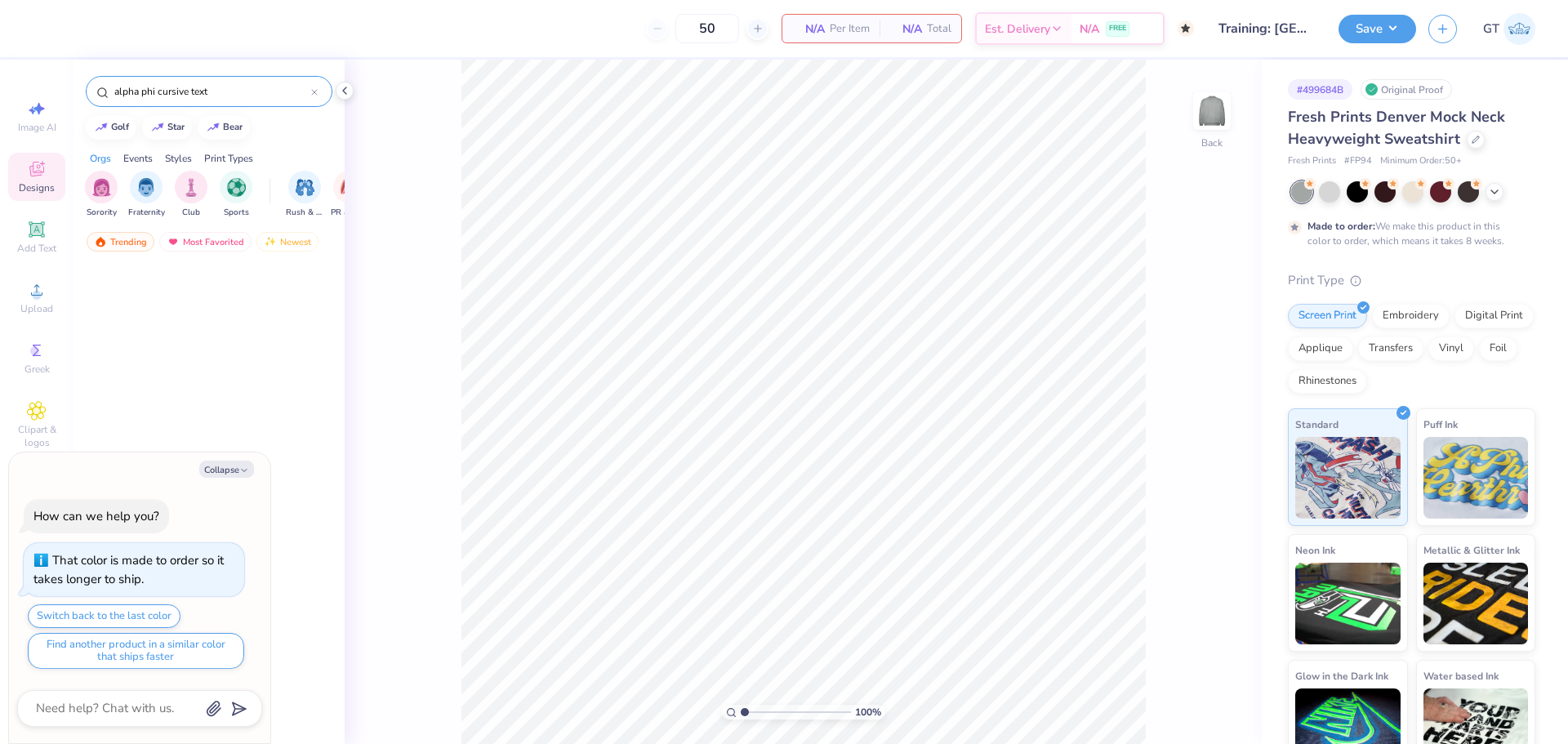 type on "alpha phi cursive text" 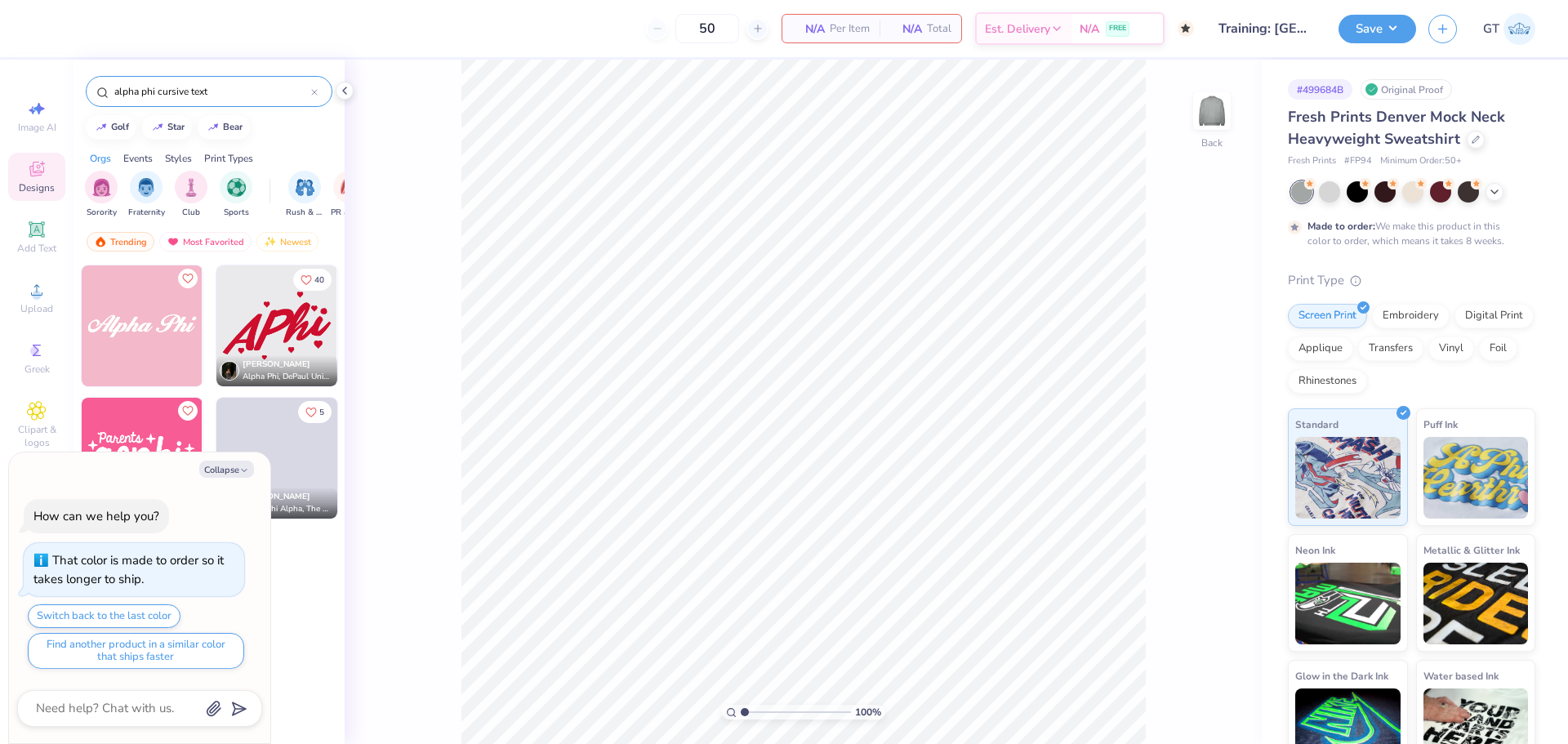 click at bounding box center [277, 326] 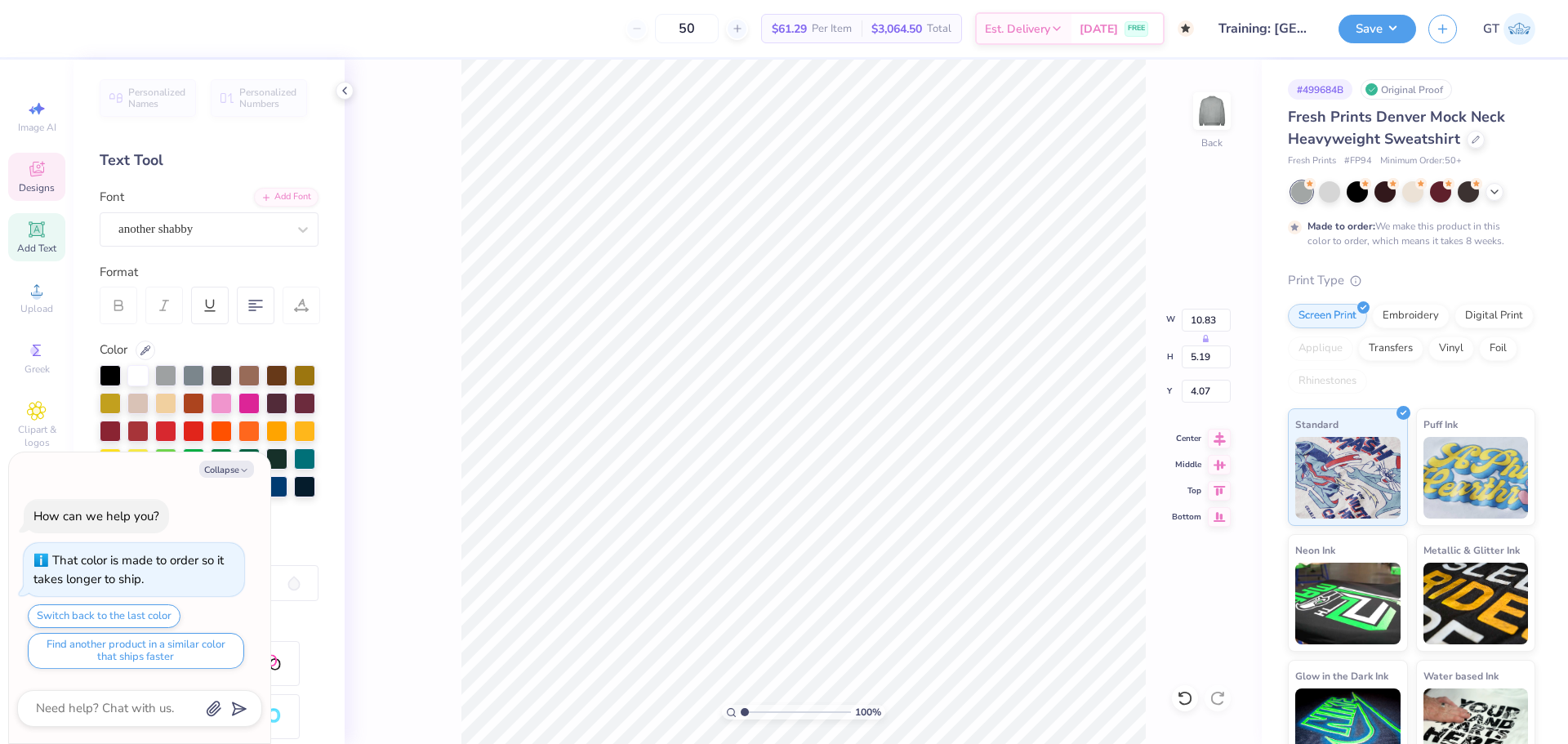 type on "x" 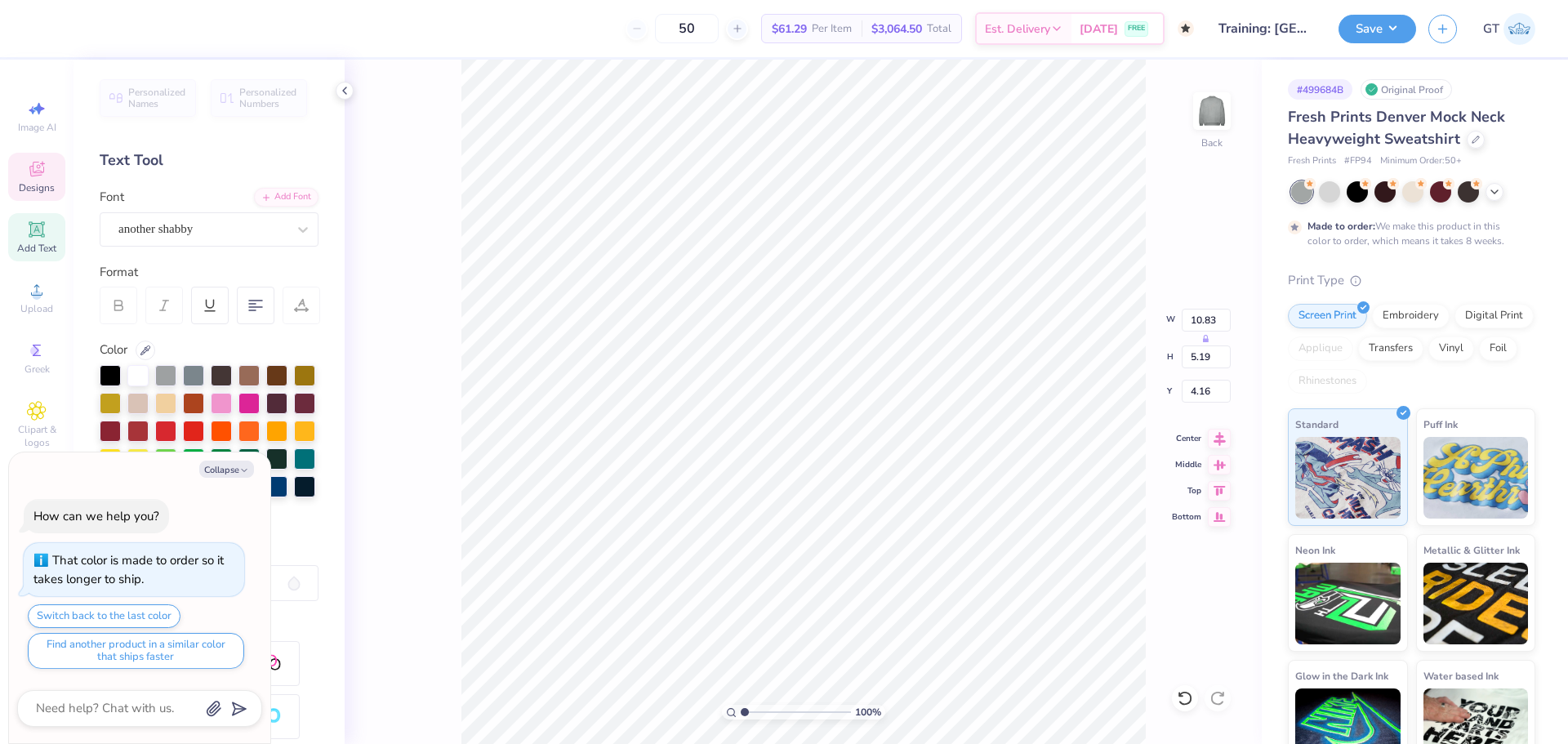 scroll, scrollTop: 14, scrollLeft: 2, axis: both 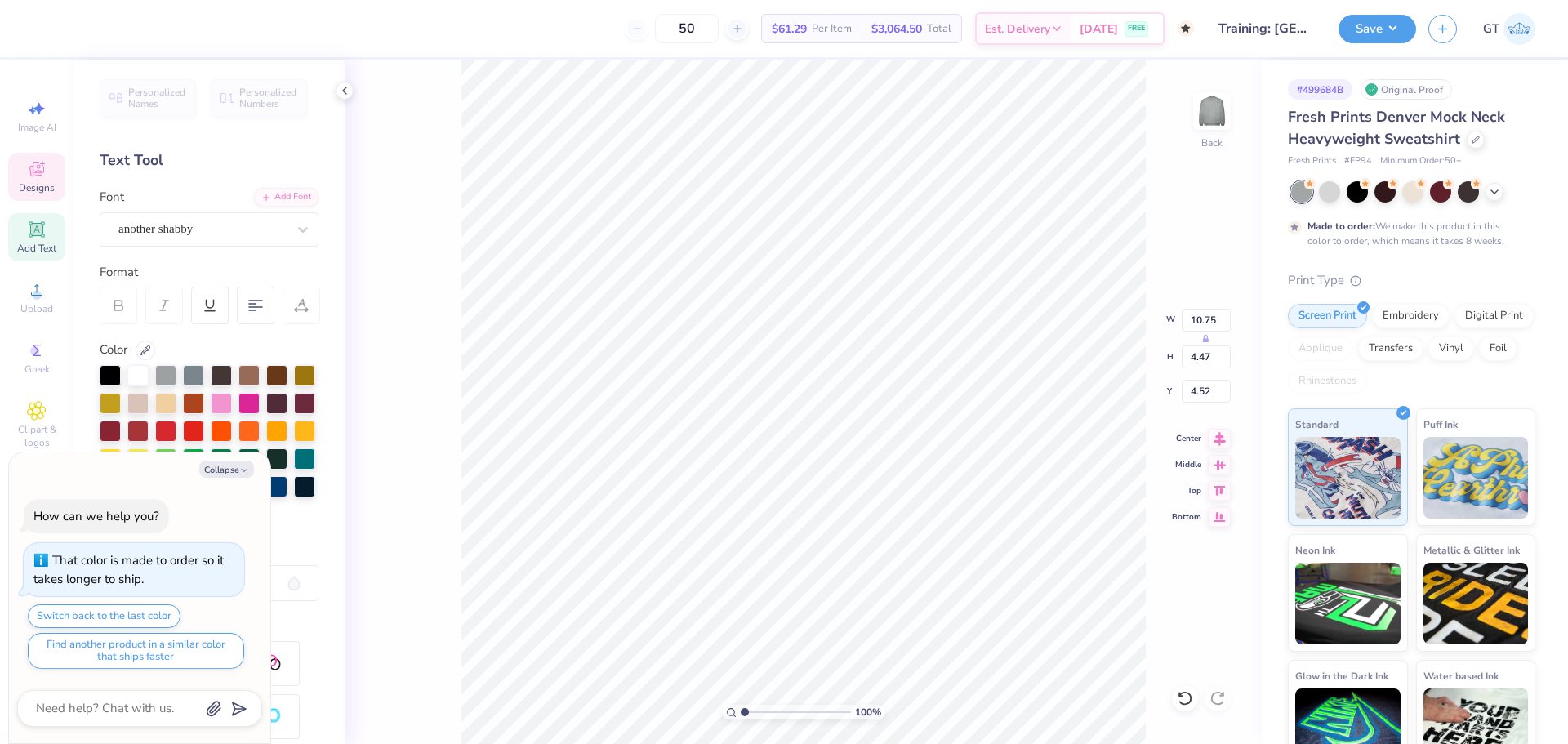type on "x" 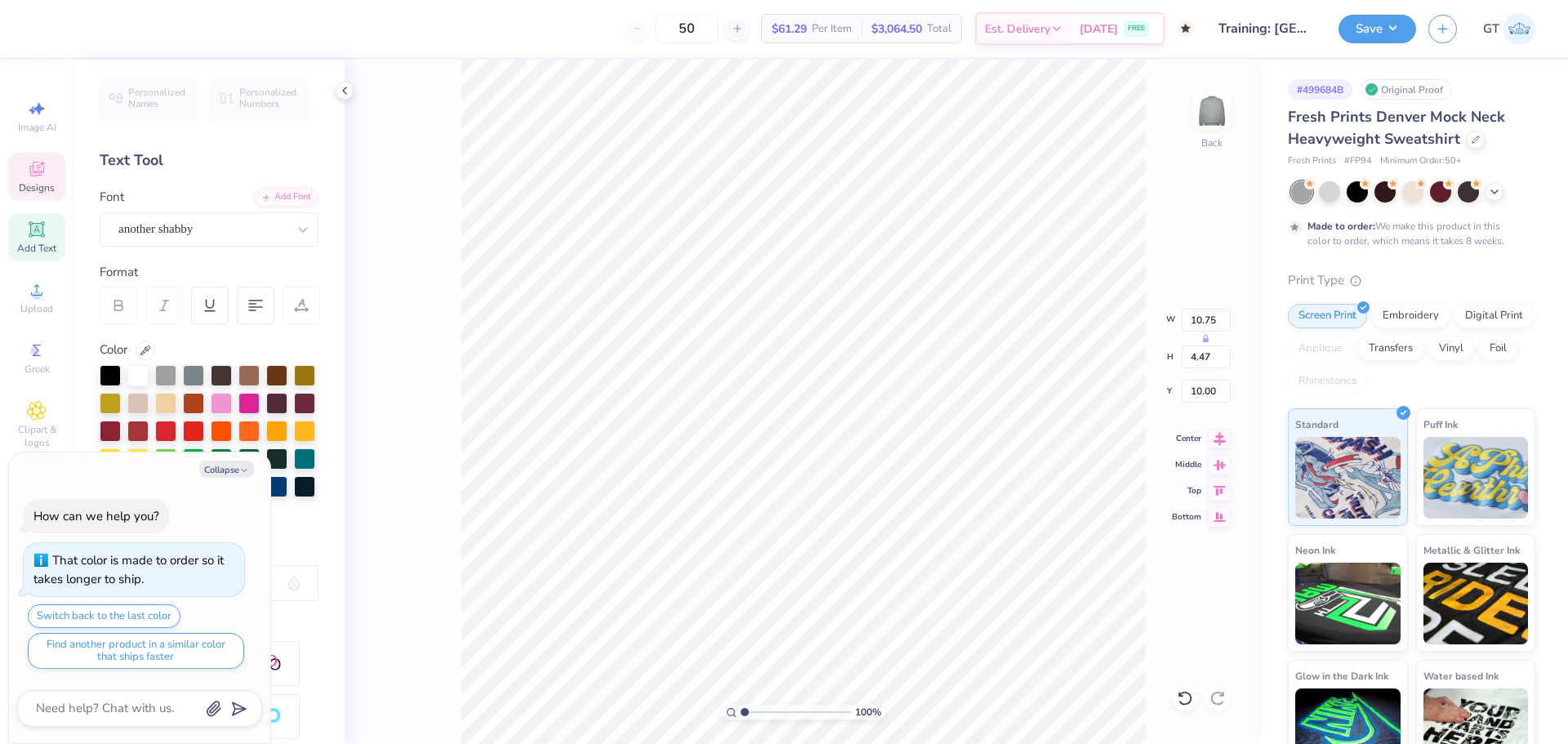 scroll, scrollTop: 14, scrollLeft: 2, axis: both 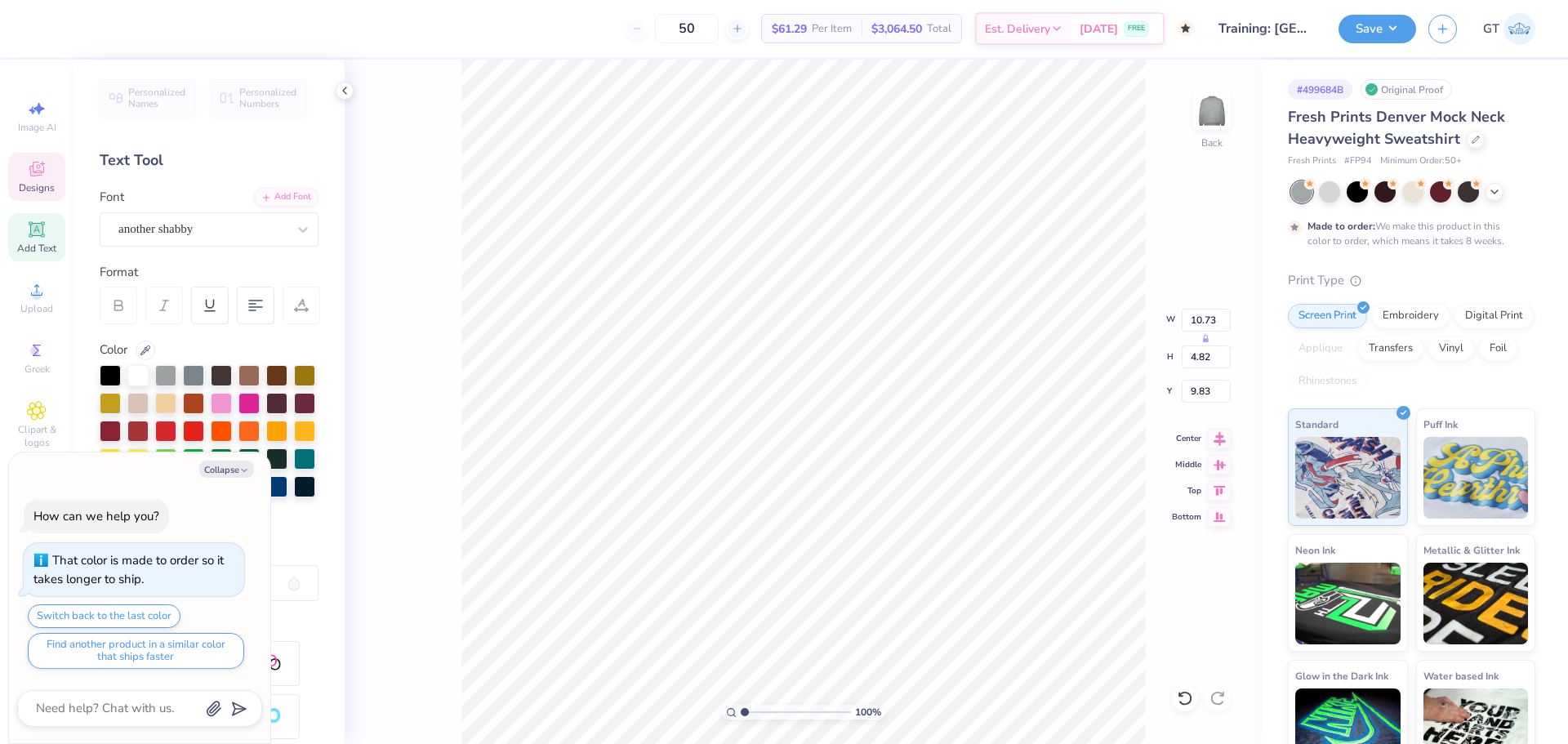 type on "x" 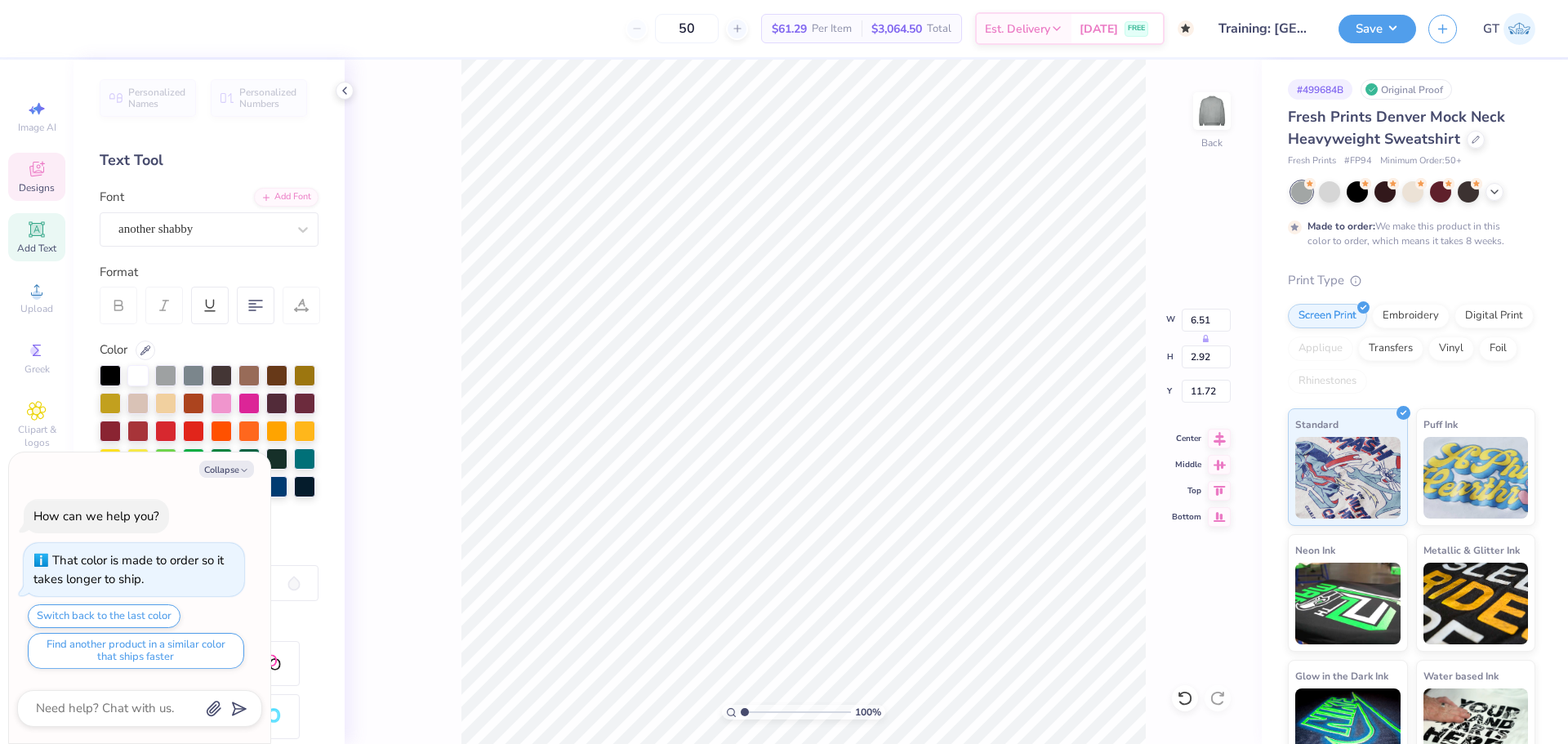 type on "x" 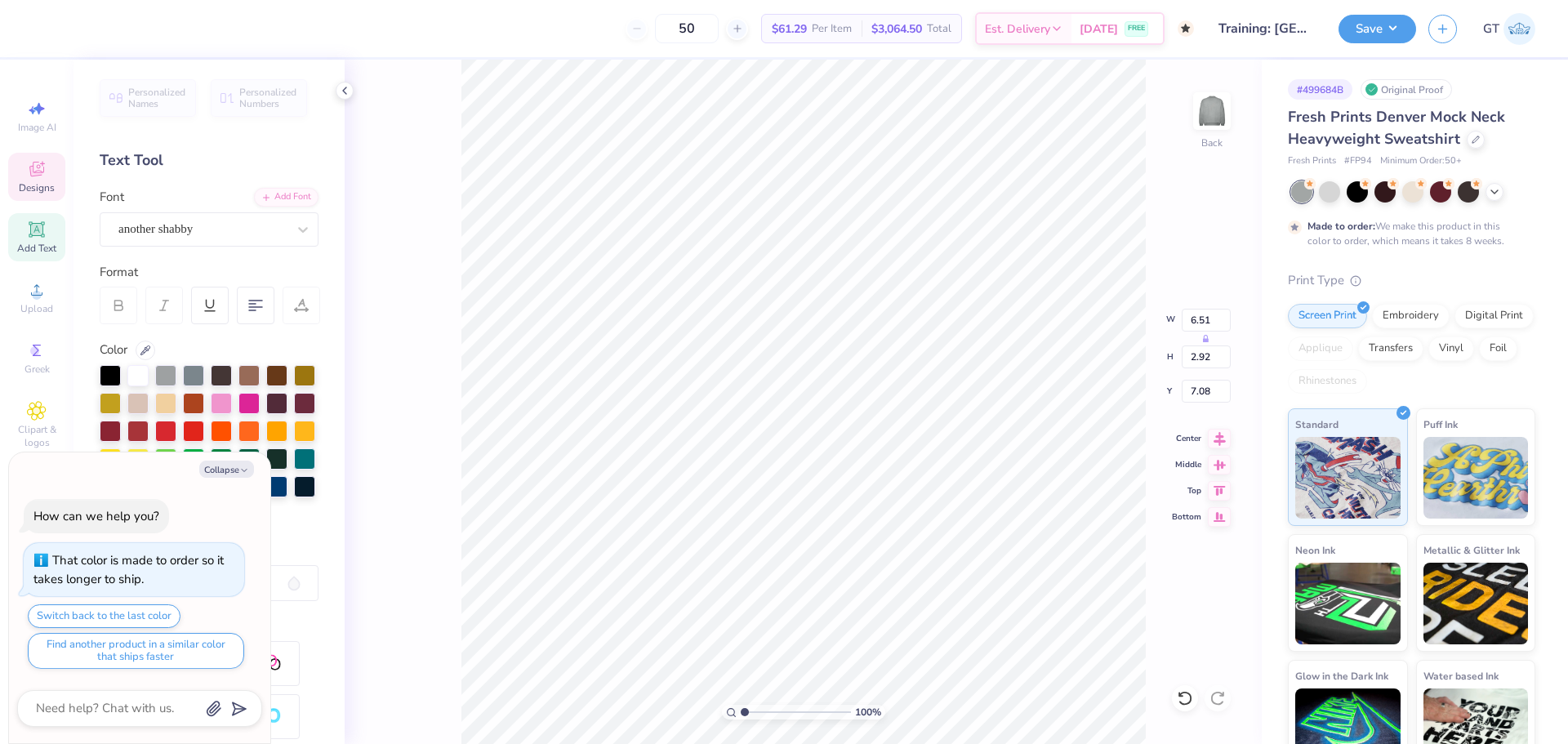 type on "x" 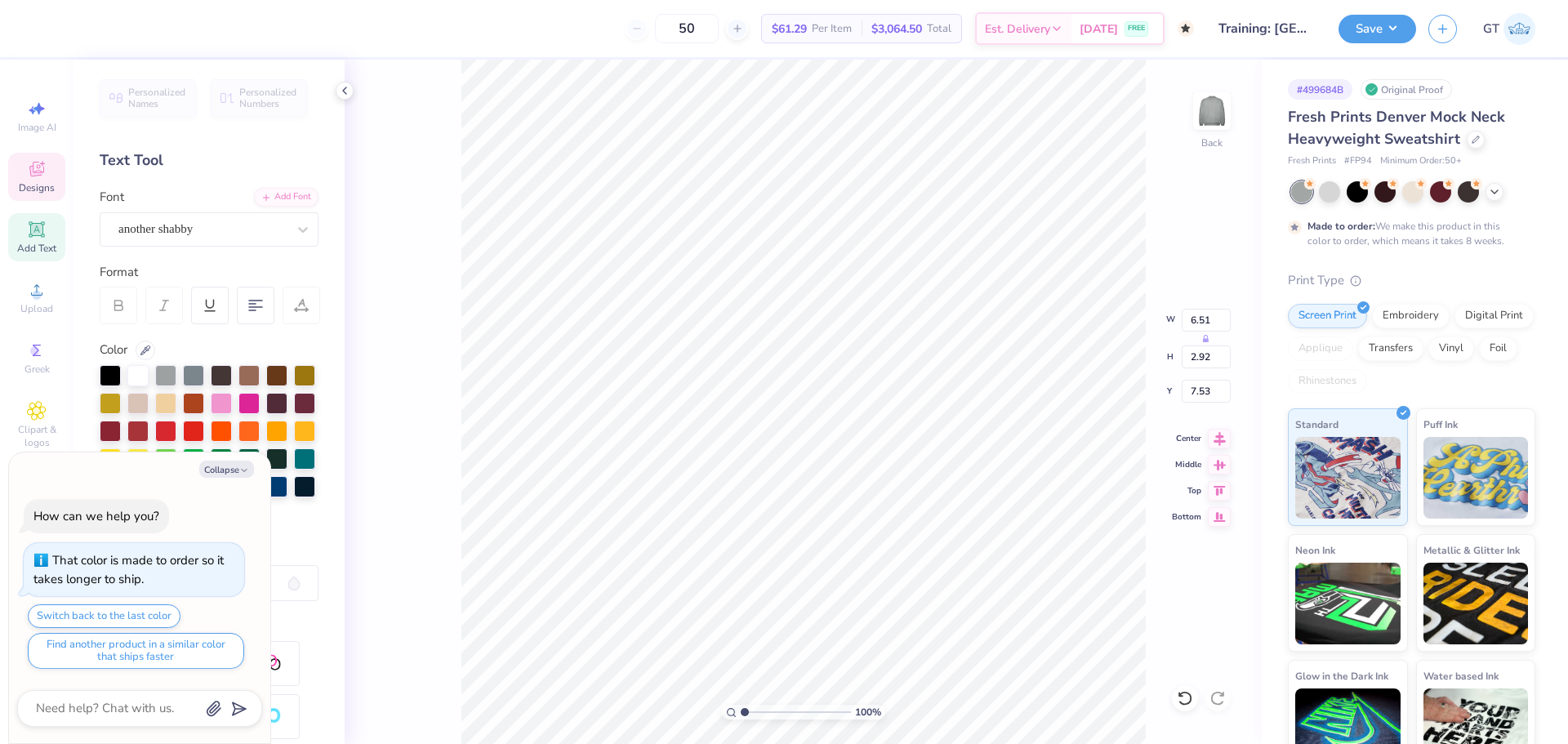 type on "x" 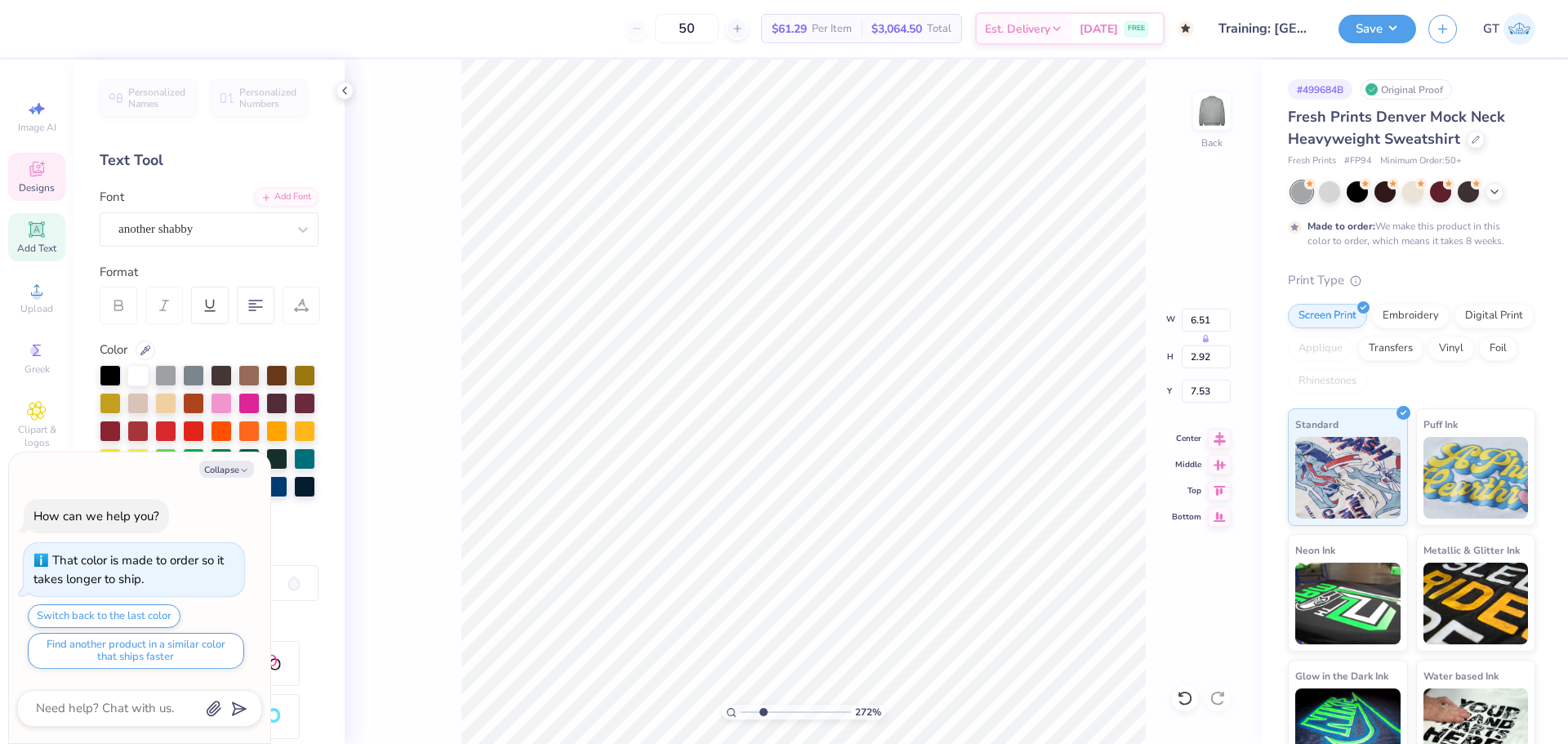 type on "1.94838374793402" 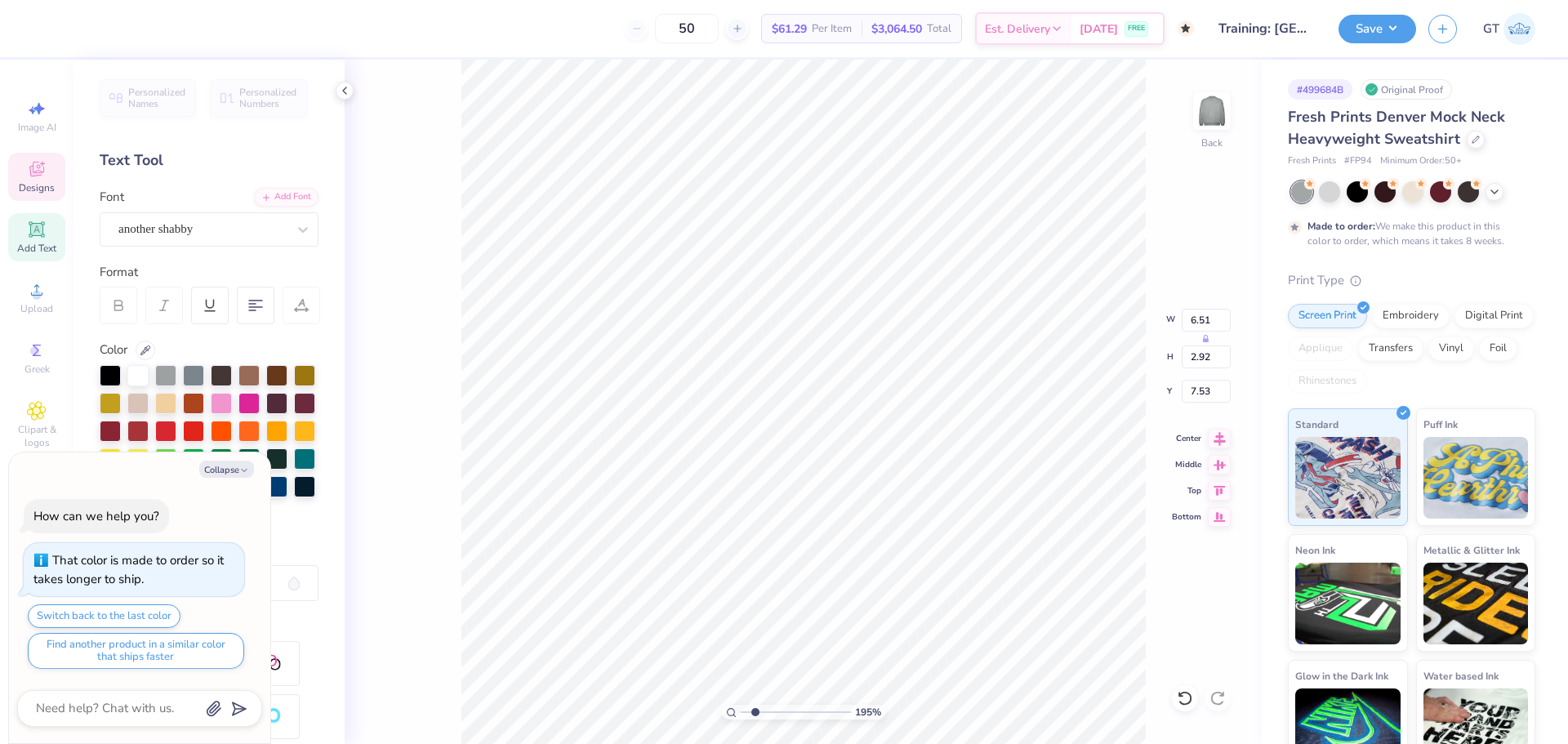 type on "x" 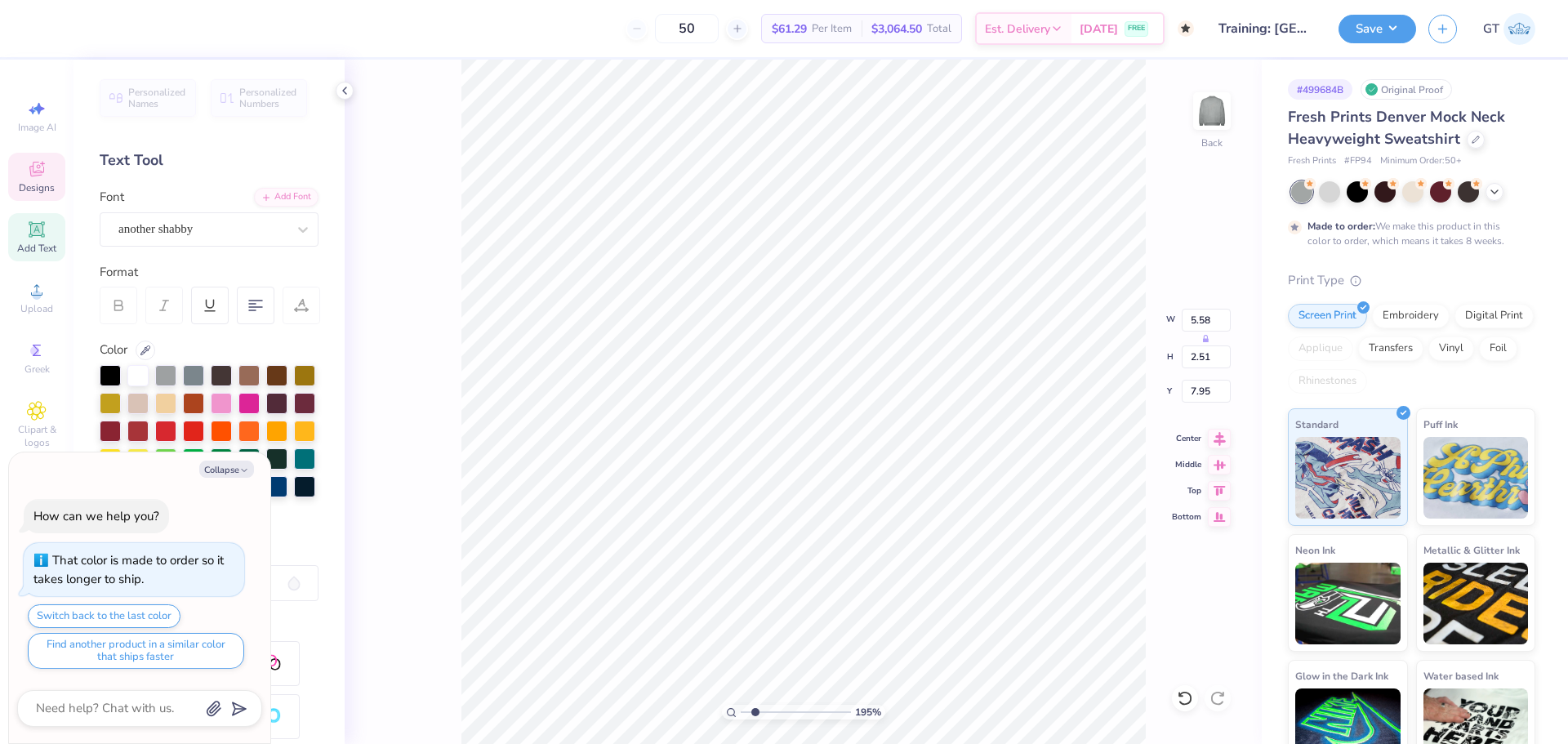 type on "x" 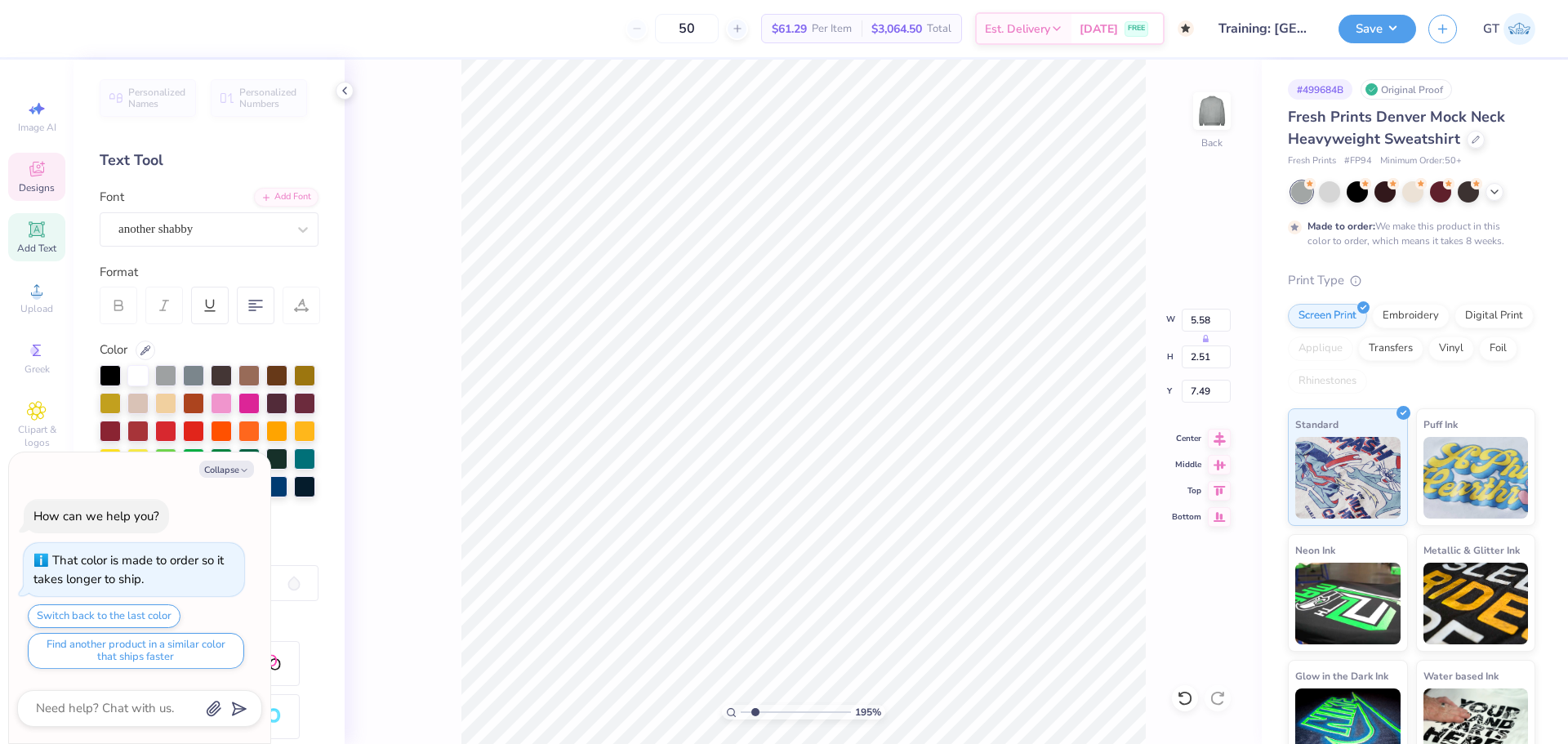 type on "x" 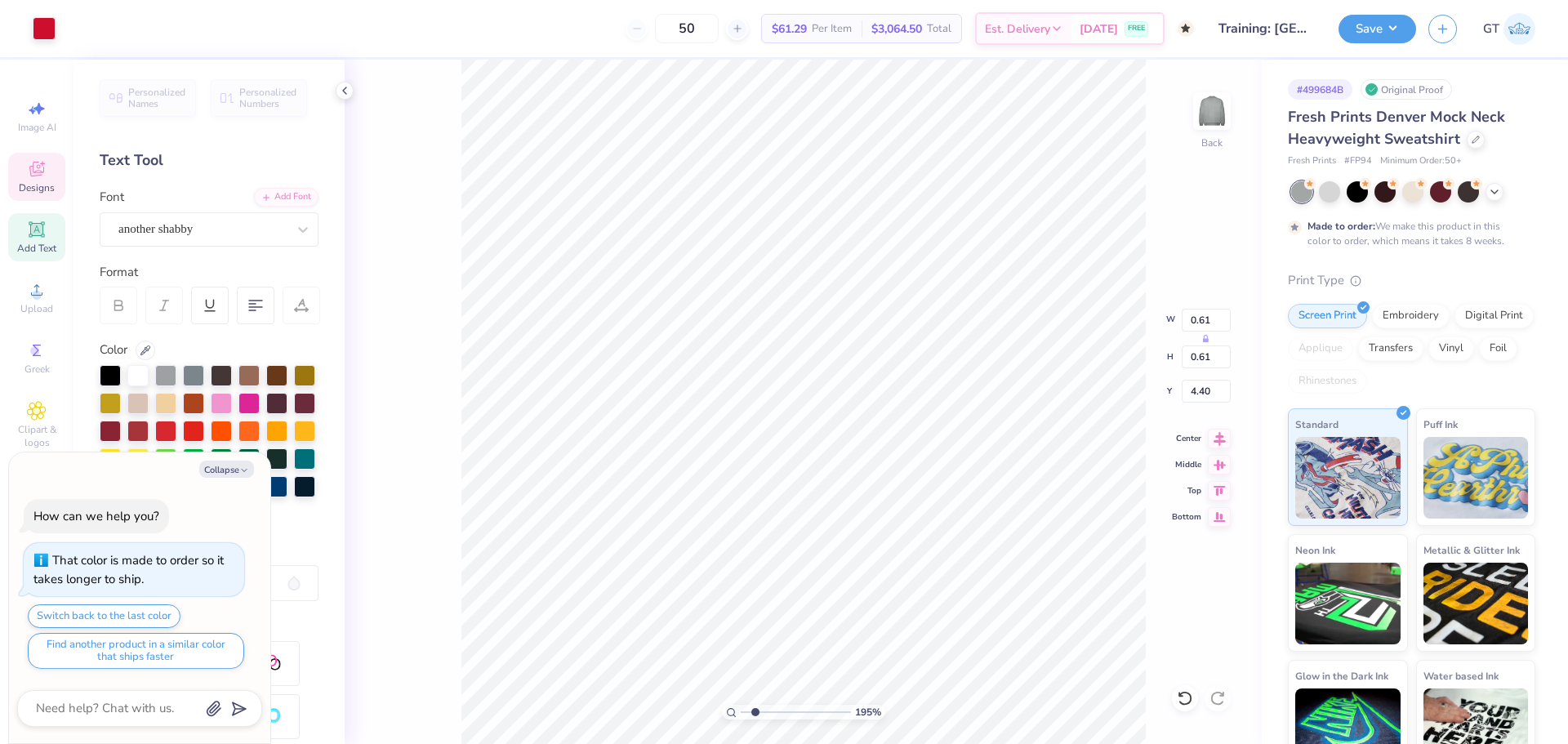 type on "x" 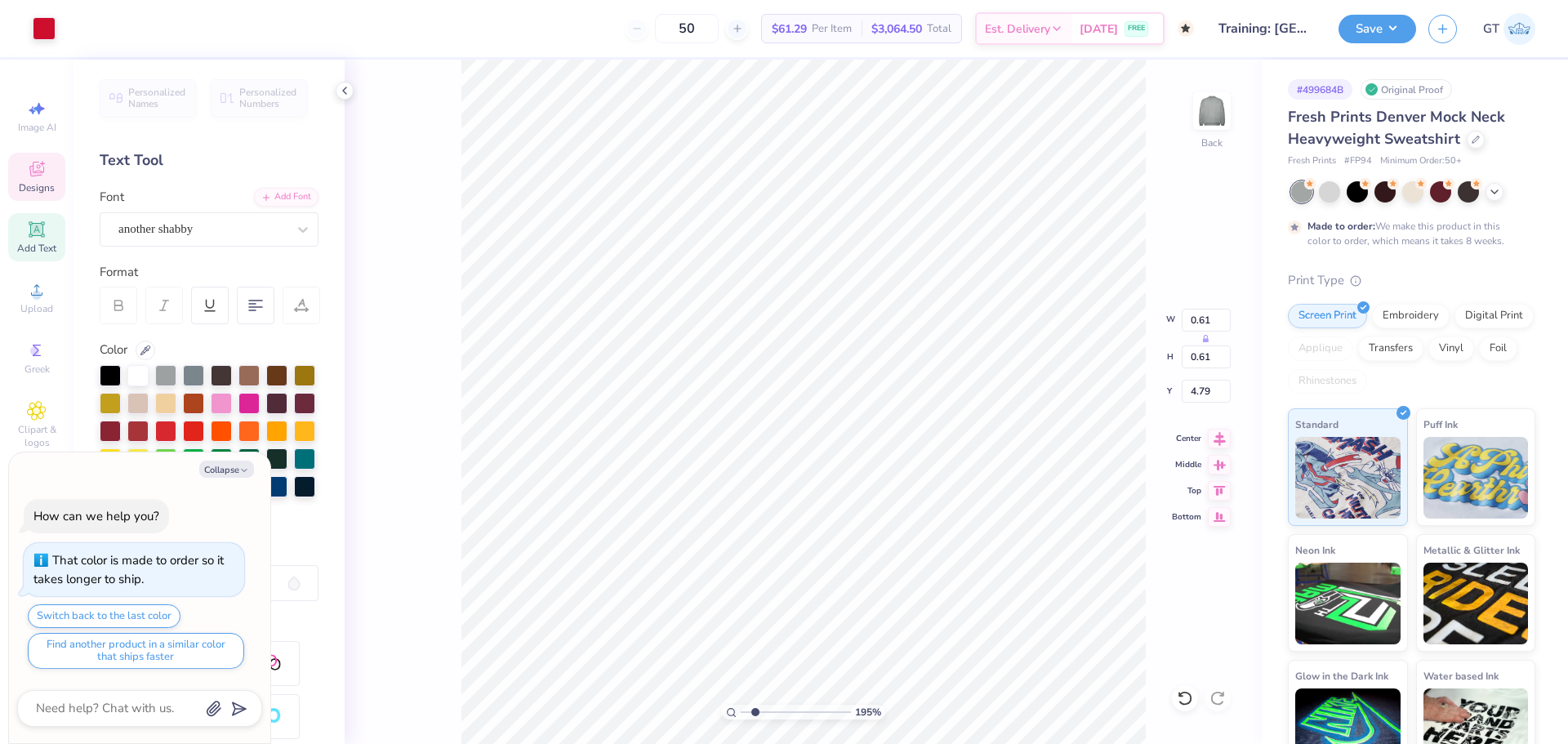 type on "x" 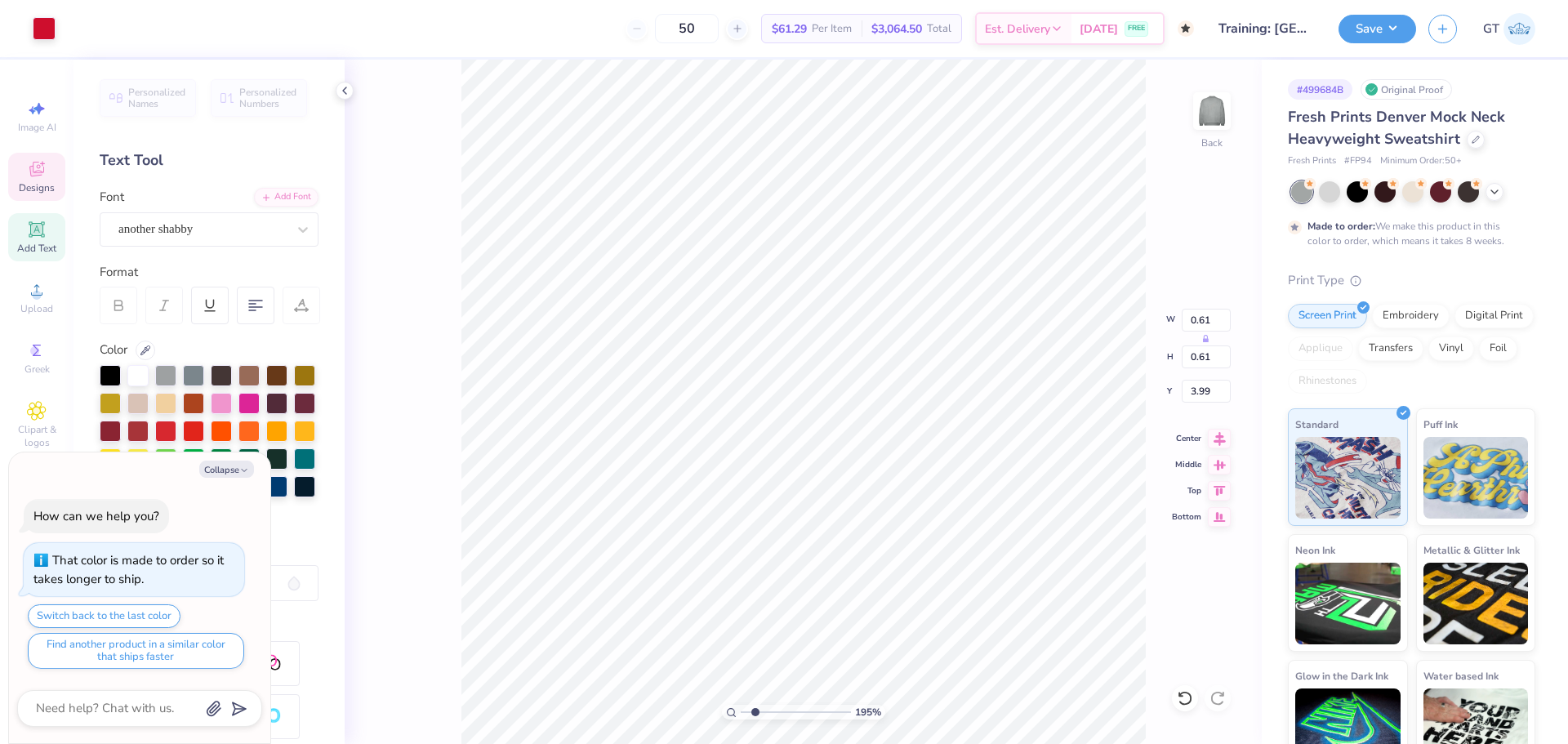 type on "x" 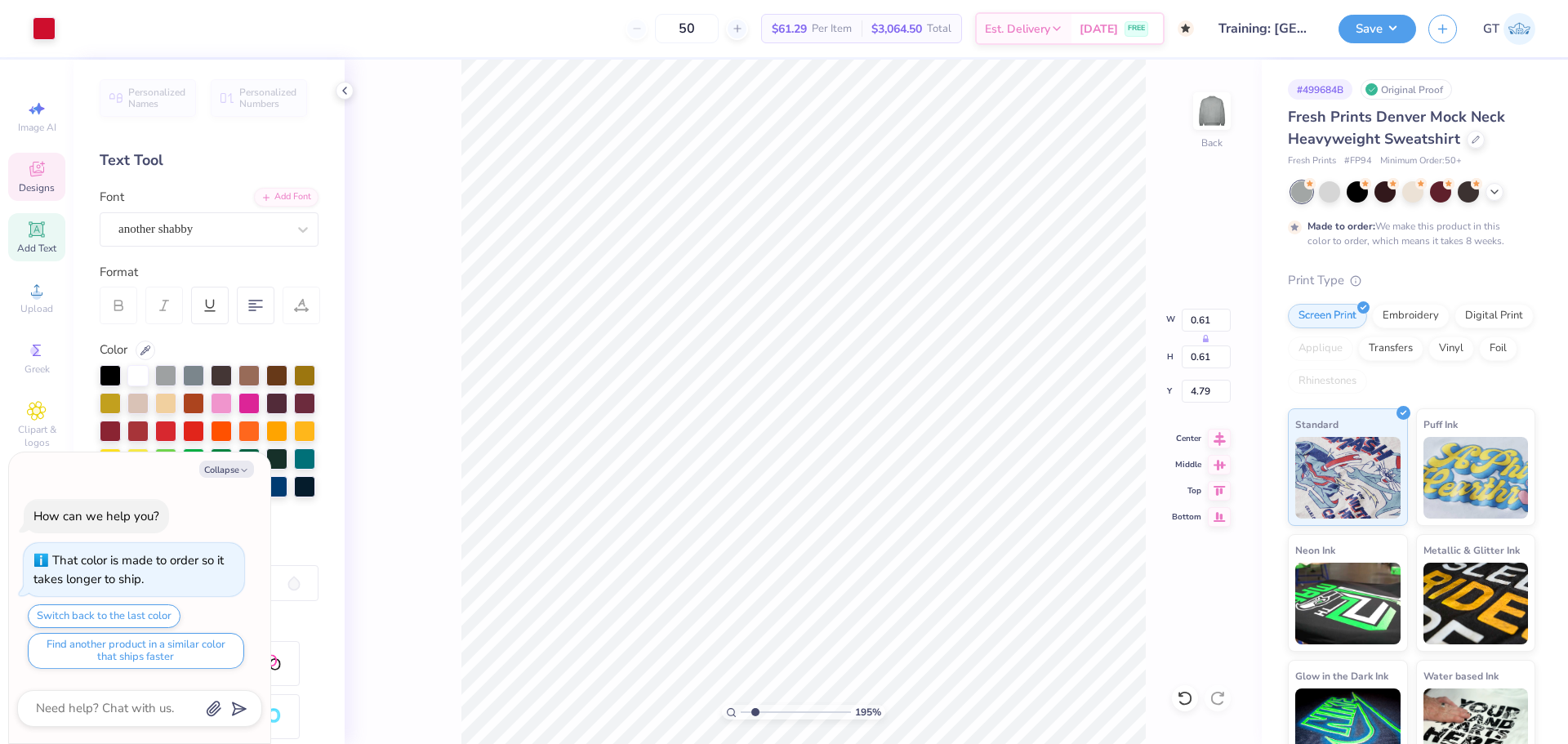 type on "x" 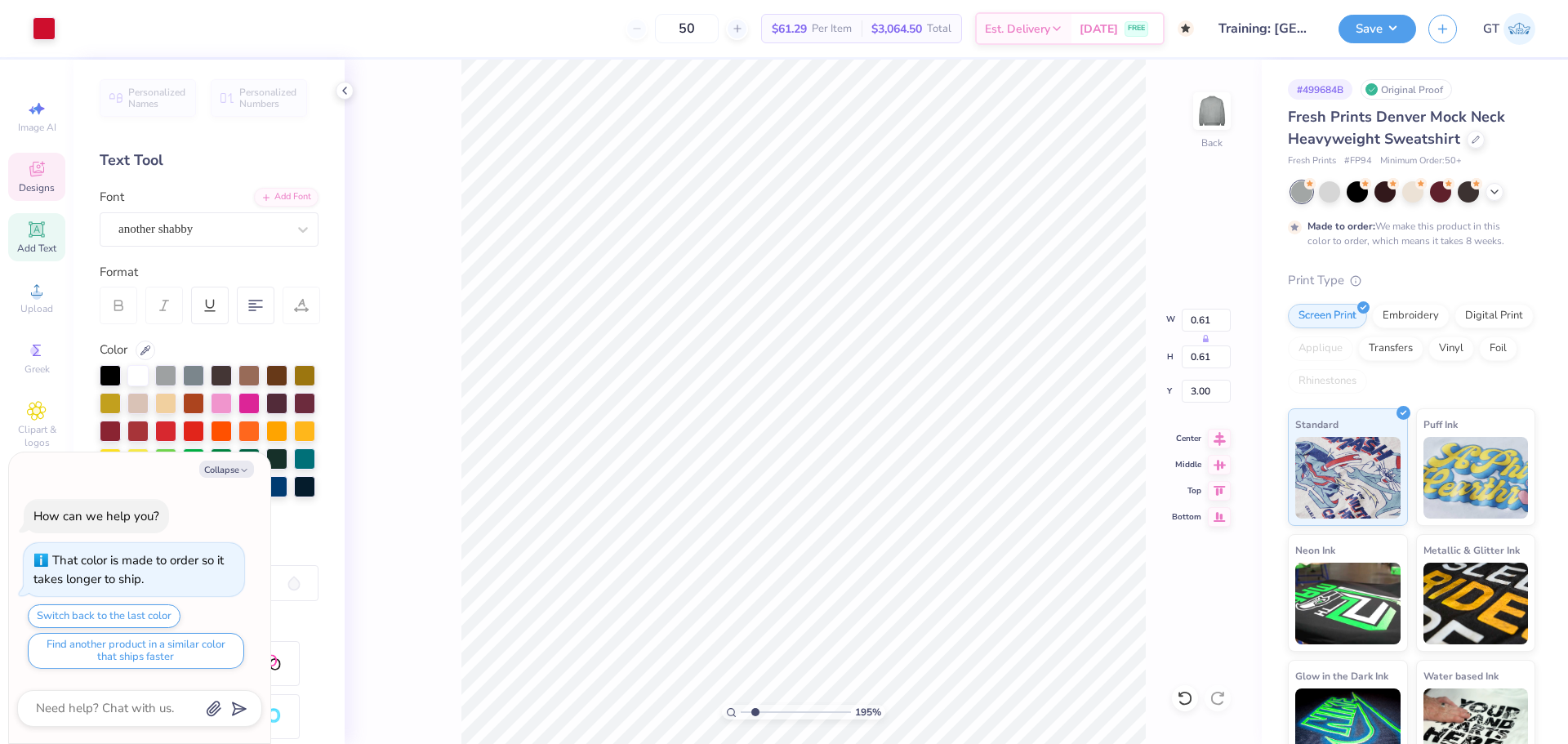type on "x" 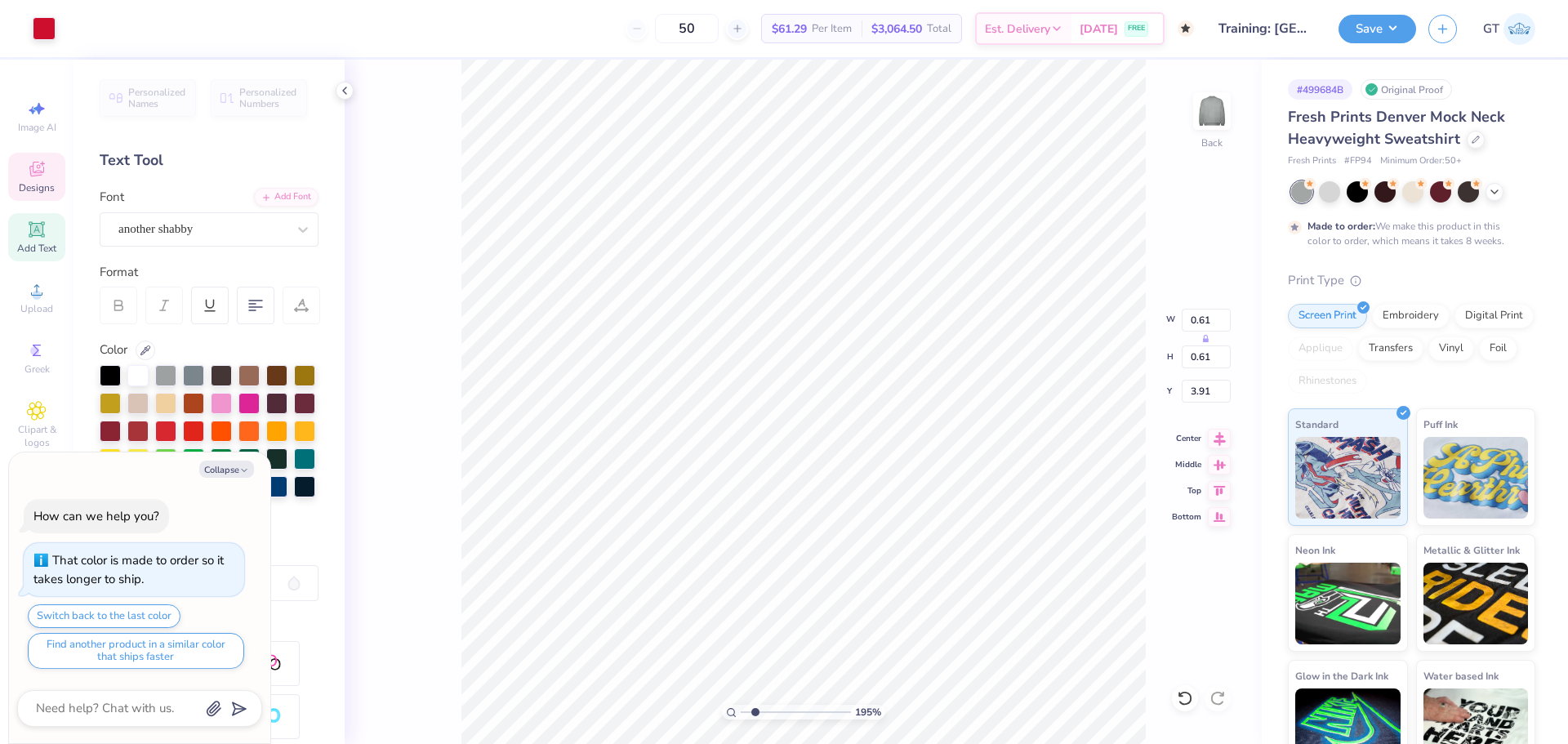 type on "x" 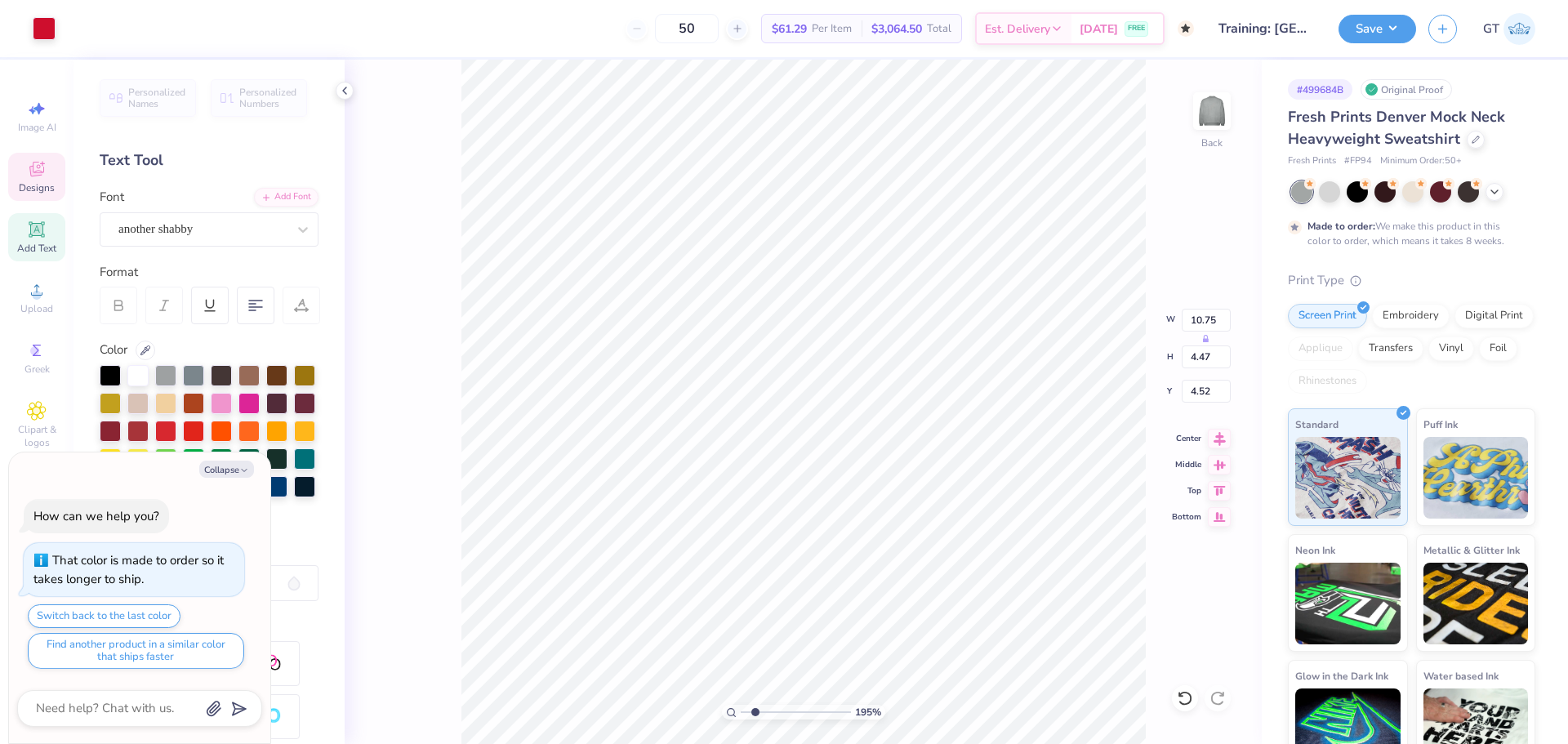 type on "x" 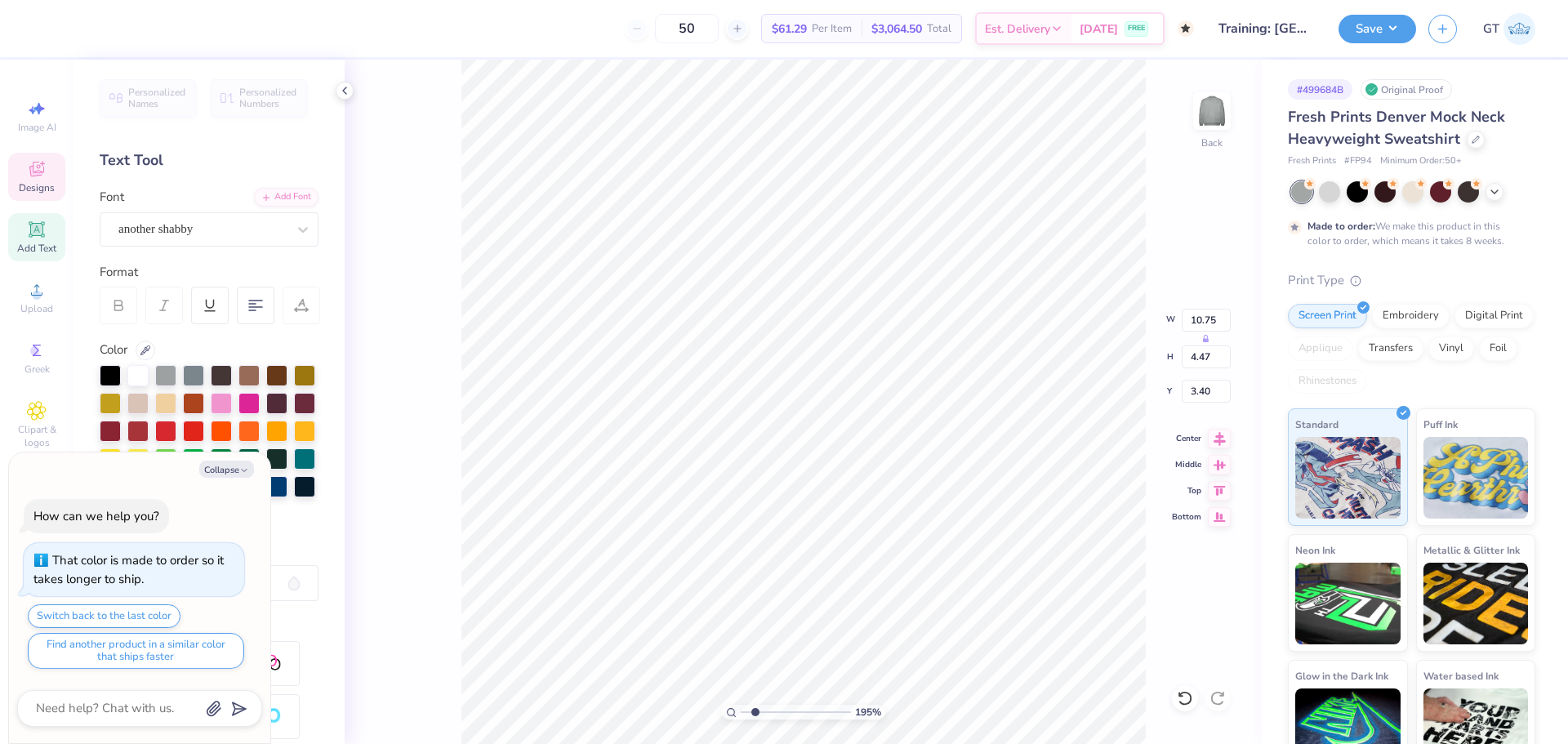 type on "x" 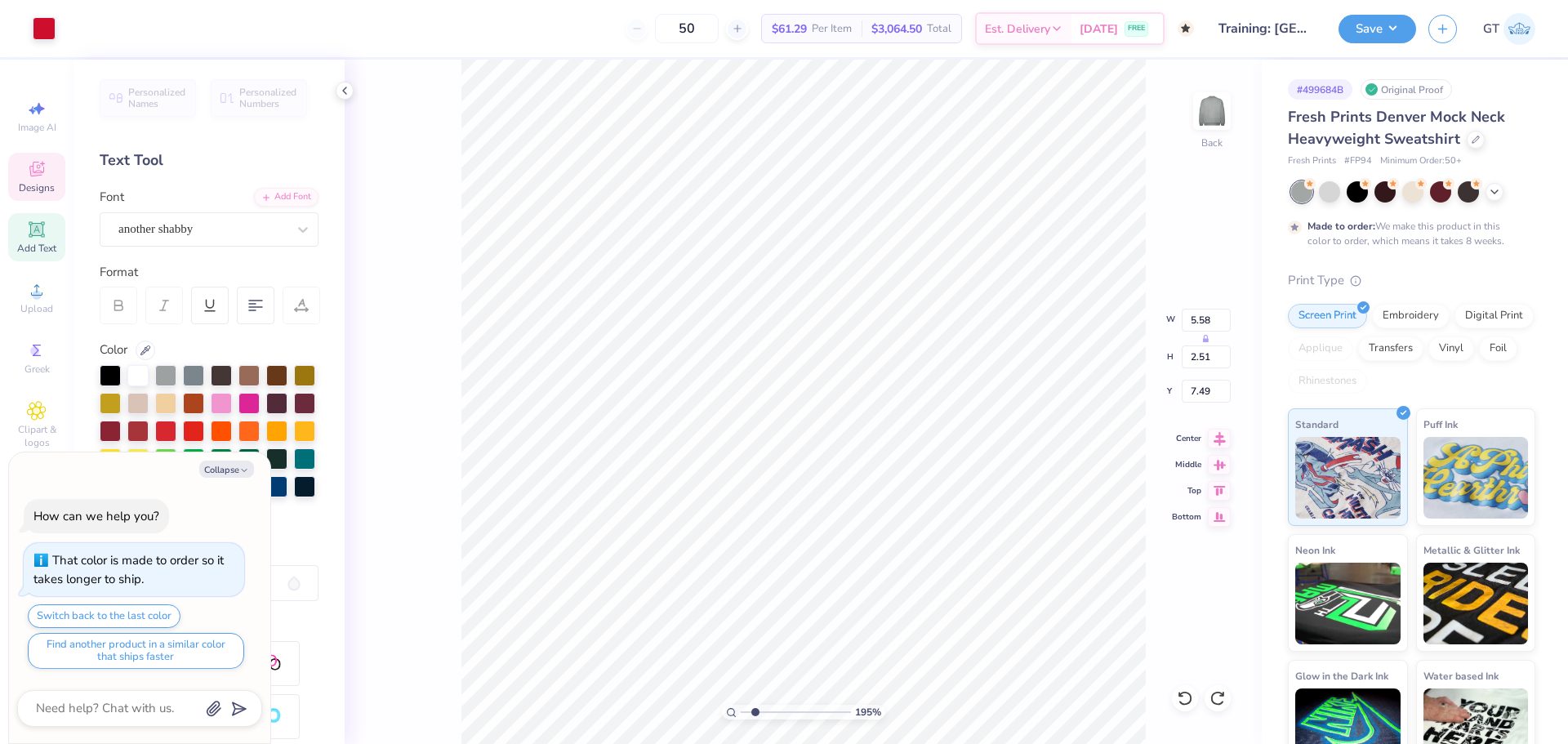 type on "x" 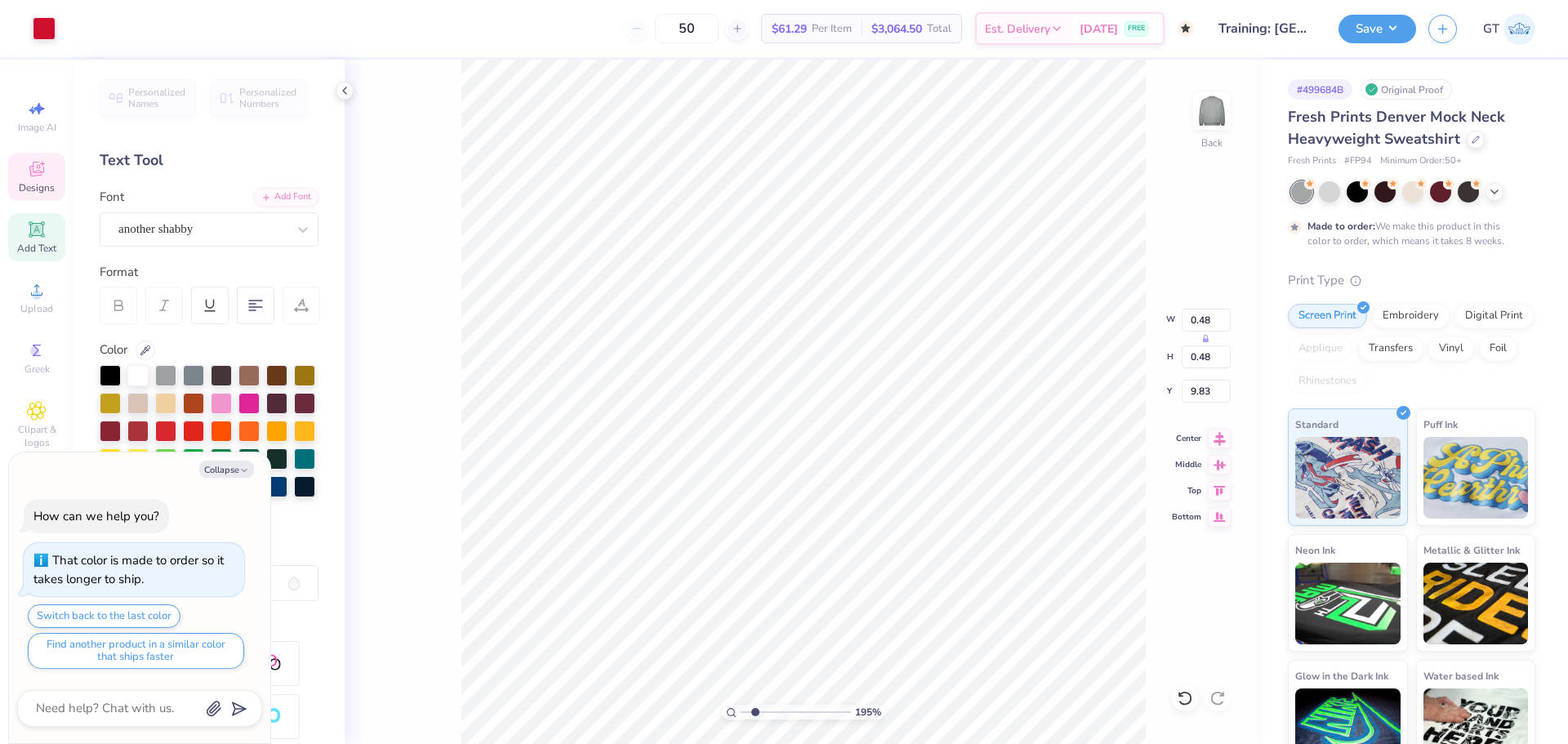 type on "x" 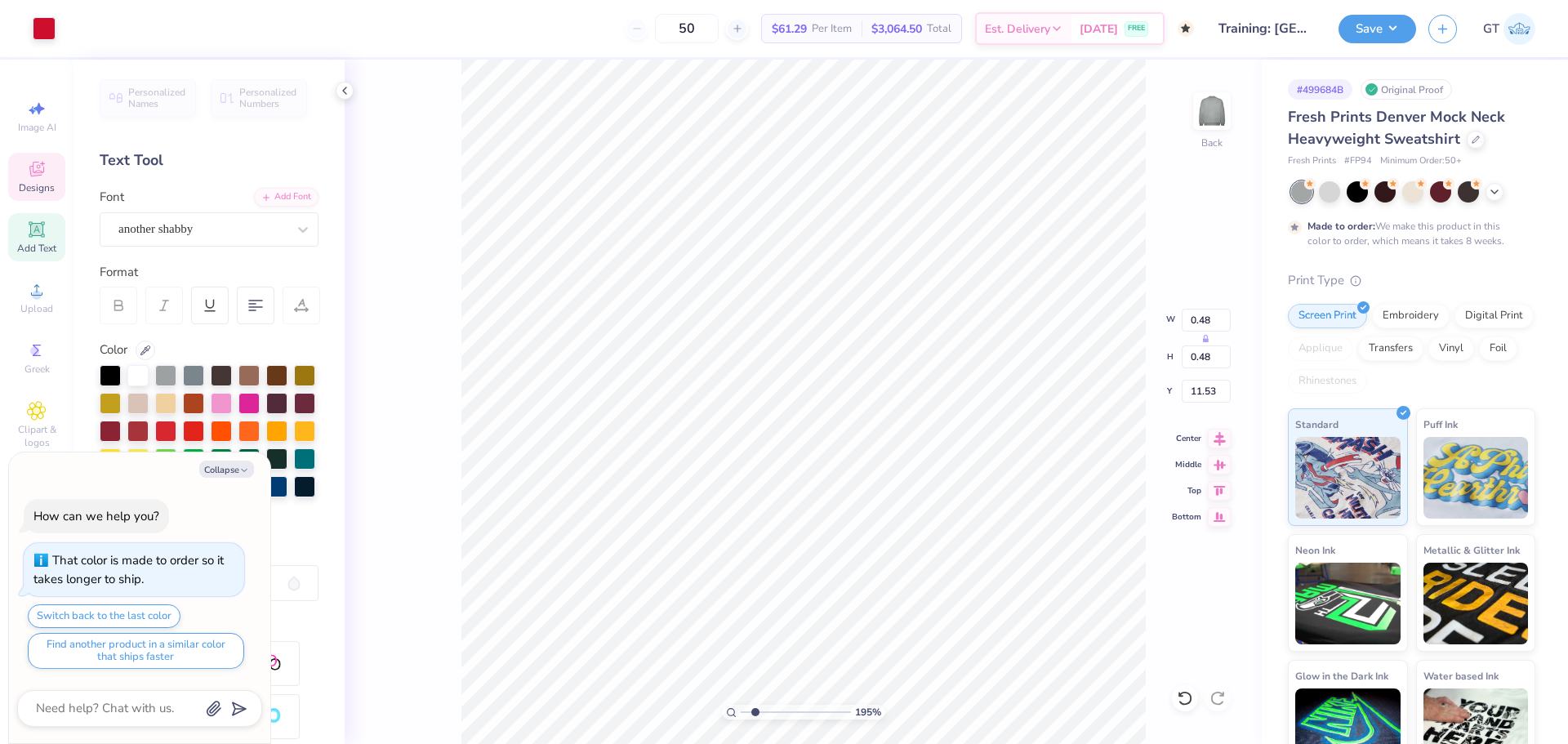 type on "x" 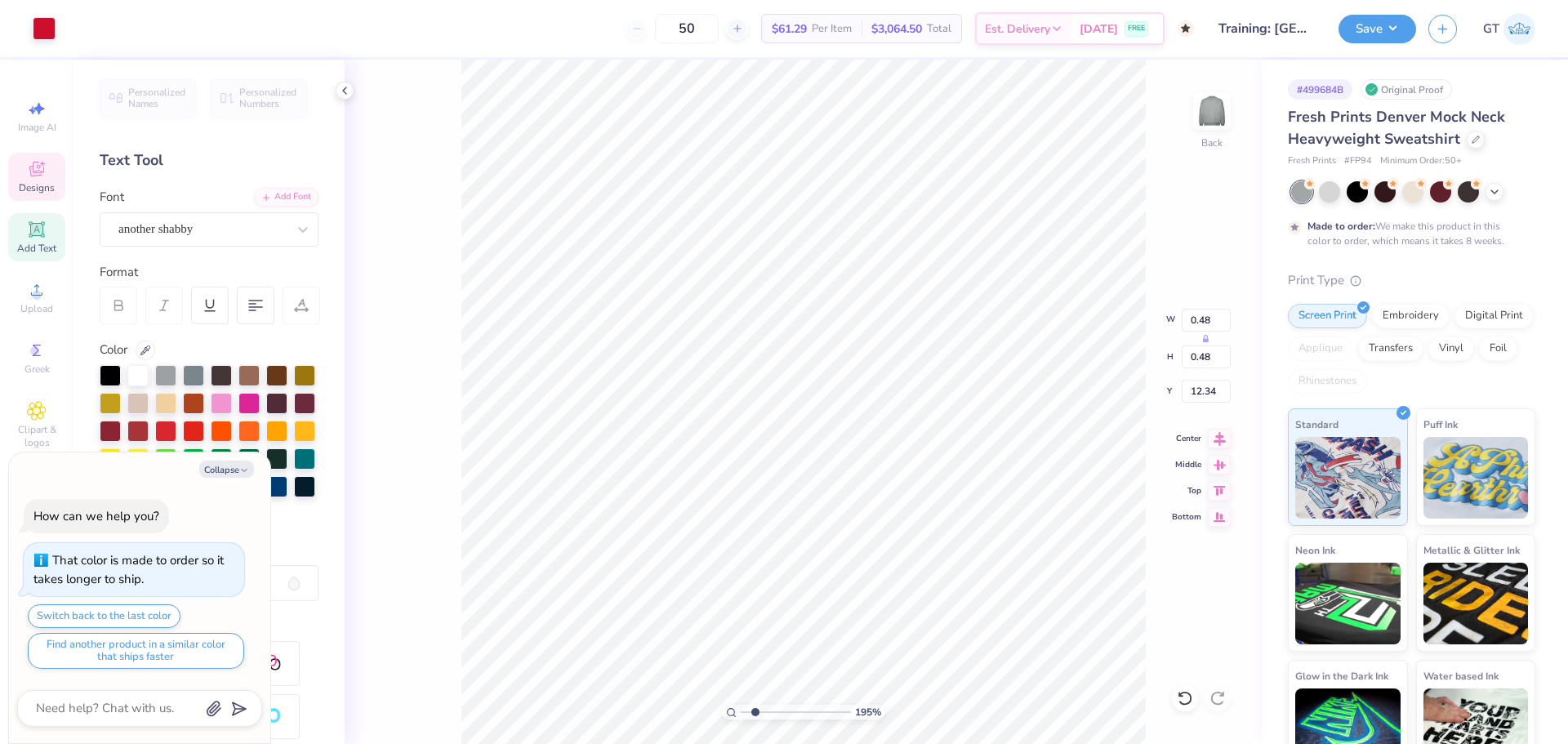 type on "x" 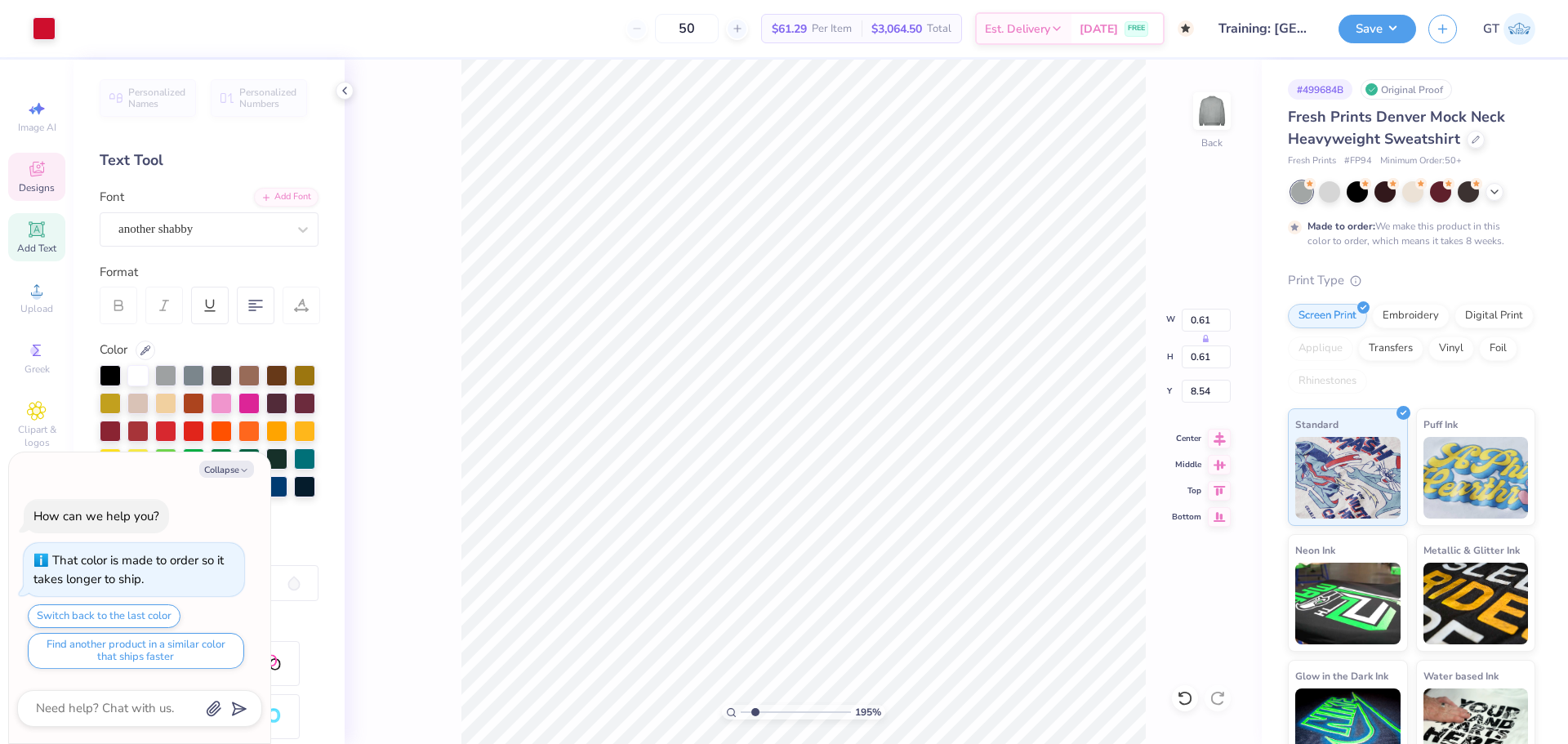 type on "x" 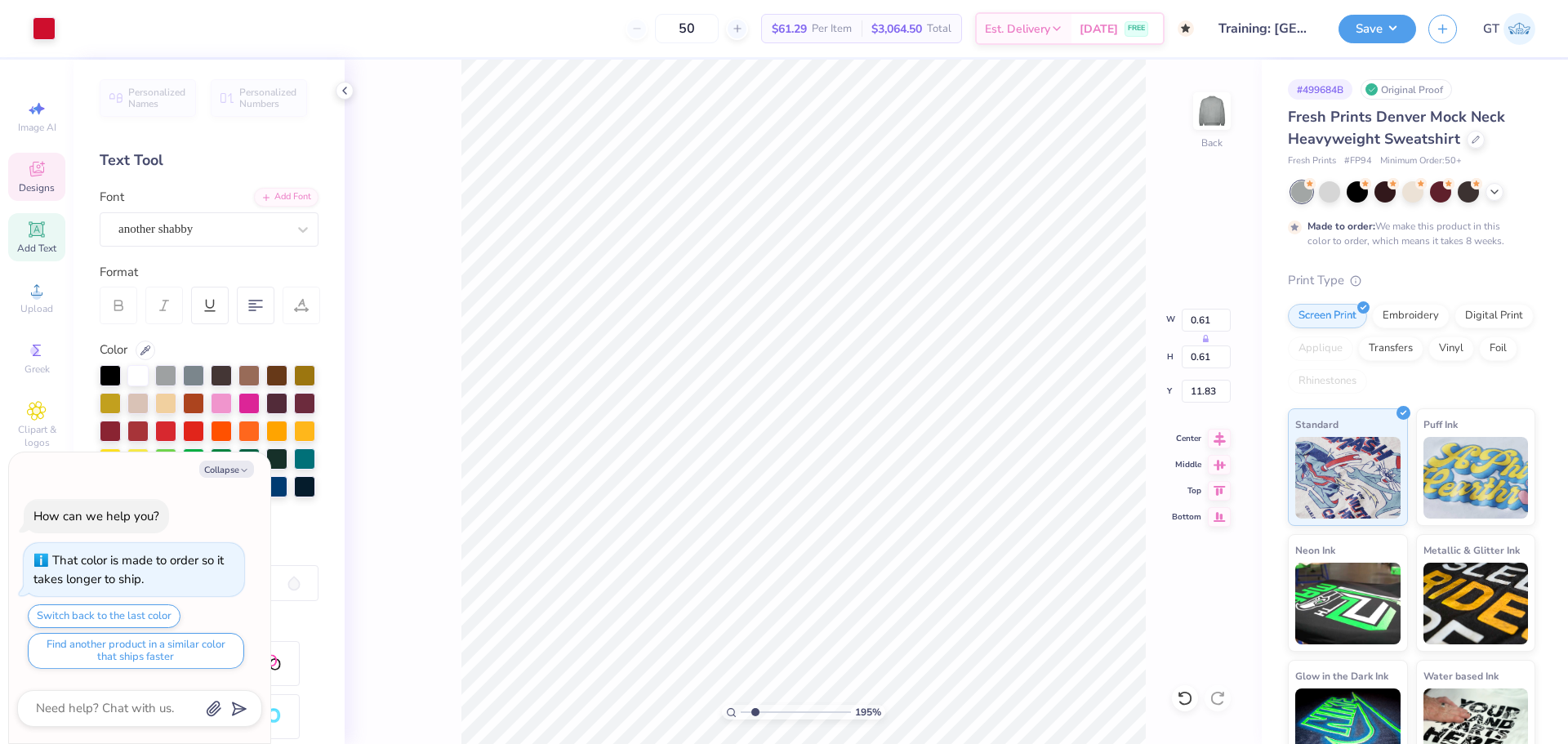type on "x" 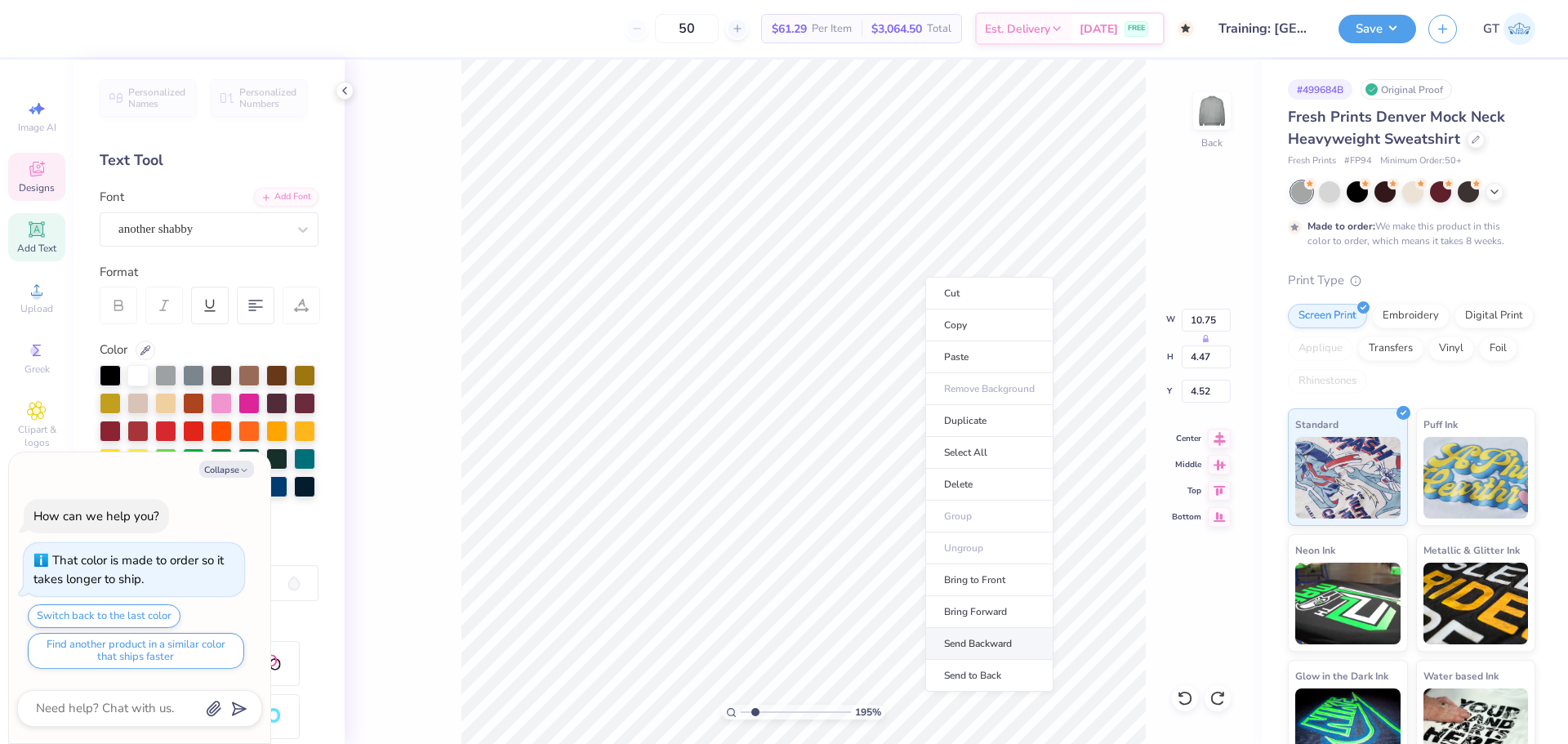 click on "Send Backward" at bounding box center [989, 644] 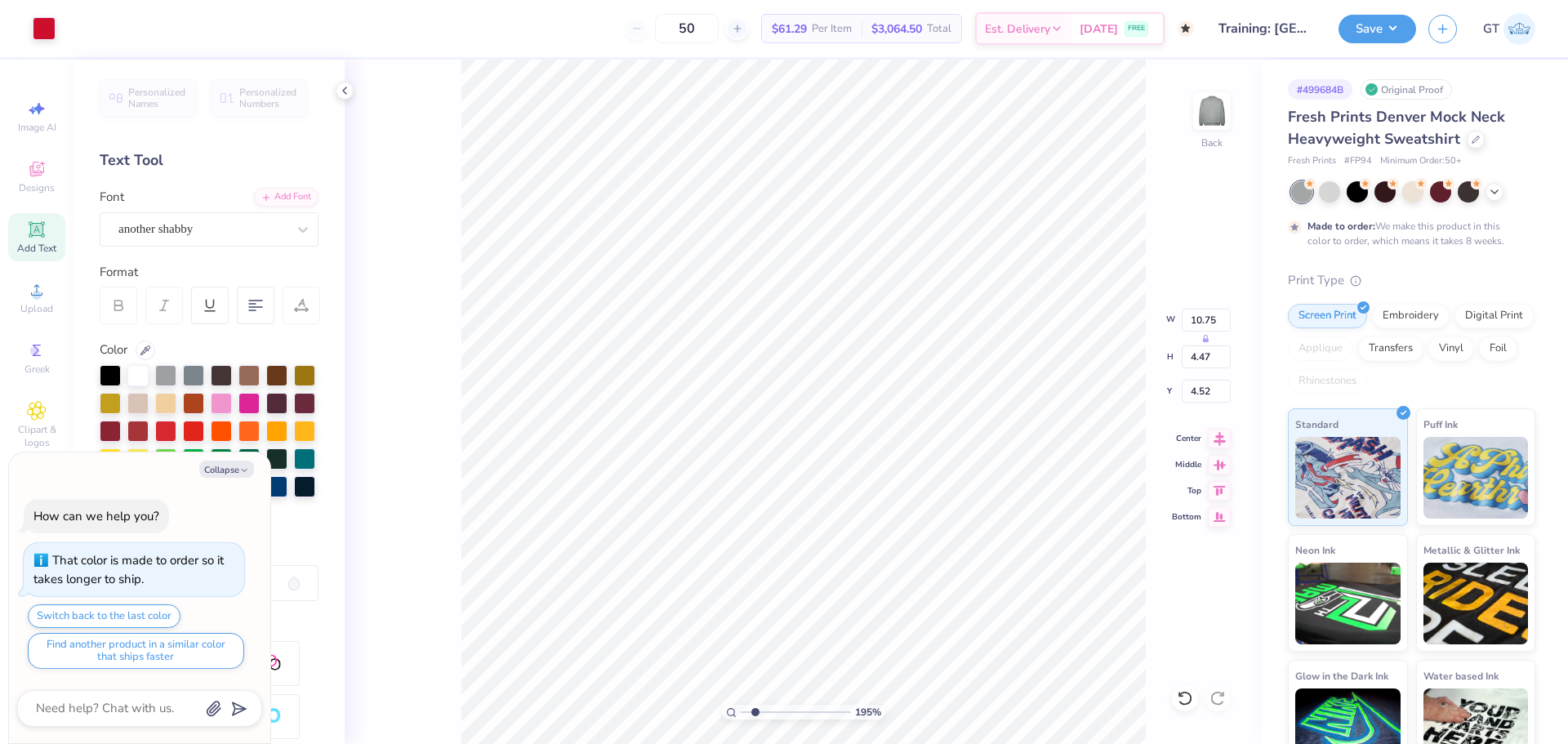 type on "x" 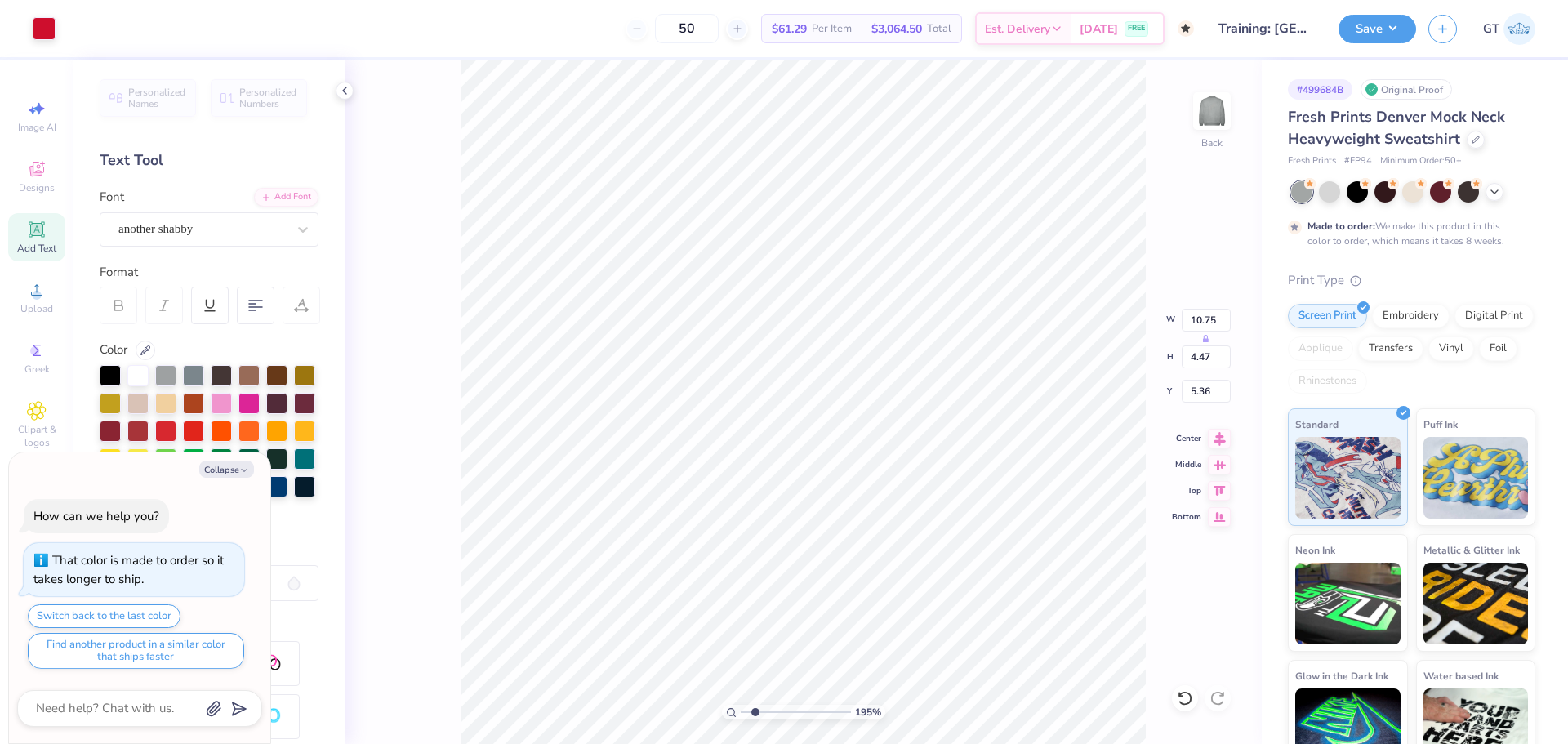 type on "x" 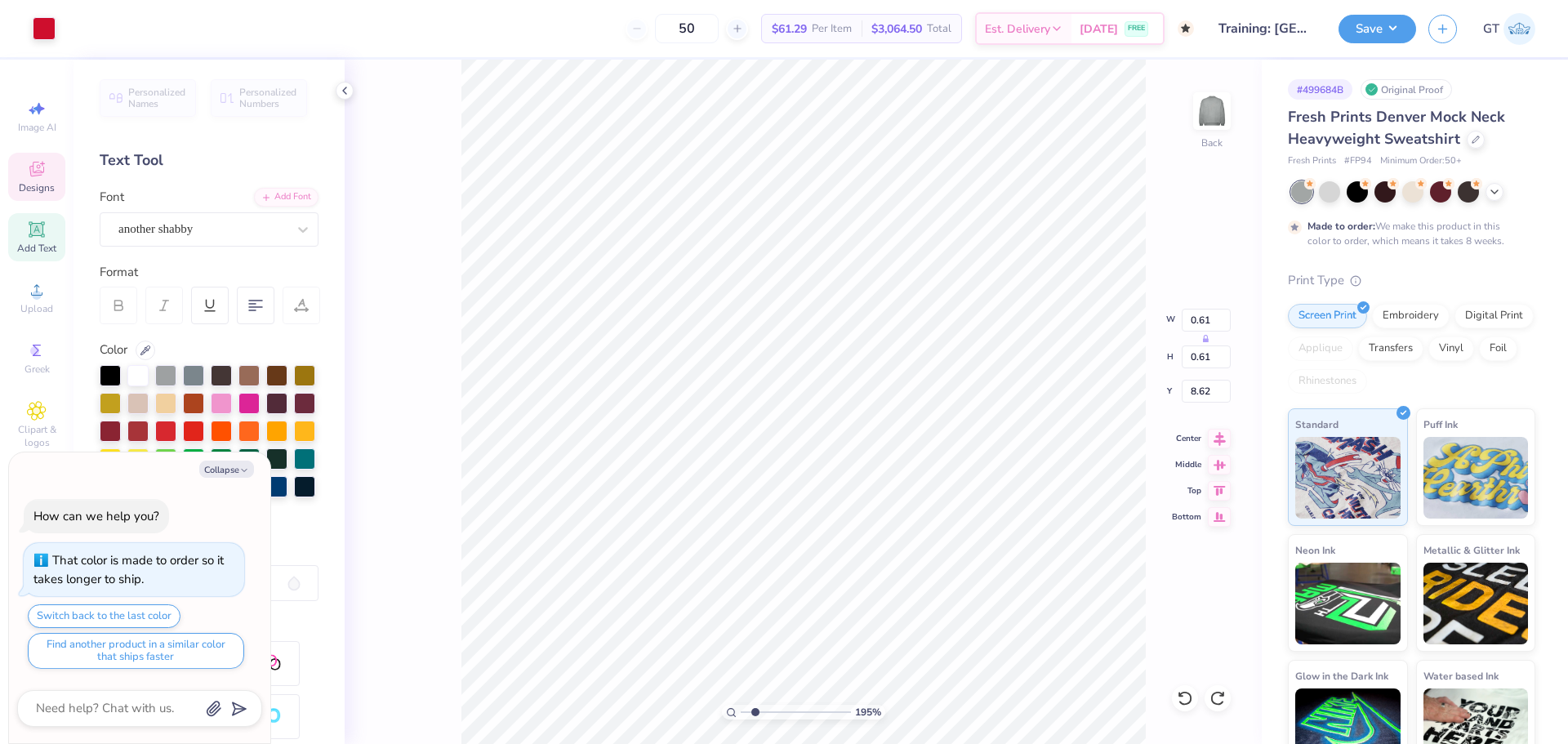 type on "x" 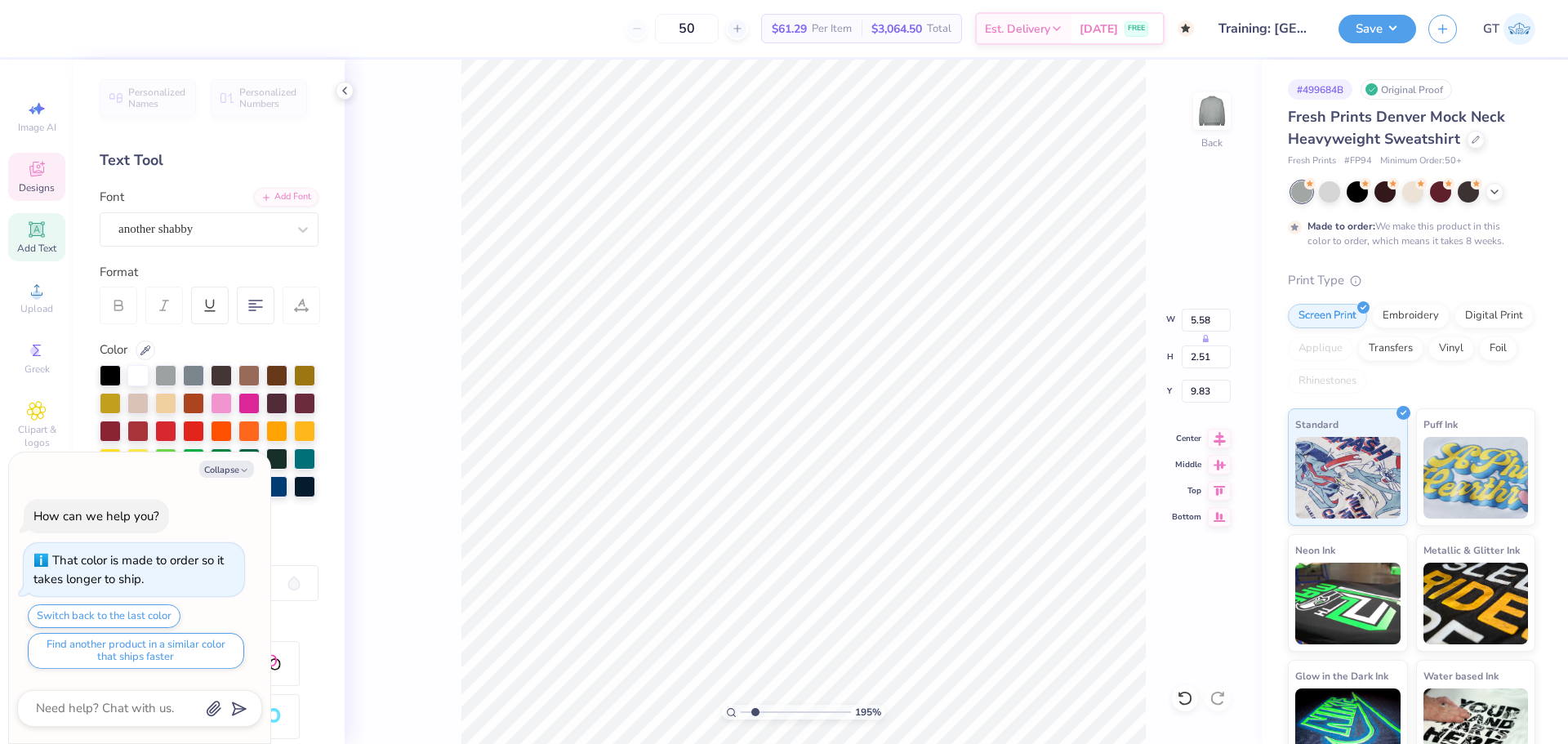 type on "x" 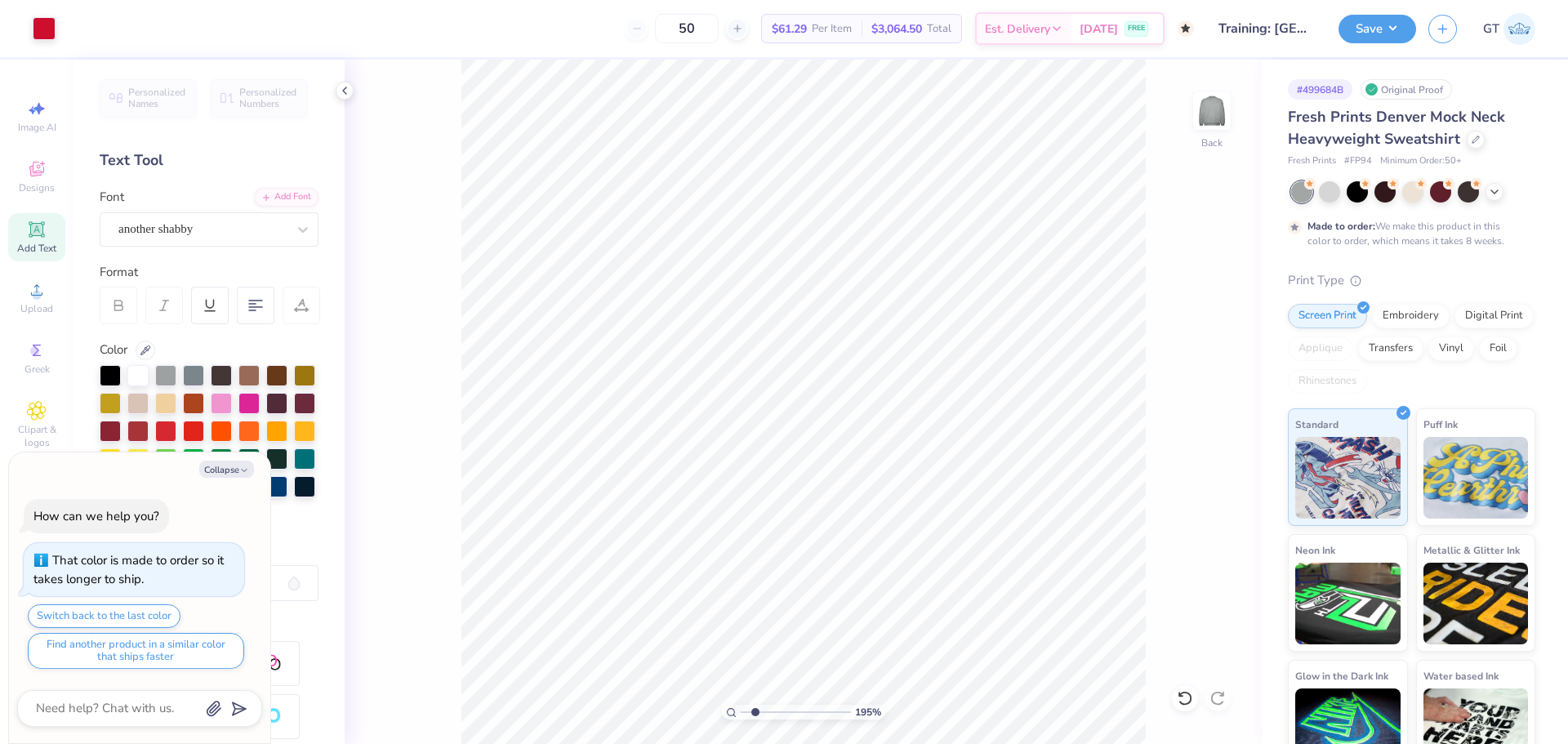 type on "x" 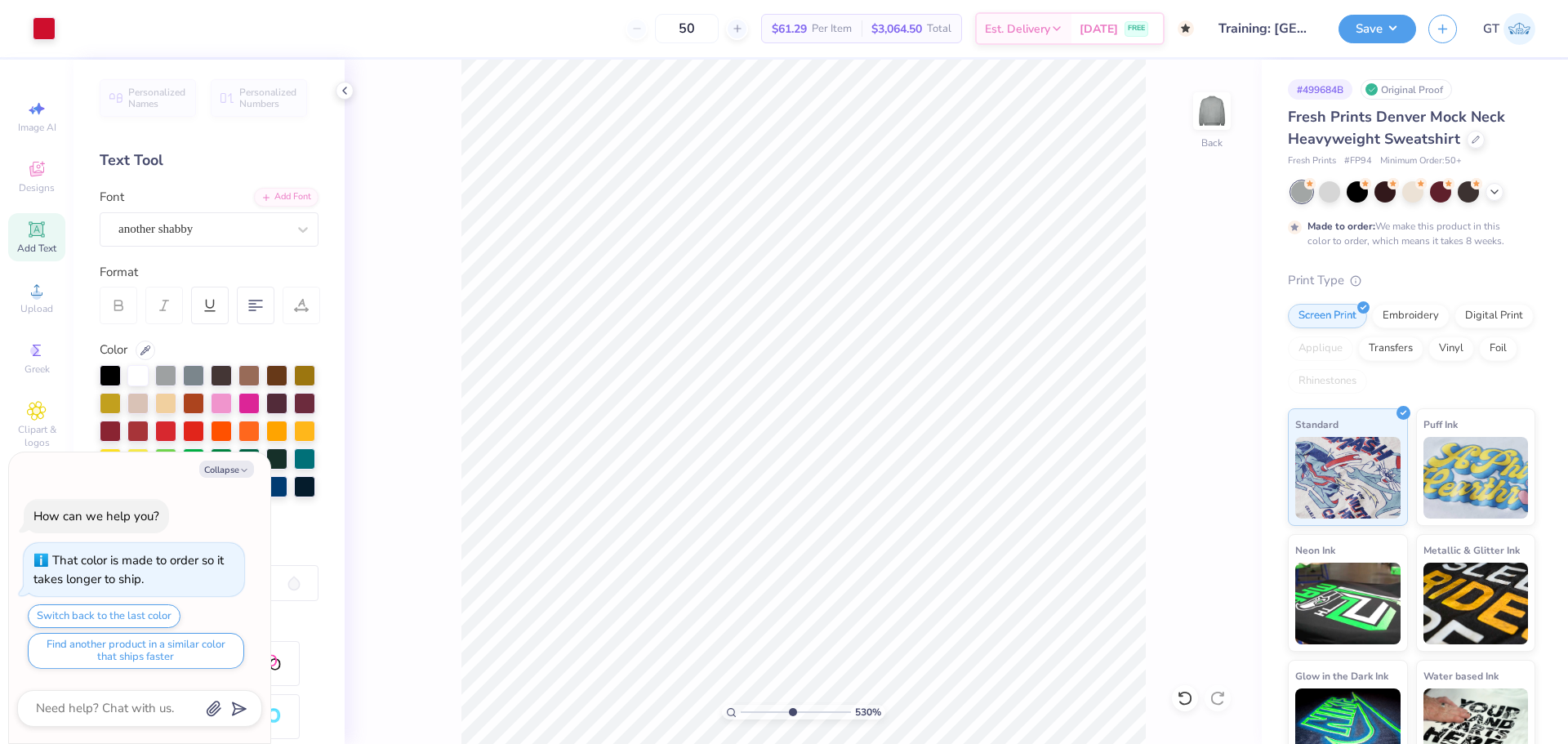 type on "7.39645288211908" 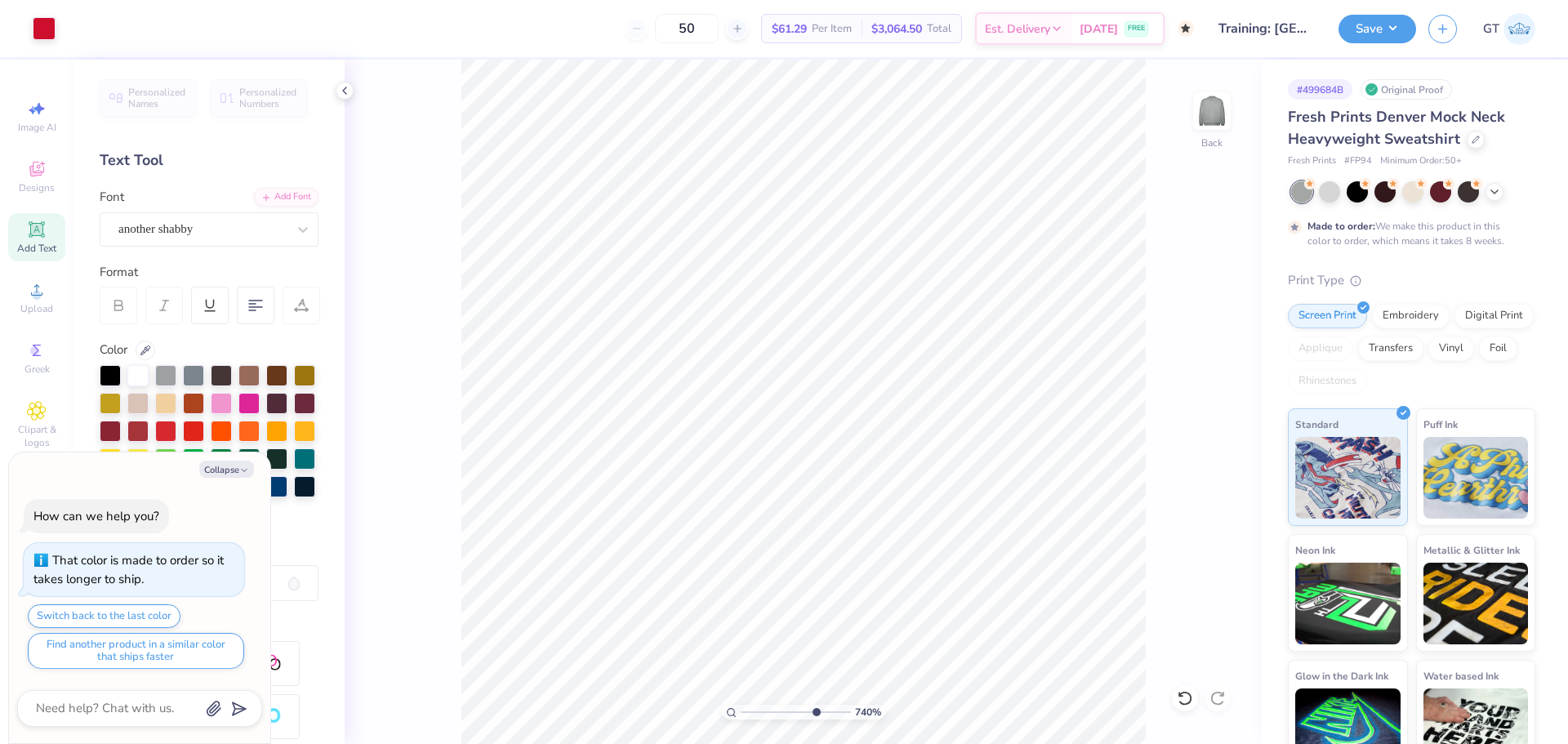 type on "x" 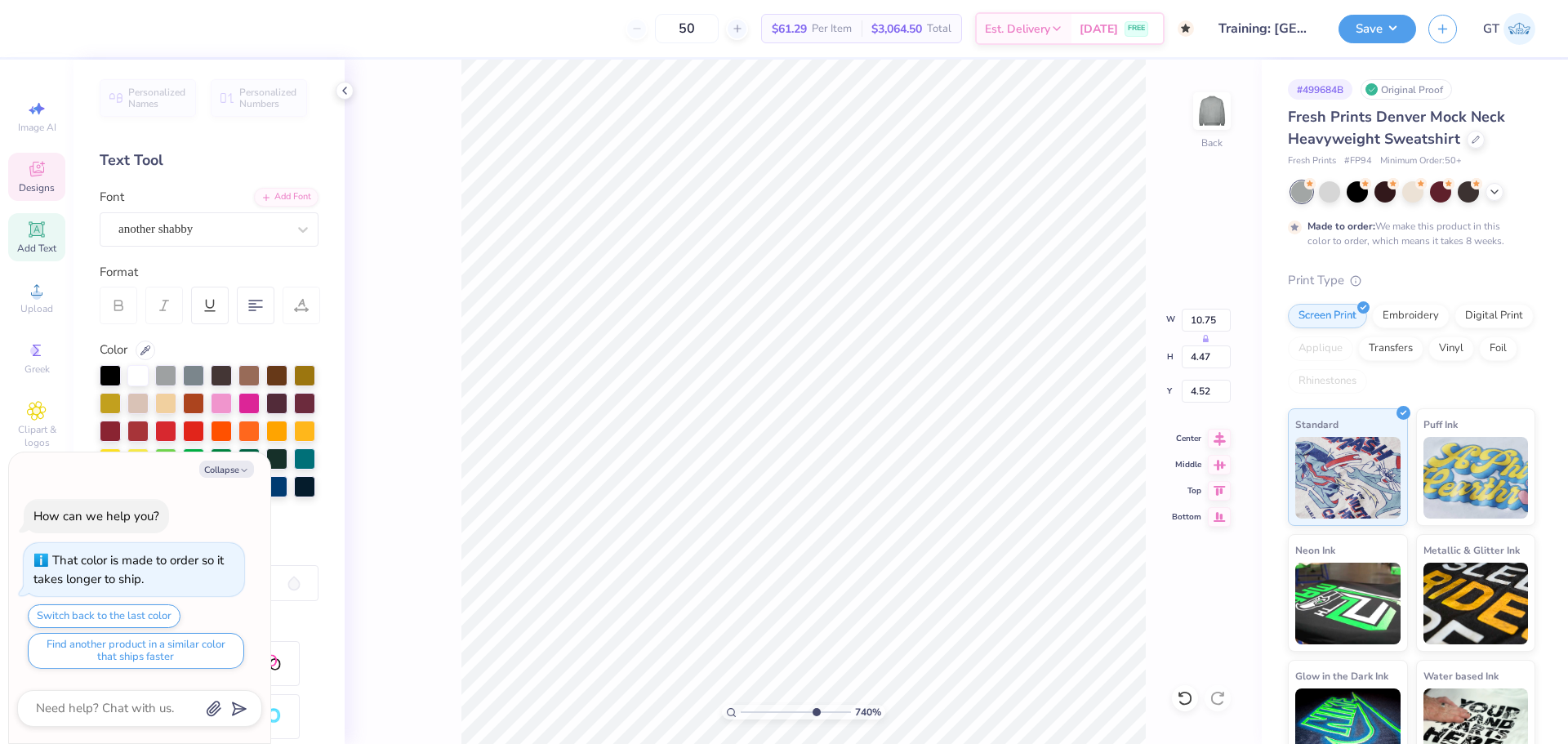 type on "x" 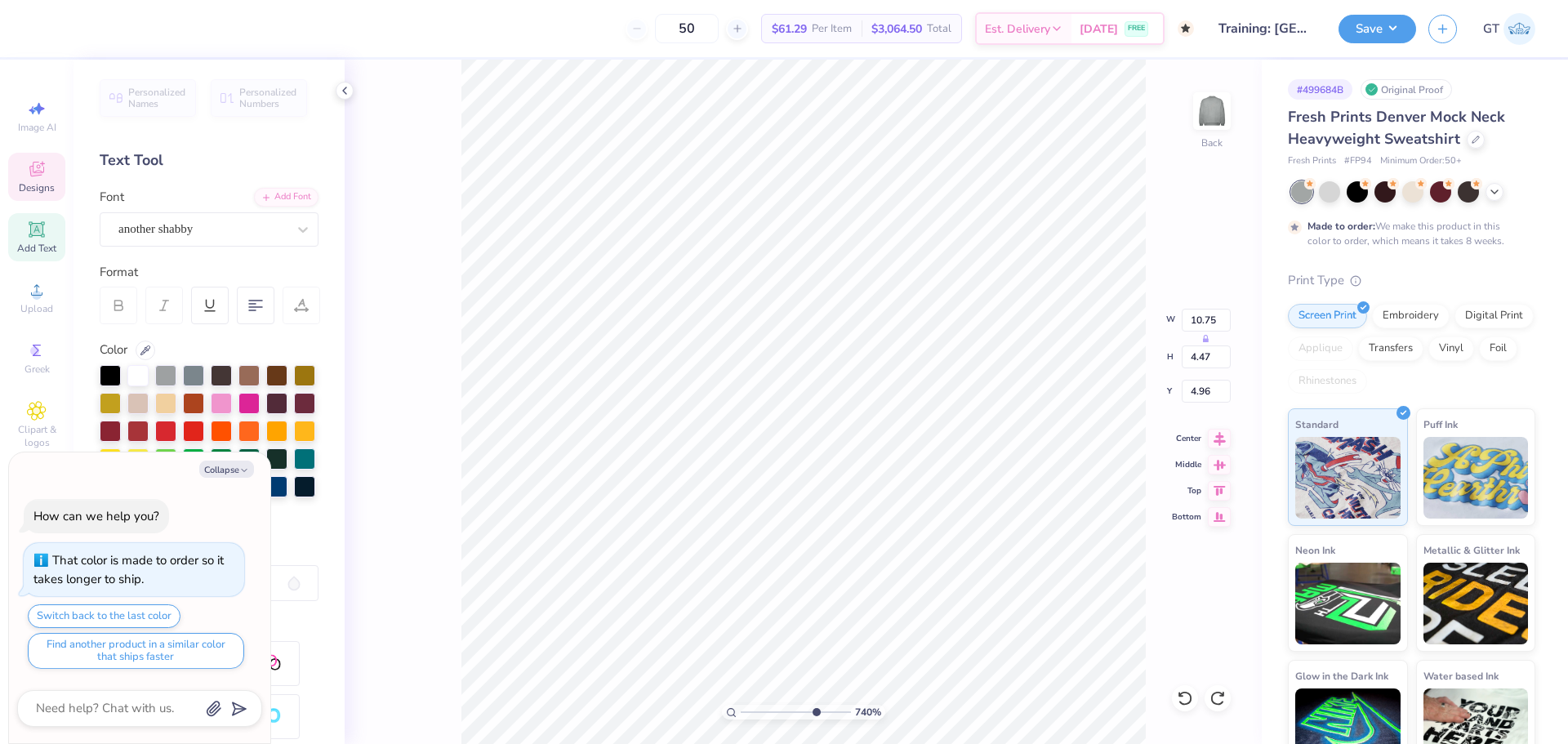 type on "x" 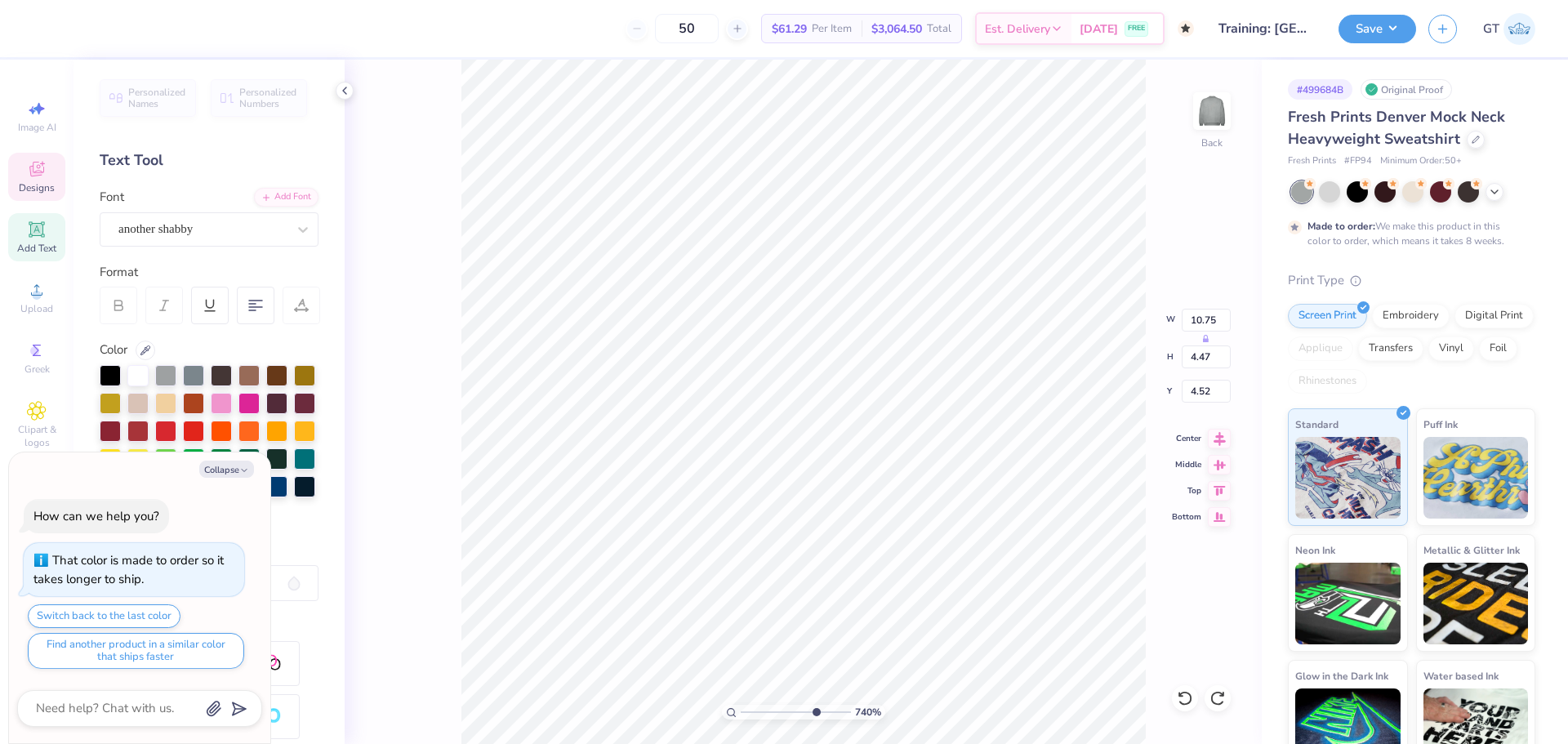 type on "x" 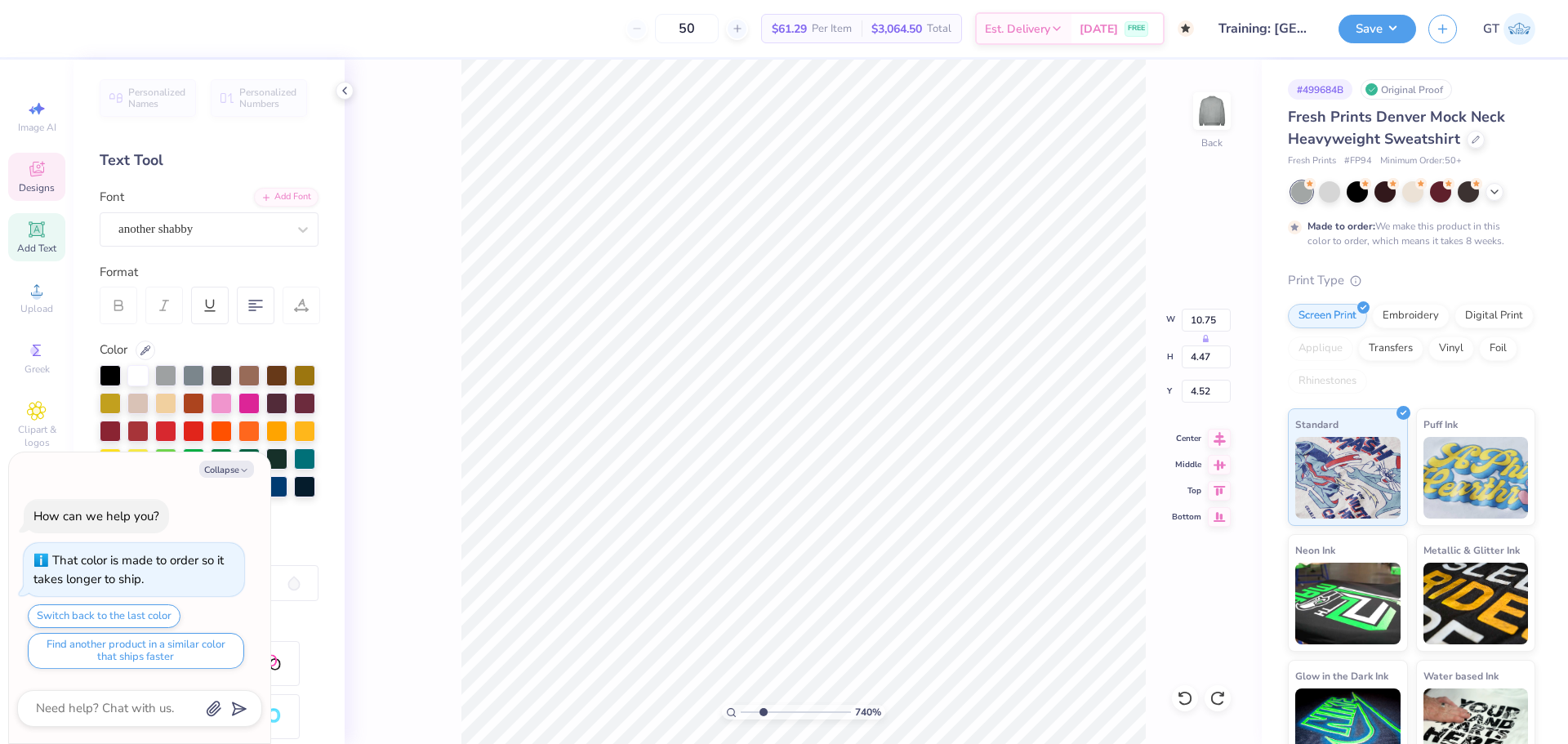 type on "1.94838374793402" 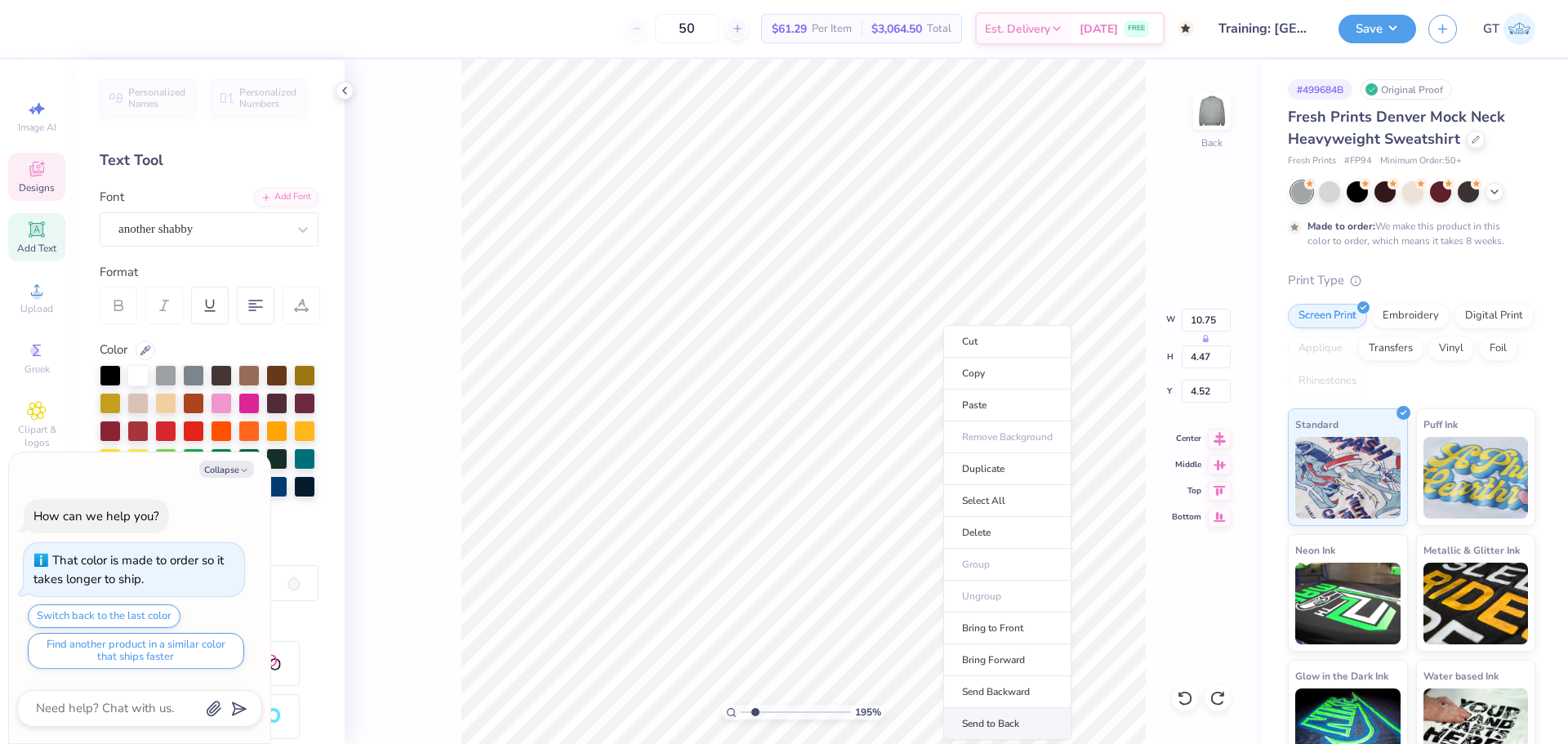 click on "Send to Back" at bounding box center (1007, 724) 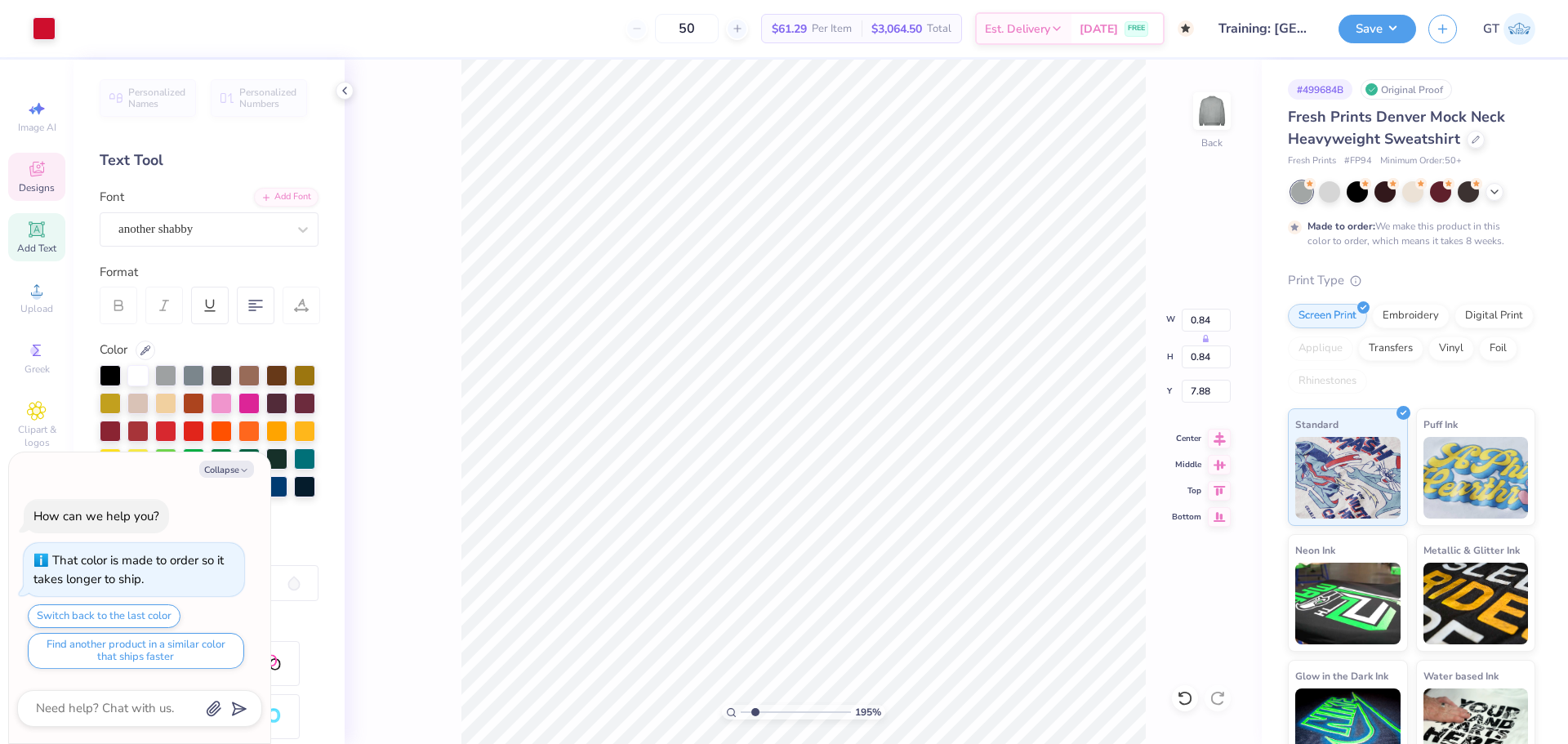 type on "x" 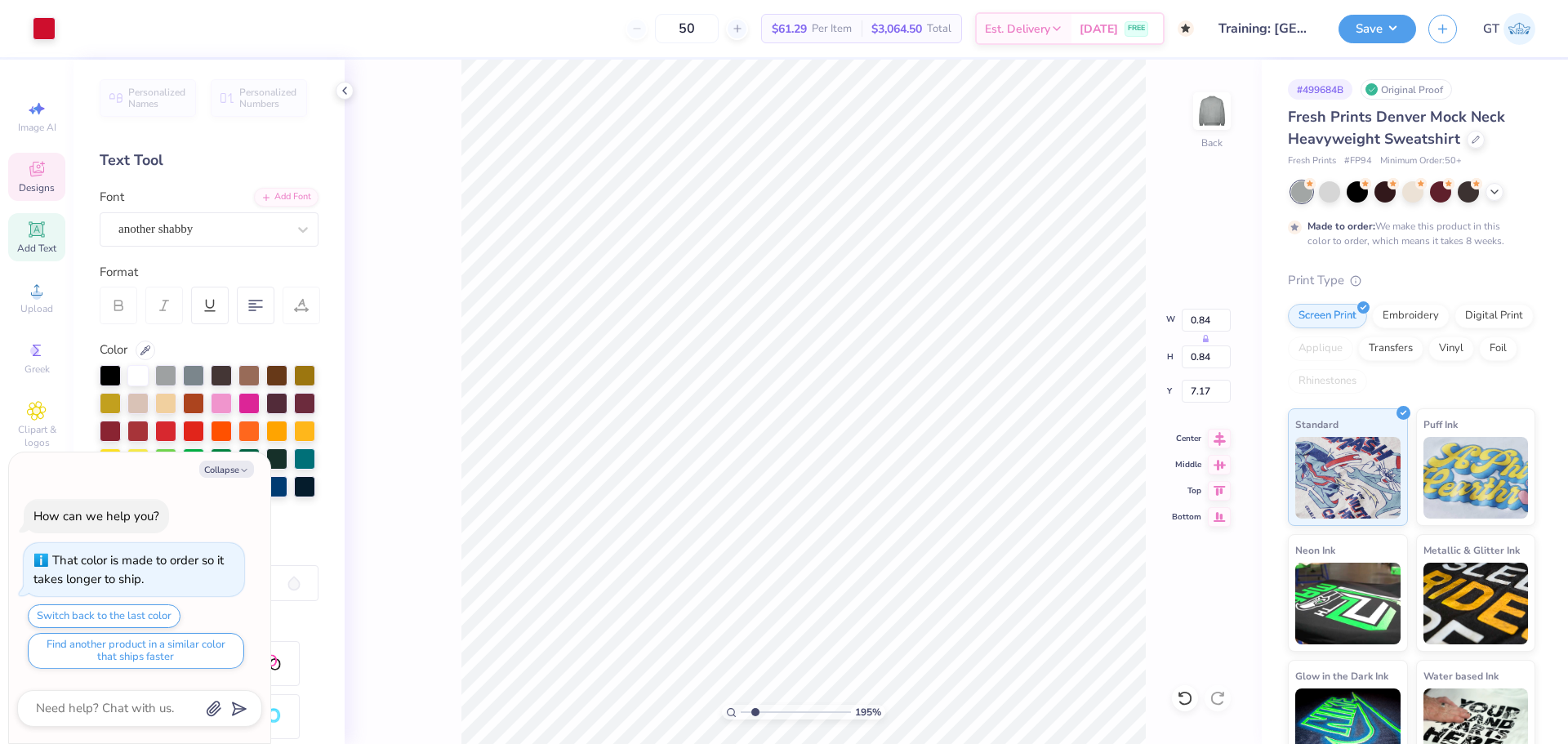 type on "x" 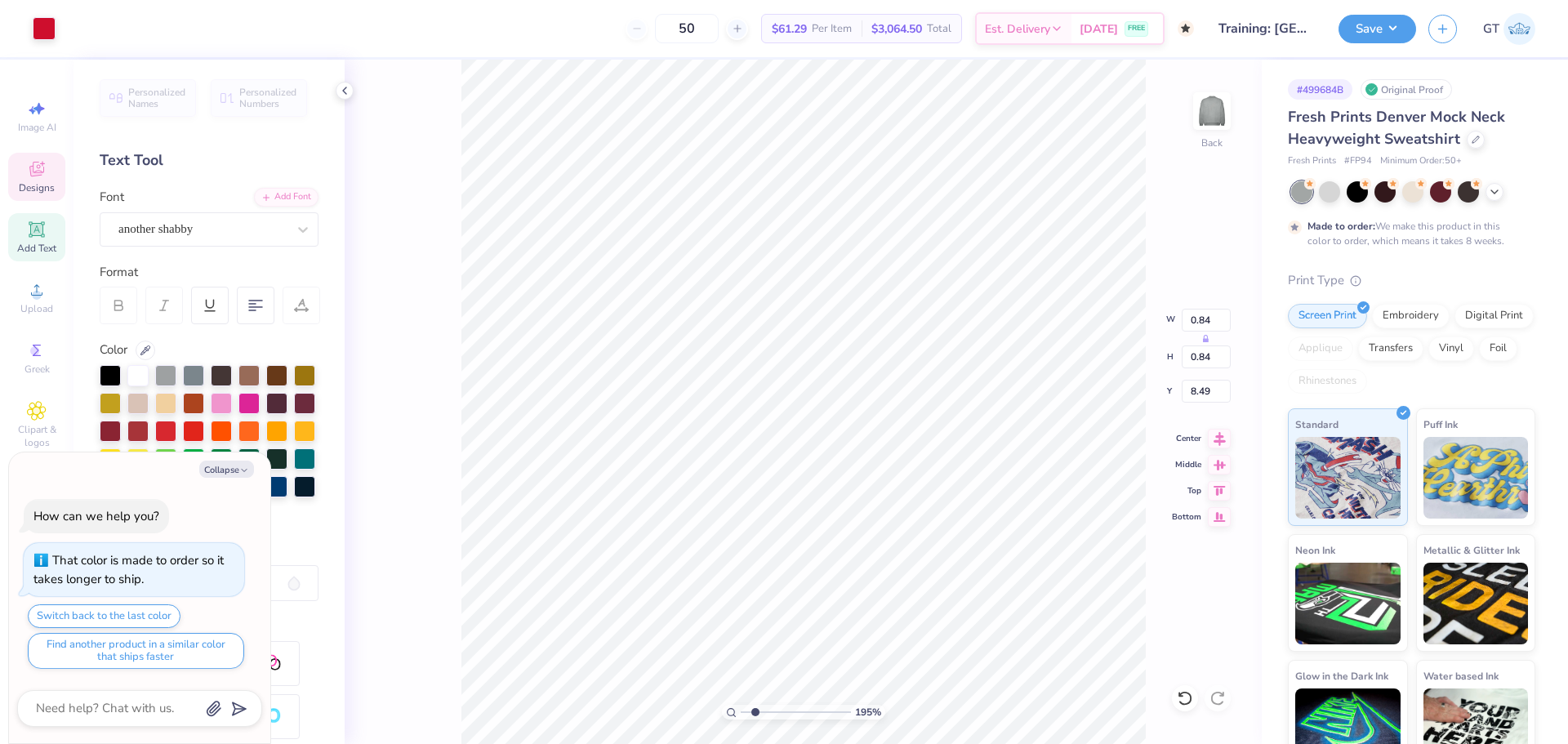 type on "x" 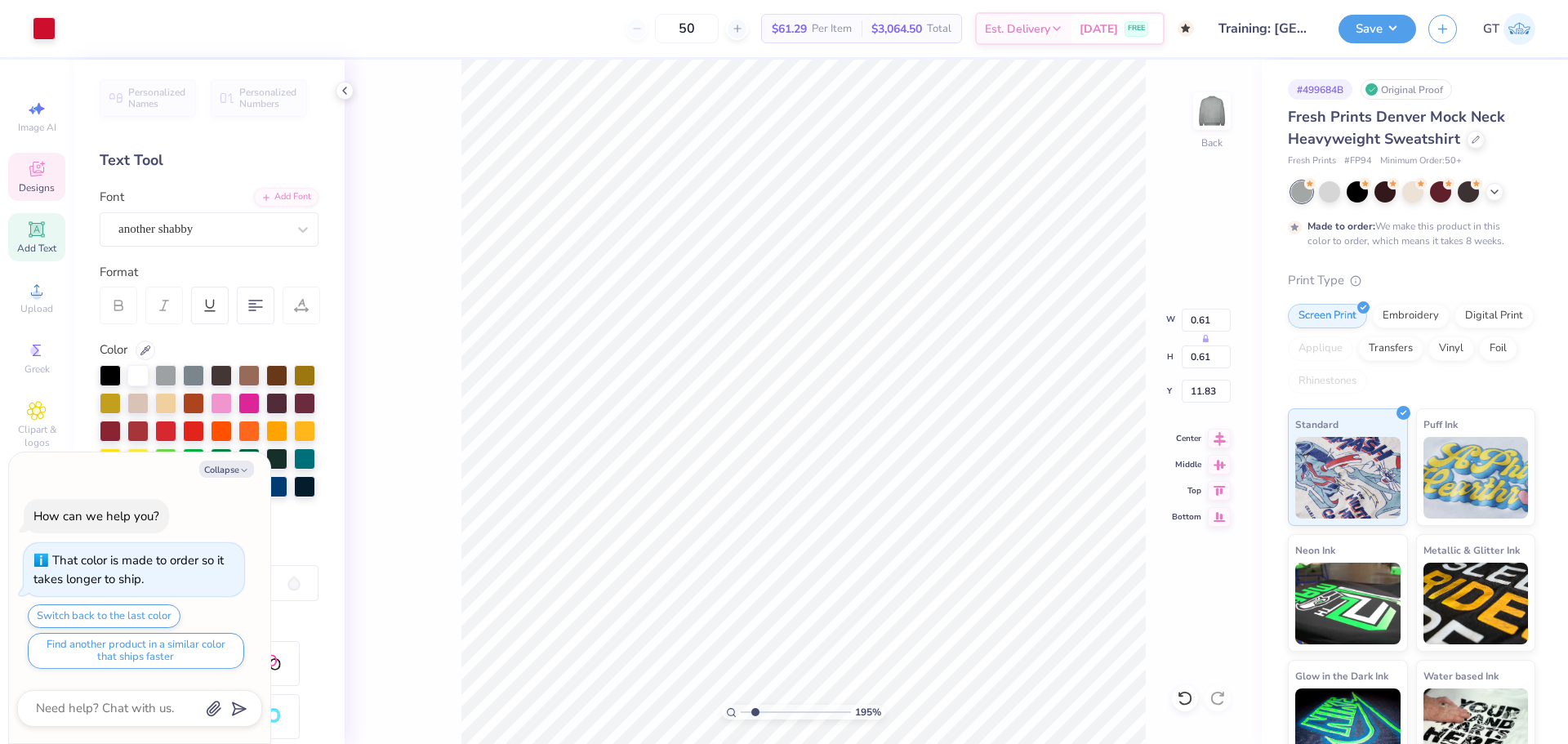 type on "x" 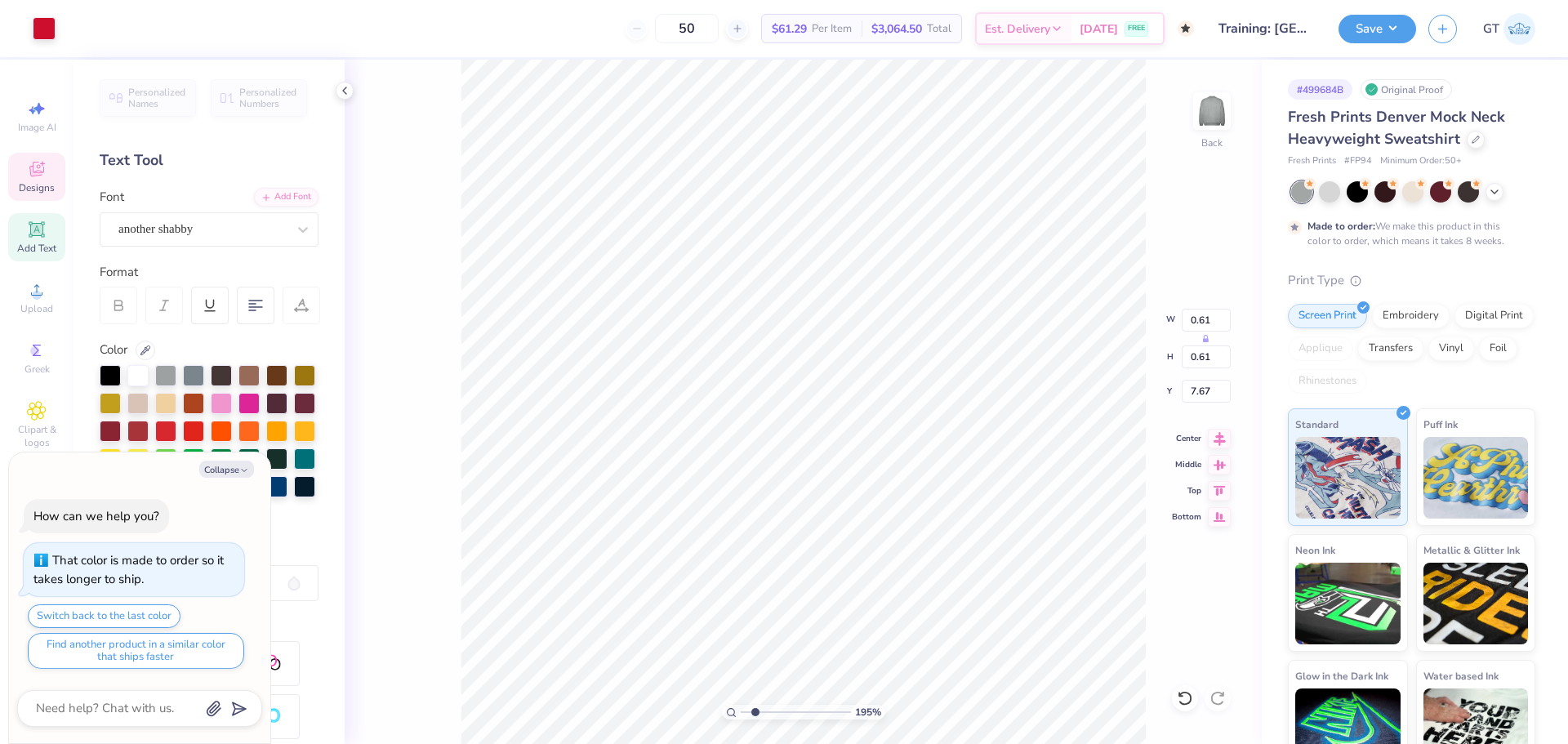 type on "x" 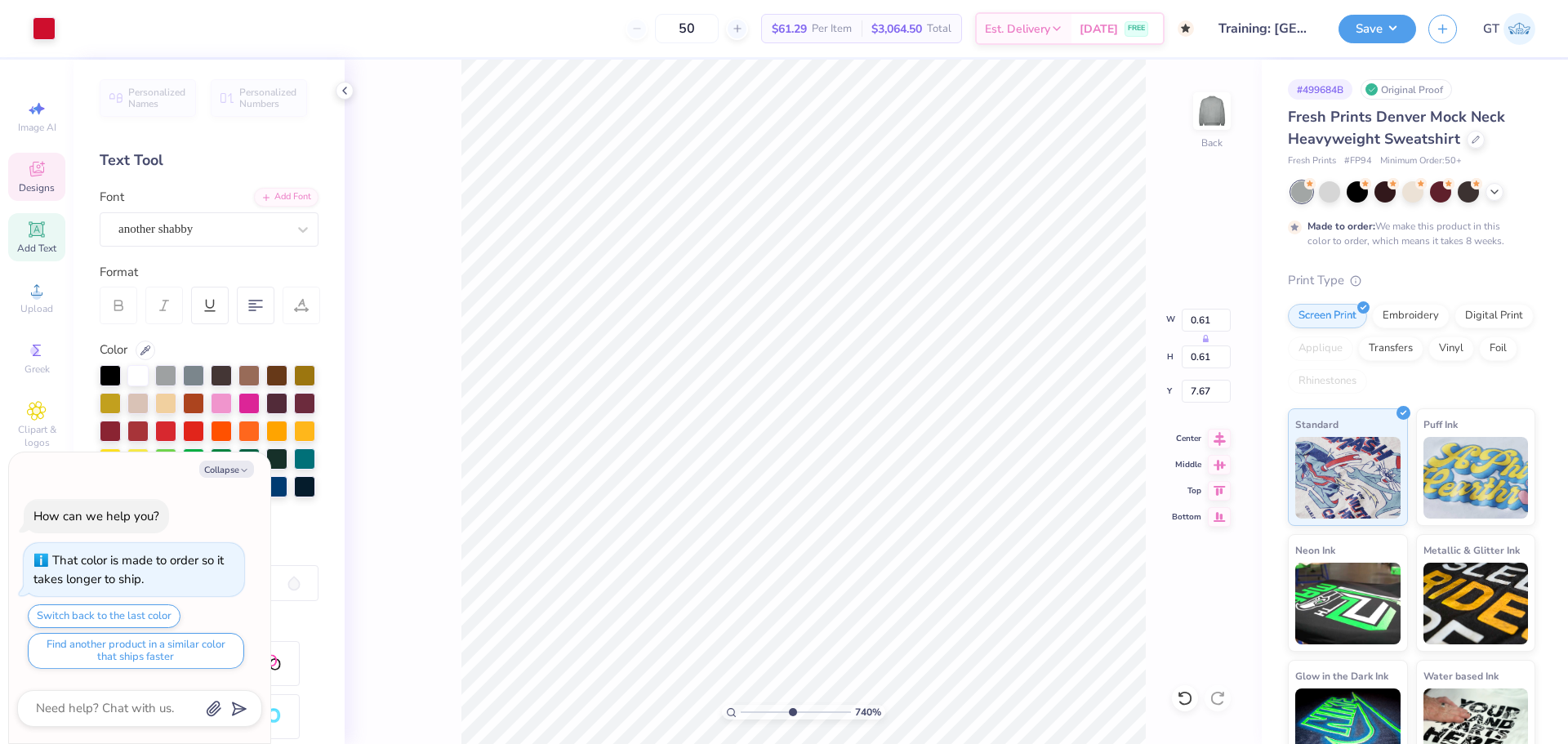 type on "1.94838374793402" 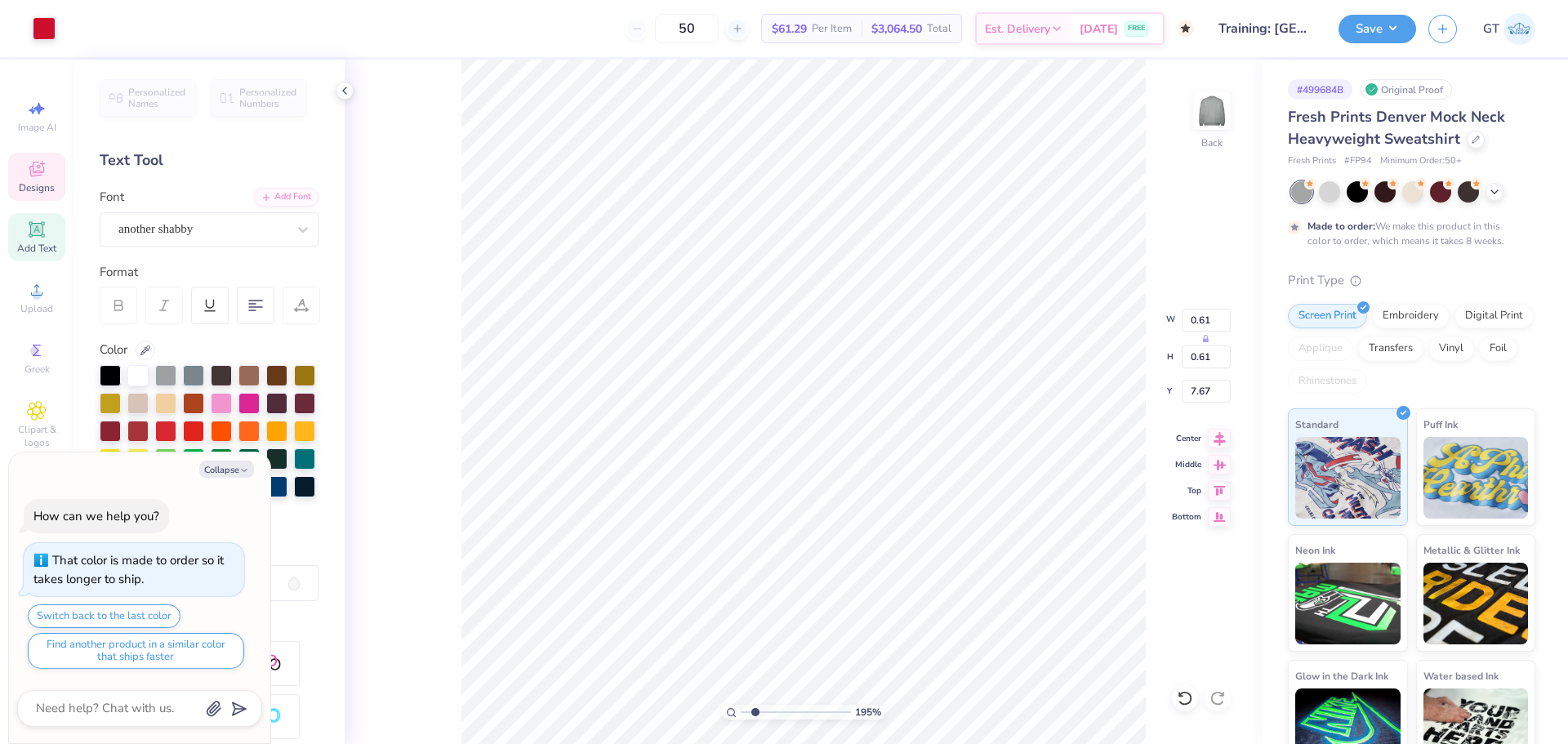 type on "x" 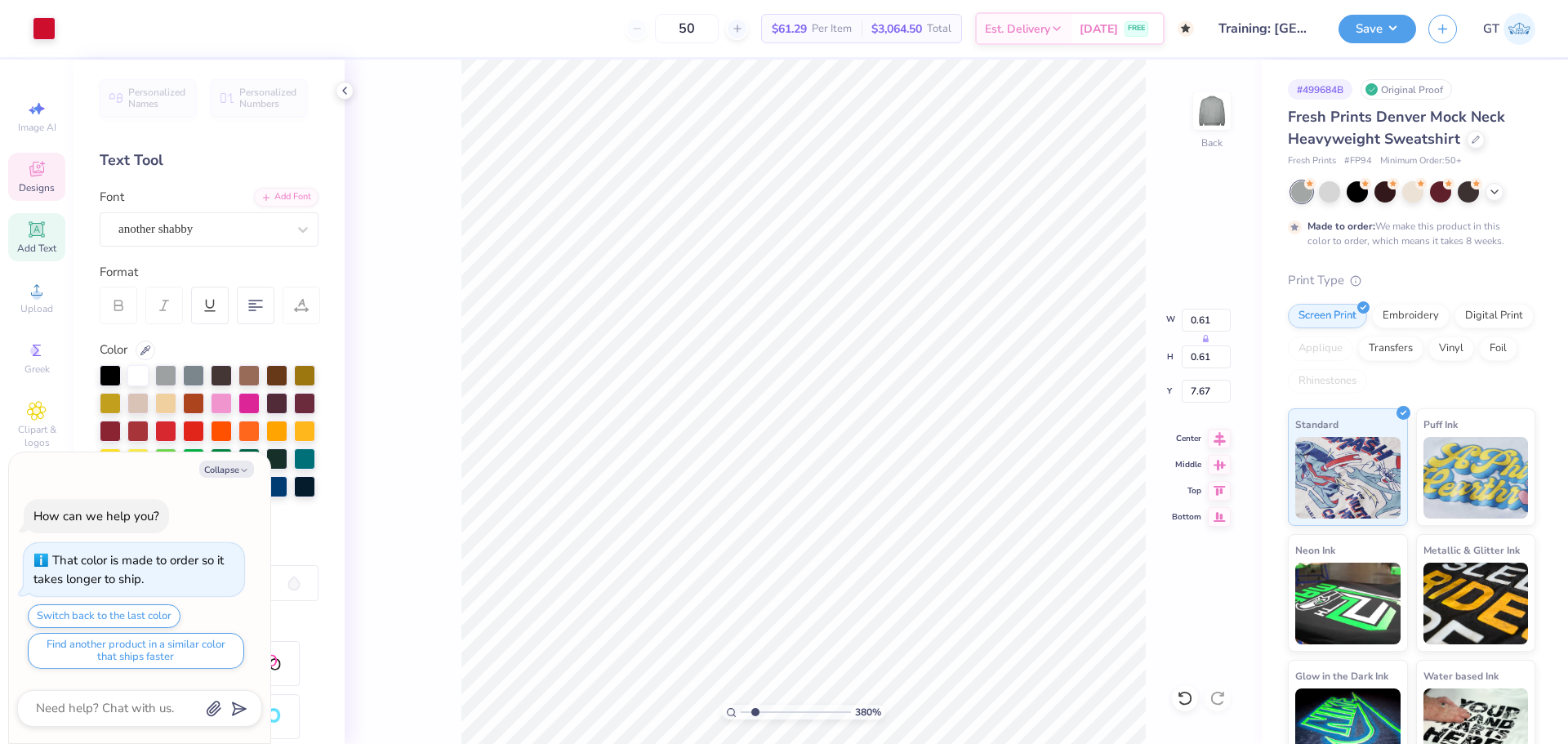 type on "3.79619922921342" 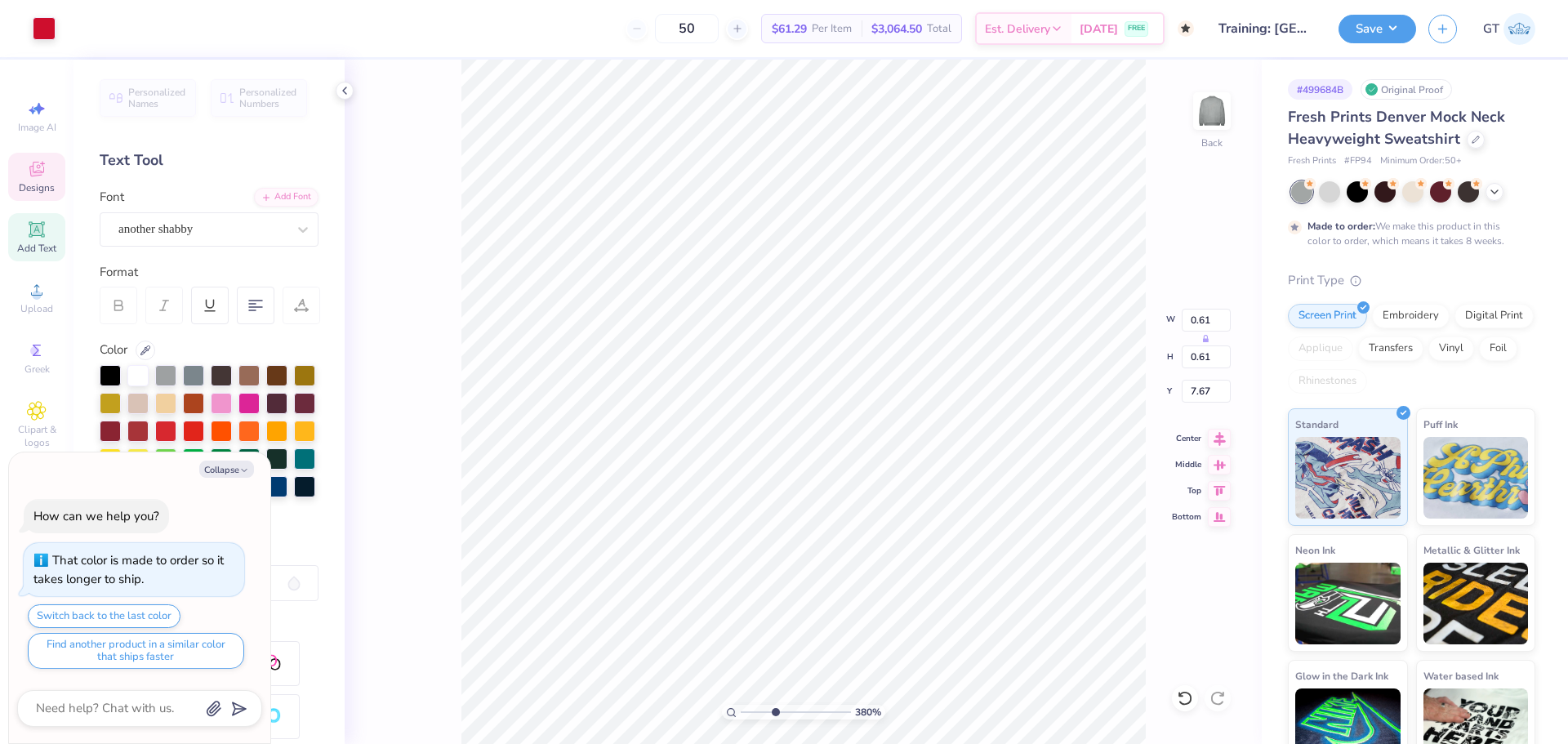 type on "x" 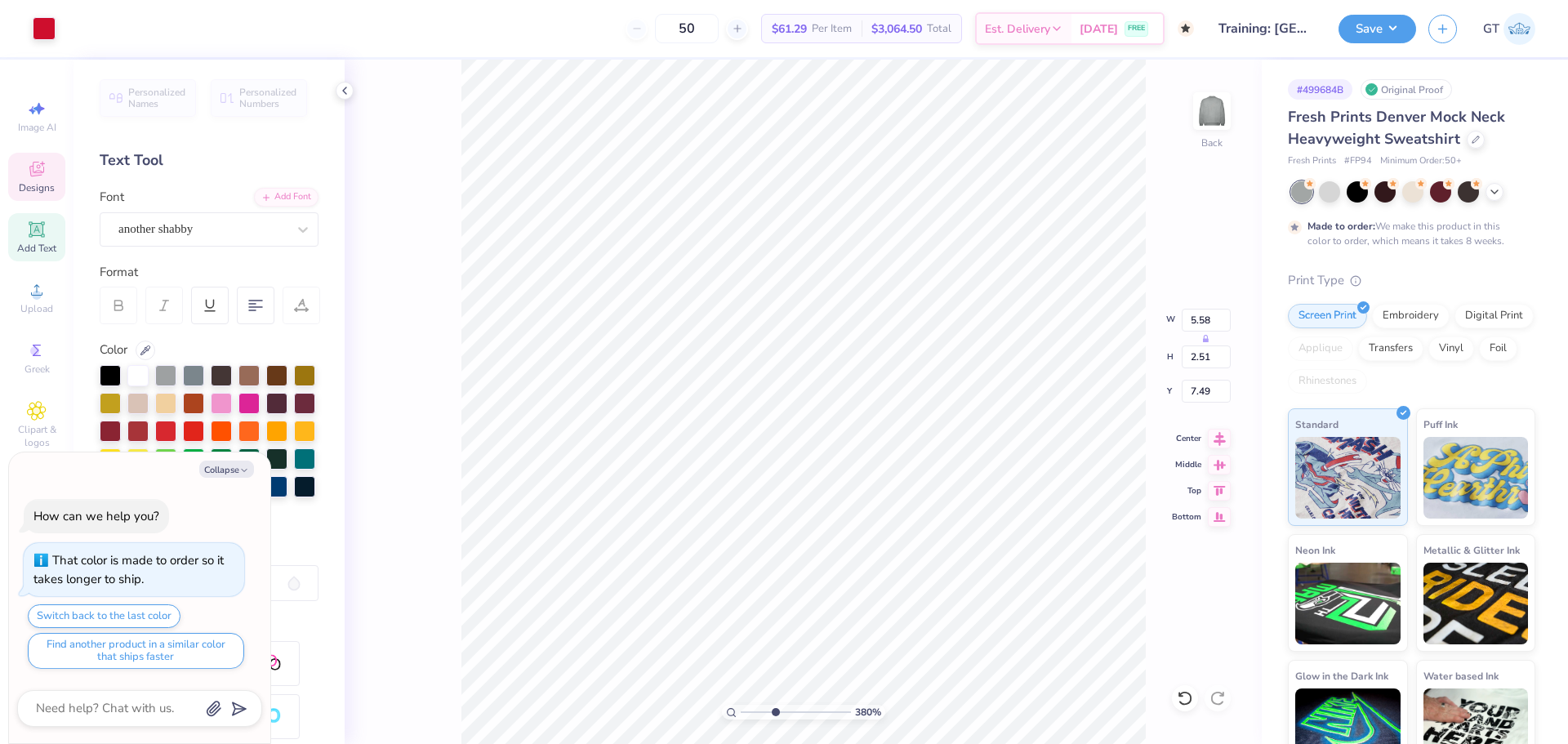 type on "x" 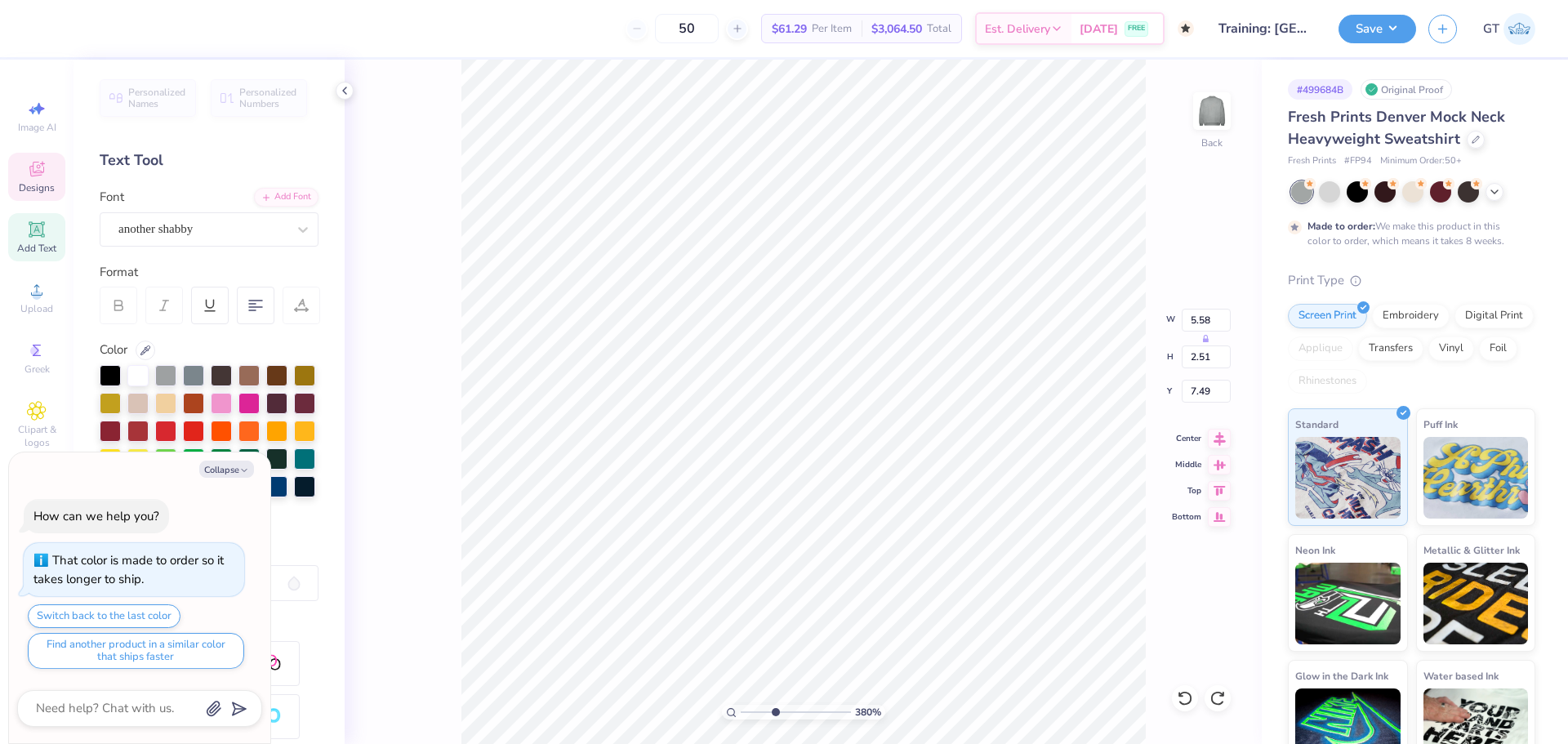 type on "x" 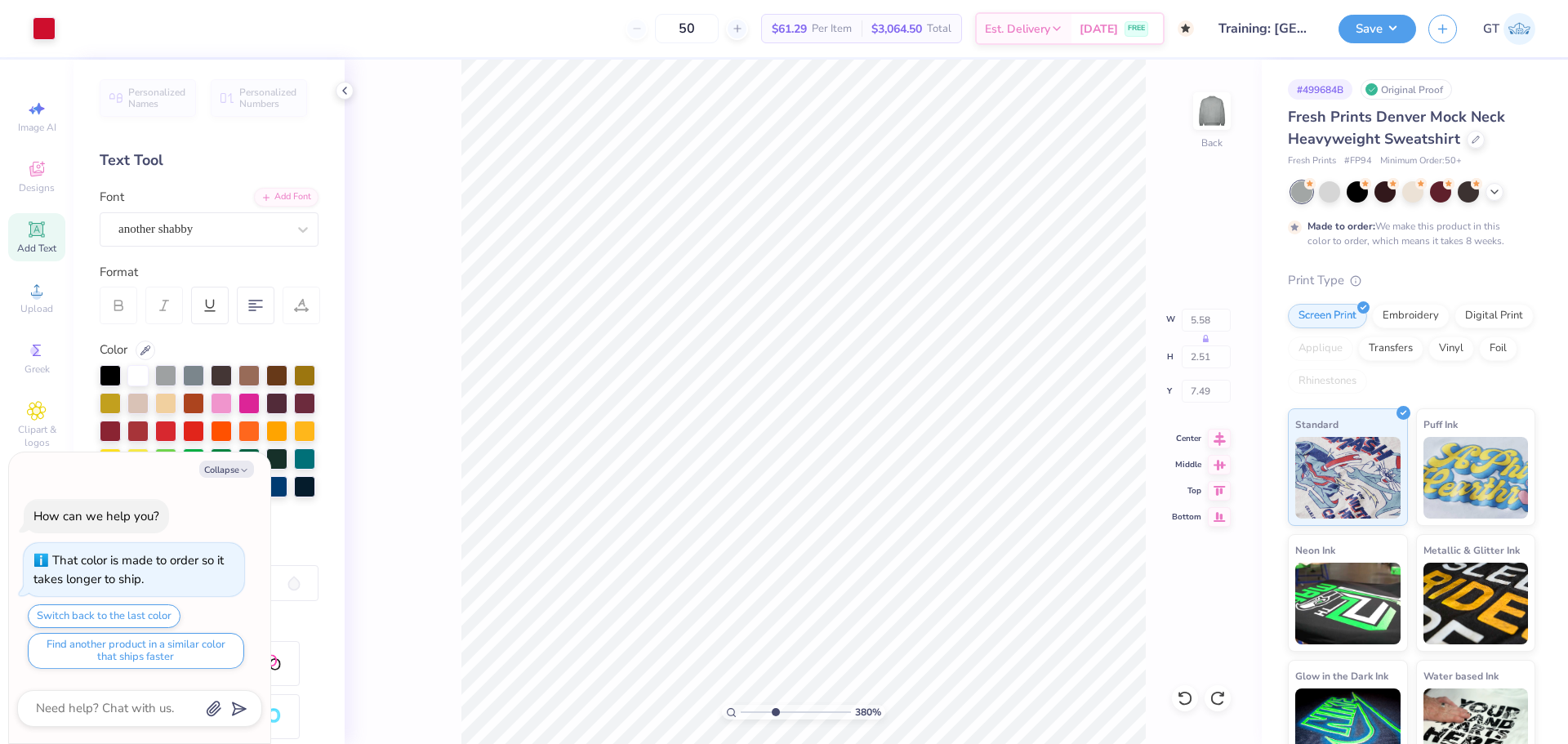 type on "x" 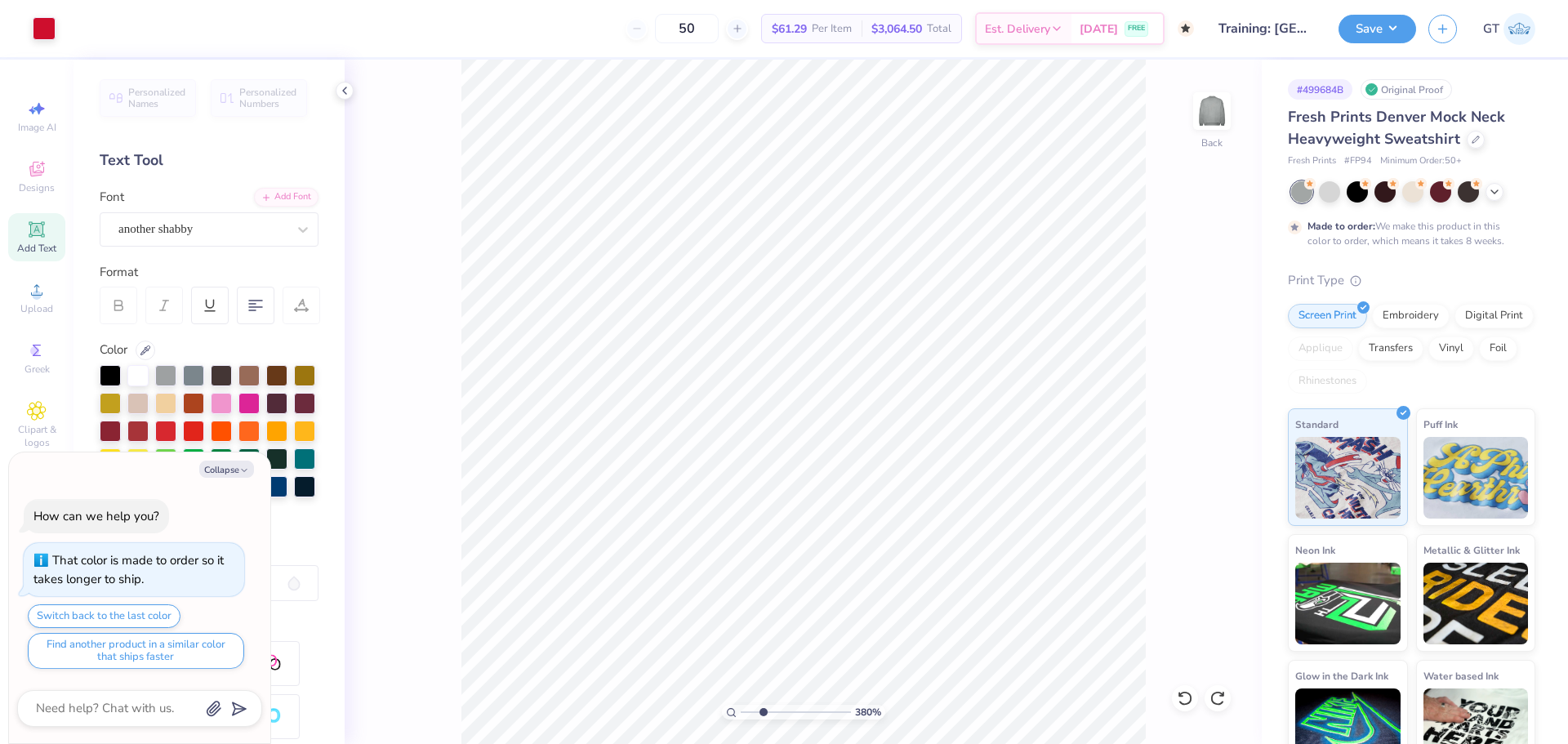 type on "1.94838374793402" 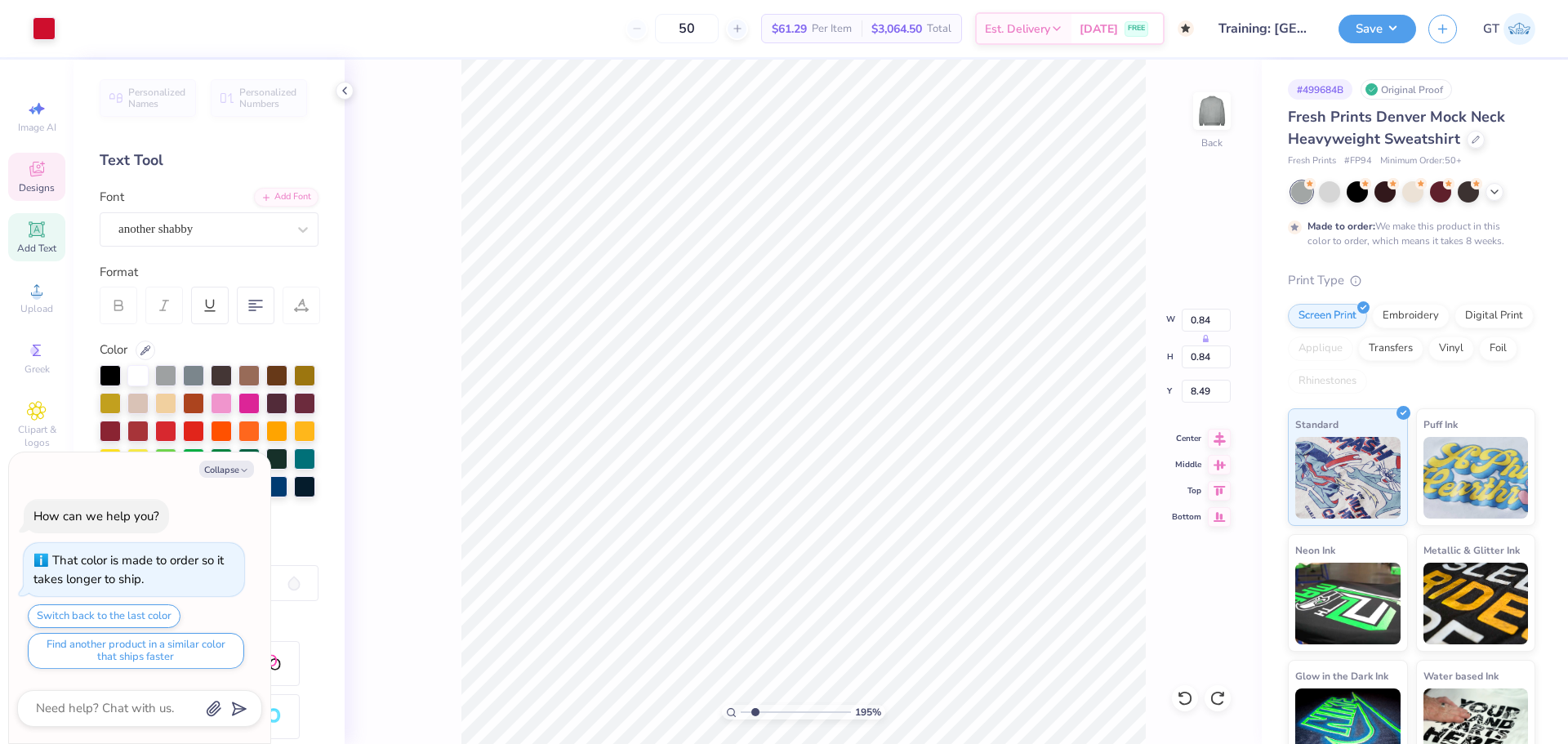 type on "x" 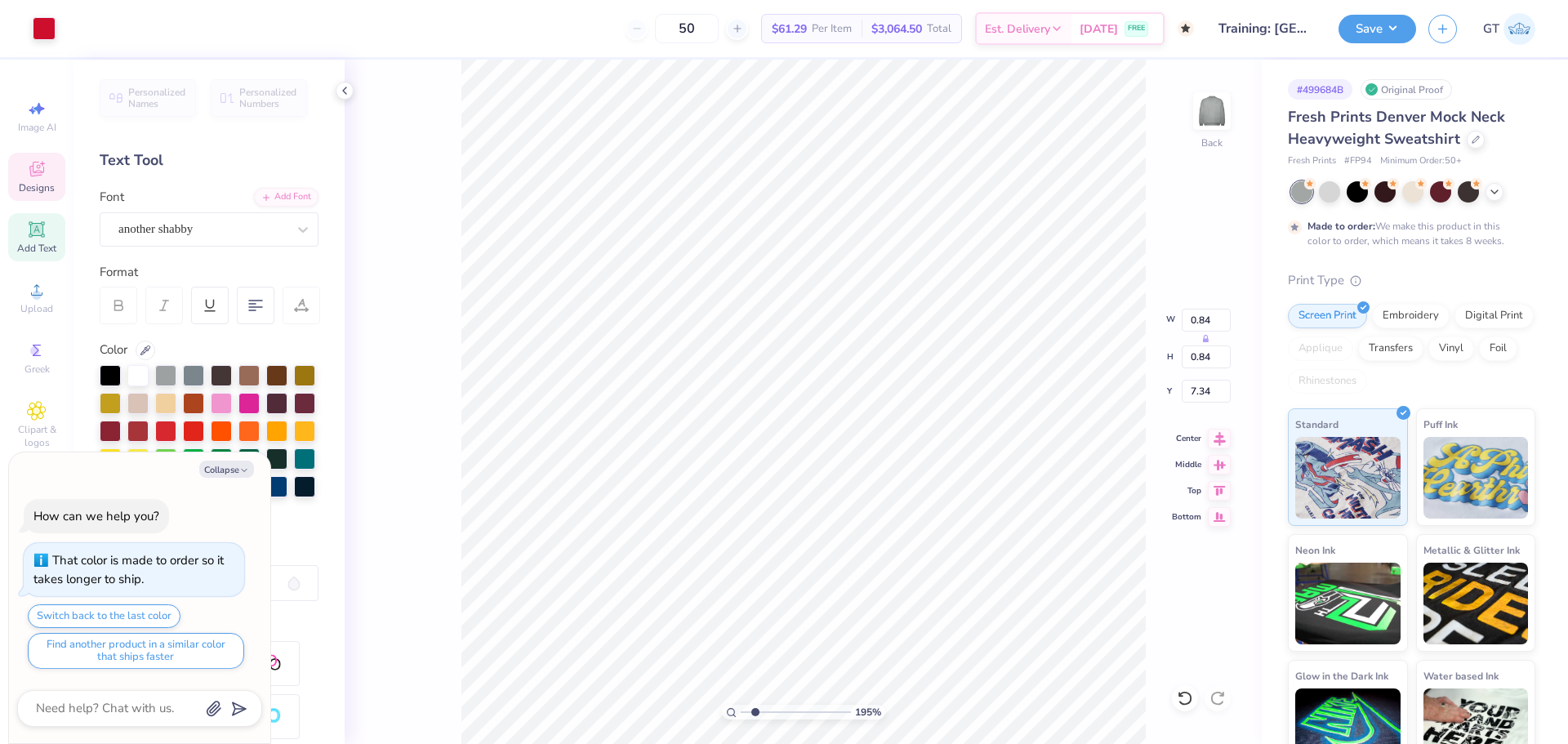 type on "x" 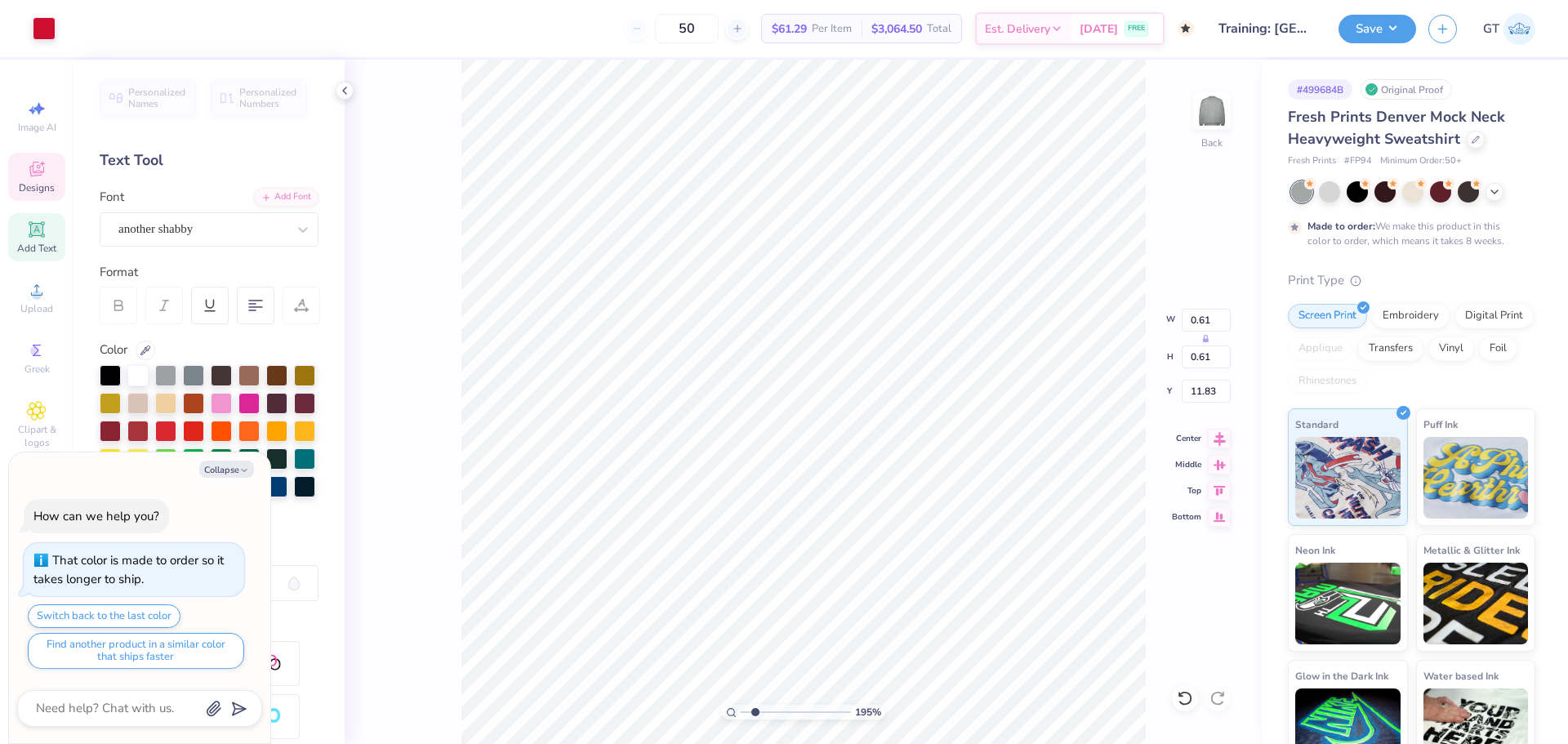 type on "x" 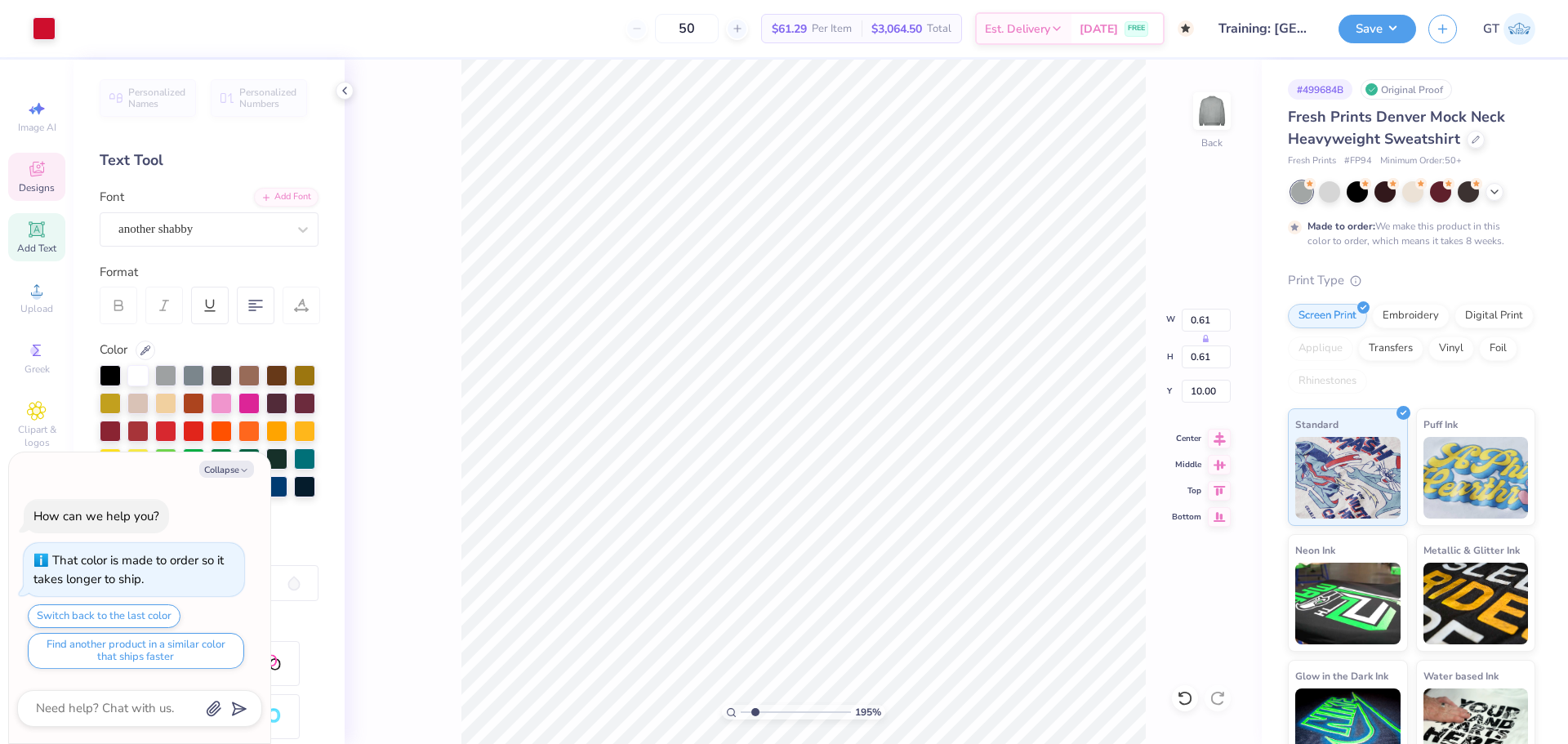 type on "x" 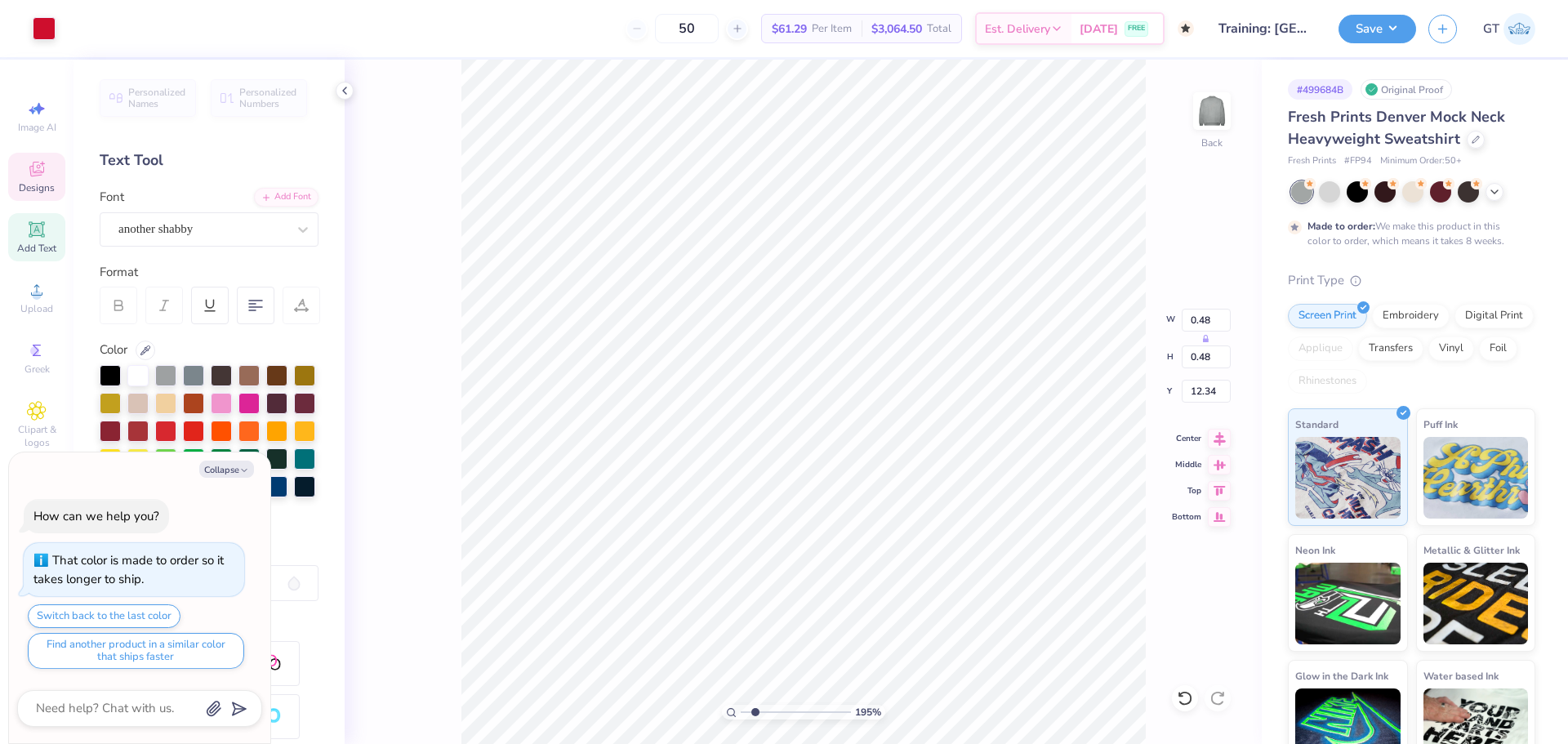 type on "x" 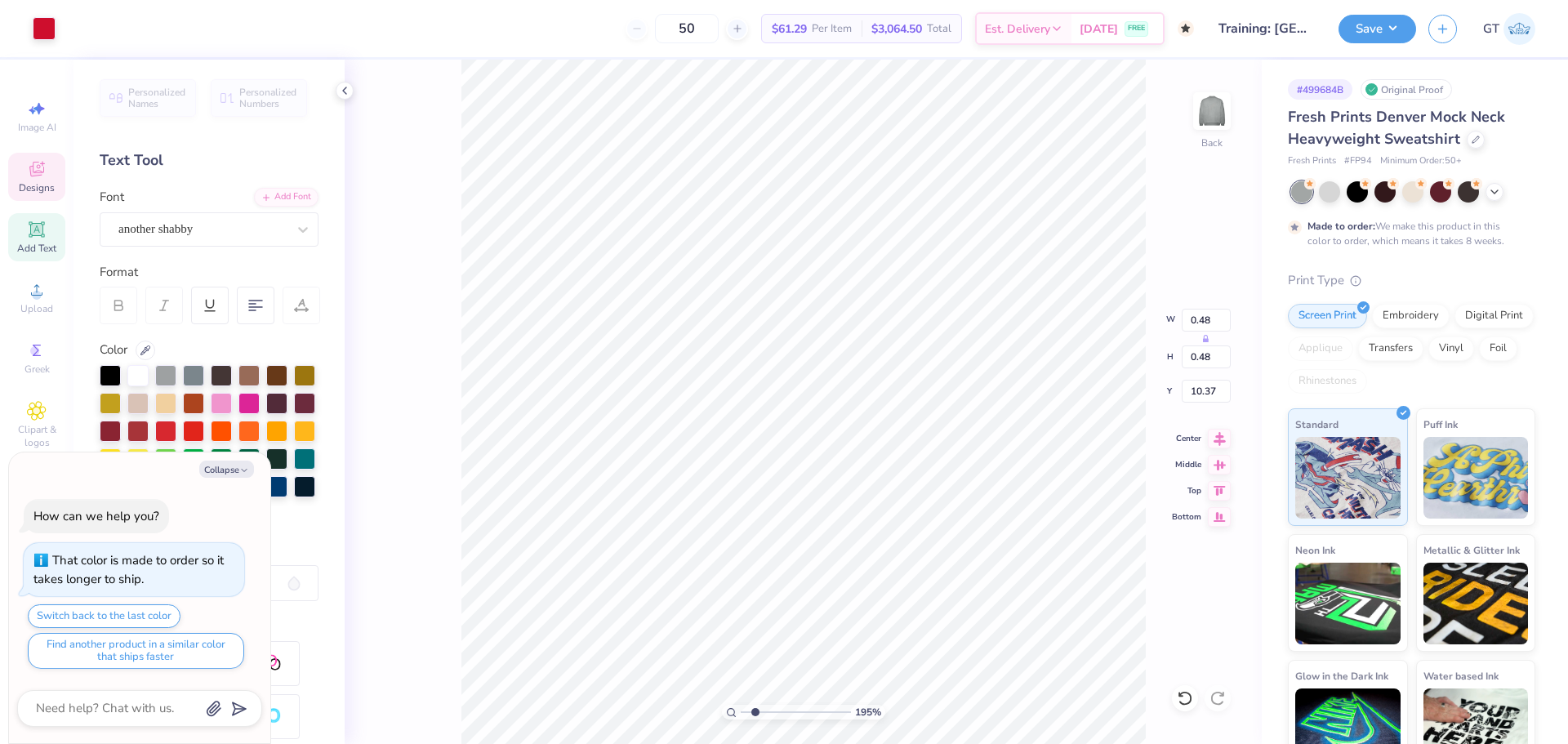type on "x" 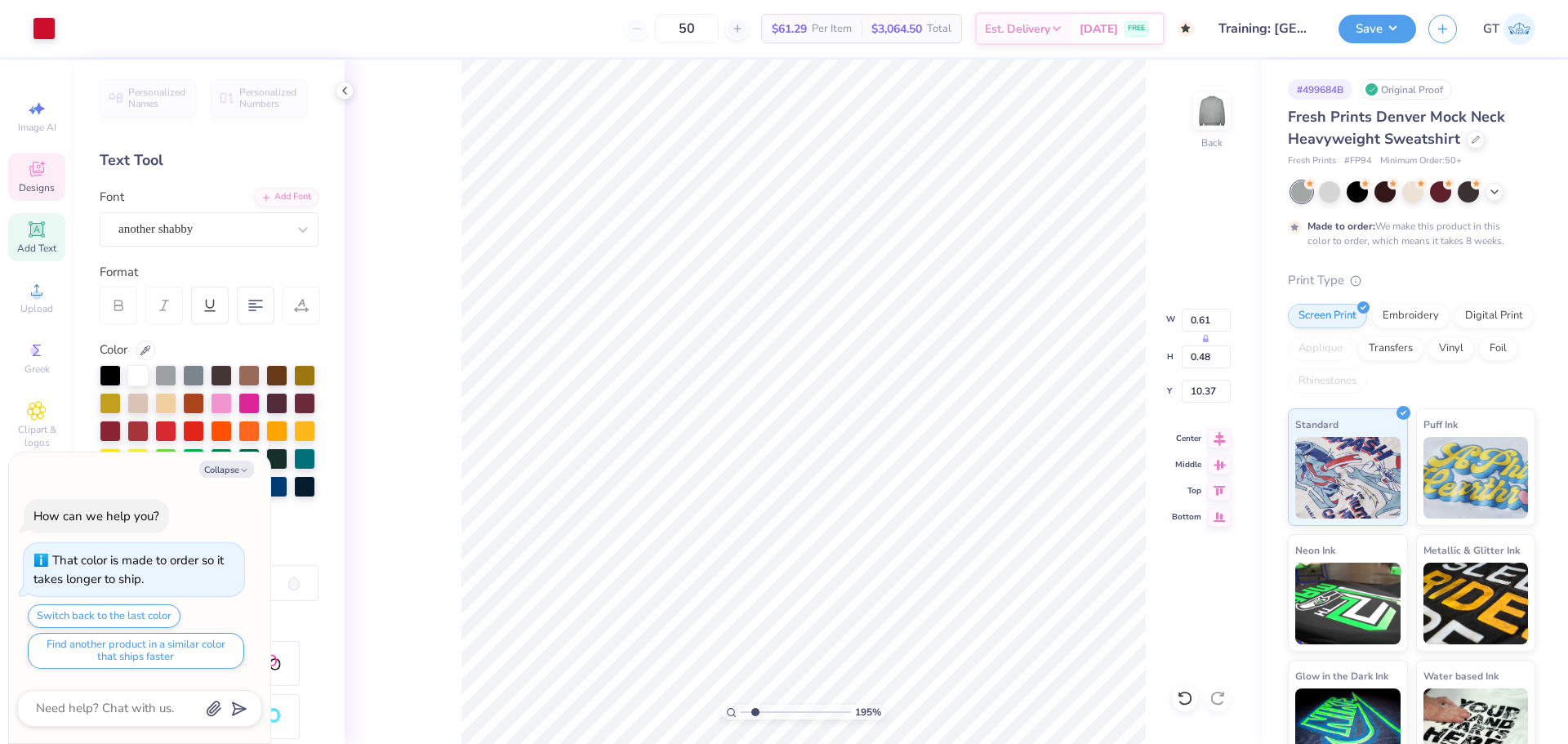 type on "0.61" 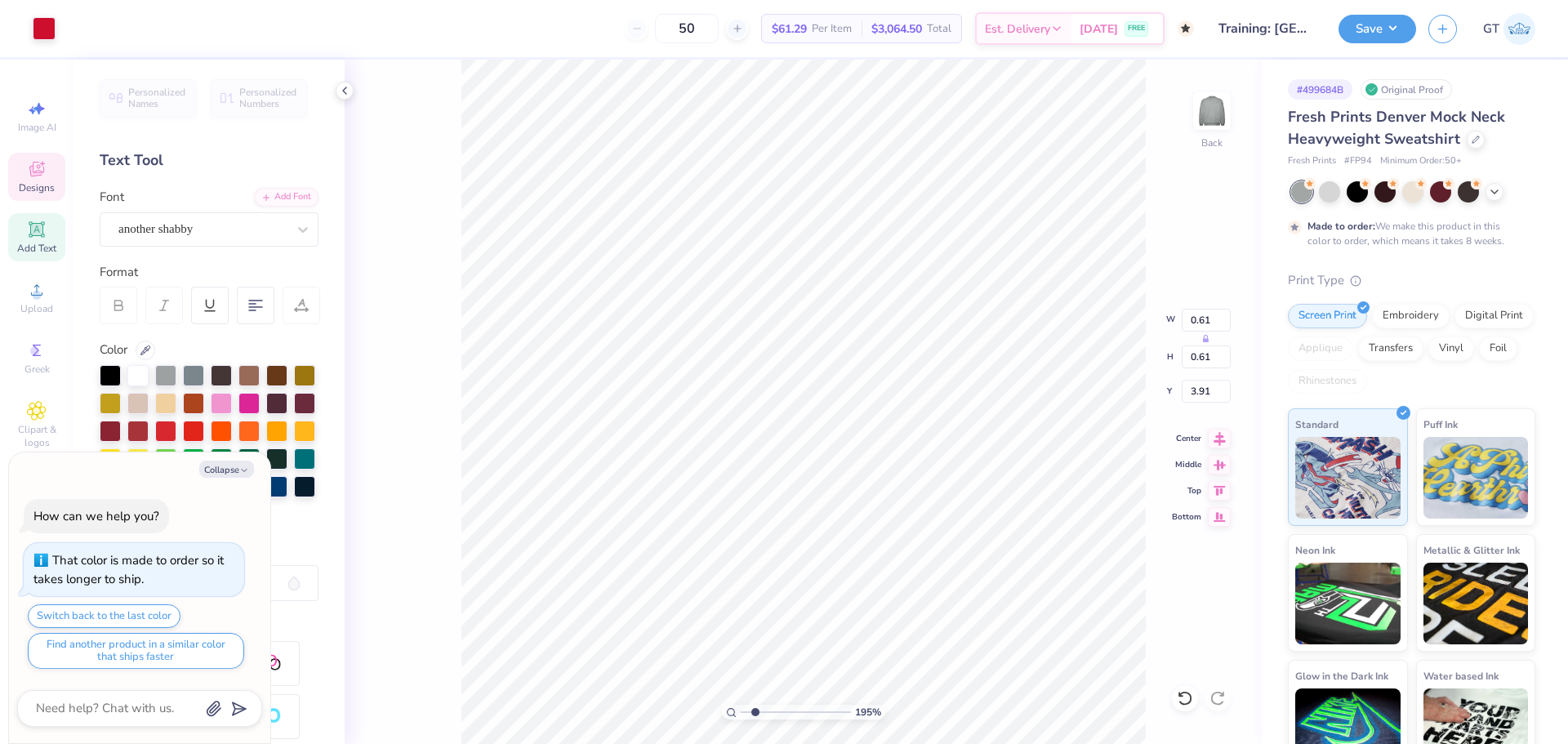 type on "x" 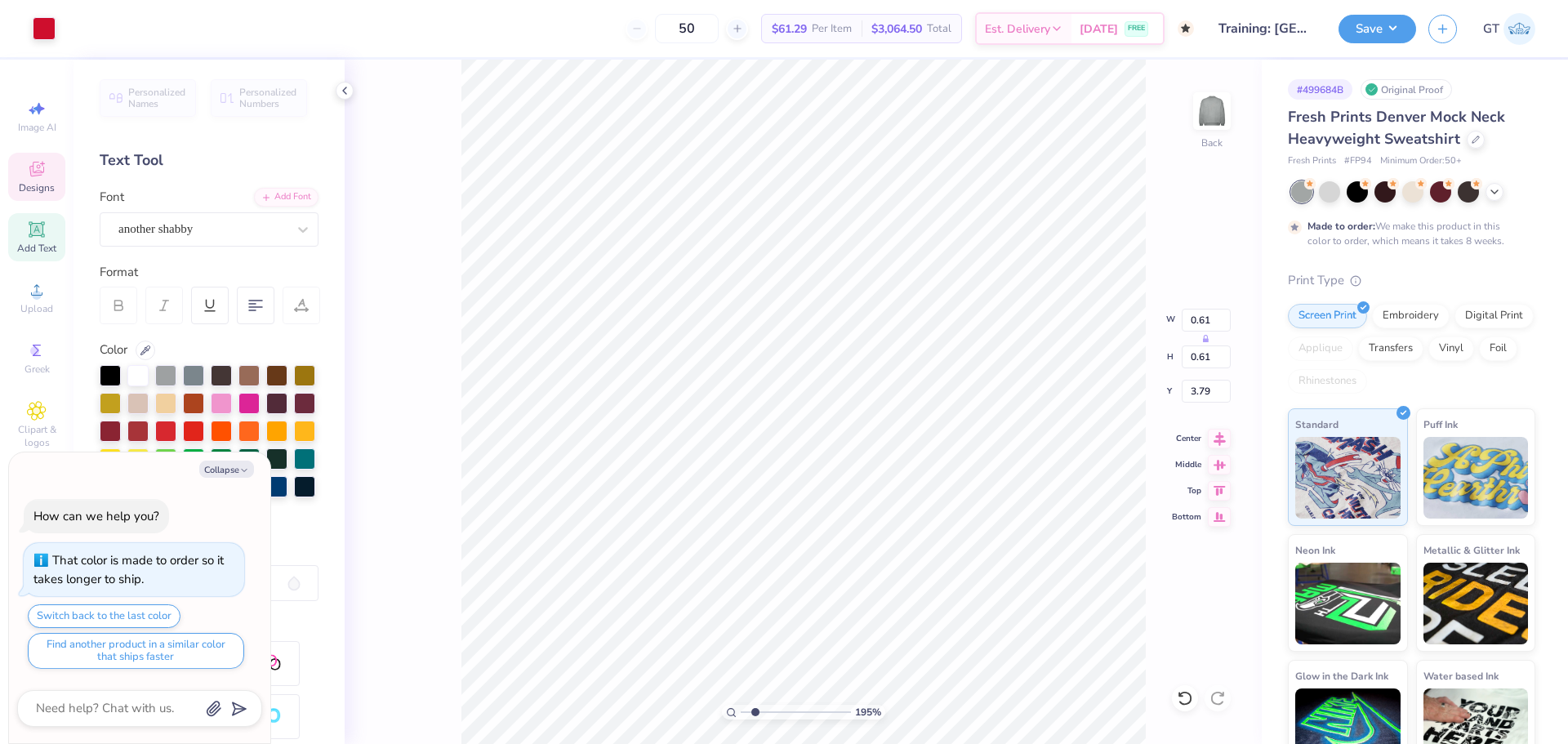type on "x" 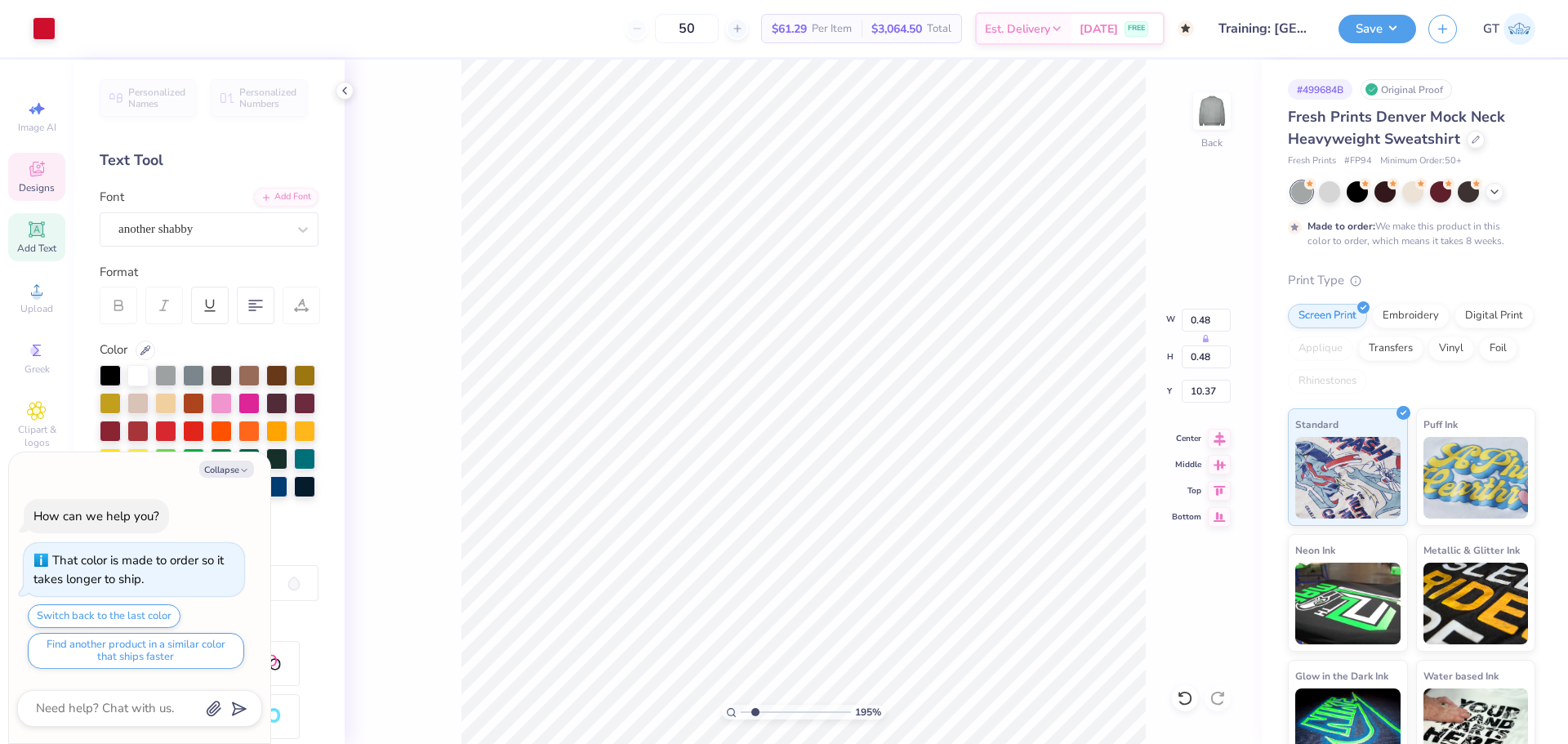 type on "x" 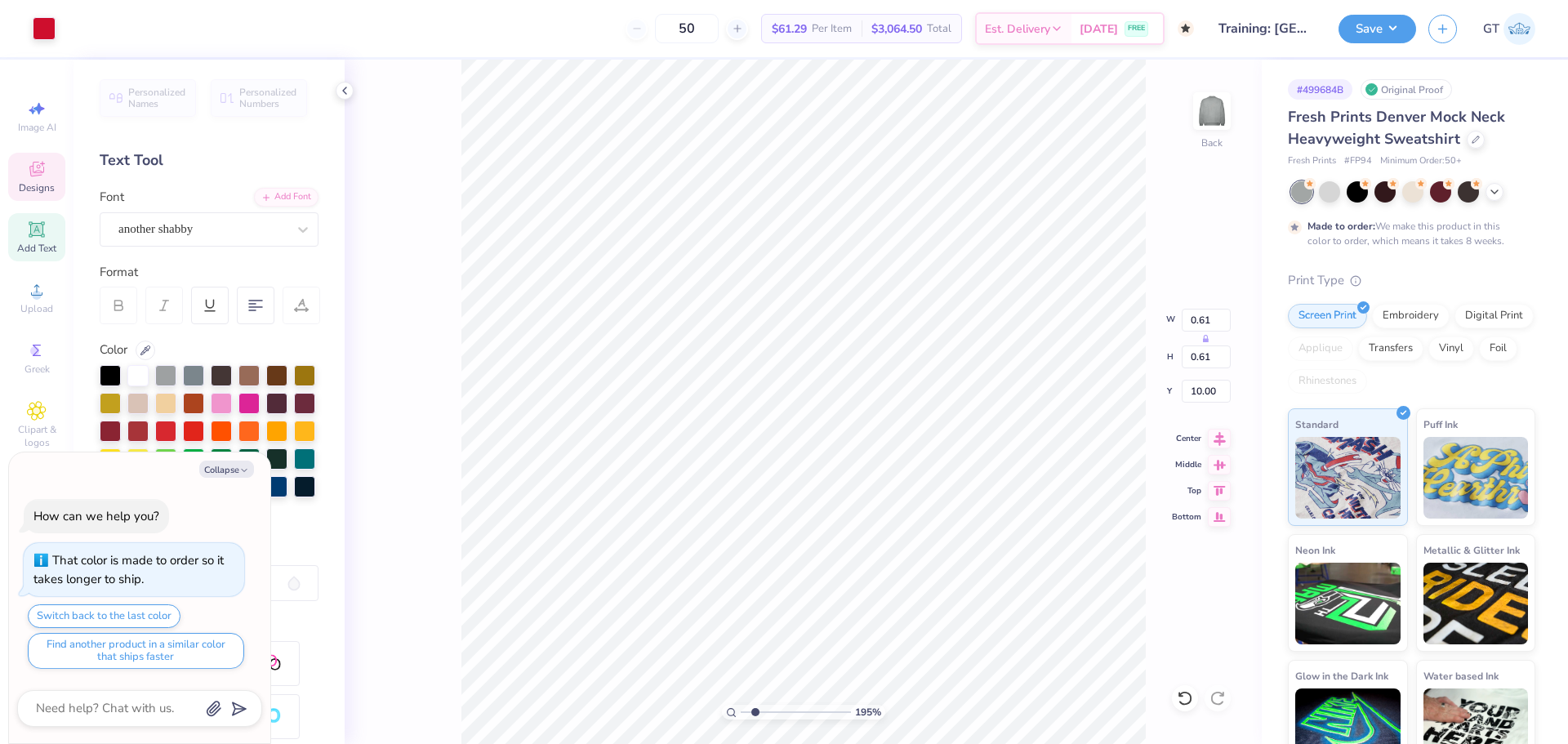 type on "x" 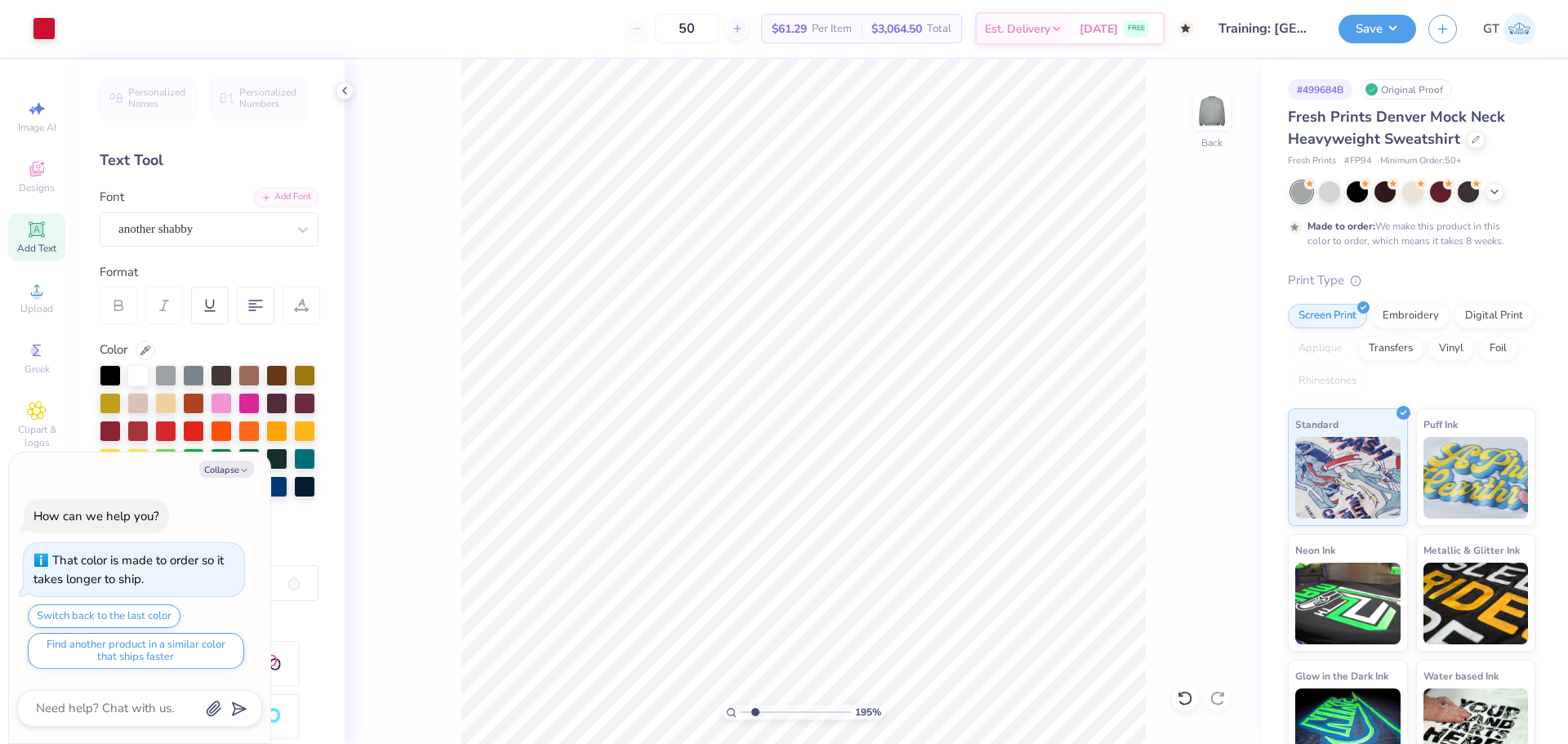 type on "x" 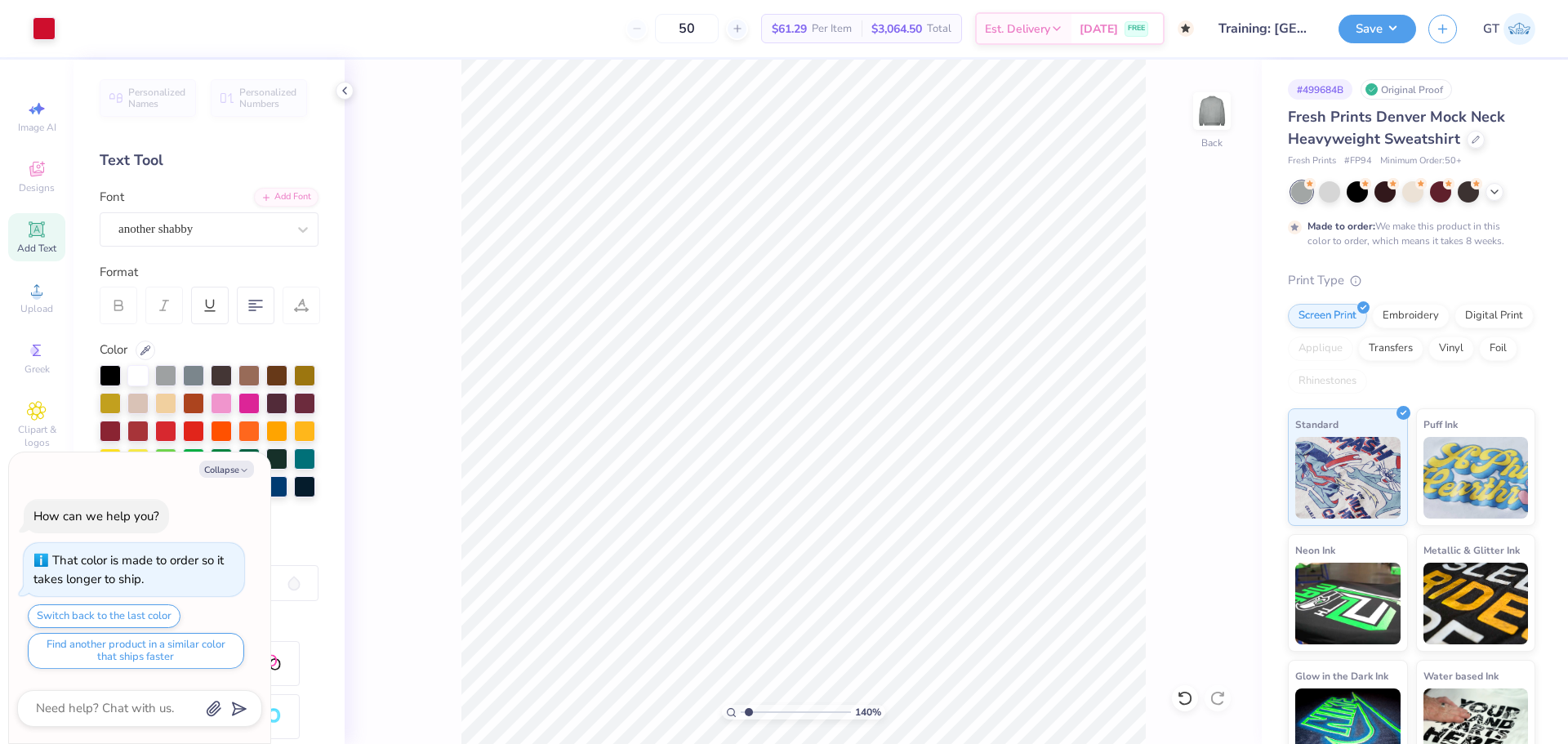 type on "1" 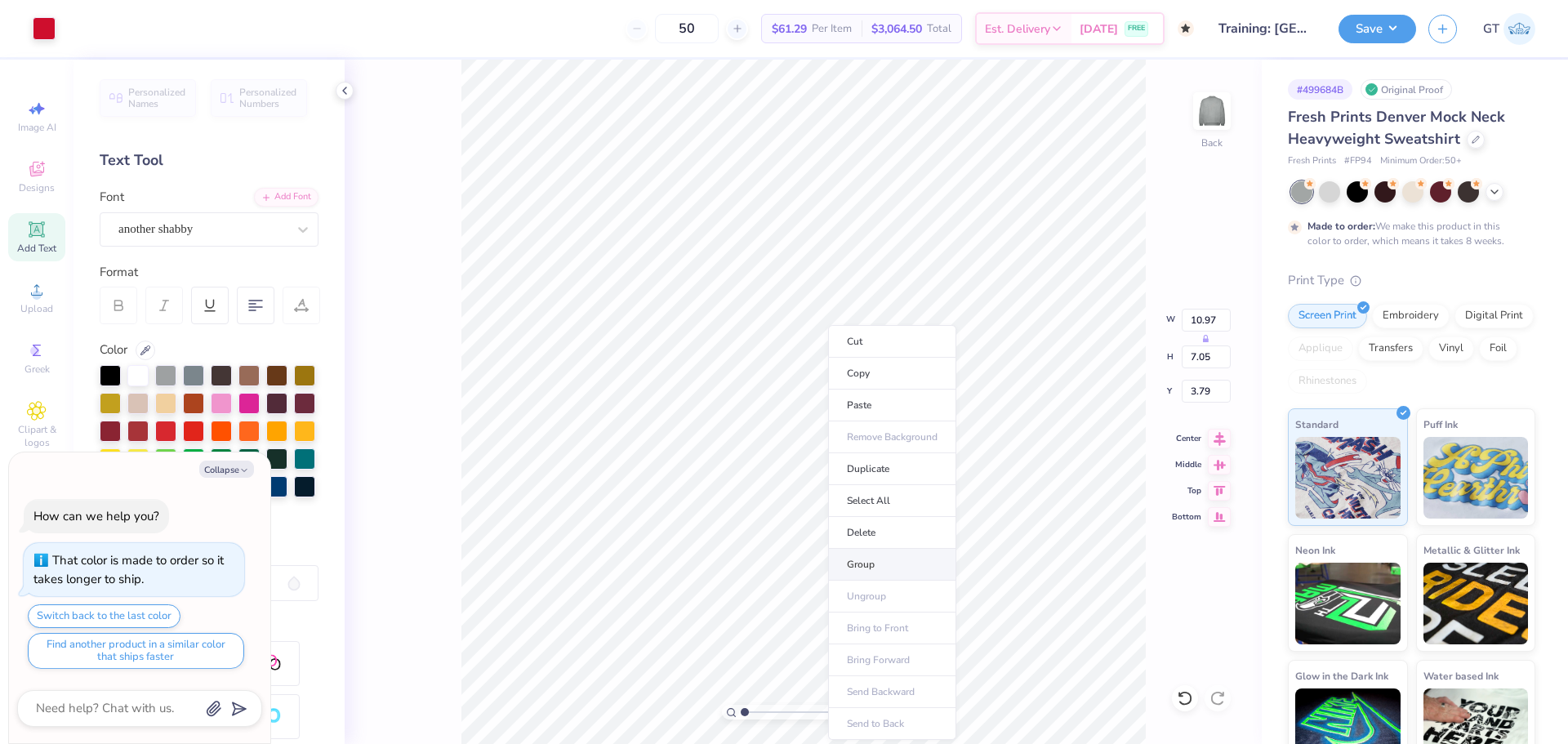 click on "Group" at bounding box center (892, 564) 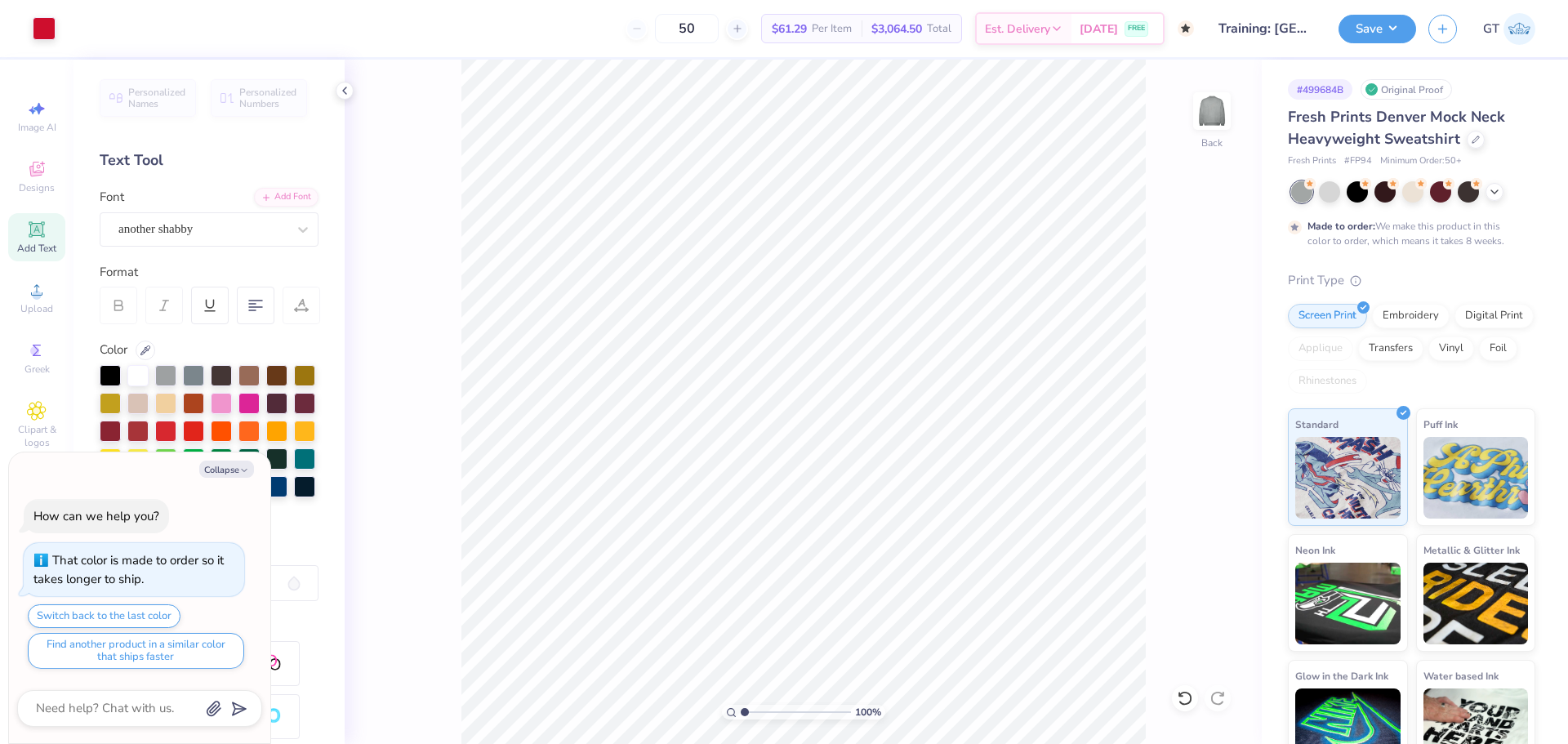 type on "x" 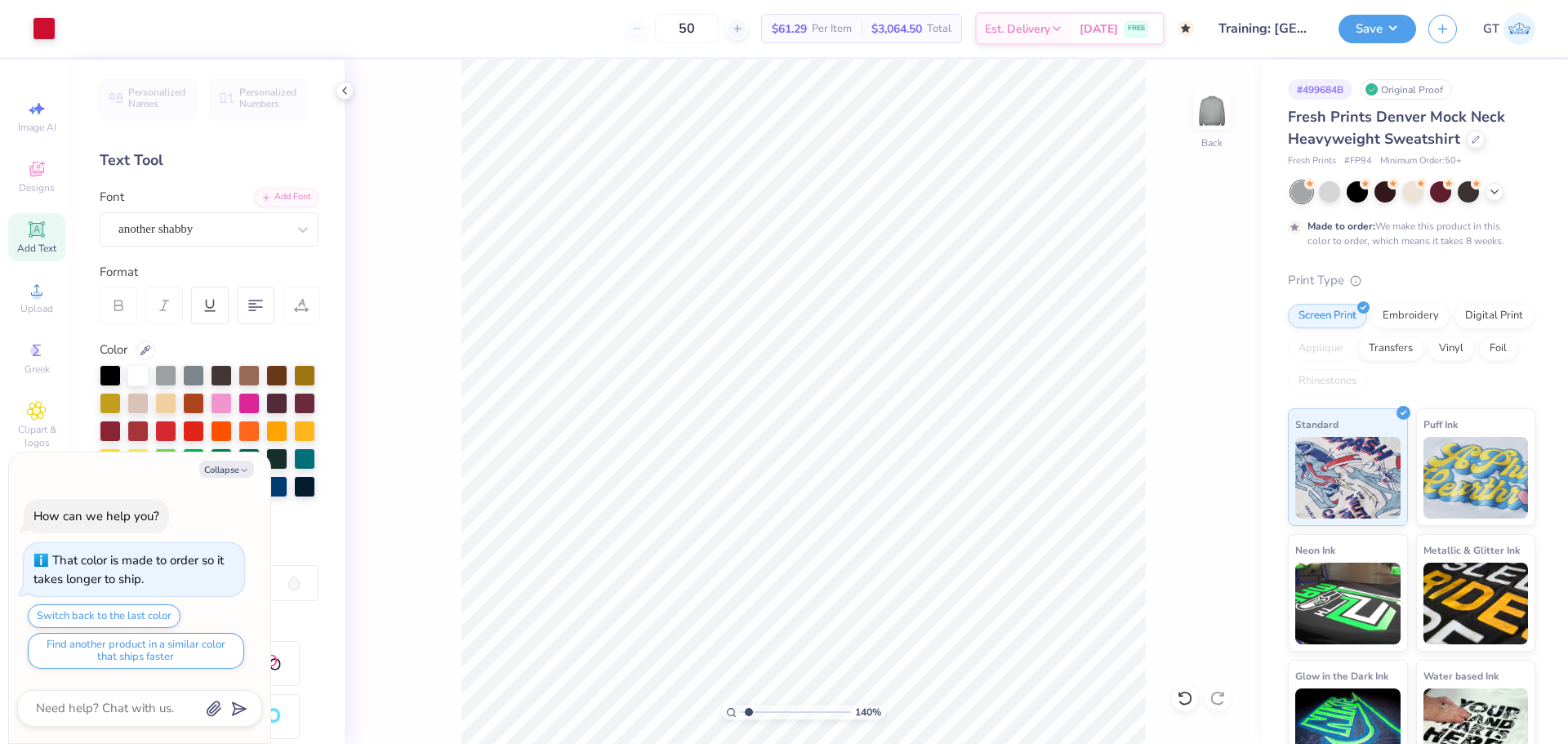 type on "1.94838374793402" 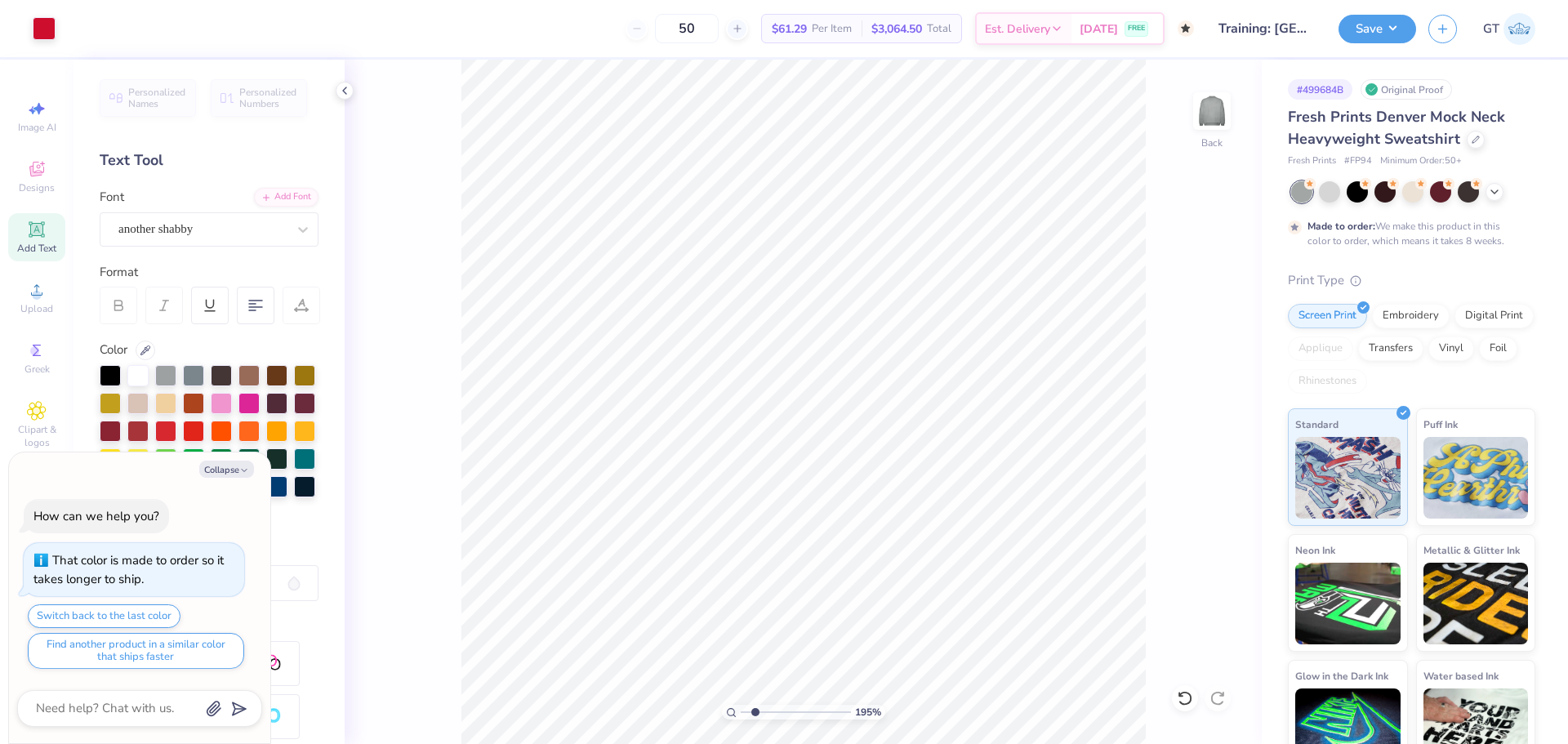 type on "x" 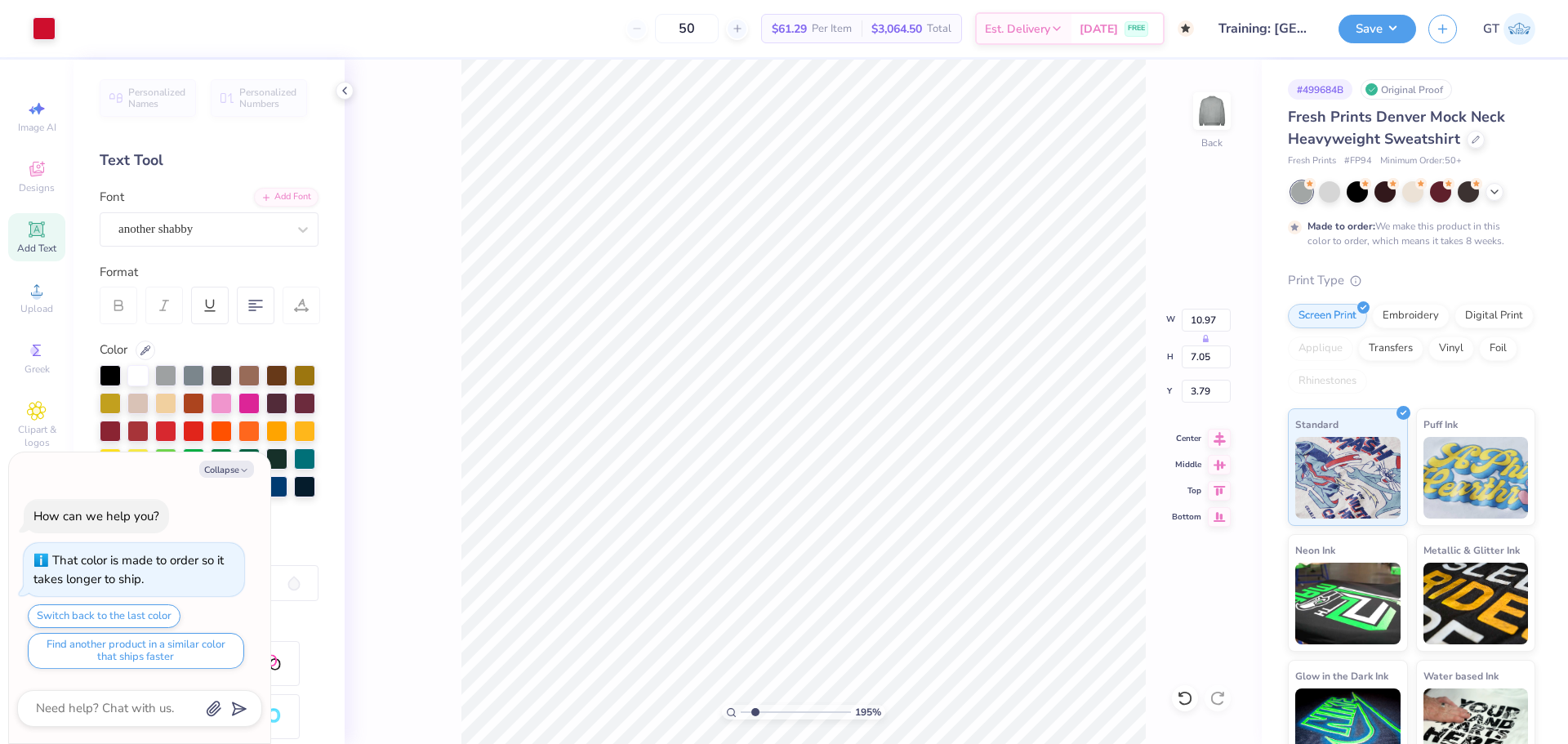 type on "x" 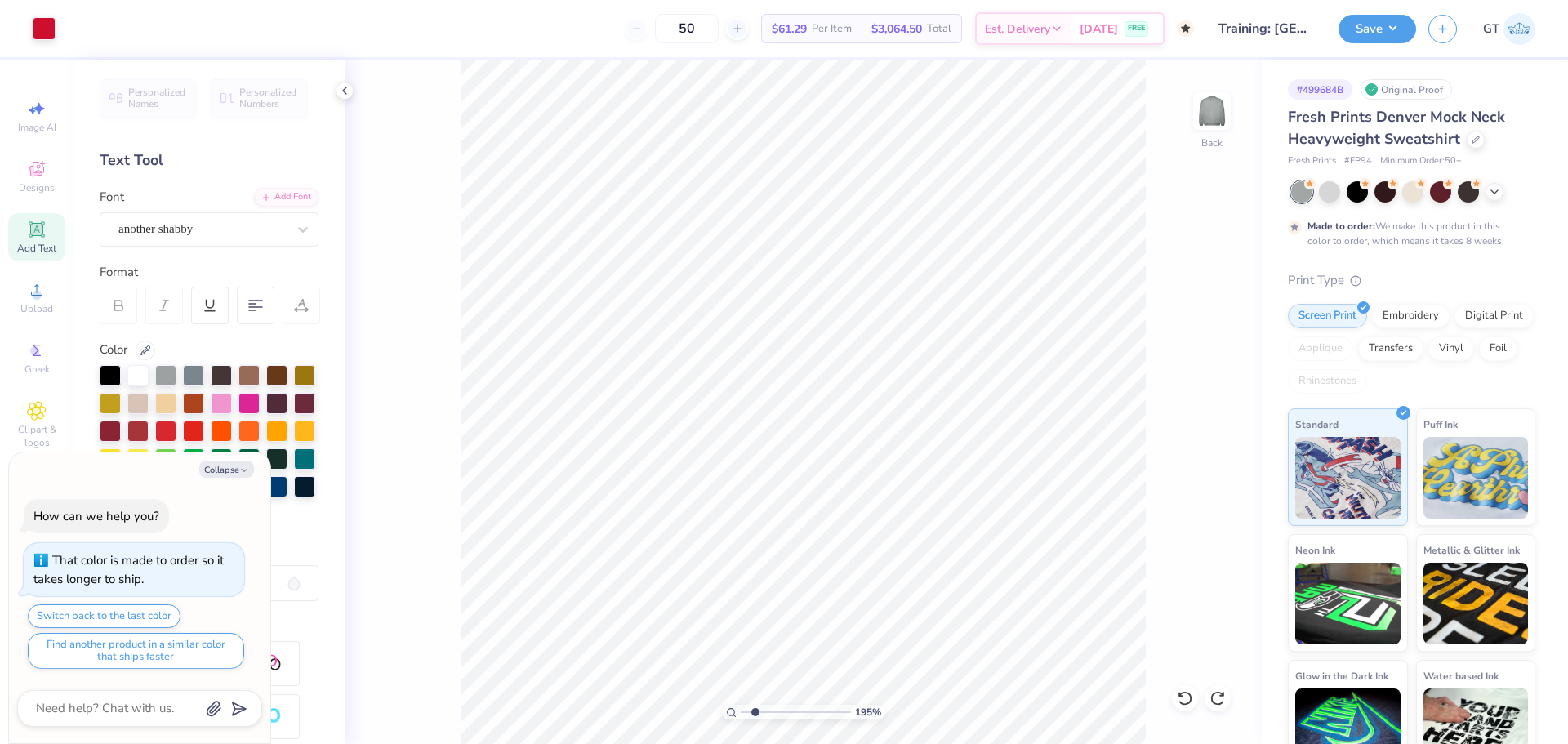 type on "x" 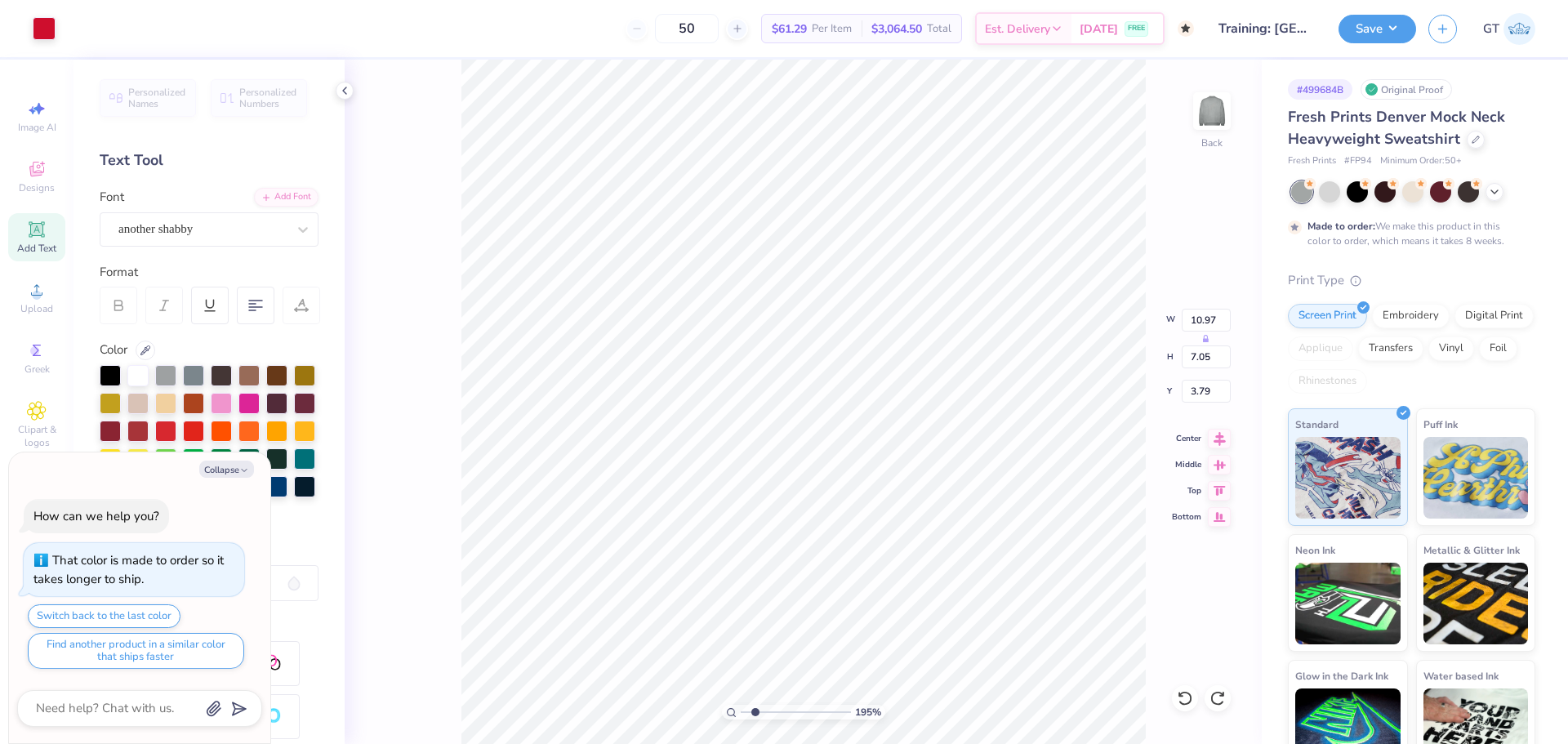 type on "x" 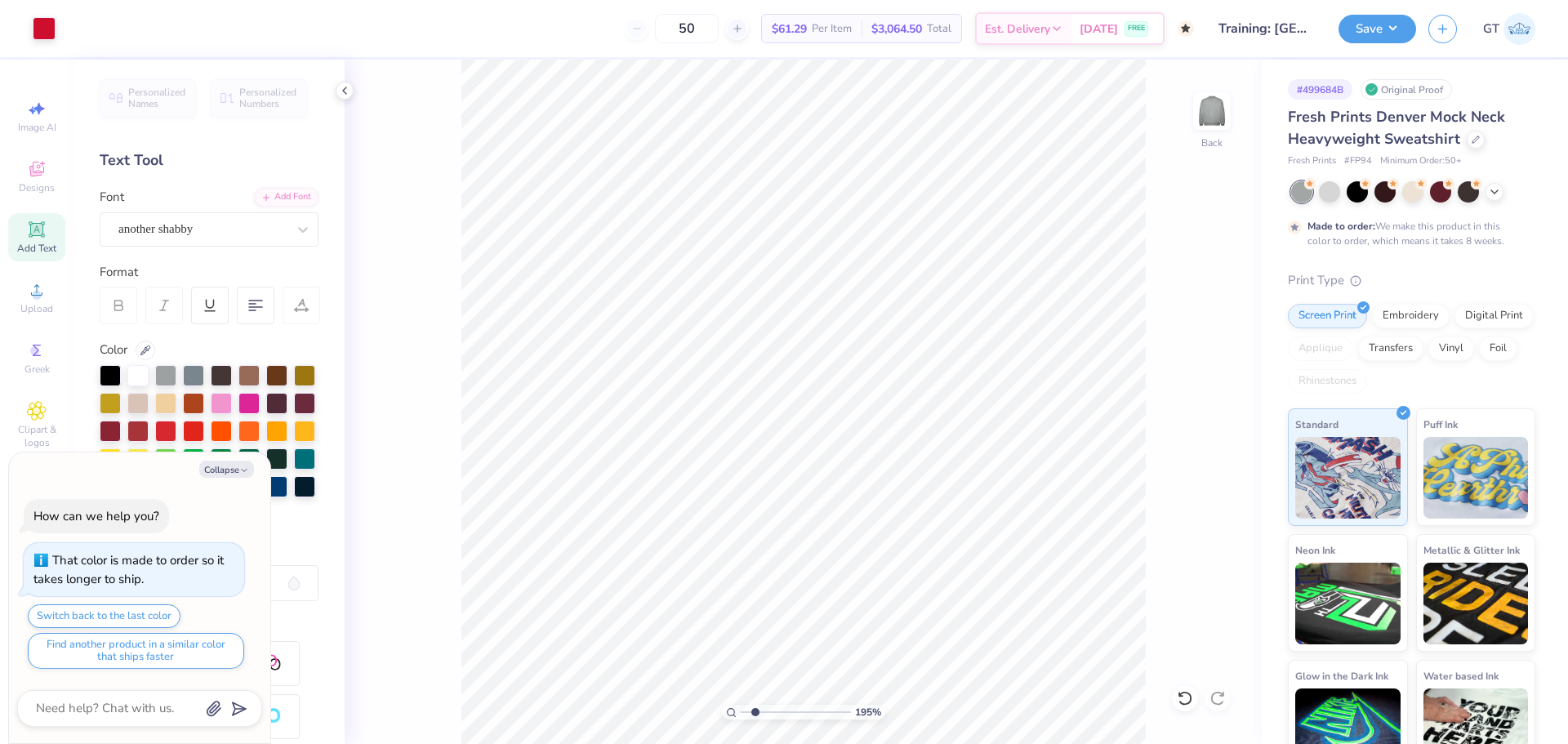 type on "x" 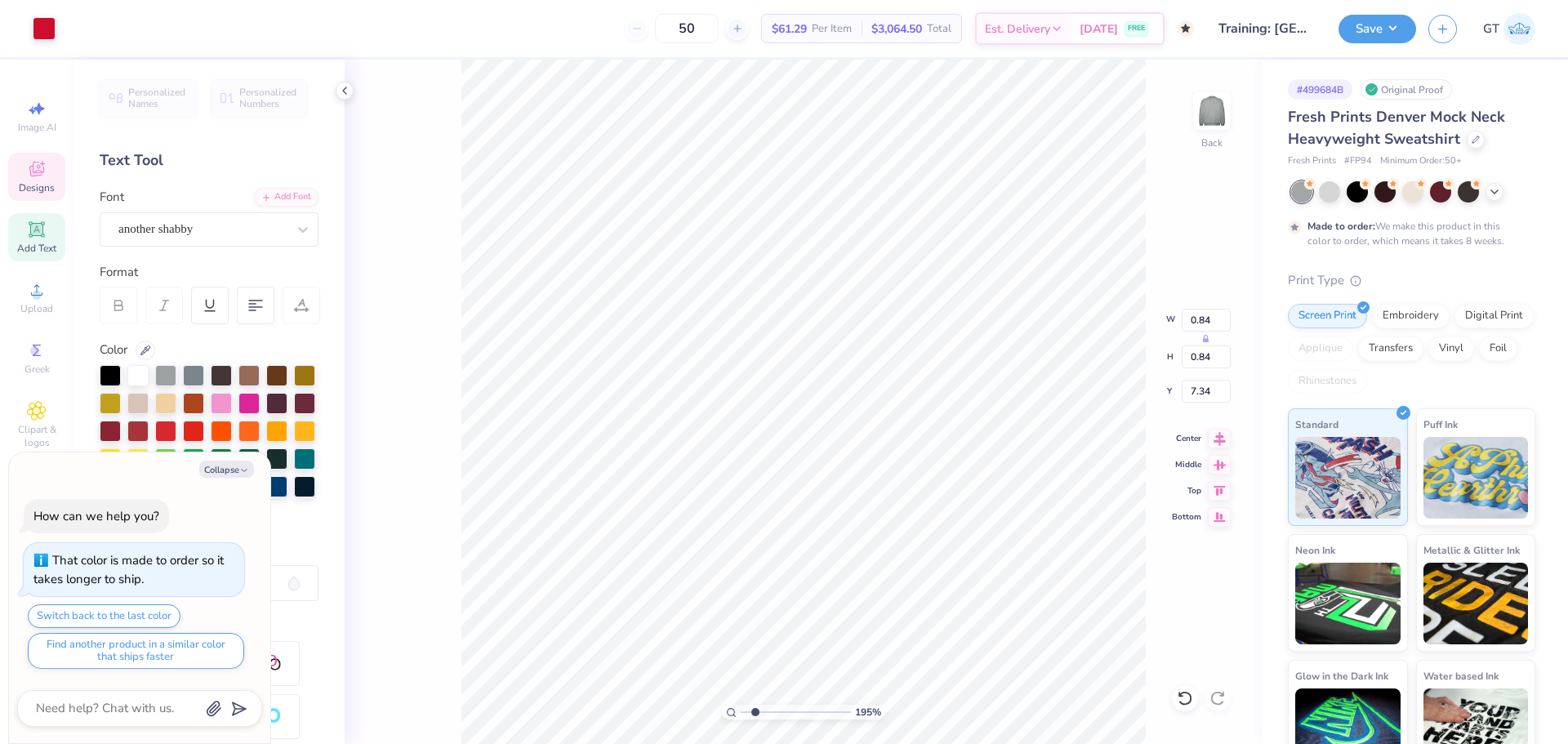 type on "x" 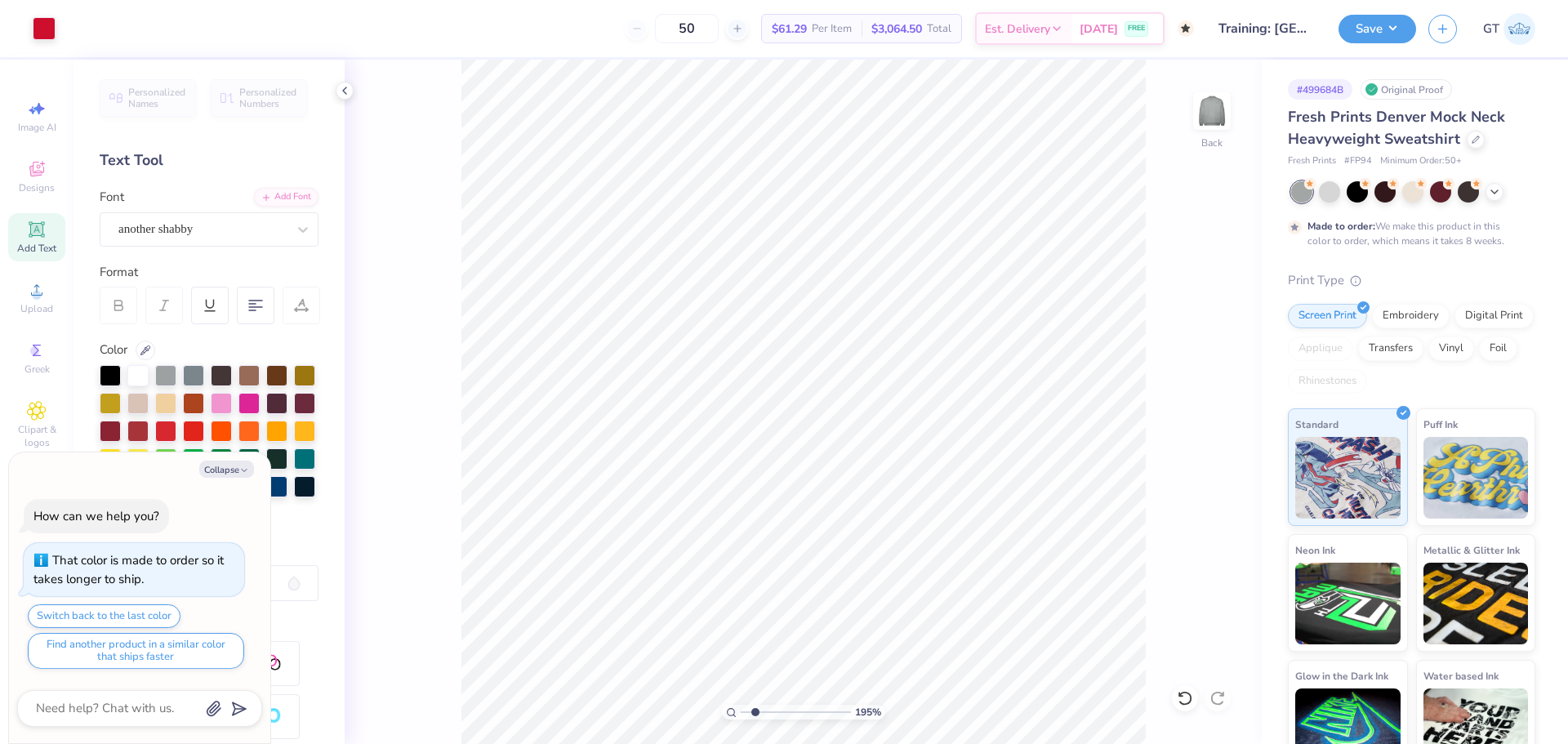 type on "x" 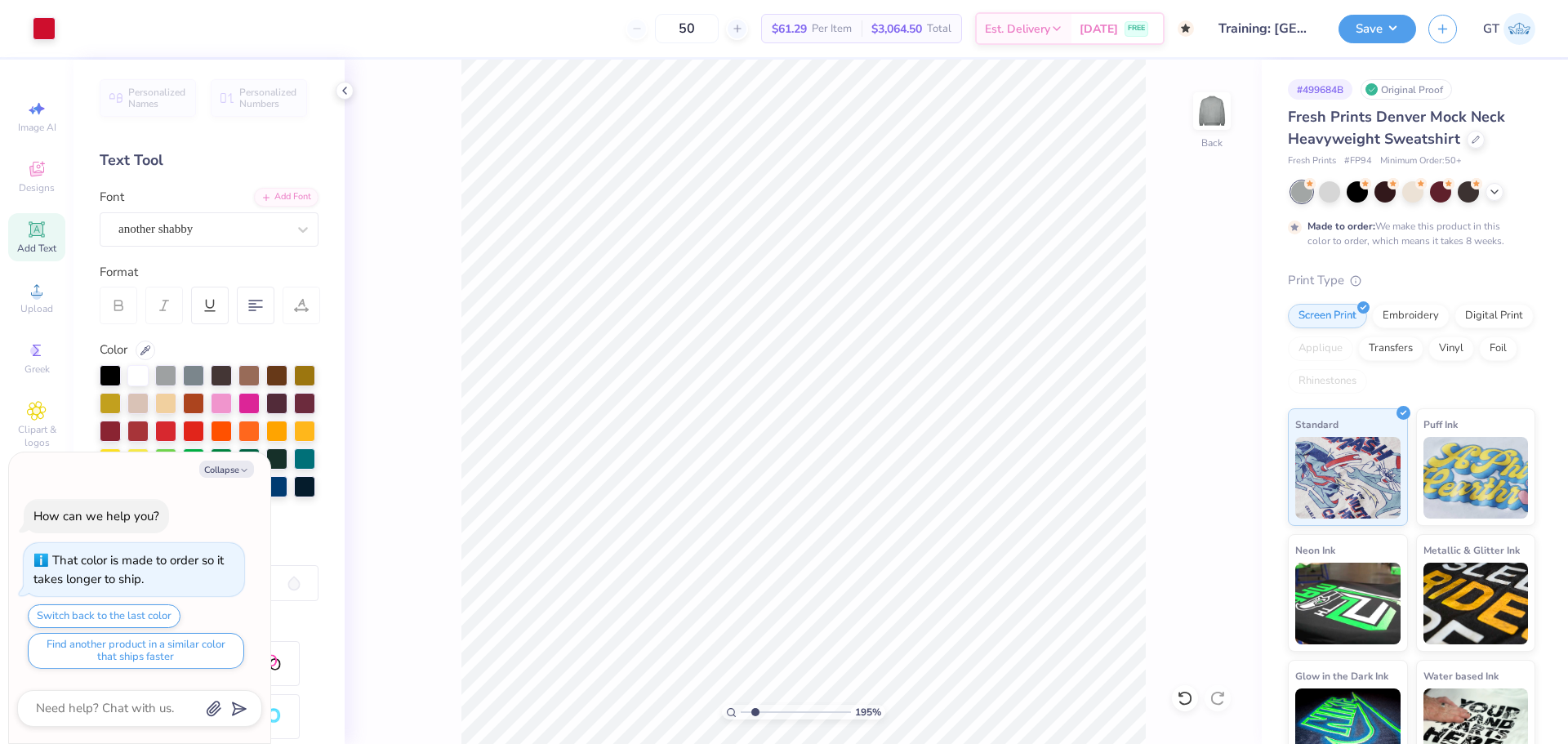 type on "x" 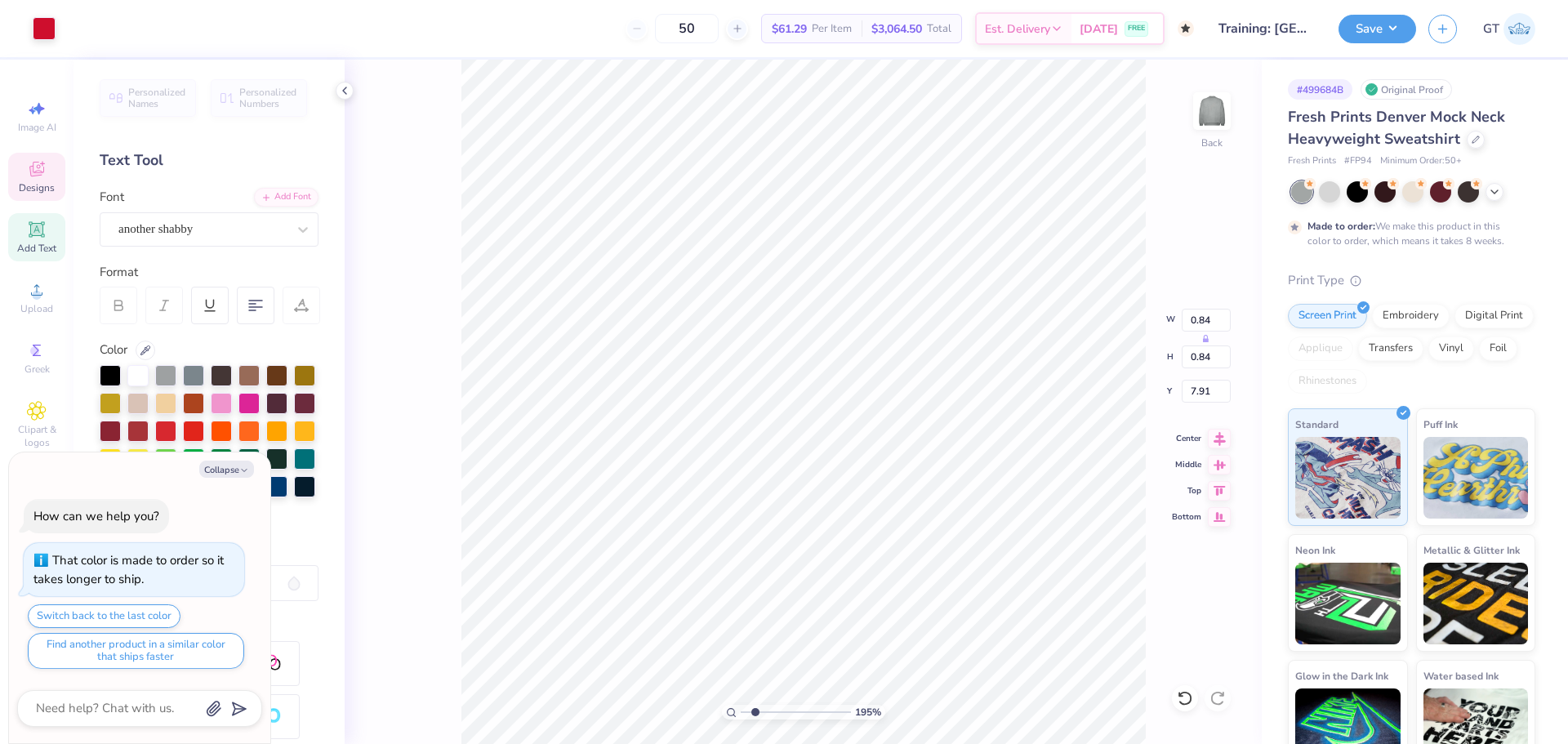 type on "x" 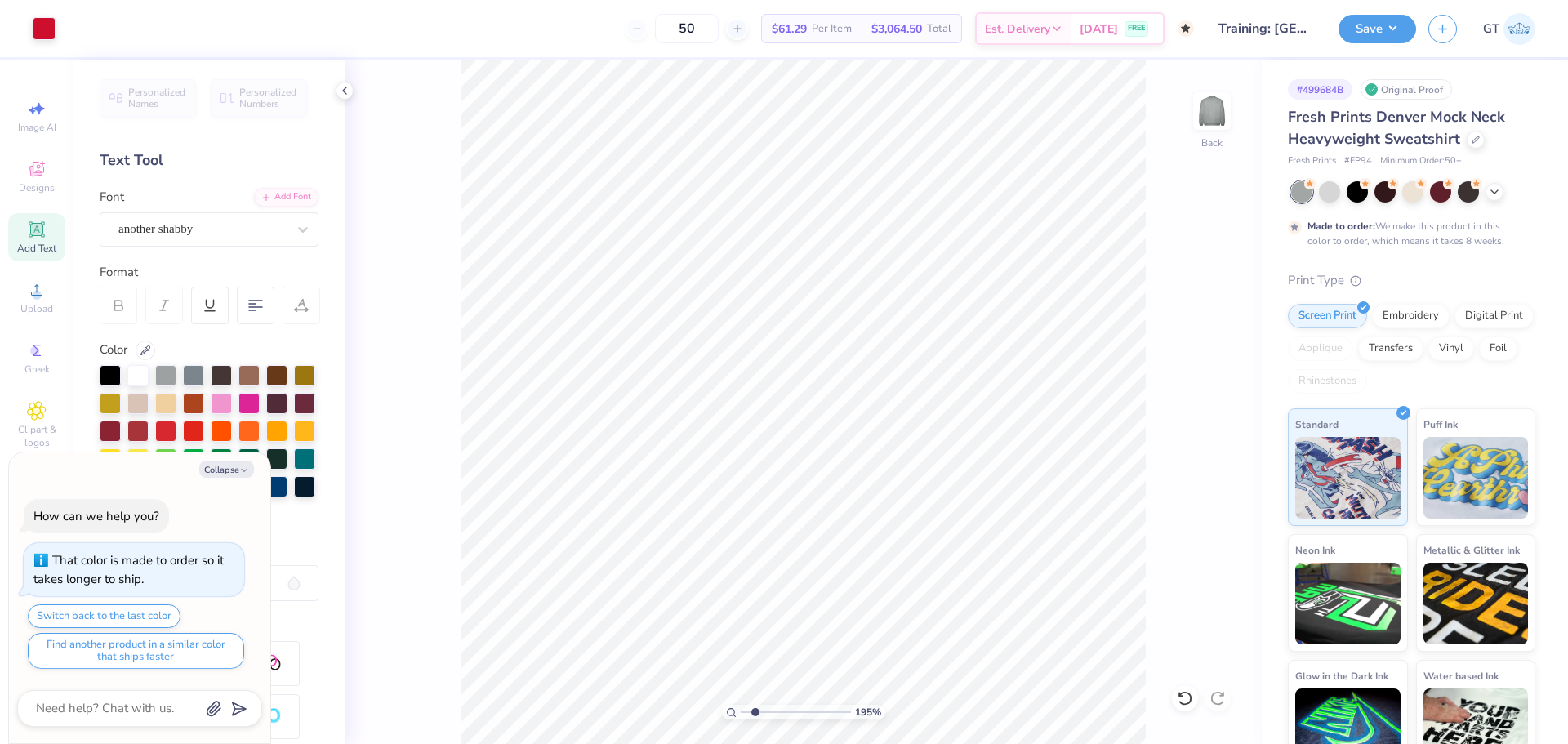 type on "x" 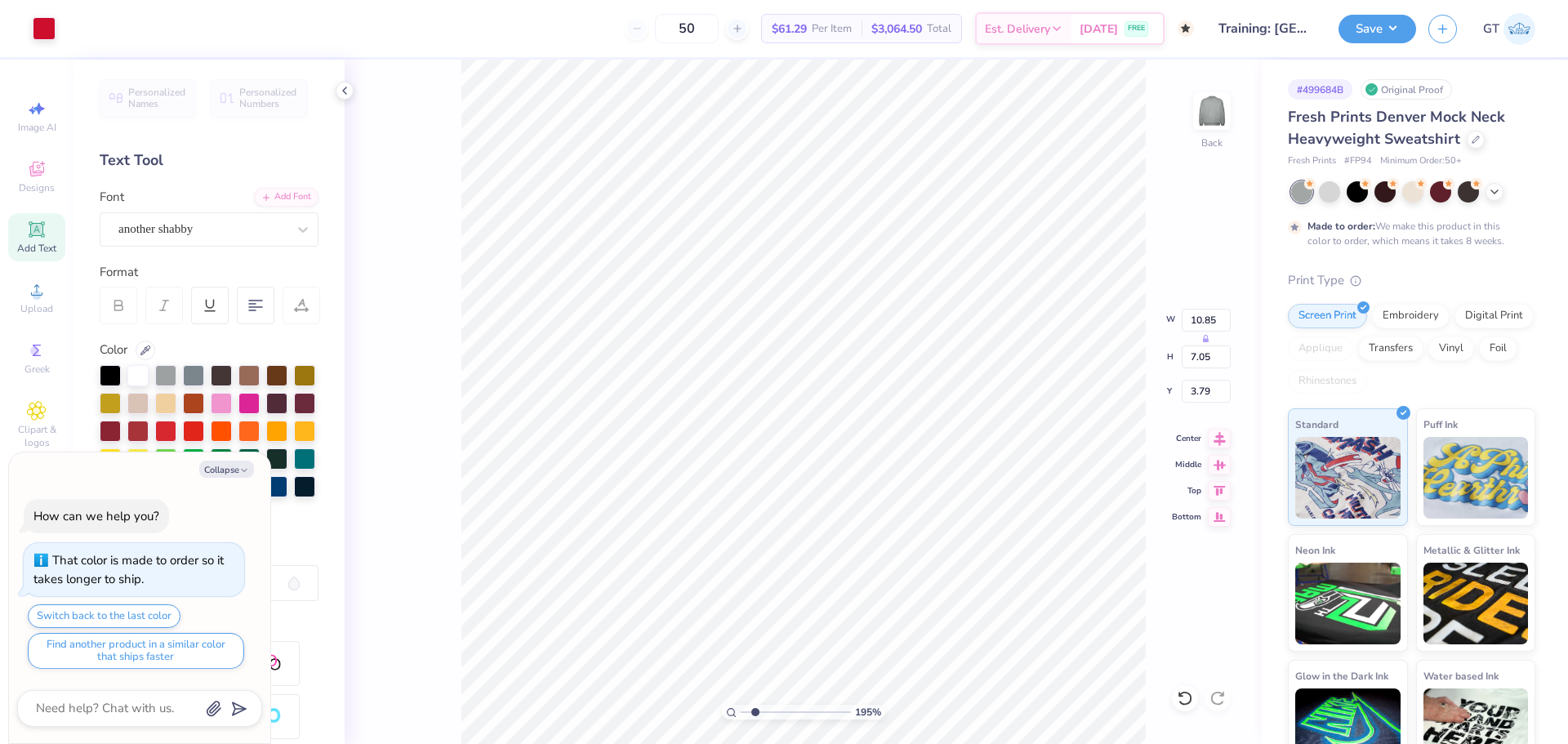 type on "x" 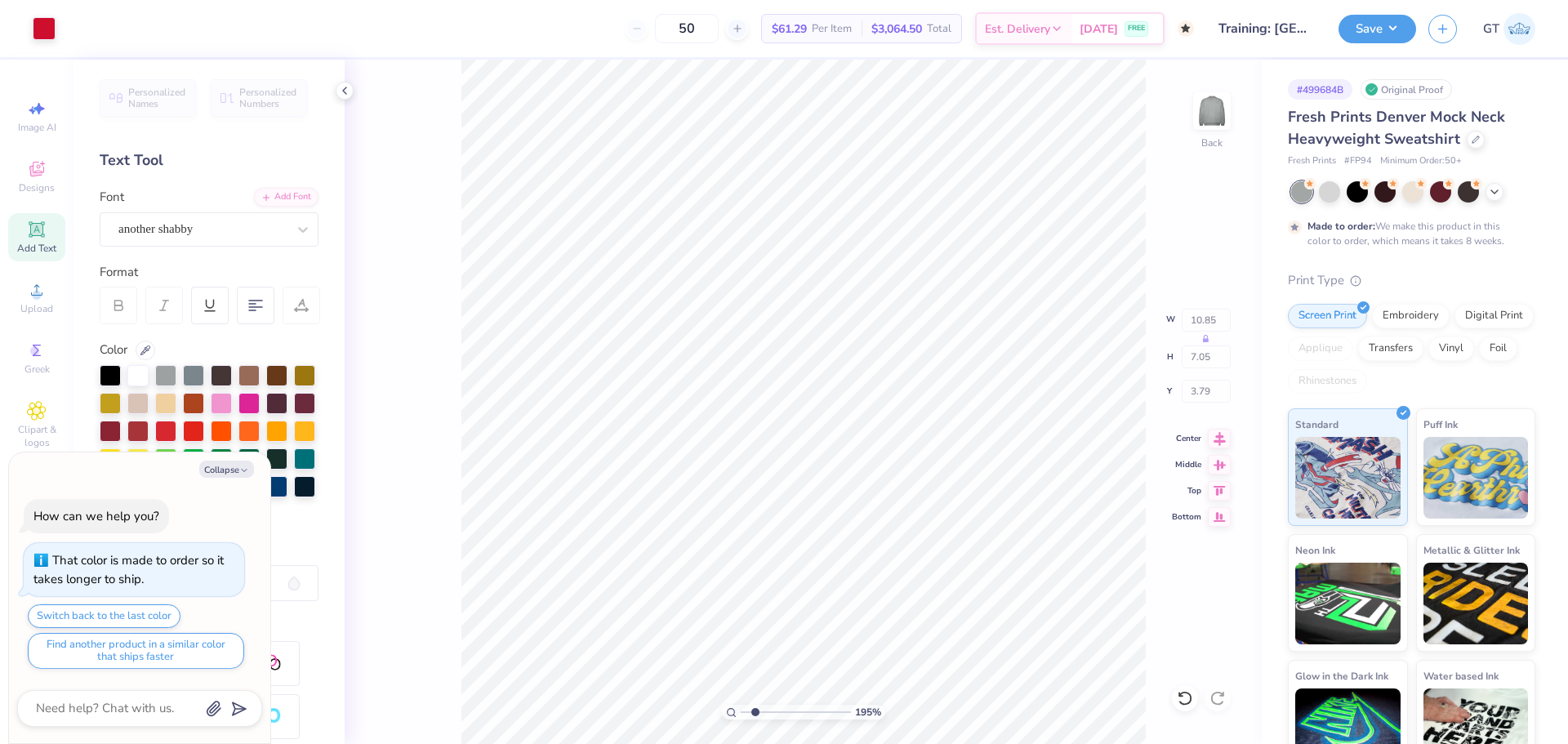 type on "x" 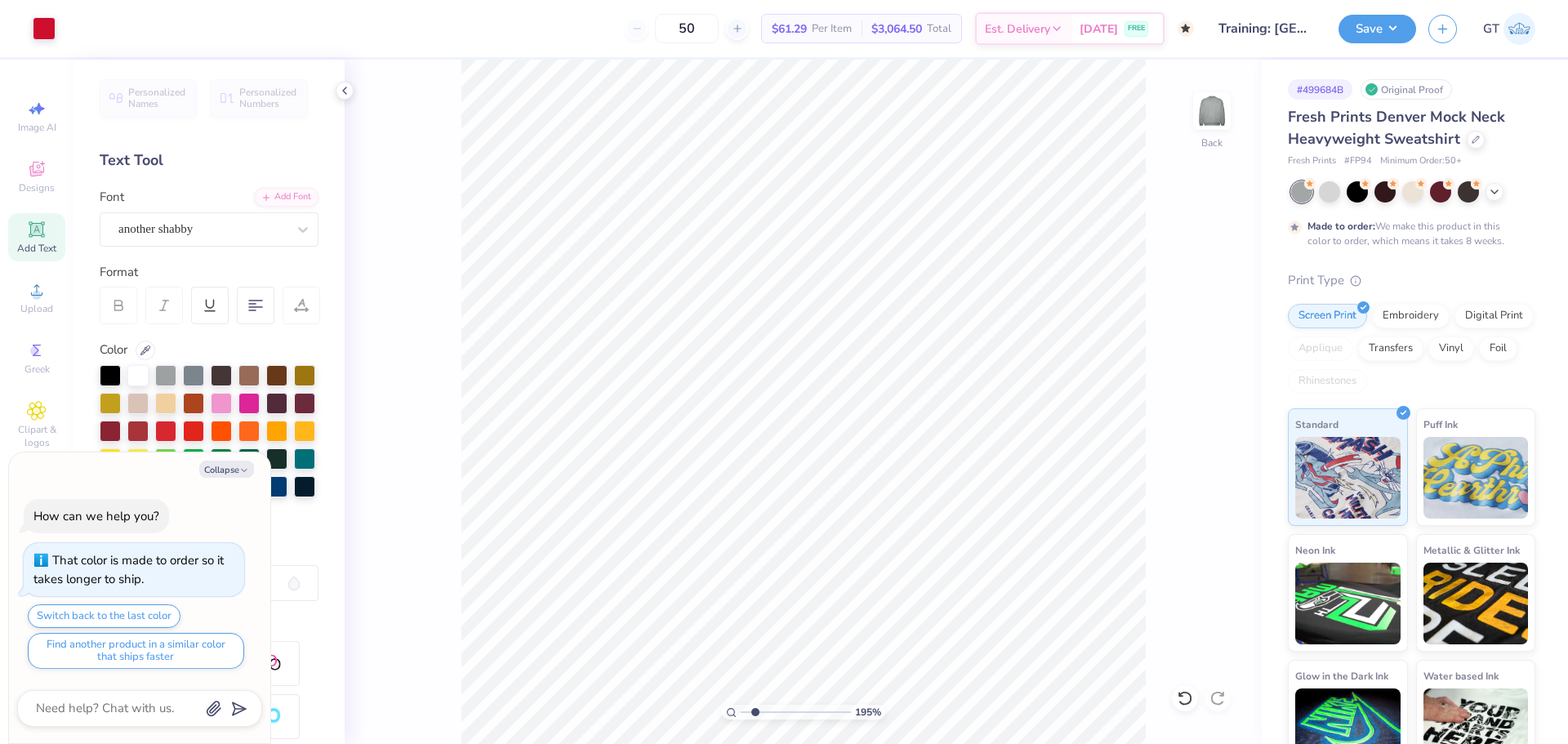 type on "x" 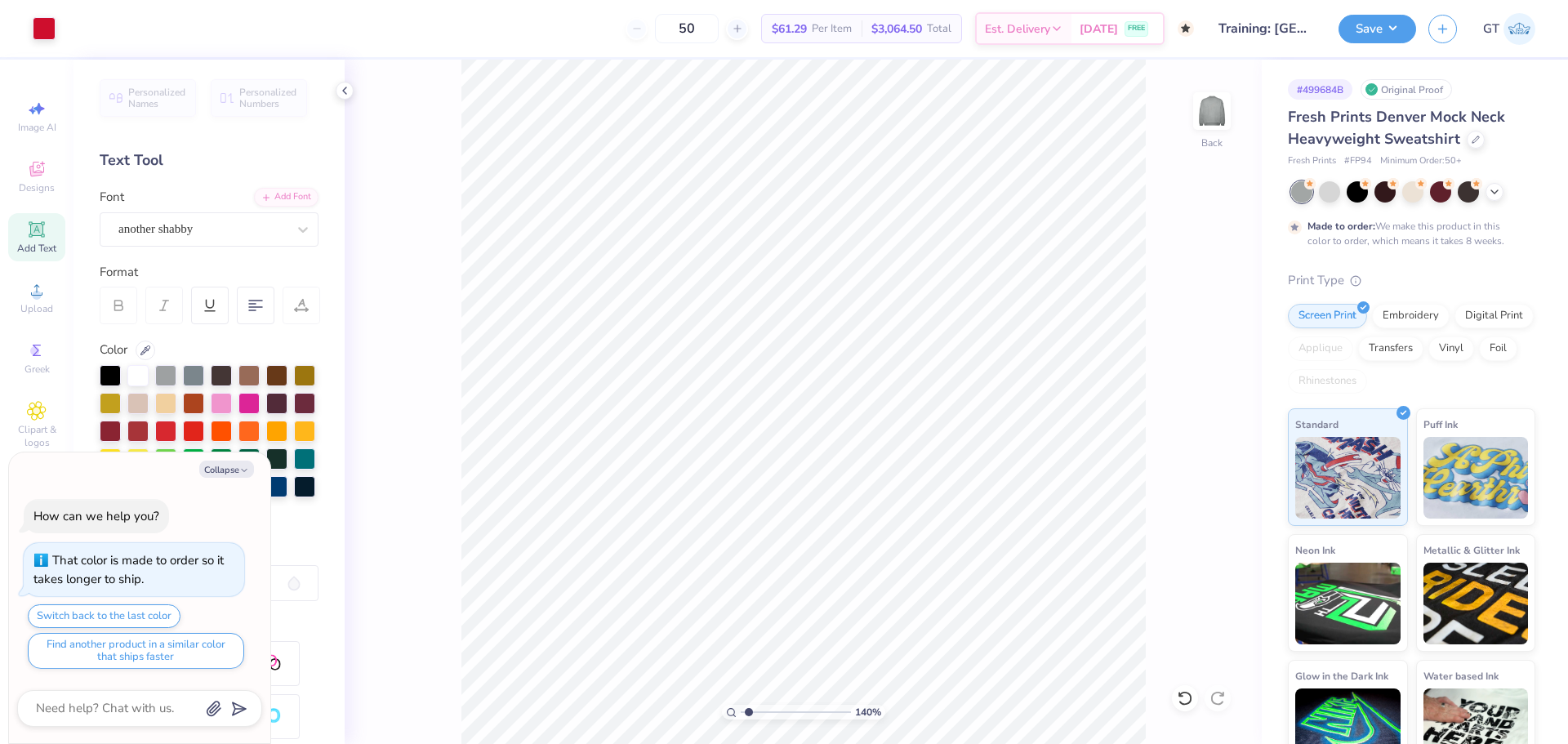 type on "1" 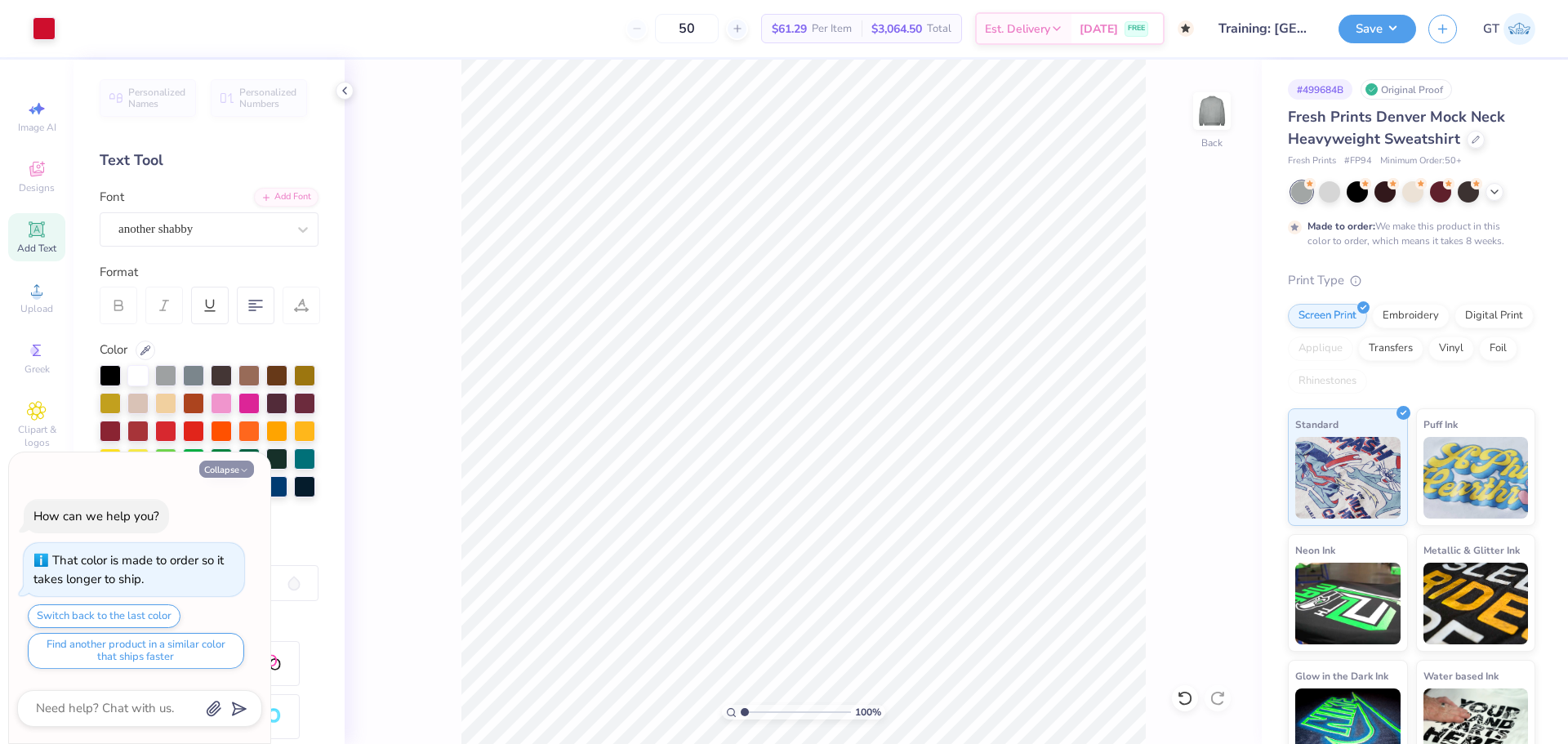 click 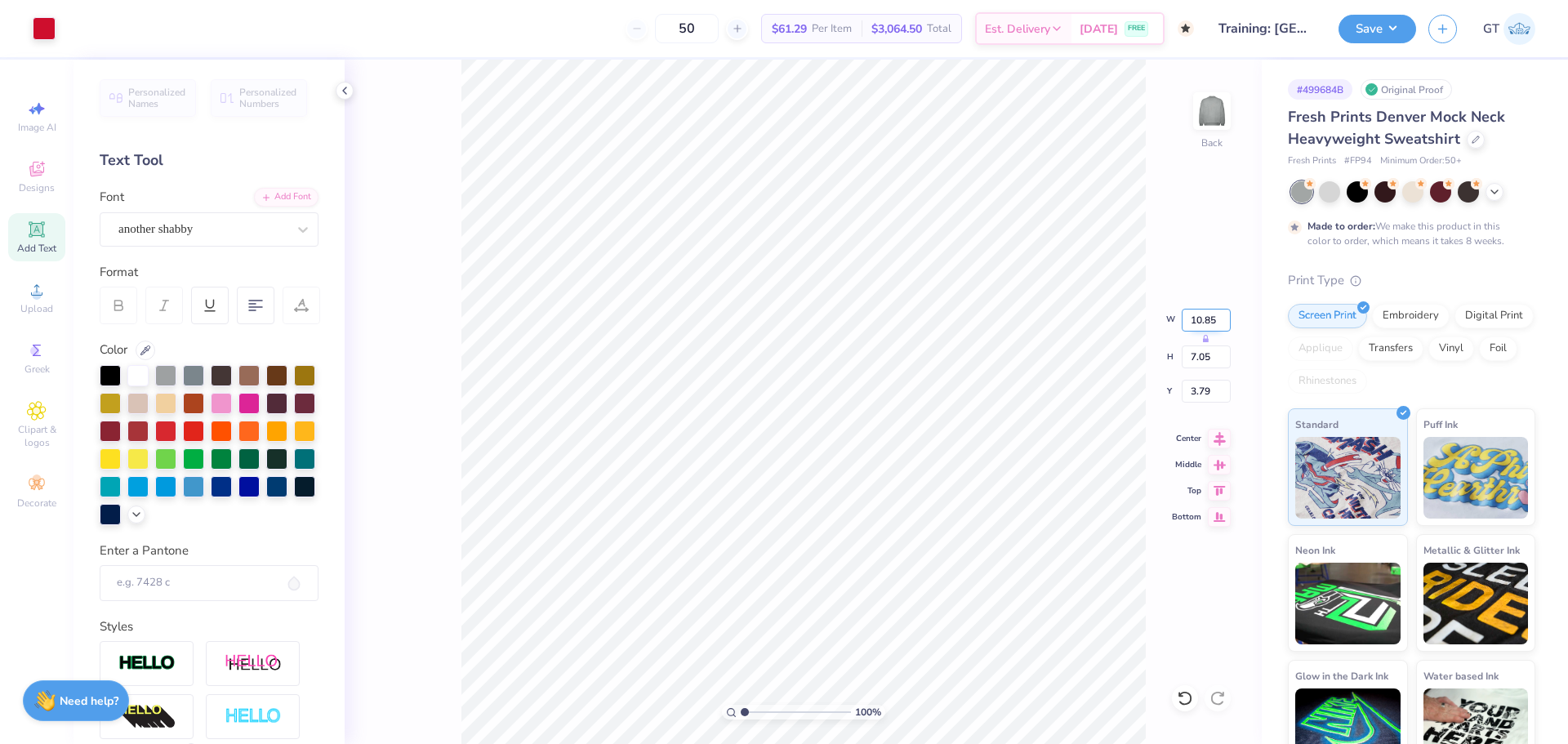 click on "10.85" at bounding box center (1206, 320) 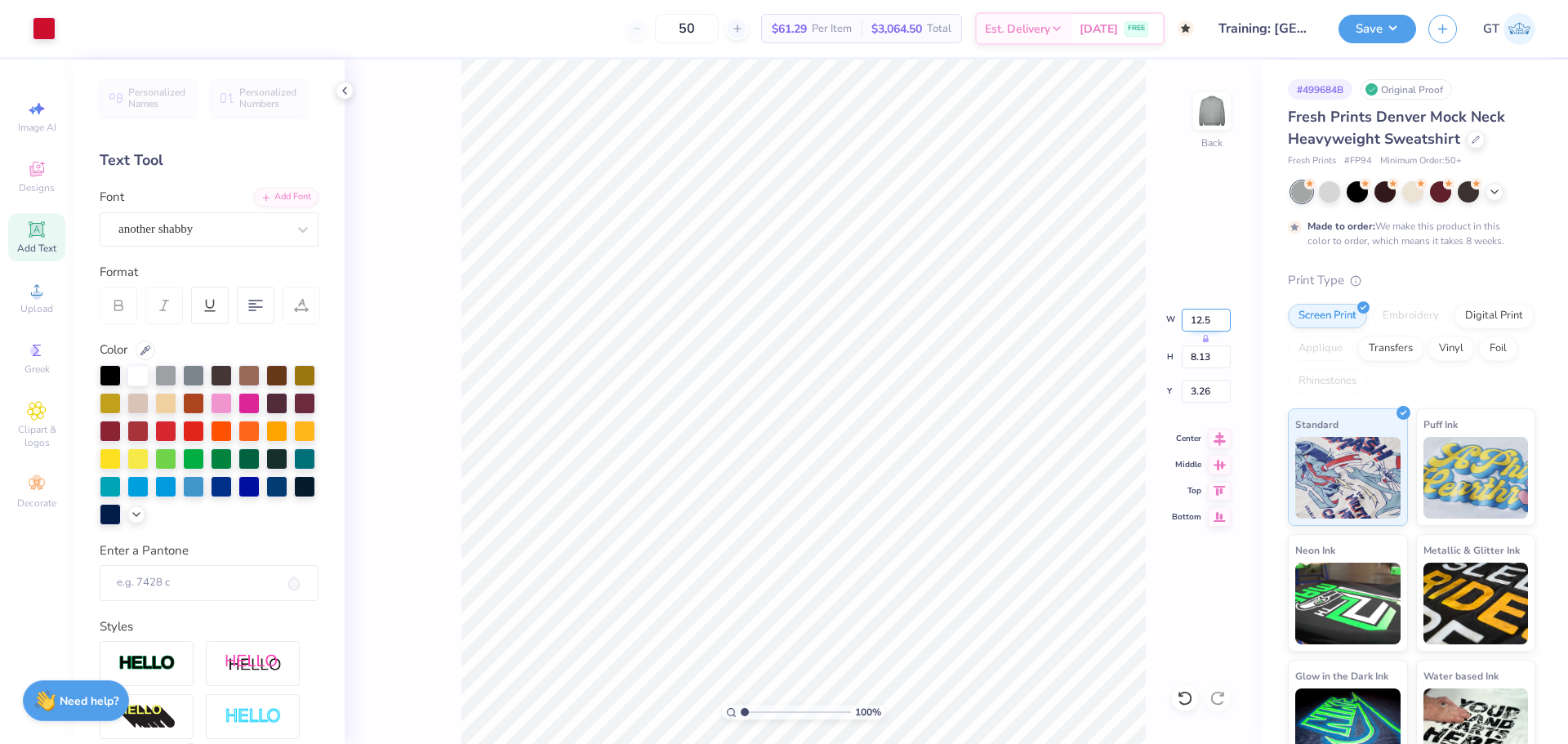 type on "12.50" 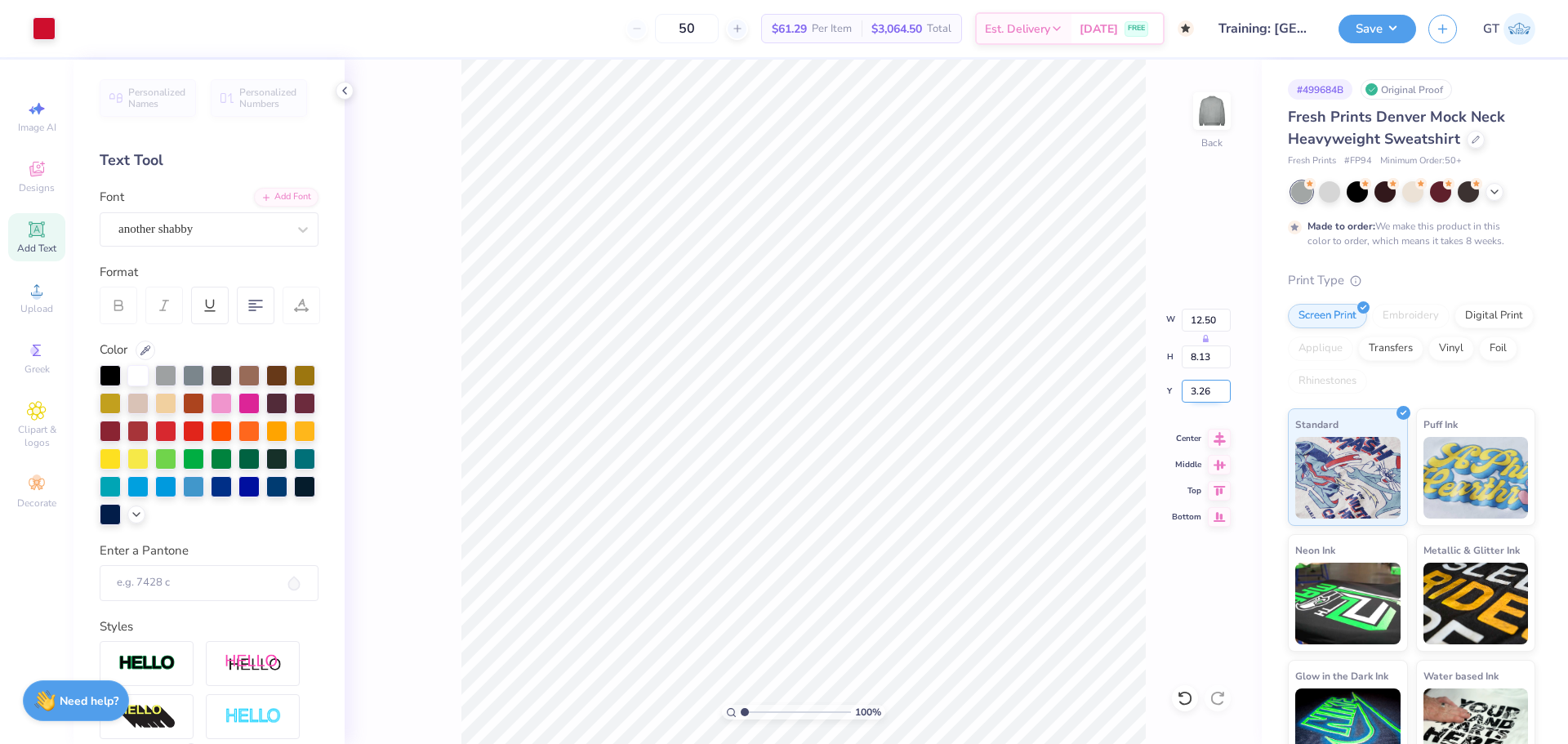 click on "3.26" at bounding box center (1206, 391) 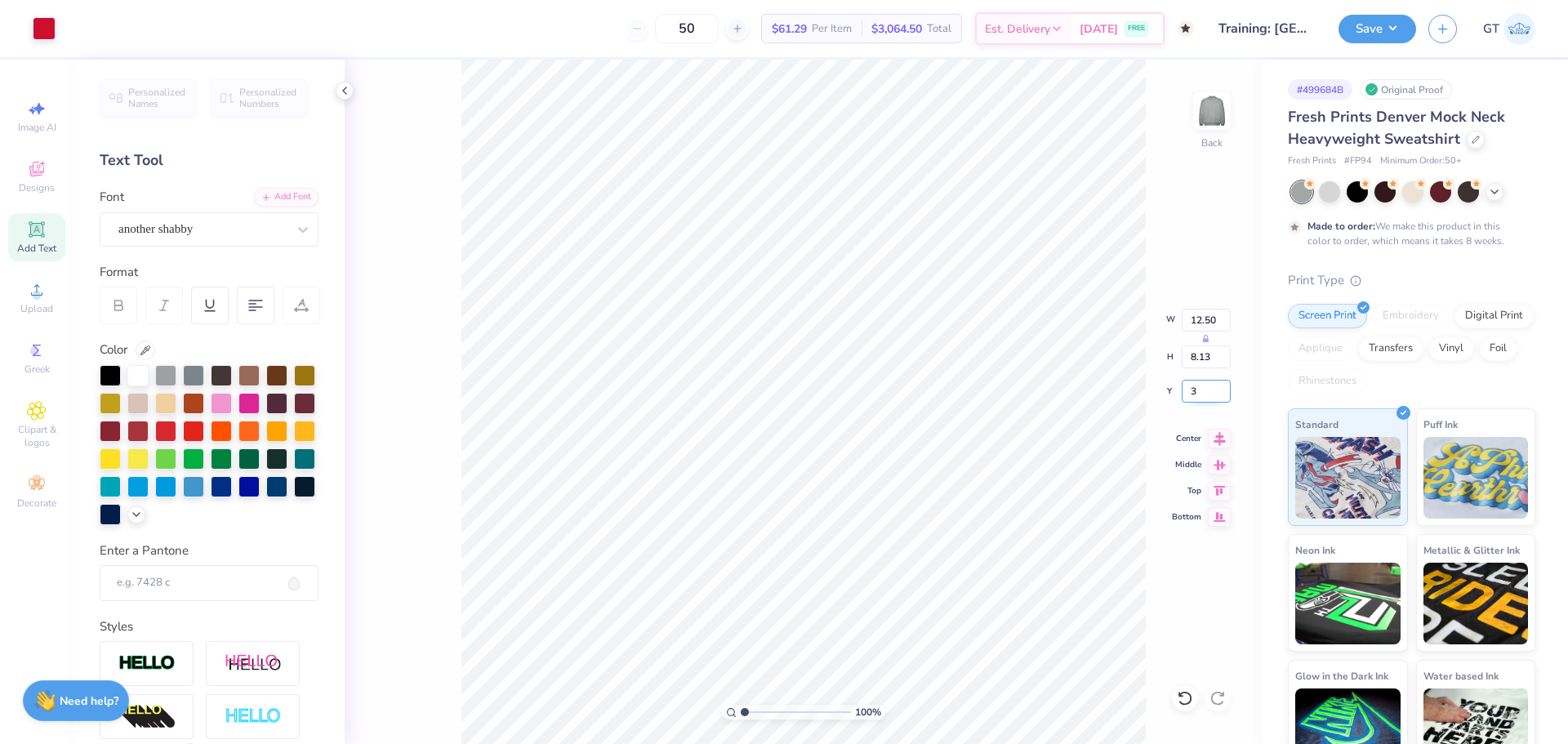 type on "3.00" 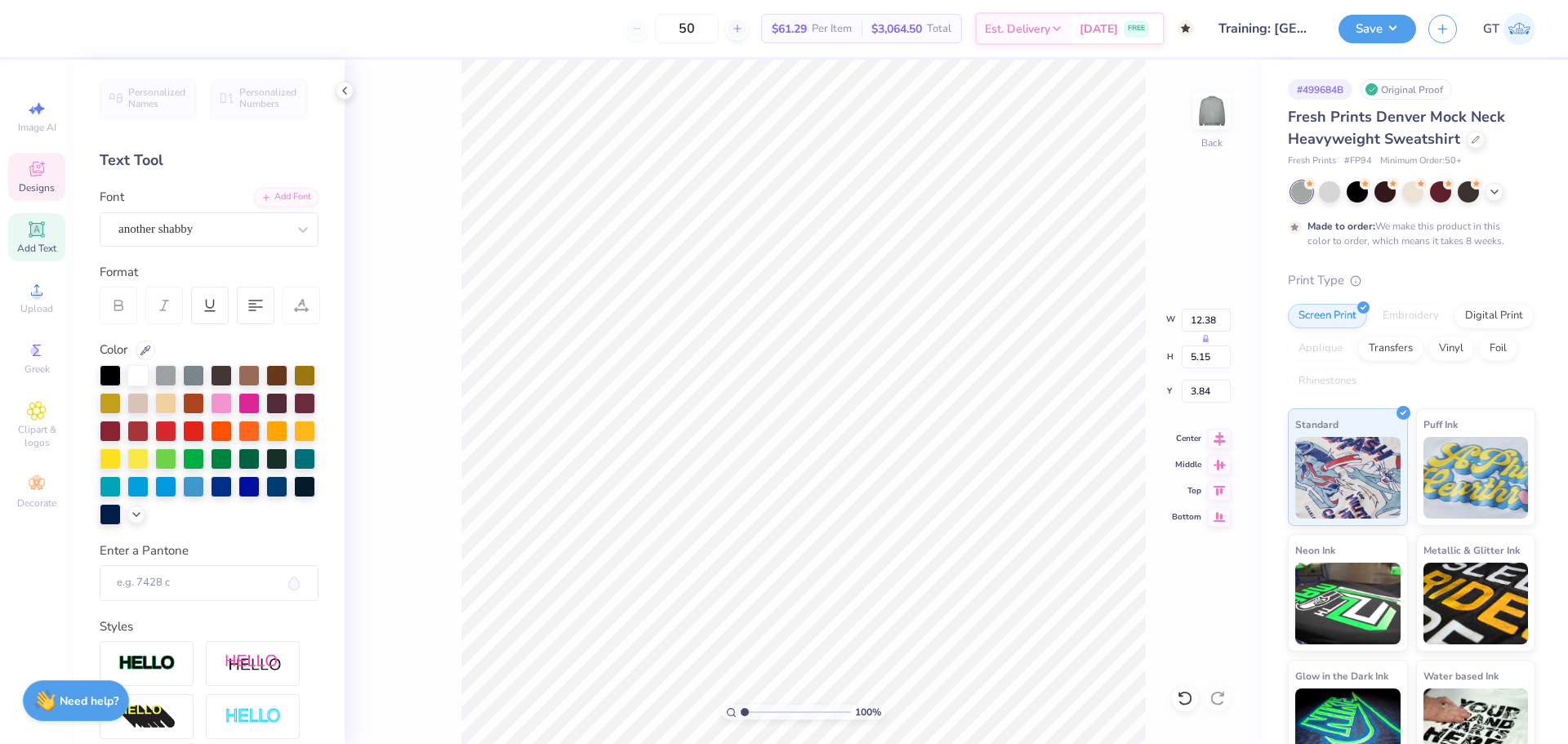 scroll, scrollTop: 14, scrollLeft: 2, axis: both 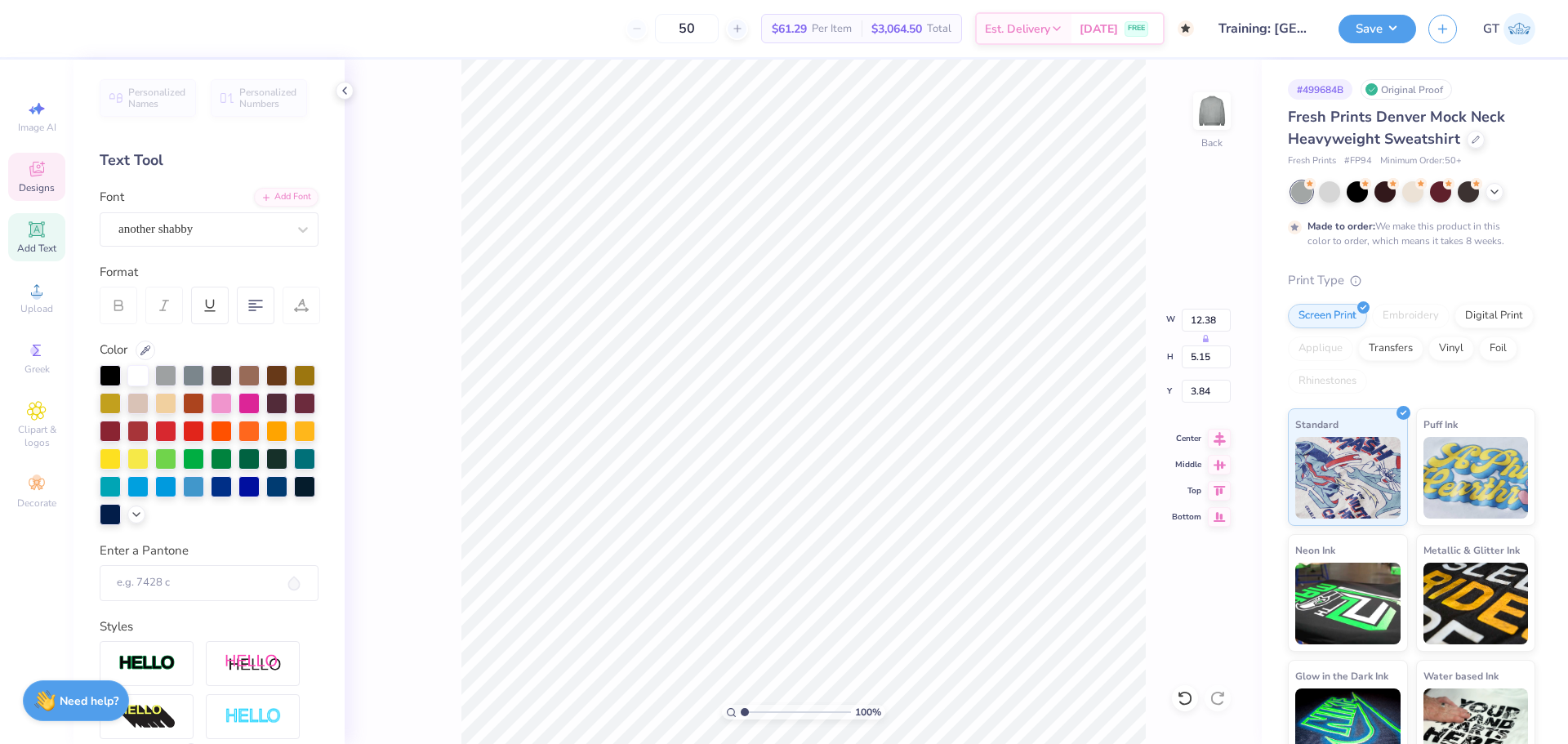 type 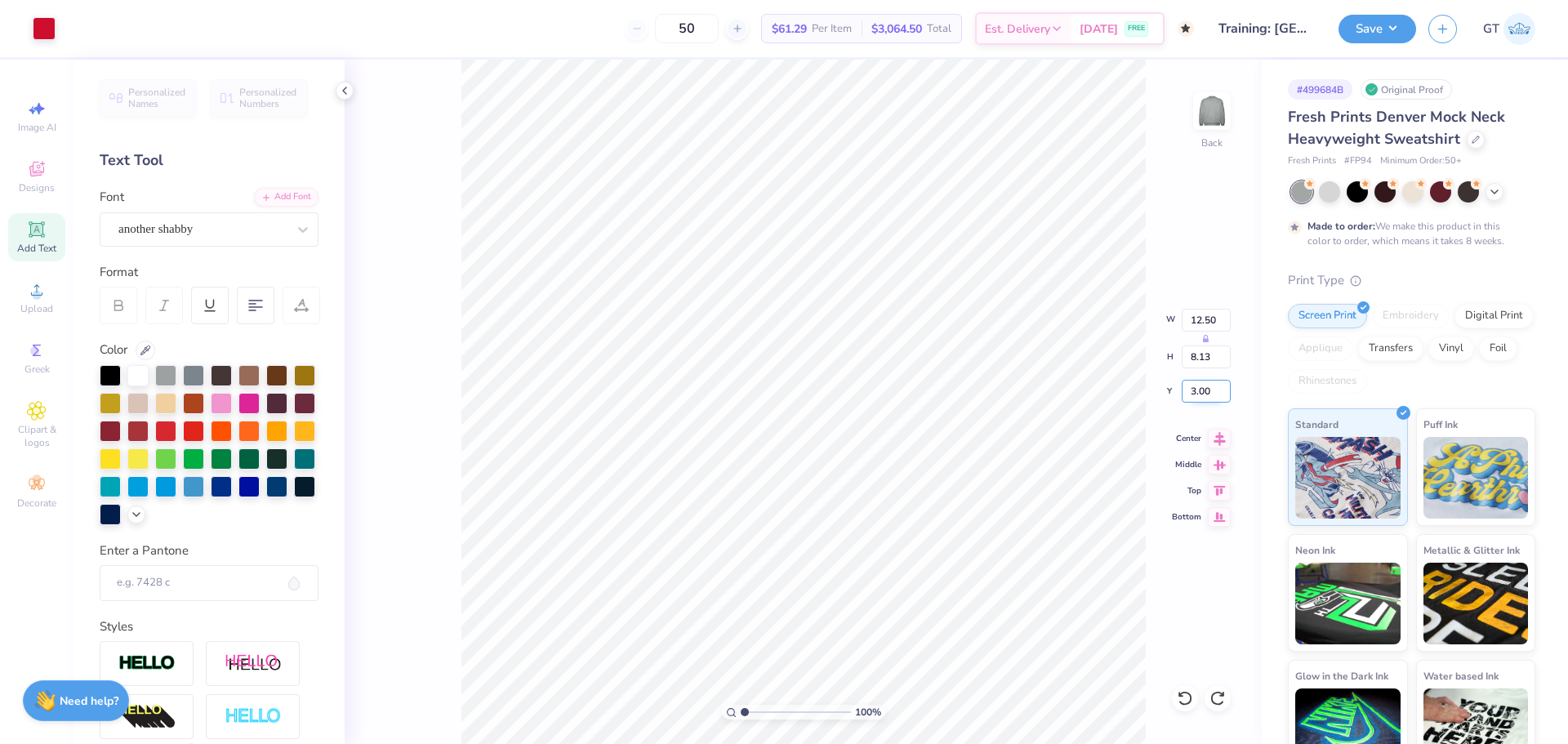 click on "3.00" at bounding box center (1206, 391) 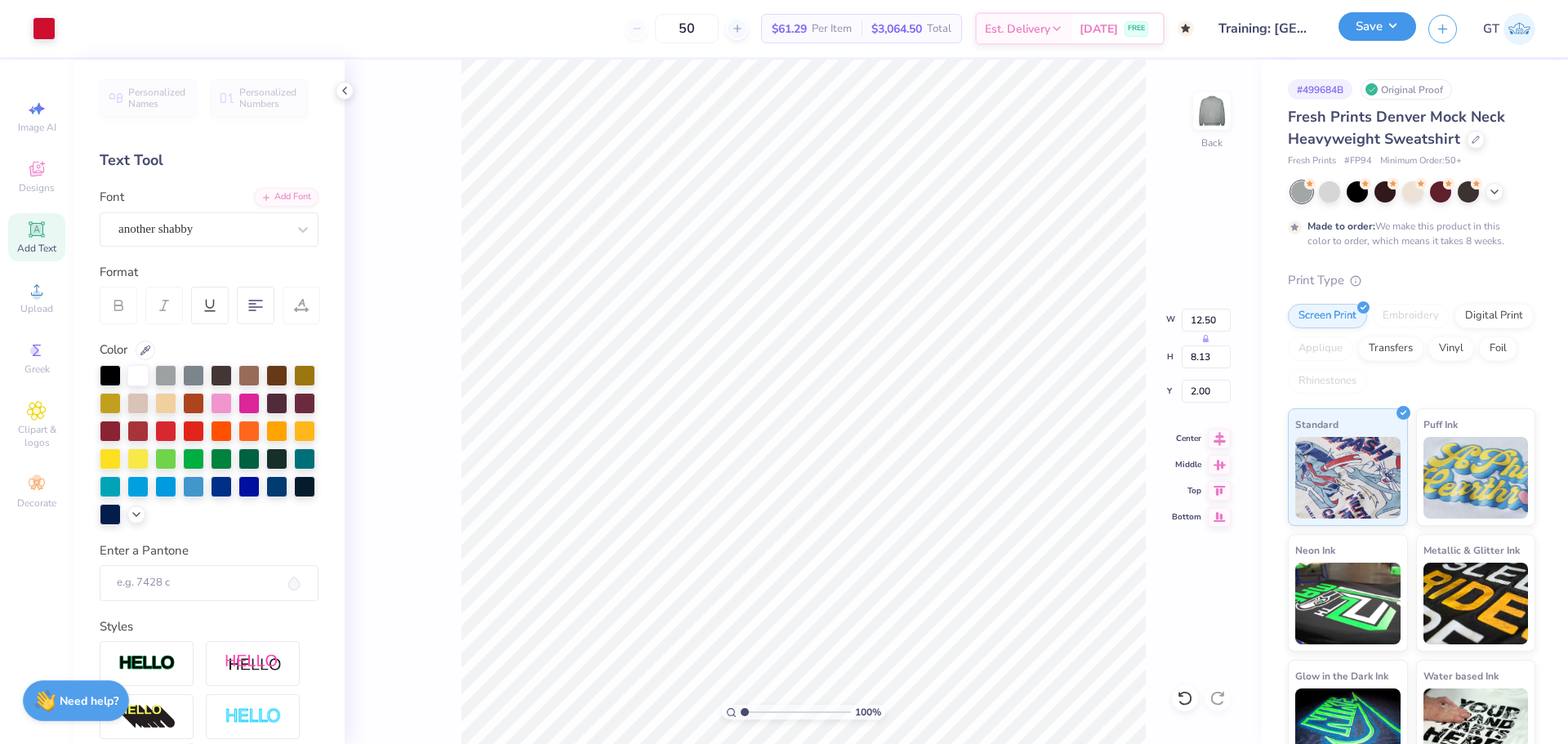 click on "Save" at bounding box center (1377, 26) 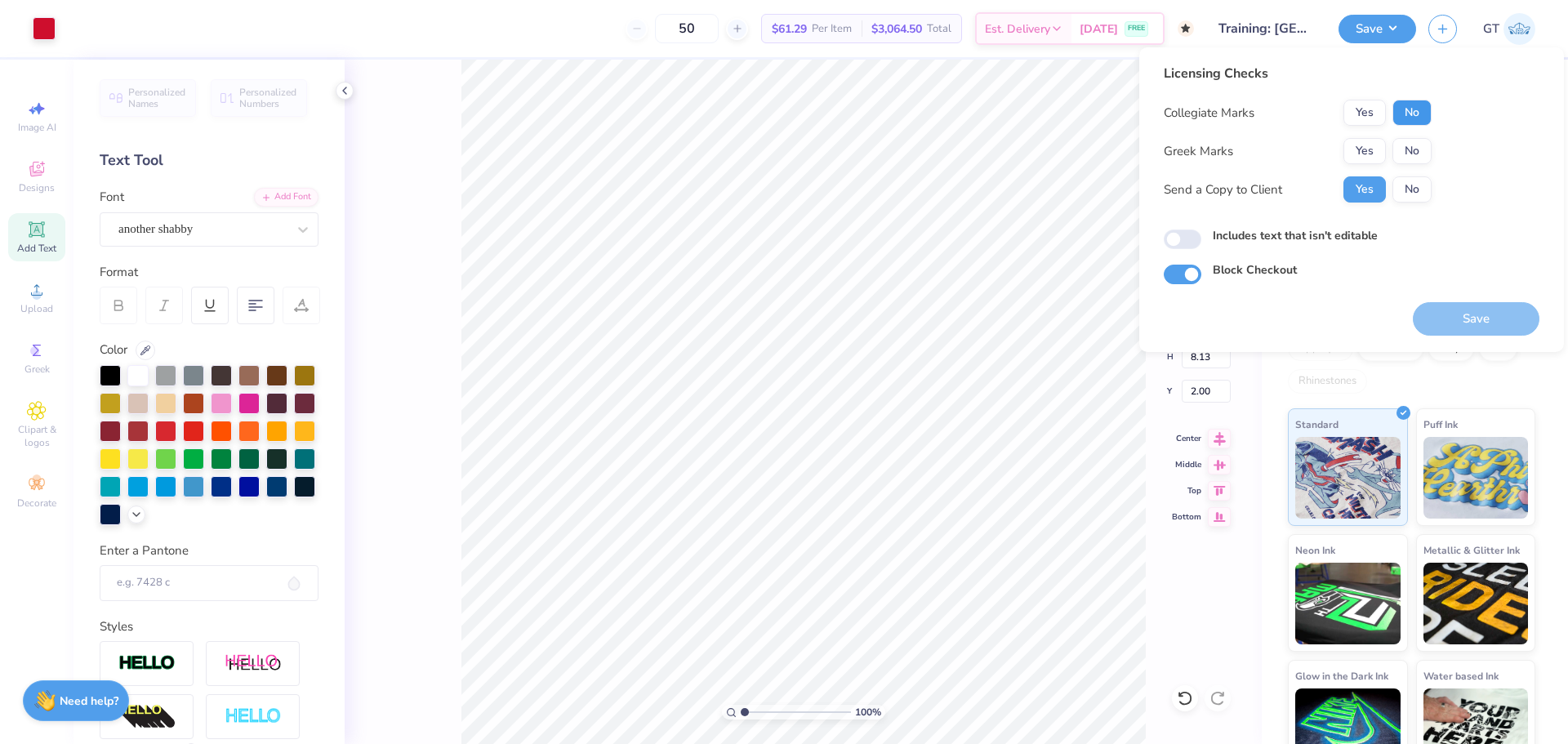 click on "No" at bounding box center [1412, 113] 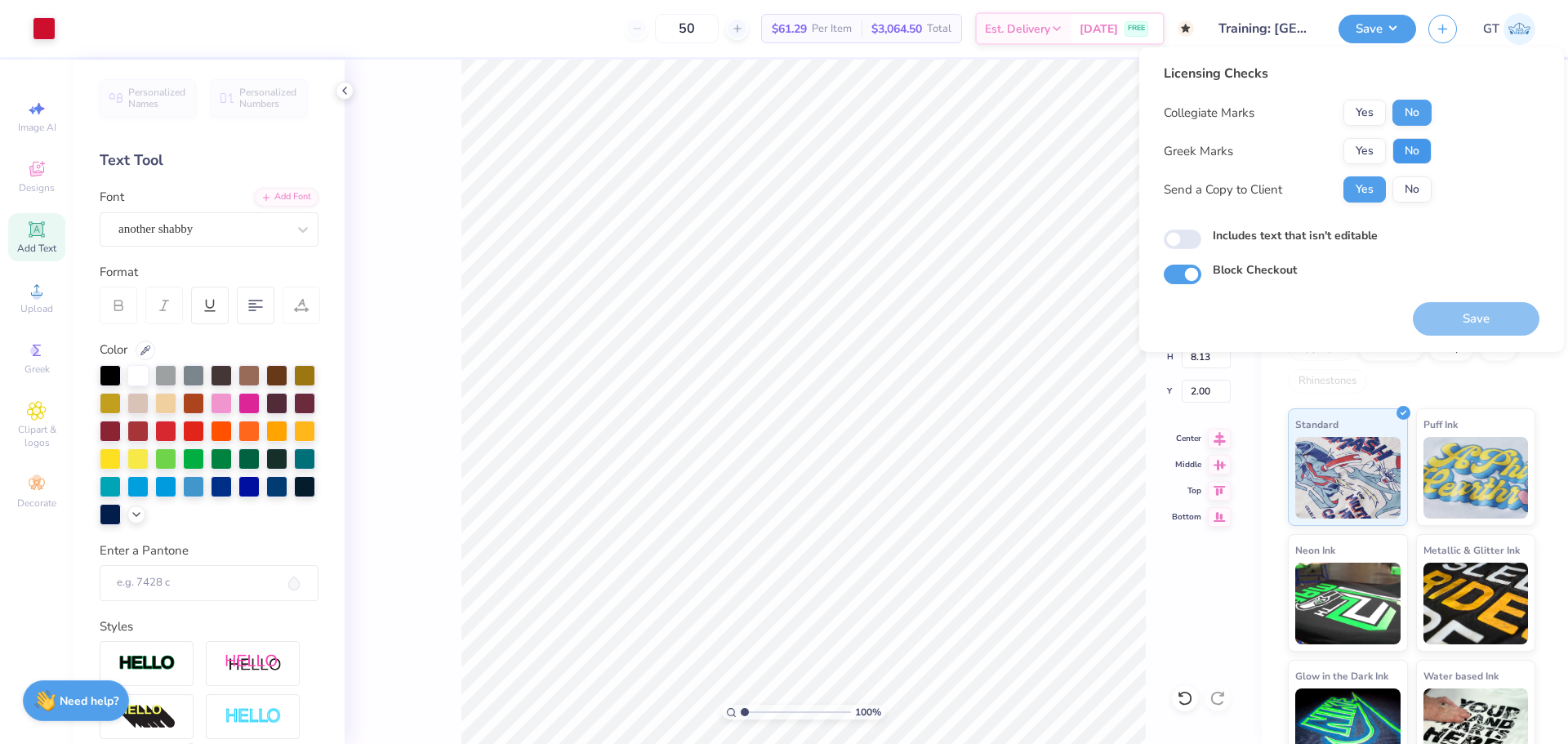 click on "No" at bounding box center (1412, 151) 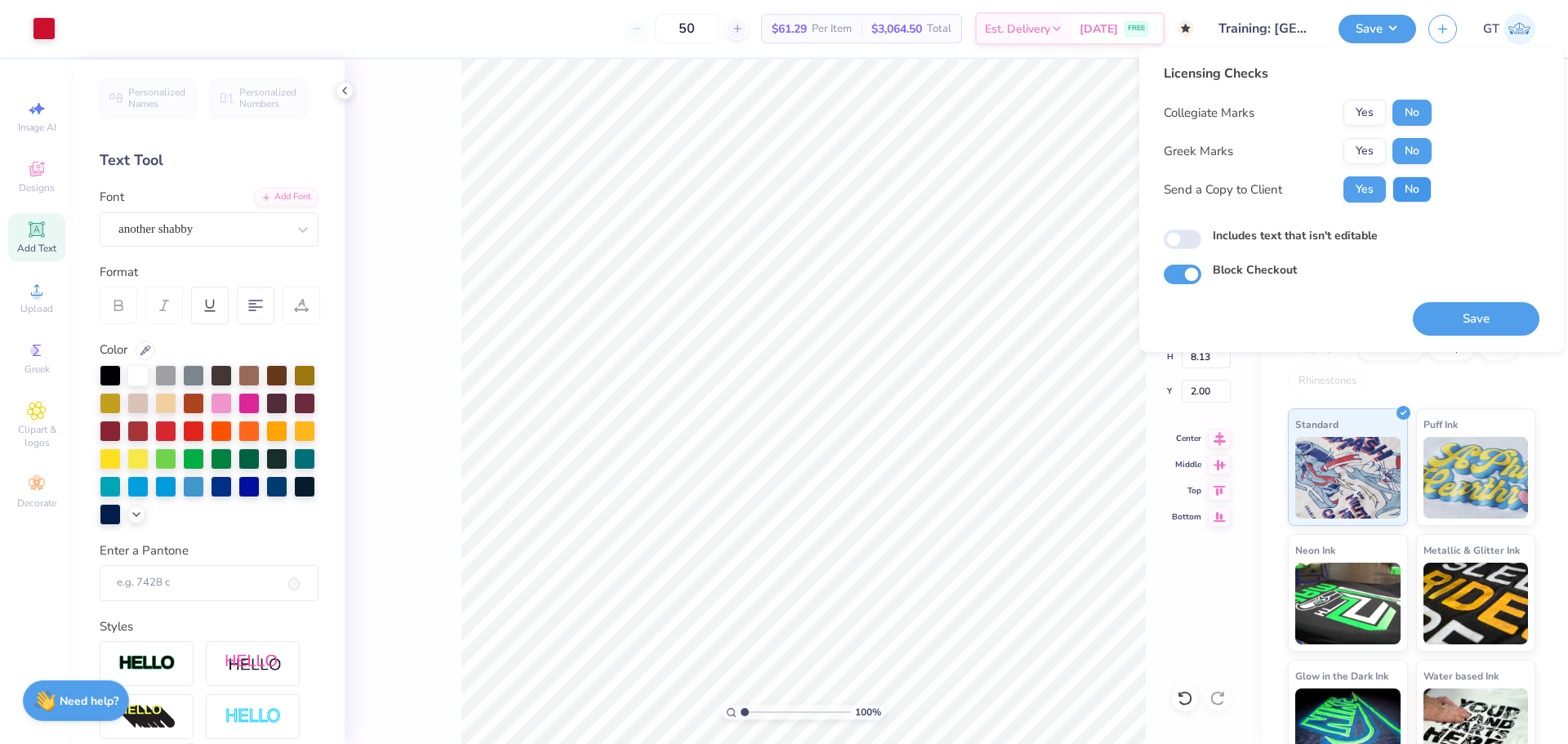 click on "No" at bounding box center (1412, 189) 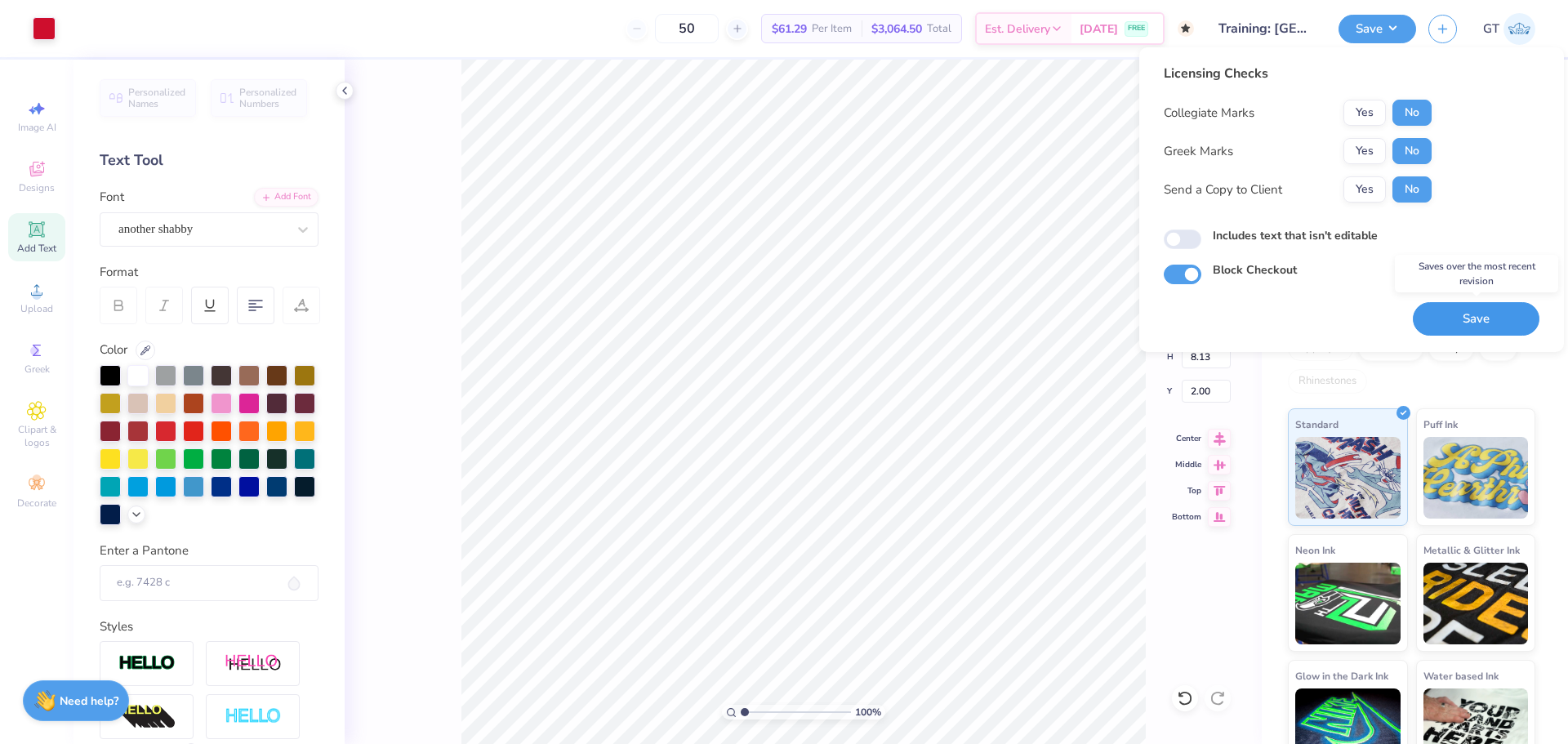 click on "Save" at bounding box center (1476, 319) 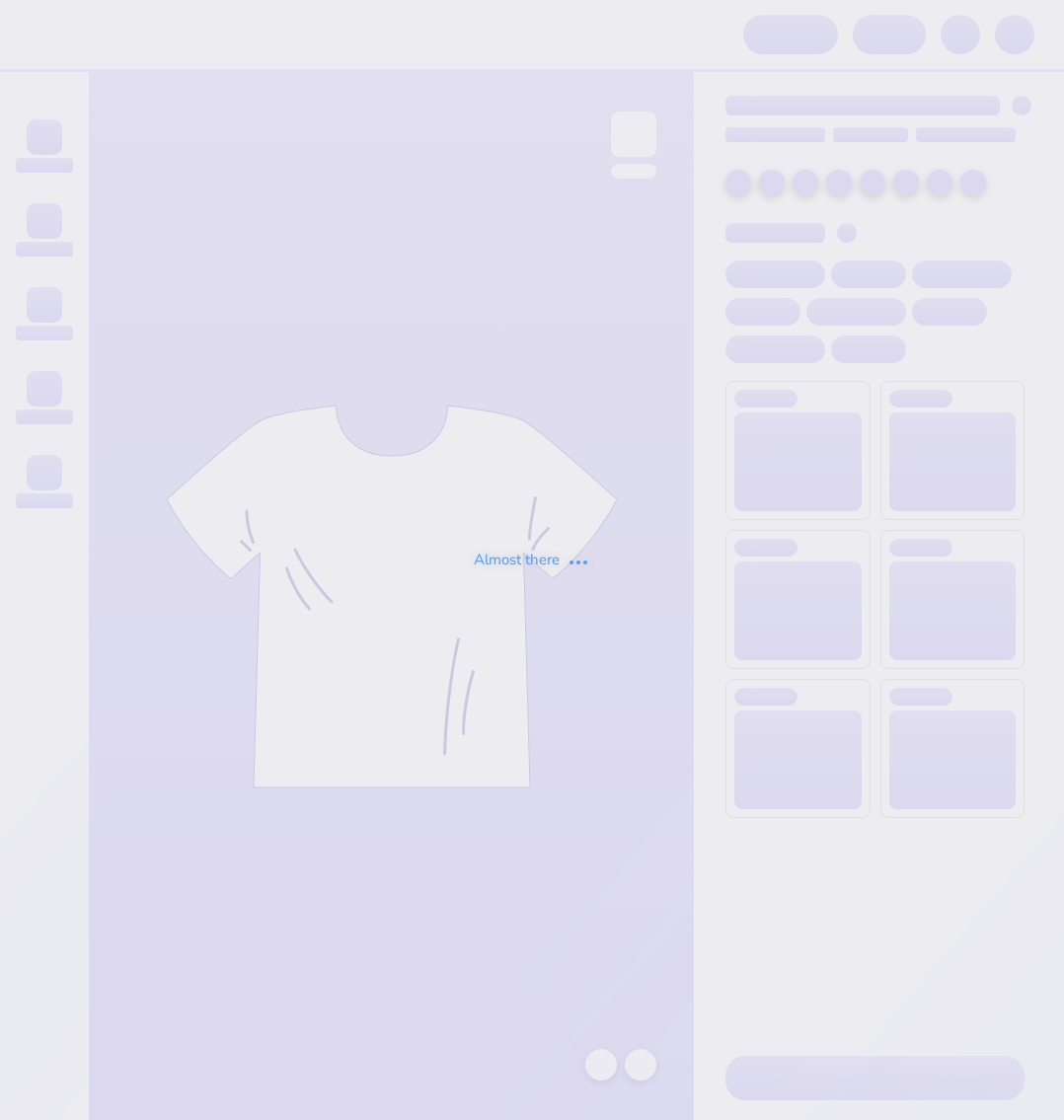 scroll, scrollTop: 0, scrollLeft: 0, axis: both 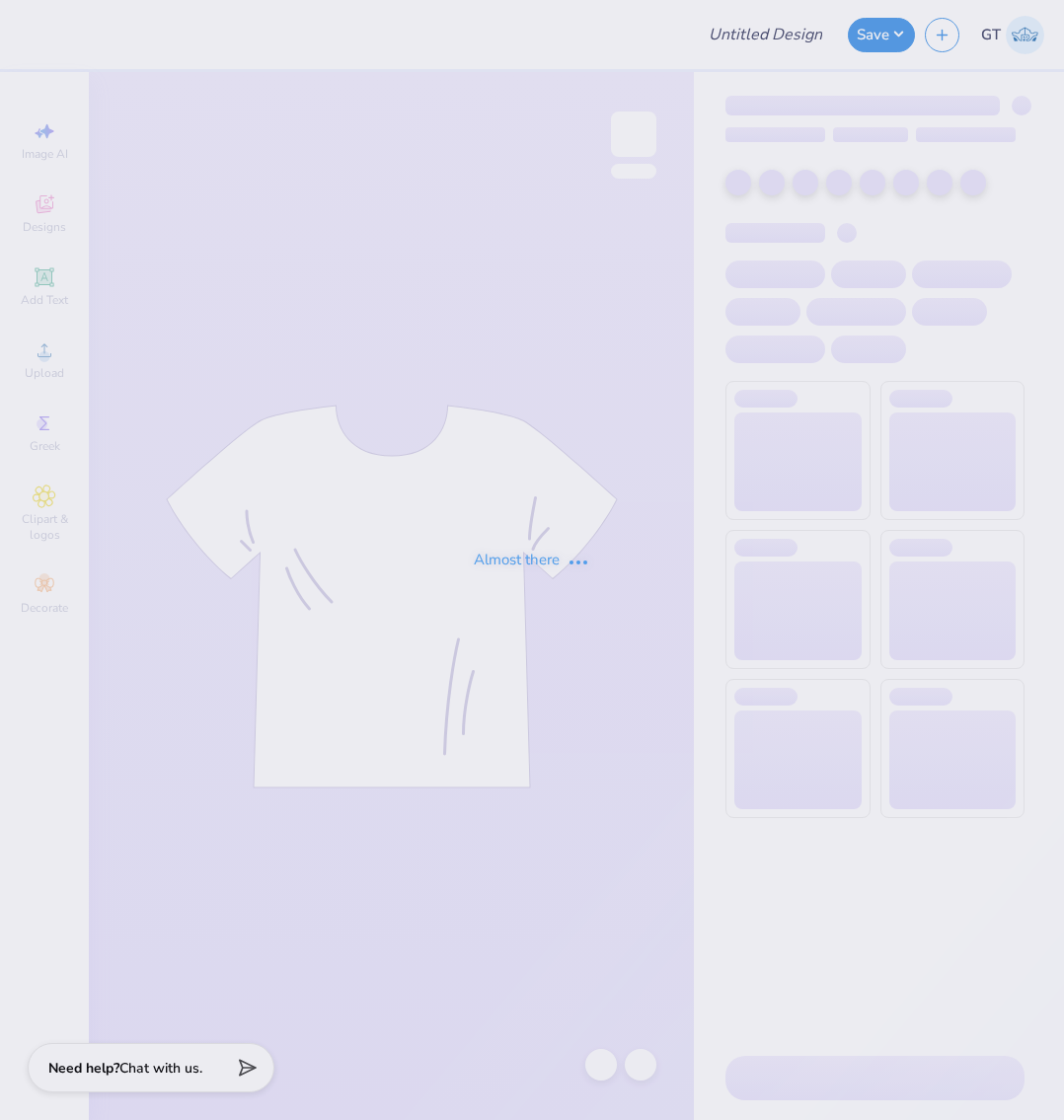 type on "Training: [GEOGRAPHIC_DATA] at [GEOGRAPHIC_DATA]" 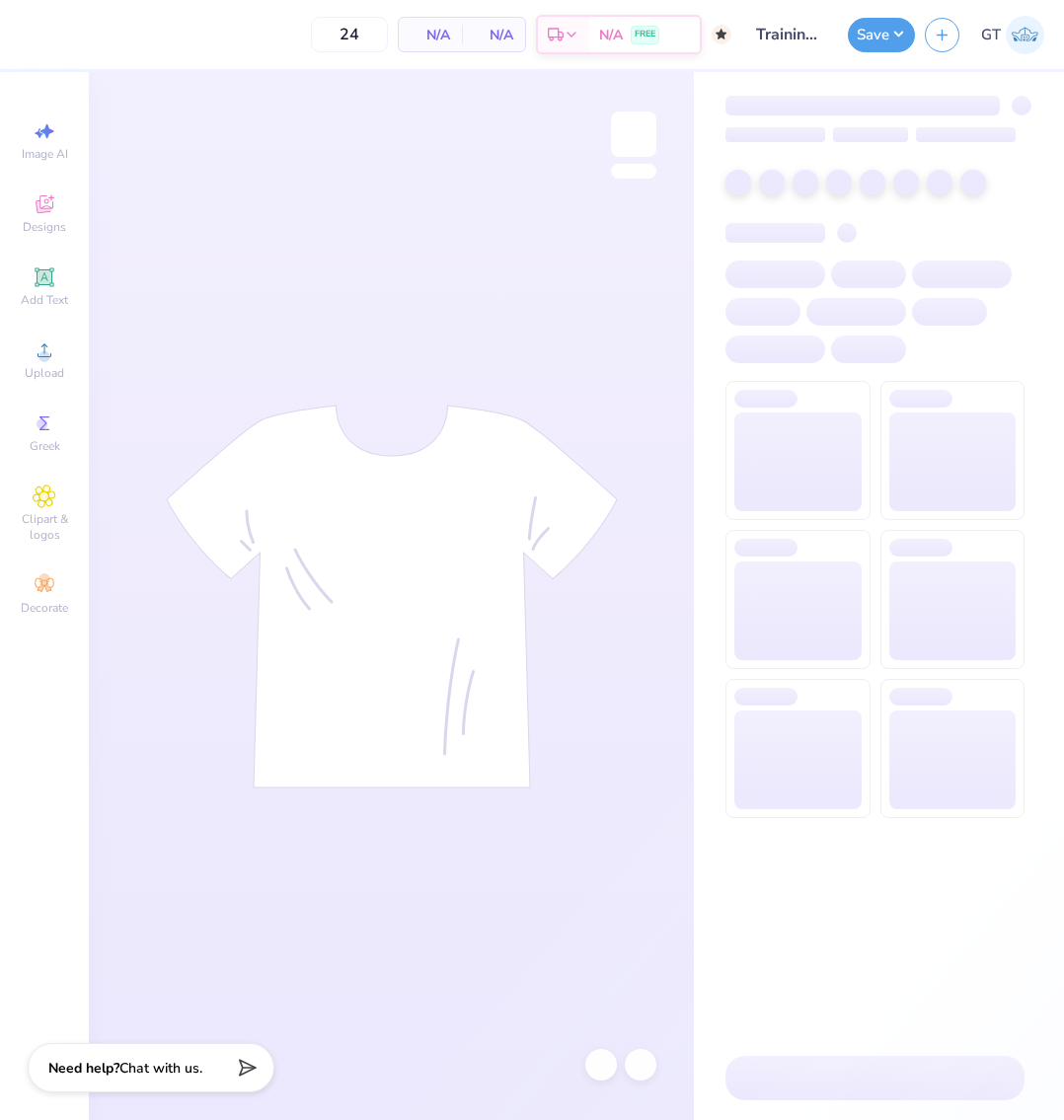 type on "50" 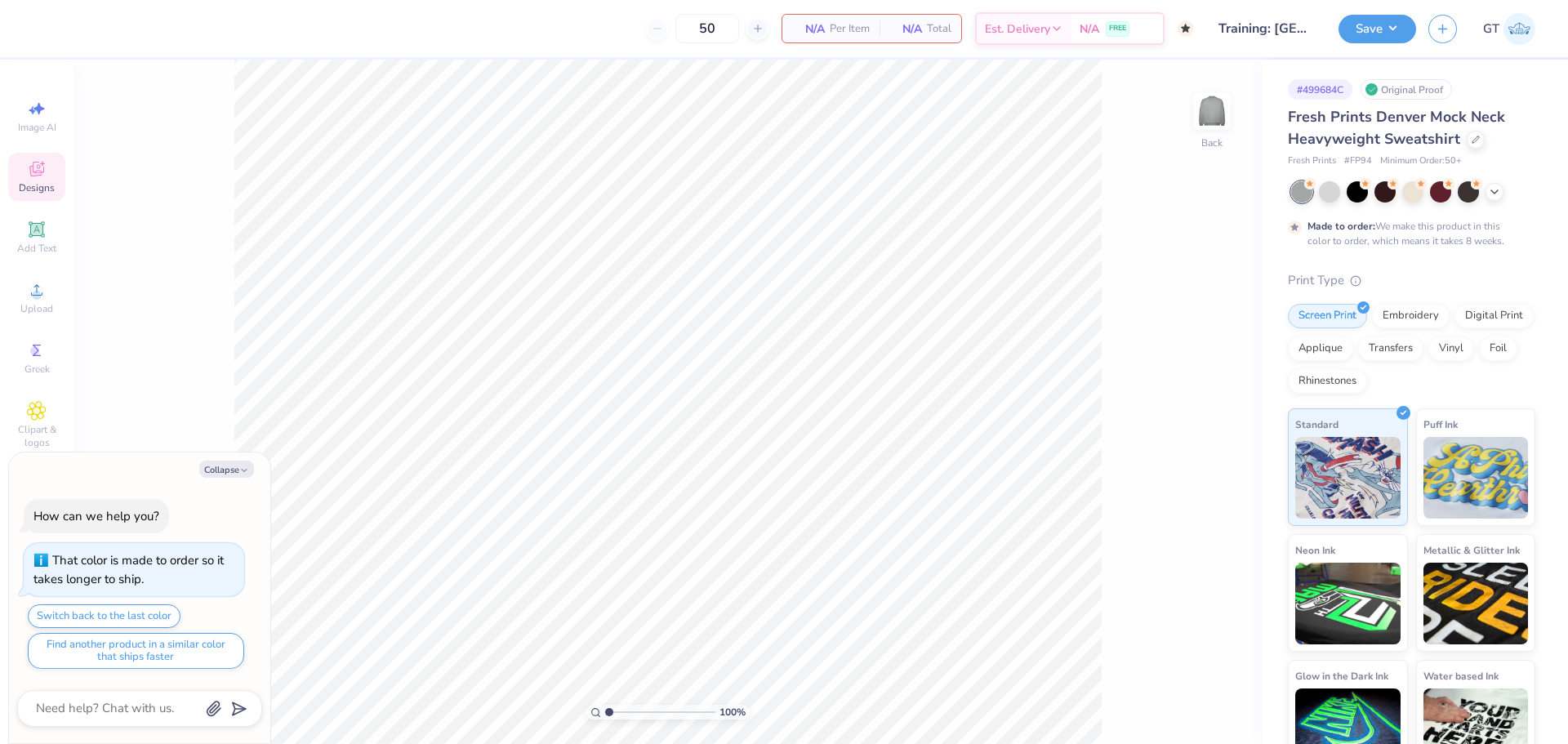 click on "Designs" at bounding box center [37, 188] 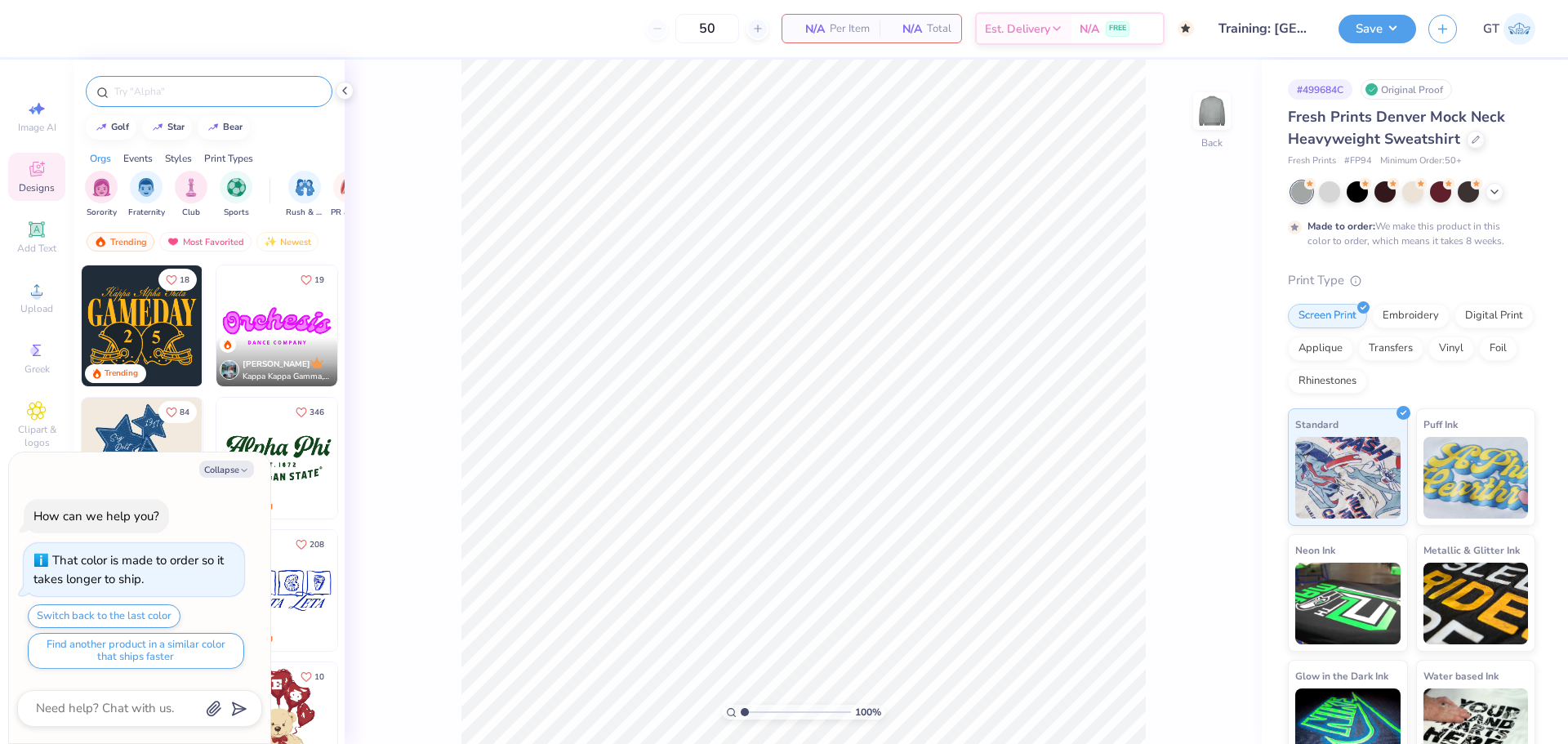type on "x" 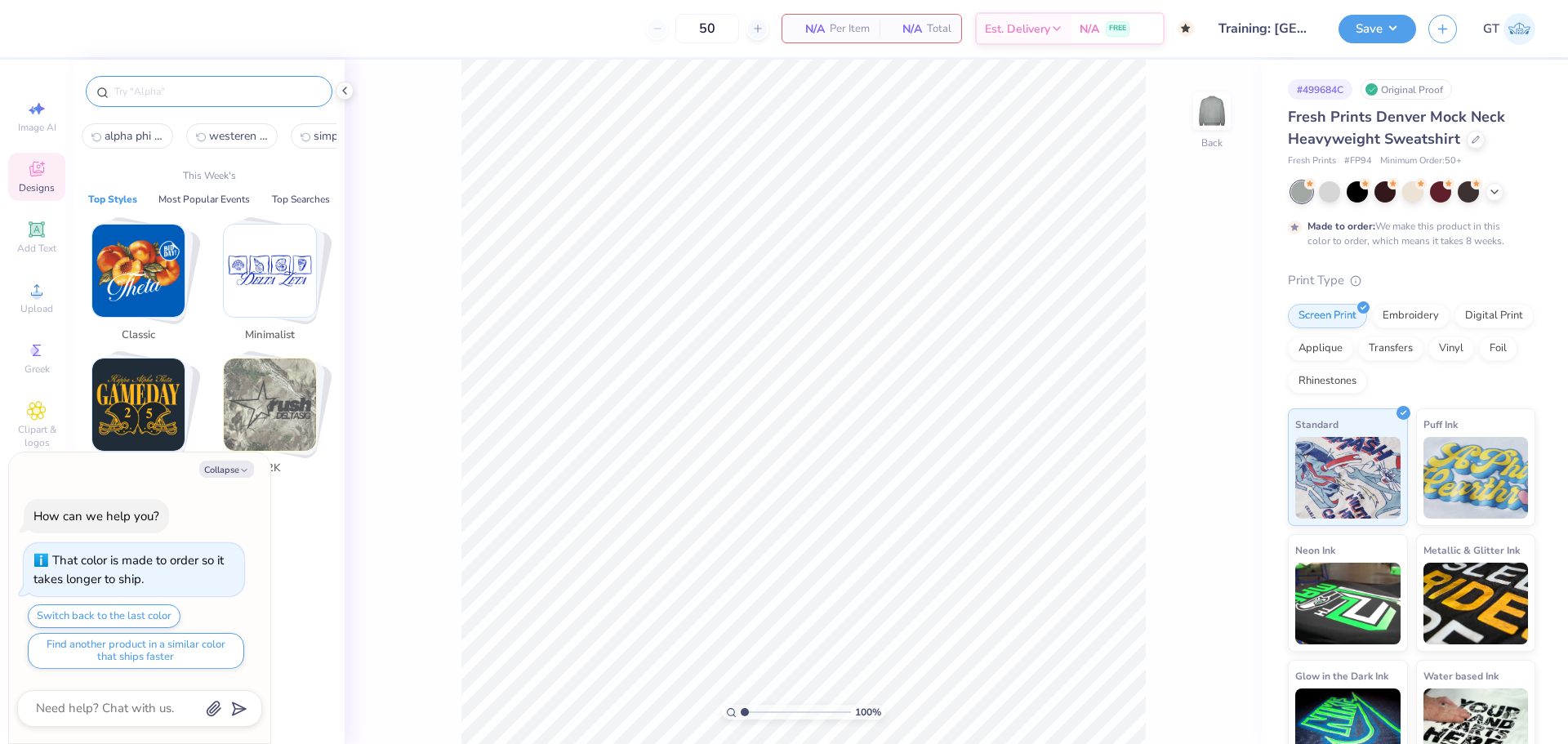 click at bounding box center (217, 91) 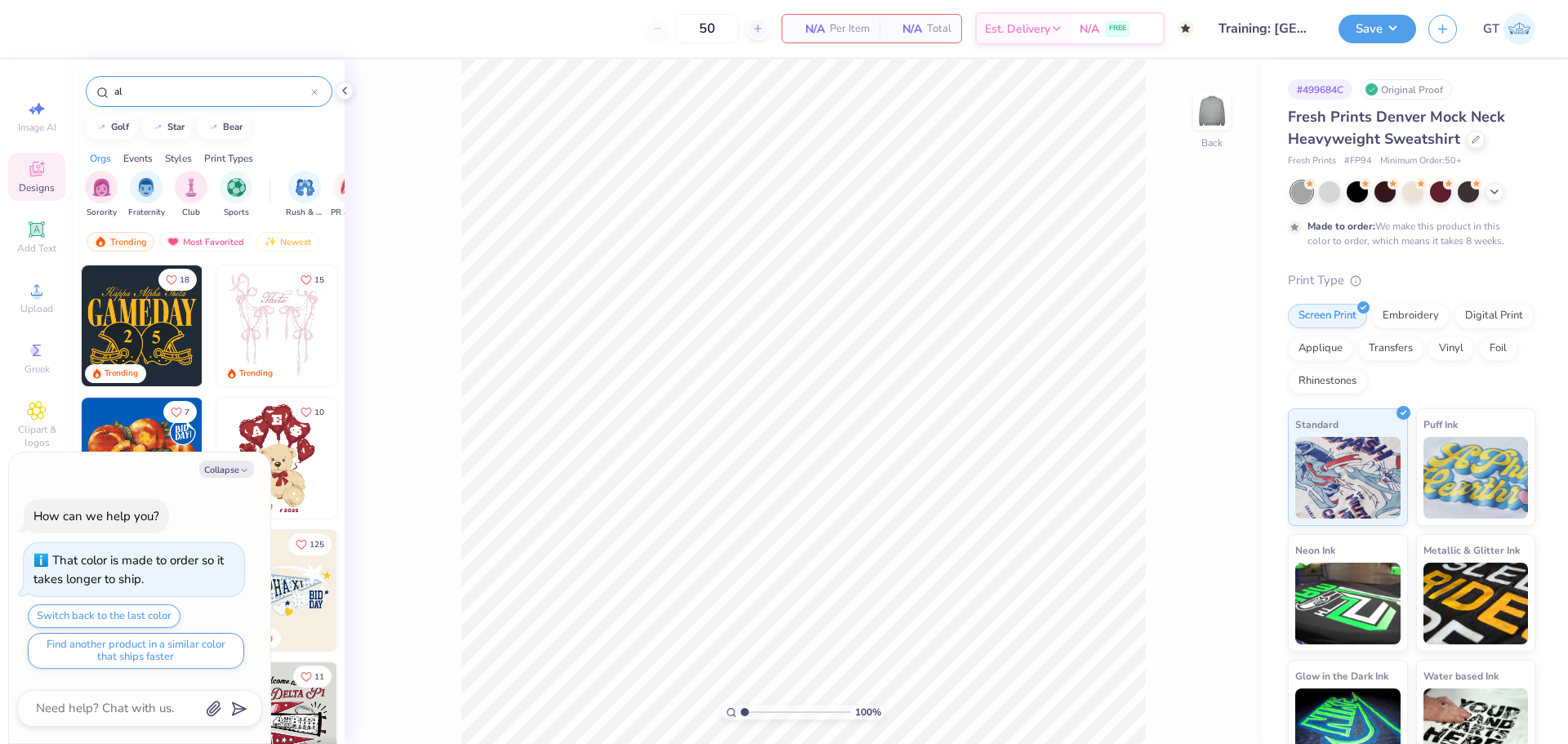 type on "a" 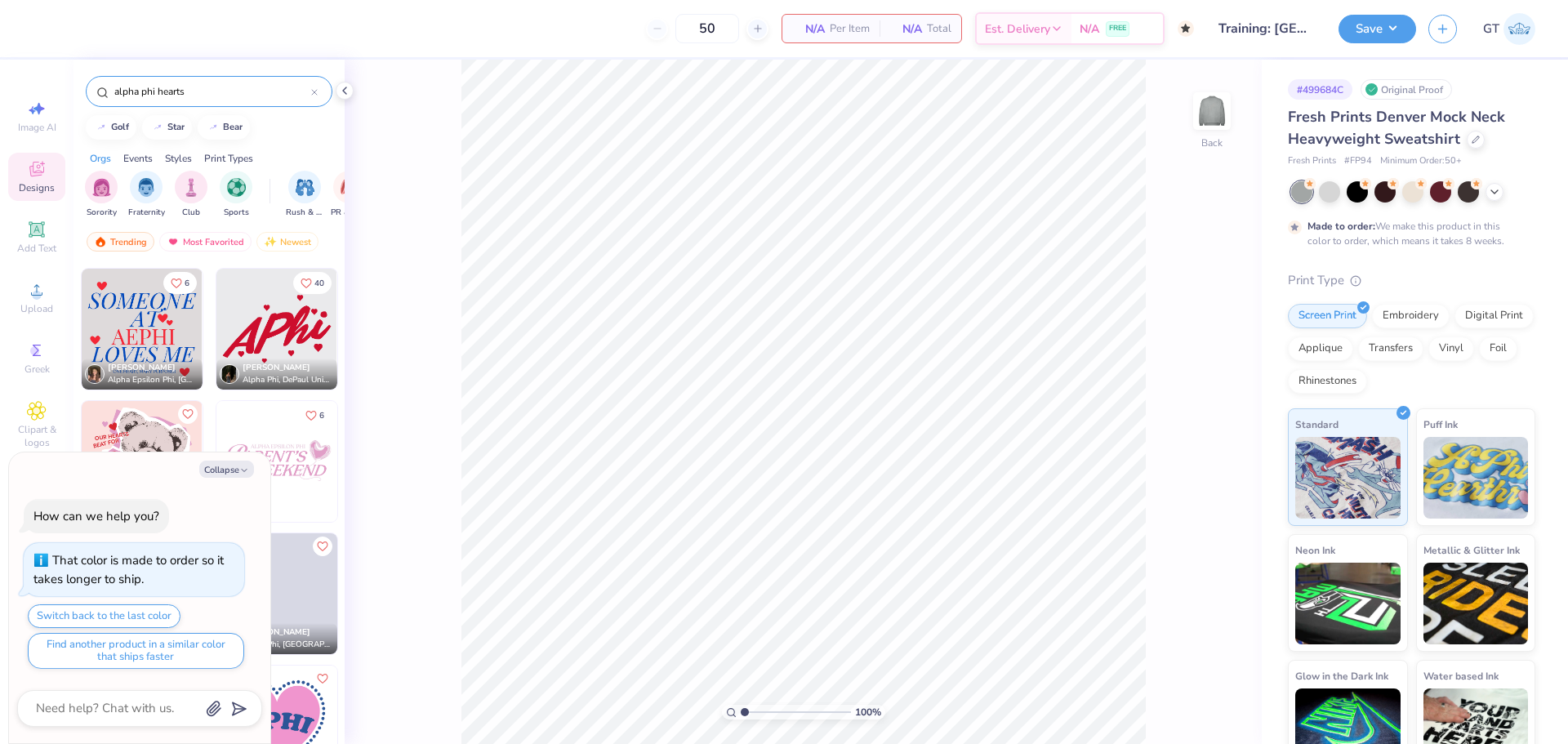 scroll, scrollTop: 0, scrollLeft: 0, axis: both 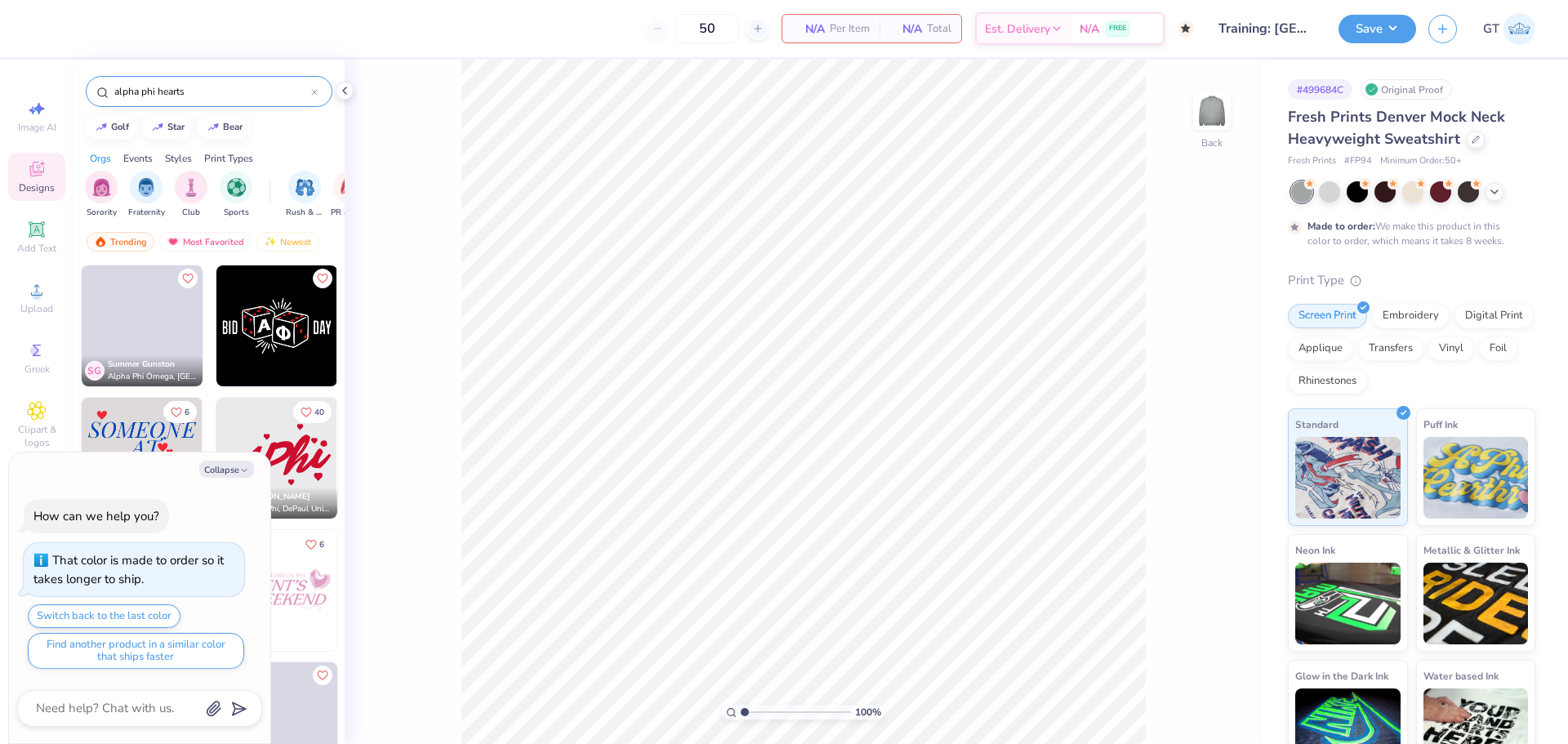 type on "alpha phi hearts" 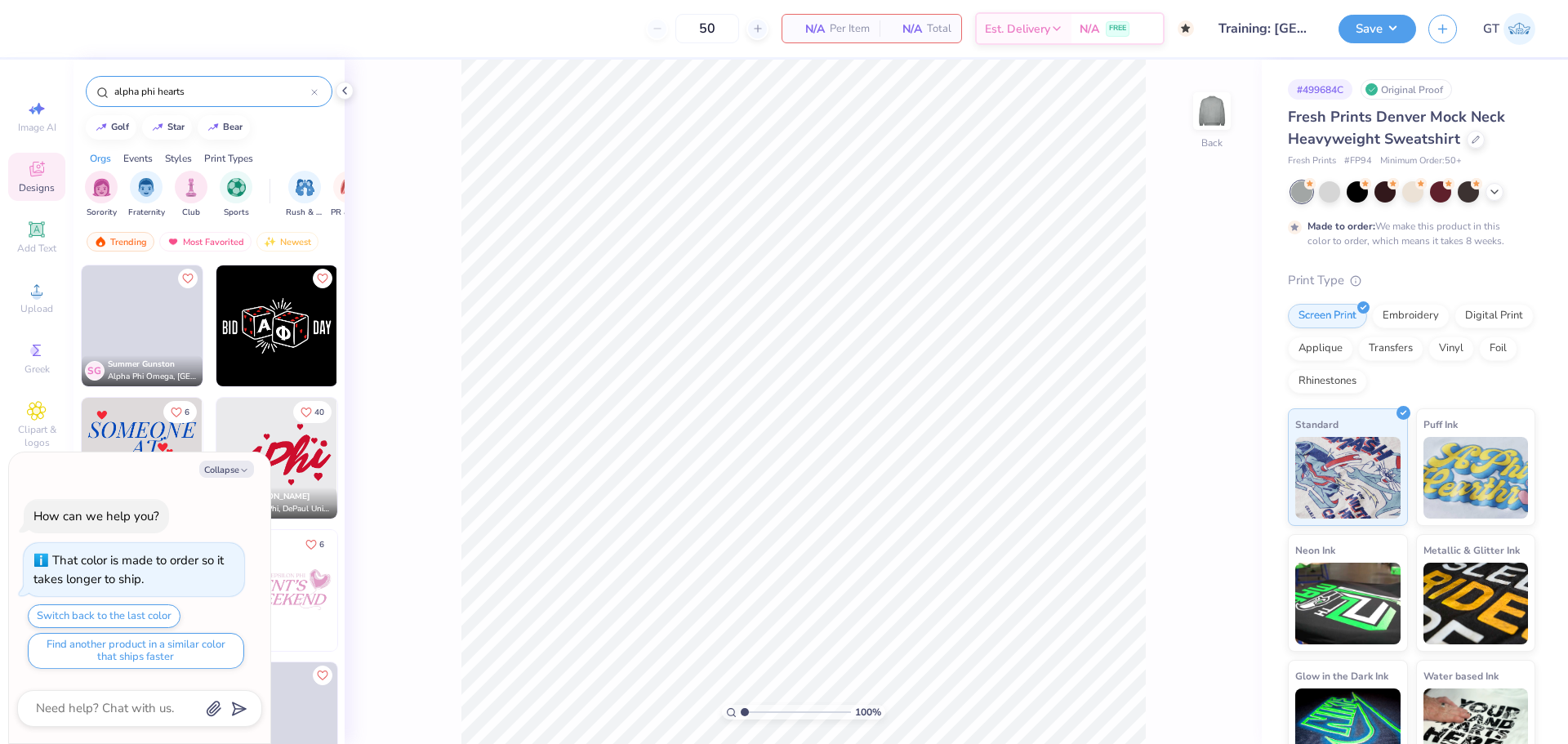 click at bounding box center (277, 458) 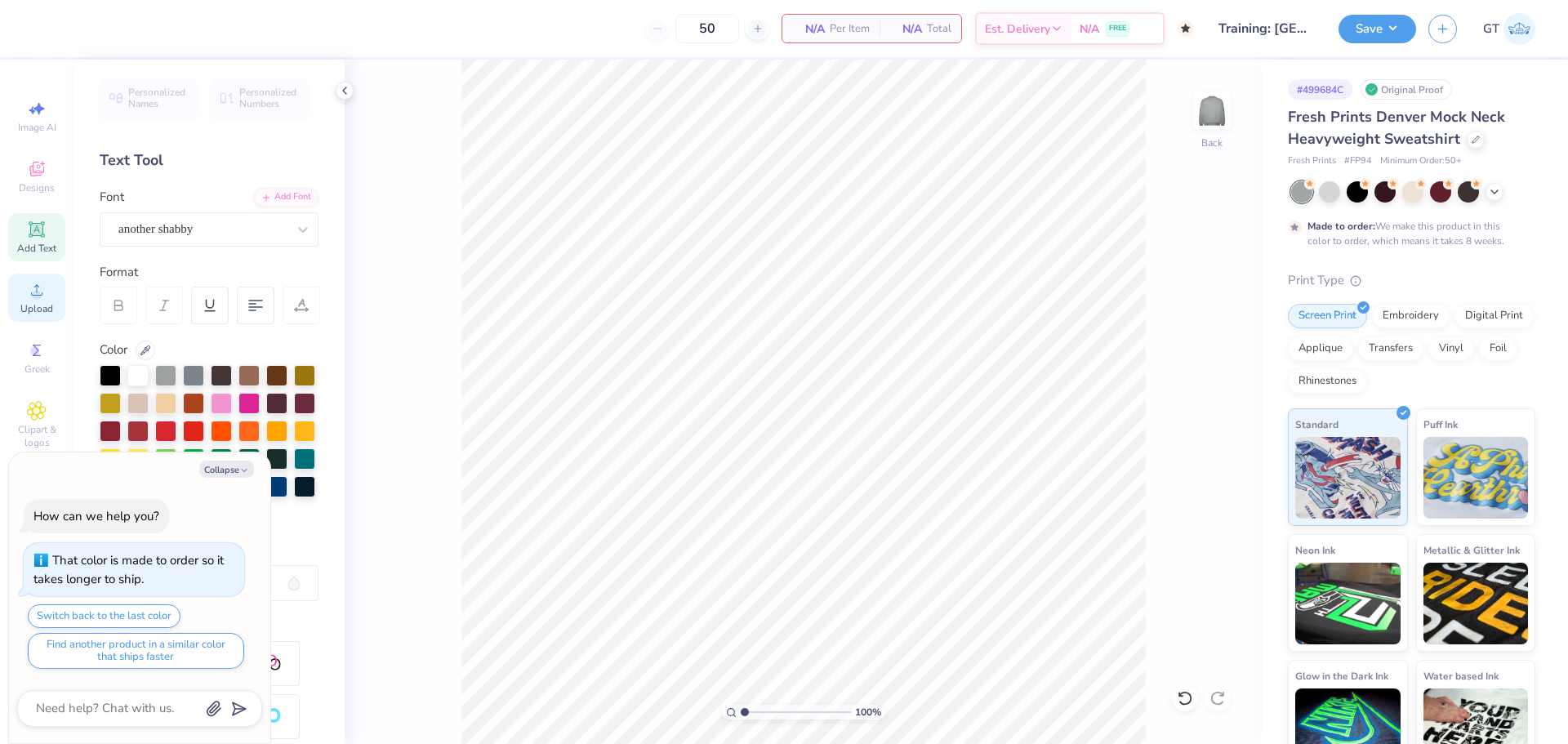 click on "Upload" at bounding box center [37, 309] 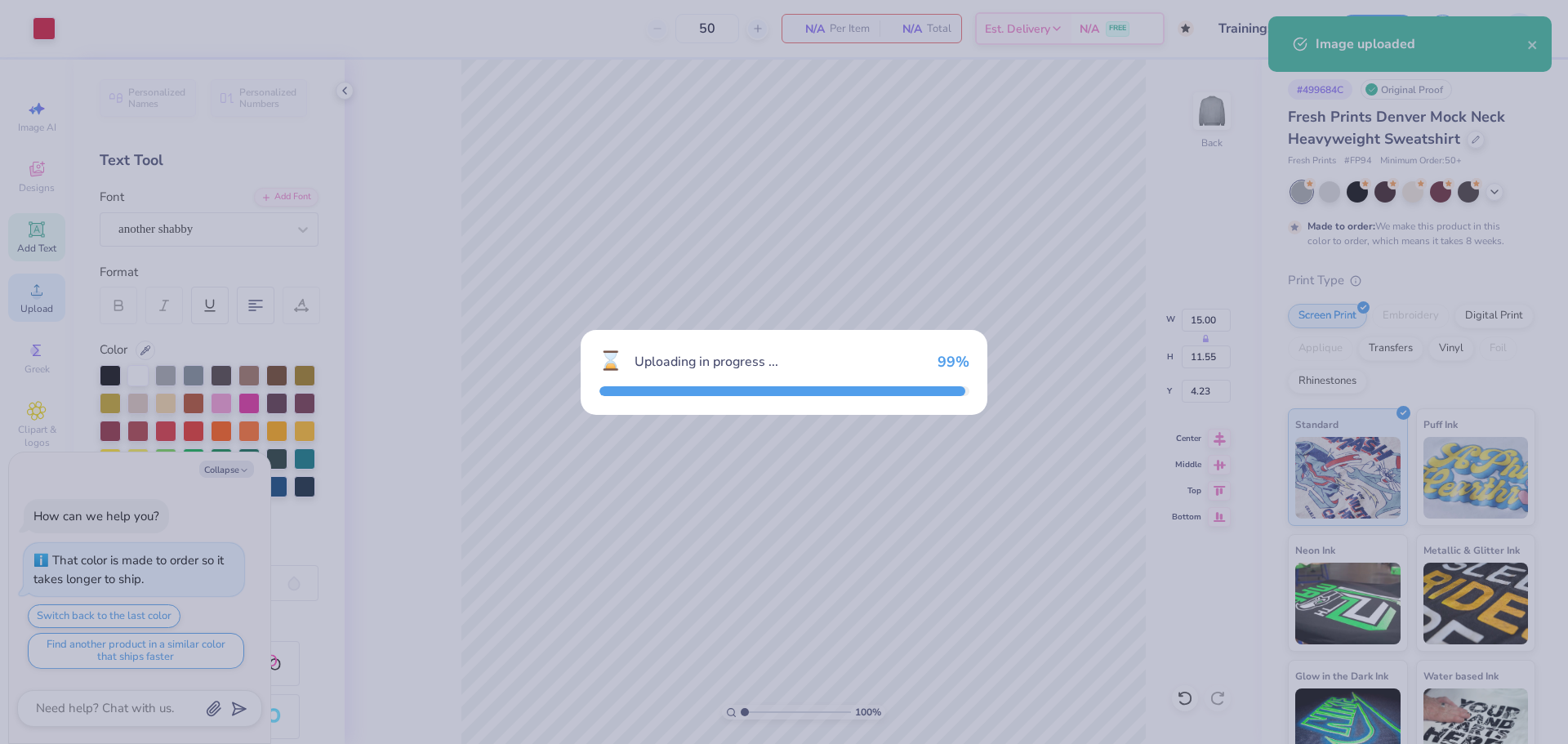 type on "x" 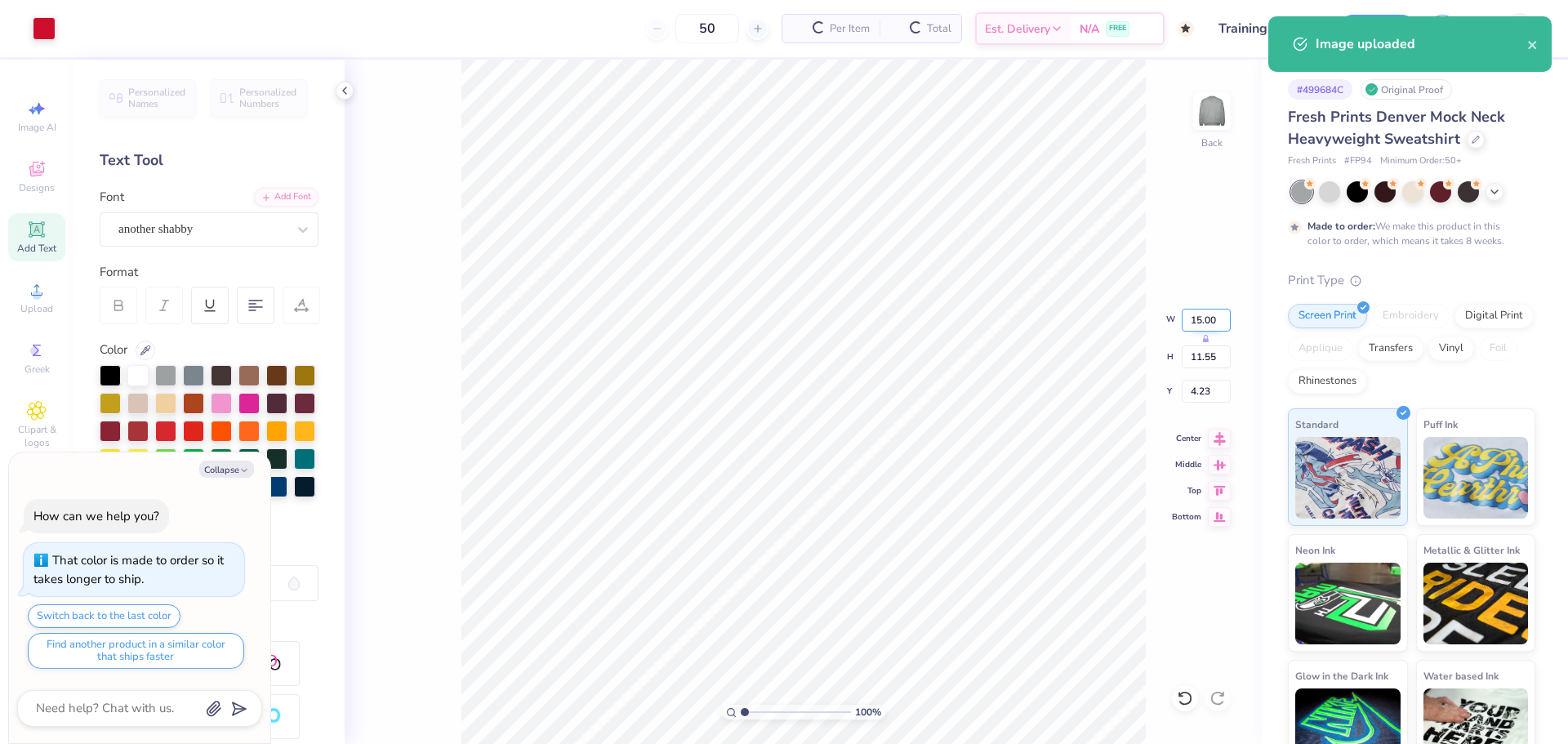 click on "15.00" at bounding box center (1206, 320) 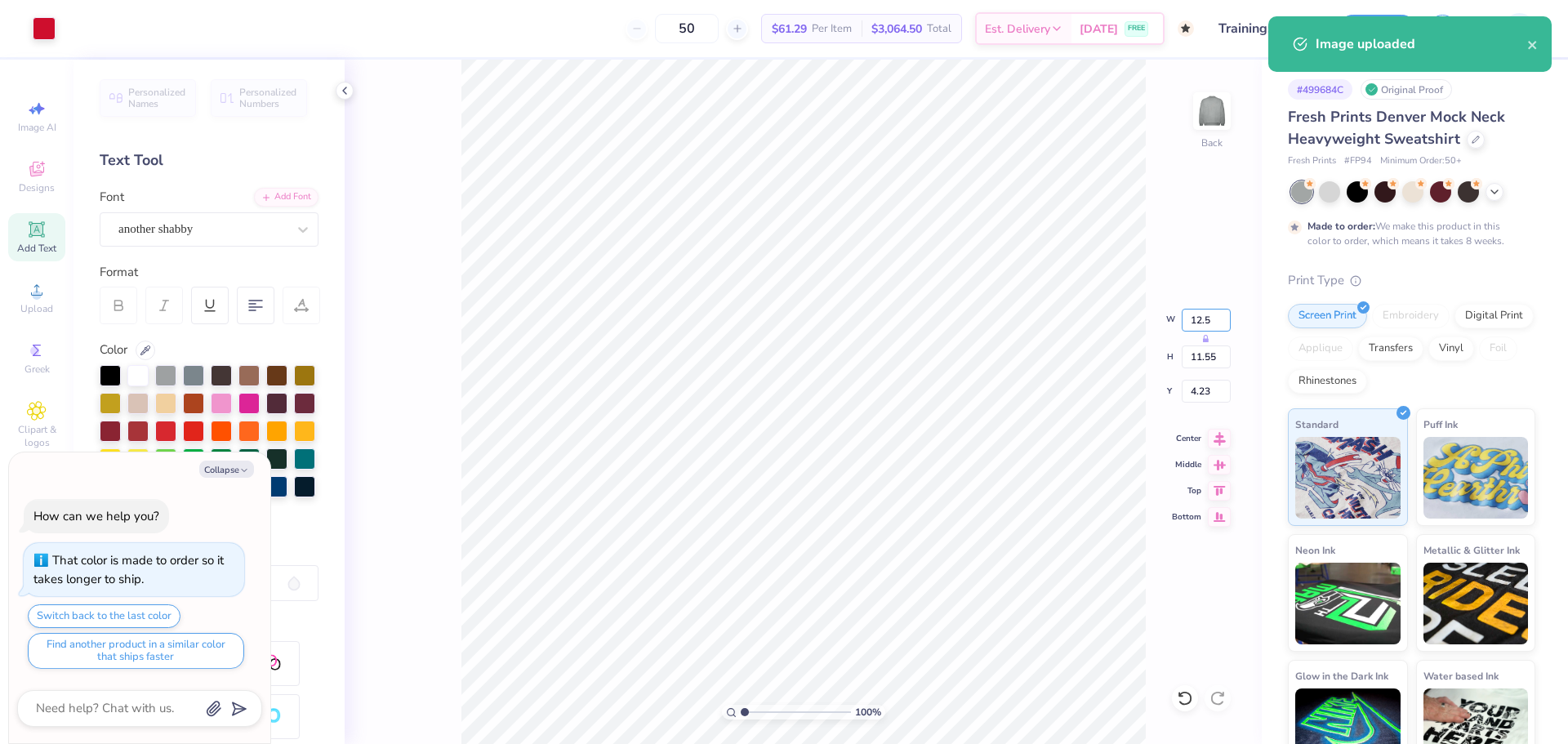 type on "12.5" 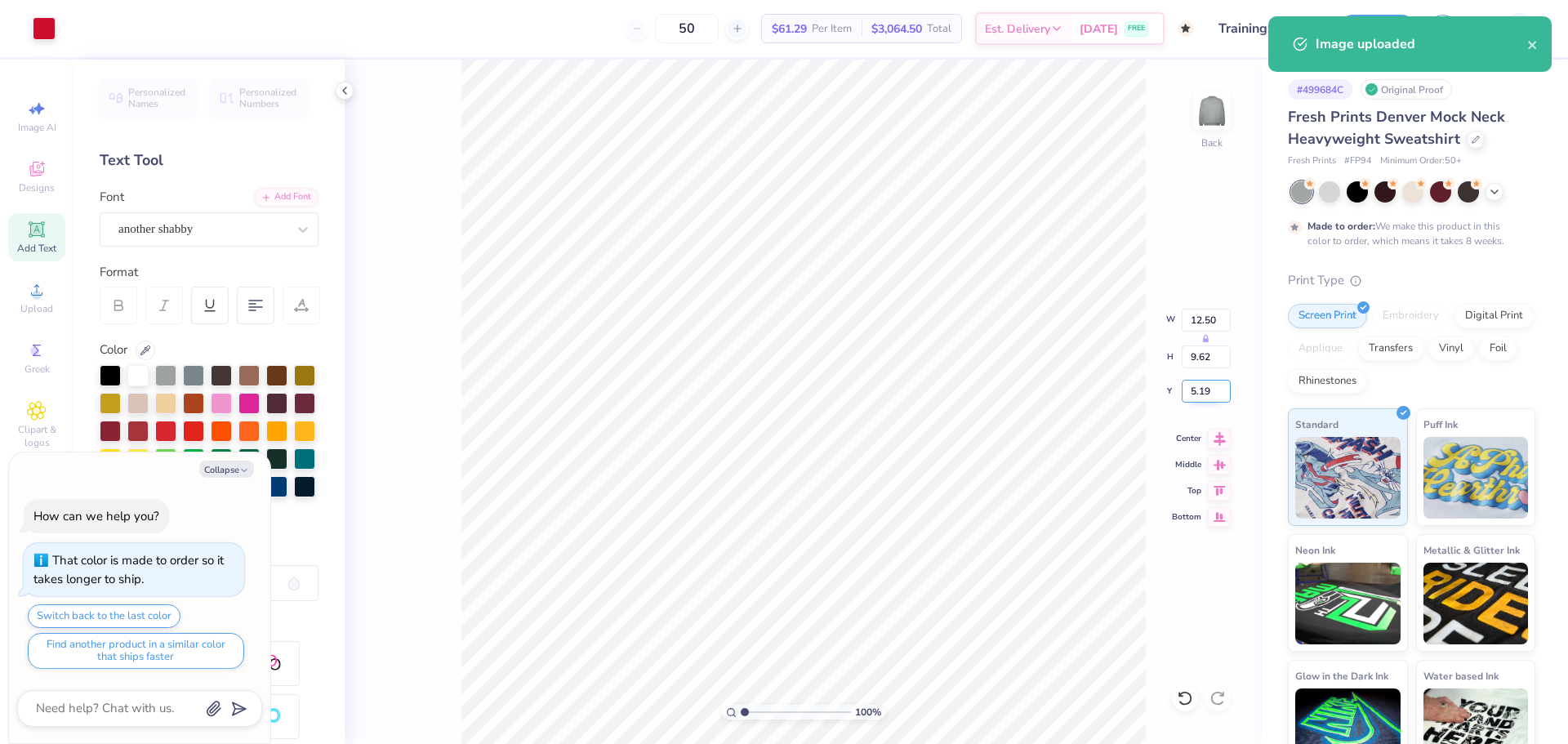 click on "5.19" at bounding box center (1206, 391) 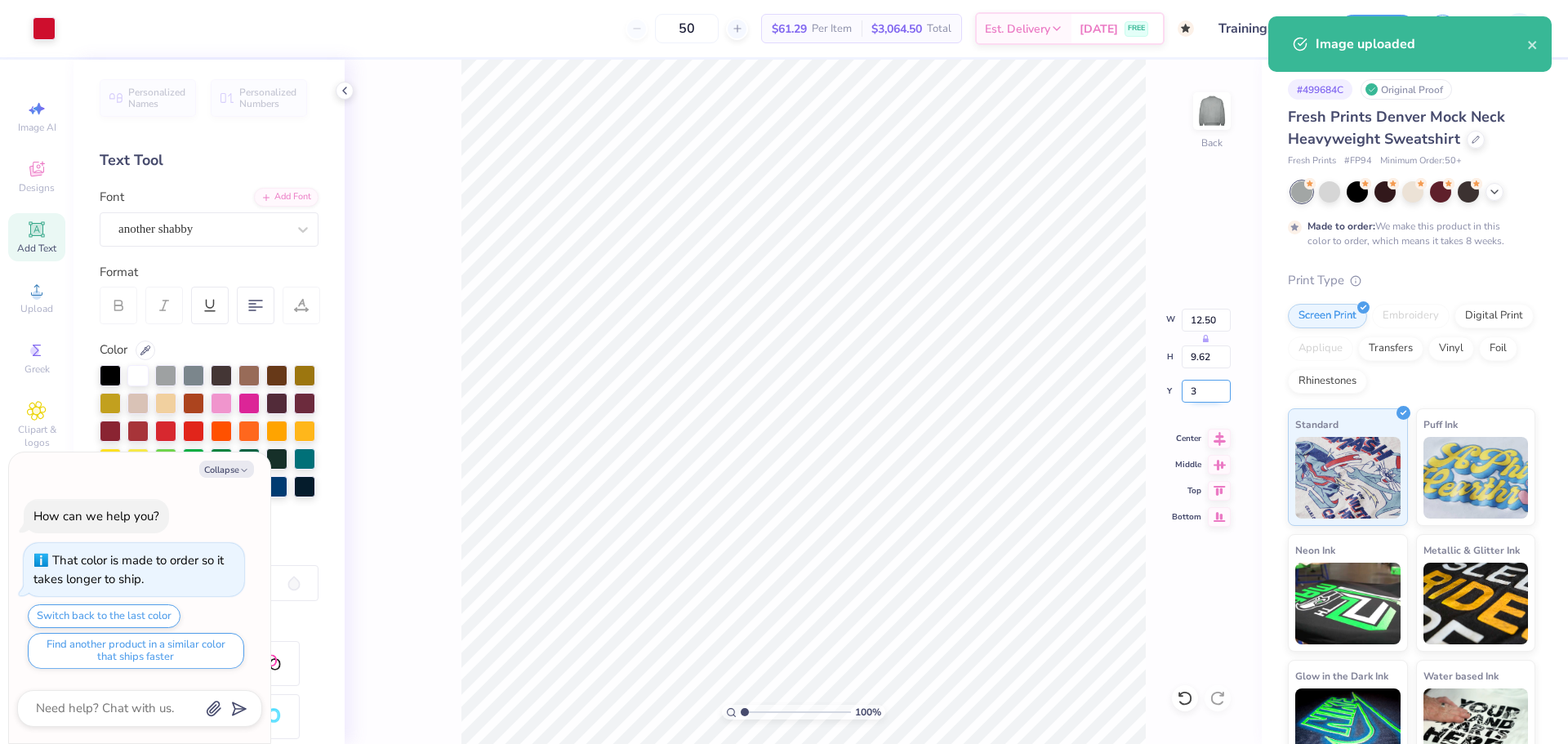 type on "3" 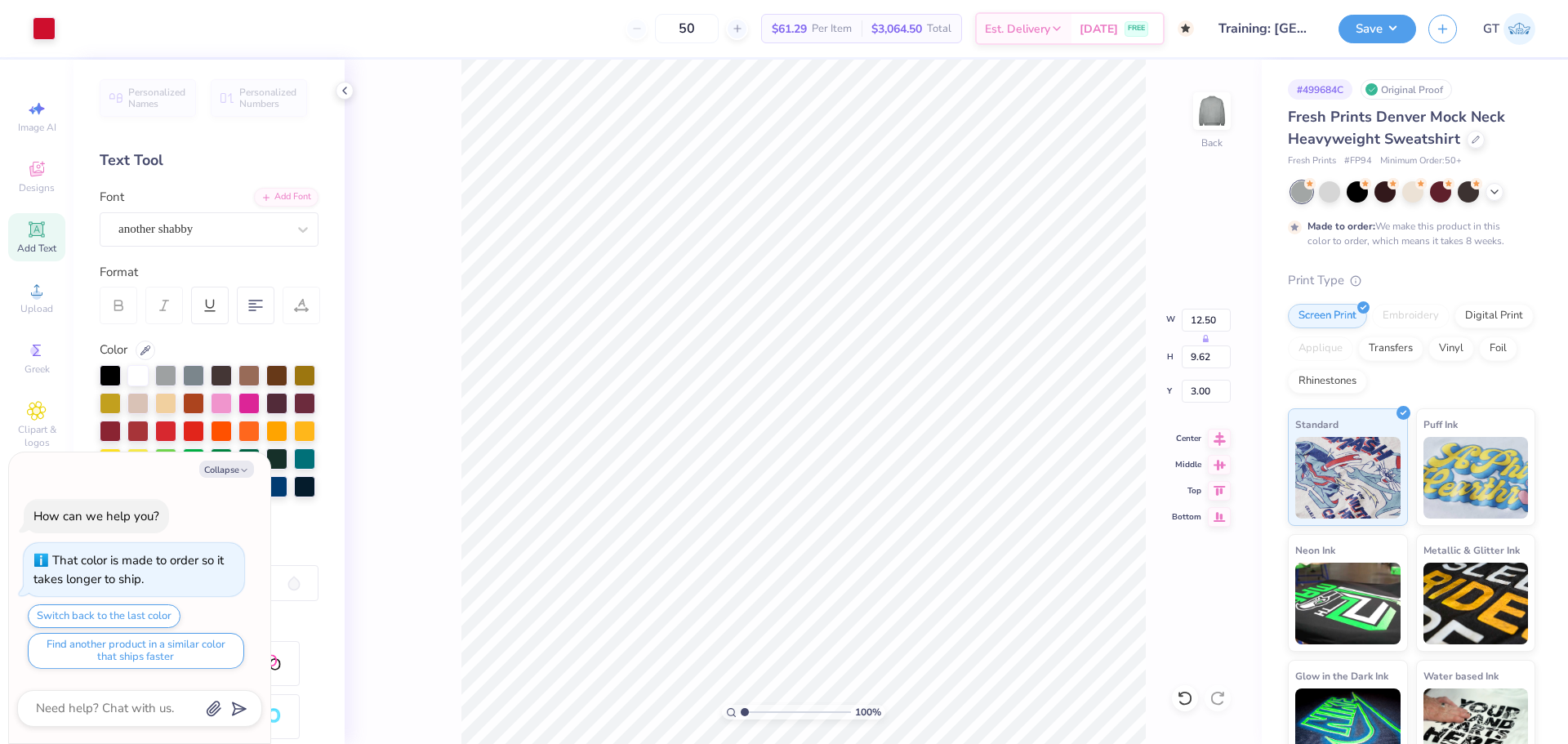 click on "50 $61.29 Per Item $3,064.50 Total Est. Delivery [DATE] FREE" at bounding box center [630, 29] 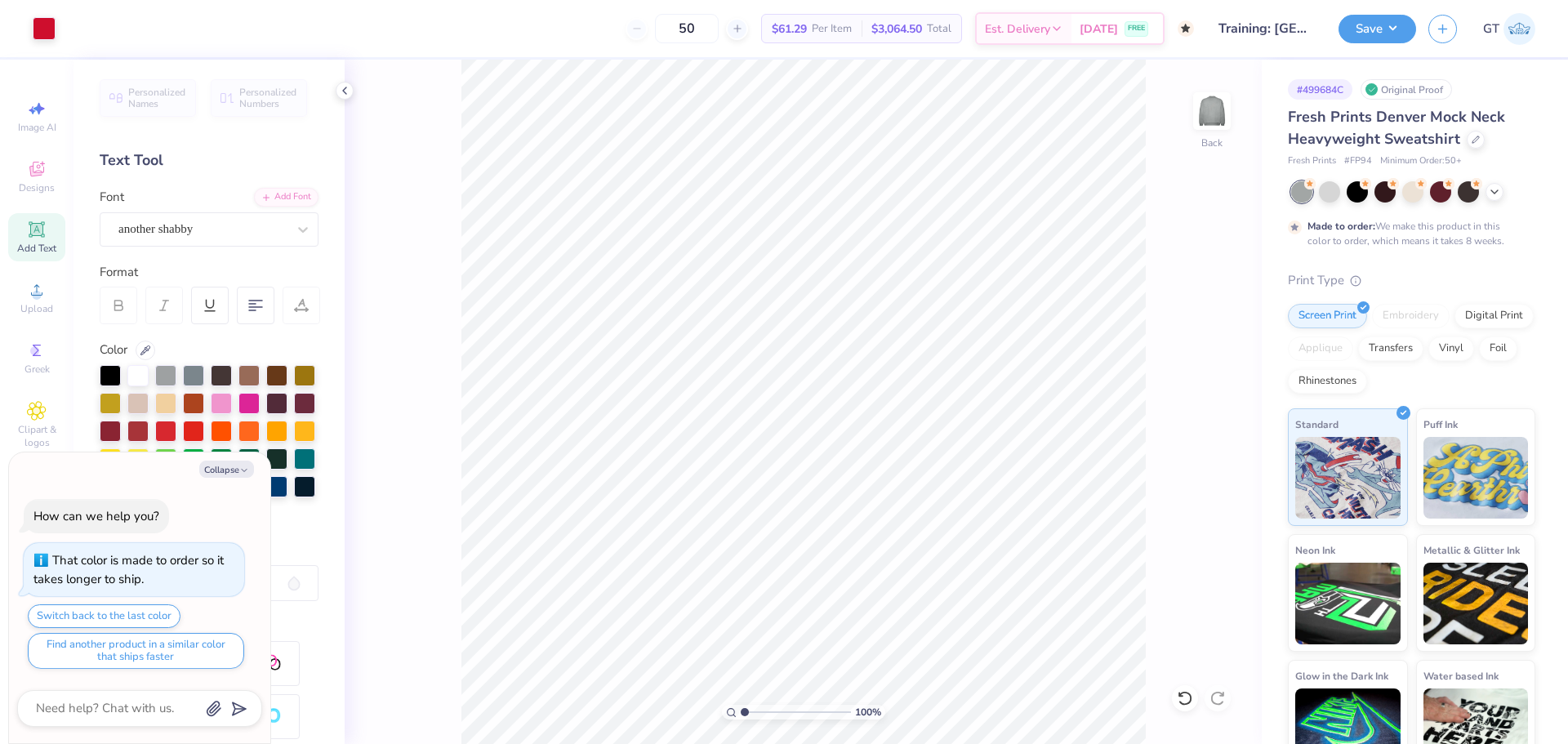 type on "x" 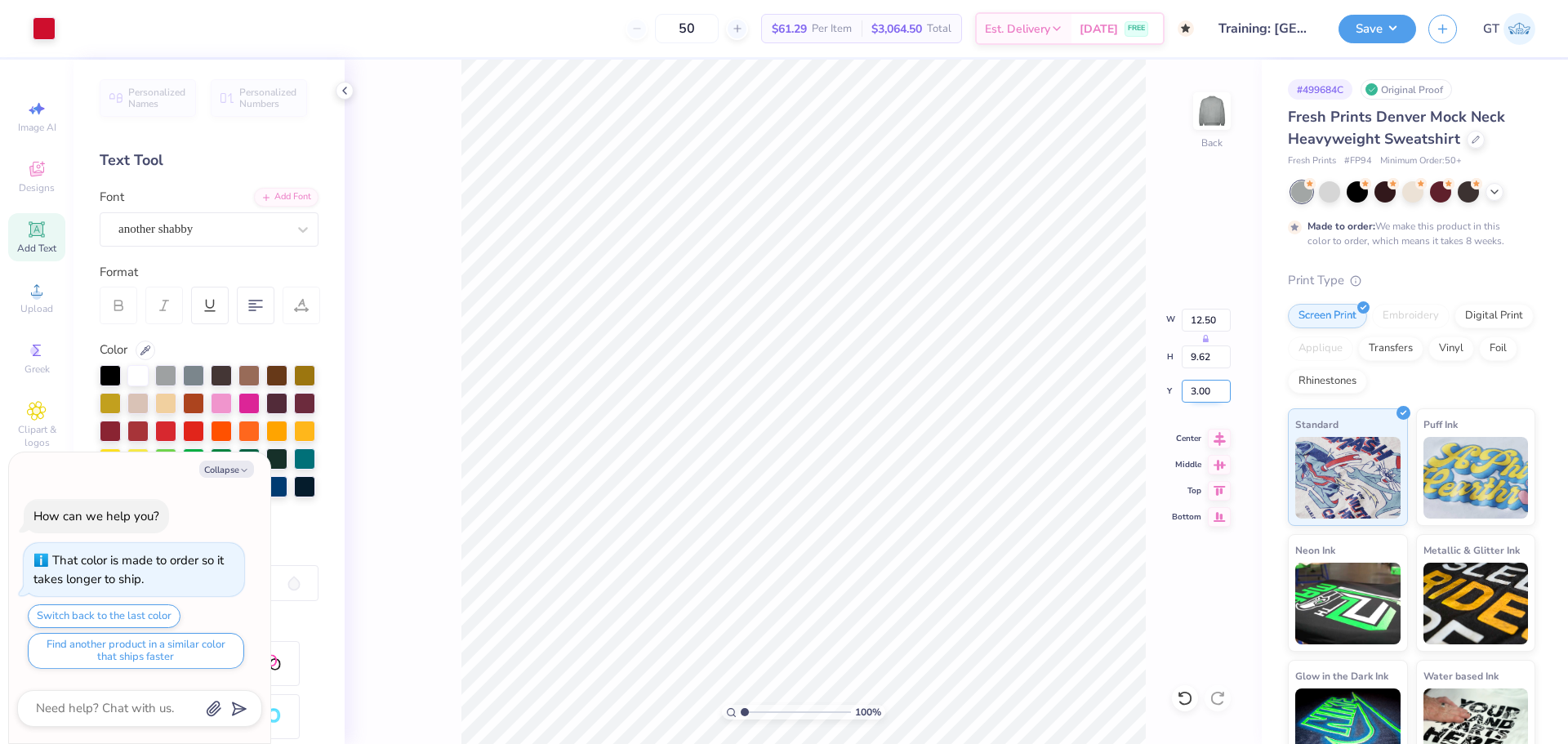 click on "3.00" at bounding box center (1206, 391) 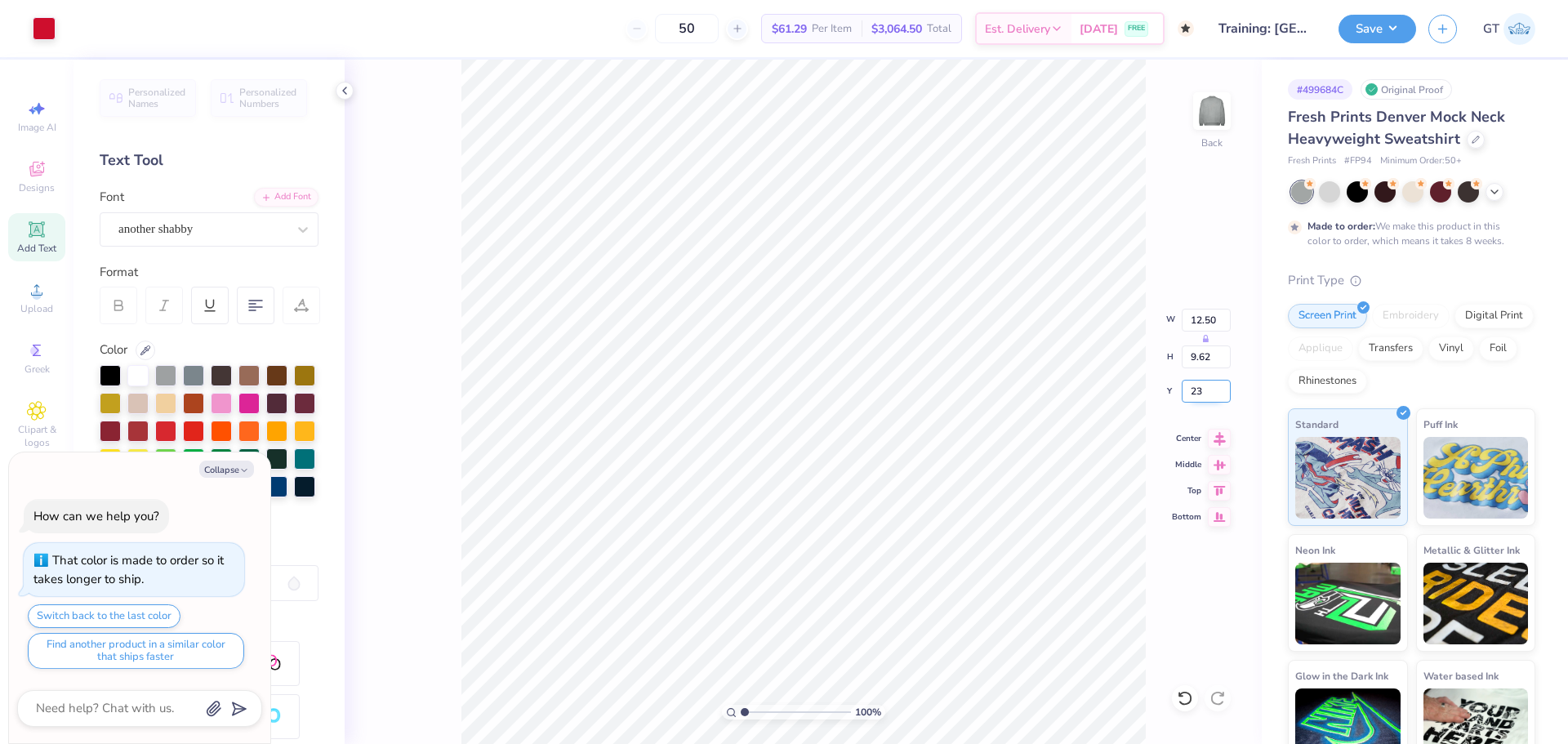 type on "23" 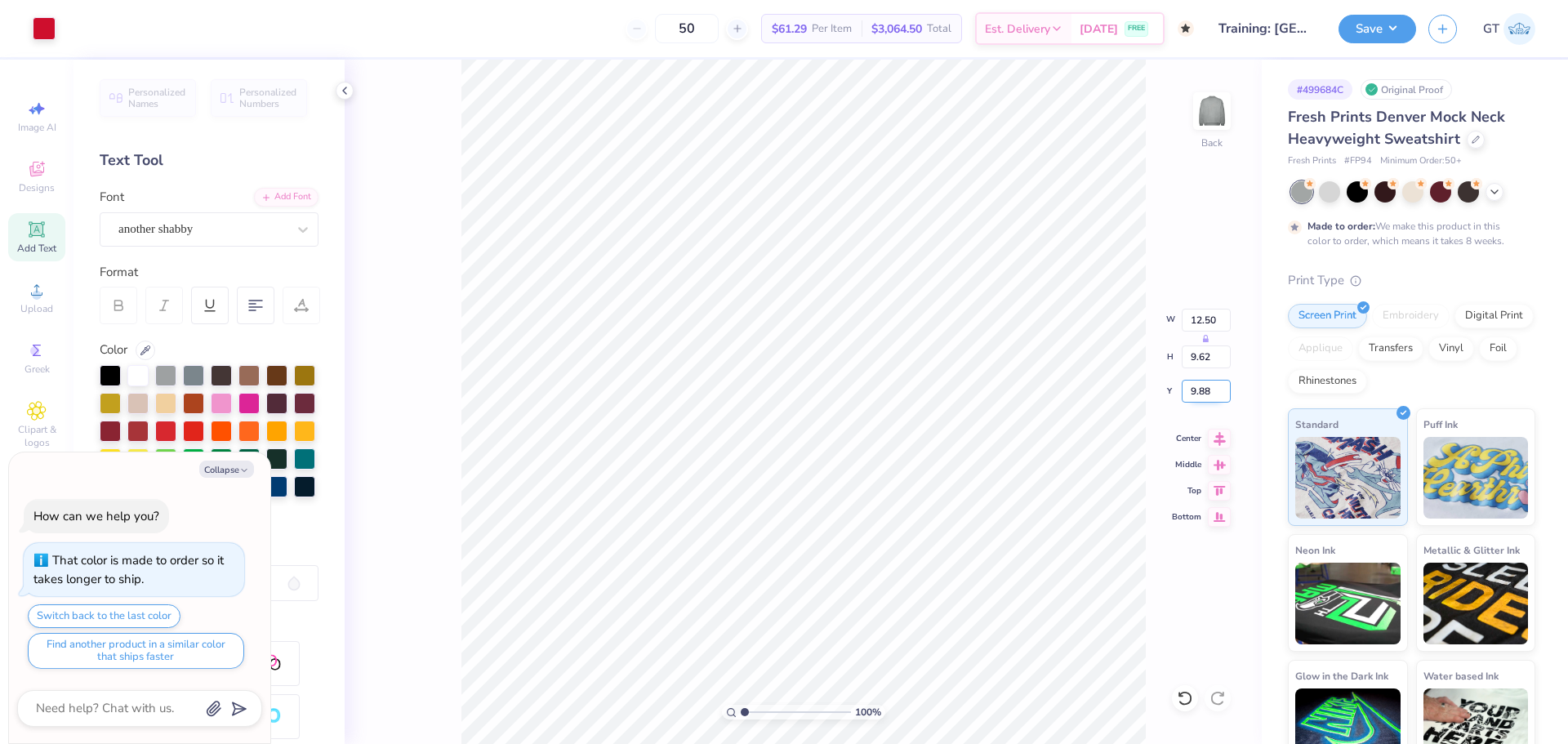 click on "9.88" at bounding box center [1206, 391] 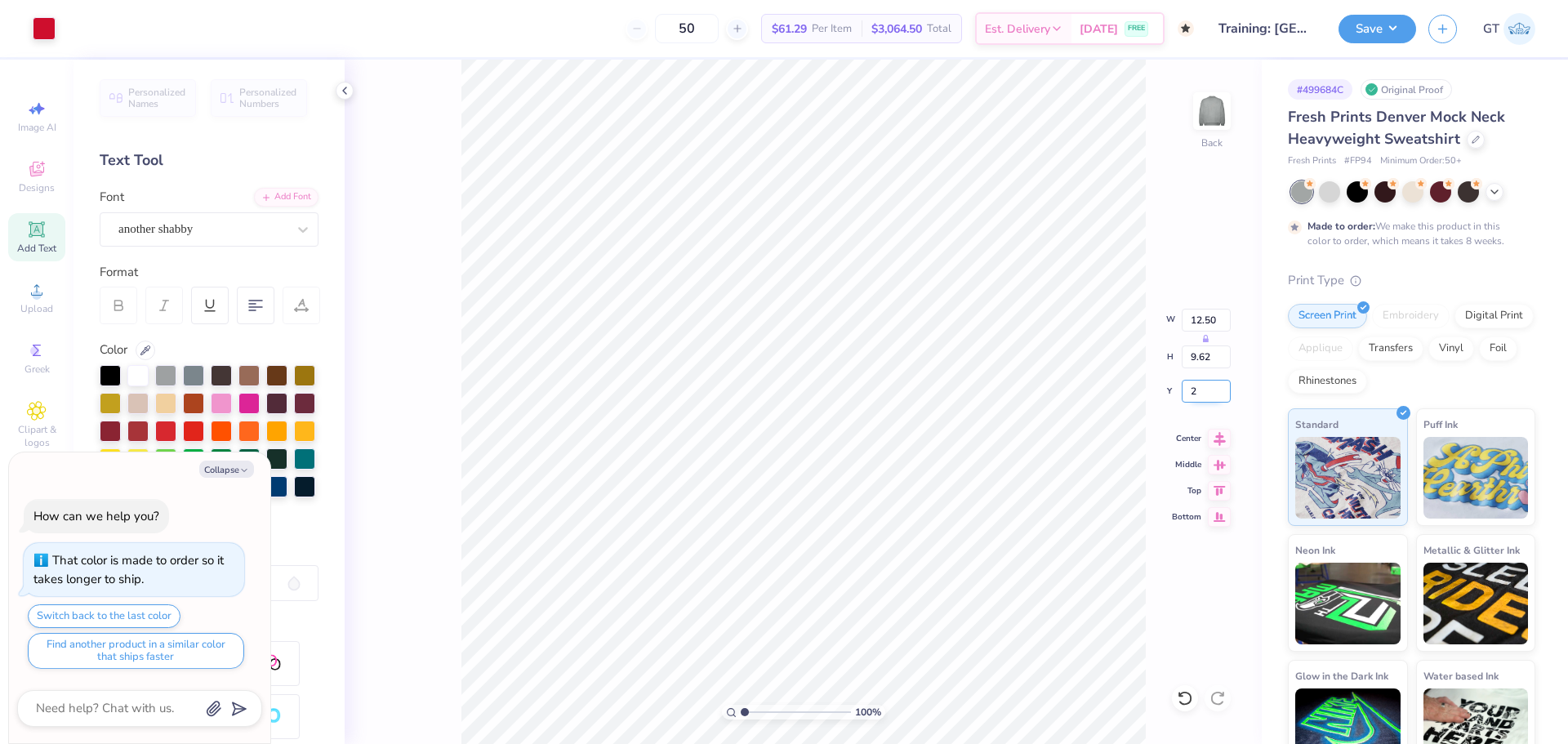 type on "2" 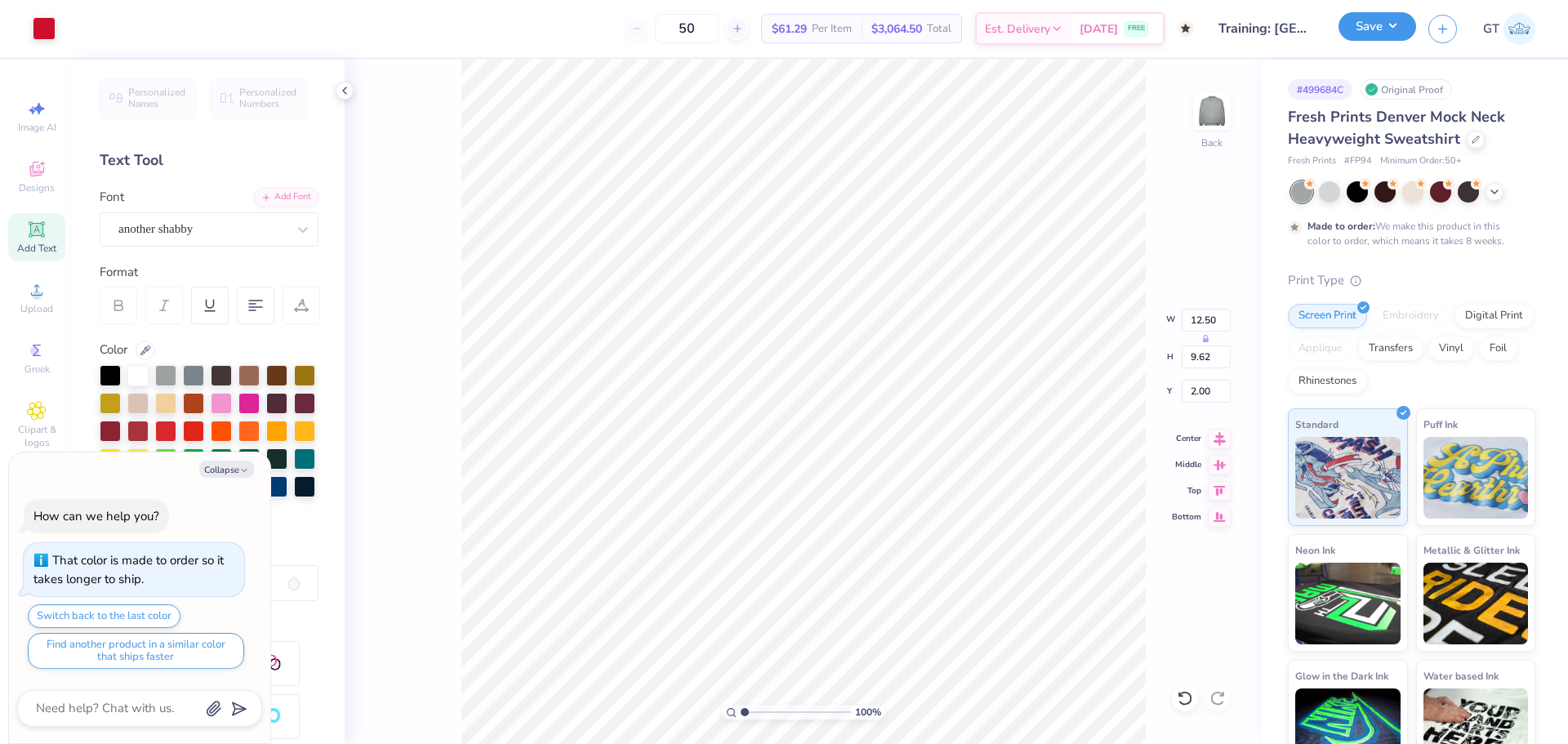 click on "Save" at bounding box center (1377, 26) 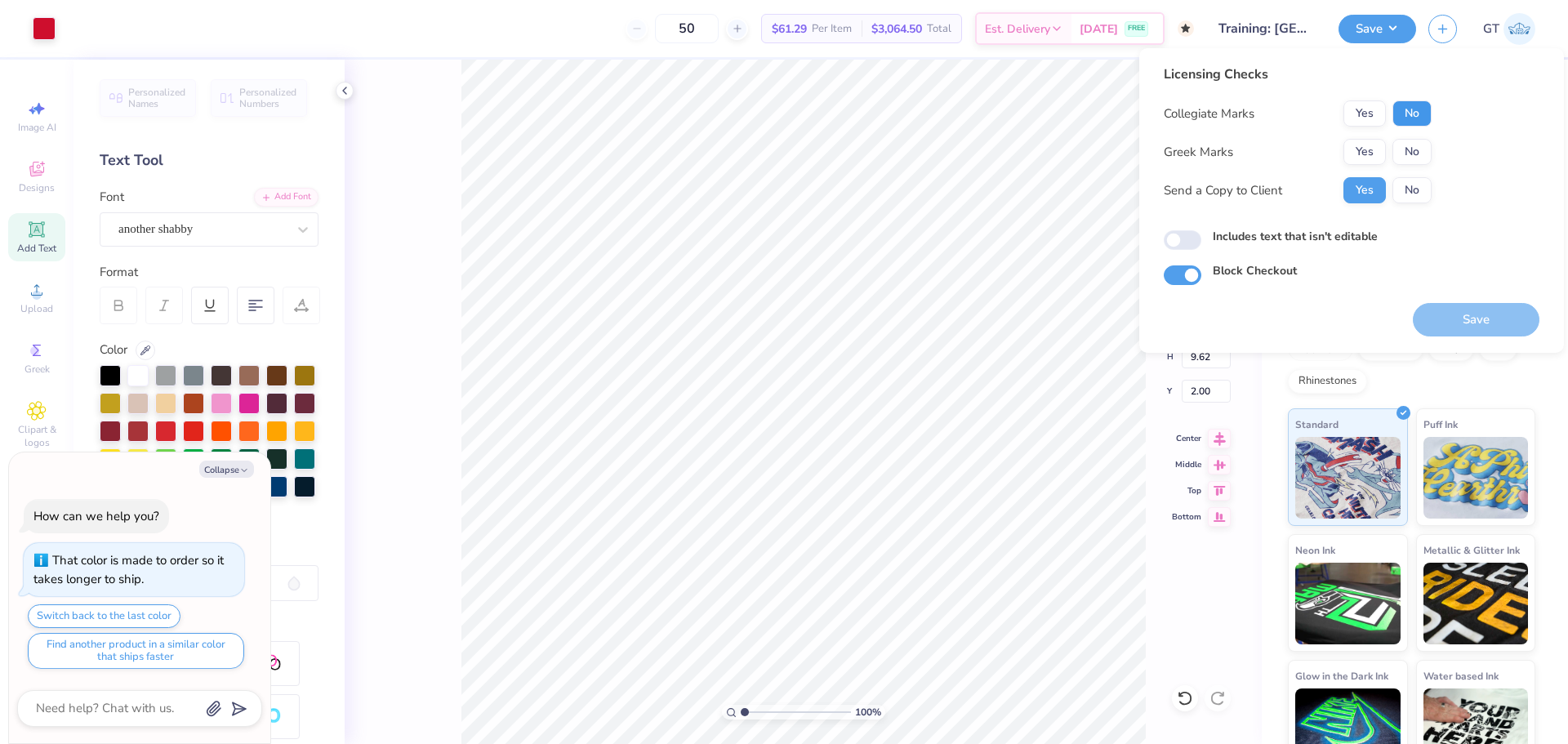 click on "No" at bounding box center [1412, 114] 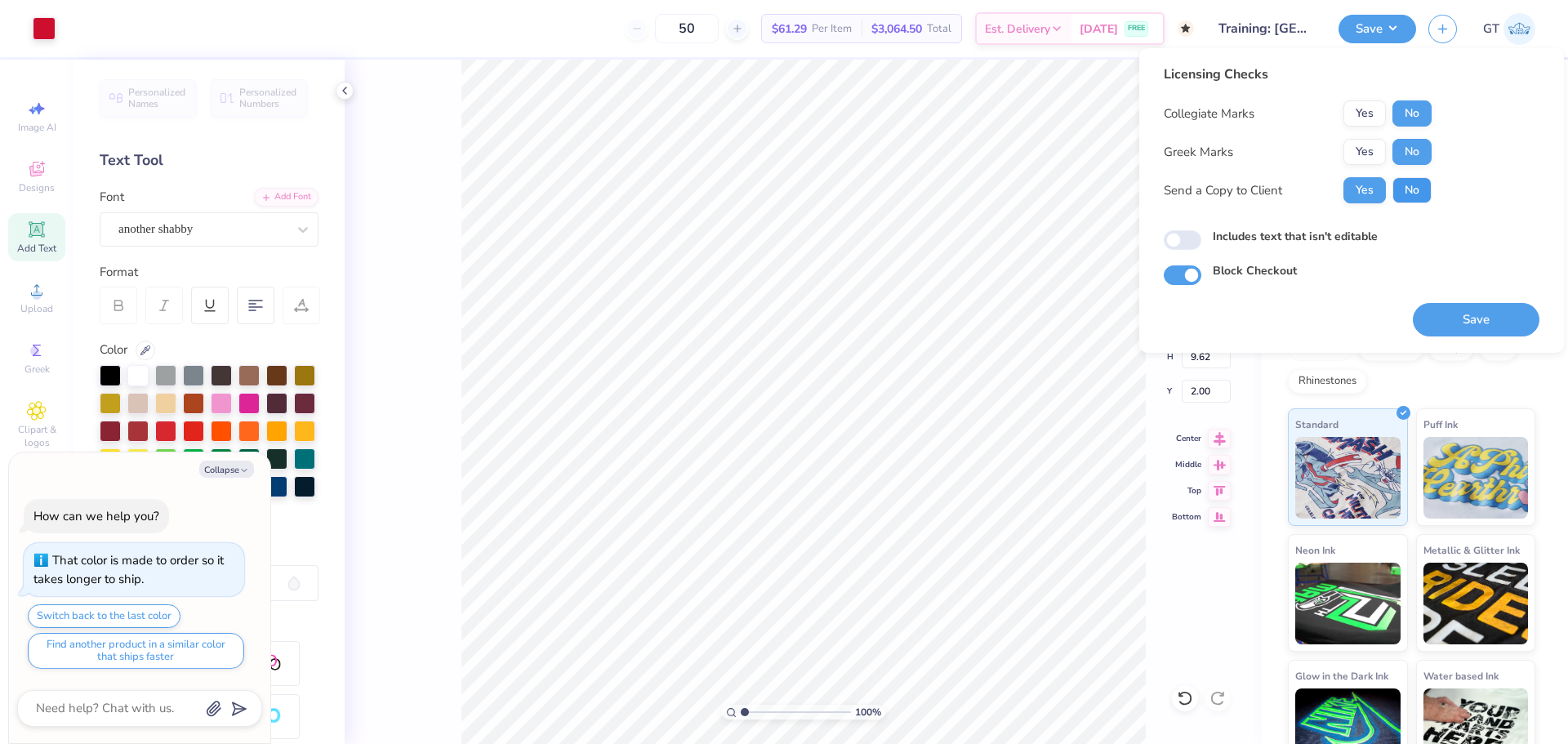 click on "No" at bounding box center (1412, 190) 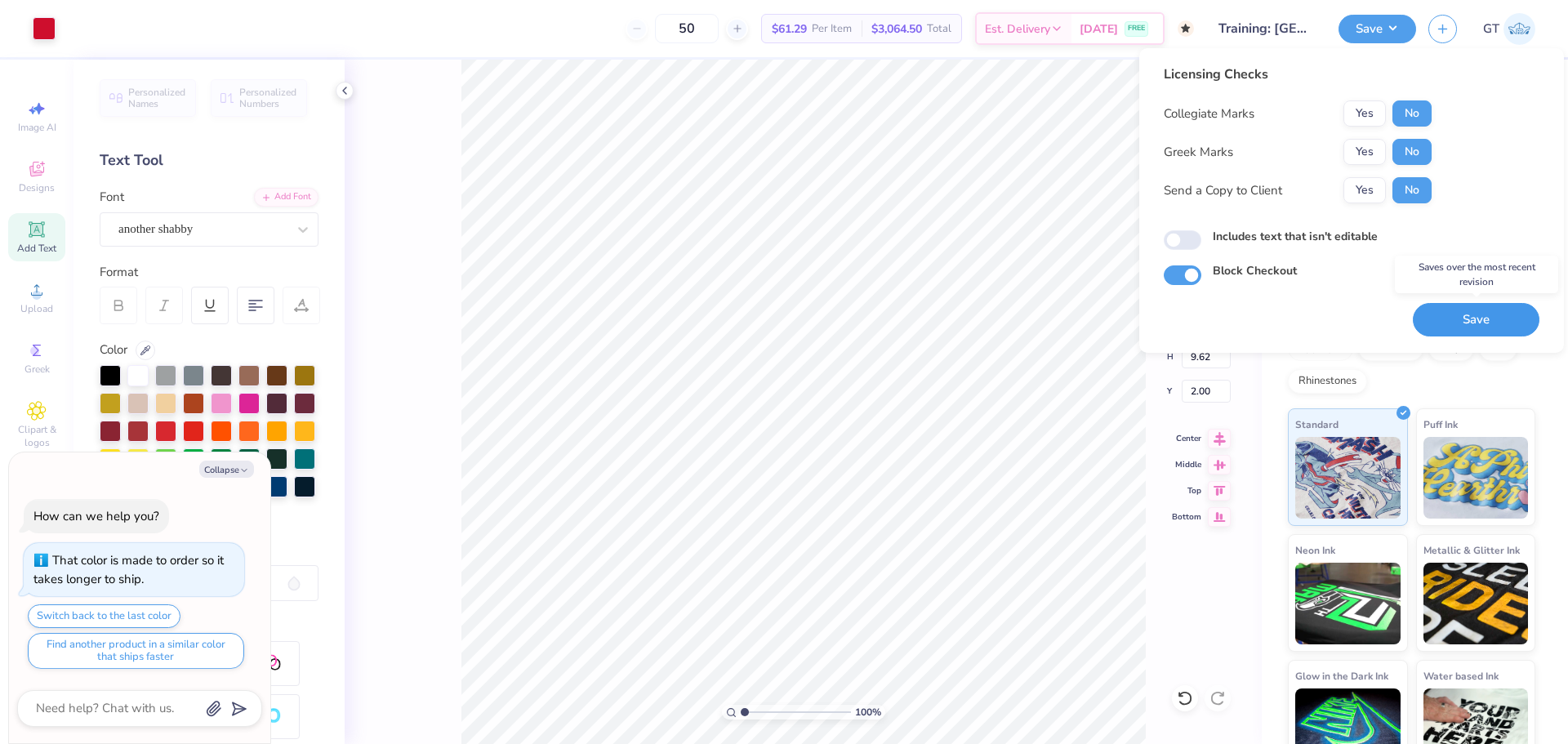 click on "Save" at bounding box center (1476, 319) 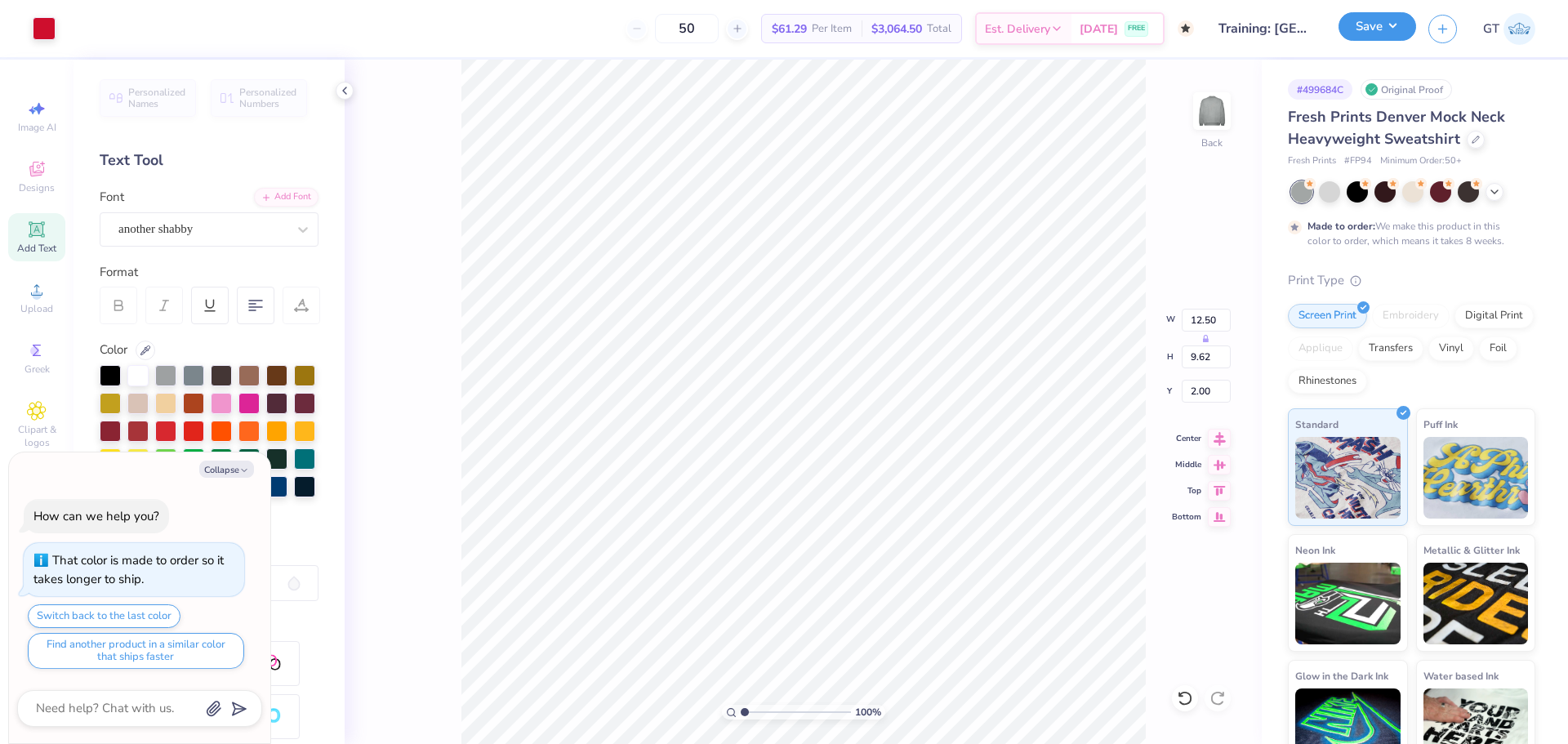 click on "Save" at bounding box center (1377, 26) 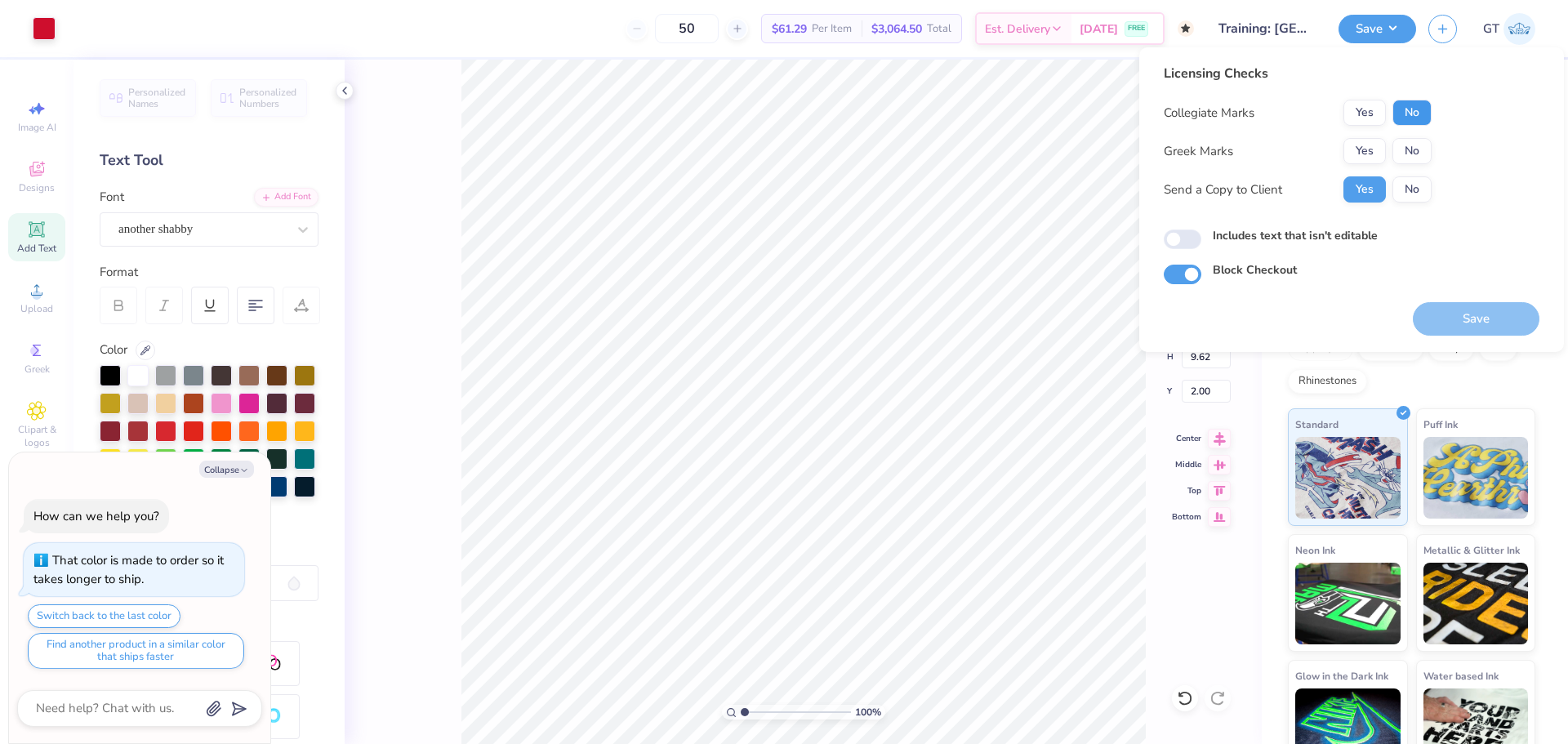 click on "No" at bounding box center (1412, 113) 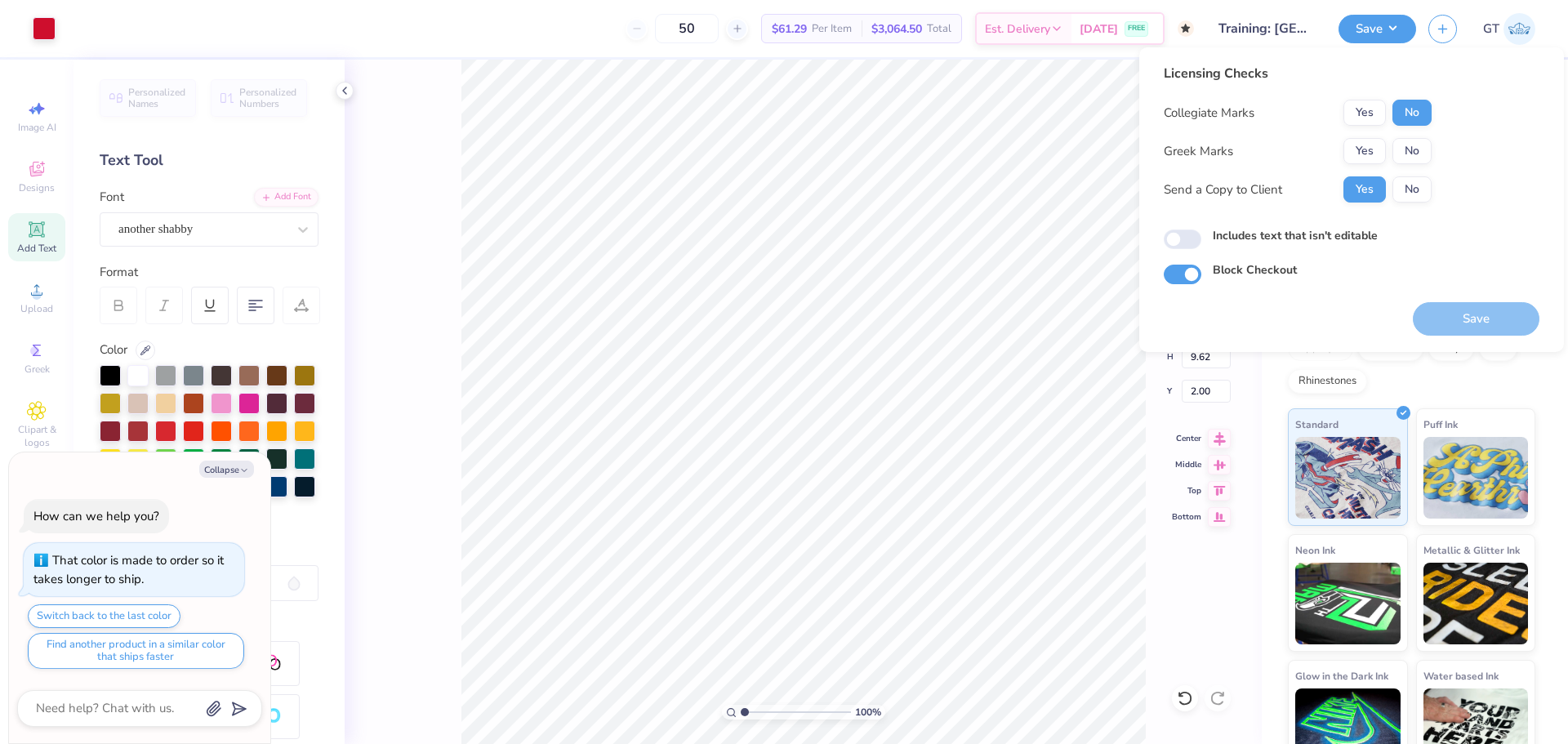 click on "No" at bounding box center [1412, 151] 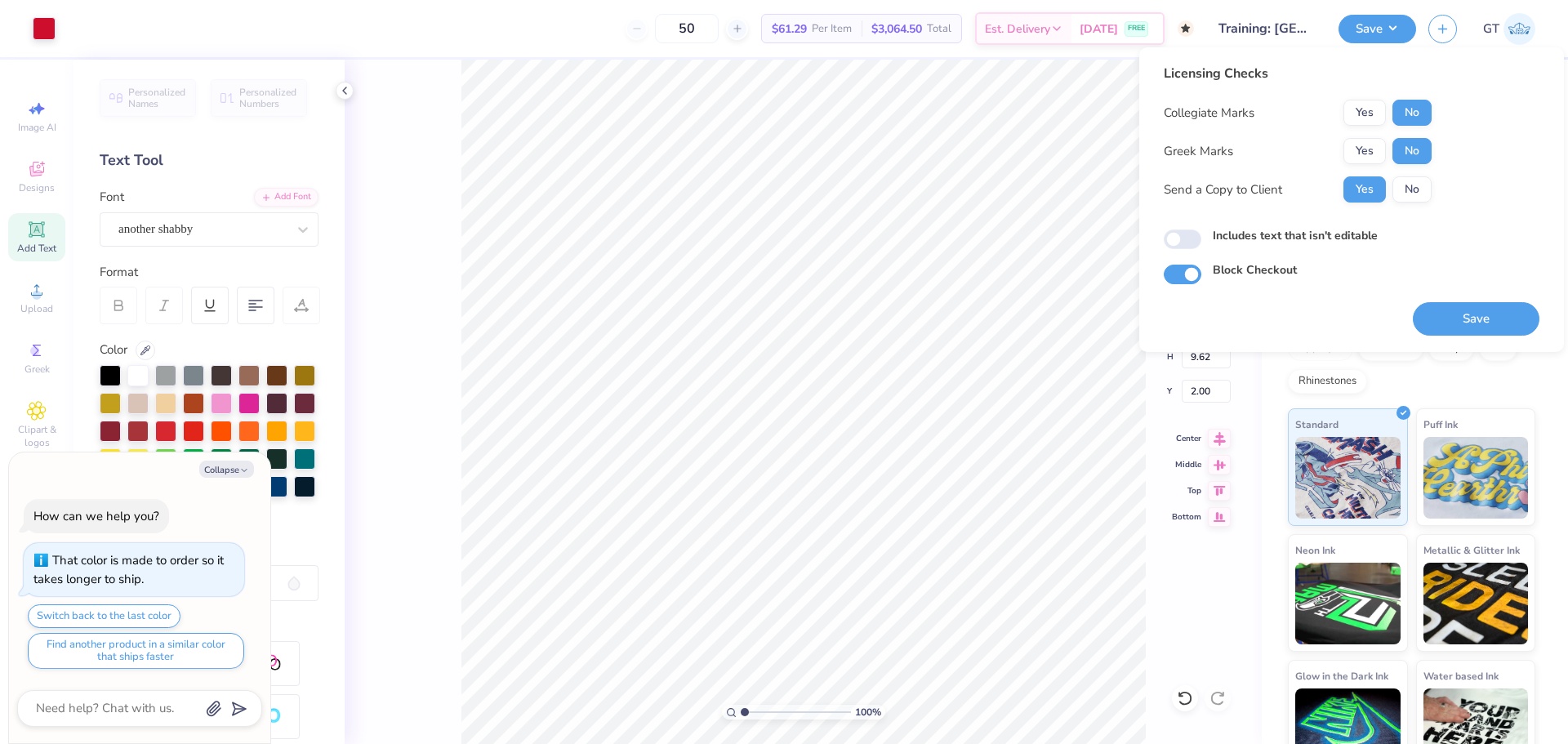 click on "No" at bounding box center [1412, 189] 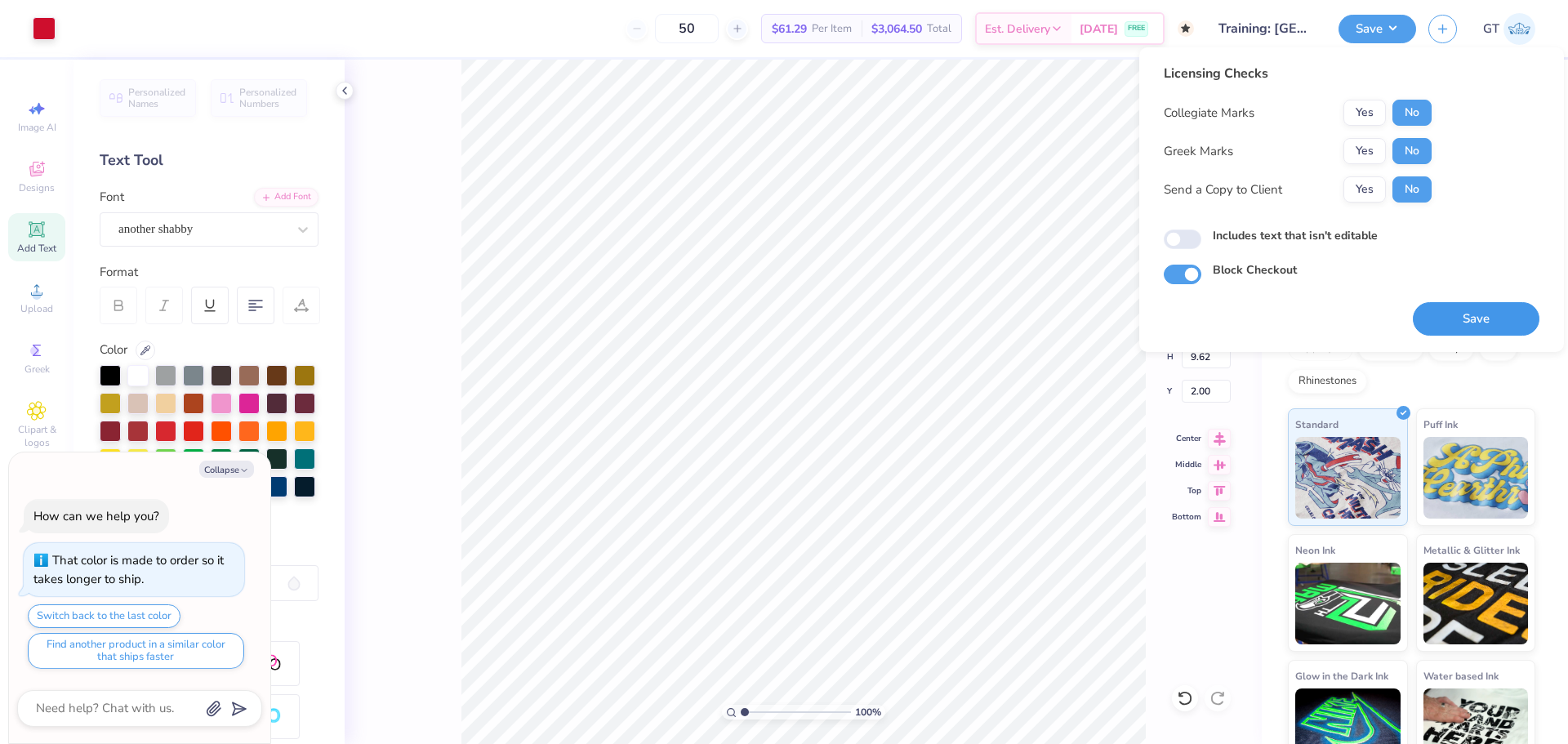 click on "Save" at bounding box center (1476, 319) 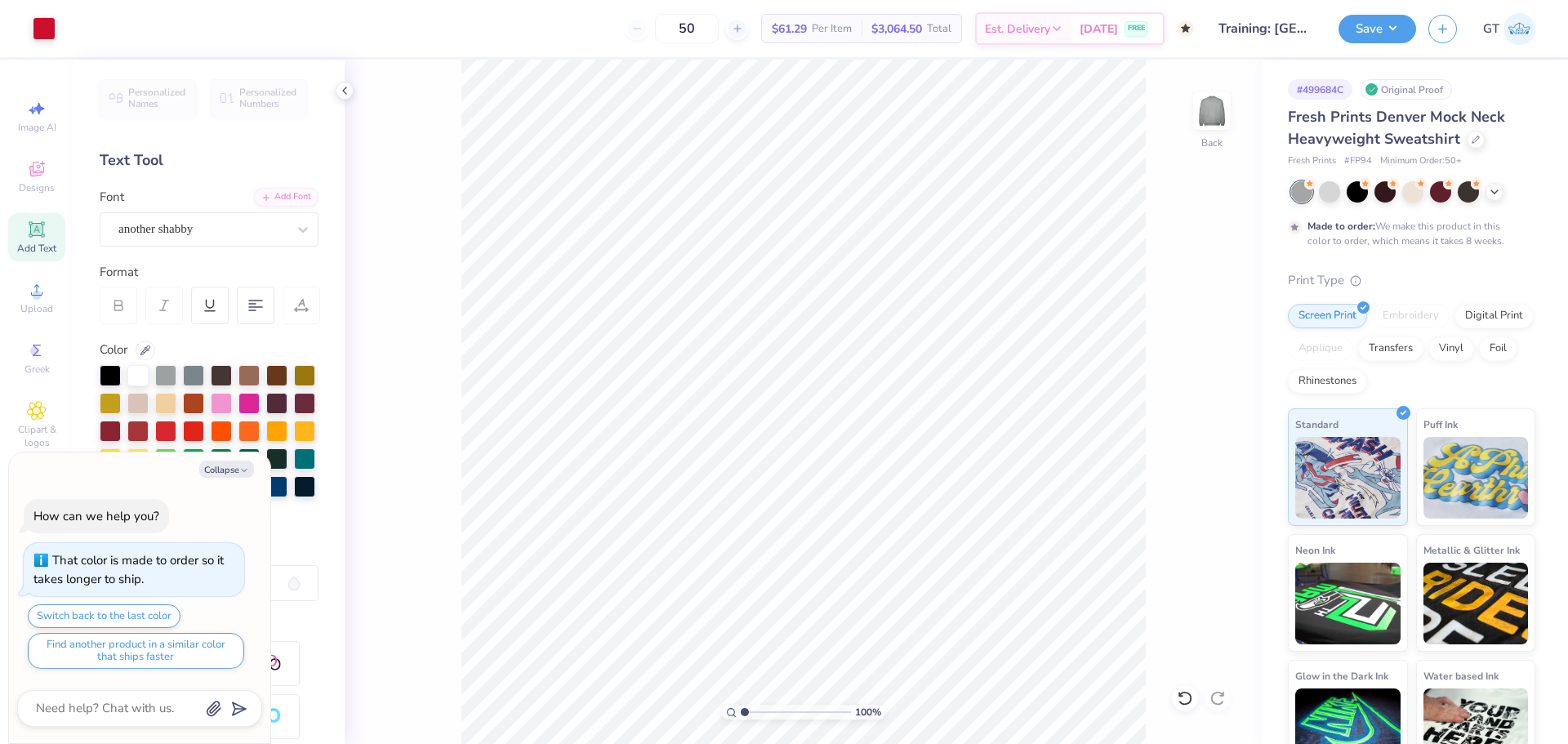 type on "x" 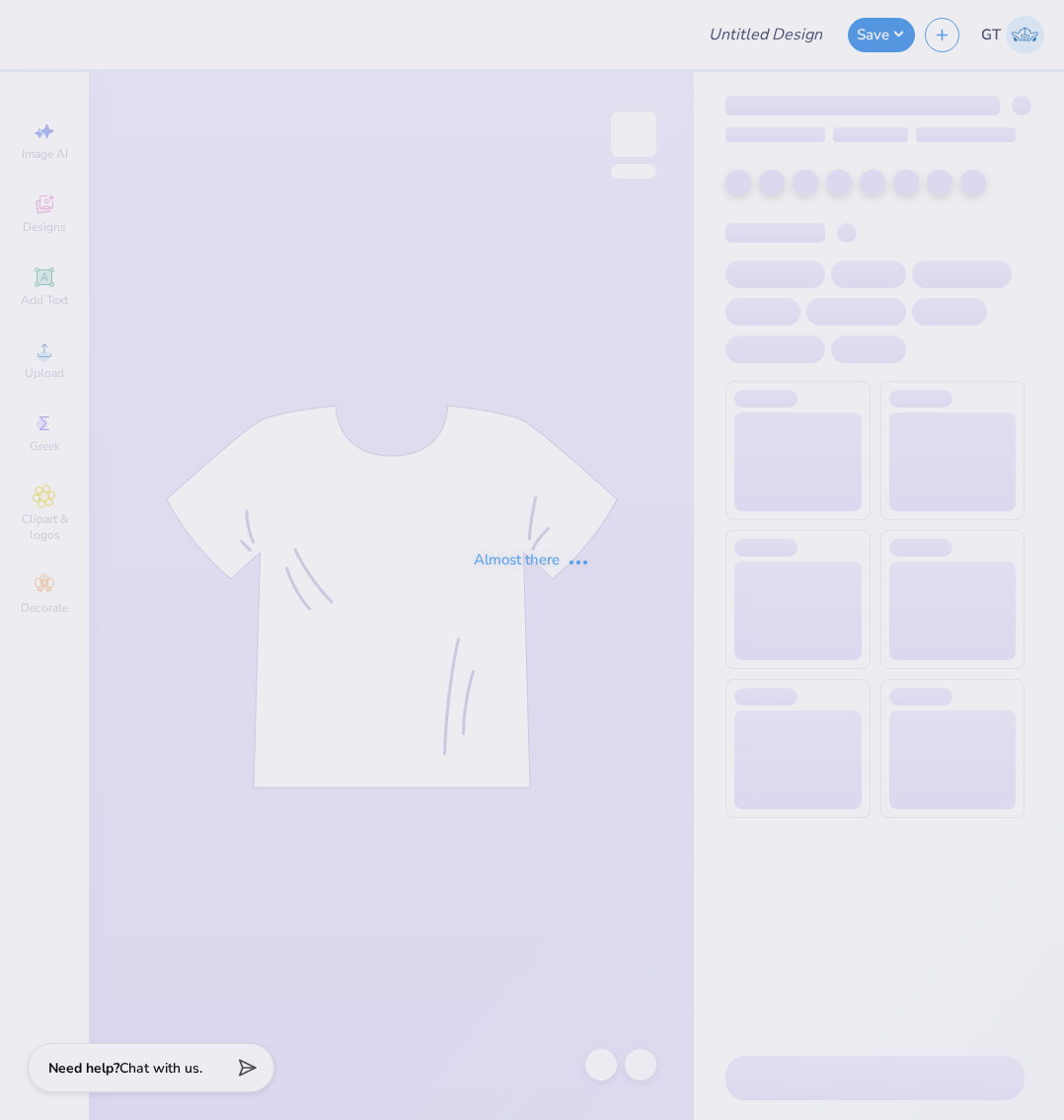 scroll, scrollTop: 0, scrollLeft: 0, axis: both 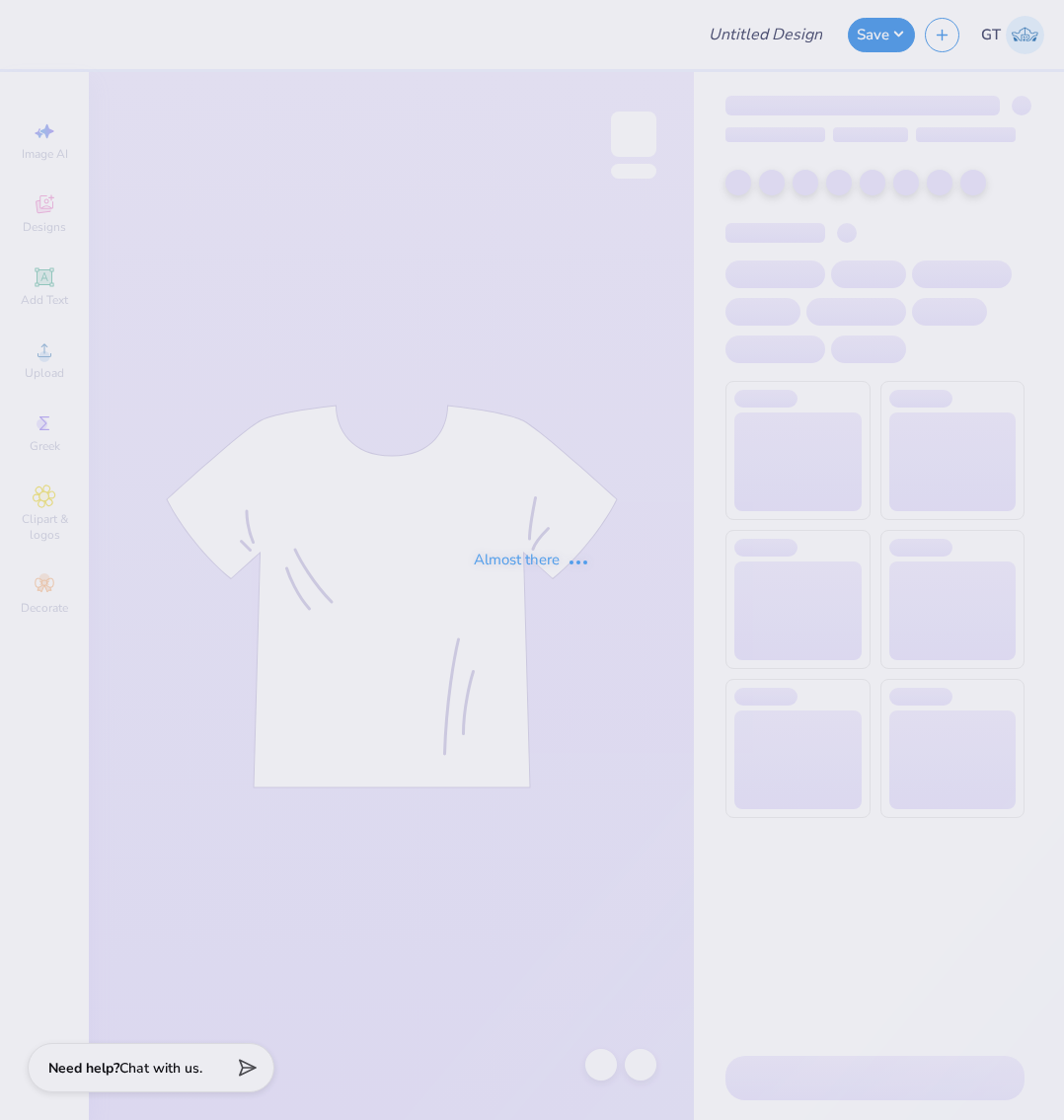 type on "Training: [GEOGRAPHIC_DATA] at [GEOGRAPHIC_DATA]" 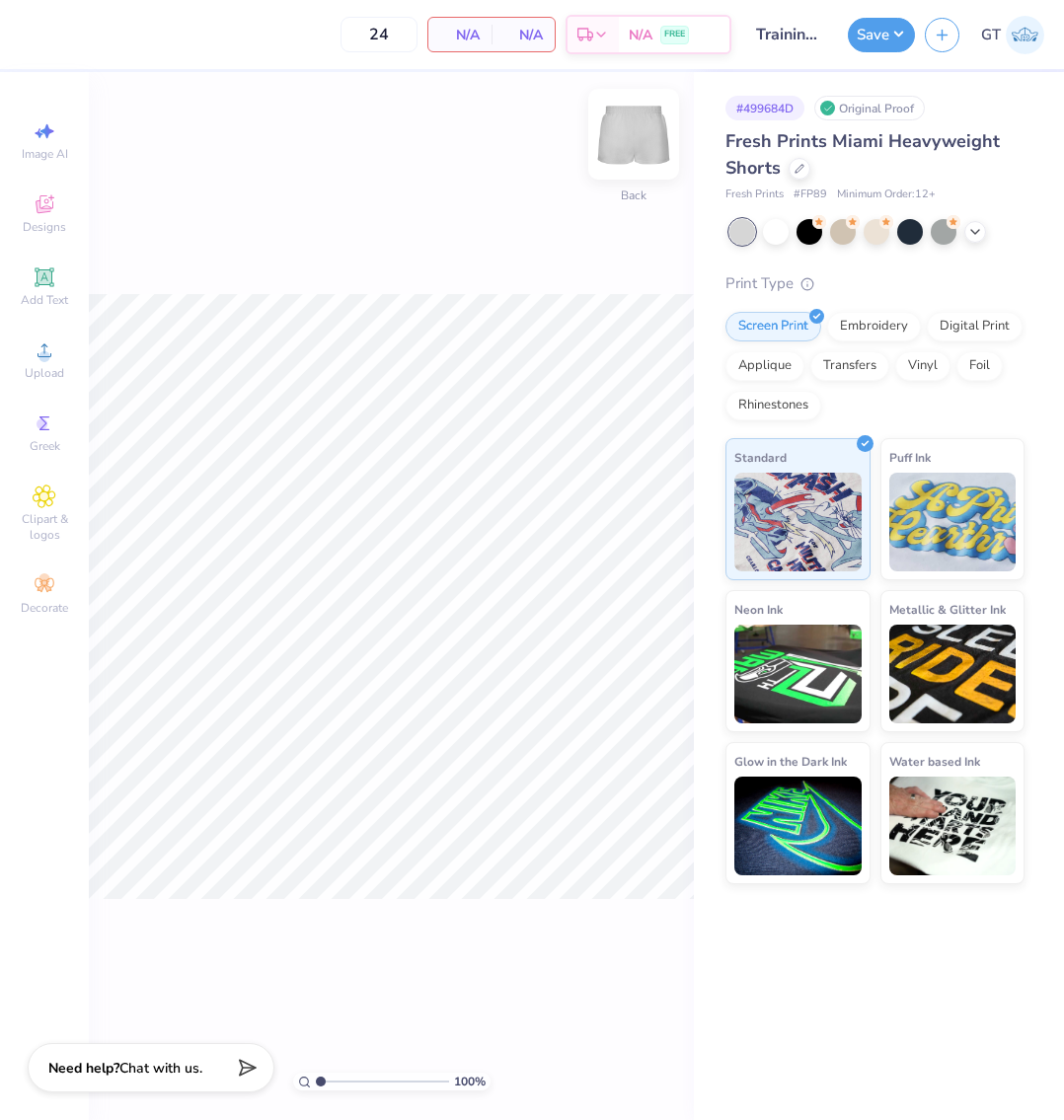click at bounding box center (634, 134) 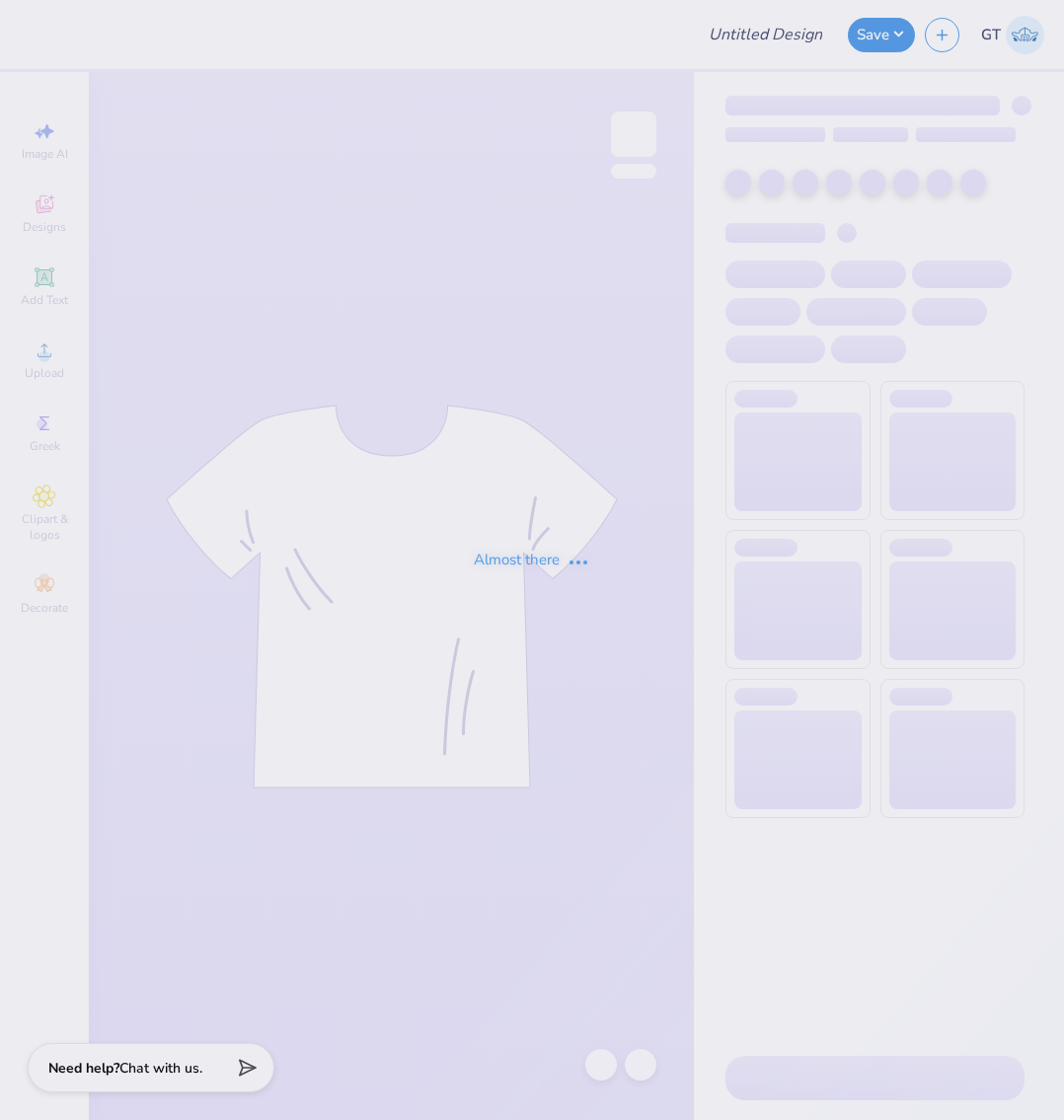 scroll, scrollTop: 0, scrollLeft: 0, axis: both 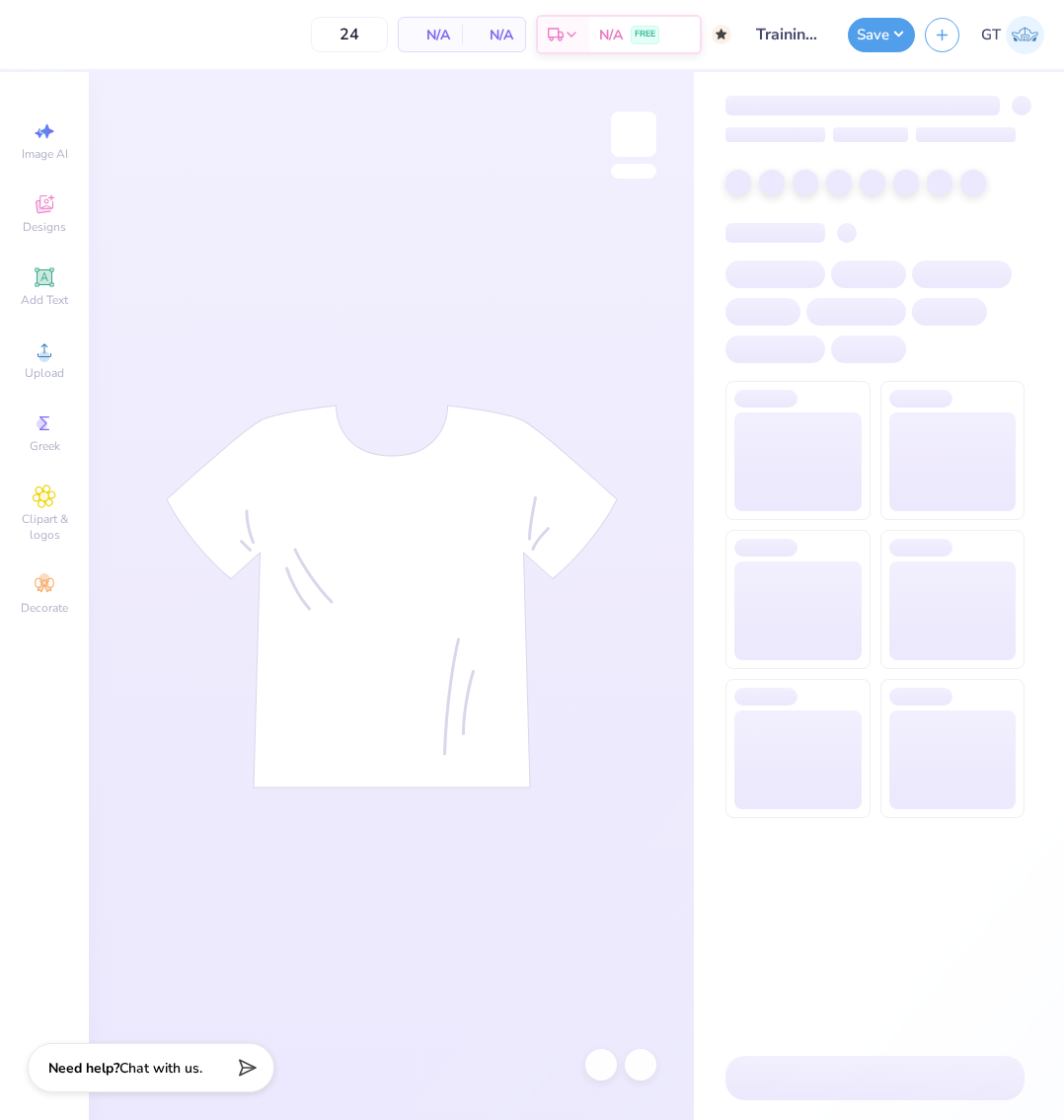 type on "50" 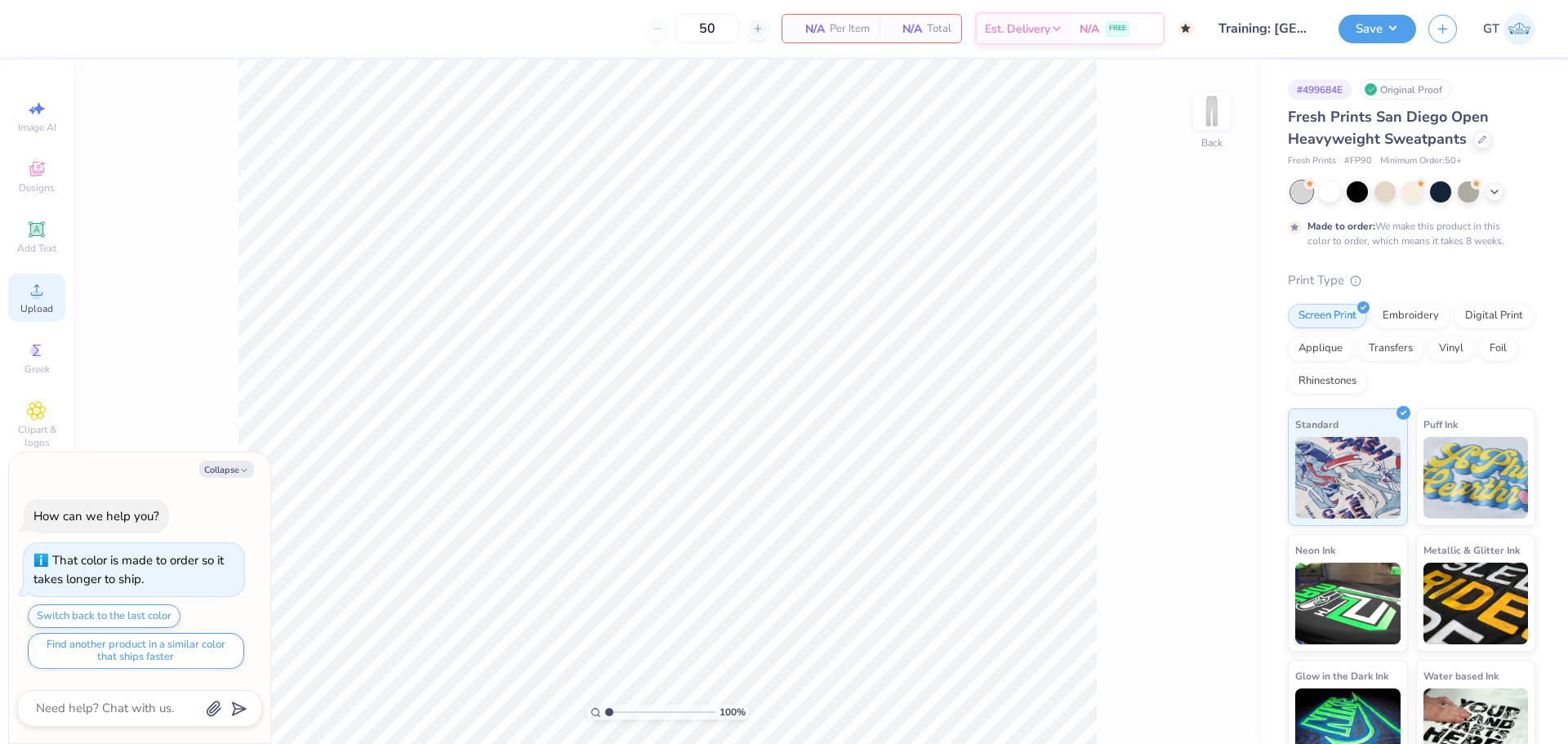 click 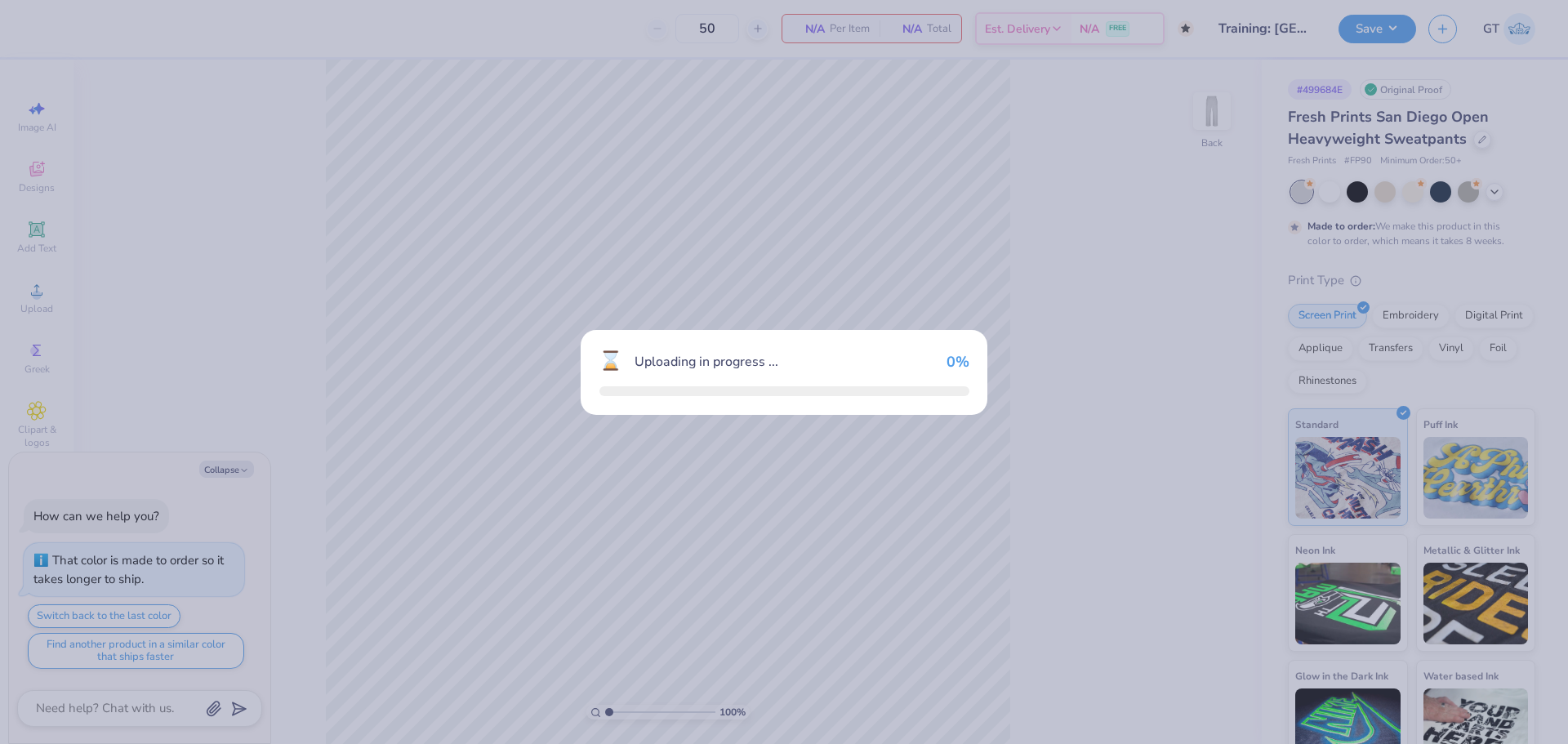 type on "x" 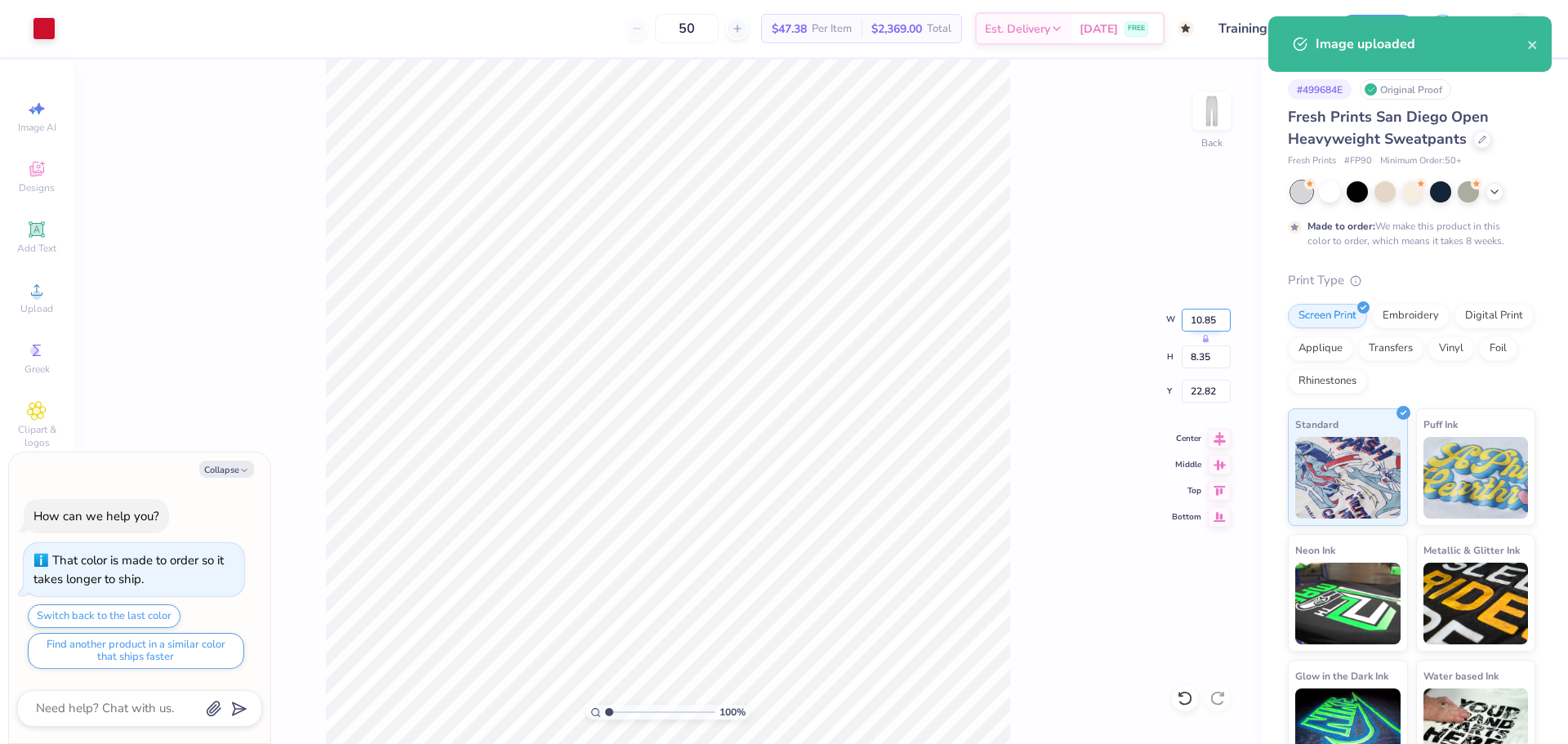 click on "10.85" at bounding box center (1206, 320) 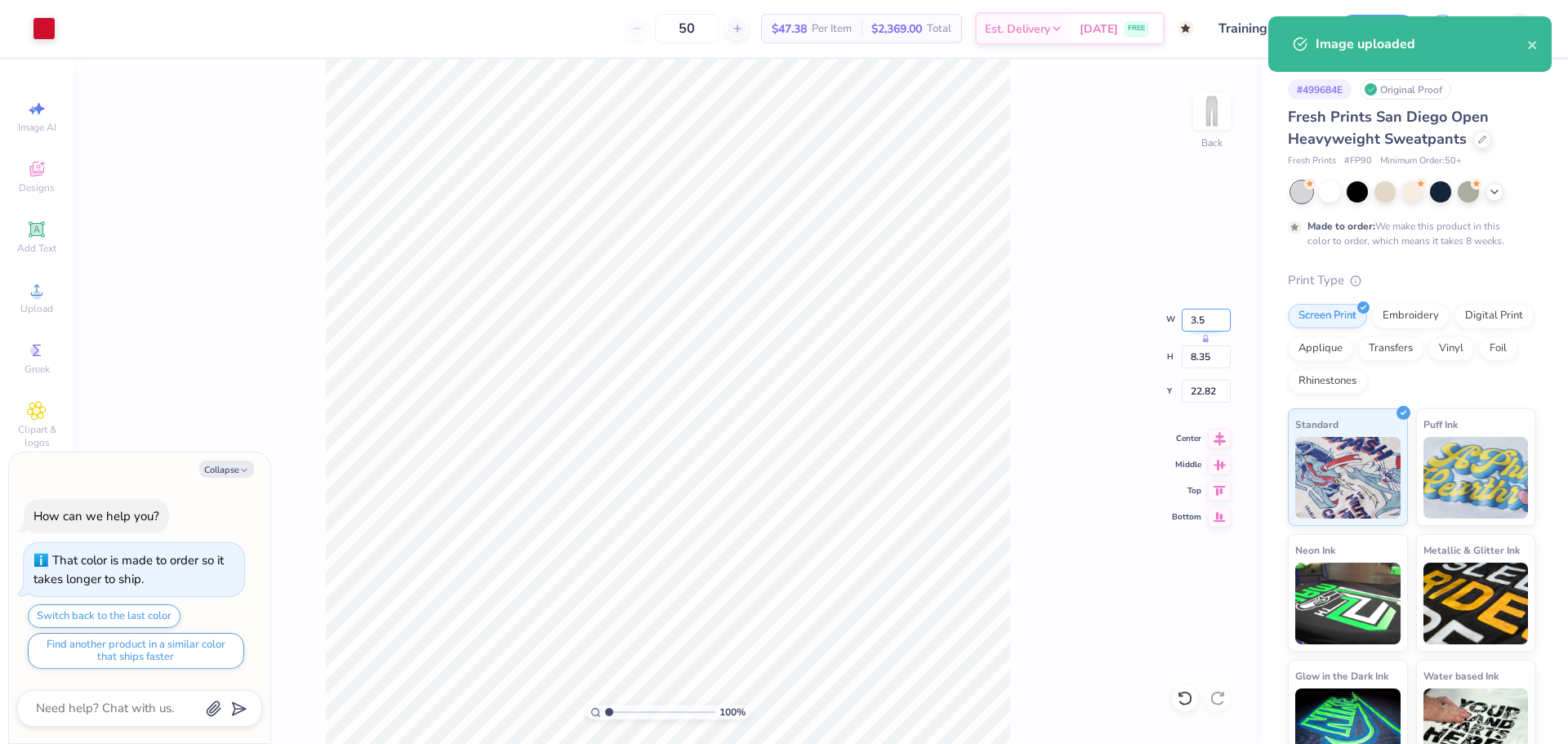 type on "3.5" 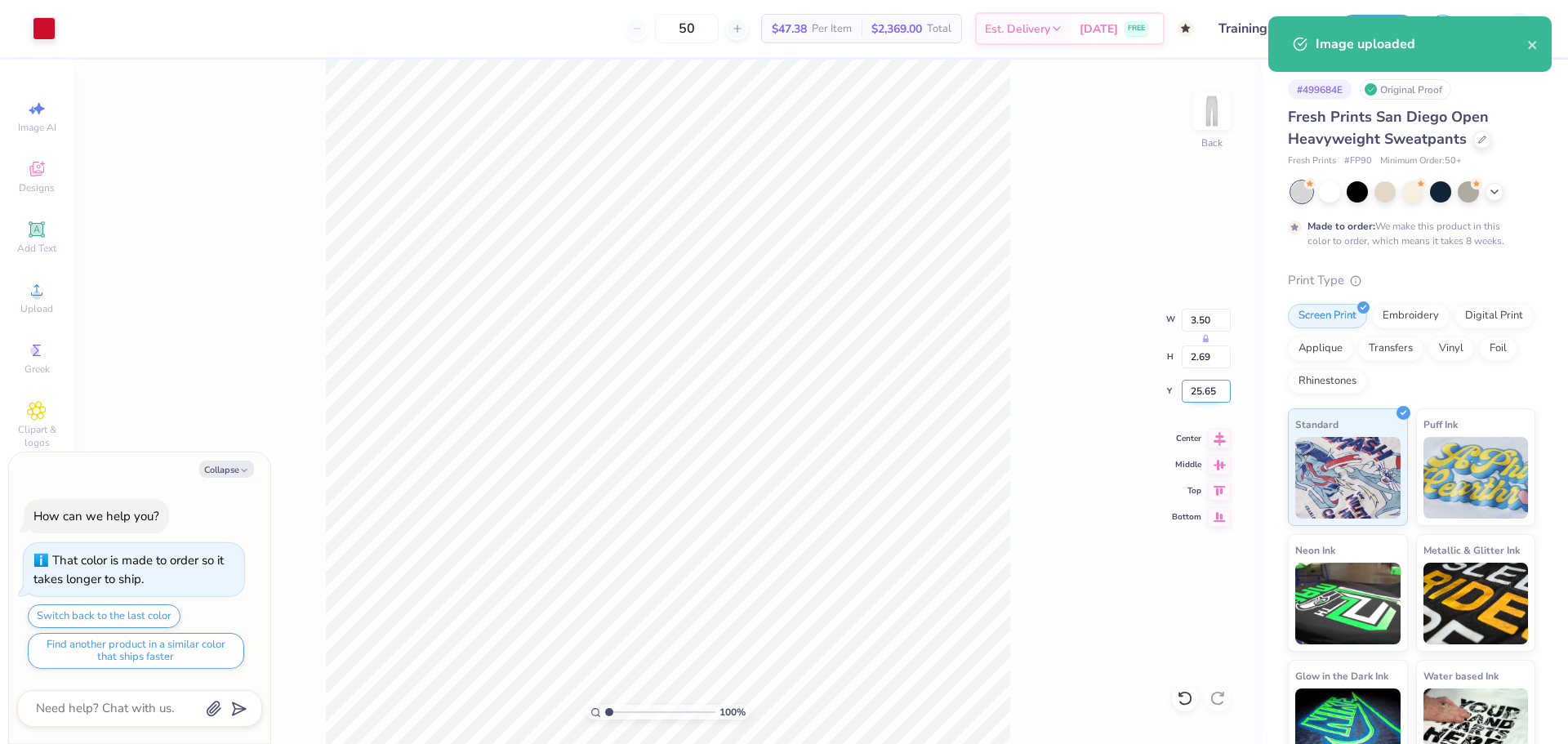 click on "25.65" at bounding box center [1206, 391] 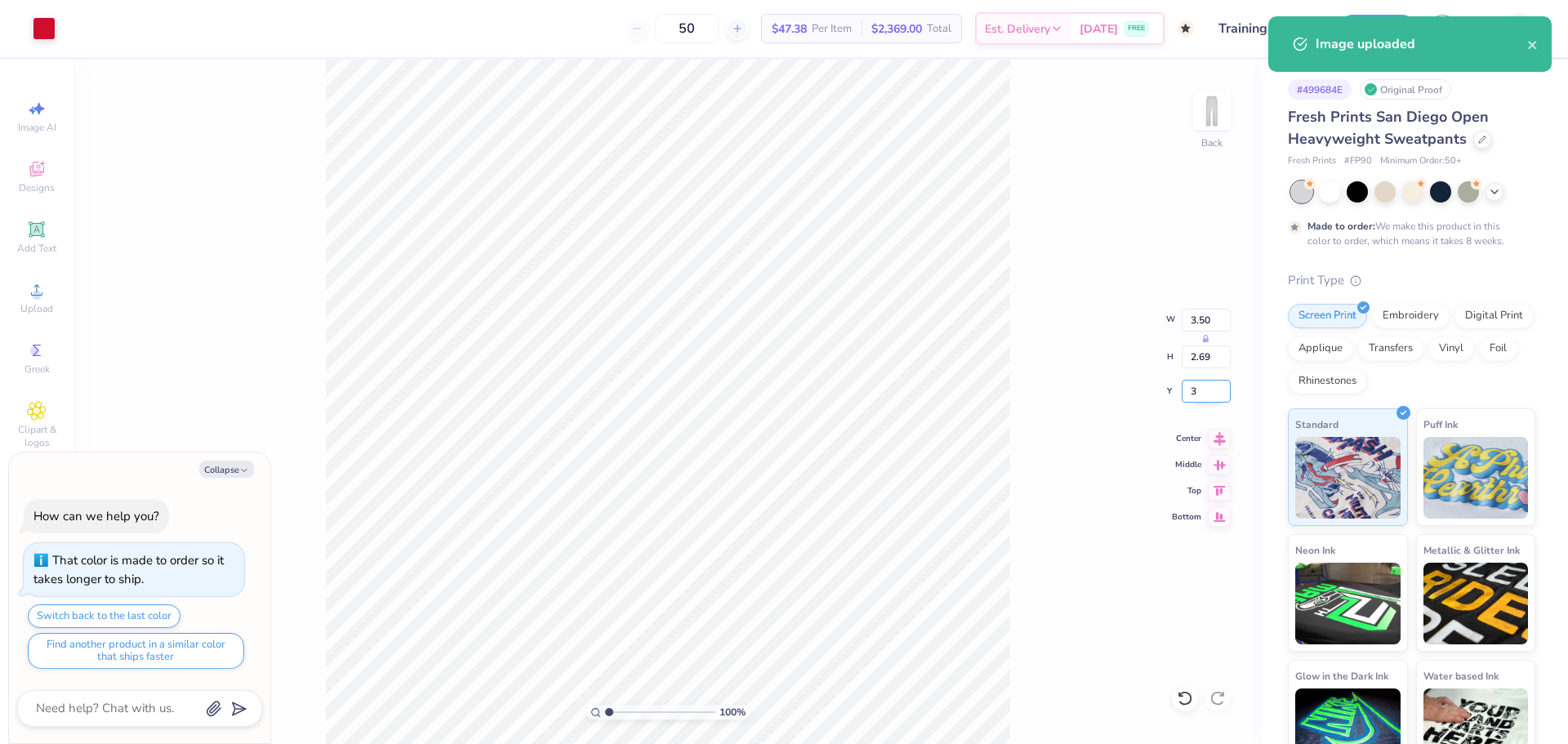 type on "3" 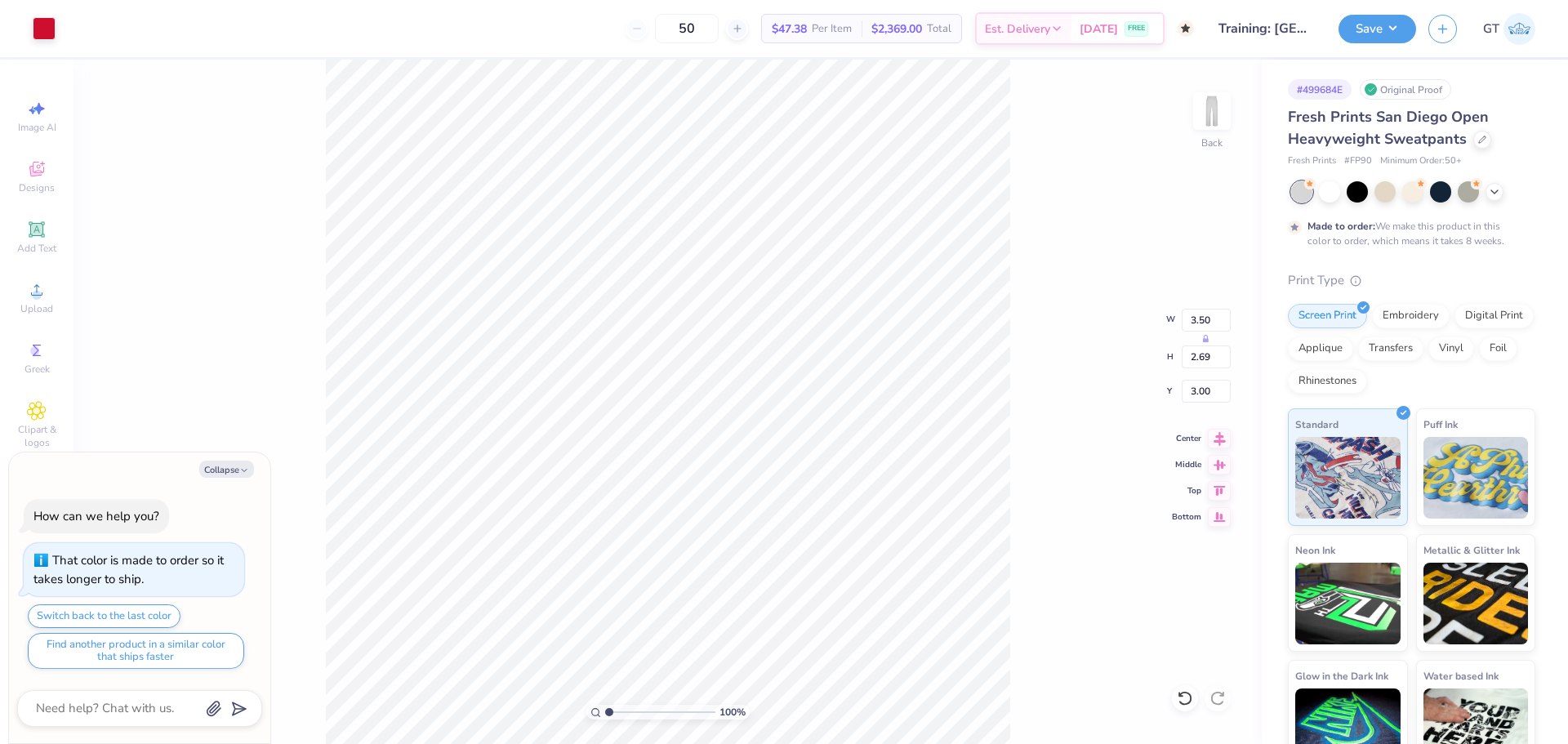 type on "x" 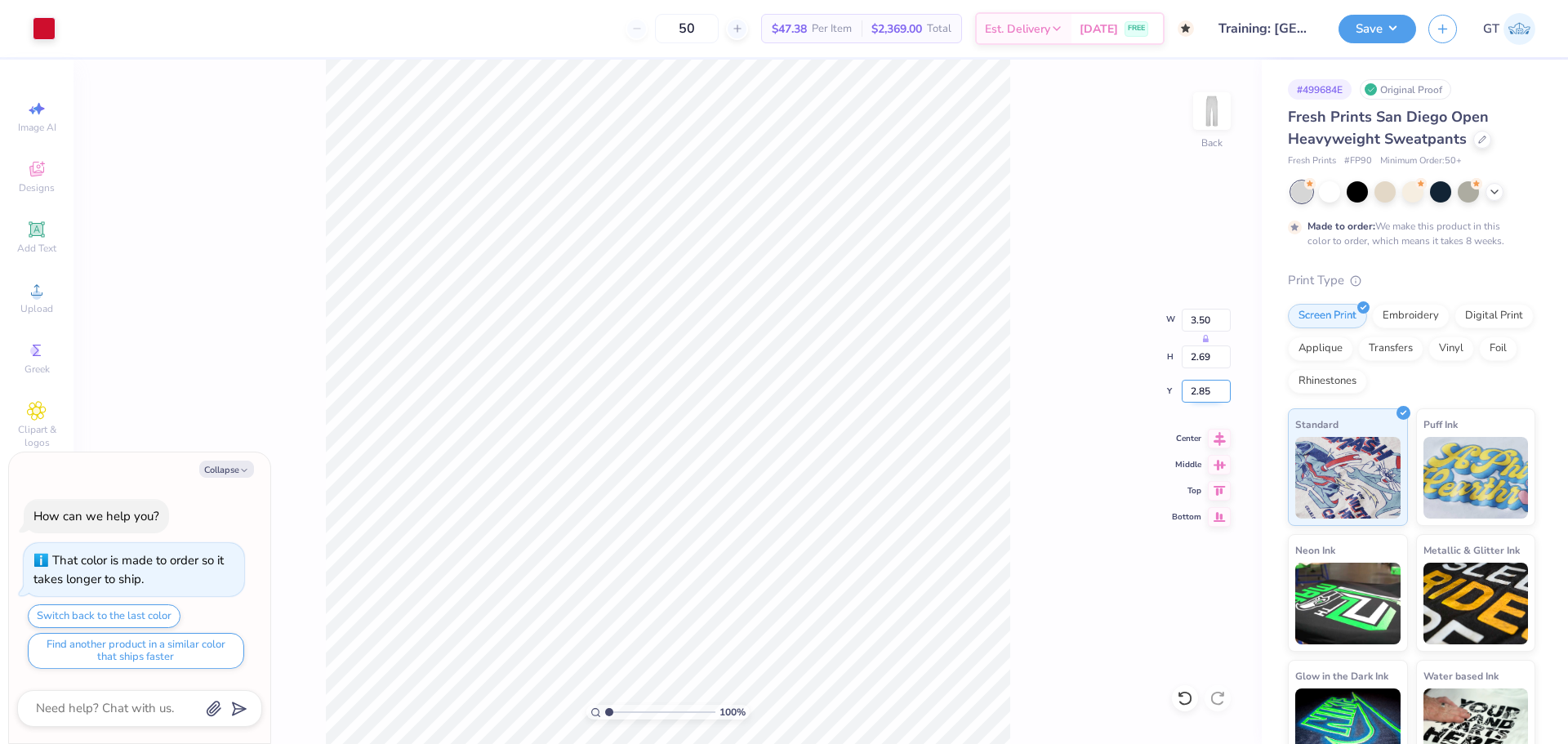 click on "2.85" at bounding box center [1206, 391] 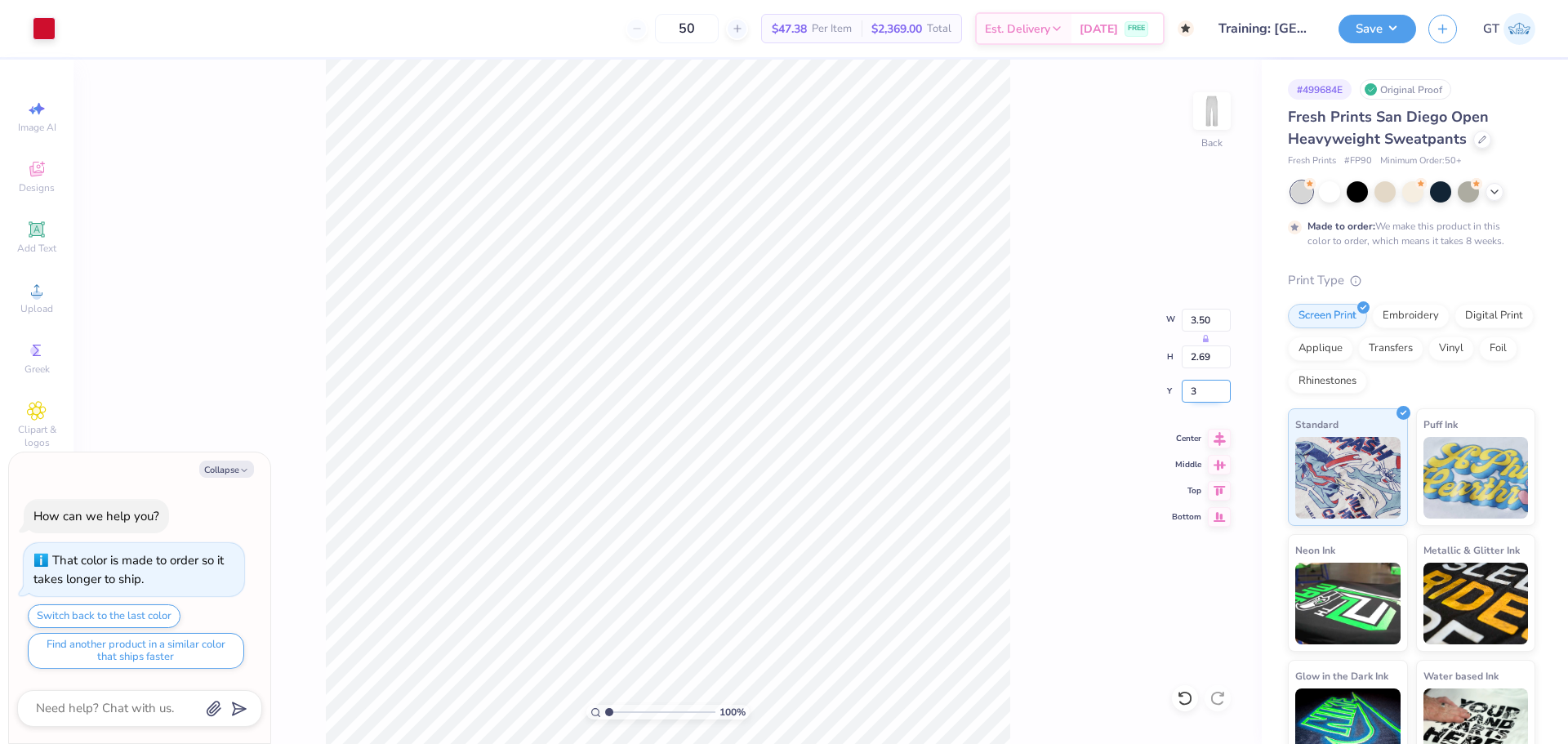 type on "3" 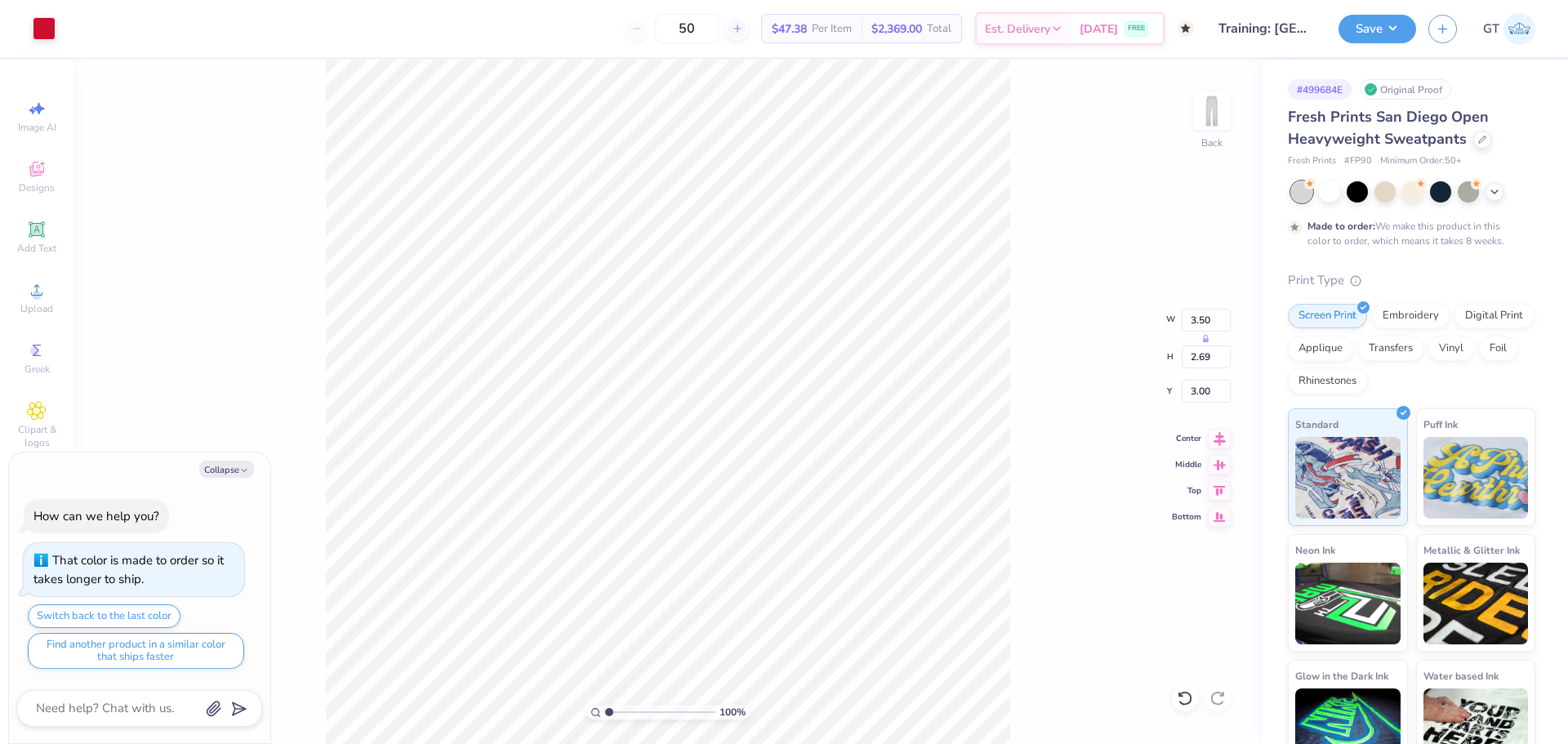 click on "100  % Back W 3.50 H 2.69 Y 3.00 Center Middle Top Bottom" at bounding box center [667, 402] 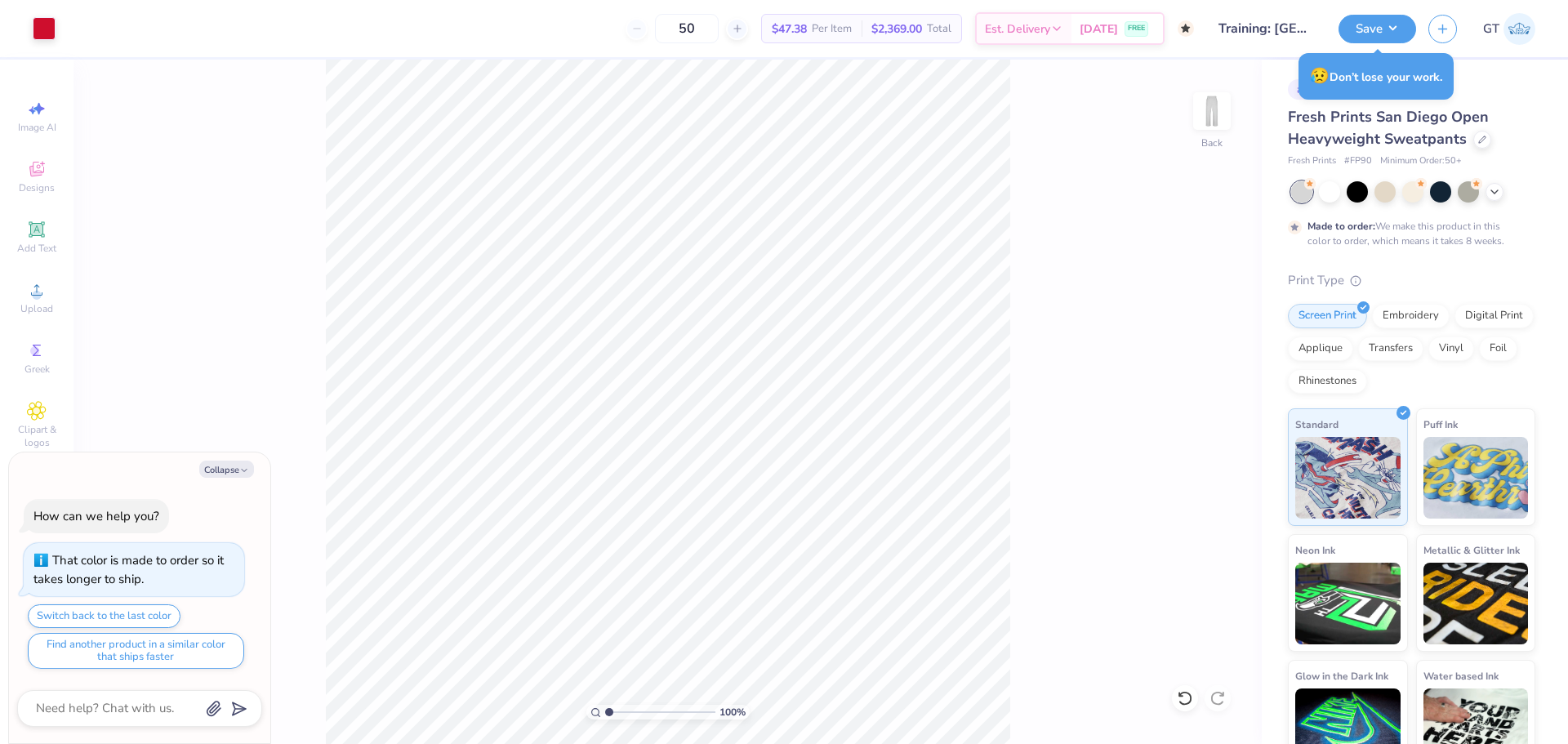 type on "x" 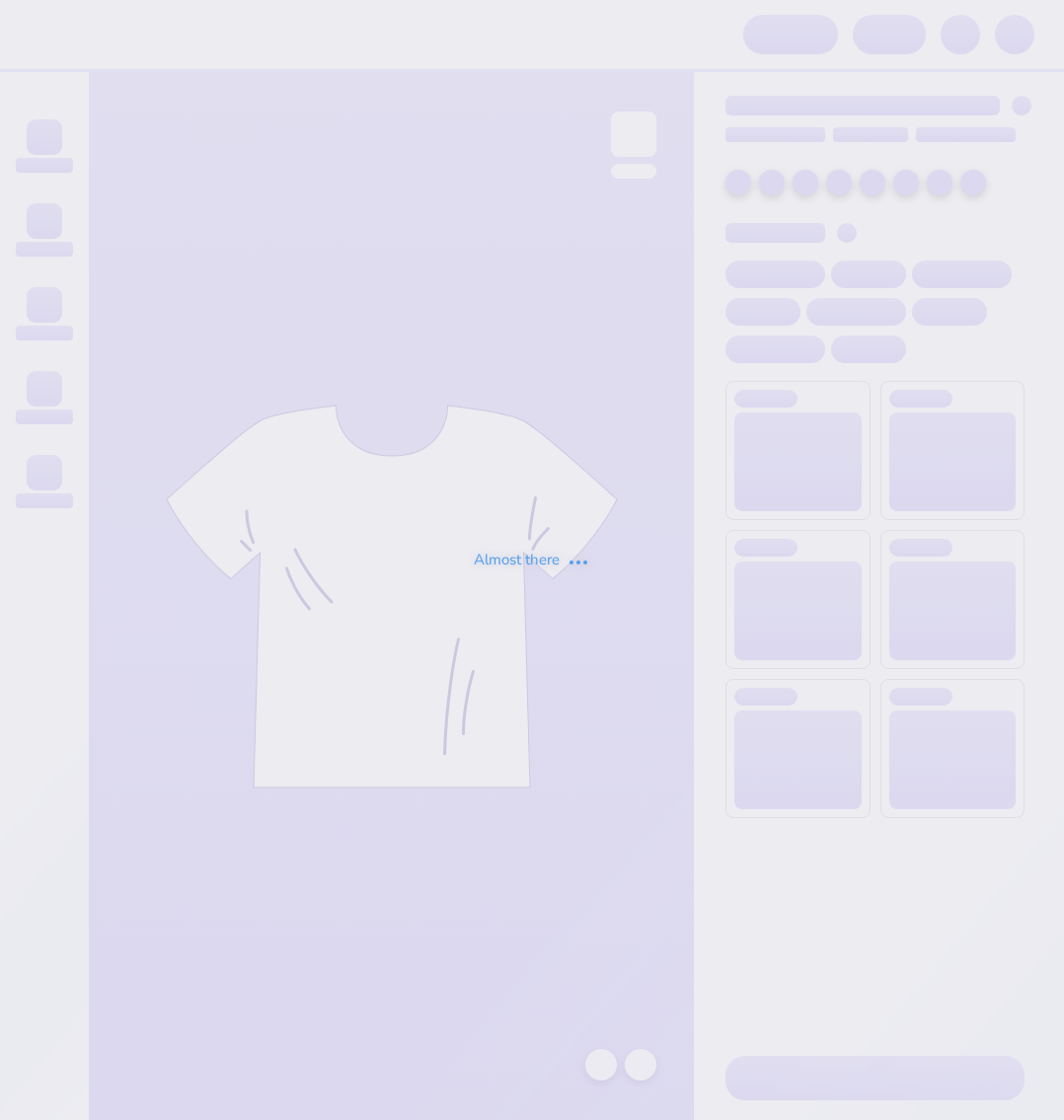 scroll, scrollTop: 0, scrollLeft: 0, axis: both 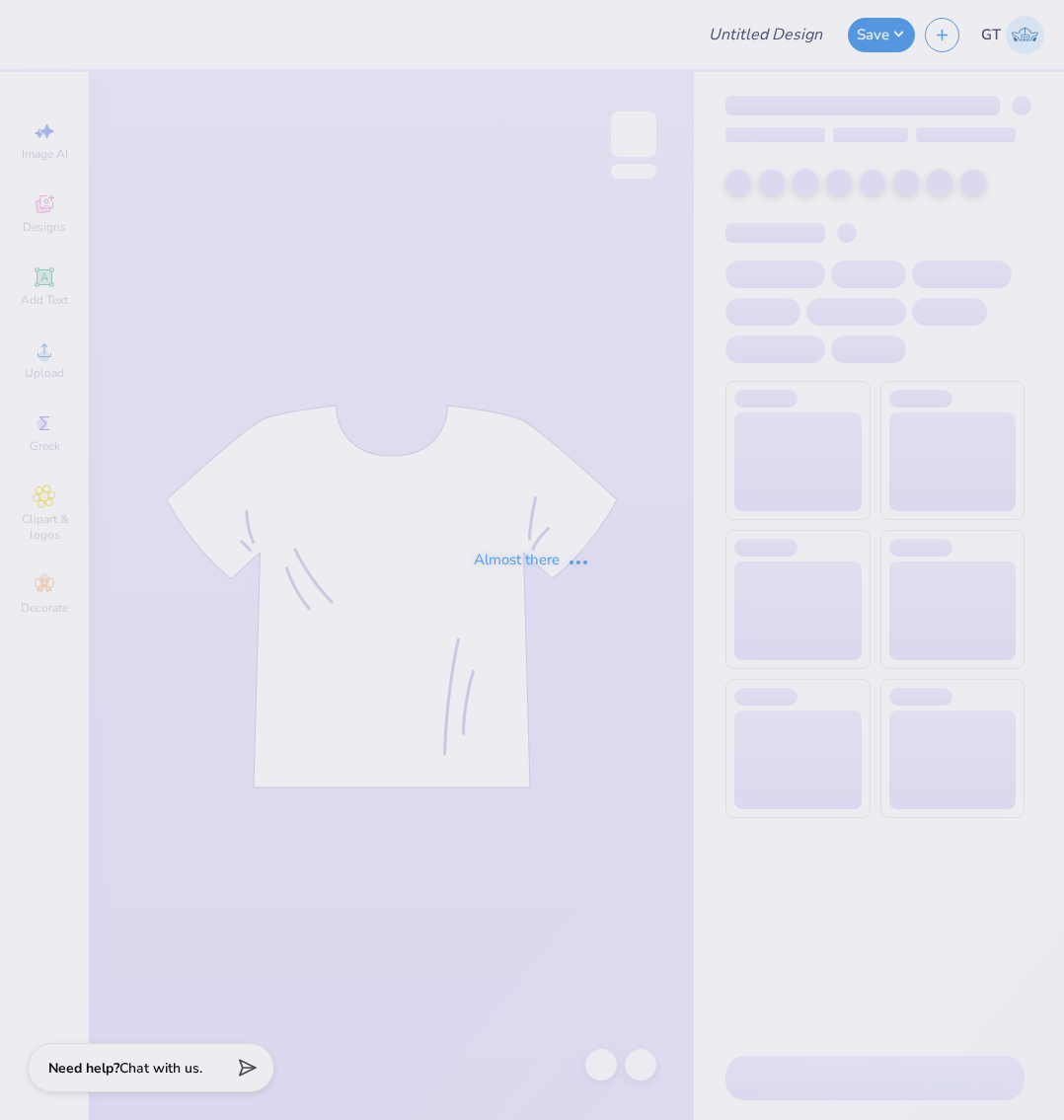 type on "Training: [GEOGRAPHIC_DATA] at [GEOGRAPHIC_DATA]" 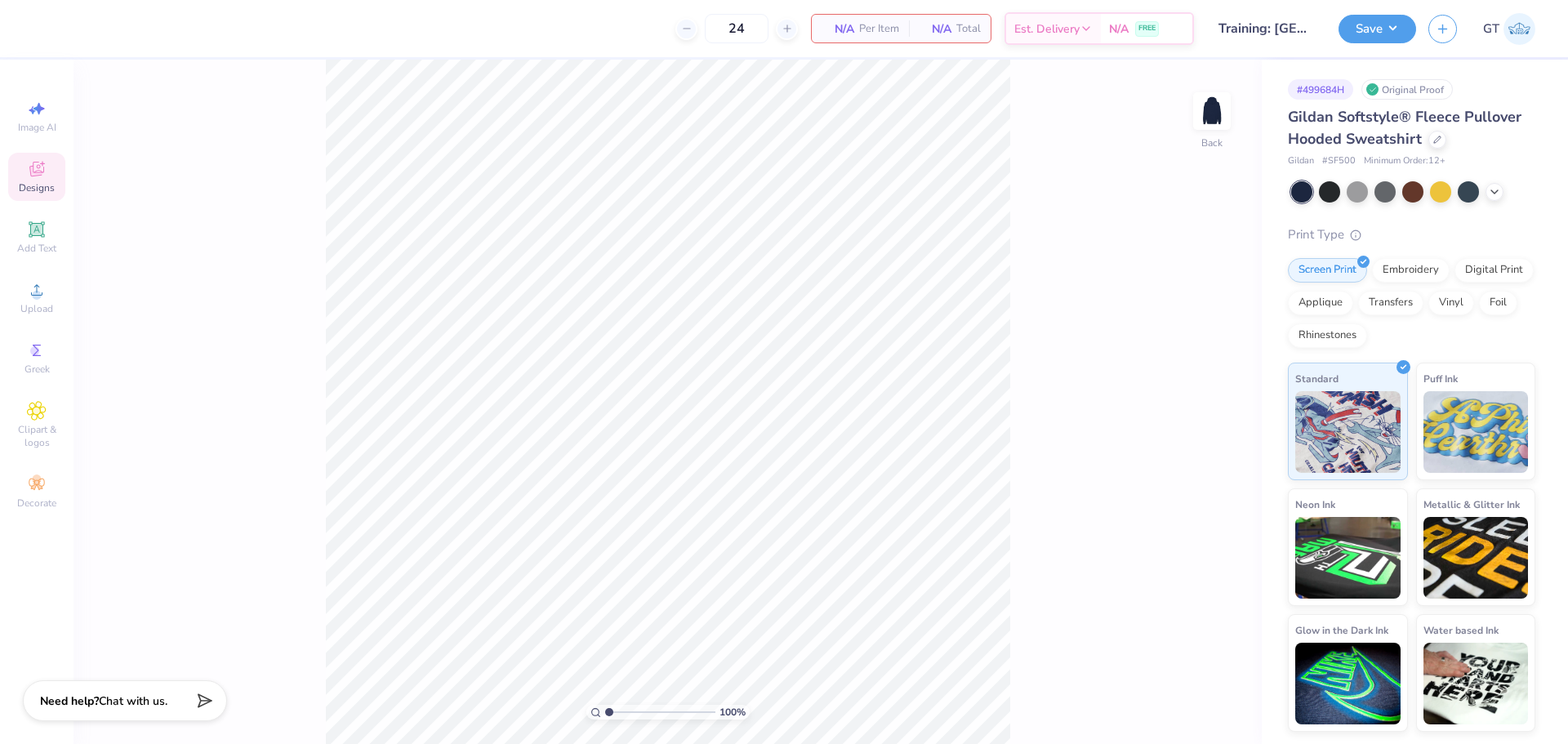 click 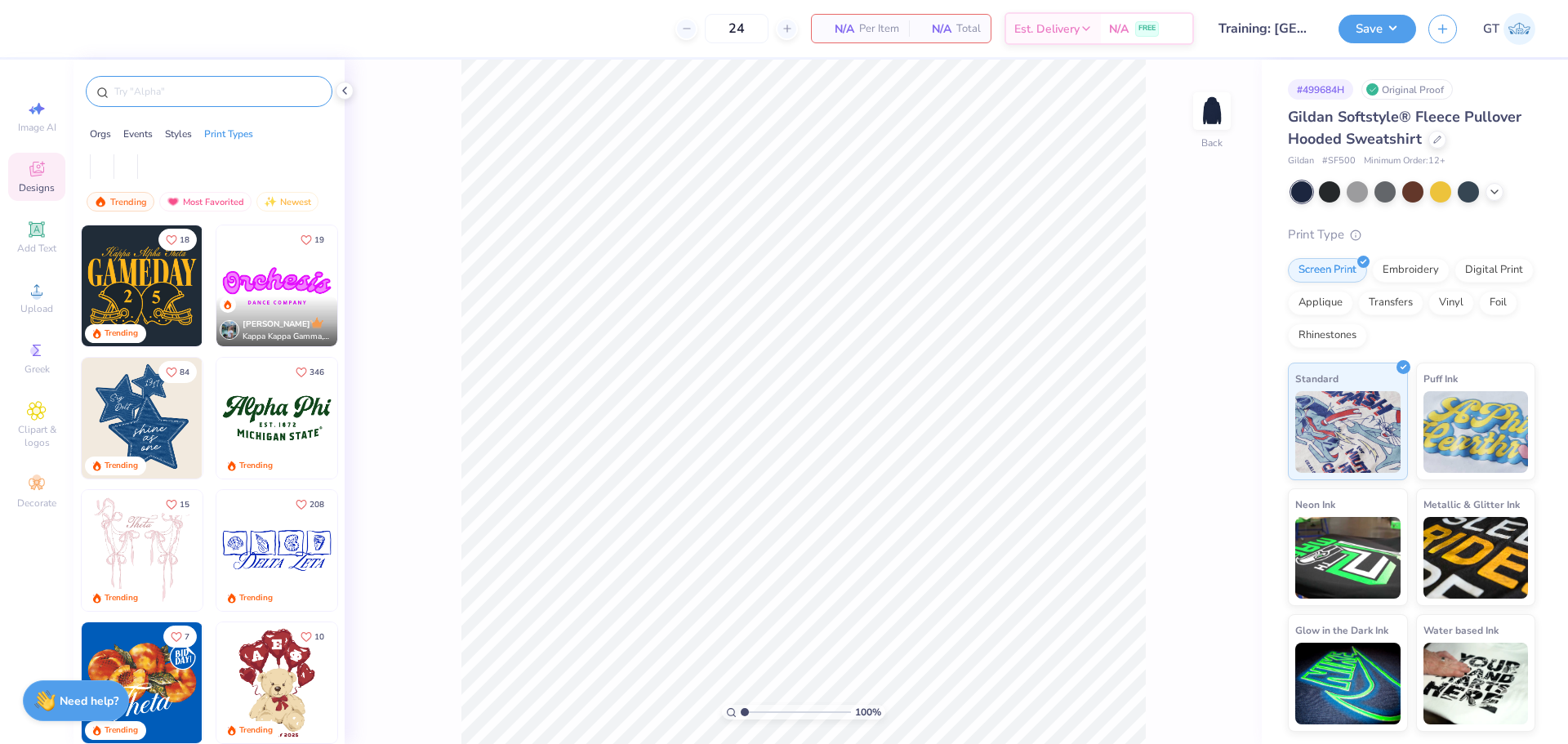 click at bounding box center (217, 91) 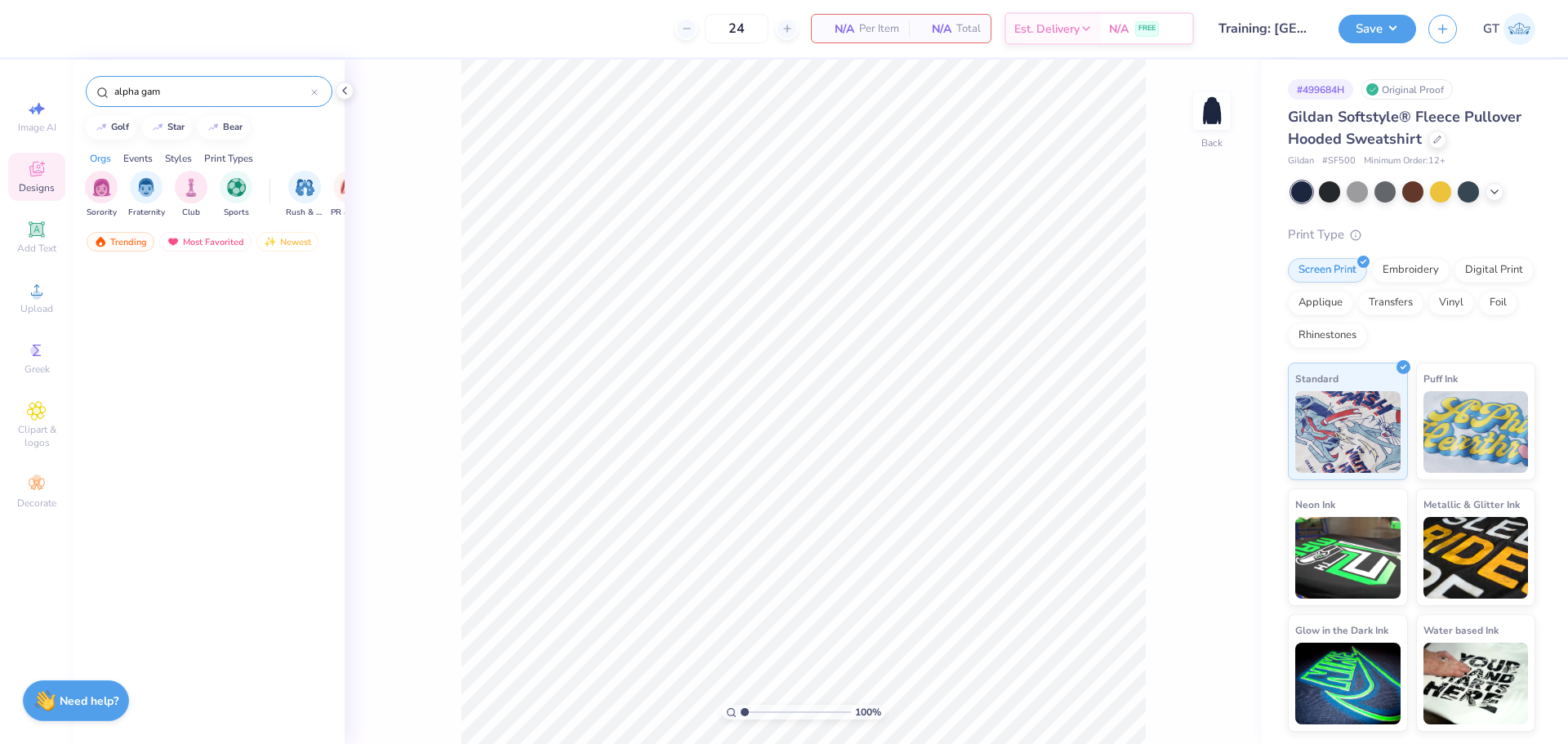 scroll, scrollTop: 0, scrollLeft: 0, axis: both 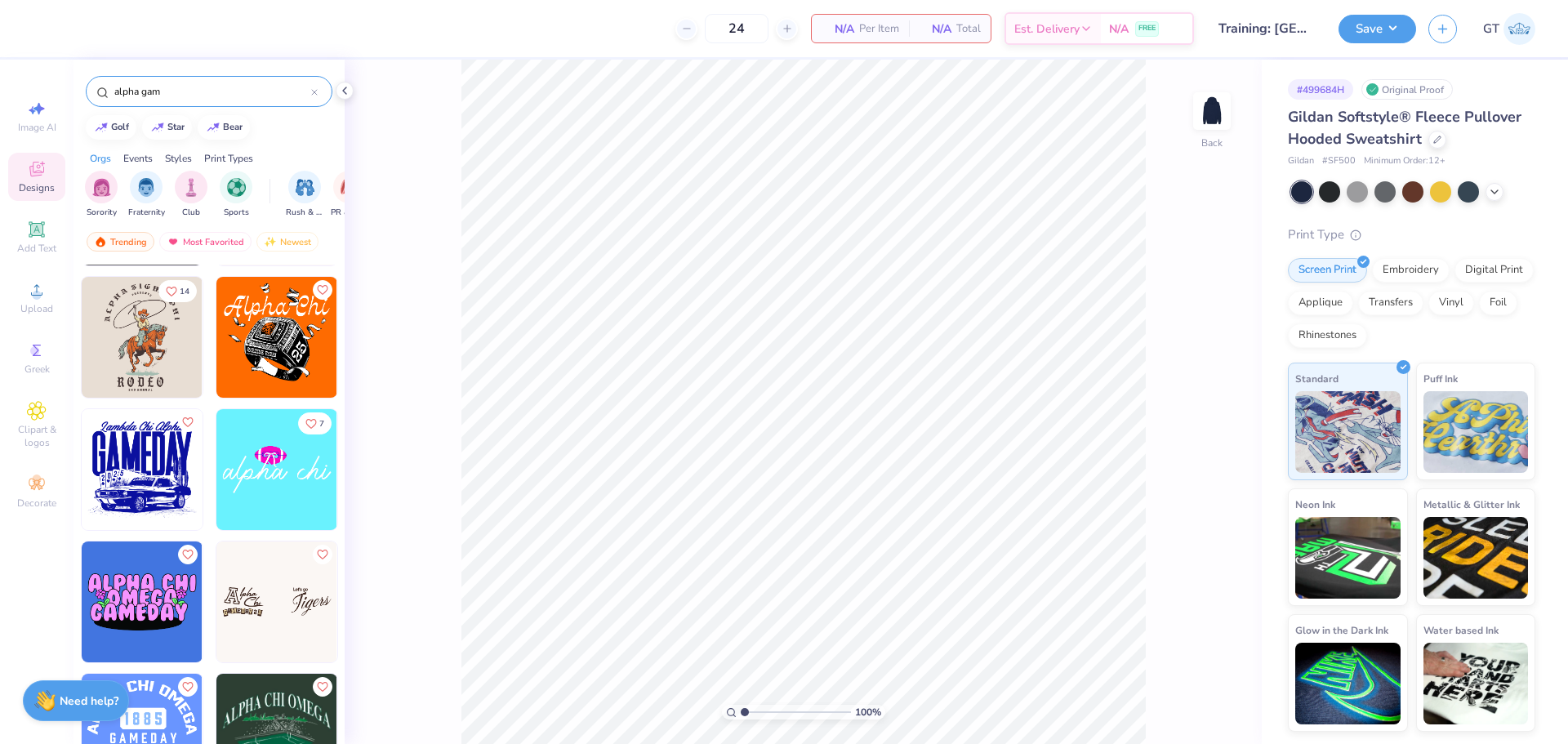 drag, startPoint x: 187, startPoint y: 106, endPoint x: 194, endPoint y: 91, distance: 16.552945 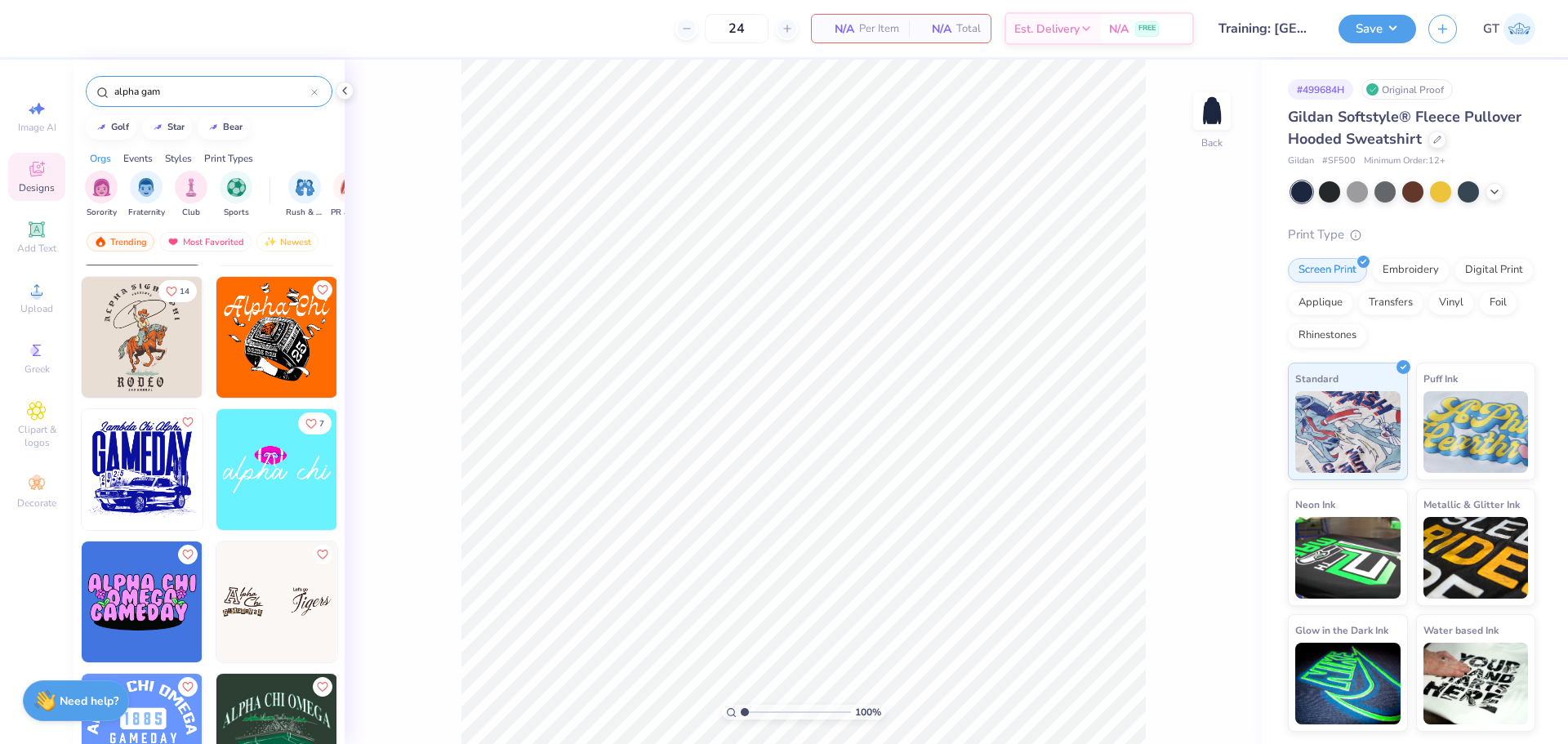 click on "alpha gam" at bounding box center [209, 91] 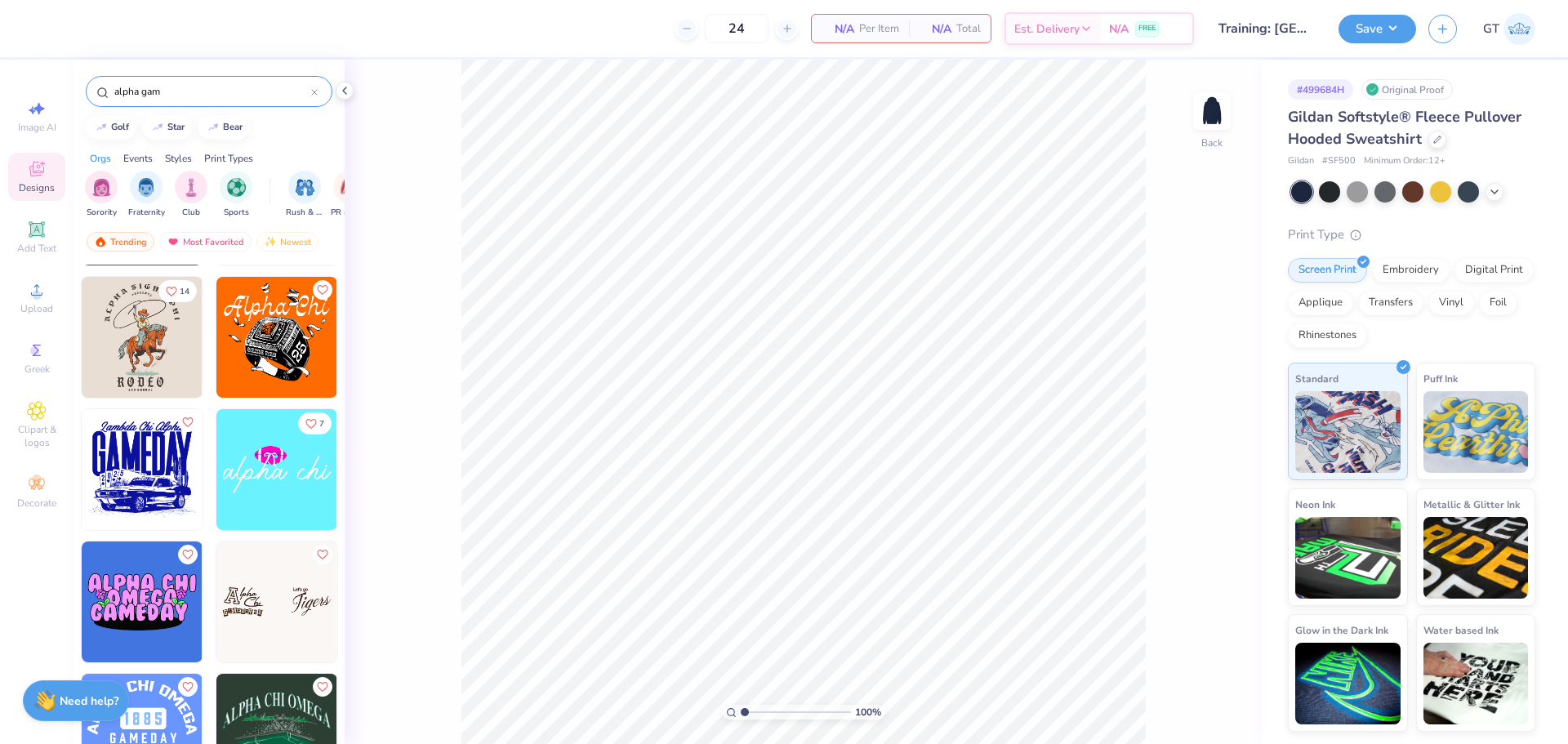 click on "alpha gam" at bounding box center (212, 91) 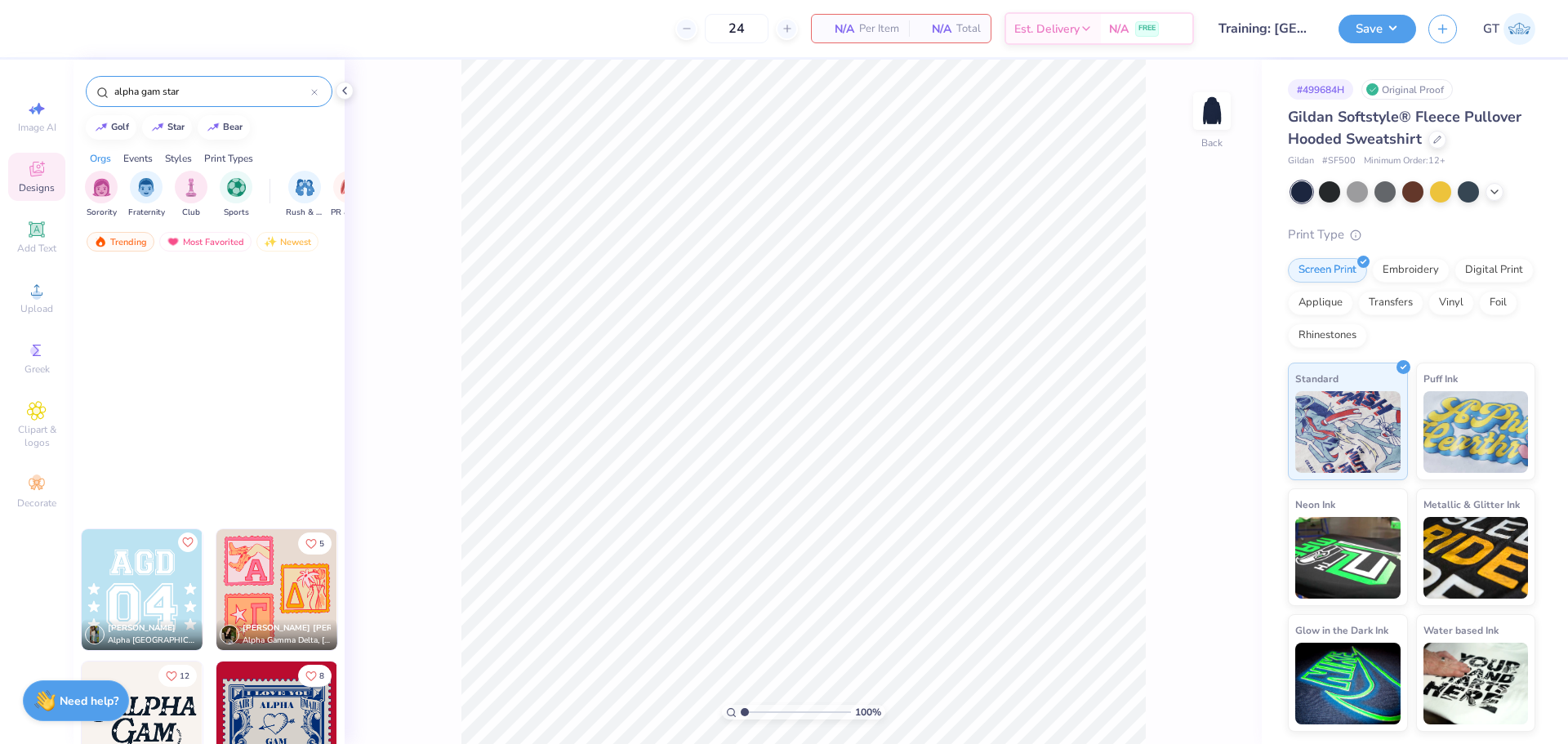 scroll, scrollTop: 0, scrollLeft: 0, axis: both 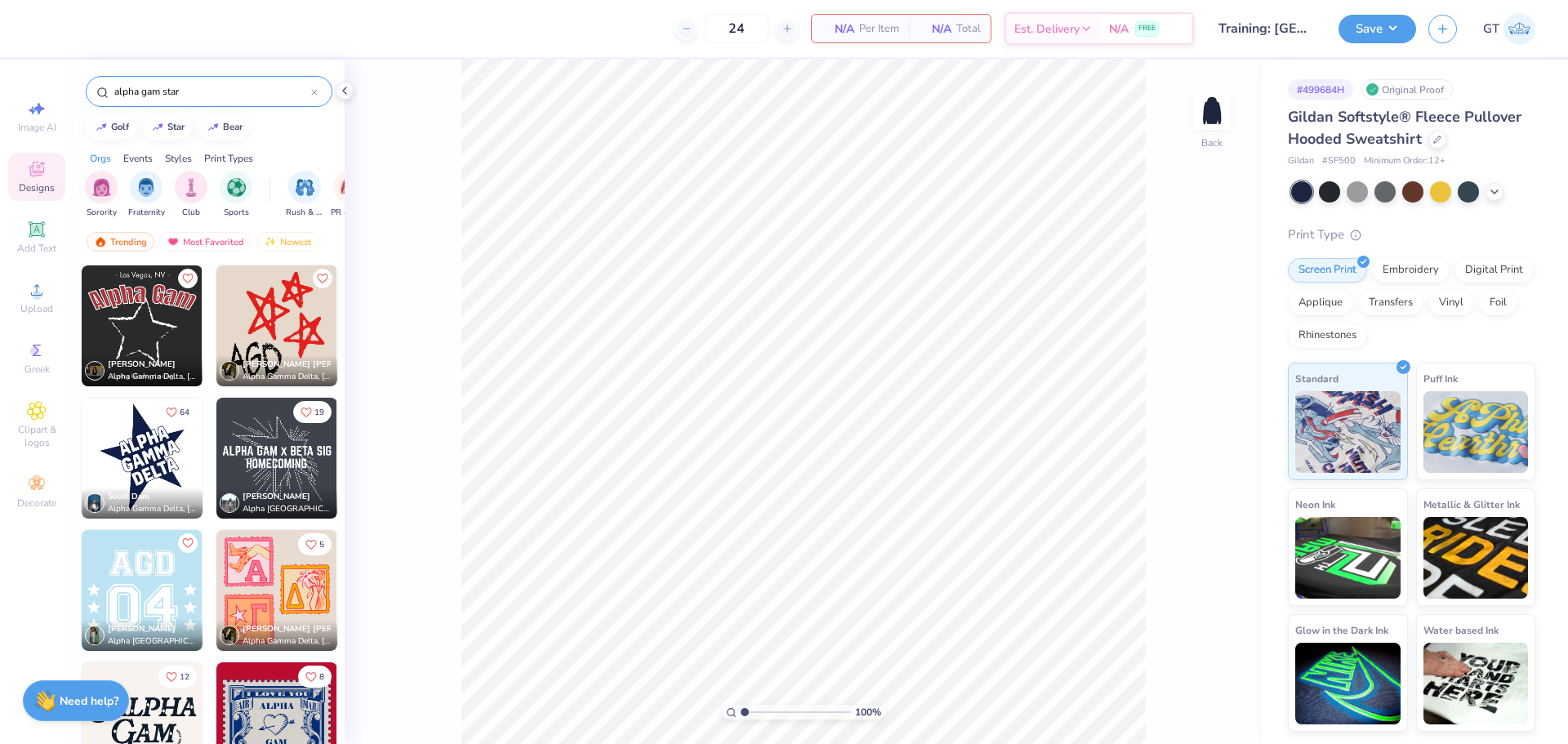 drag, startPoint x: 161, startPoint y: 91, endPoint x: 205, endPoint y: 91, distance: 44 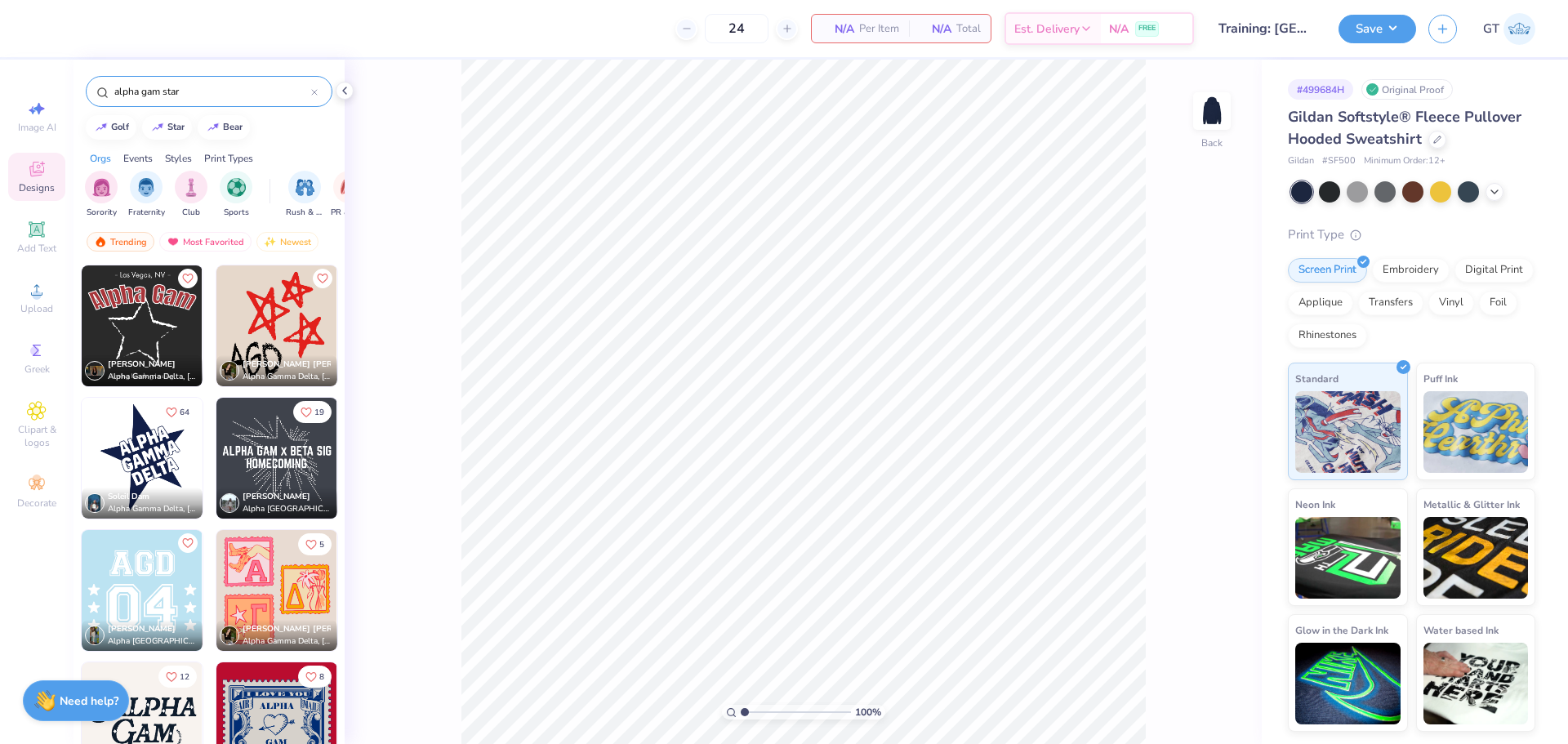 click on "alpha gam star" at bounding box center (212, 91) 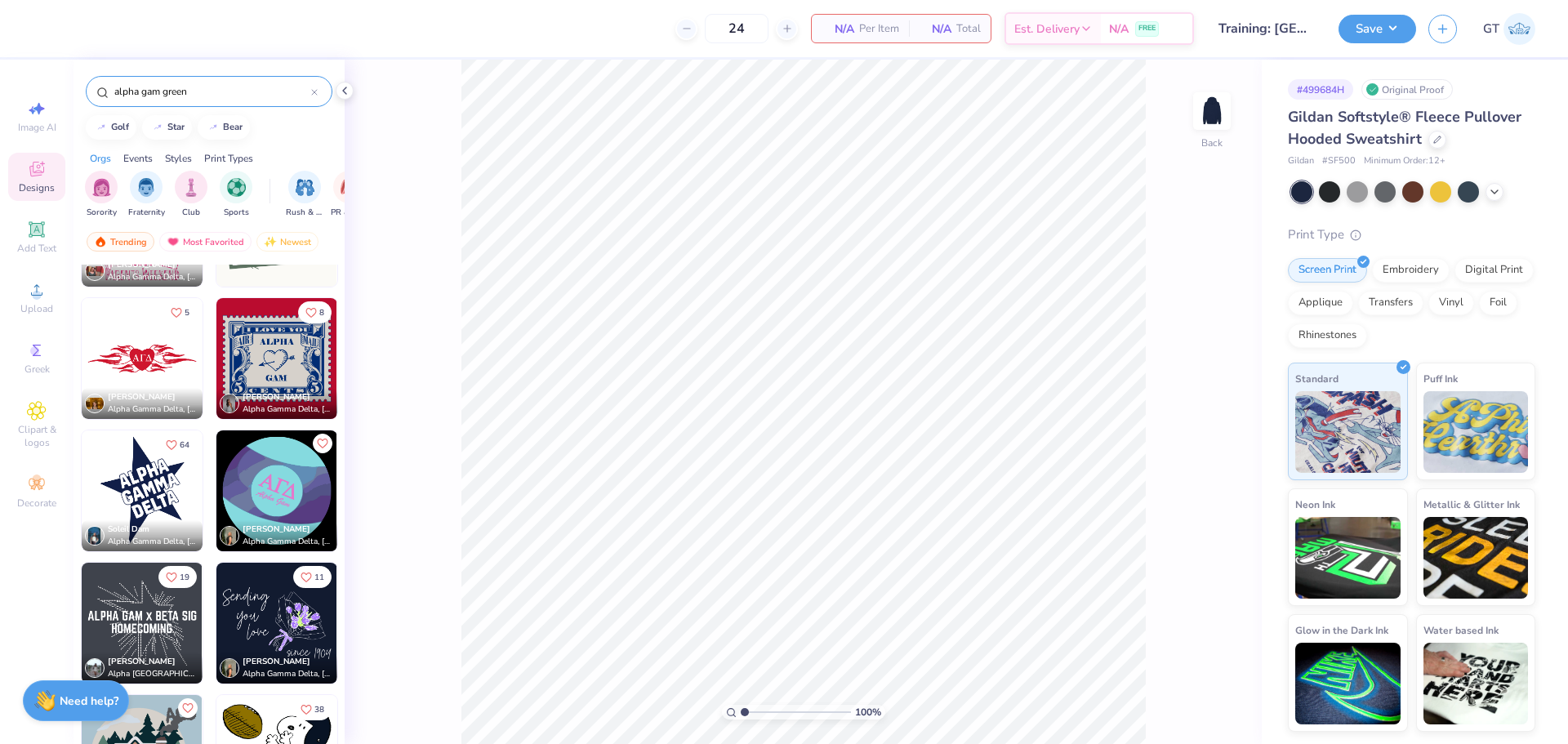 scroll, scrollTop: 121, scrollLeft: 0, axis: vertical 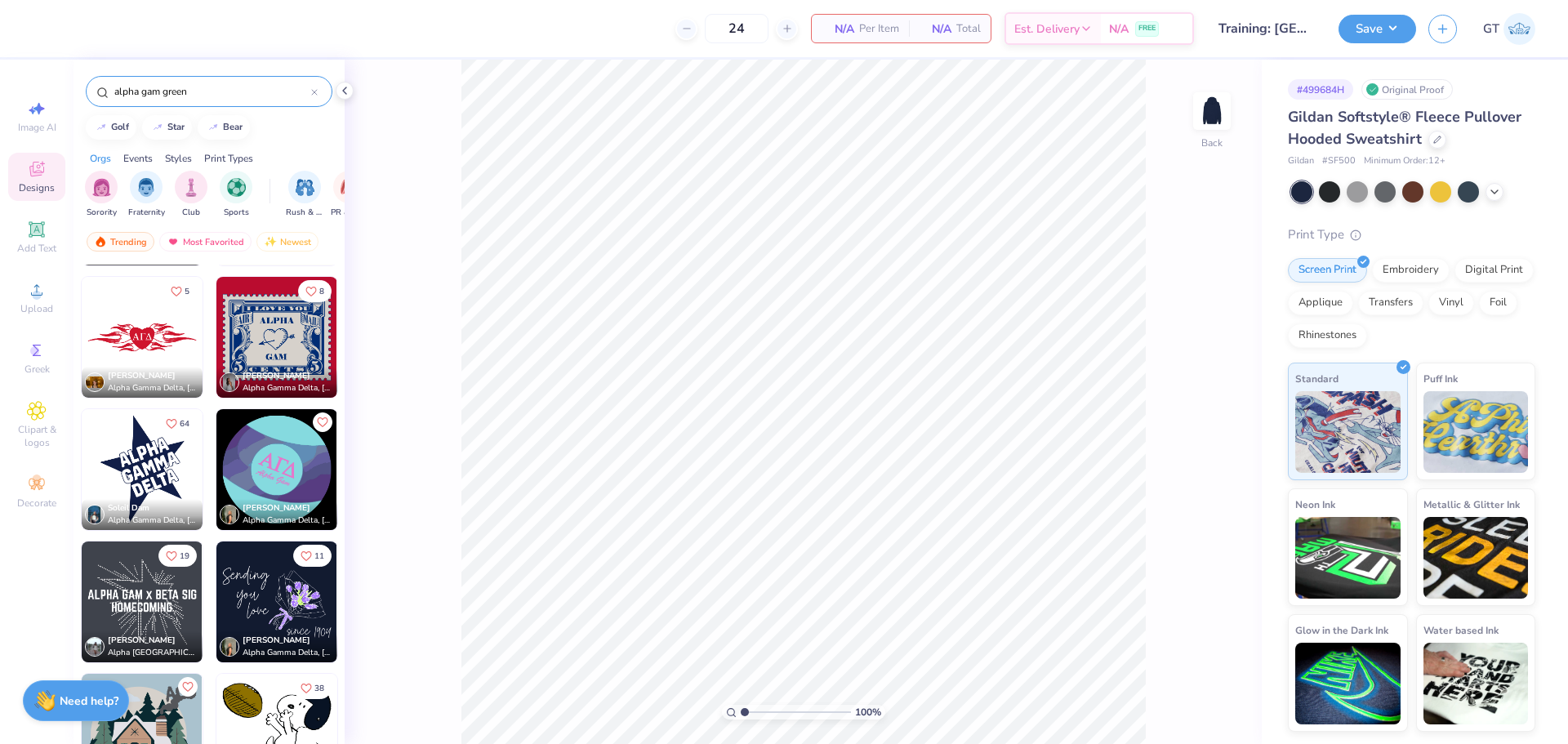 drag, startPoint x: 163, startPoint y: 88, endPoint x: 220, endPoint y: 86, distance: 57.035077 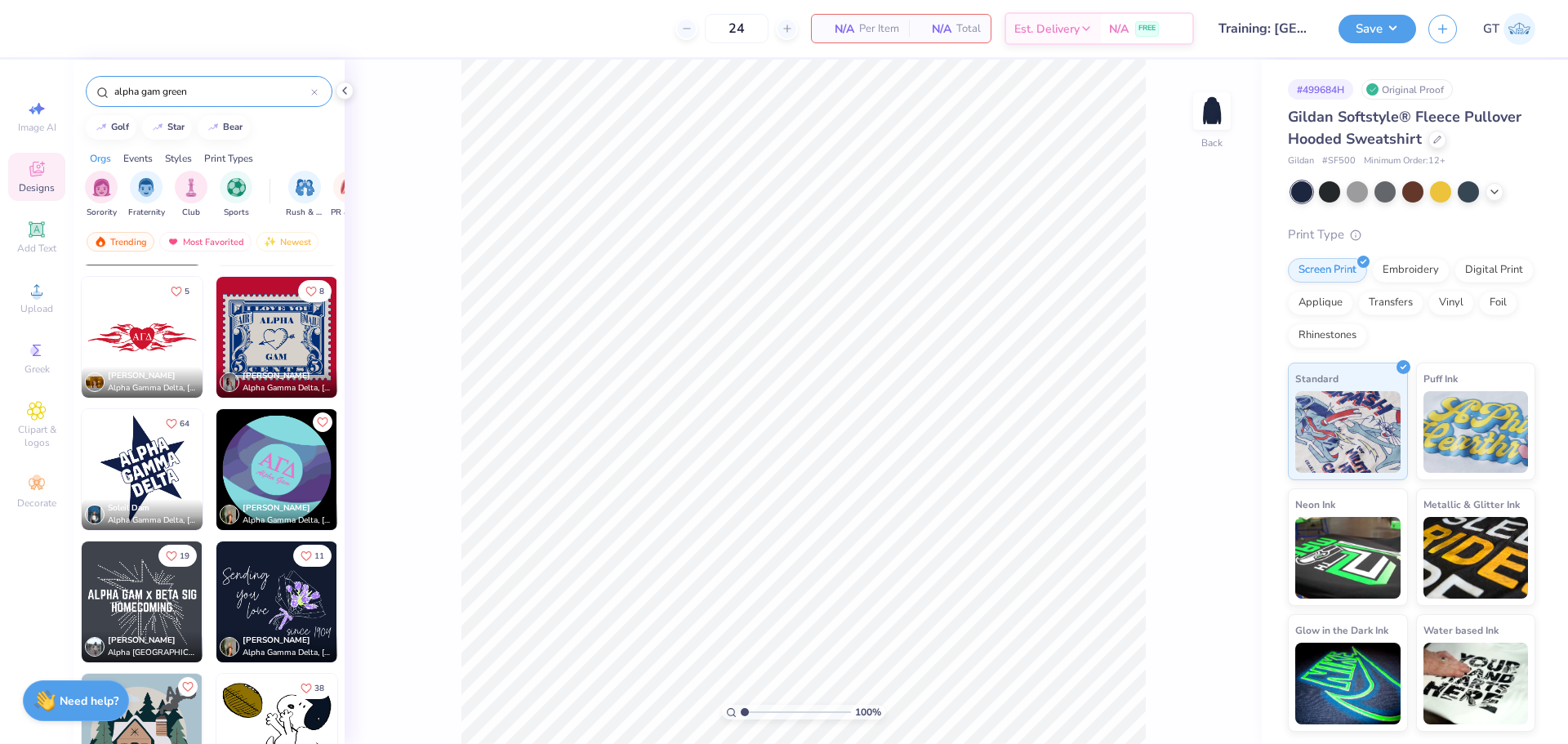 click on "alpha gam green" at bounding box center (212, 91) 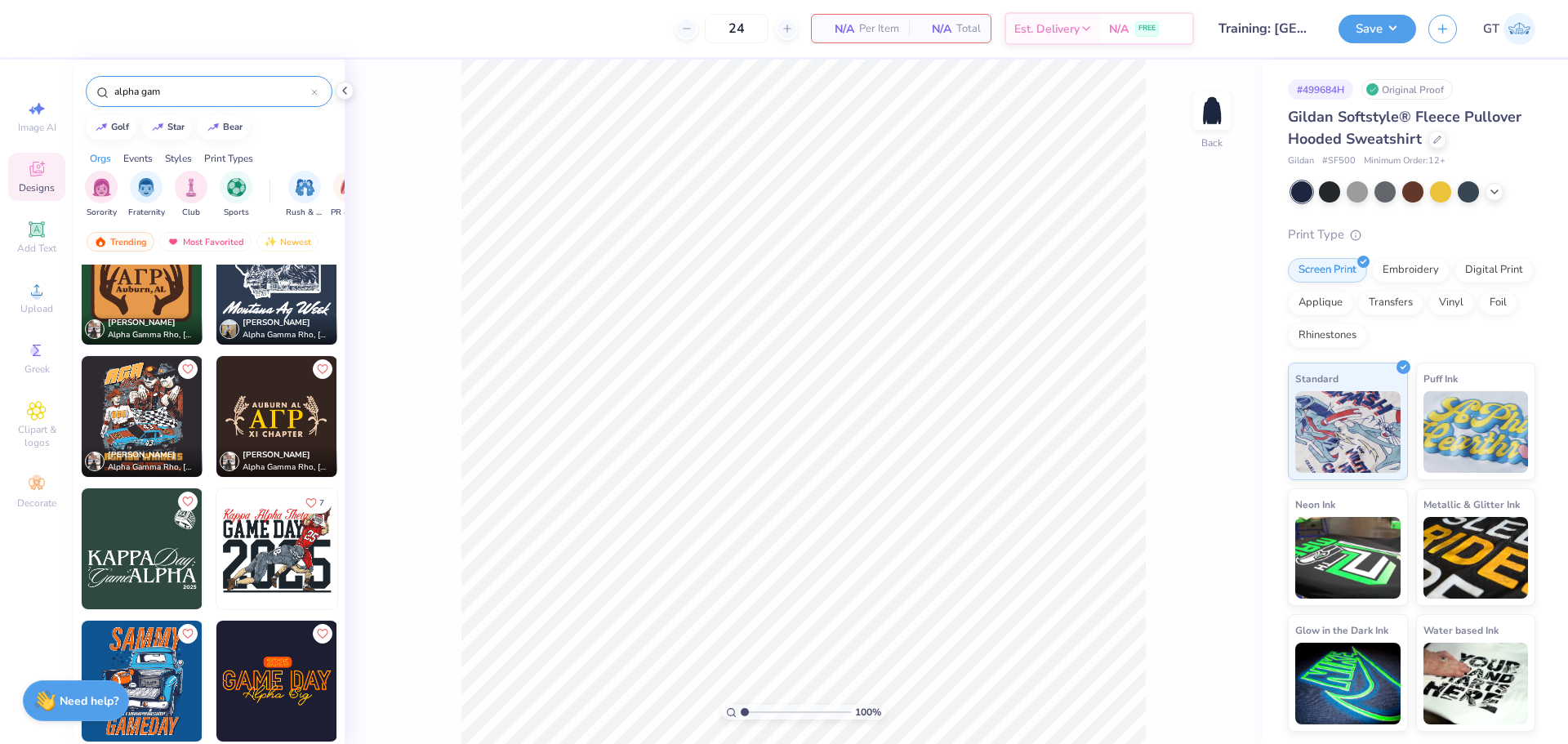 scroll, scrollTop: 5586, scrollLeft: 0, axis: vertical 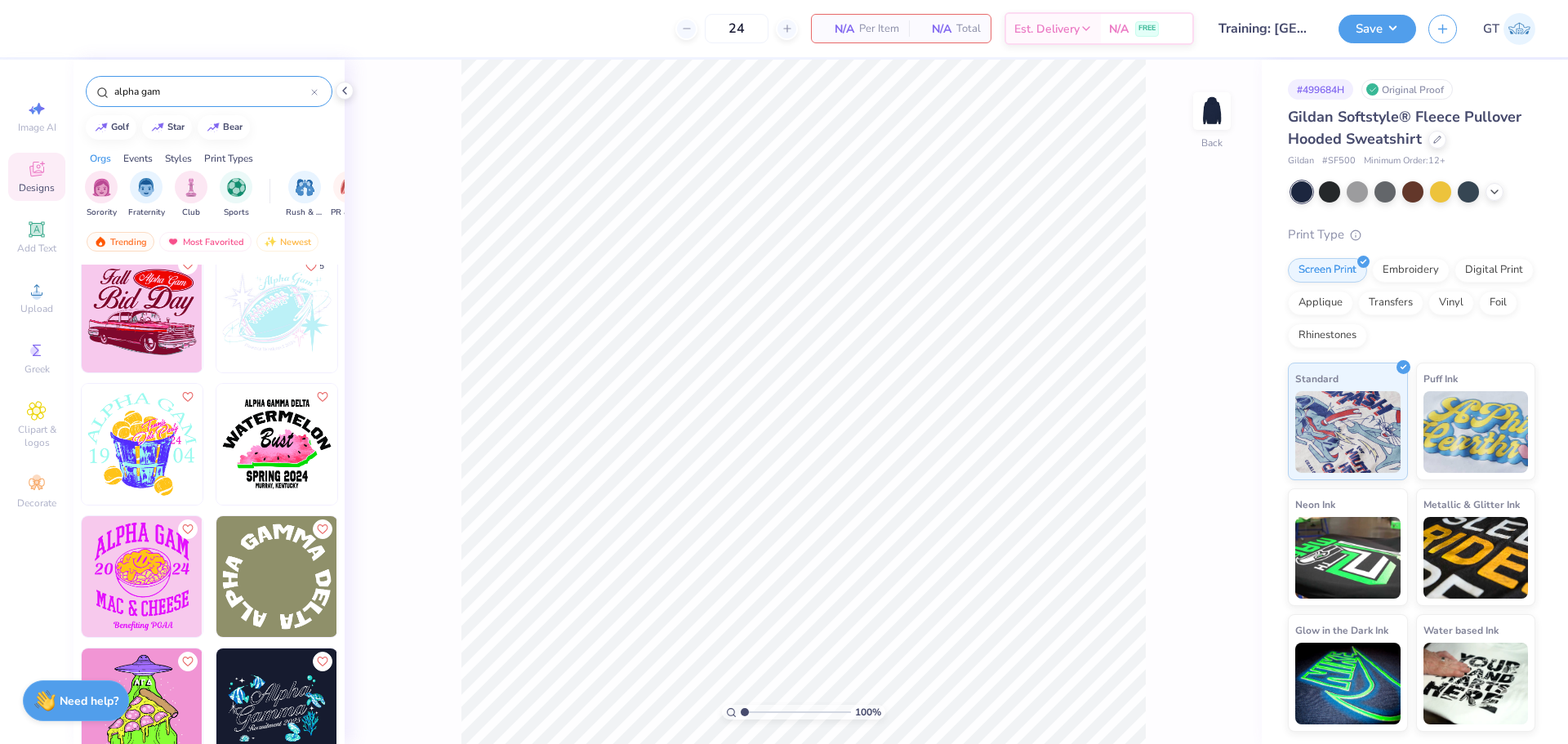click on "alpha gam" at bounding box center [212, 91] 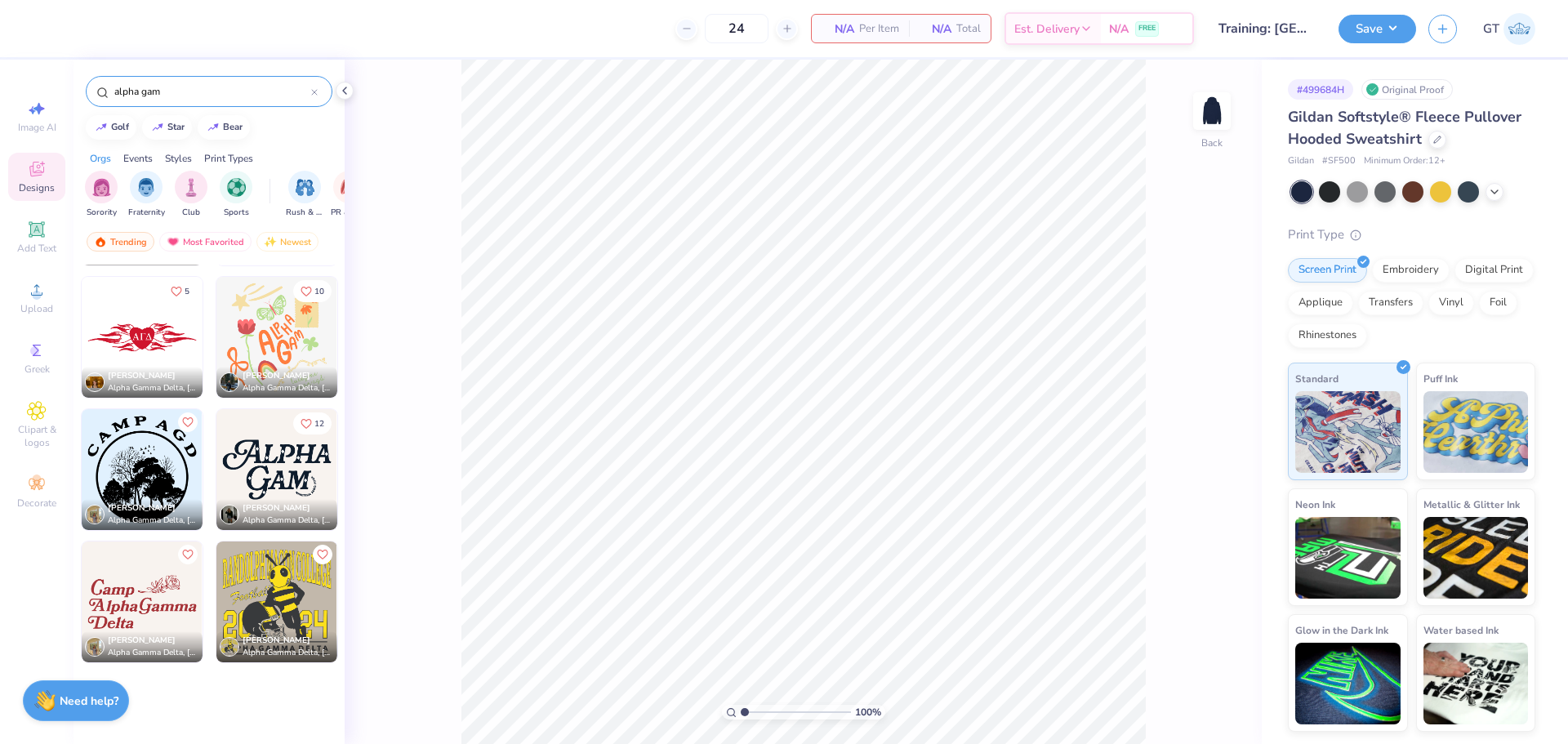 scroll, scrollTop: 1576, scrollLeft: 0, axis: vertical 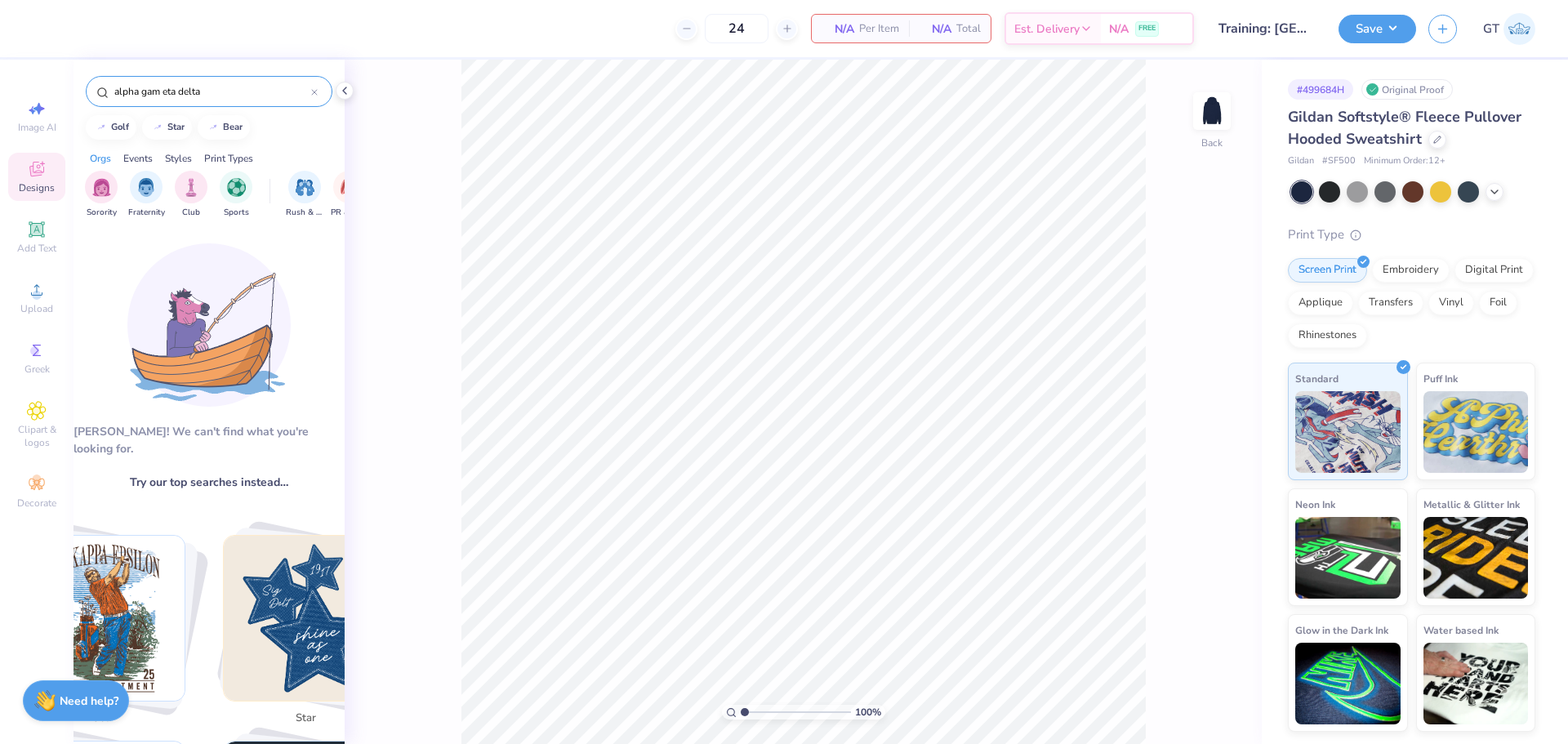 click on "alpha gam eta delta" at bounding box center (212, 91) 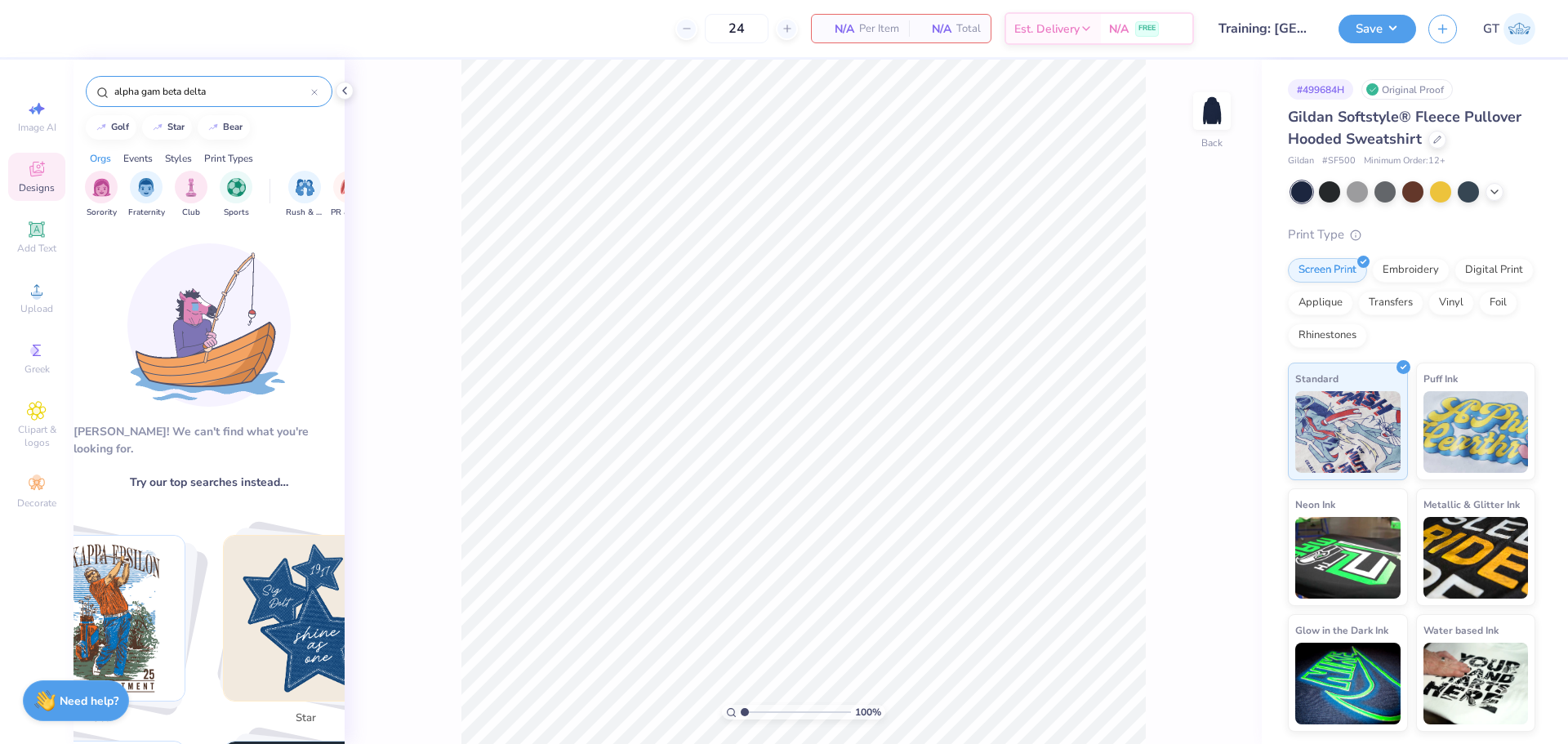 click on "alpha gam beta delta" at bounding box center (212, 91) 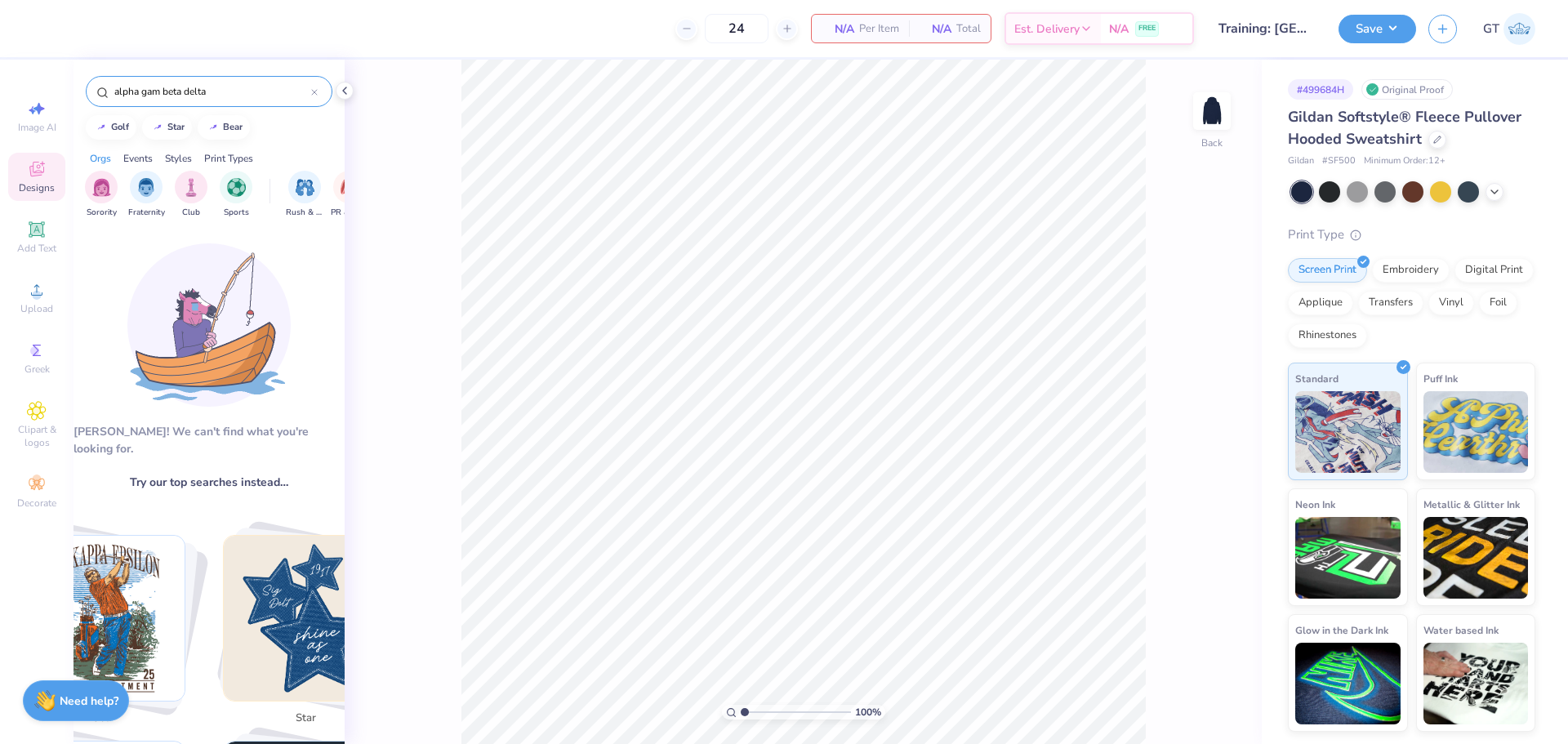 drag, startPoint x: 163, startPoint y: 91, endPoint x: 85, endPoint y: 88, distance: 78.057671 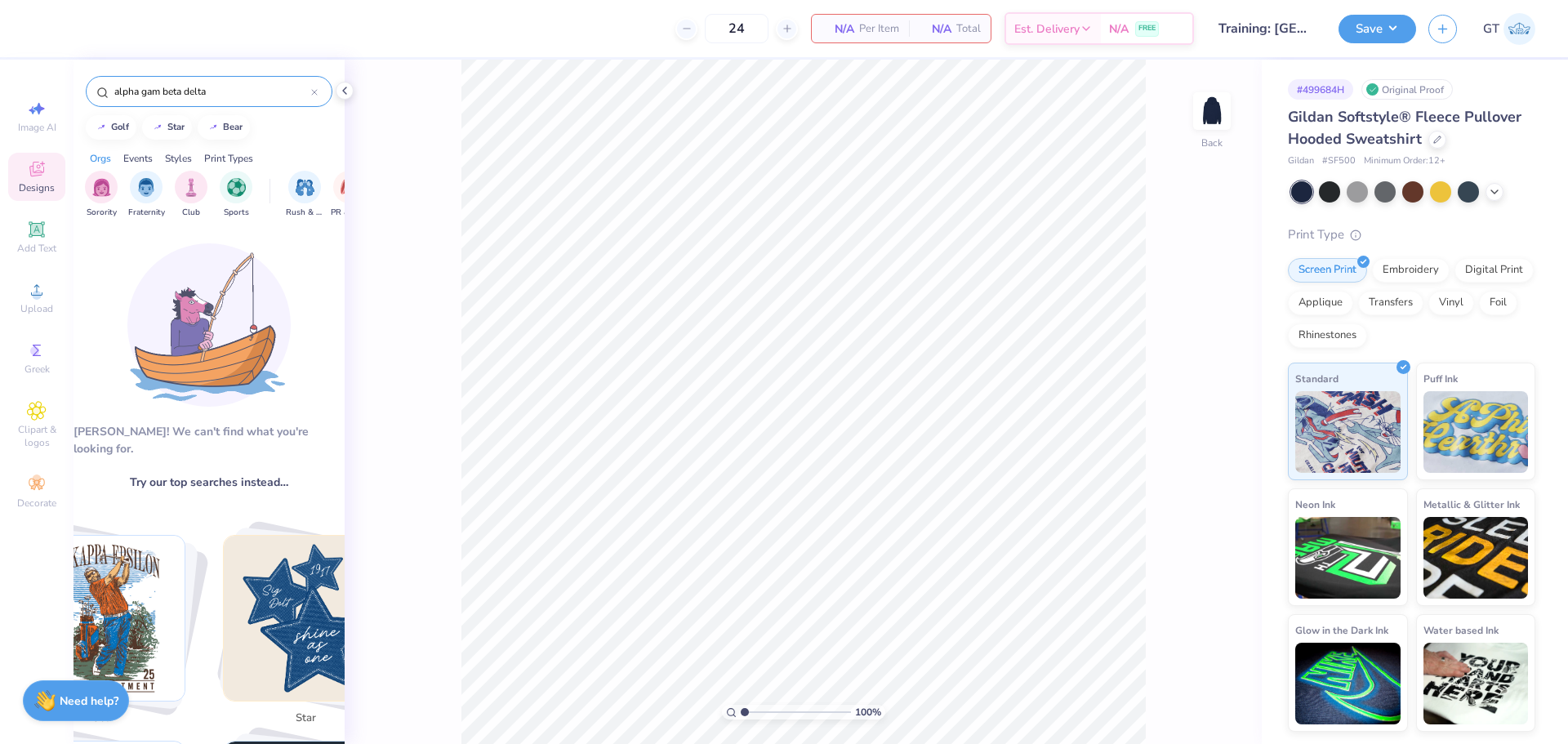 click on "alpha gam beta delta" at bounding box center (209, 87) 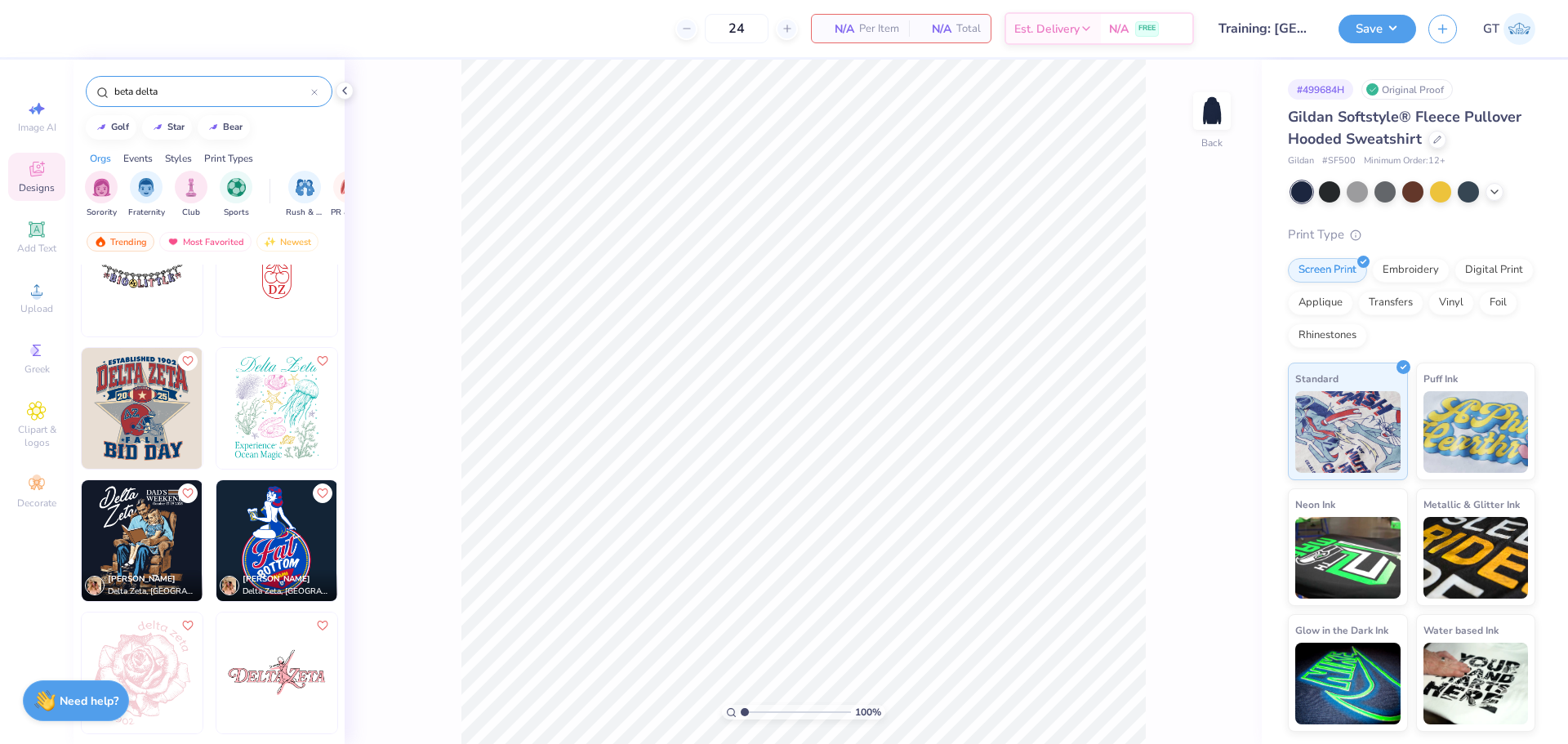 scroll, scrollTop: 1784, scrollLeft: 0, axis: vertical 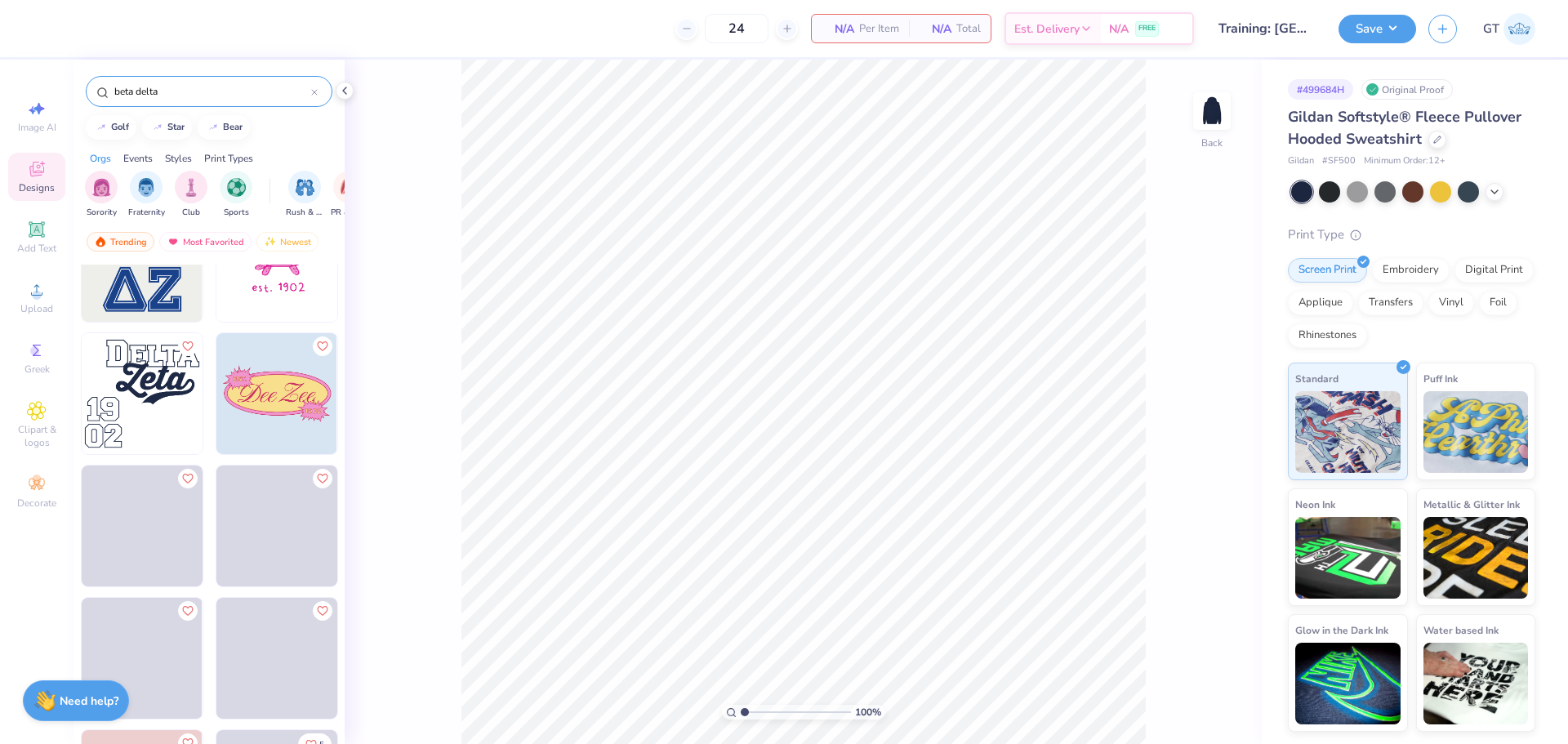 click on "beta delta" at bounding box center (212, 91) 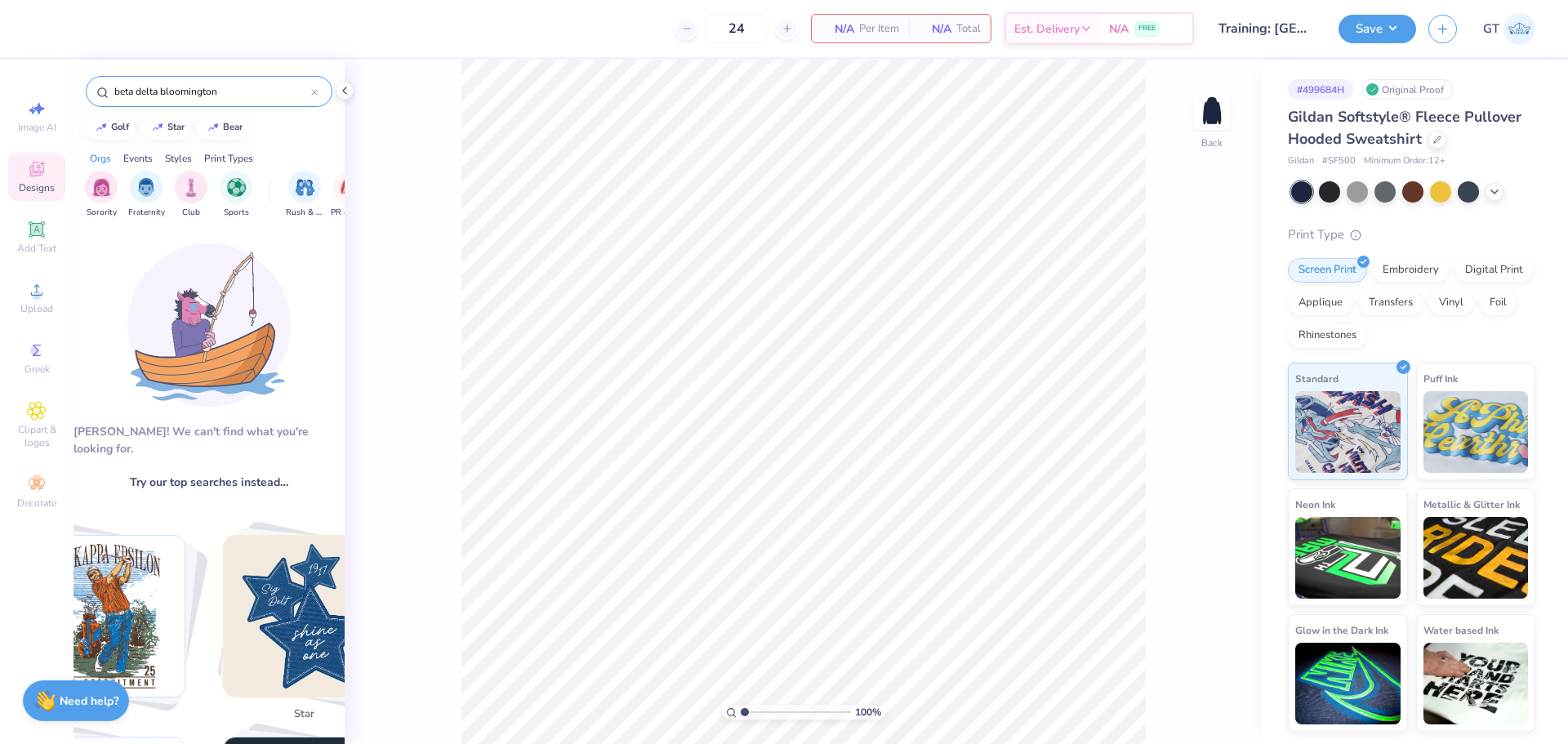 click on "beta delta bloomington" at bounding box center (212, 91) 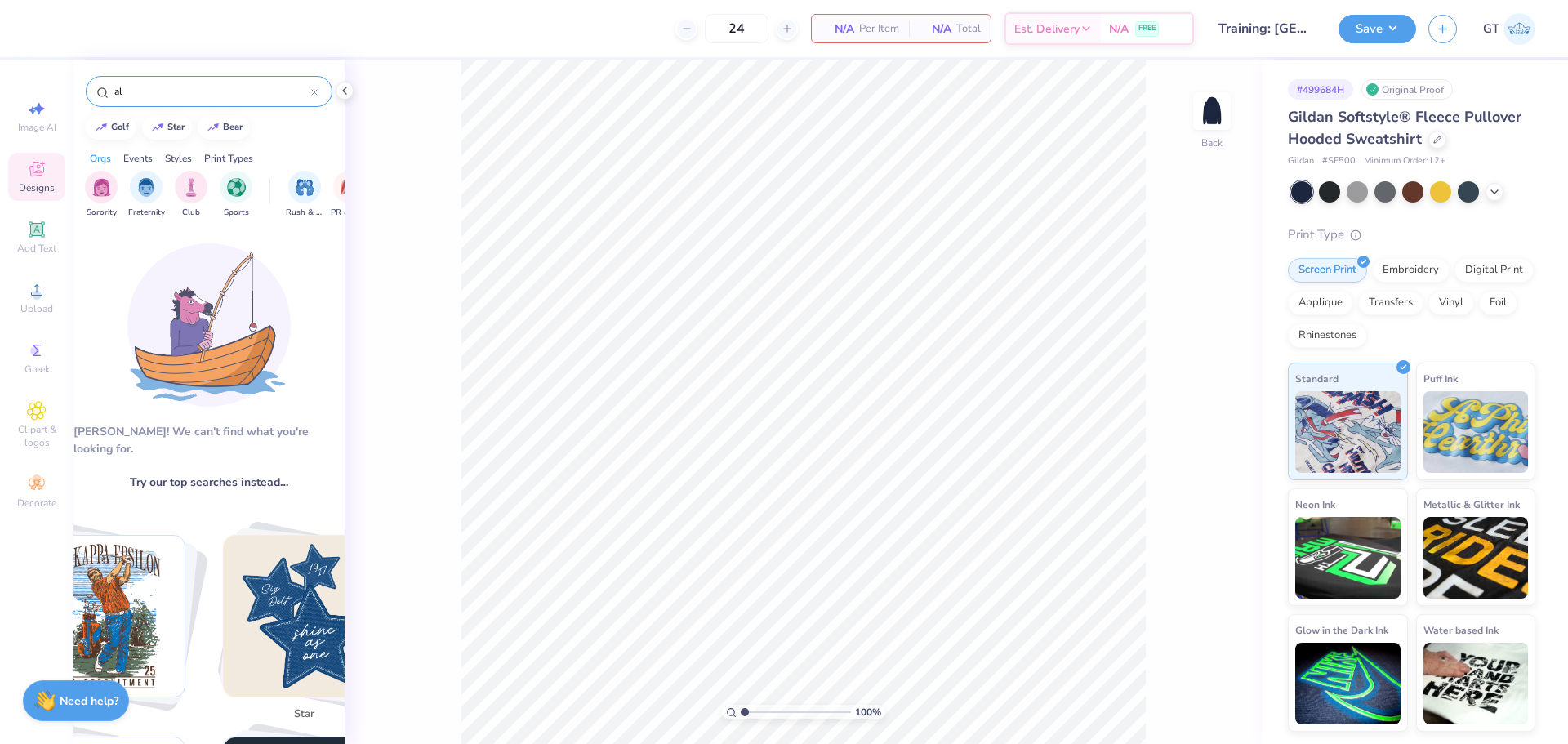 type on "a" 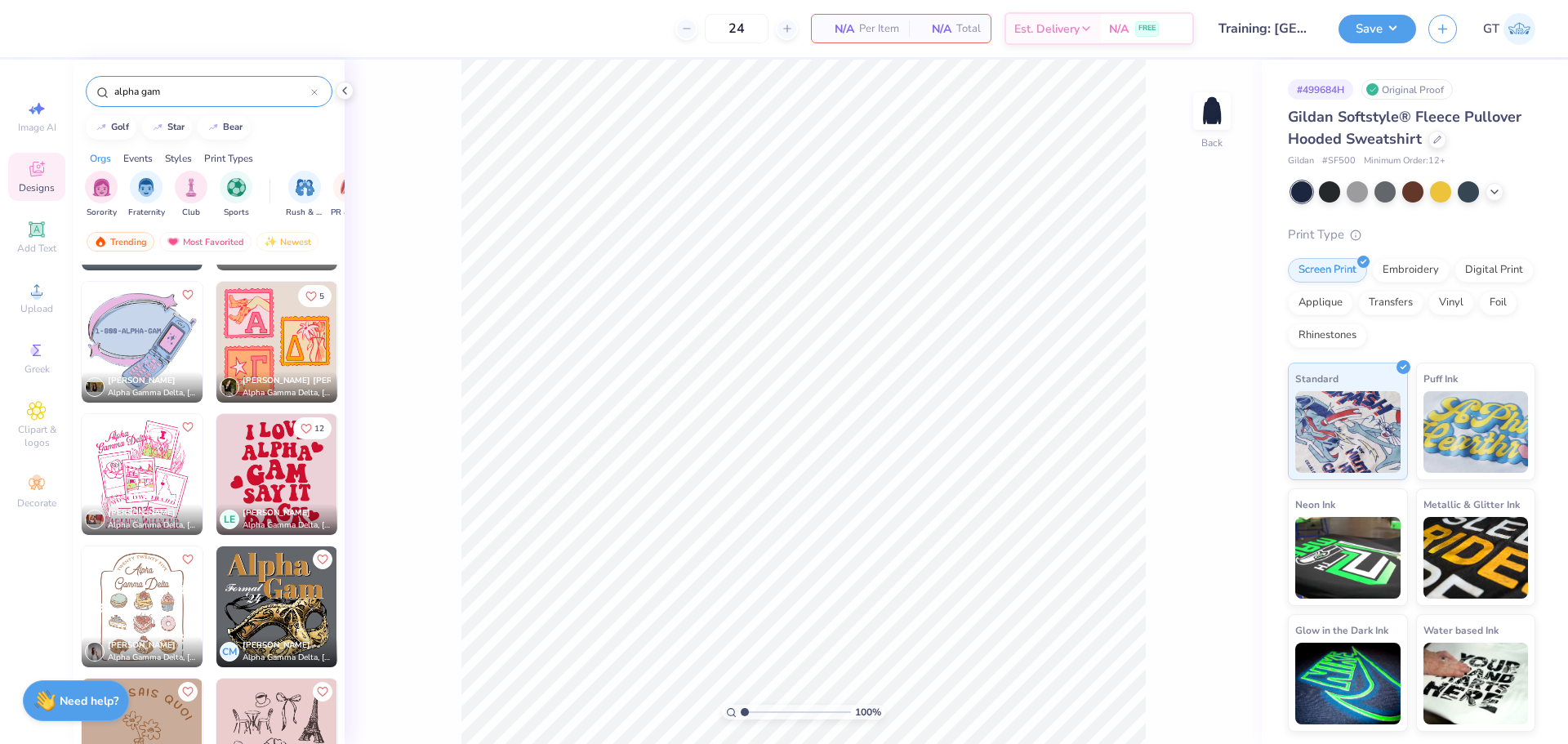 scroll, scrollTop: 335, scrollLeft: 0, axis: vertical 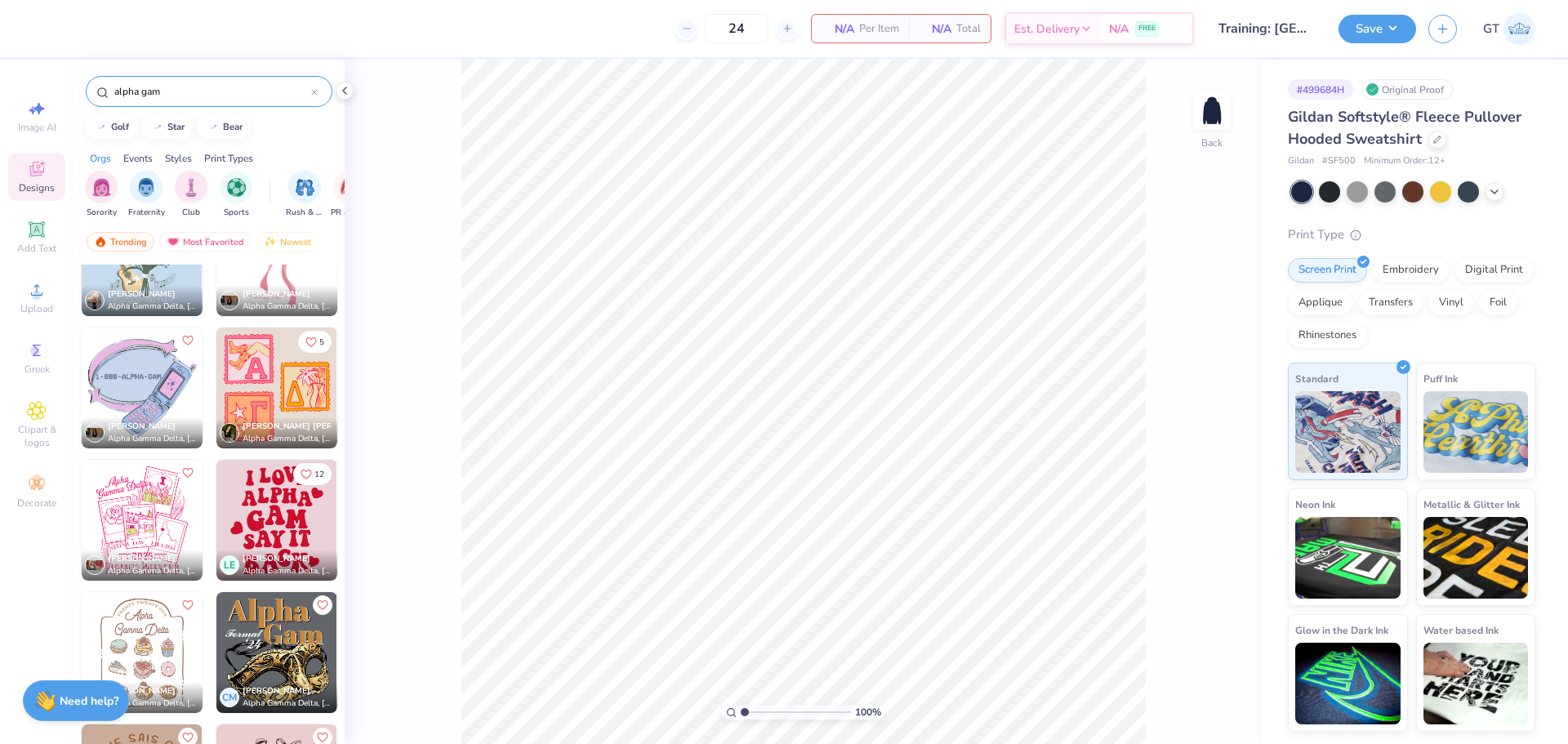 type on "alpha gam" 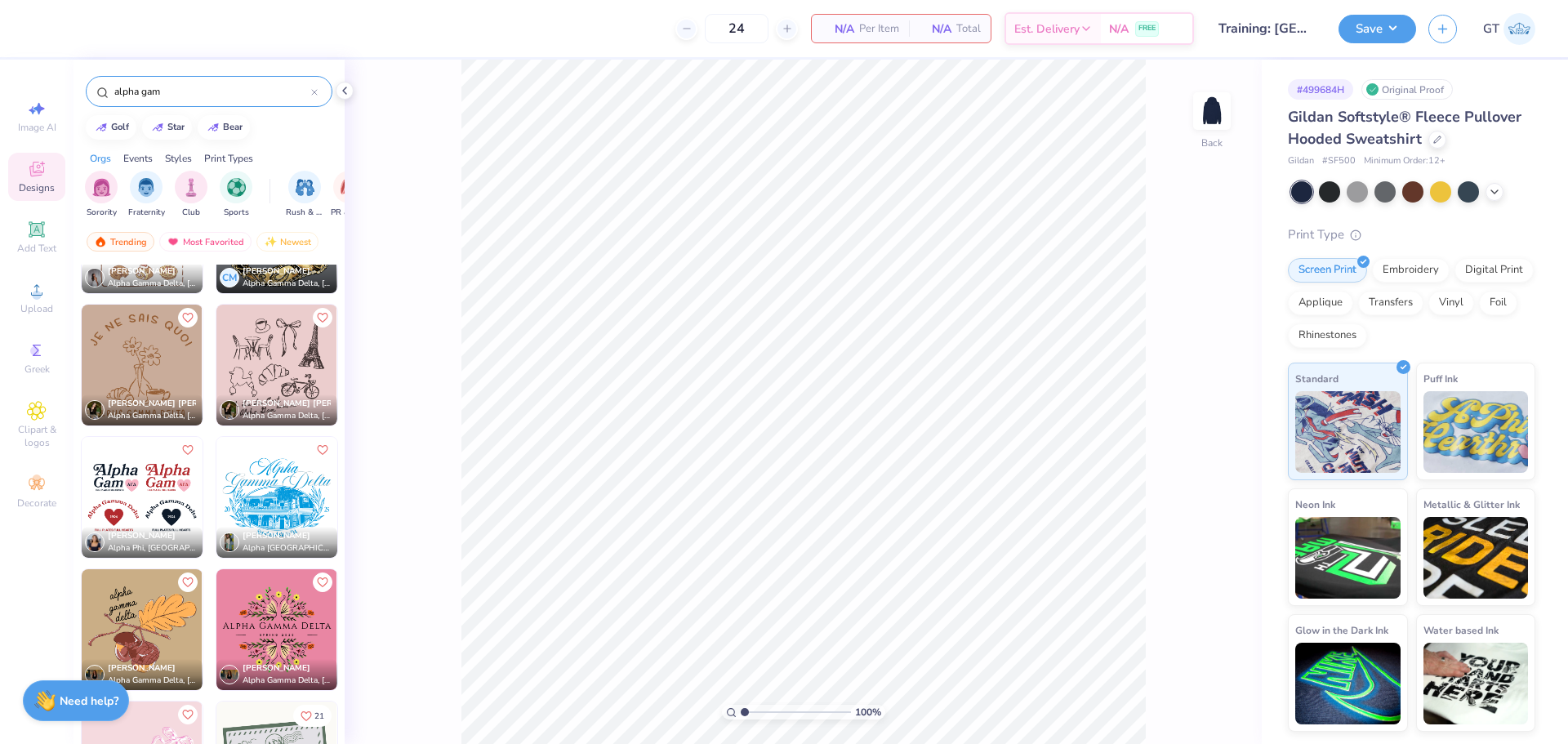 scroll, scrollTop: 880, scrollLeft: 0, axis: vertical 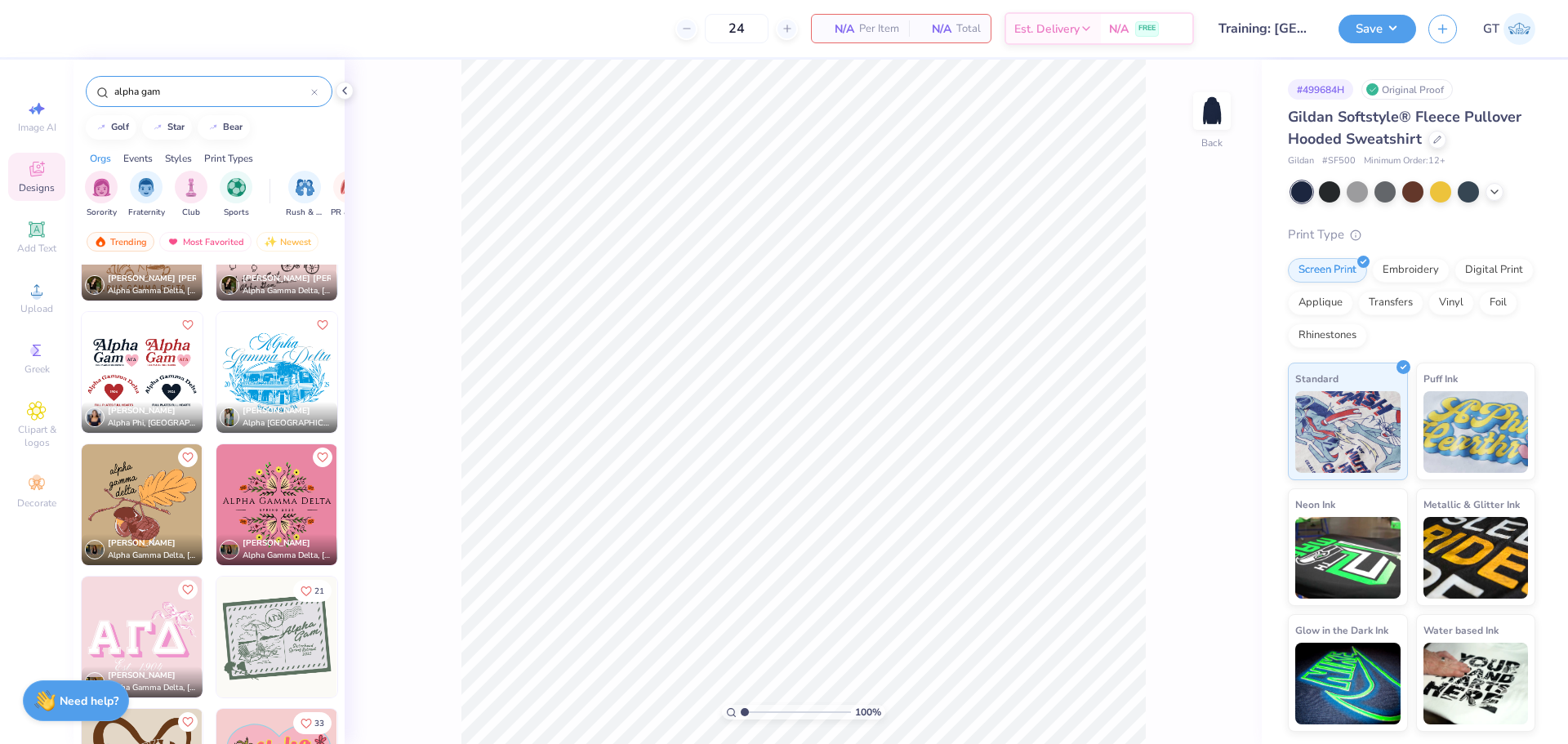 click on "alpha gam" at bounding box center [212, 91] 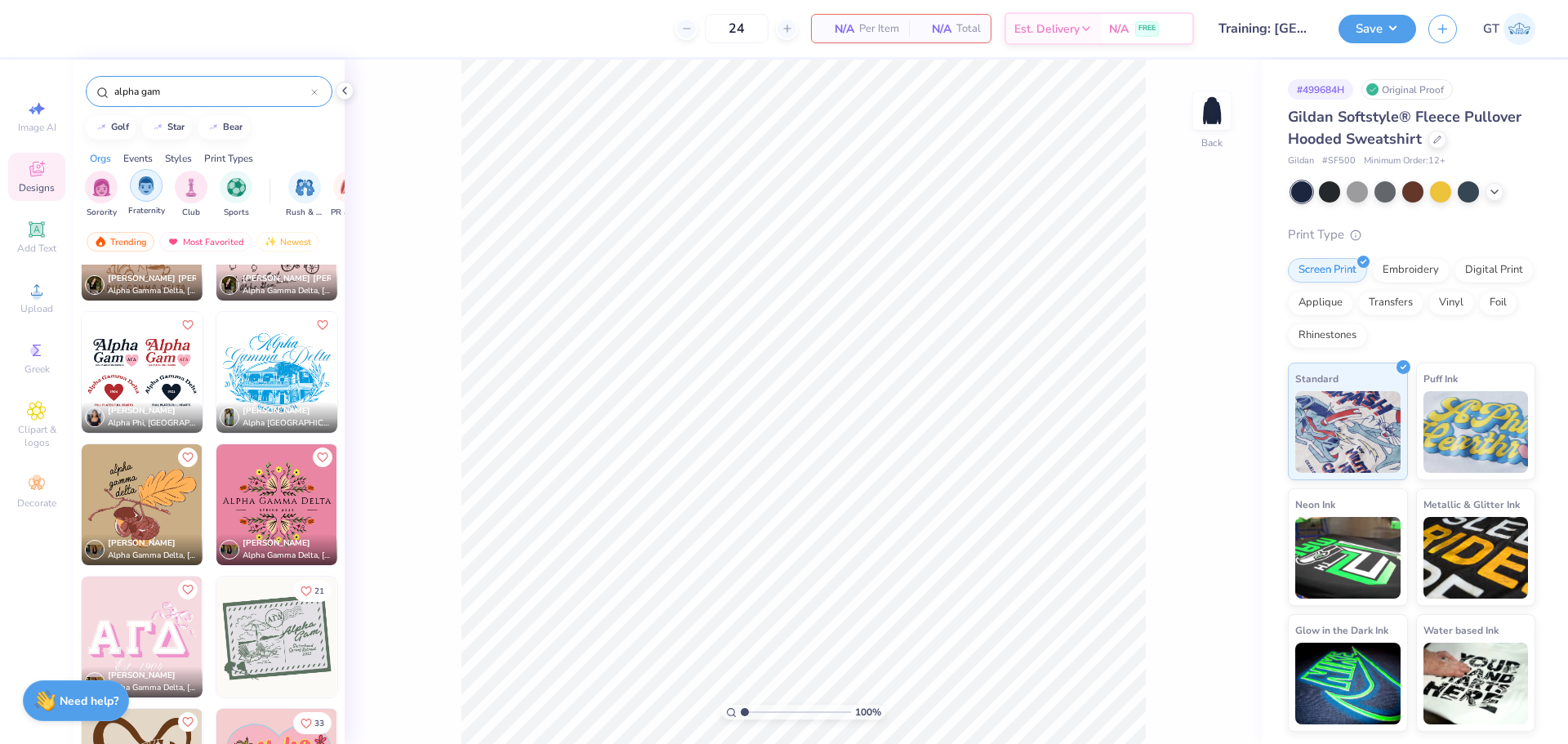 click at bounding box center (146, 185) 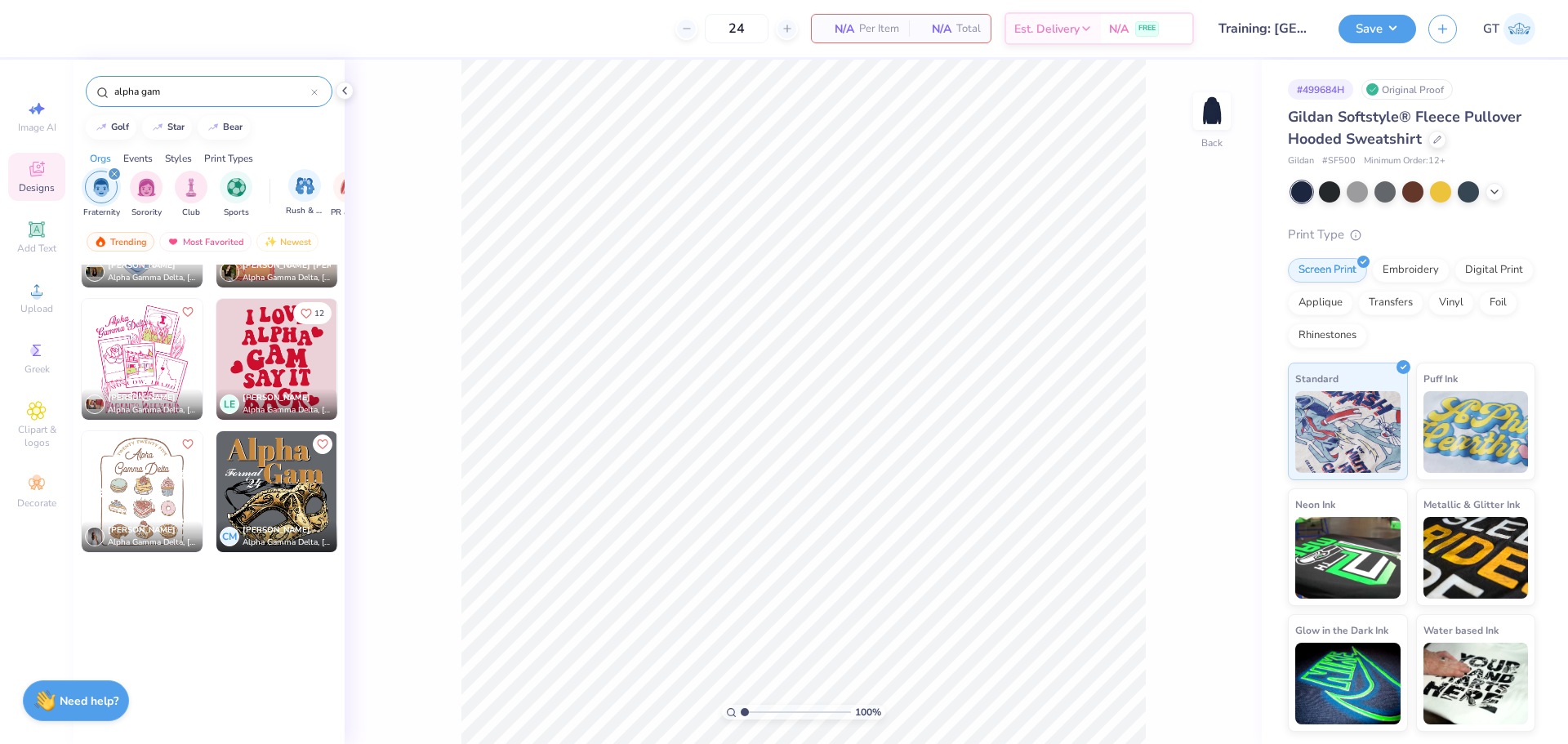 scroll, scrollTop: 63, scrollLeft: 0, axis: vertical 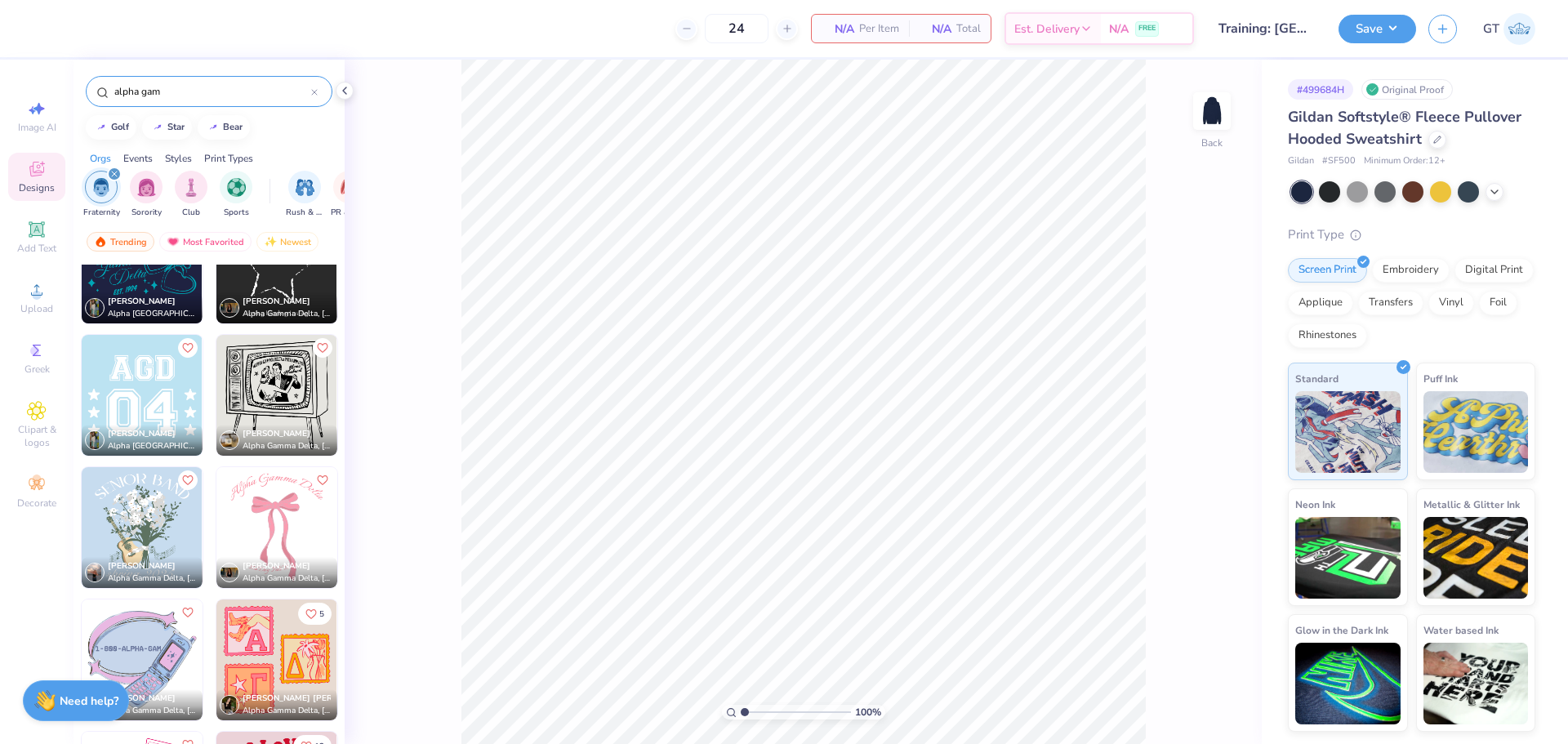 click on "Styles" at bounding box center [178, 158] 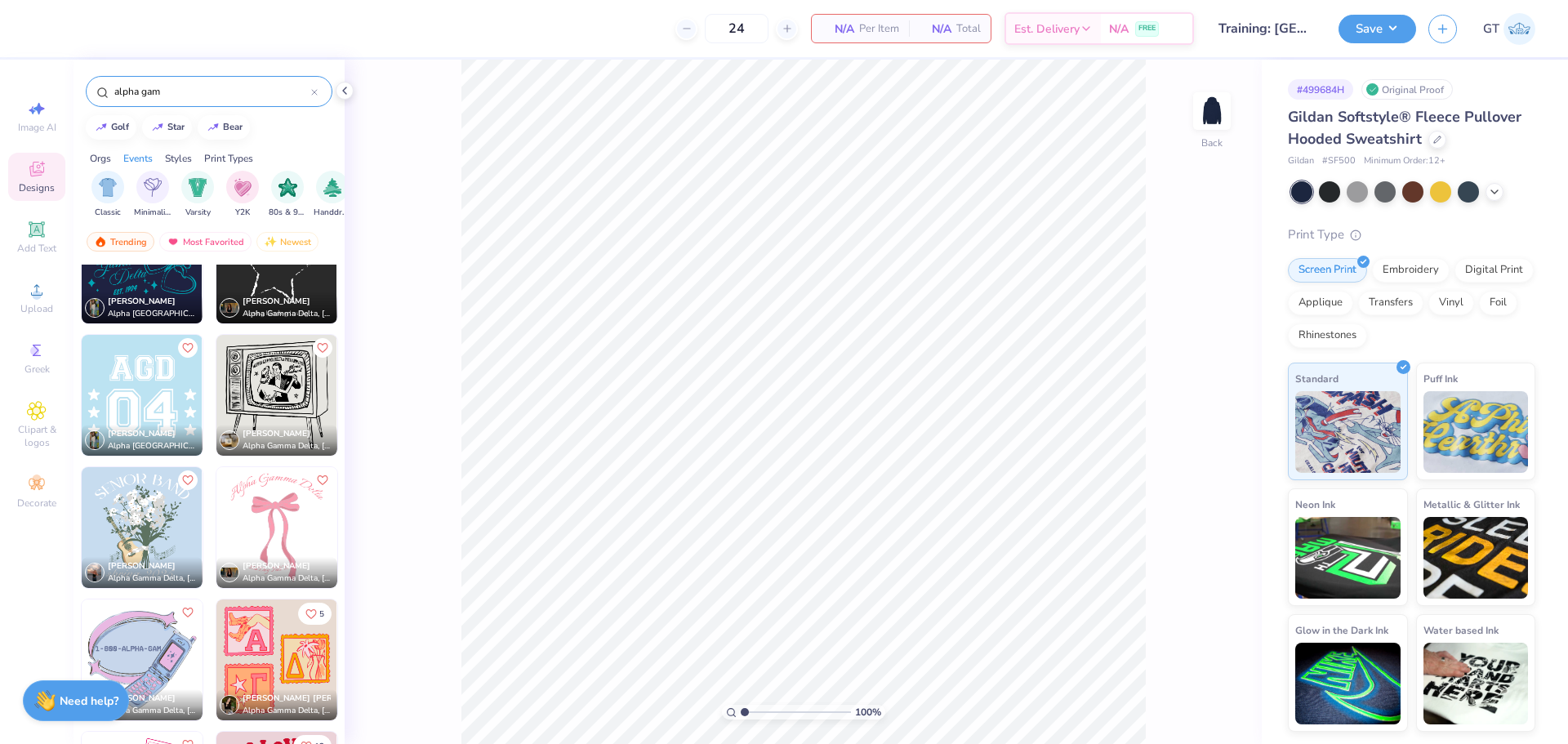 scroll, scrollTop: 0, scrollLeft: 856, axis: horizontal 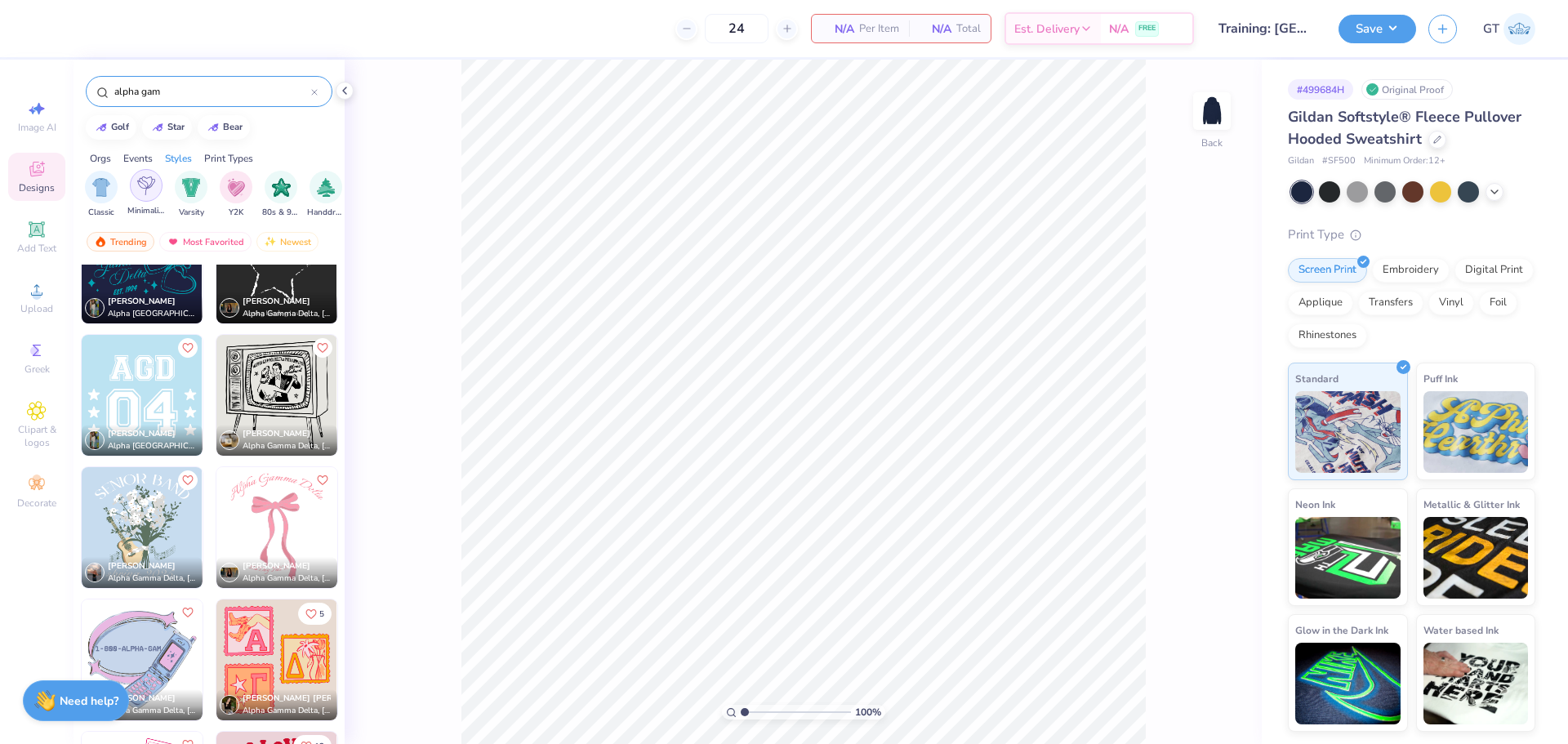 click at bounding box center [146, 185] 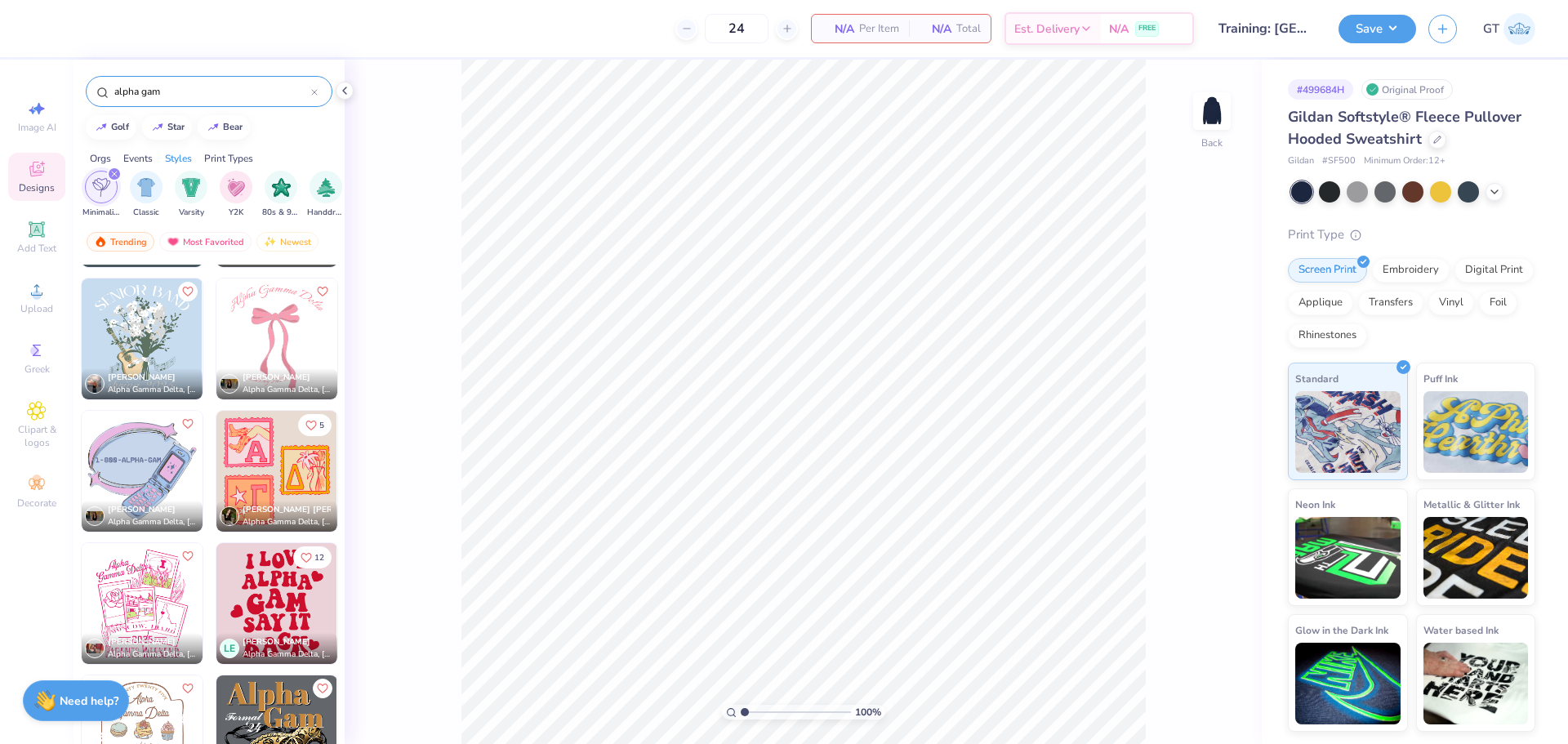 scroll, scrollTop: 0, scrollLeft: 0, axis: both 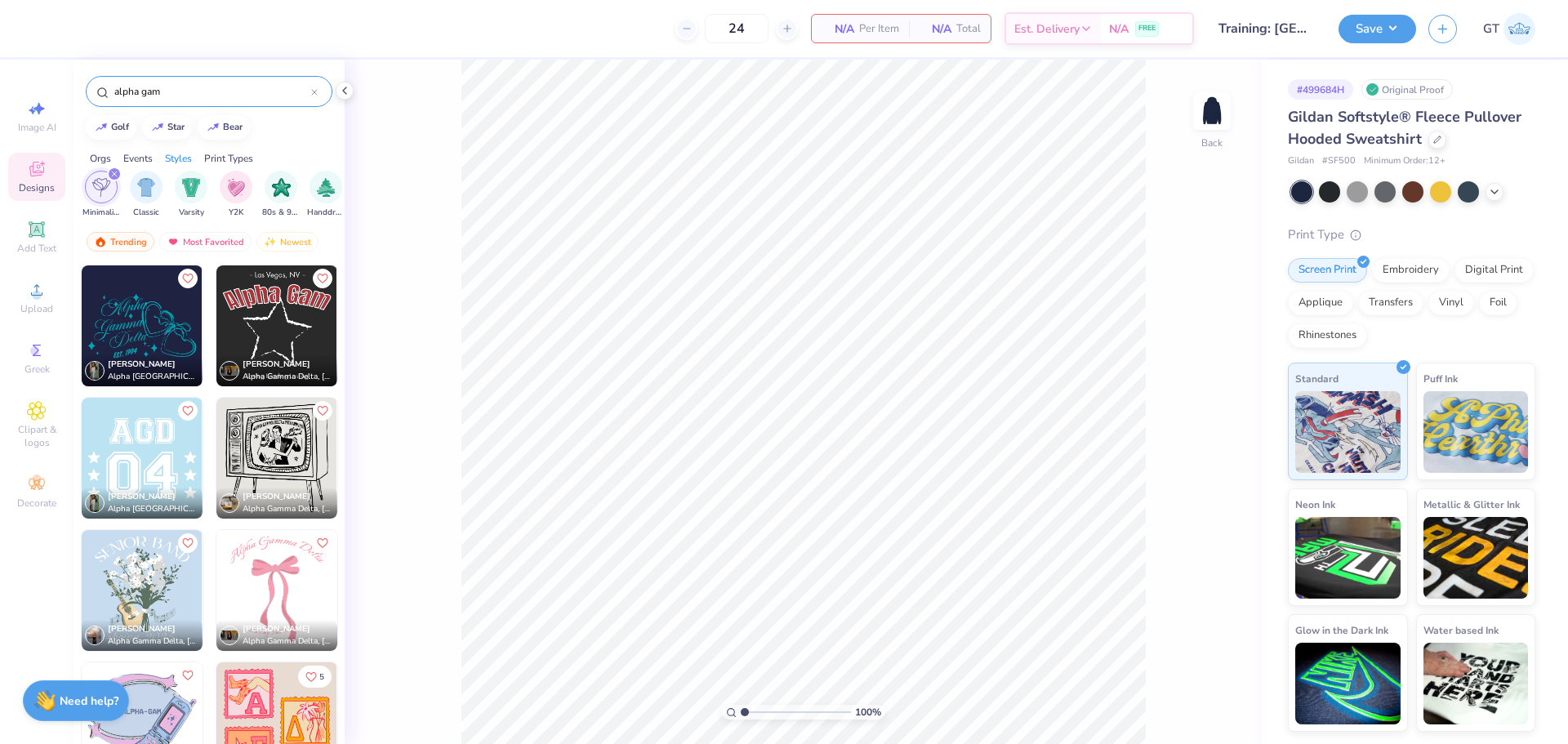 click on "alpha gam" at bounding box center [212, 91] 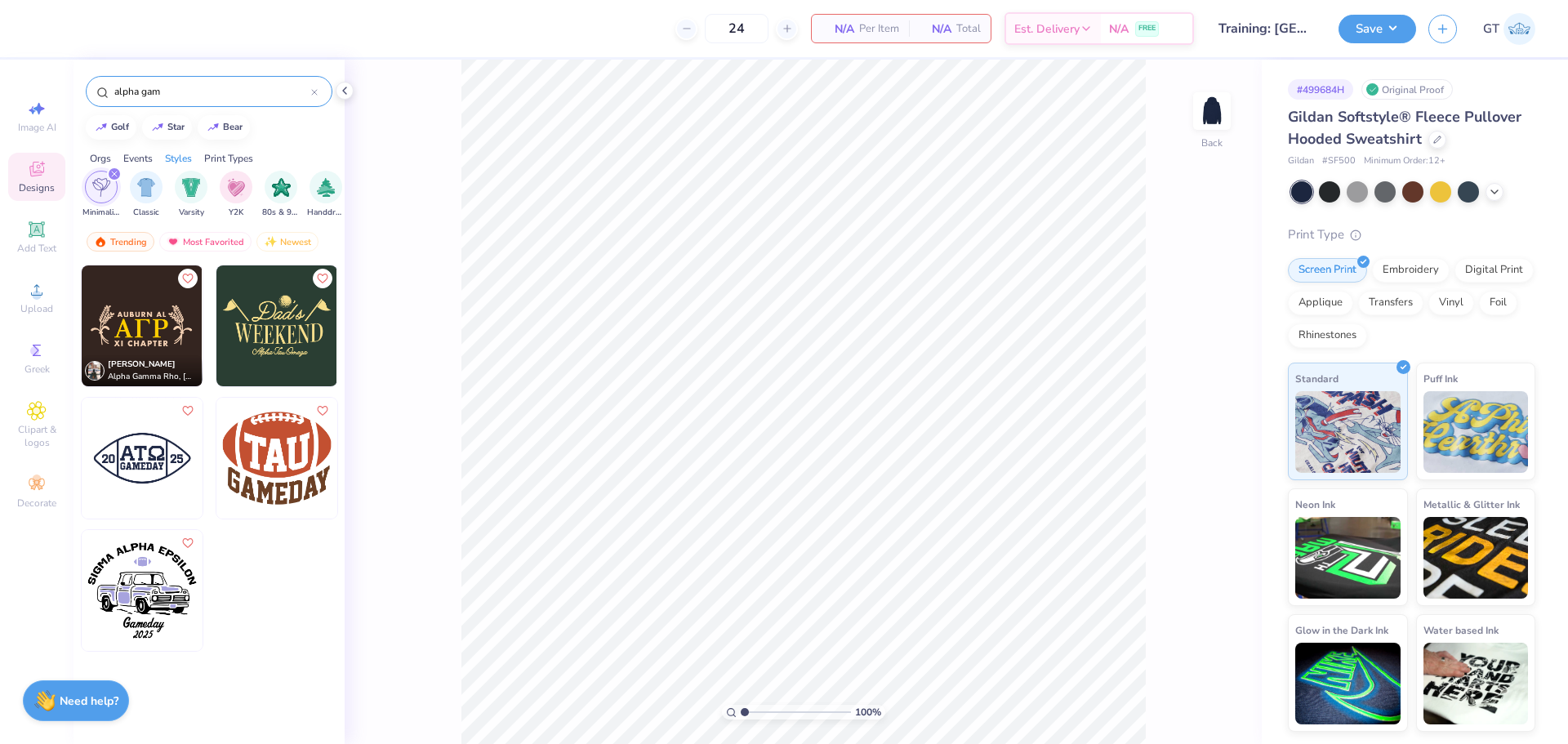 click on "Print Types" at bounding box center (229, 158) 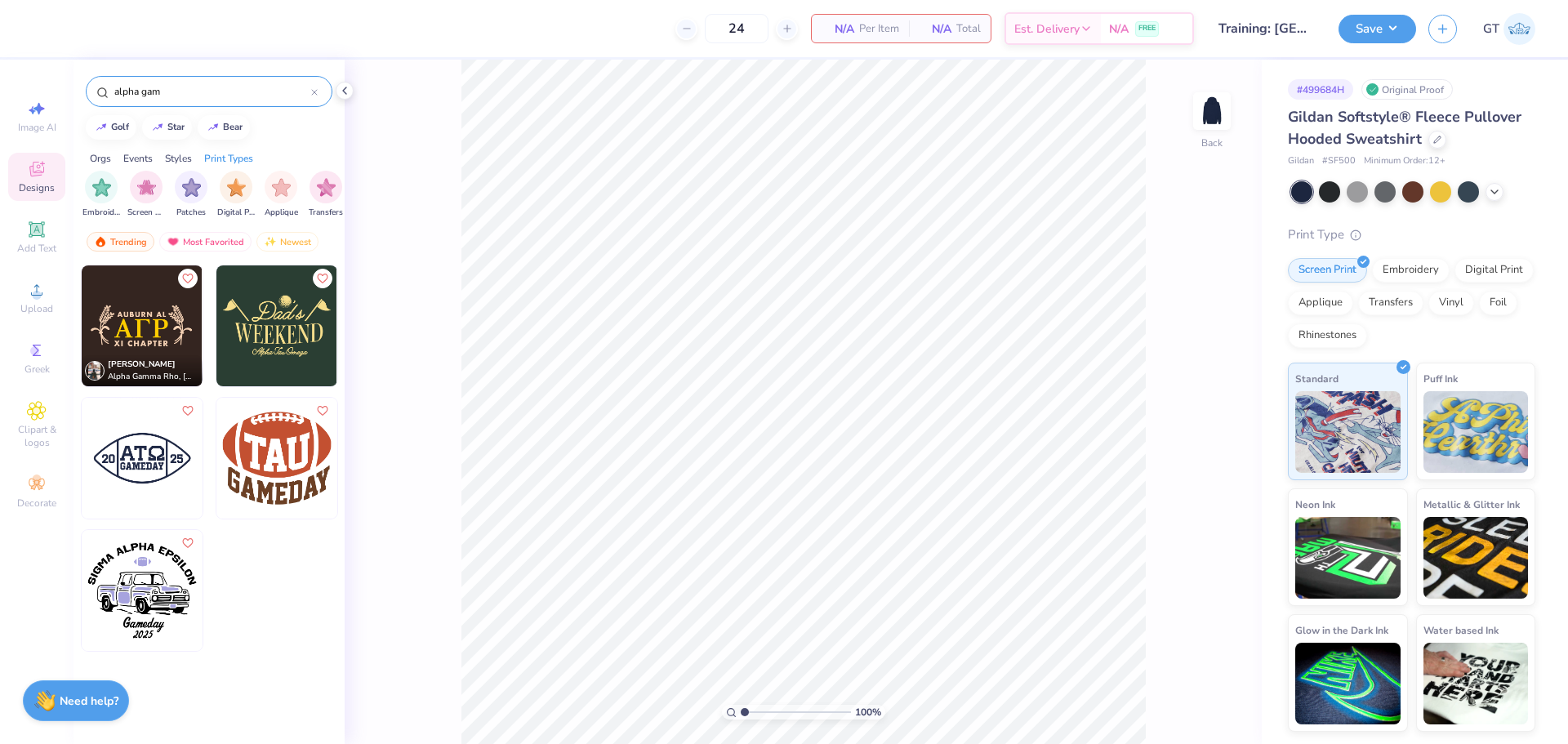 click on "Styles" at bounding box center (178, 158) 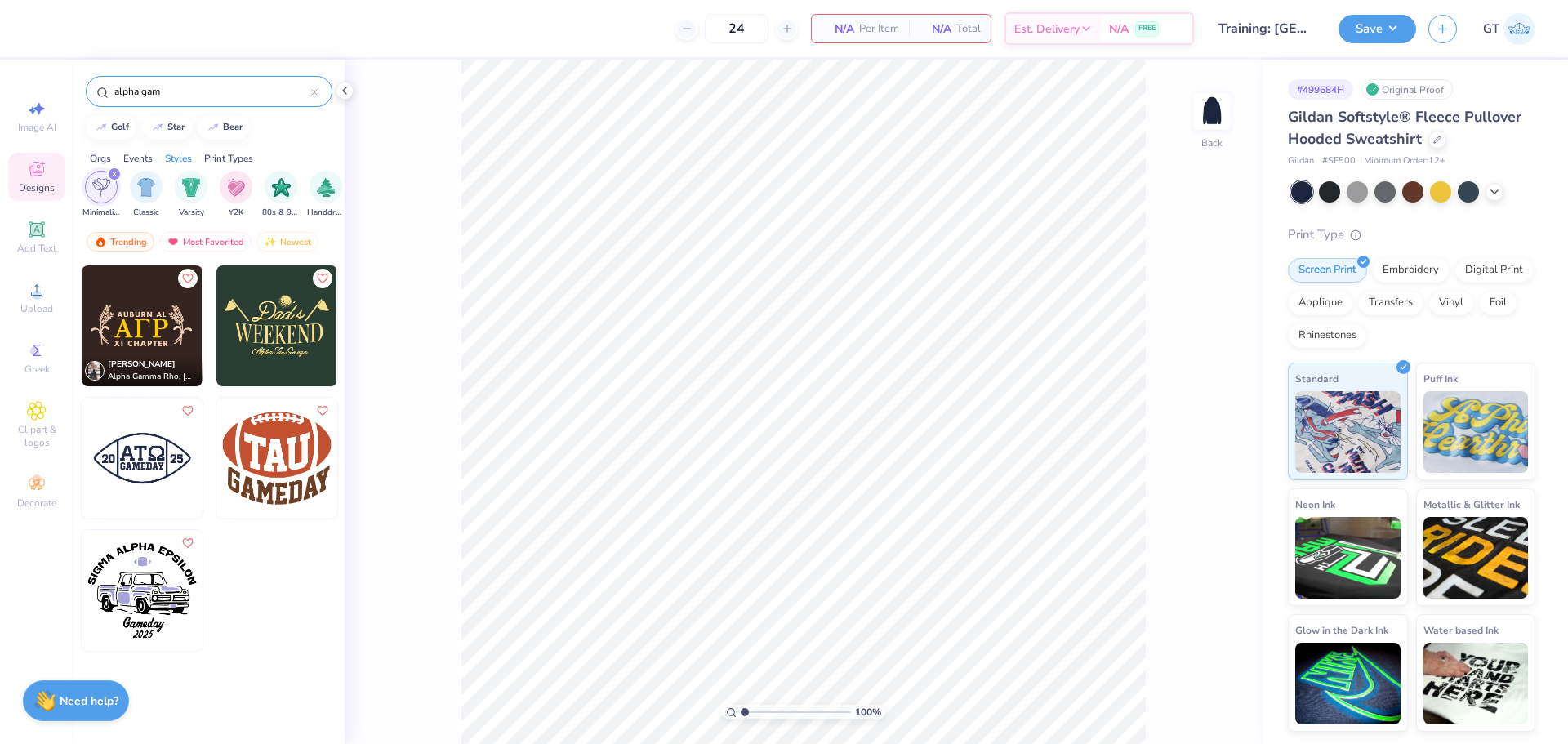 click on "Events" at bounding box center [138, 158] 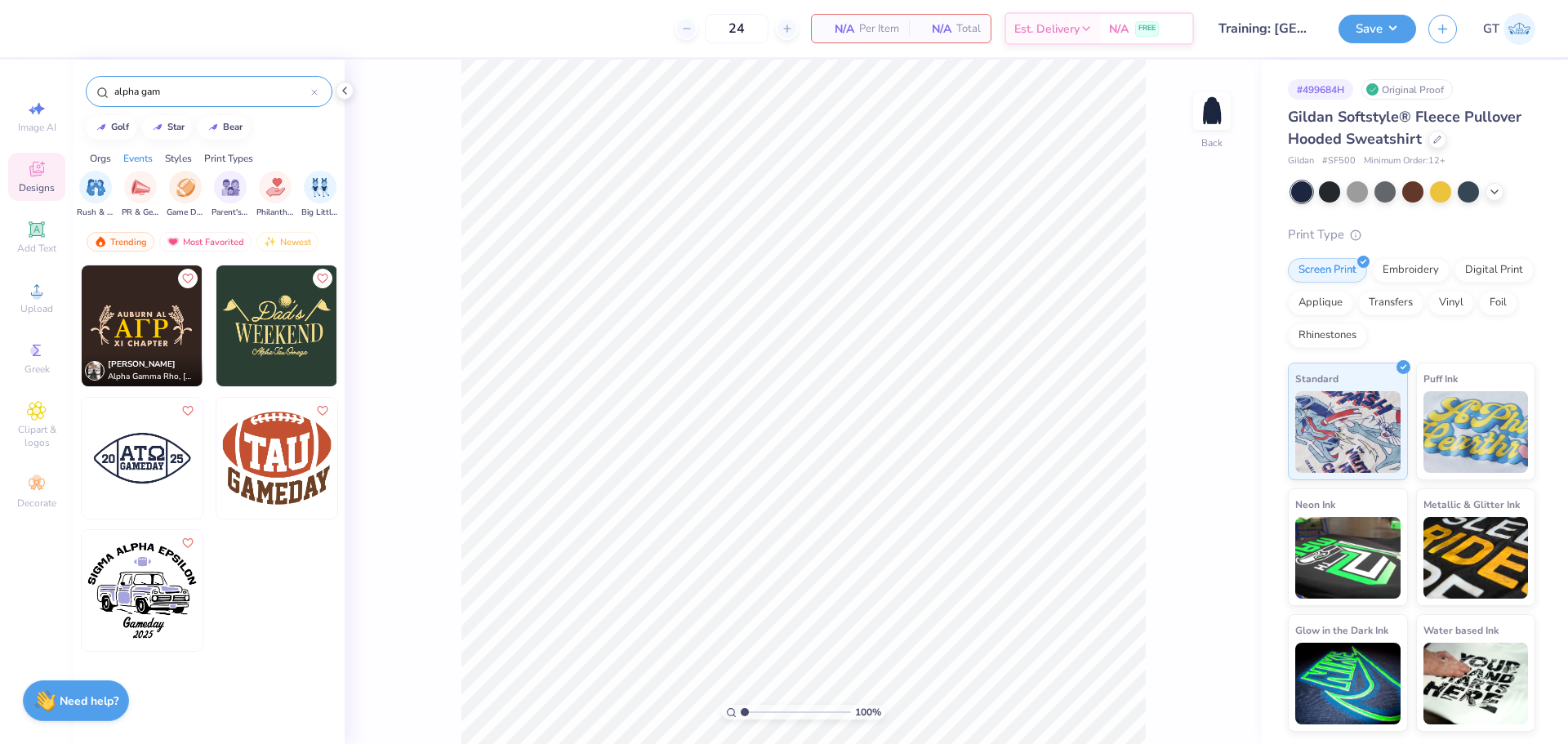 scroll, scrollTop: 0, scrollLeft: 203, axis: horizontal 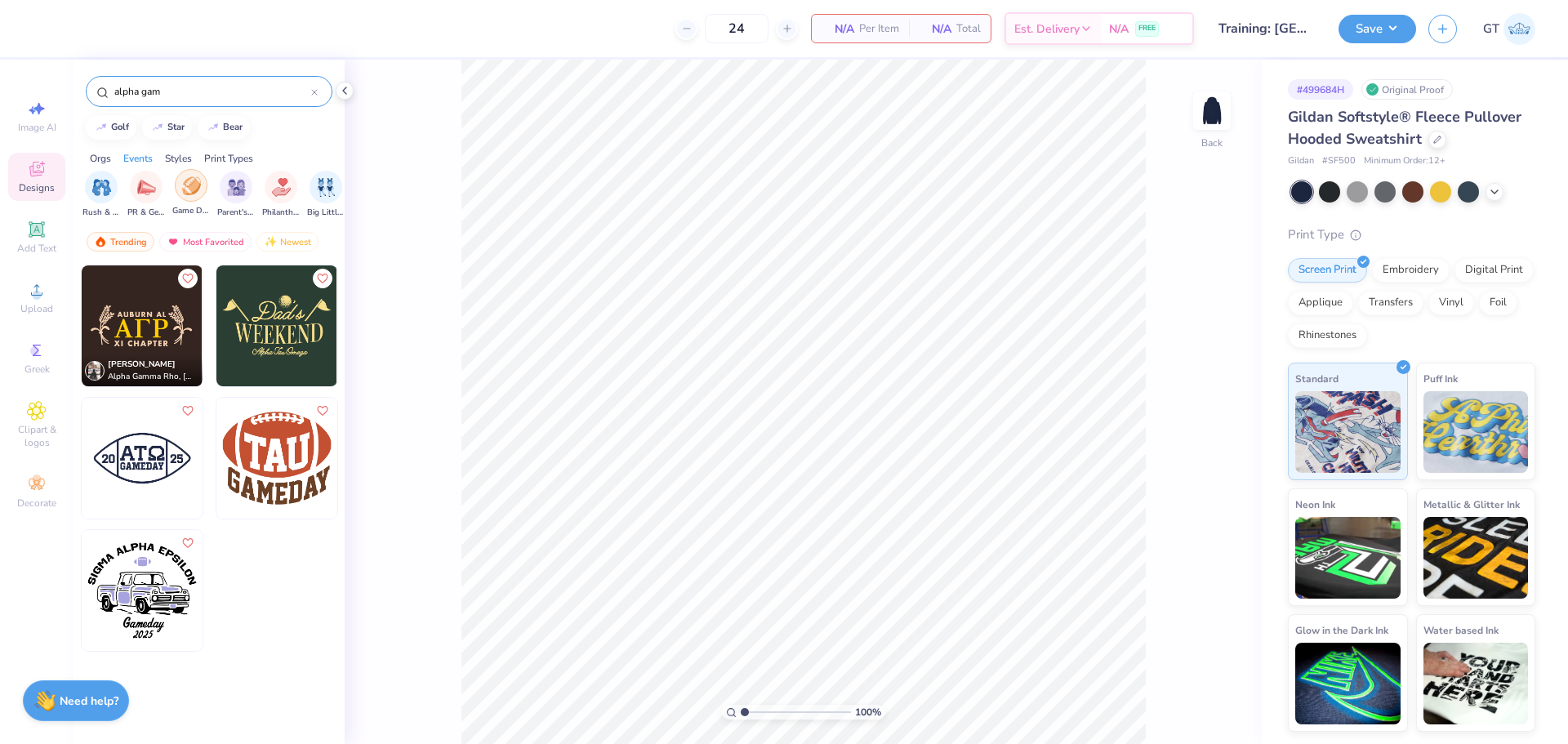 click at bounding box center [191, 185] 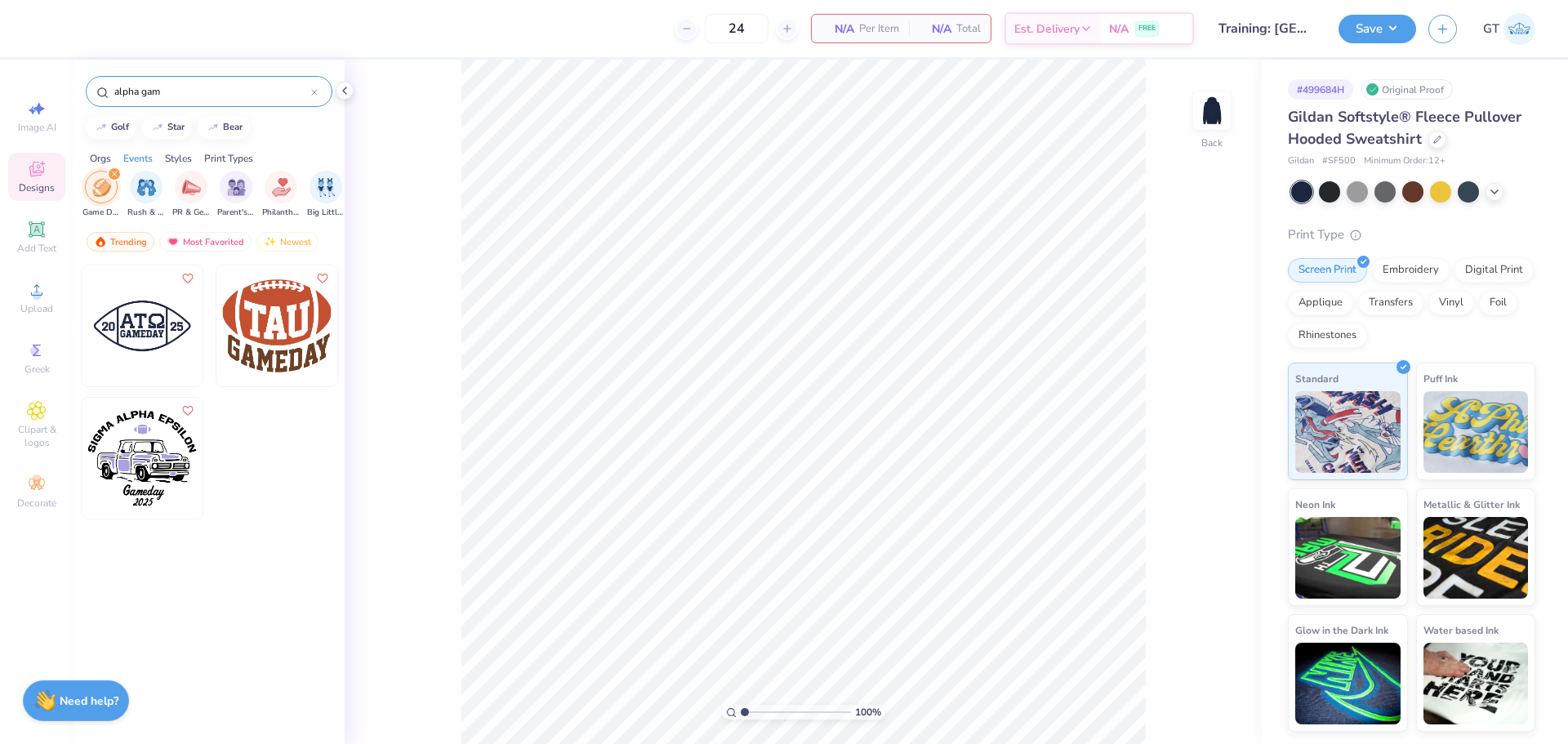 click on "Designs" at bounding box center [37, 188] 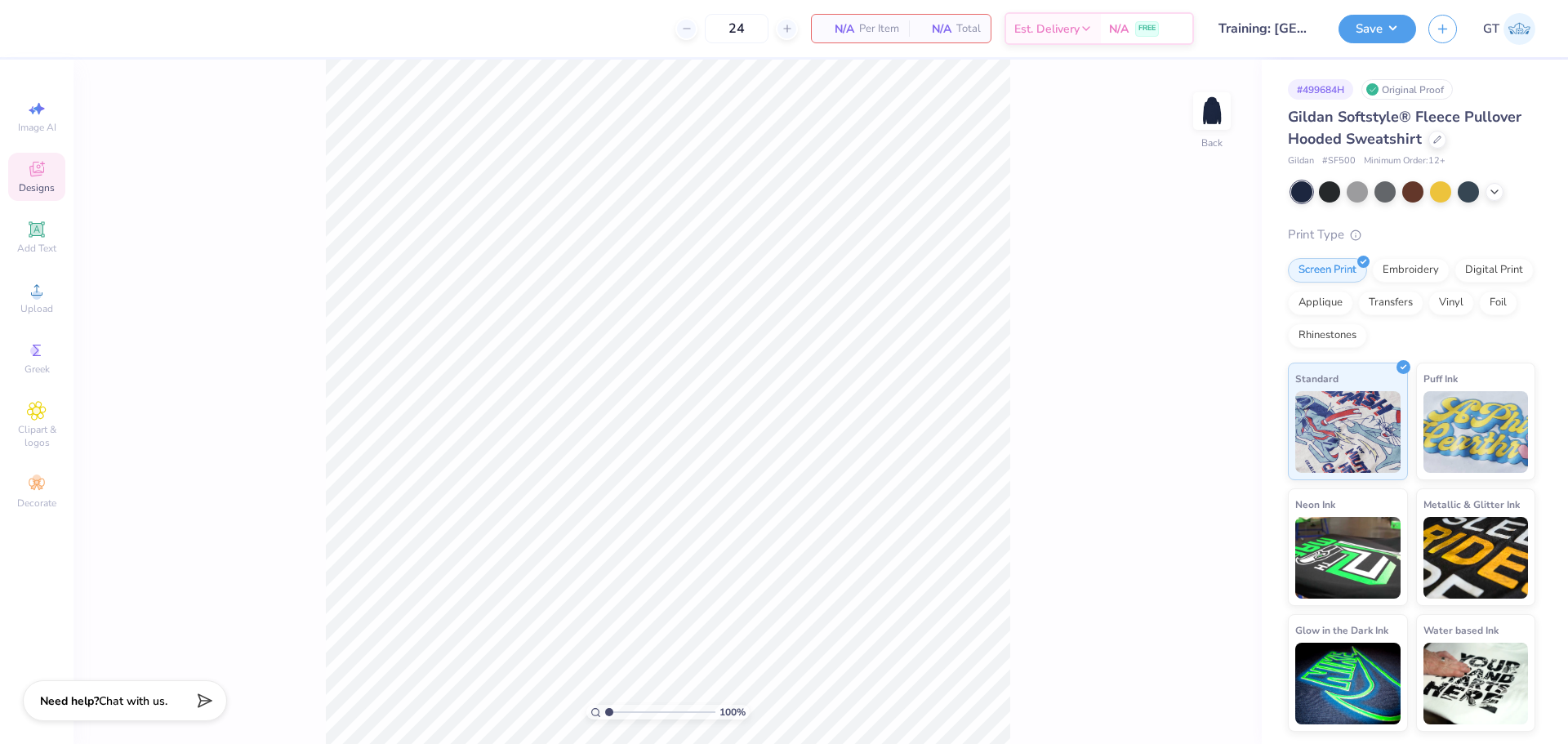 click on "Designs" at bounding box center [37, 188] 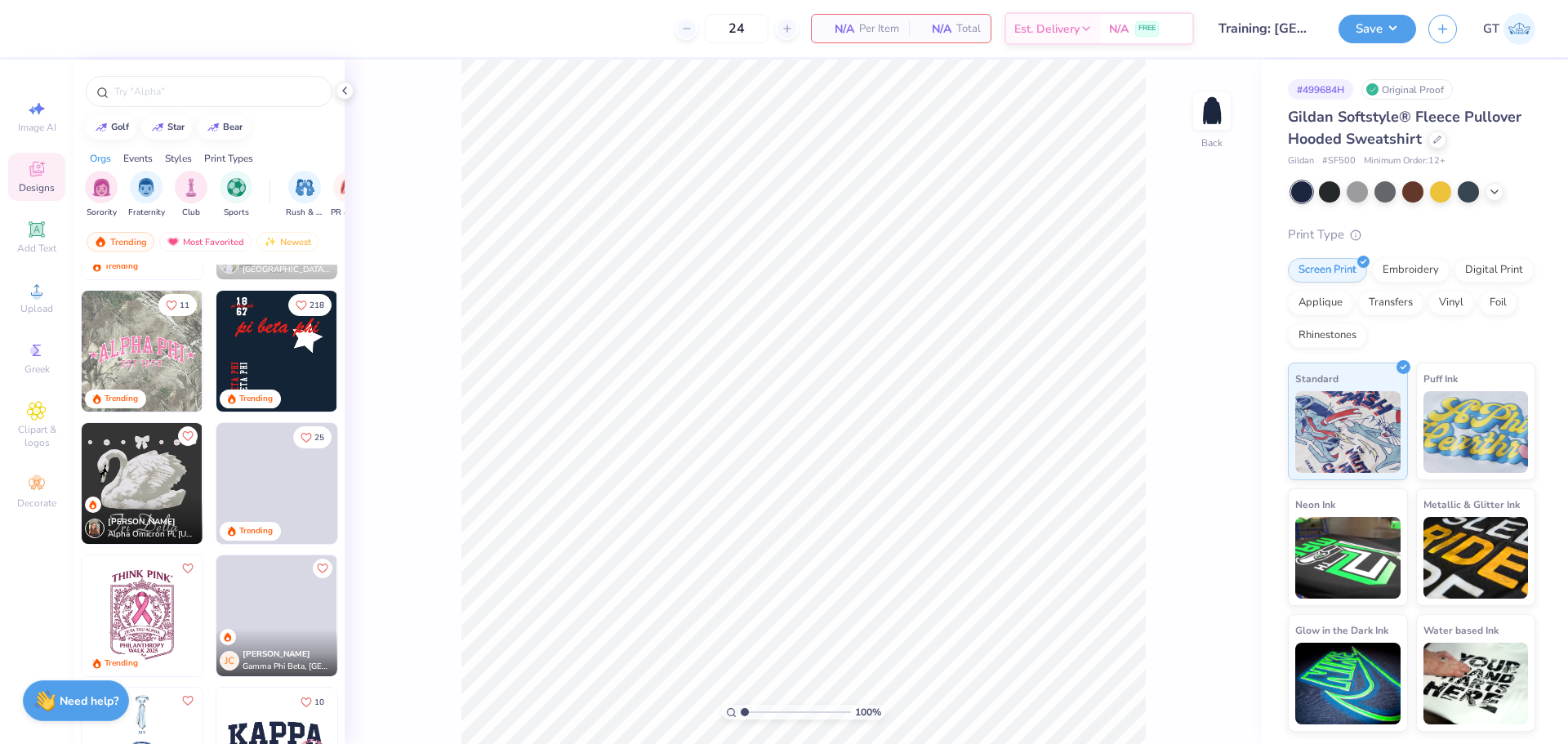 scroll, scrollTop: 4355, scrollLeft: 0, axis: vertical 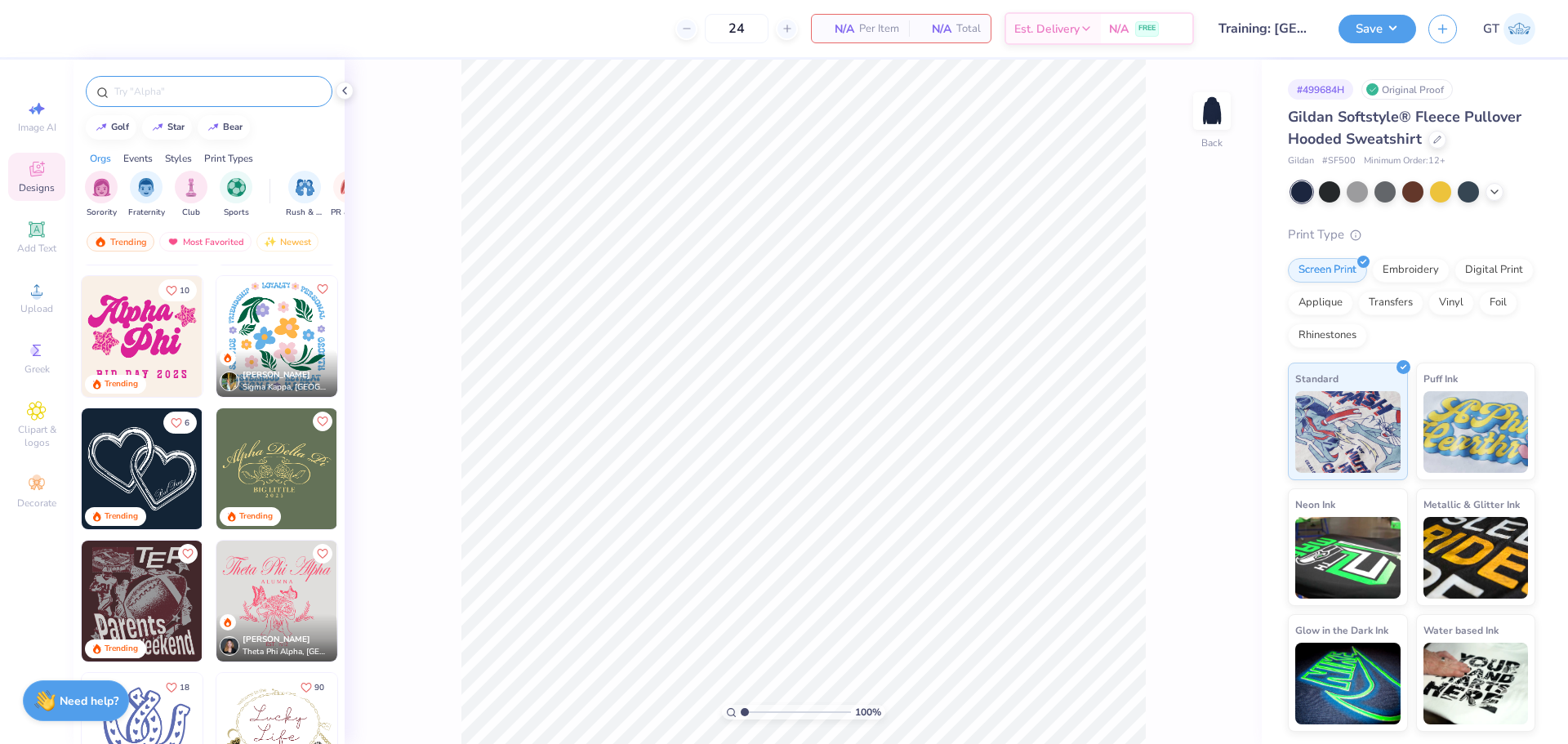 click at bounding box center (217, 91) 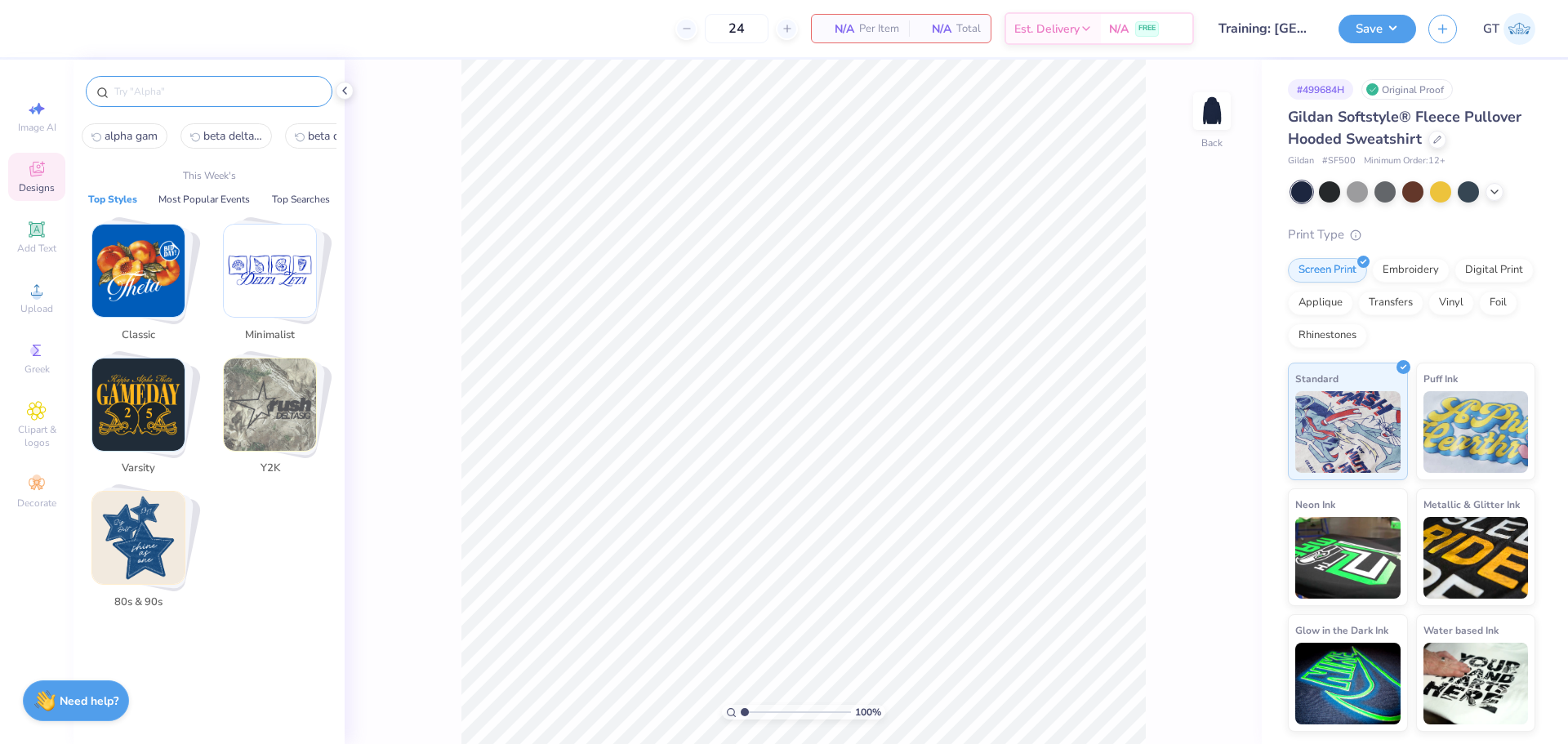 click on "alpha gam" at bounding box center (131, 136) 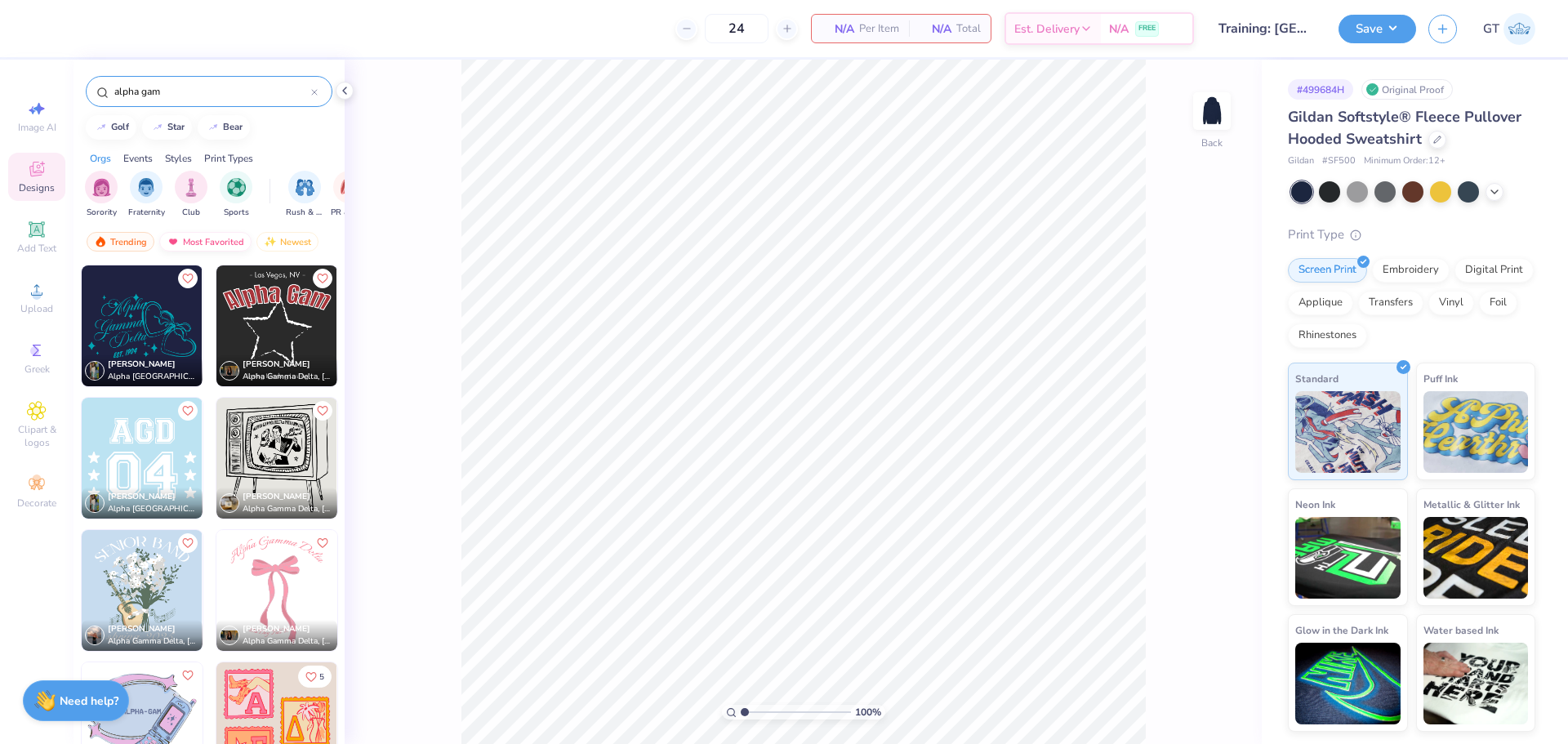 click on "Most Favorited" at bounding box center [205, 242] 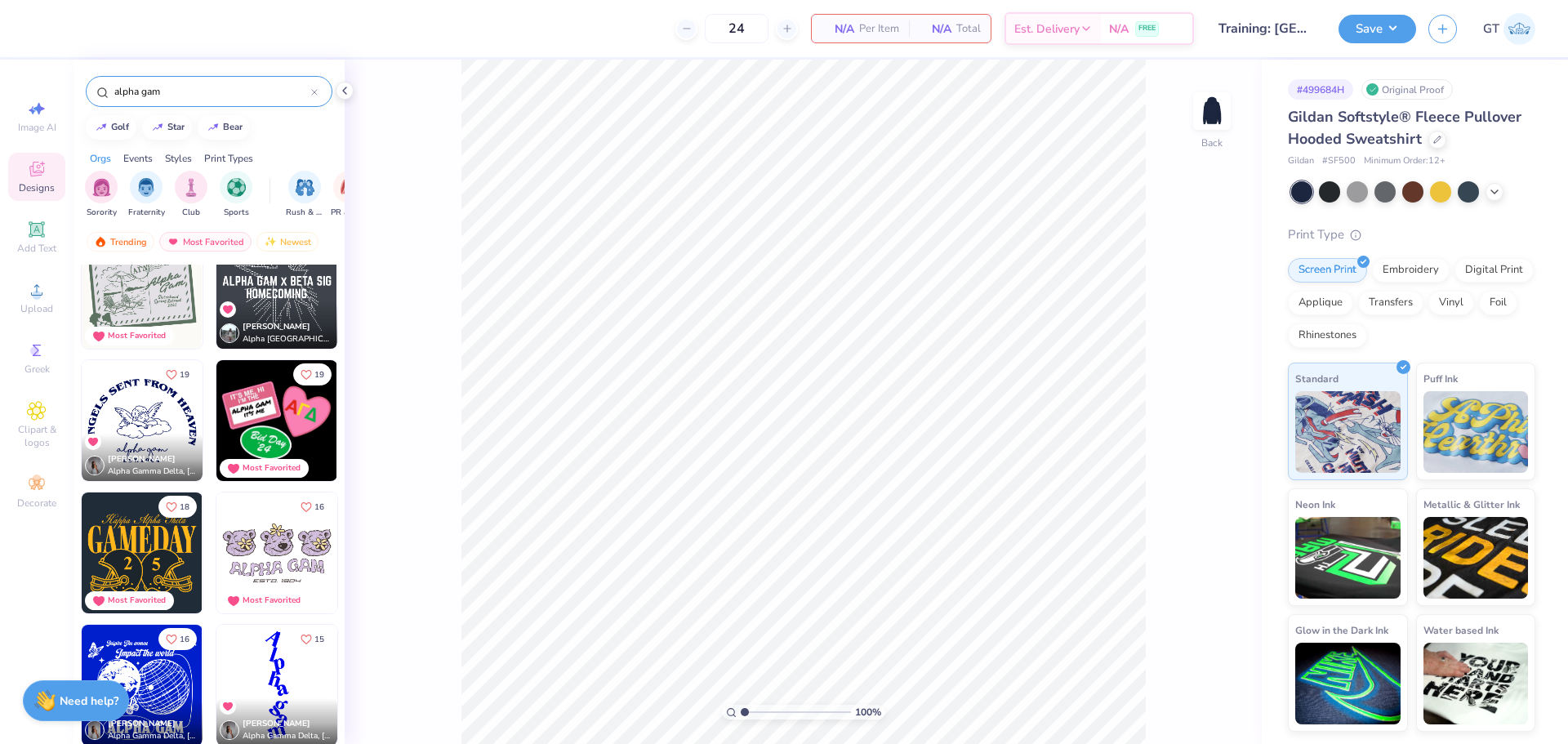 scroll, scrollTop: 545, scrollLeft: 0, axis: vertical 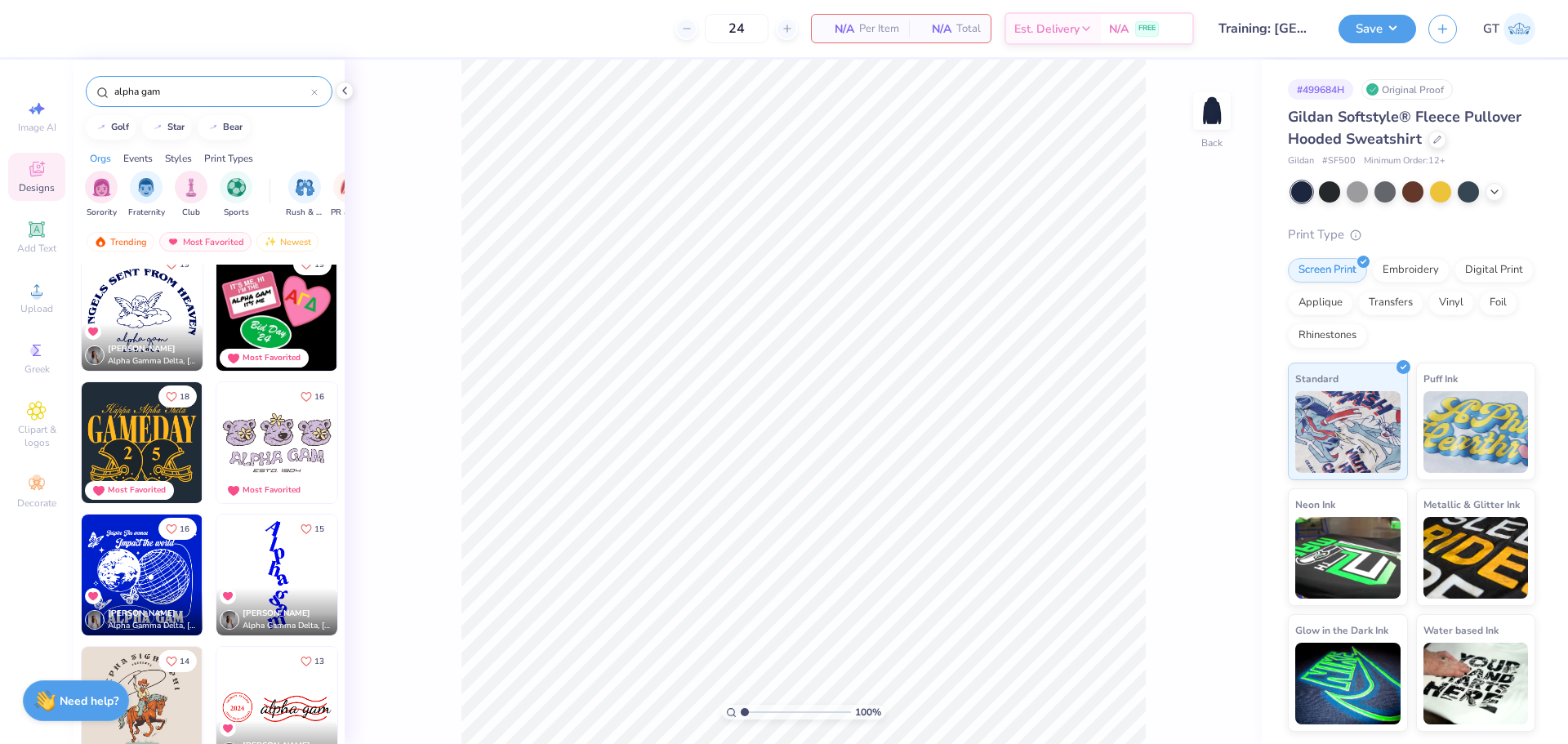 click on "alpha gam" at bounding box center [212, 91] 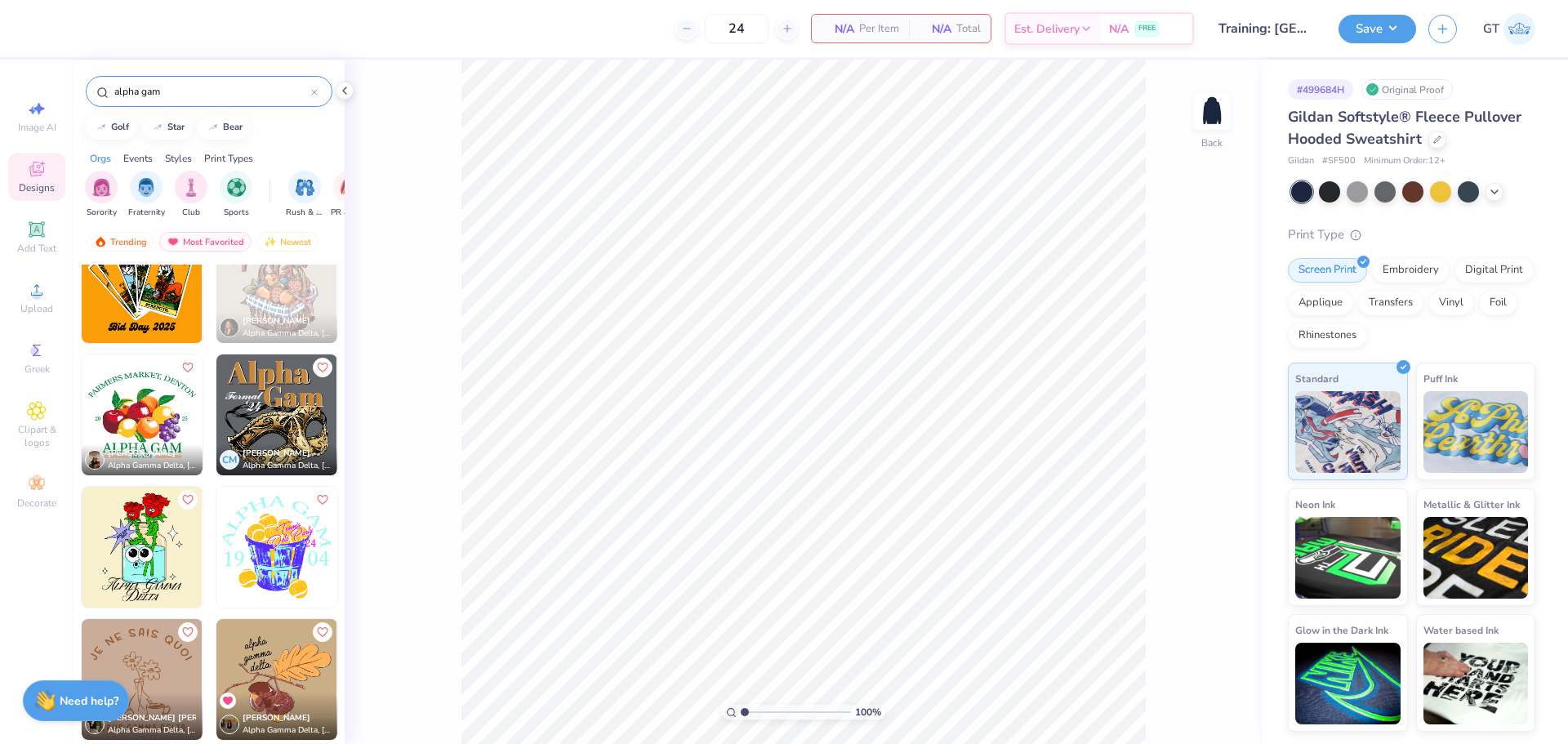 scroll, scrollTop: 3383, scrollLeft: 0, axis: vertical 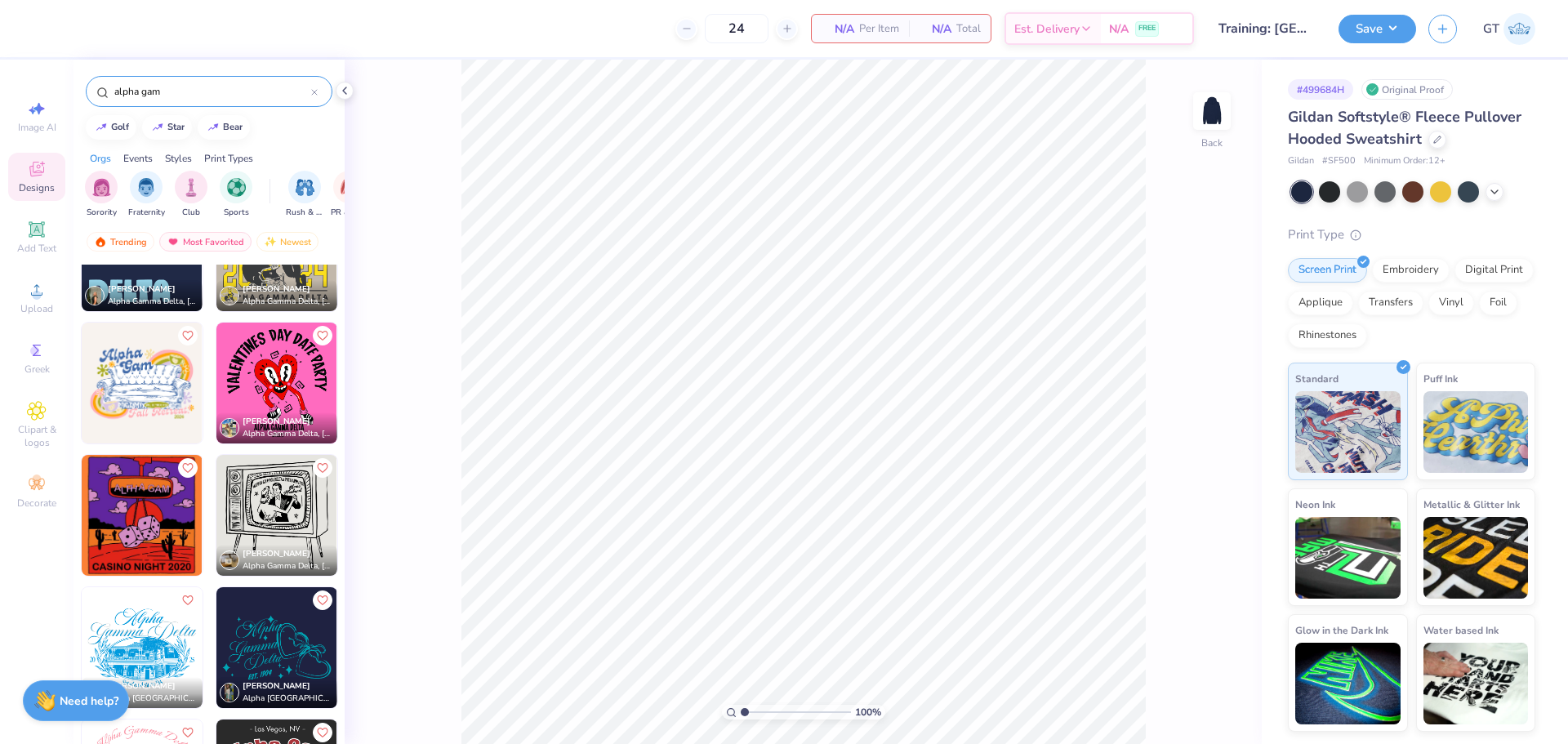 click on "alpha gam" at bounding box center (212, 91) 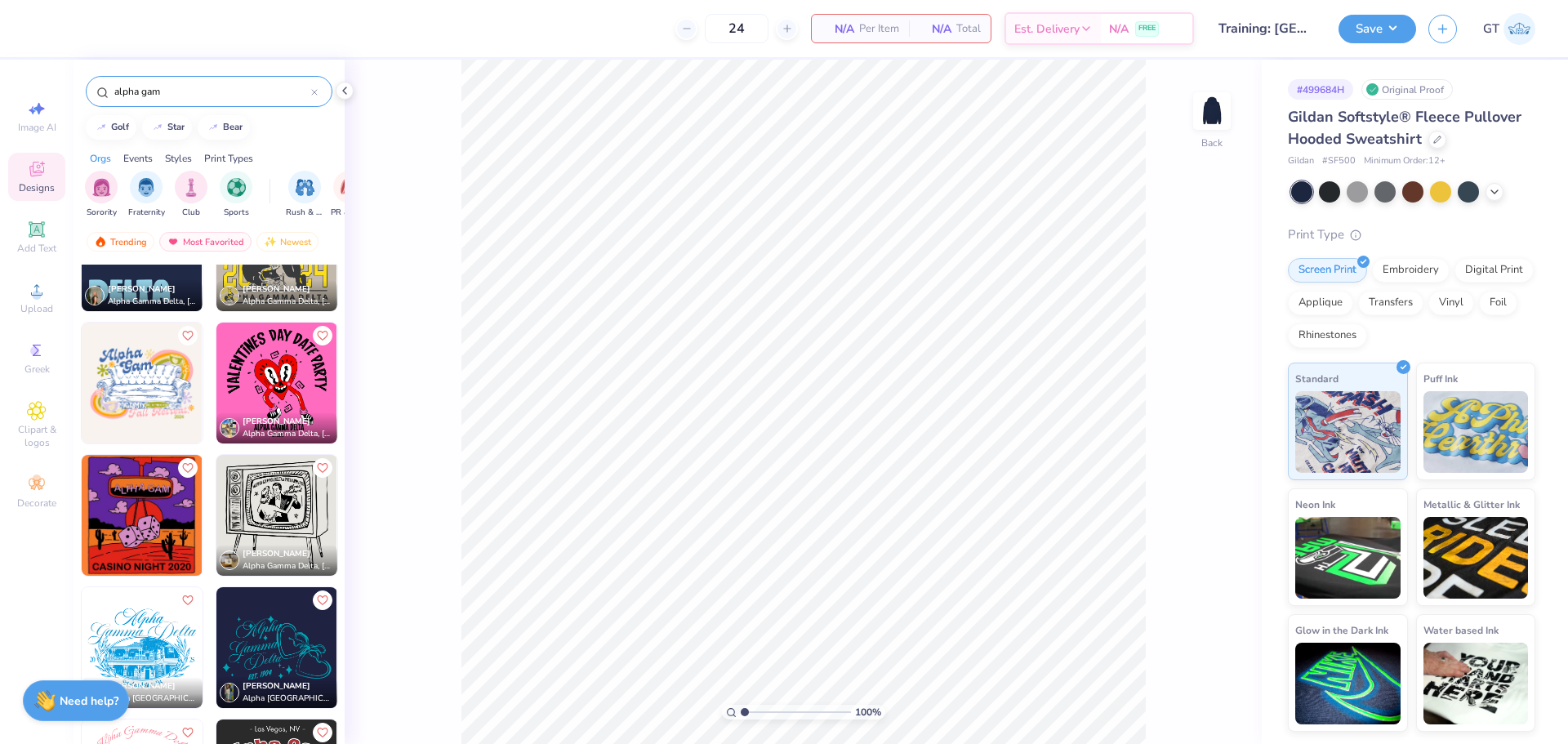 scroll, scrollTop: 1576, scrollLeft: 0, axis: vertical 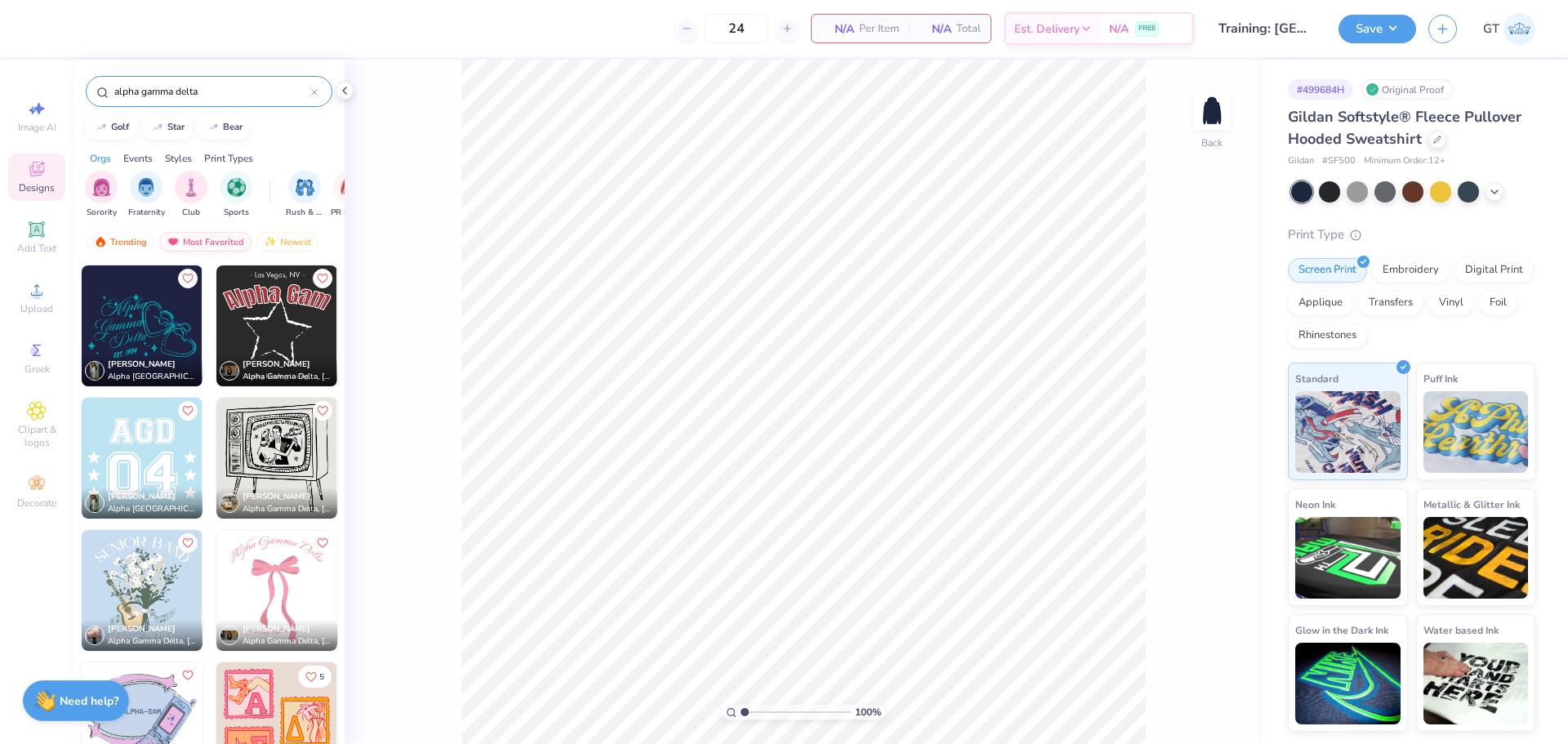 type on "alpha gamma delta" 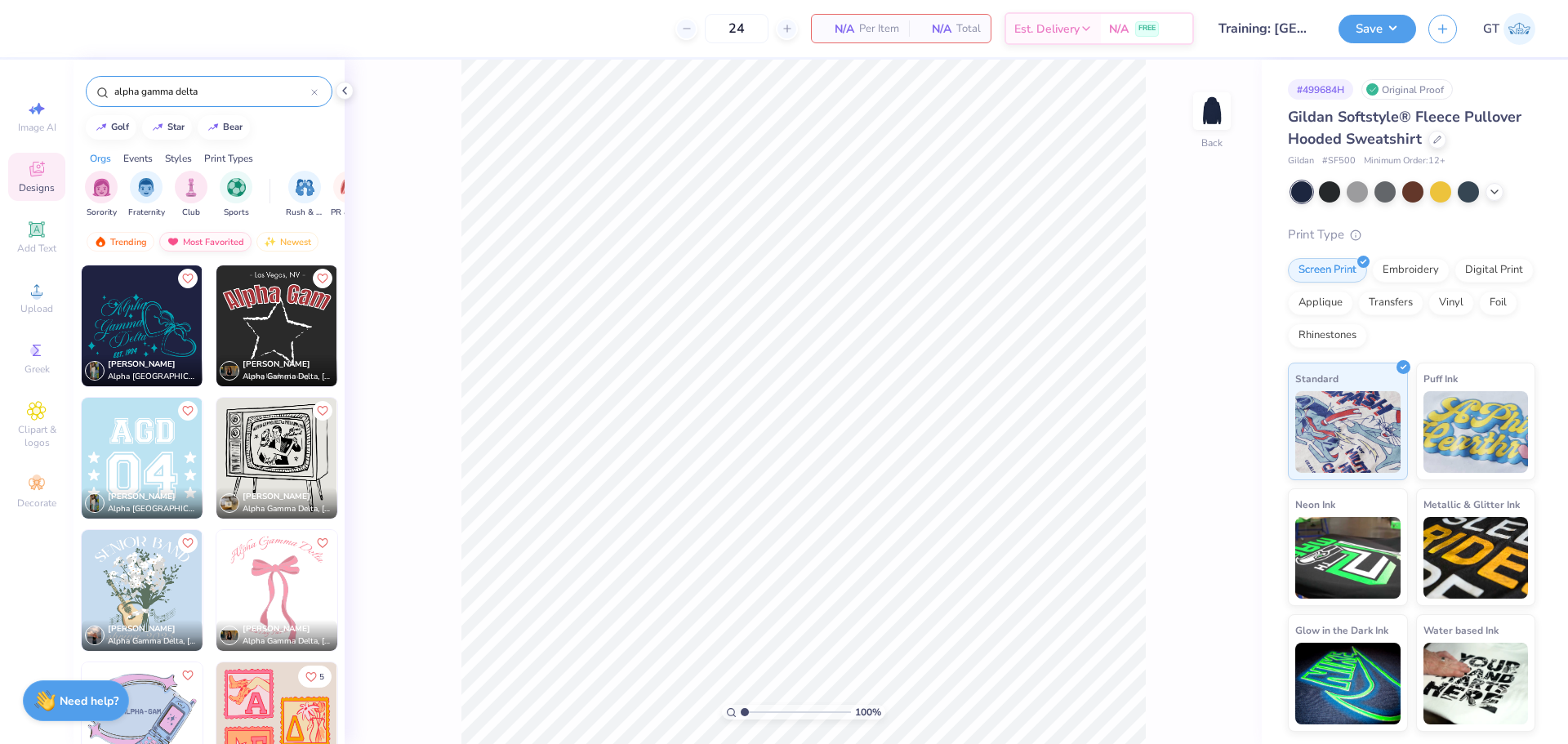 click on "Most Favorited" at bounding box center [205, 242] 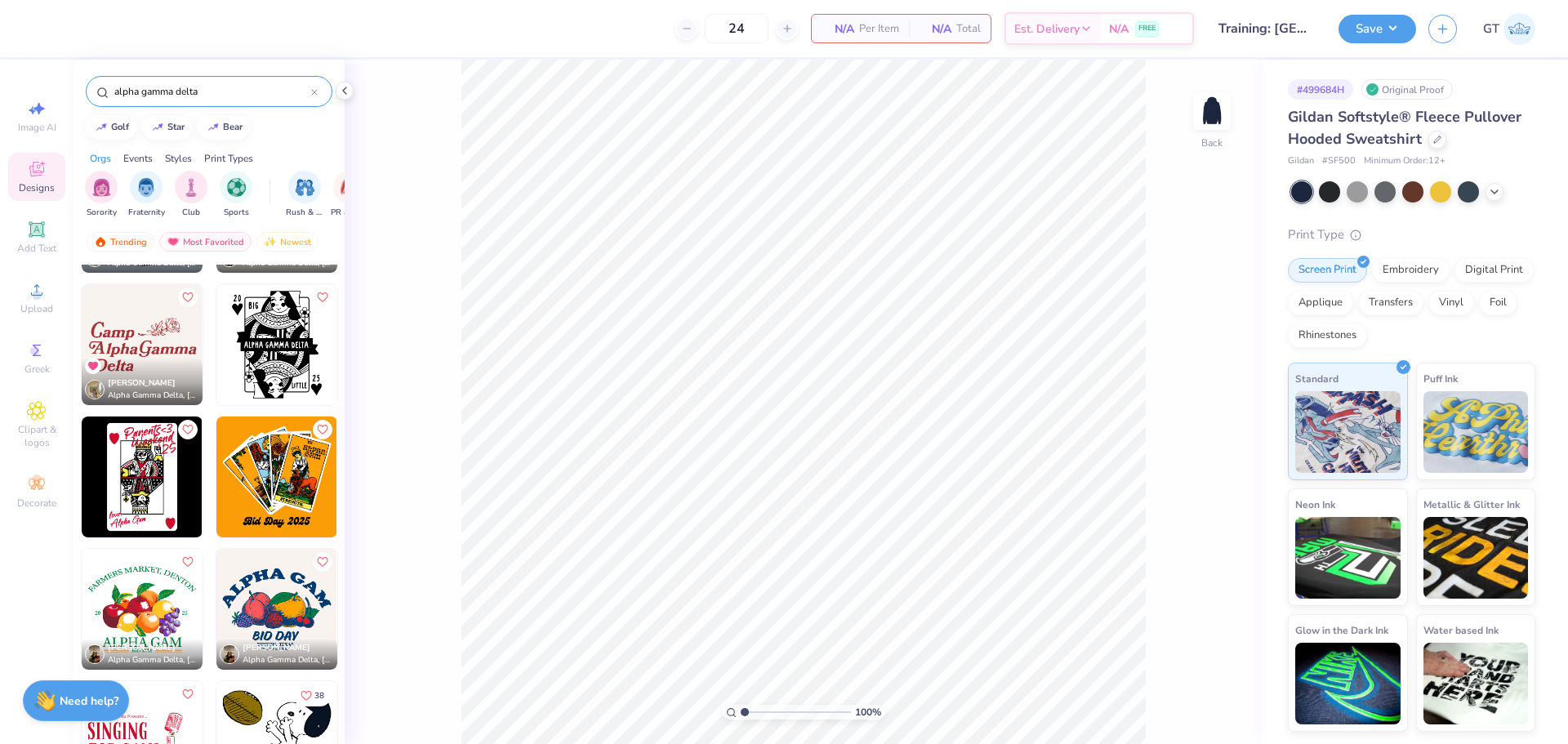 scroll, scrollTop: 1709, scrollLeft: 0, axis: vertical 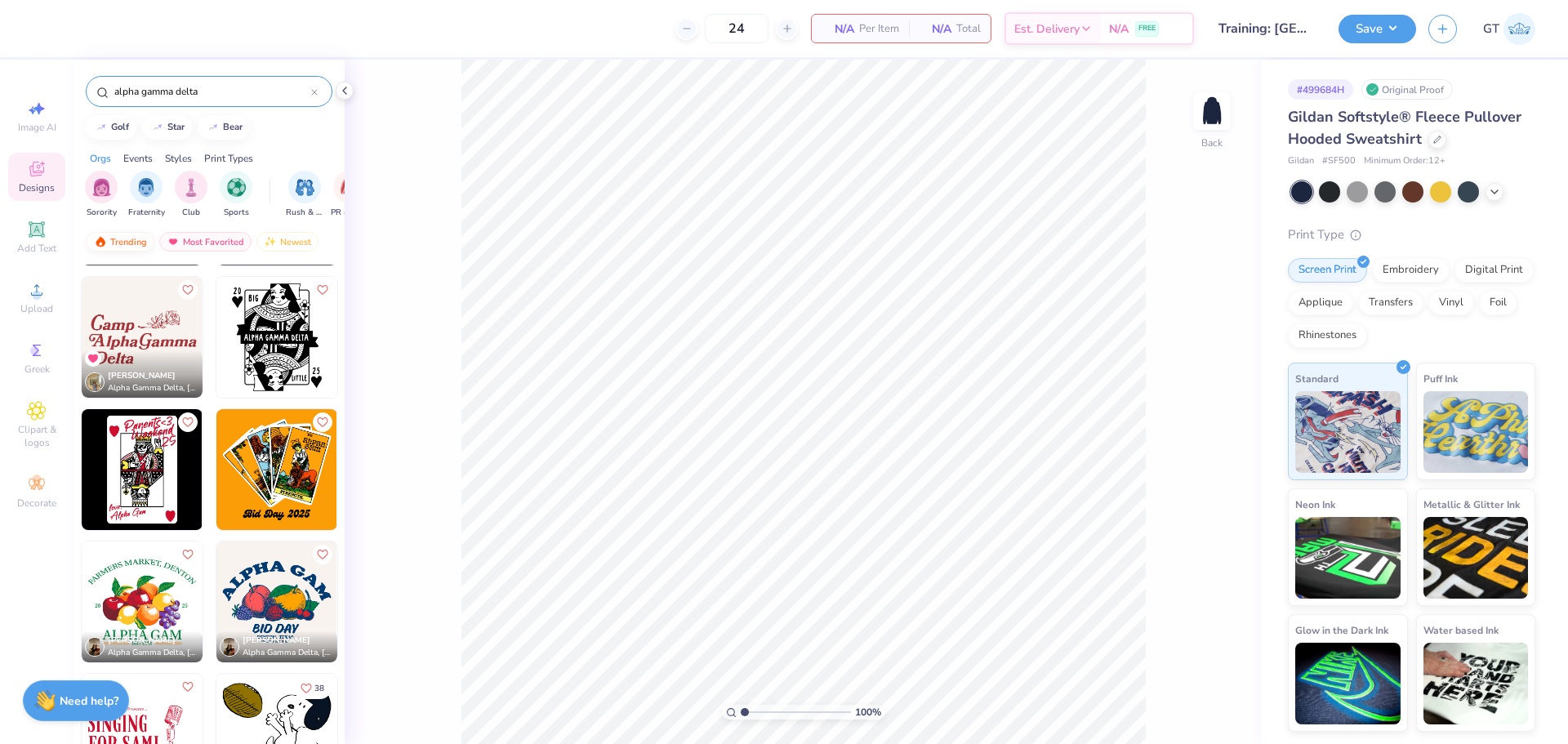 click on "Trending" at bounding box center [120, 242] 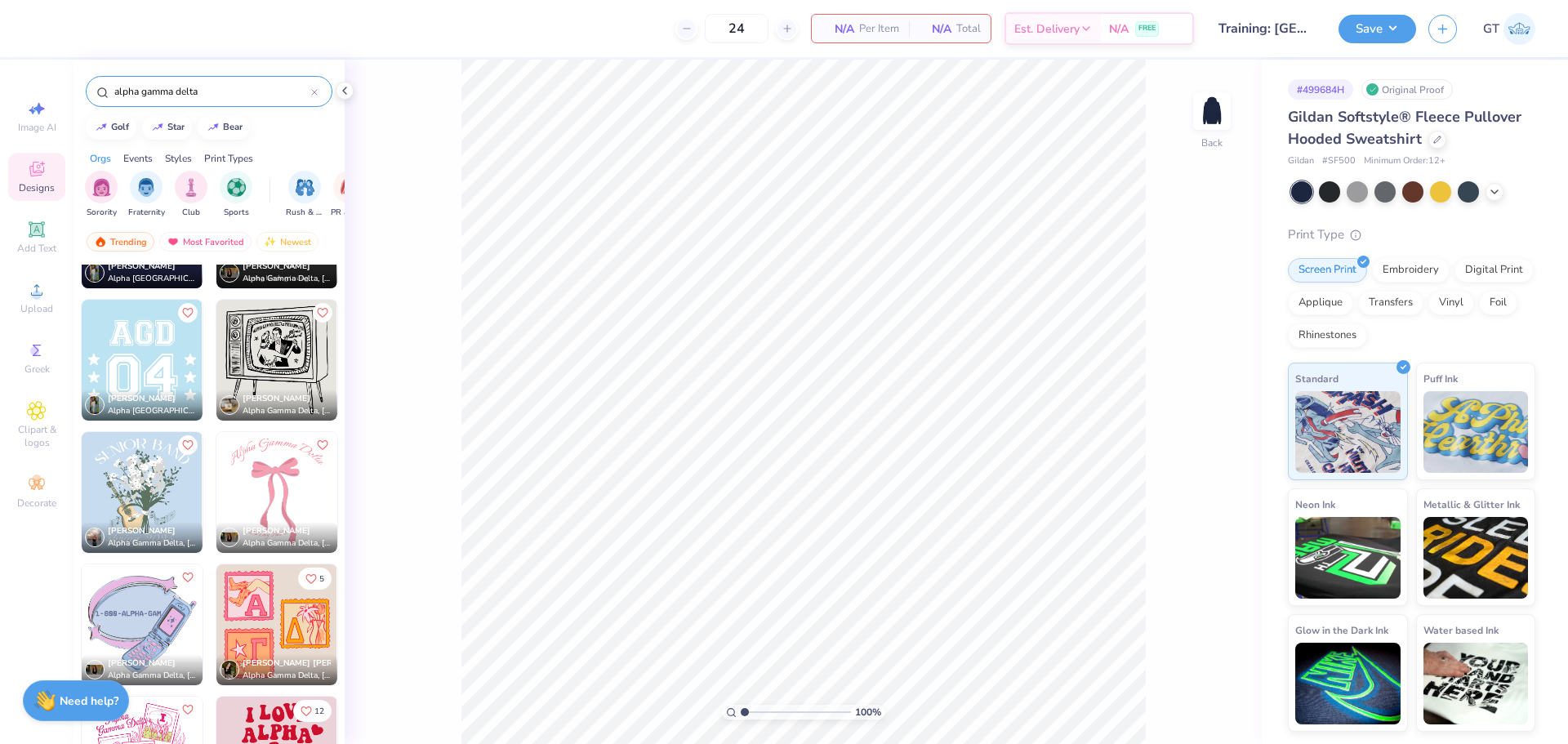 scroll, scrollTop: 0, scrollLeft: 0, axis: both 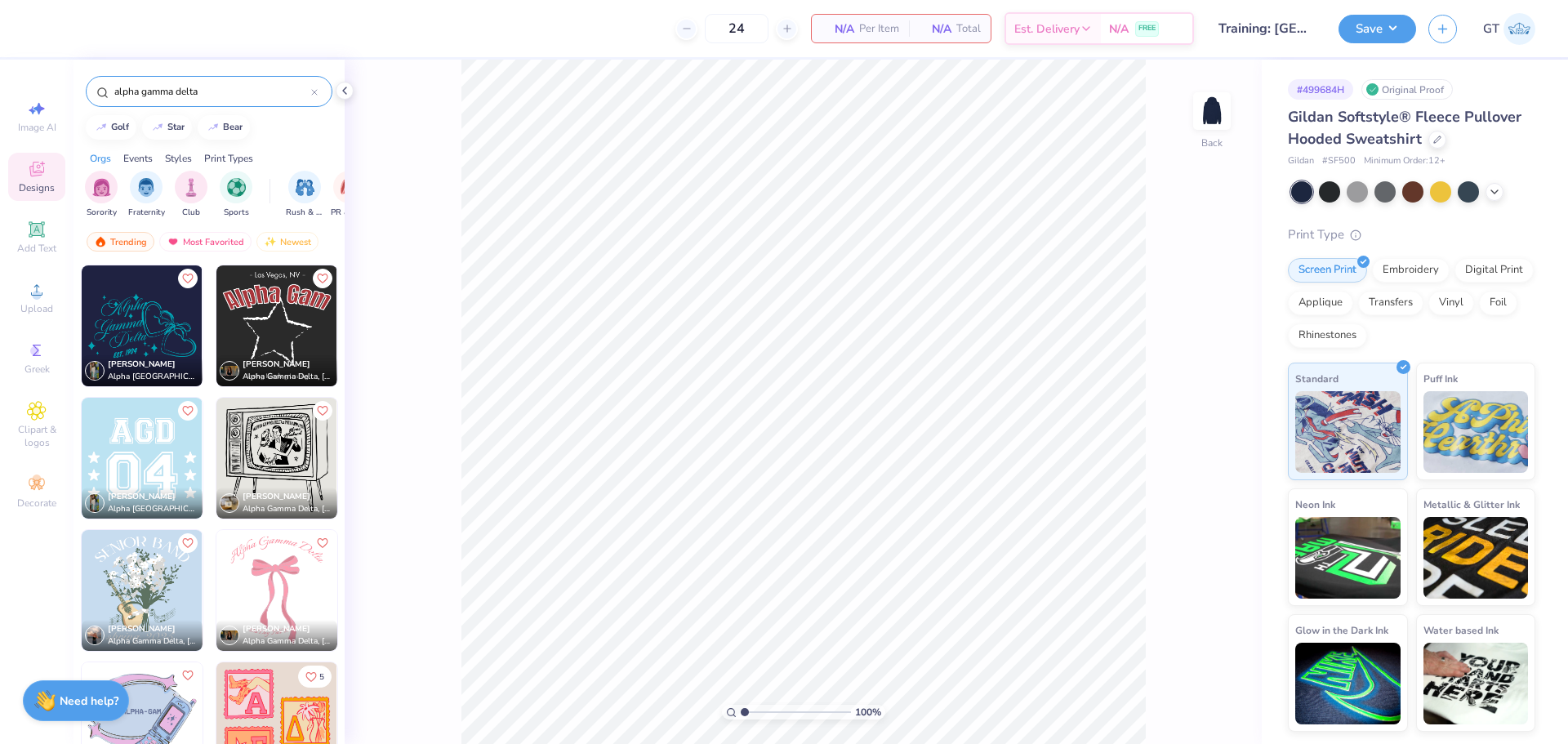 click on "alpha gamma delta" at bounding box center (209, 91) 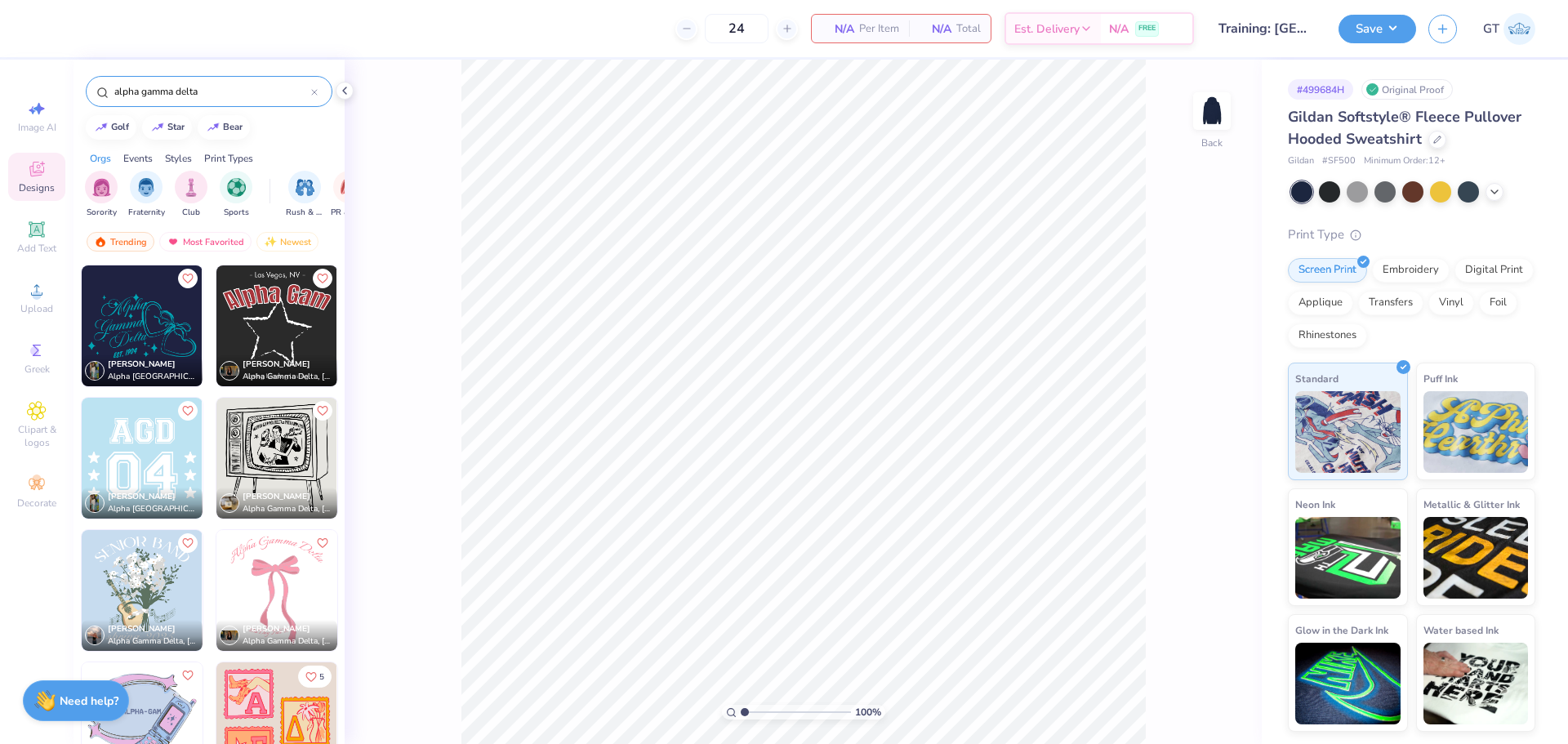 click on "alpha gamma delta" at bounding box center (212, 91) 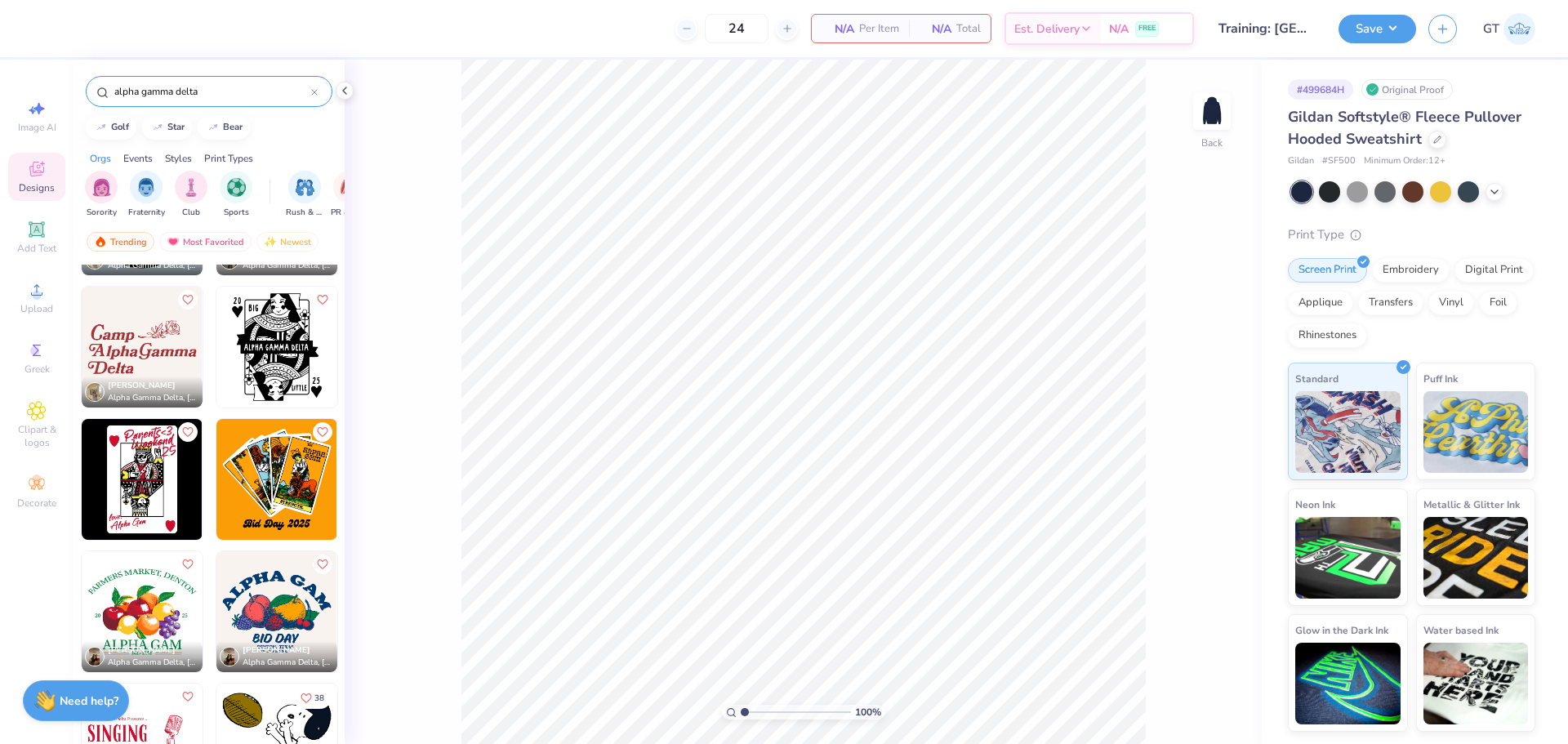 scroll, scrollTop: 1709, scrollLeft: 0, axis: vertical 